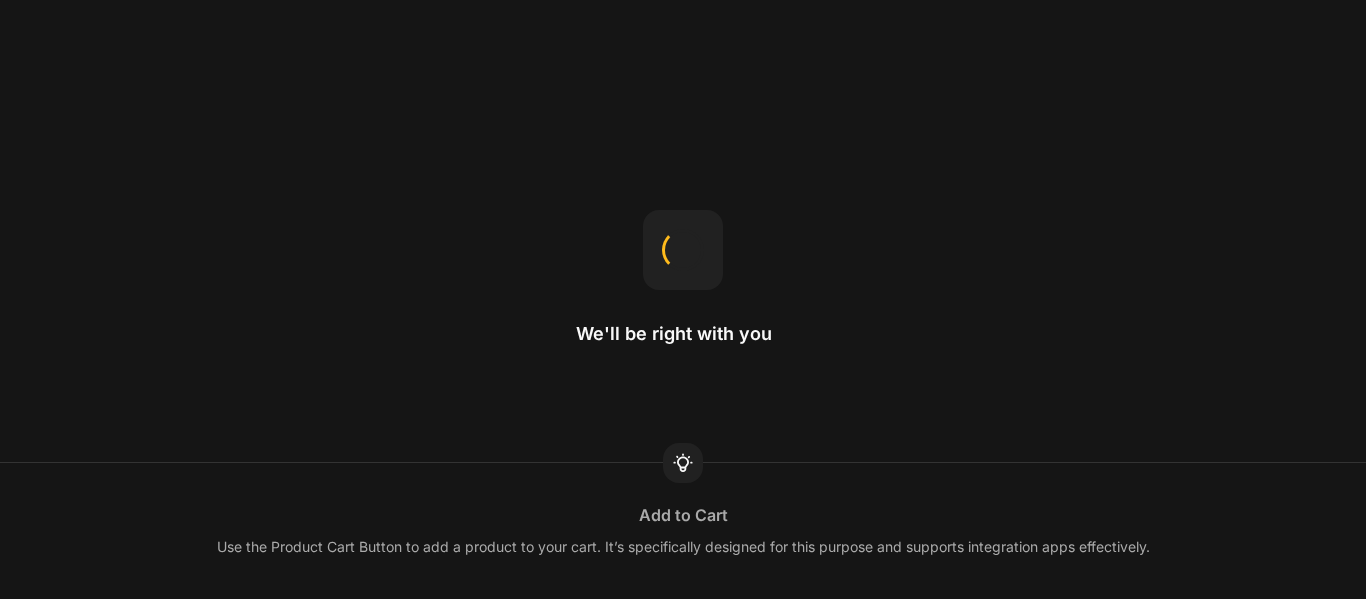 scroll, scrollTop: 0, scrollLeft: 0, axis: both 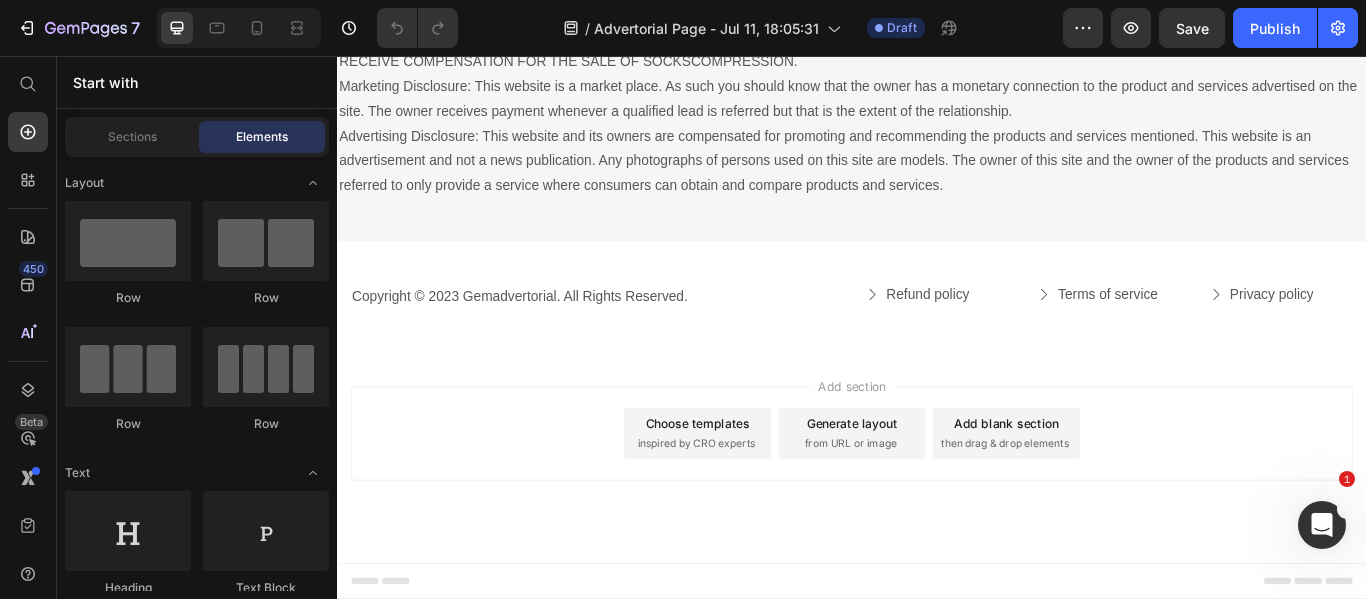 click on "Add section Choose templates inspired by CRO experts Generate layout from URL or image Add blank section then drag & drop elements" at bounding box center (937, 496) 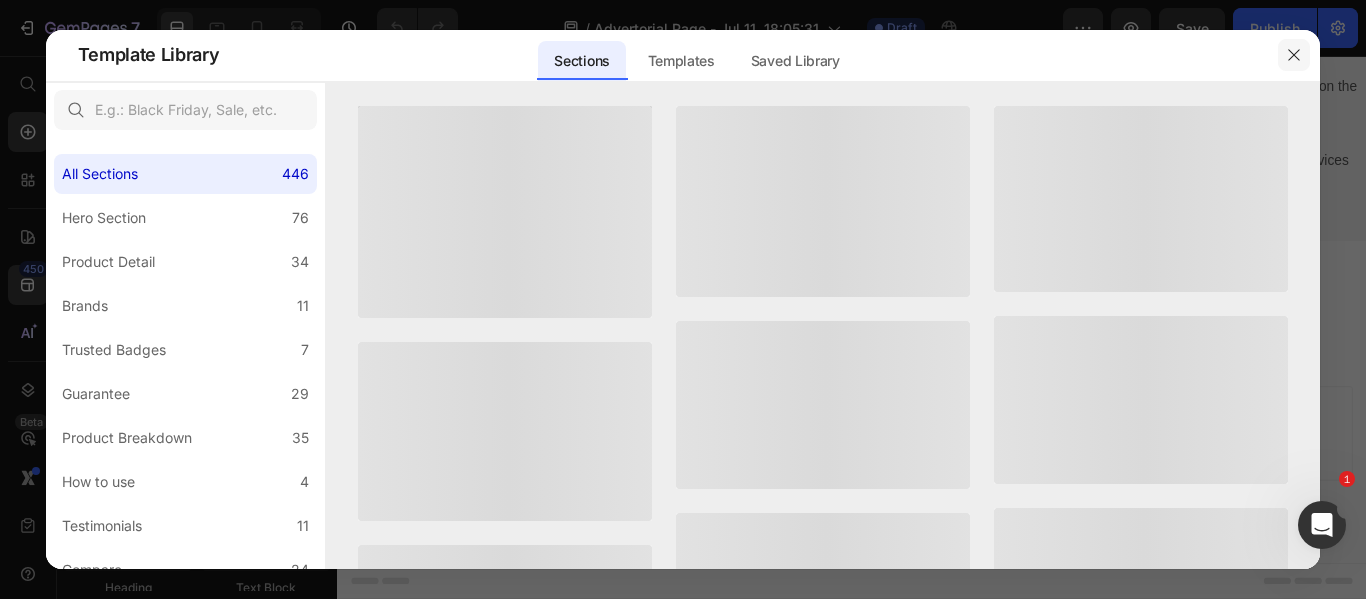 click 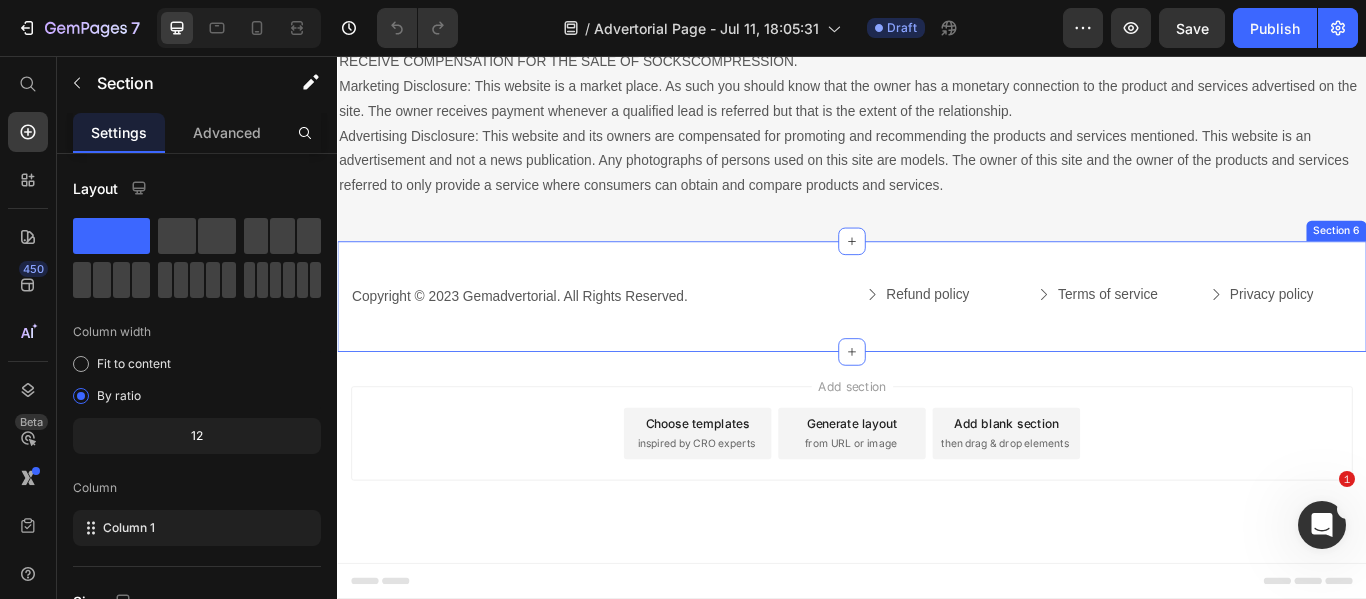 click on "Copyright © 2023 Gemadvertorial. All Rights Reserved. Text block
Refund policy Button
Terms of service Button
Privacy policy Button Row Row Section 6" at bounding box center [937, 336] 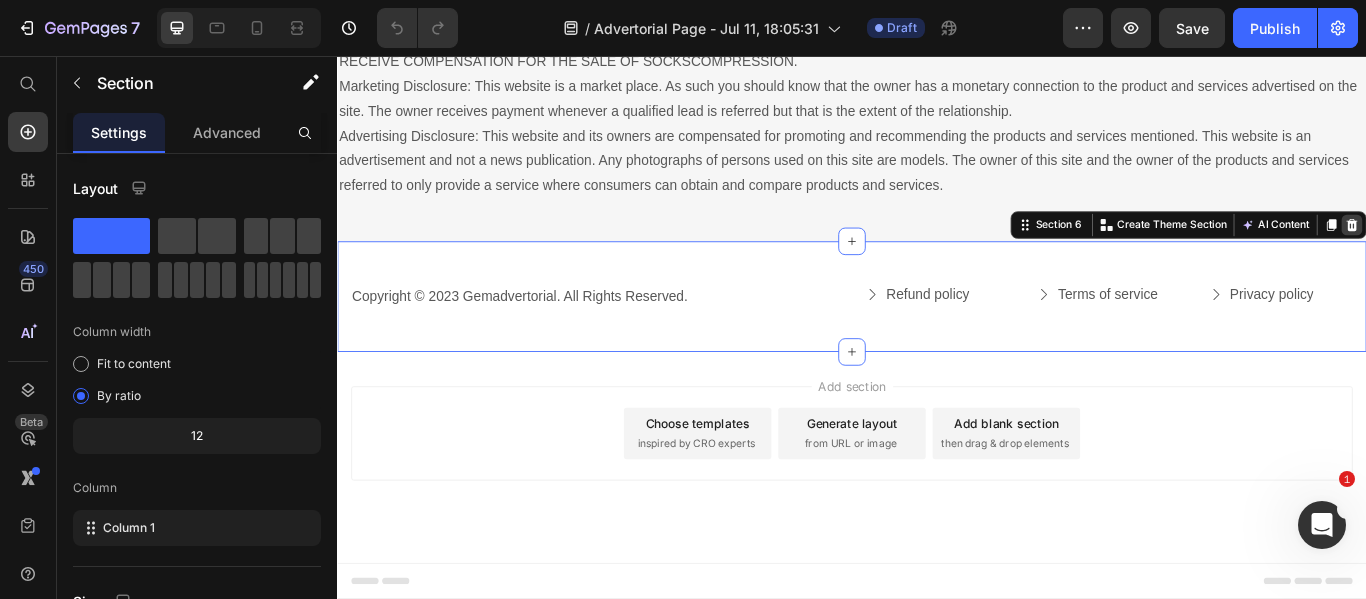 click 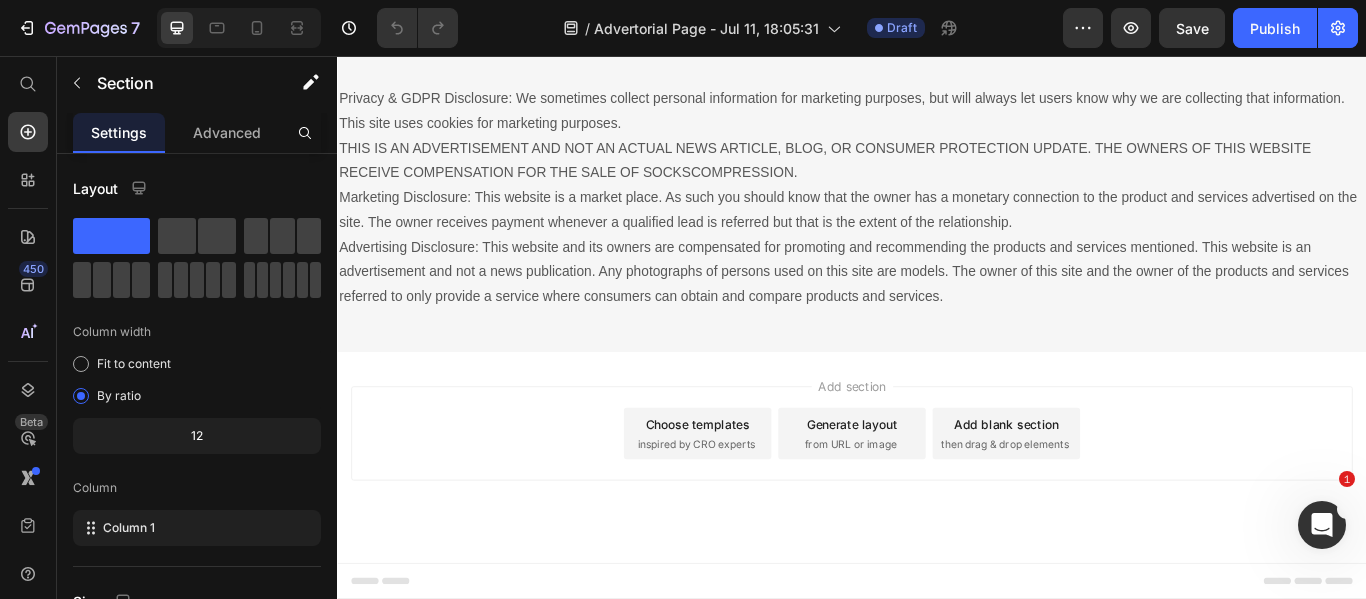 scroll, scrollTop: 6795, scrollLeft: 0, axis: vertical 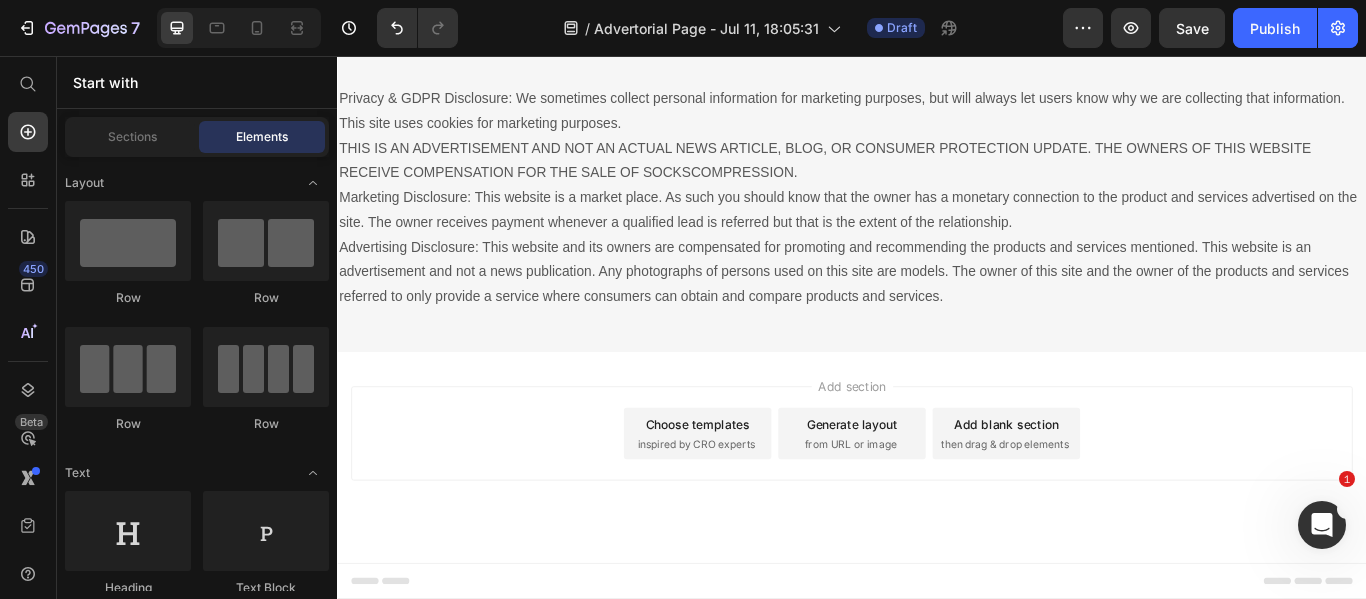 click on "Add section Choose templates inspired by CRO experts Generate layout from URL or image Add blank section then drag & drop elements" at bounding box center (937, 496) 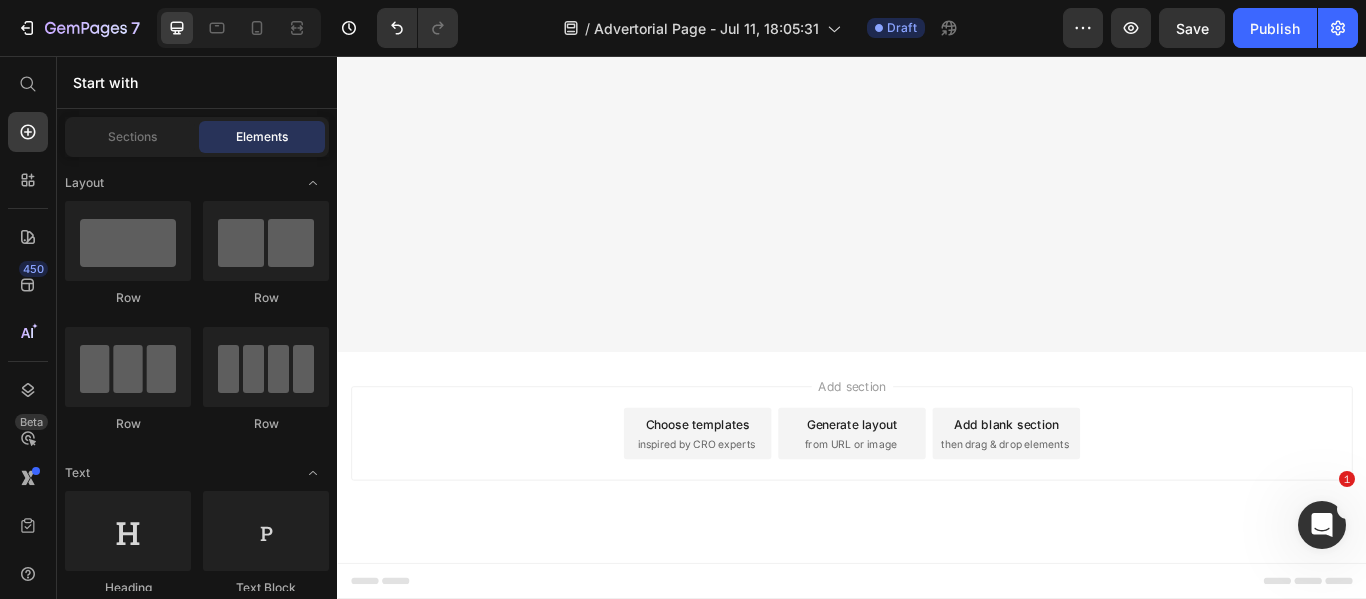 scroll, scrollTop: 5400, scrollLeft: 0, axis: vertical 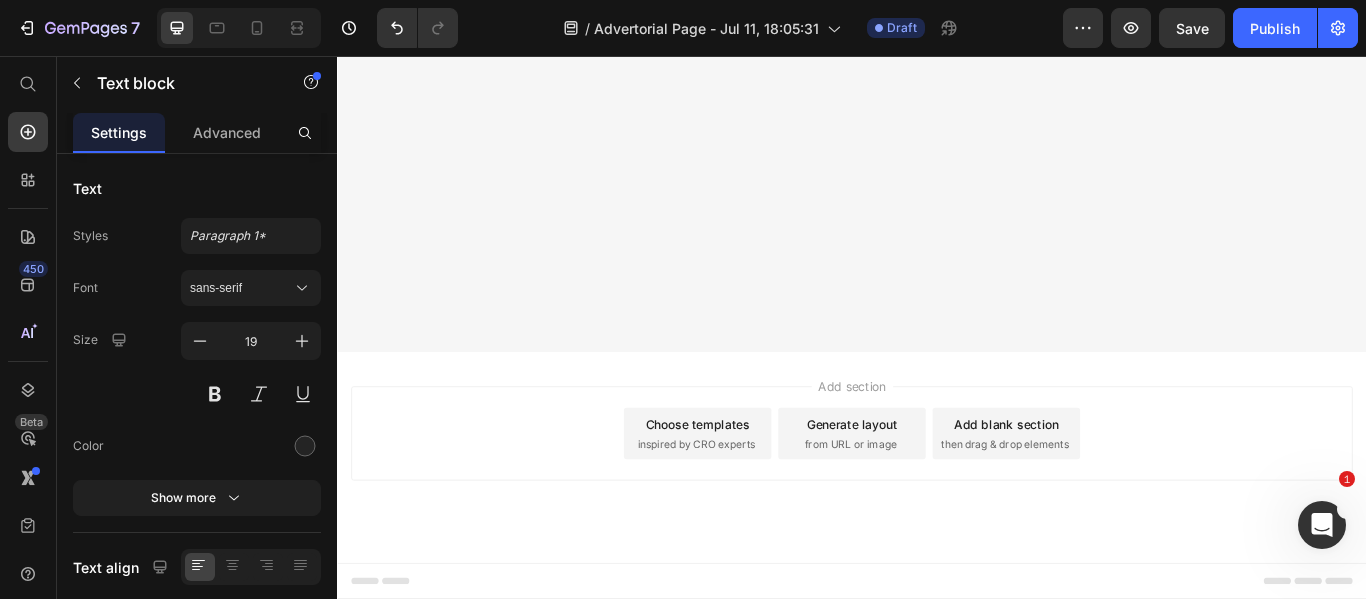 click on "Significant sleep improvement to maintain your positive energy  every day." at bounding box center (555, -866) 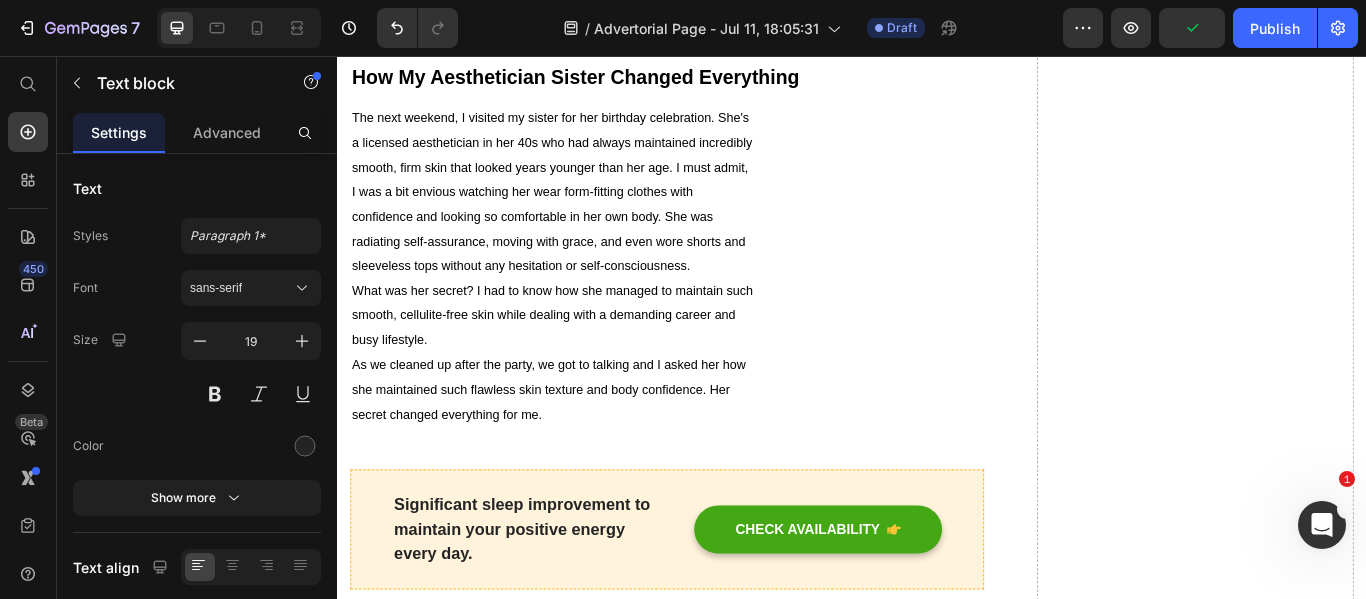 scroll, scrollTop: 878, scrollLeft: 0, axis: vertical 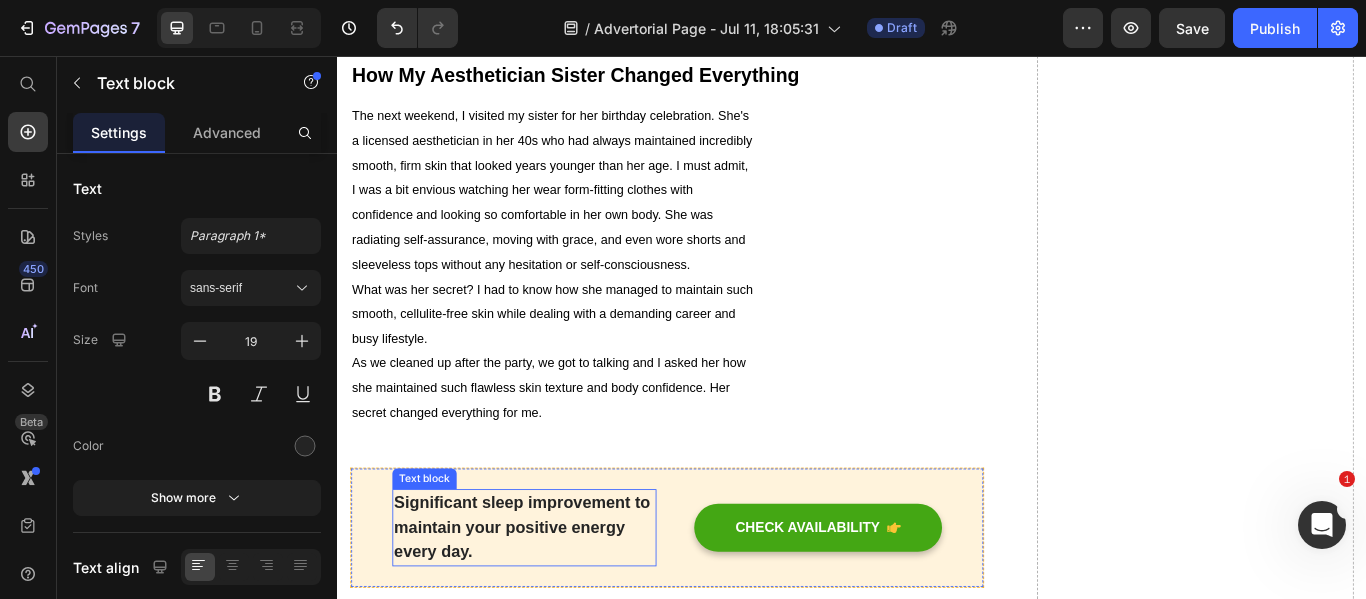 click on "Significant sleep improvement to maintain your positive energy  every day." at bounding box center (555, 606) 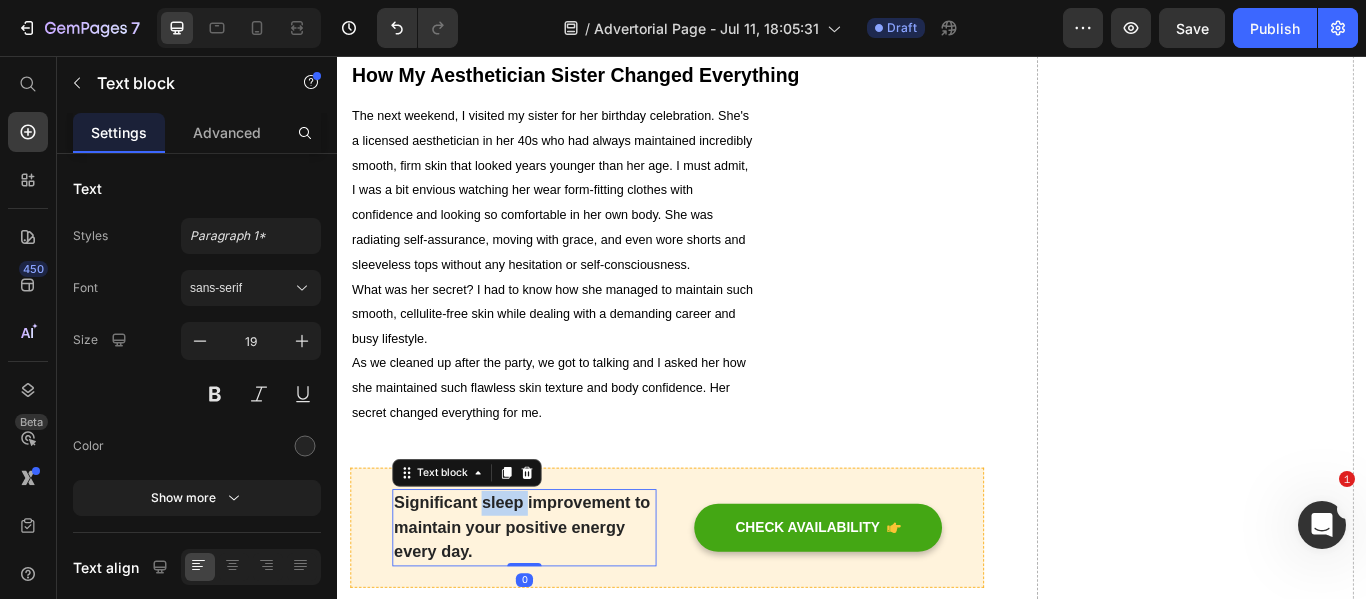 click on "Significant sleep improvement to maintain your positive energy  every day." at bounding box center [555, 606] 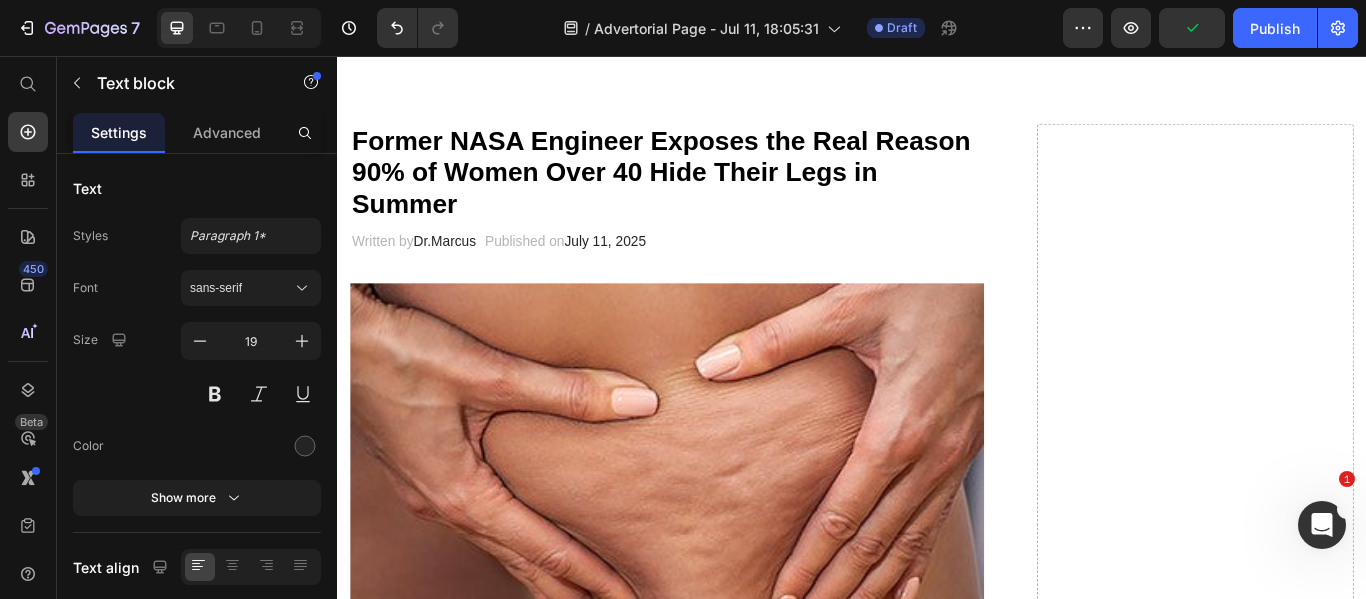 scroll, scrollTop: 5, scrollLeft: 0, axis: vertical 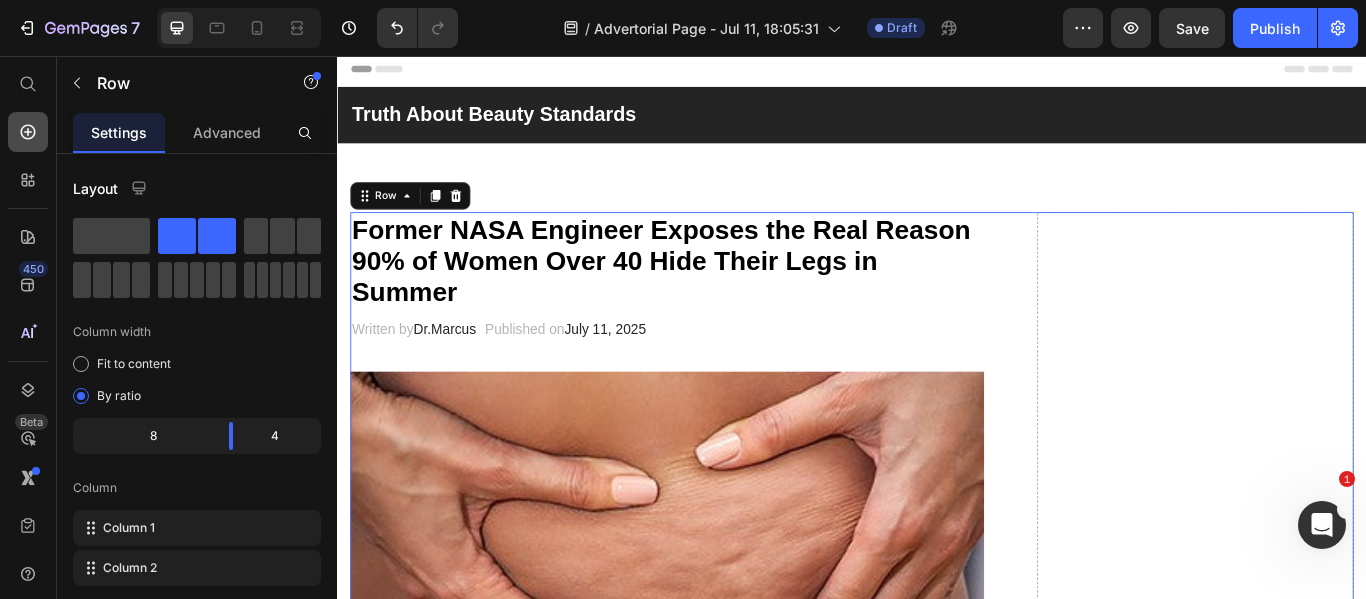 click 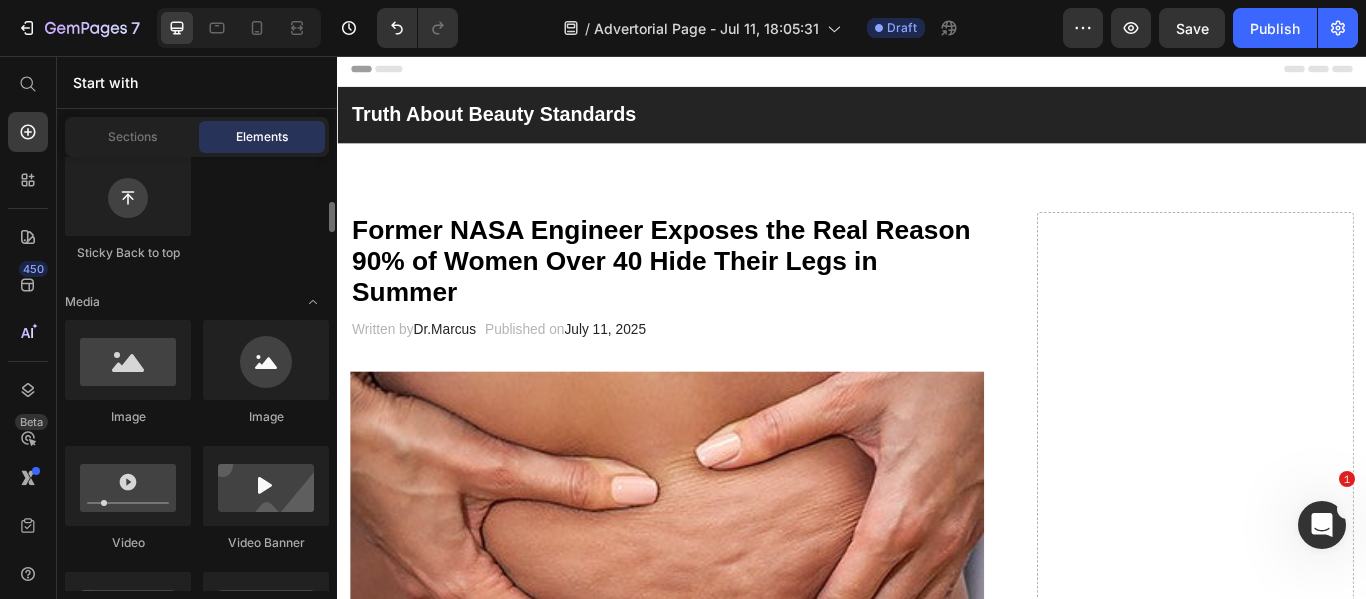 scroll, scrollTop: 626, scrollLeft: 0, axis: vertical 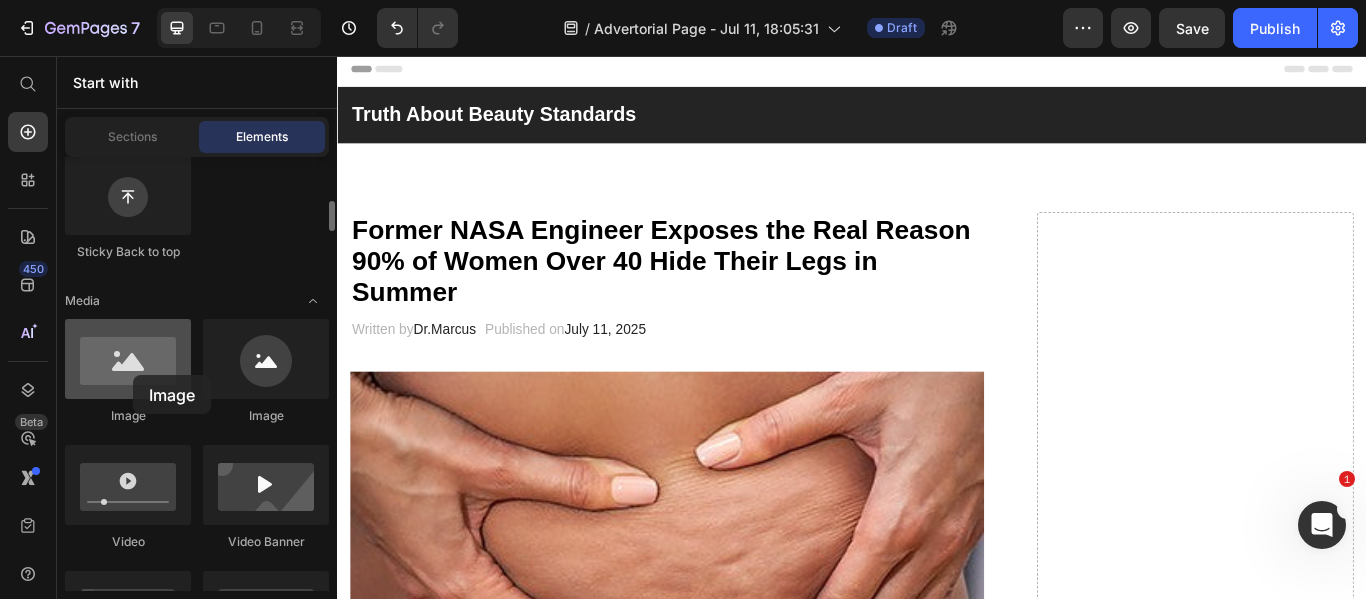 click at bounding box center [128, 359] 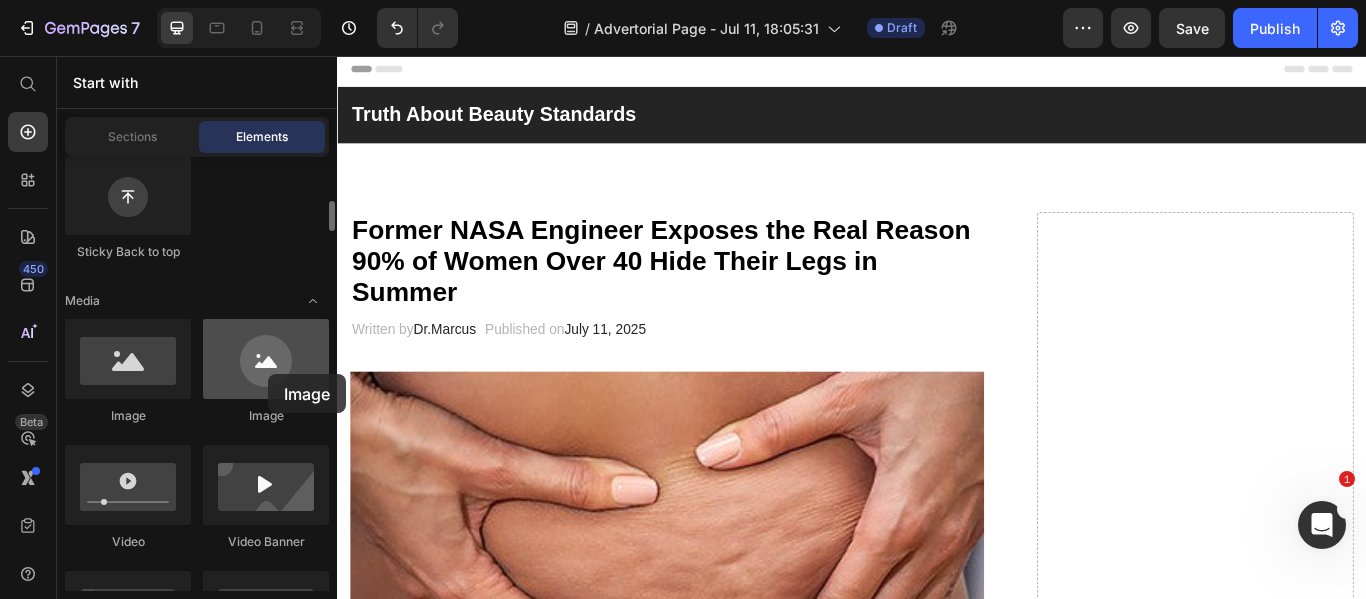 click at bounding box center (266, 359) 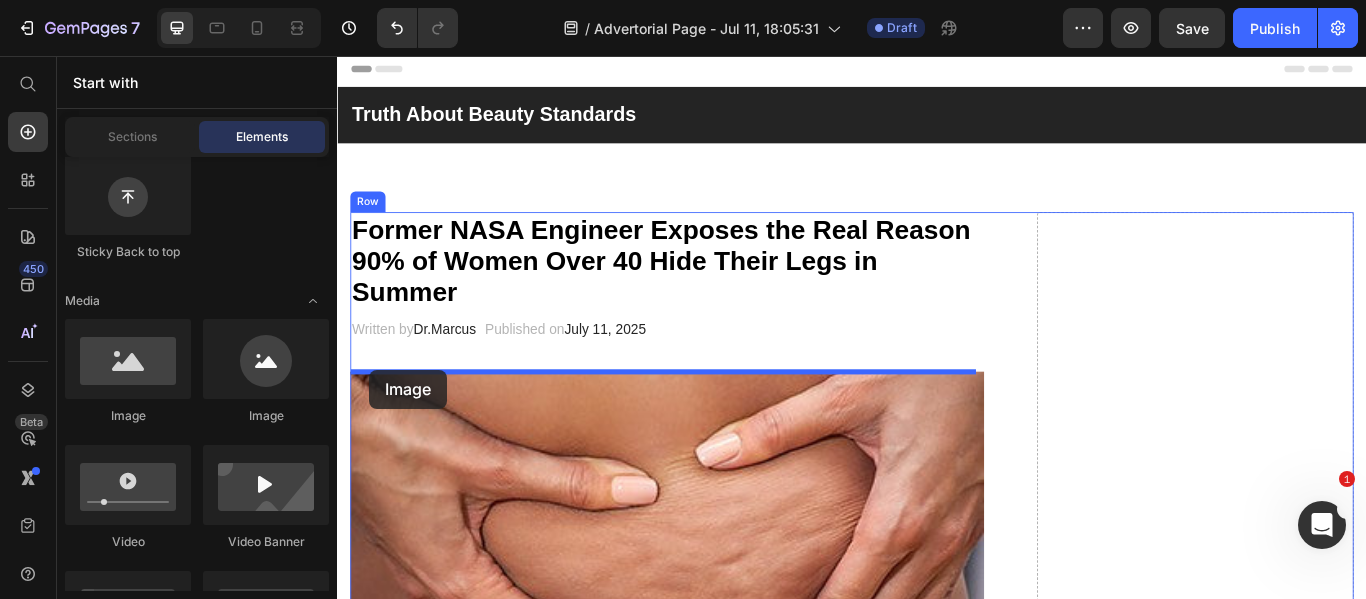drag, startPoint x: 605, startPoint y: 430, endPoint x: 374, endPoint y: 422, distance: 231.13849 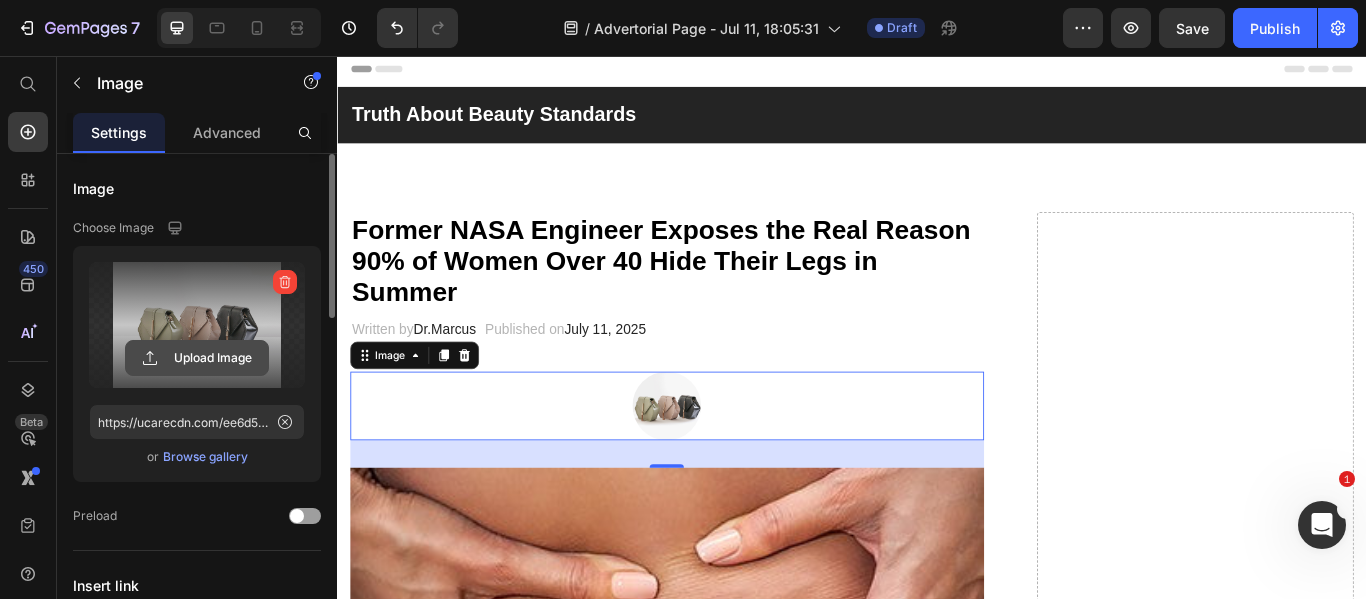 click 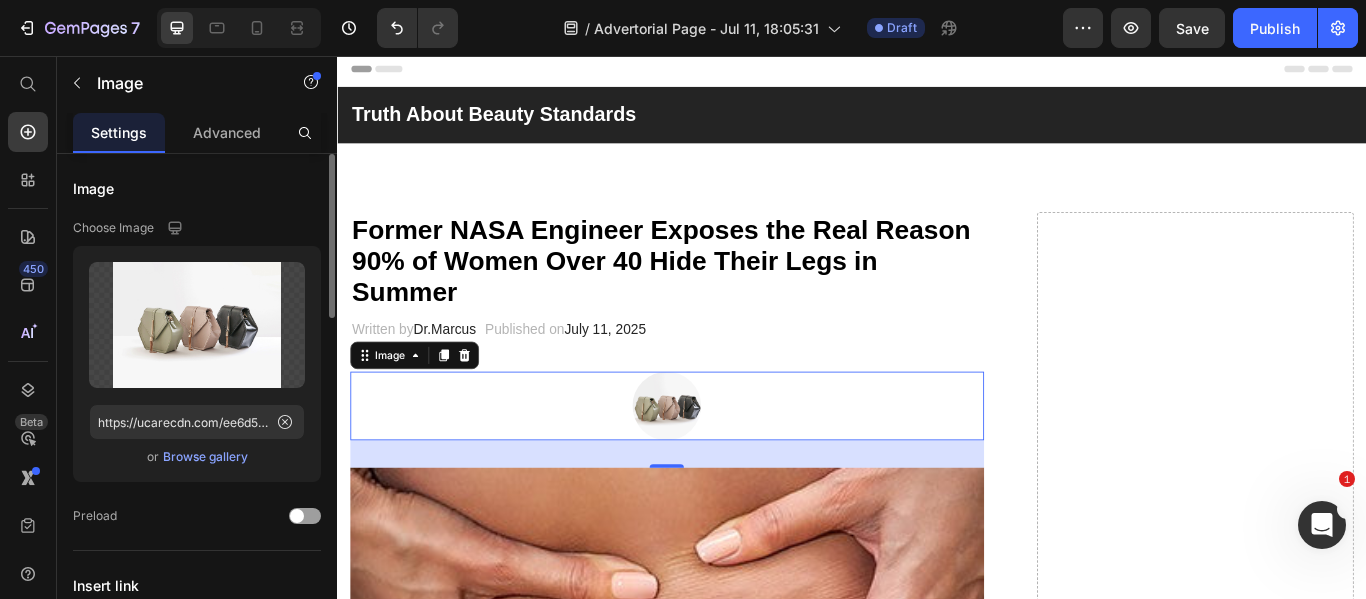 click on "Browse gallery" at bounding box center (205, 457) 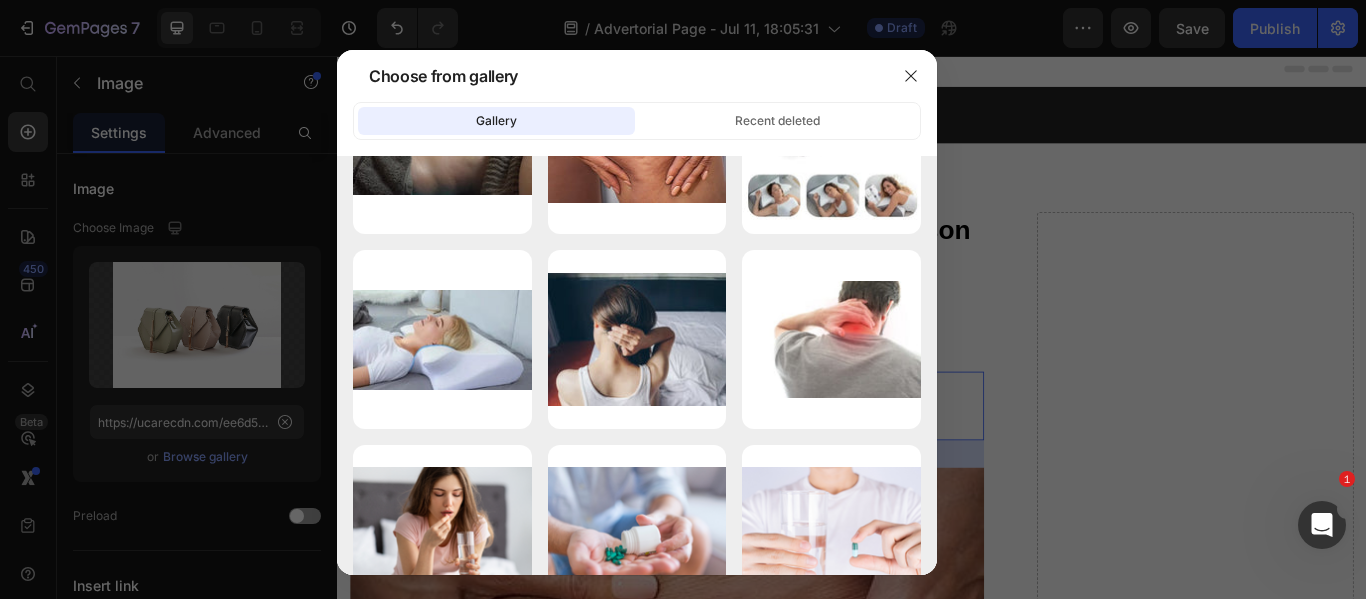 scroll, scrollTop: 0, scrollLeft: 0, axis: both 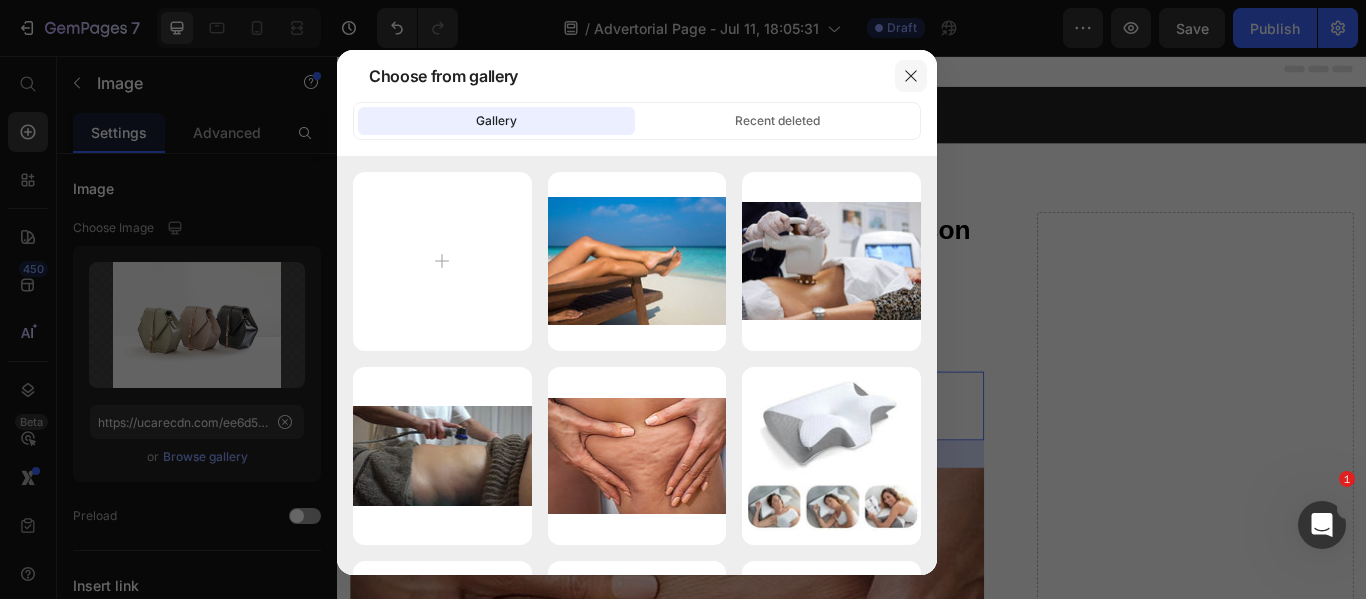 click at bounding box center (911, 76) 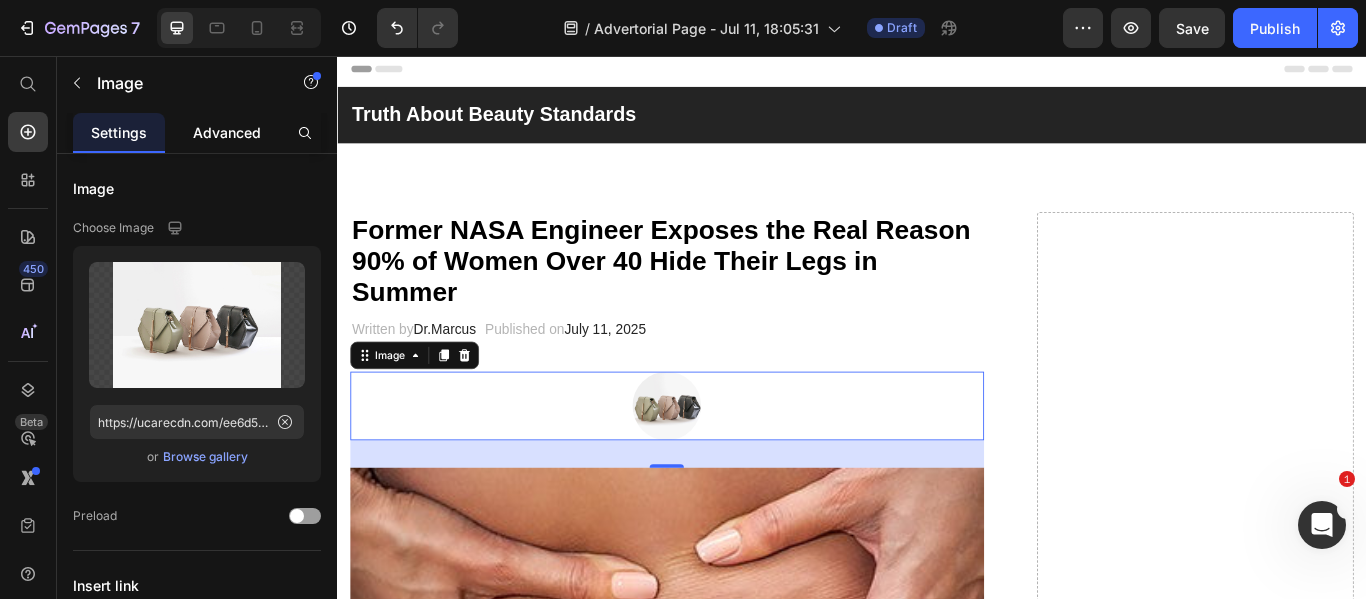click on "Advanced" at bounding box center [227, 132] 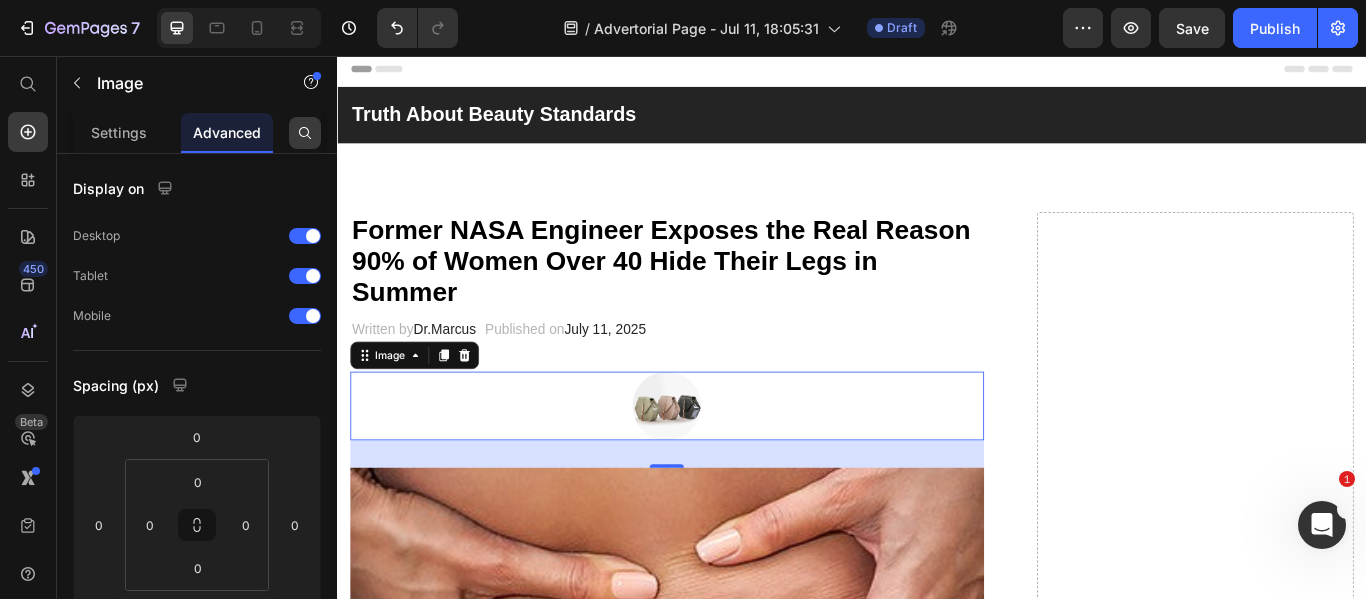 click 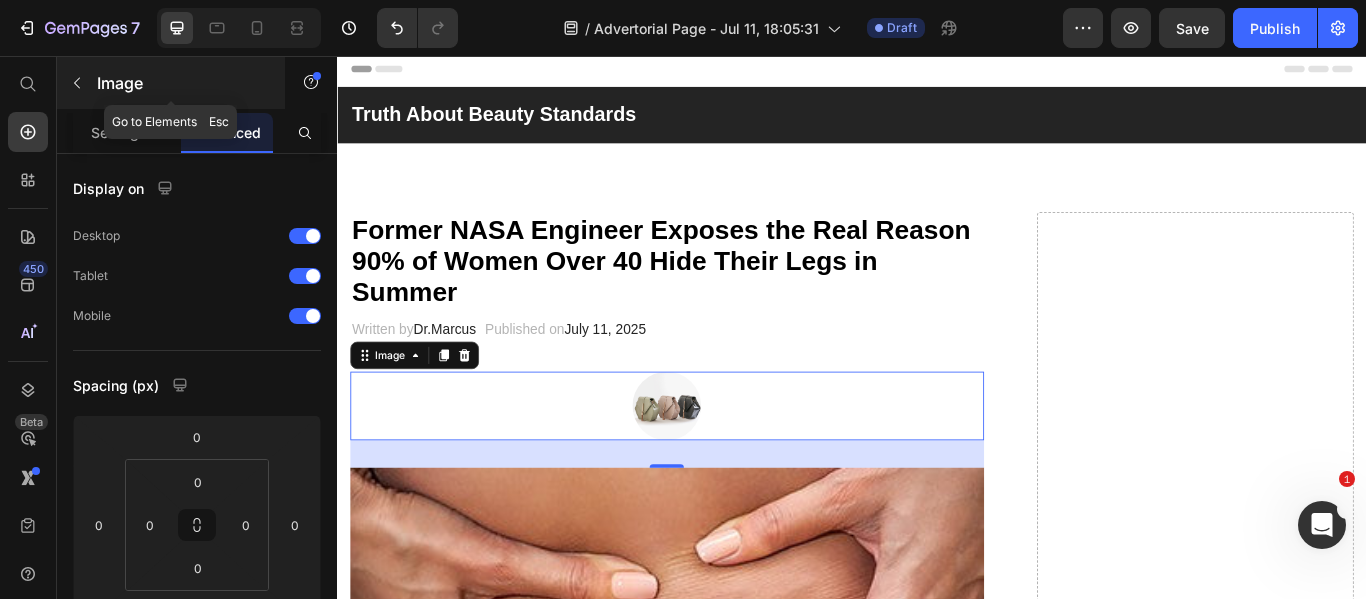 click 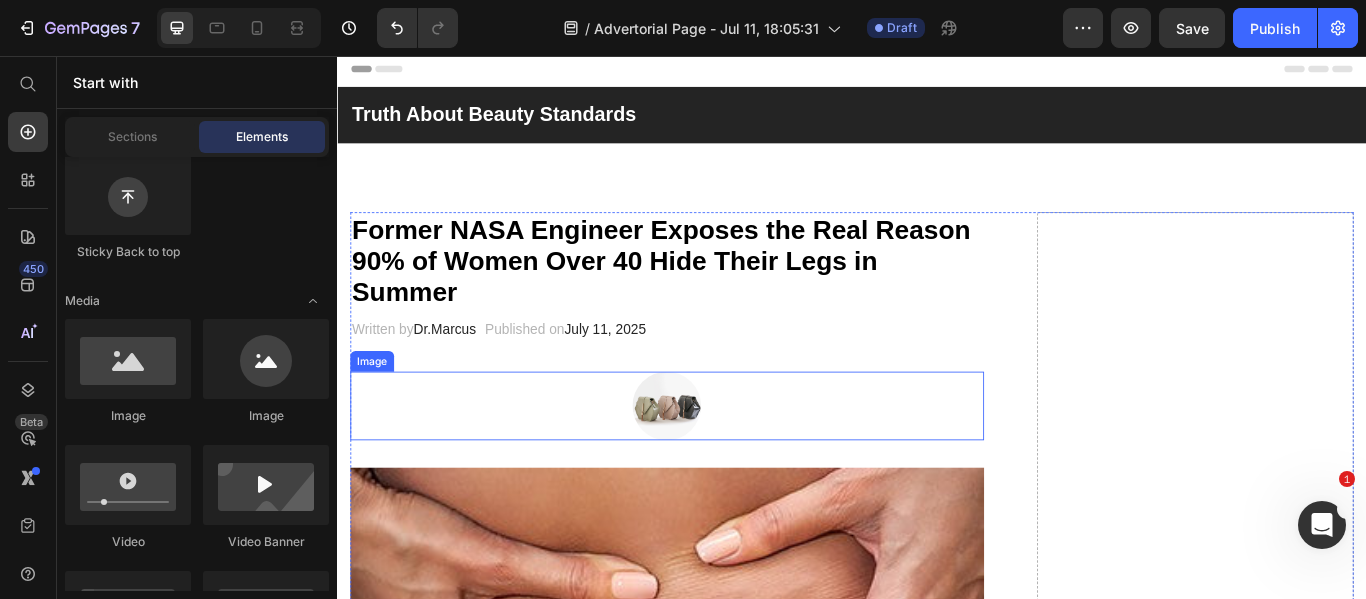 click at bounding box center (721, 464) 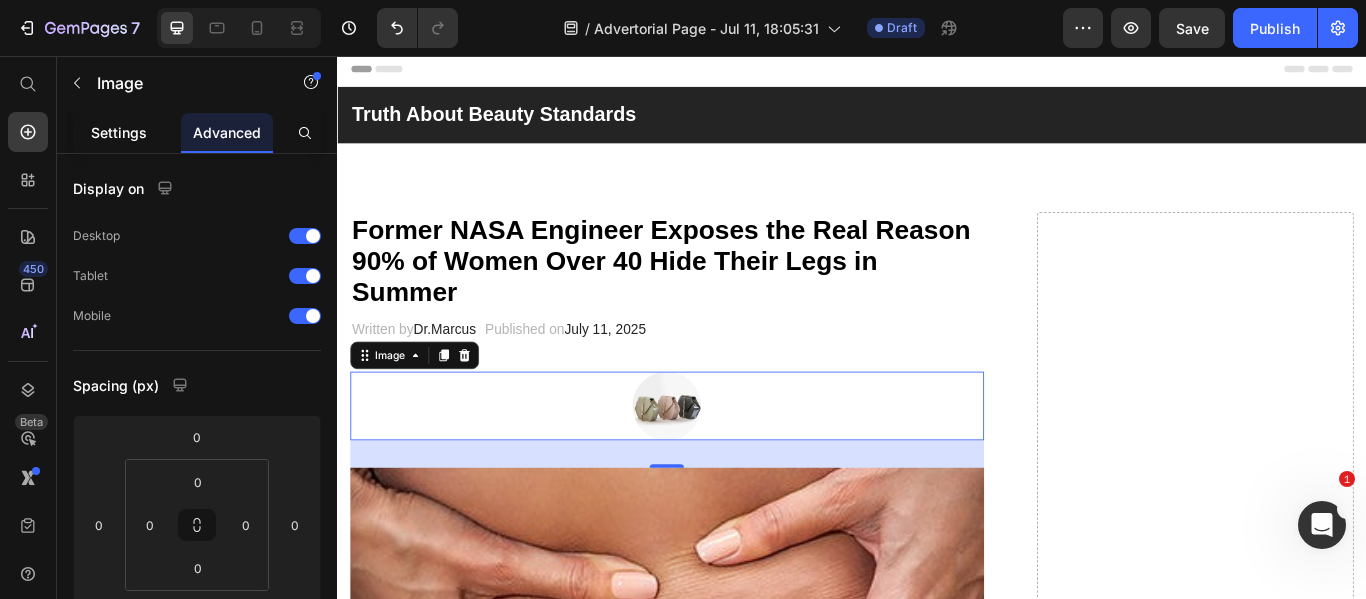 click on "Settings" at bounding box center (119, 132) 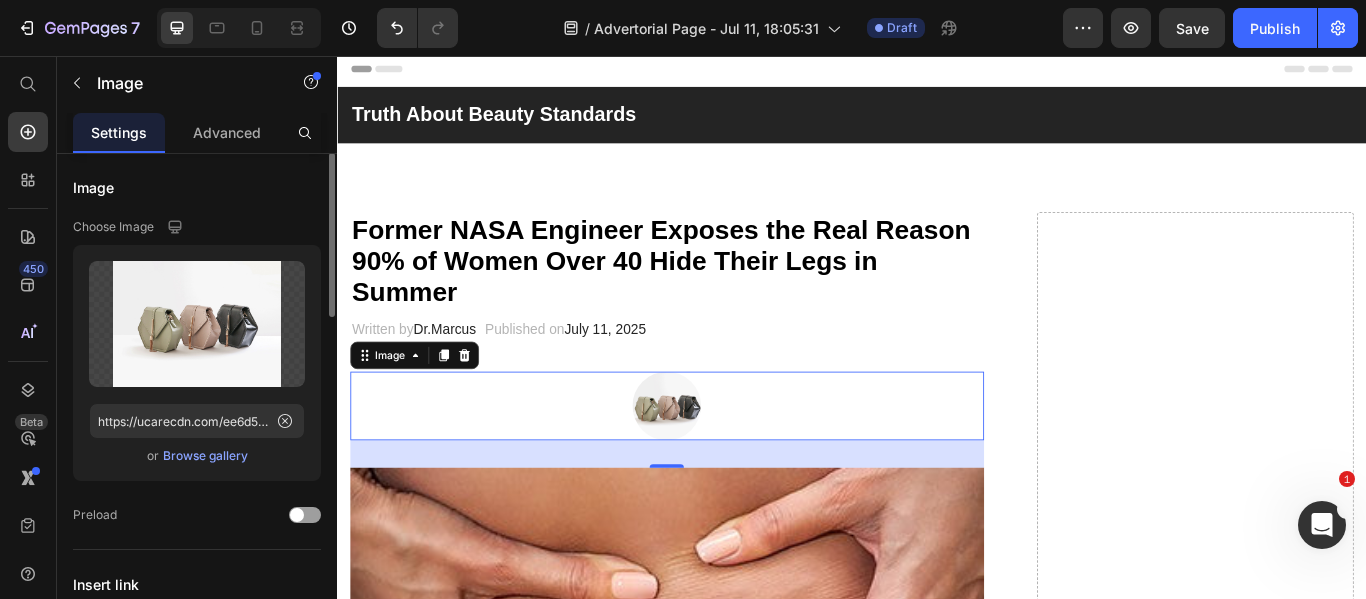 scroll, scrollTop: 0, scrollLeft: 0, axis: both 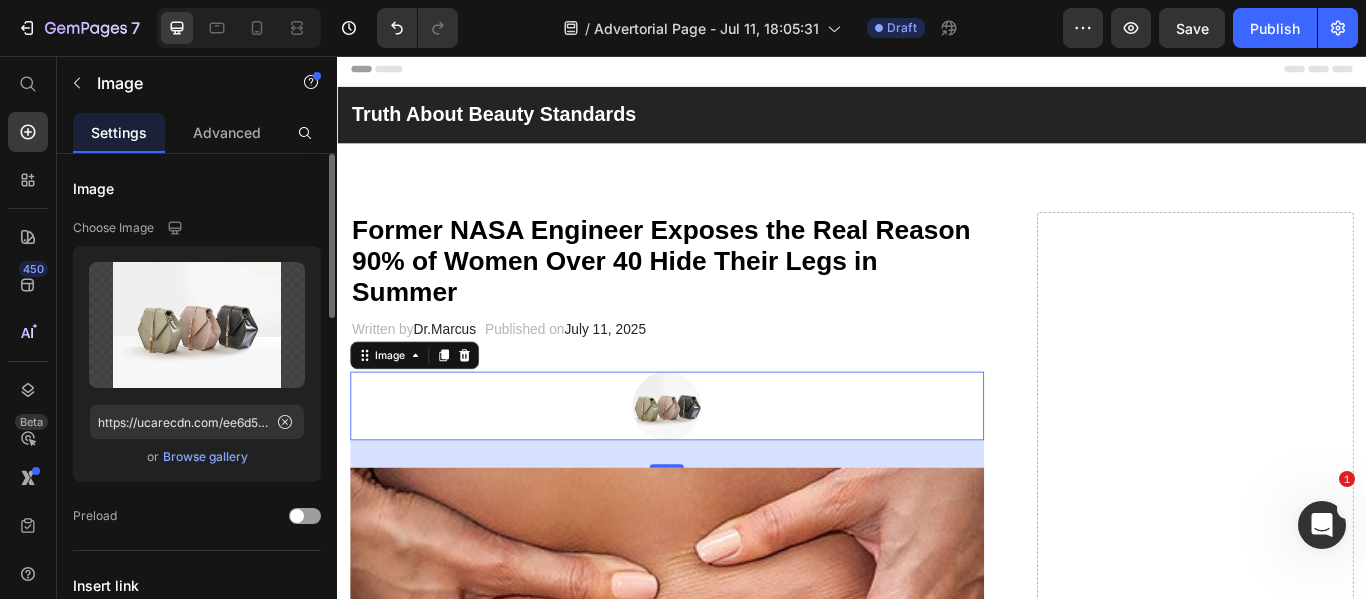 click on "Browse gallery" at bounding box center (205, 457) 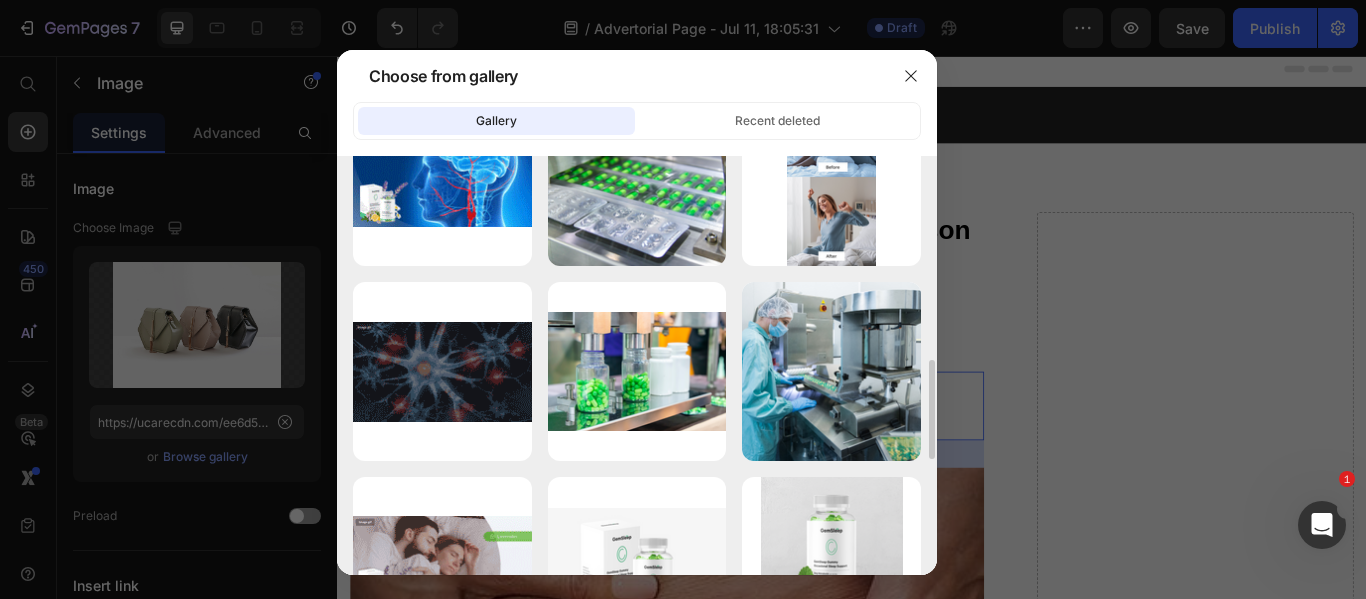 scroll, scrollTop: 870, scrollLeft: 0, axis: vertical 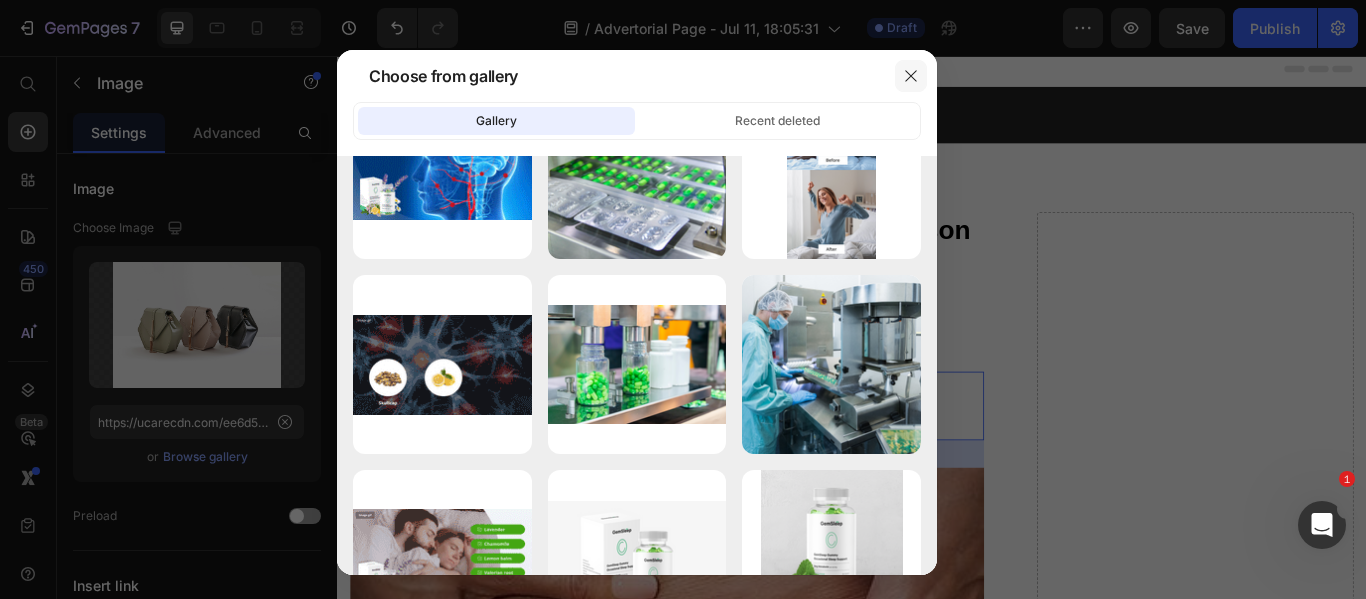 click 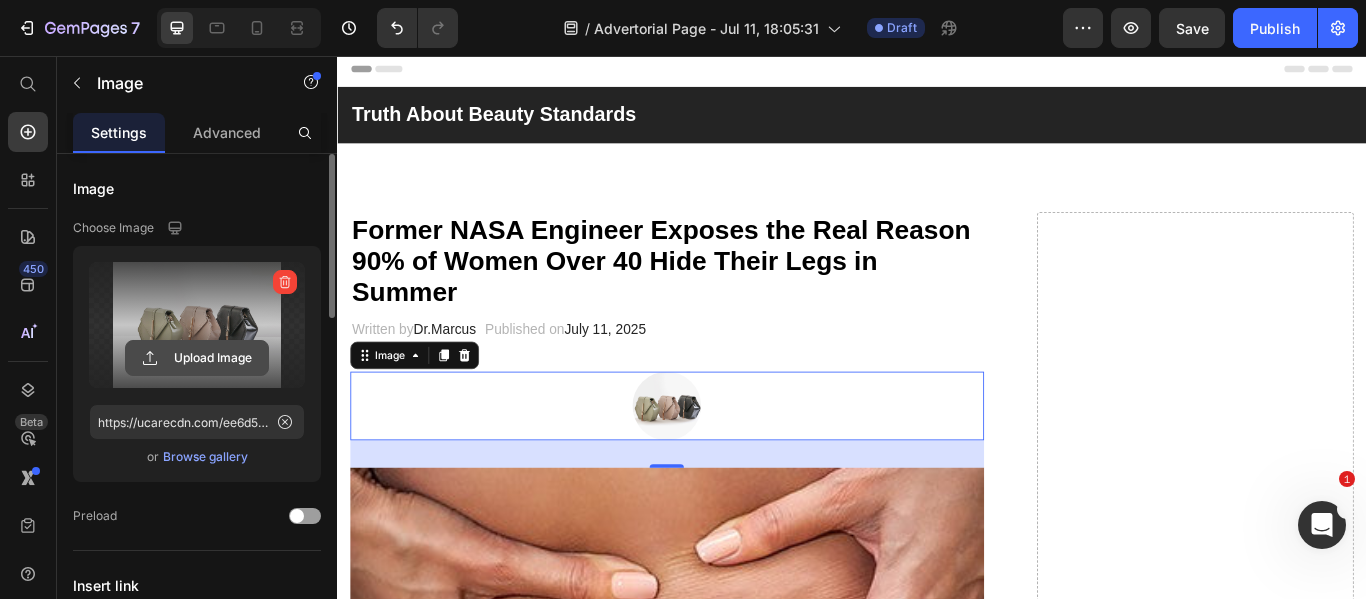 click 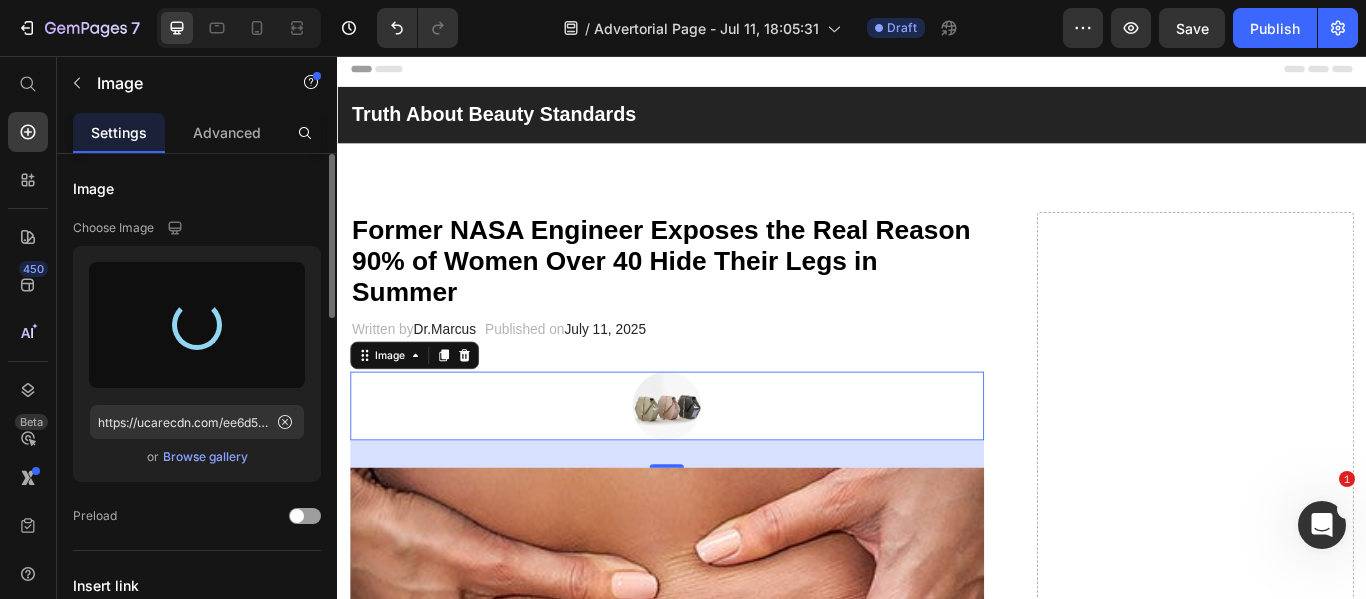 type on "https://cdn.shopify.com/s/files/1/0654/1282/5286/files/gempages_574882863443346544-759db647-66f1-4b00-8cb4-d36bec0ae4fd.jpg" 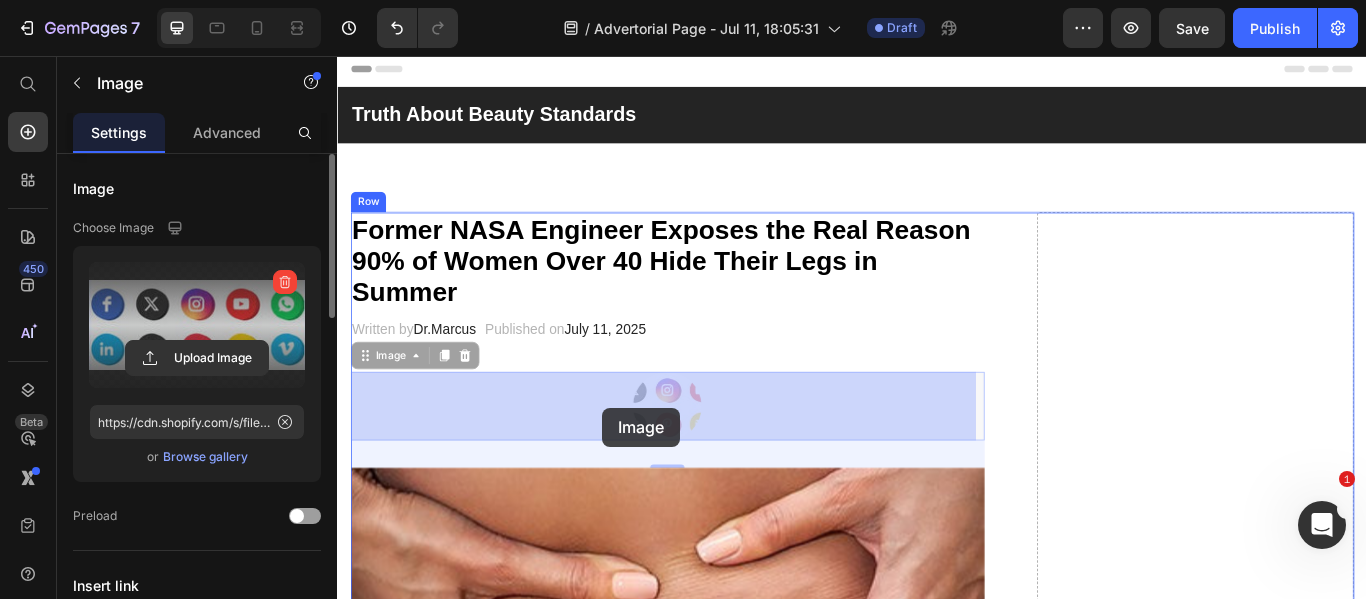 drag, startPoint x: 720, startPoint y: 461, endPoint x: 647, endPoint y: 462, distance: 73.00685 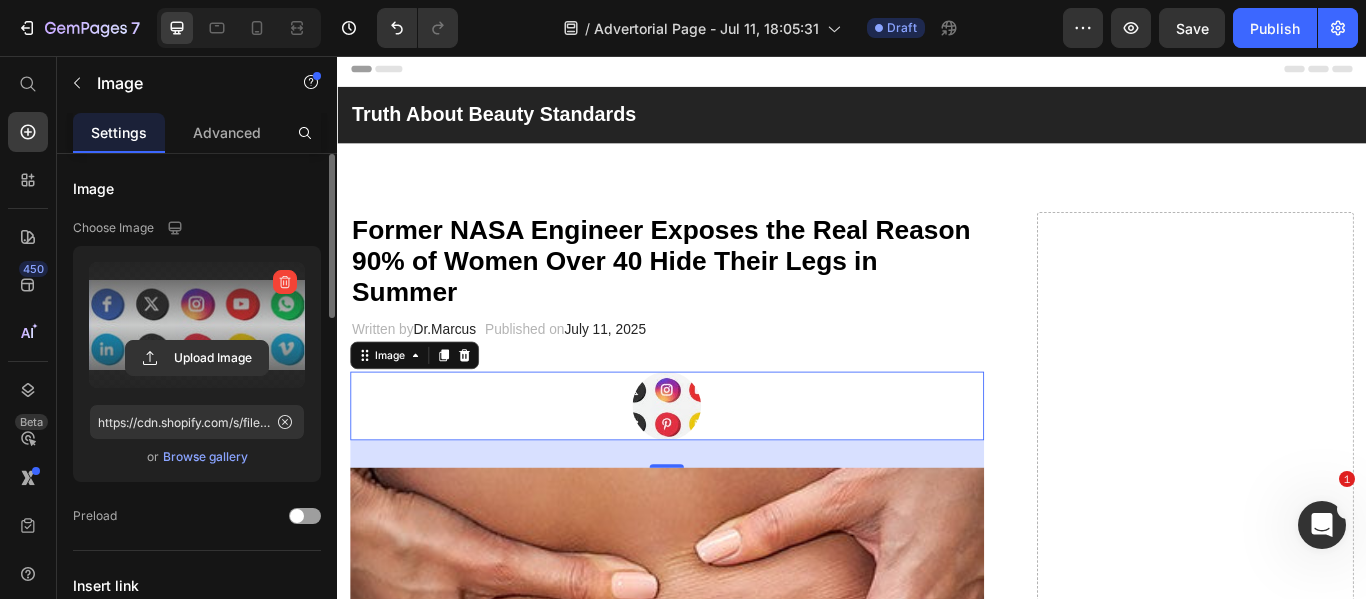 click at bounding box center (721, 464) 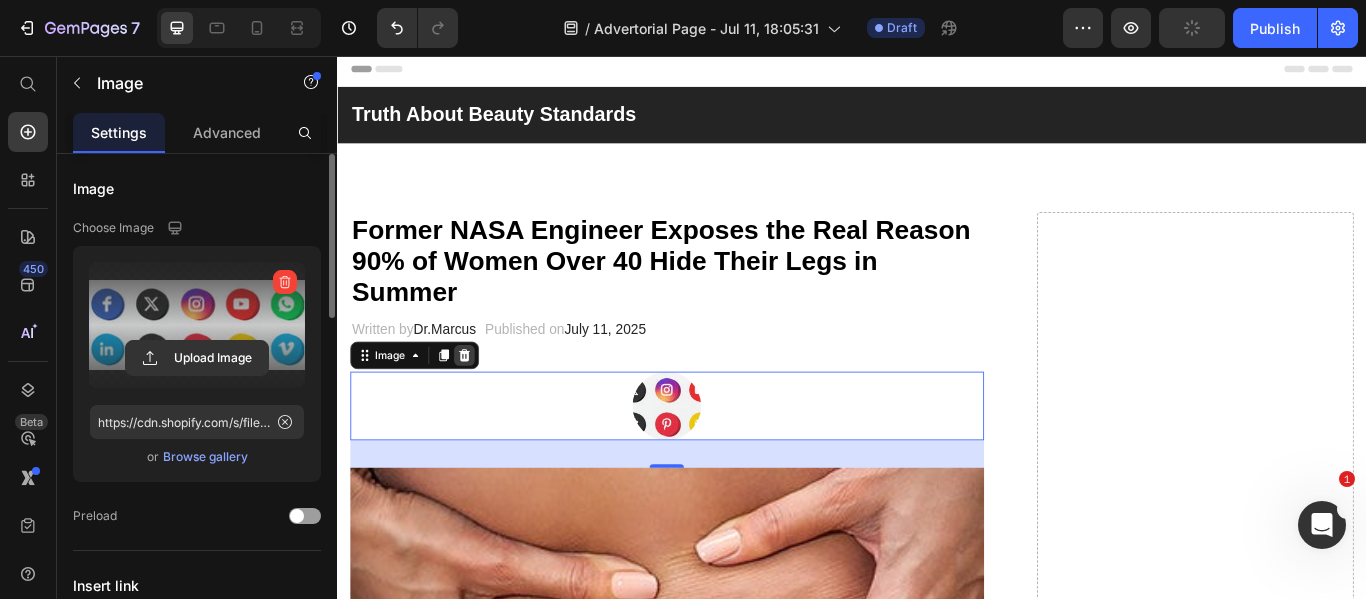 click 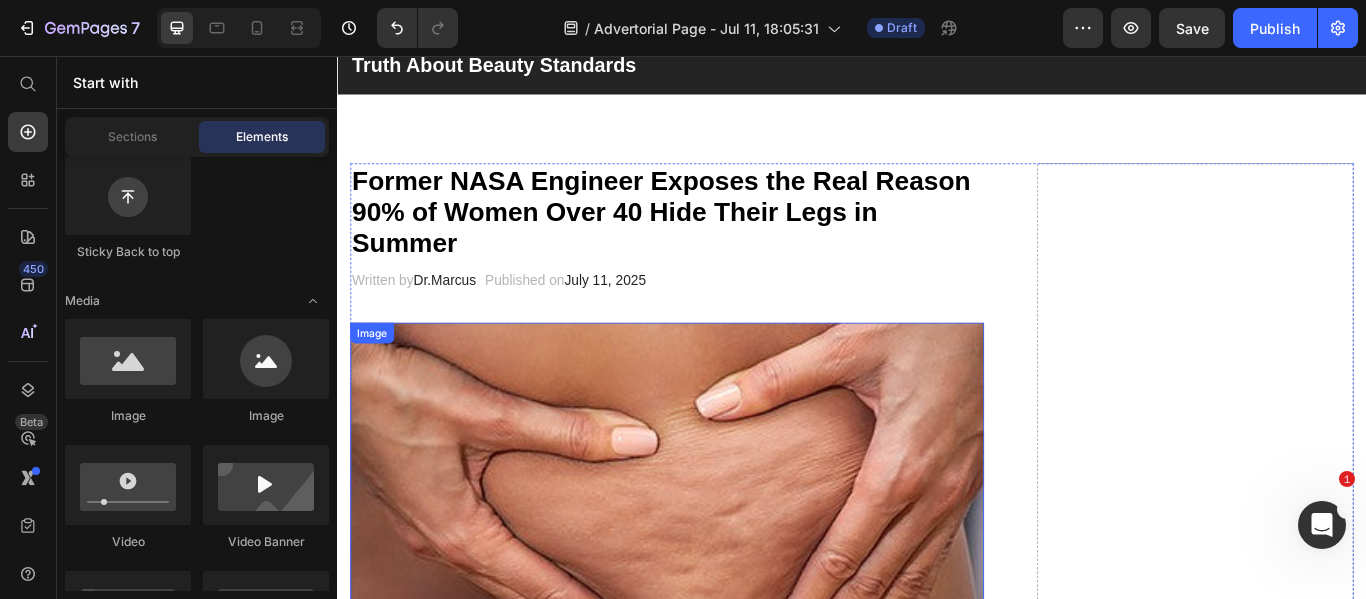 scroll, scrollTop: 60, scrollLeft: 0, axis: vertical 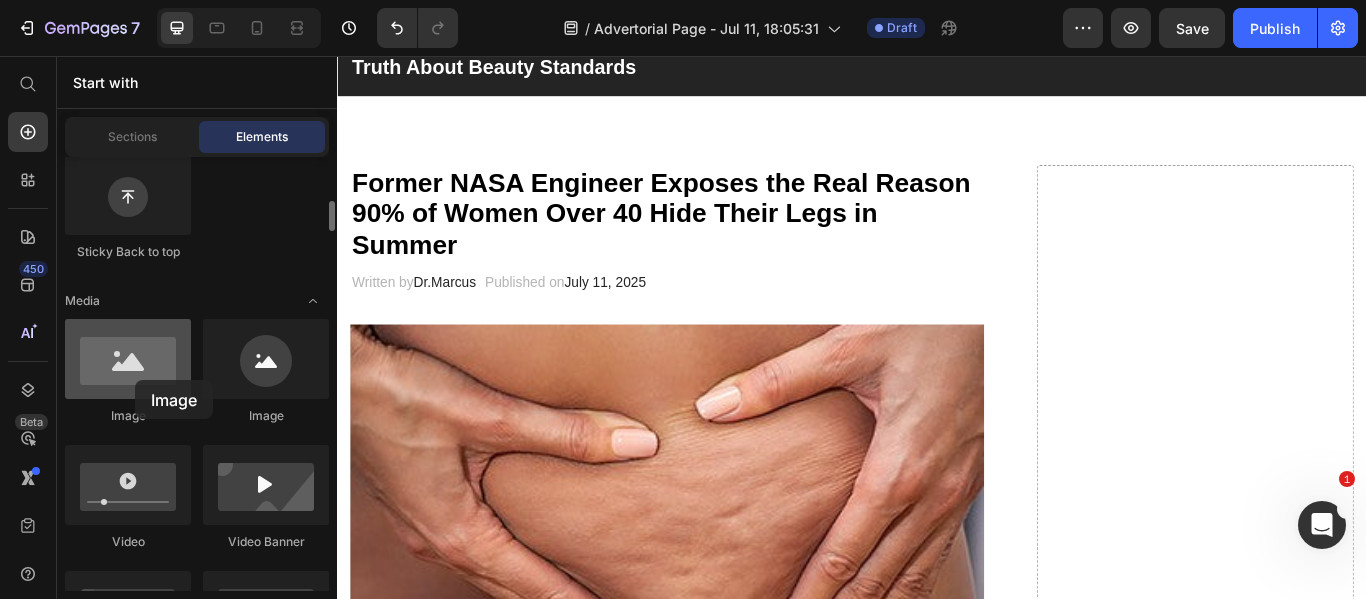 click at bounding box center (128, 359) 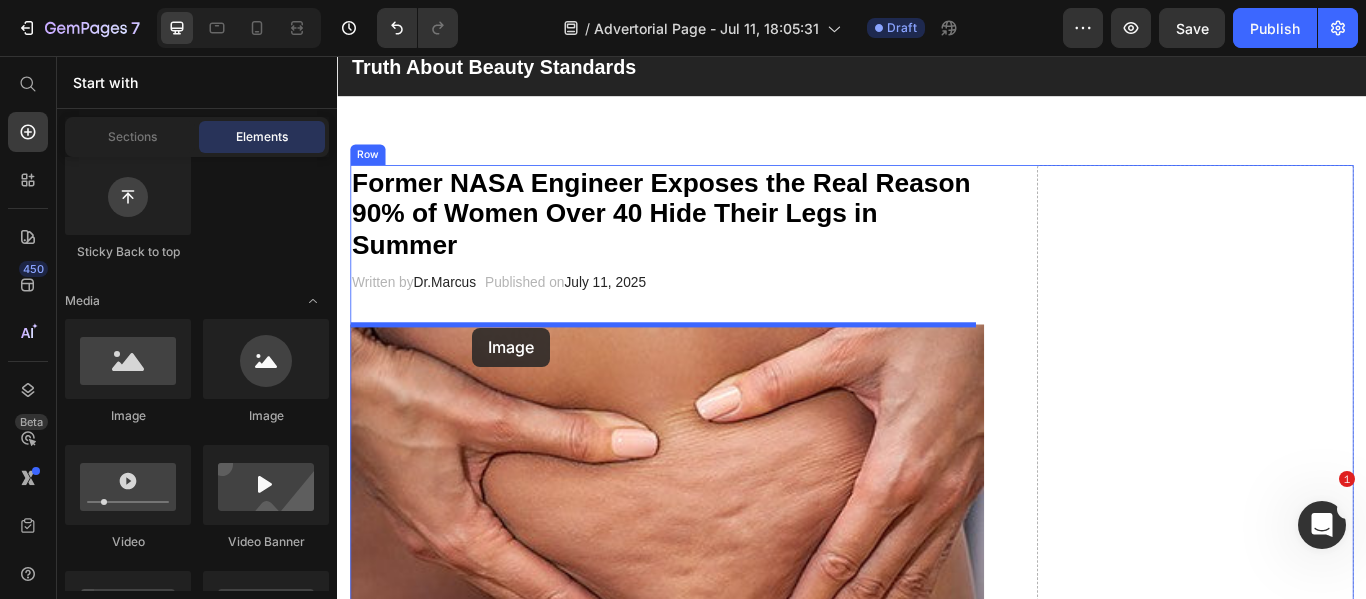 drag, startPoint x: 472, startPoint y: 436, endPoint x: 495, endPoint y: 373, distance: 67.06713 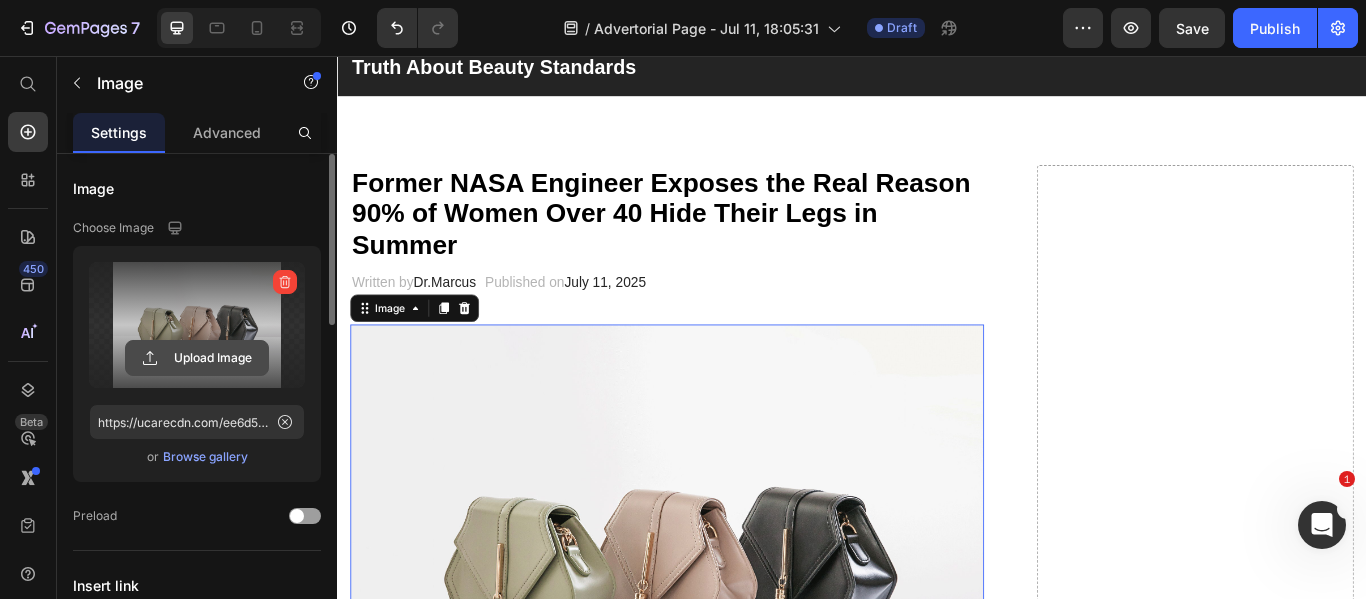 click 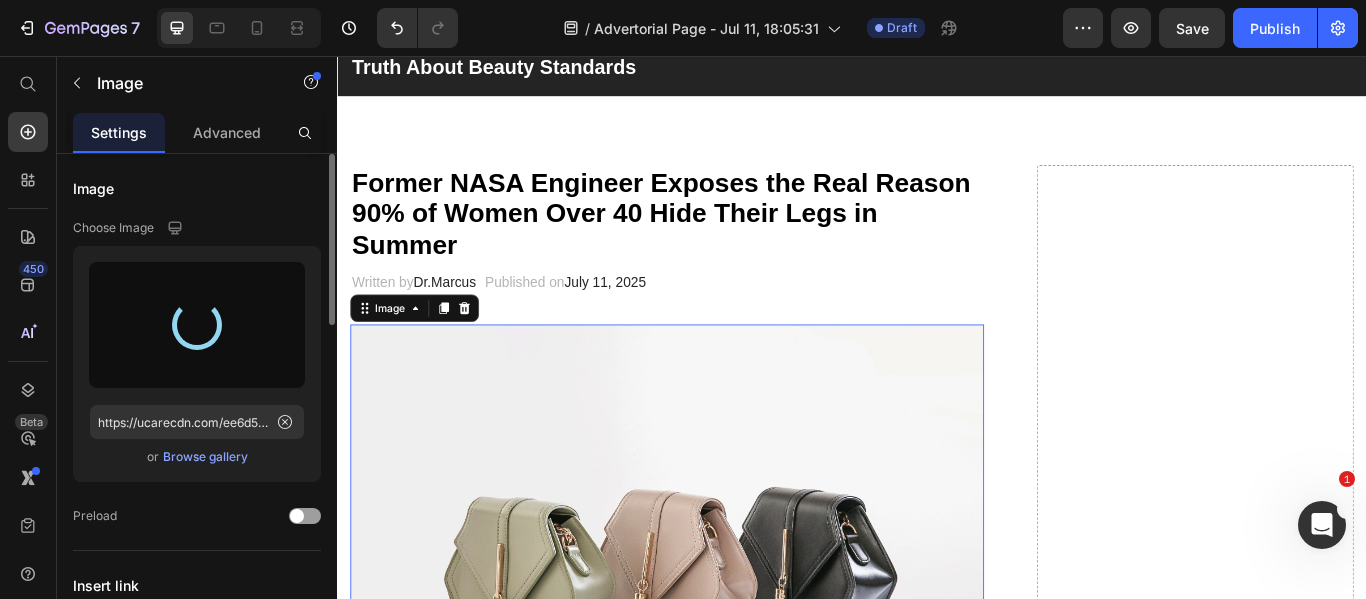 type on "https://cdn.shopify.com/s/files/1/0654/1282/5286/files/gempages_574882863443346544-759db647-66f1-4b00-8cb4-d36bec0ae4fd.jpg" 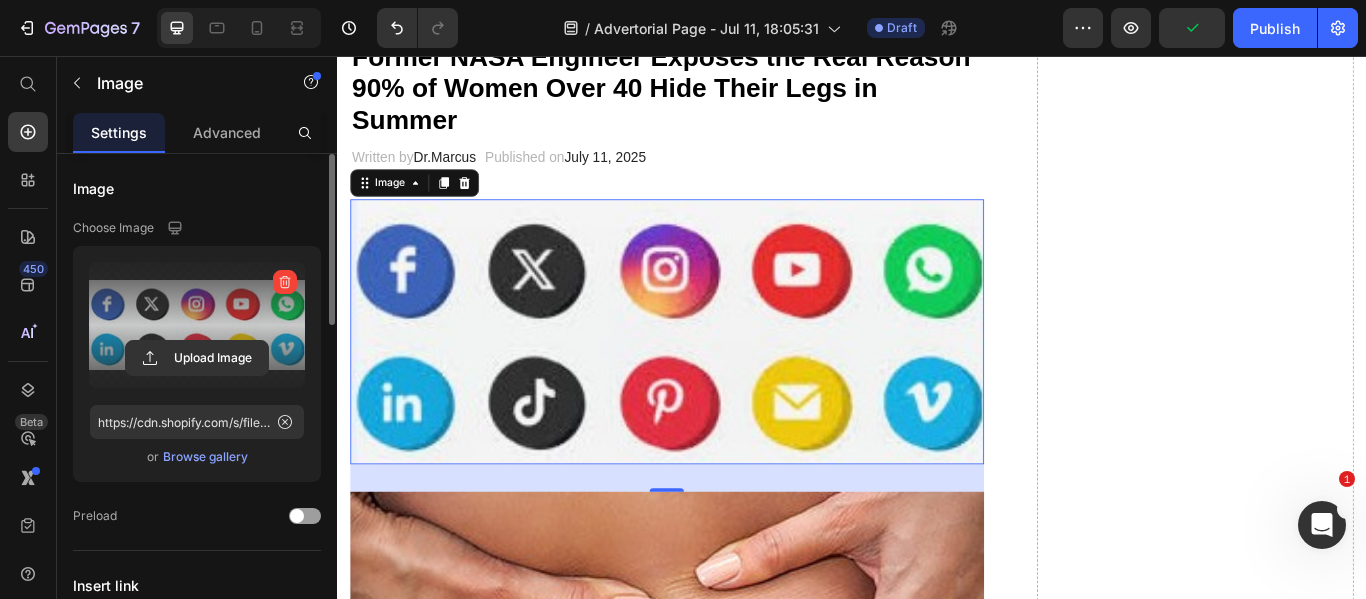 scroll, scrollTop: 208, scrollLeft: 0, axis: vertical 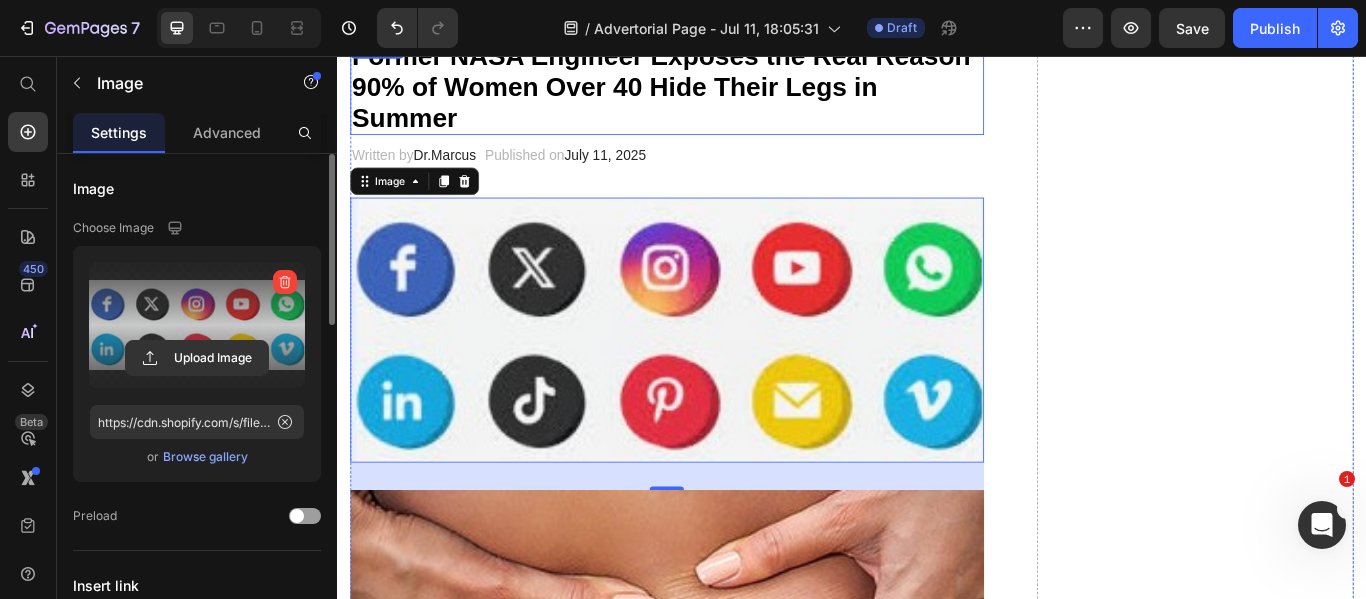 click on "Former NASA Engineer Exposes the Real Reason 90% of Women Over 40 Hide Their Legs in Summer" at bounding box center (721, 91) 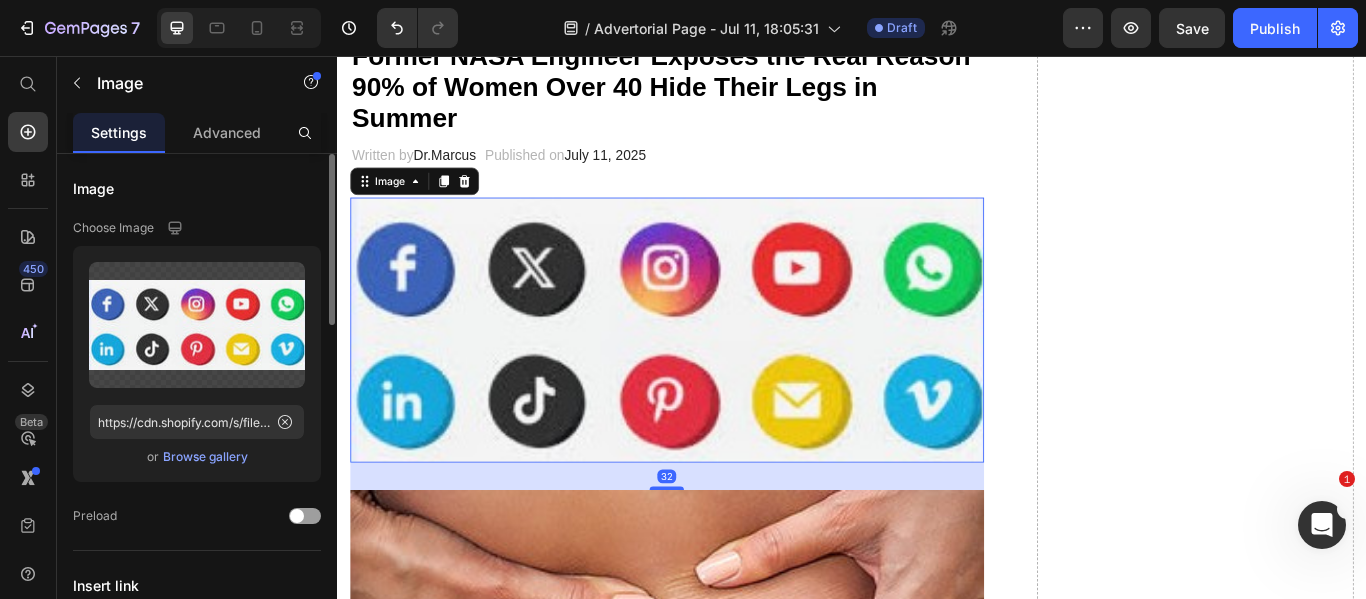 click at bounding box center (721, 376) 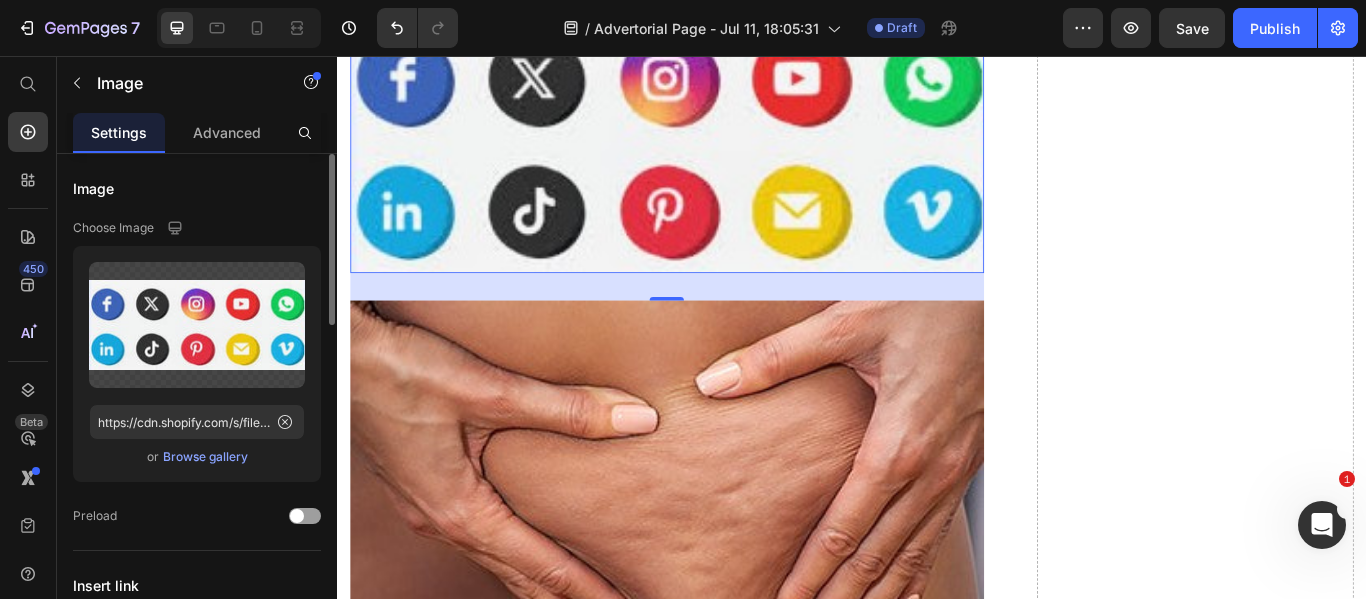 scroll, scrollTop: 433, scrollLeft: 0, axis: vertical 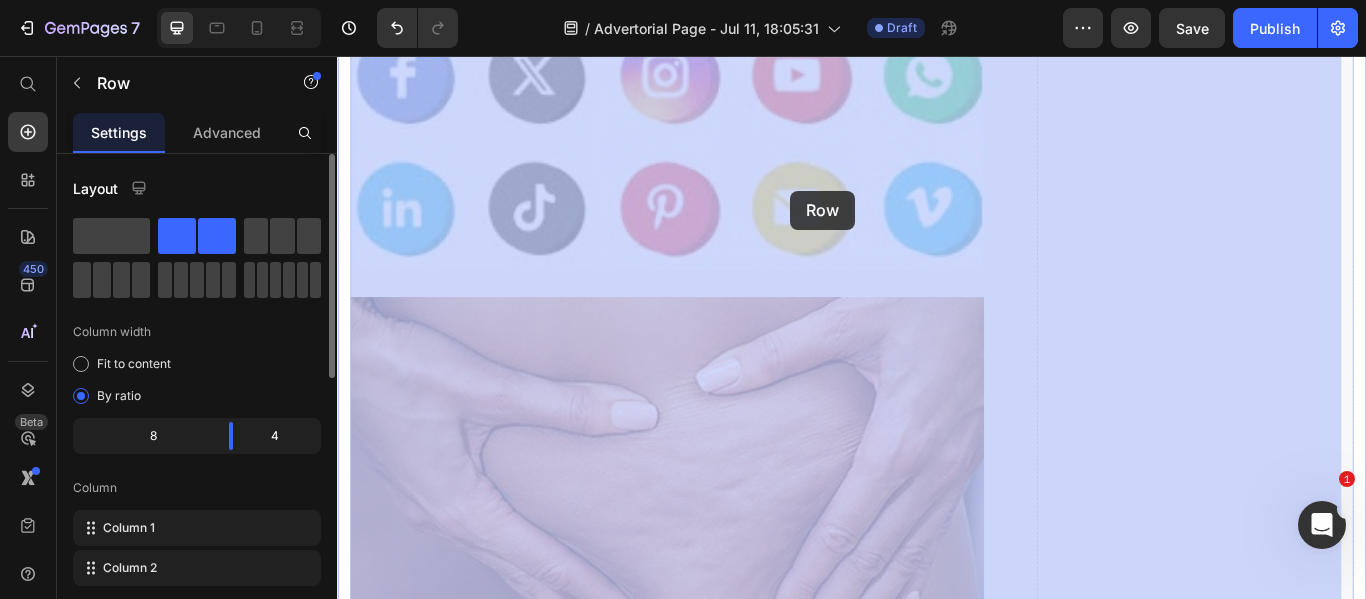 drag, startPoint x: 1081, startPoint y: 298, endPoint x: 865, endPoint y: 213, distance: 232.12282 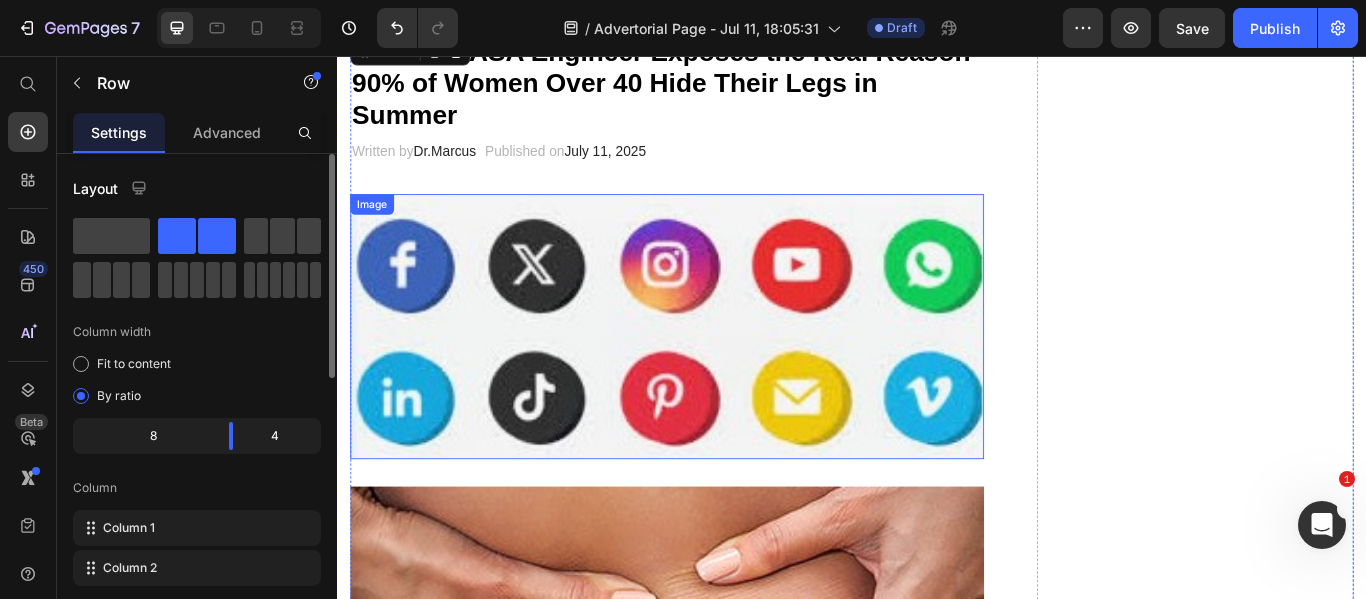 scroll, scrollTop: 211, scrollLeft: 0, axis: vertical 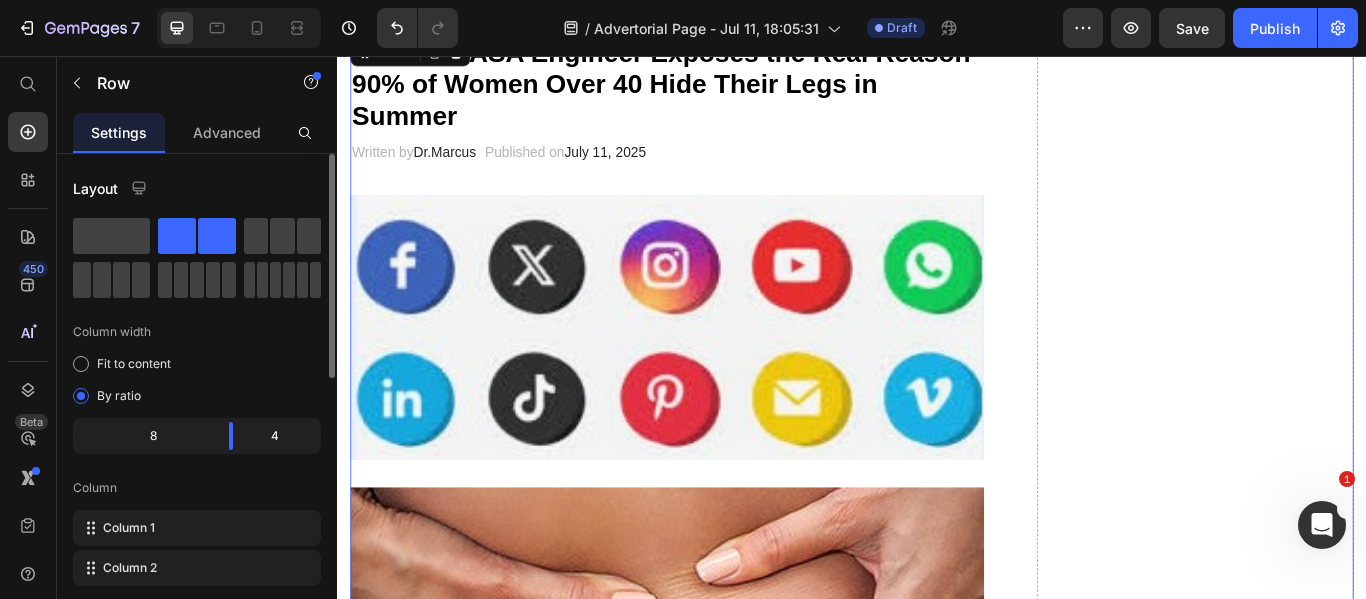 click on "Former NASA Engineer Exposes the Real Reason 90% of Women Over 40 Hide Their Legs in Summer Heading Written by  Dr.Marcus   Text block Published on  July 11, 2025 Text block Row Image Image How My Aesthetician Sister Changed Everything Heading The next weekend, I visited my sister for her birthday celebration. She's a licensed aesthetician in her 40s who had always maintained incredibly smooth, firm skin that looked years younger than her age. I must admit, I was a bit envious watching her wear form-fitting clothes with confidence and looking so comfortable in her own body. She was radiating self-assurance, moving with grace, and even wore shorts and sleeveless tops without any hesitation or self-consciousness. What was her secret? I had to know how she managed to maintain such smooth, cellulite-free skin while dealing with a demanding career and busy lifestyle. Text Block Image Row Significant self improvement to maintain your positive energy  every day. Text block  	   CHECK AVAILABILITY Button Row Image" at bounding box center (937, 2650) 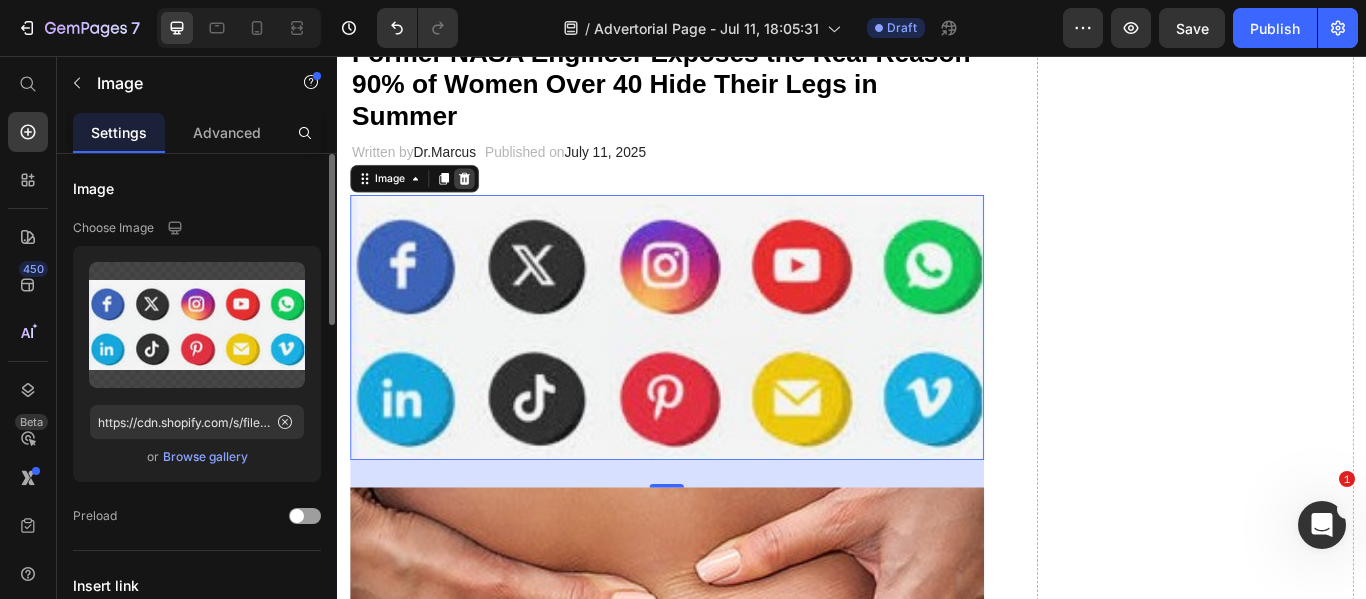 click 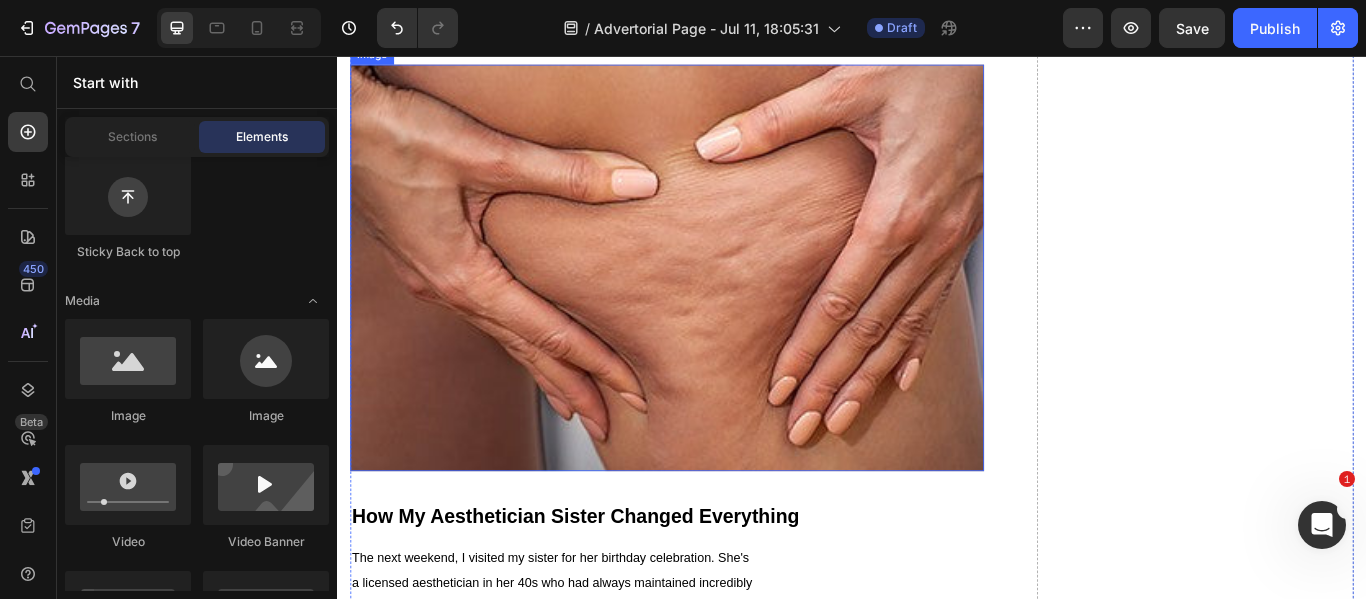 scroll, scrollTop: 349, scrollLeft: 0, axis: vertical 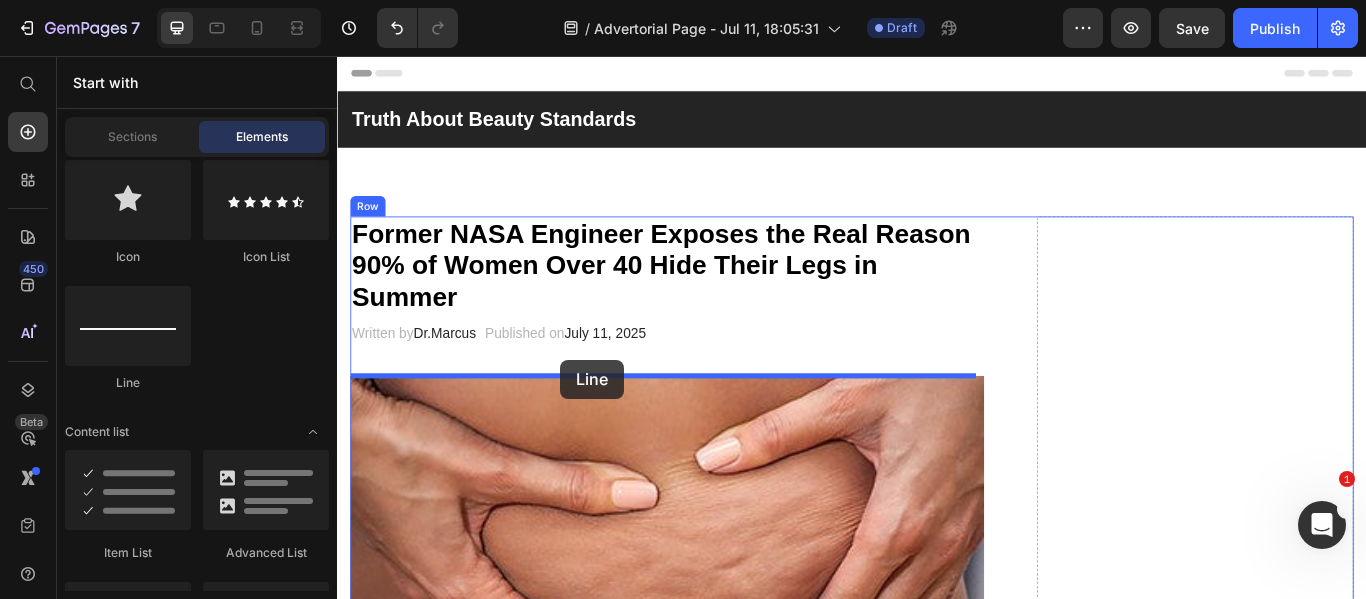 drag, startPoint x: 492, startPoint y: 394, endPoint x: 597, endPoint y: 403, distance: 105.38501 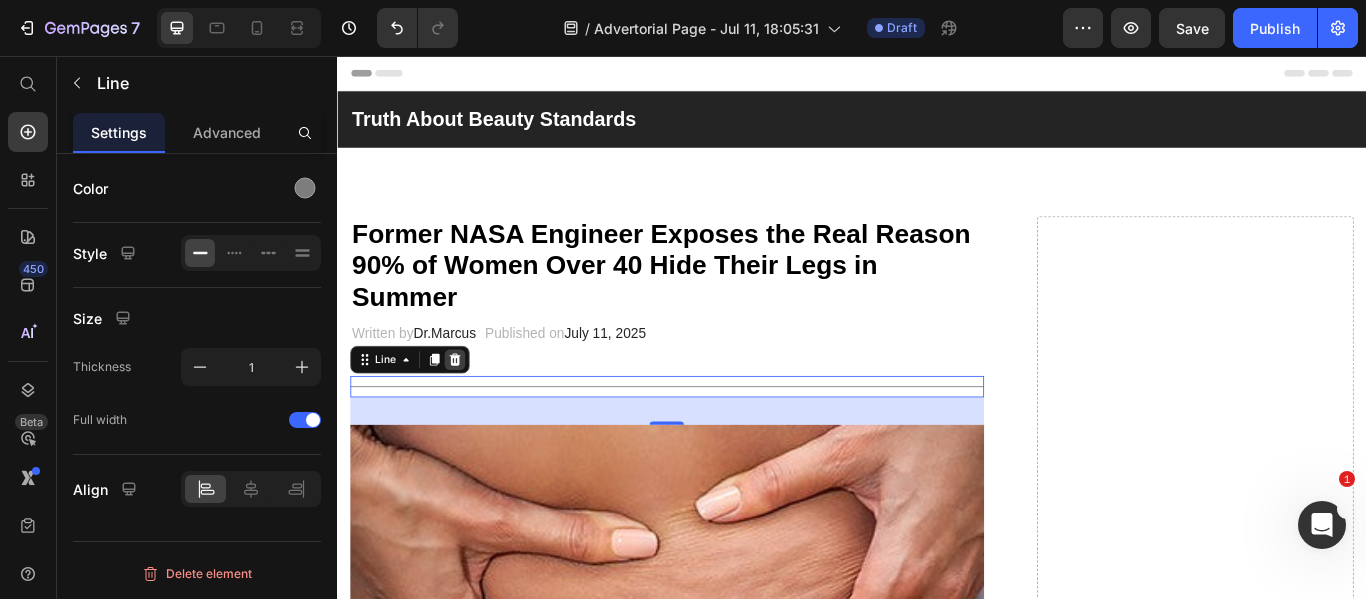 click 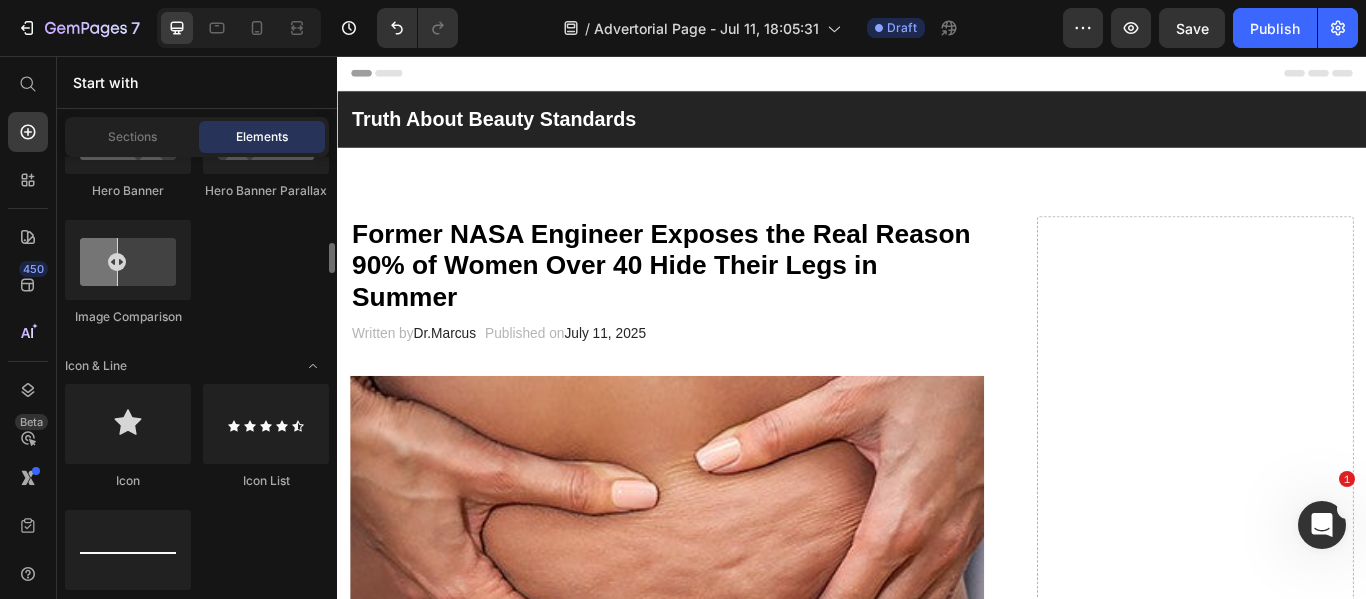scroll, scrollTop: 1230, scrollLeft: 0, axis: vertical 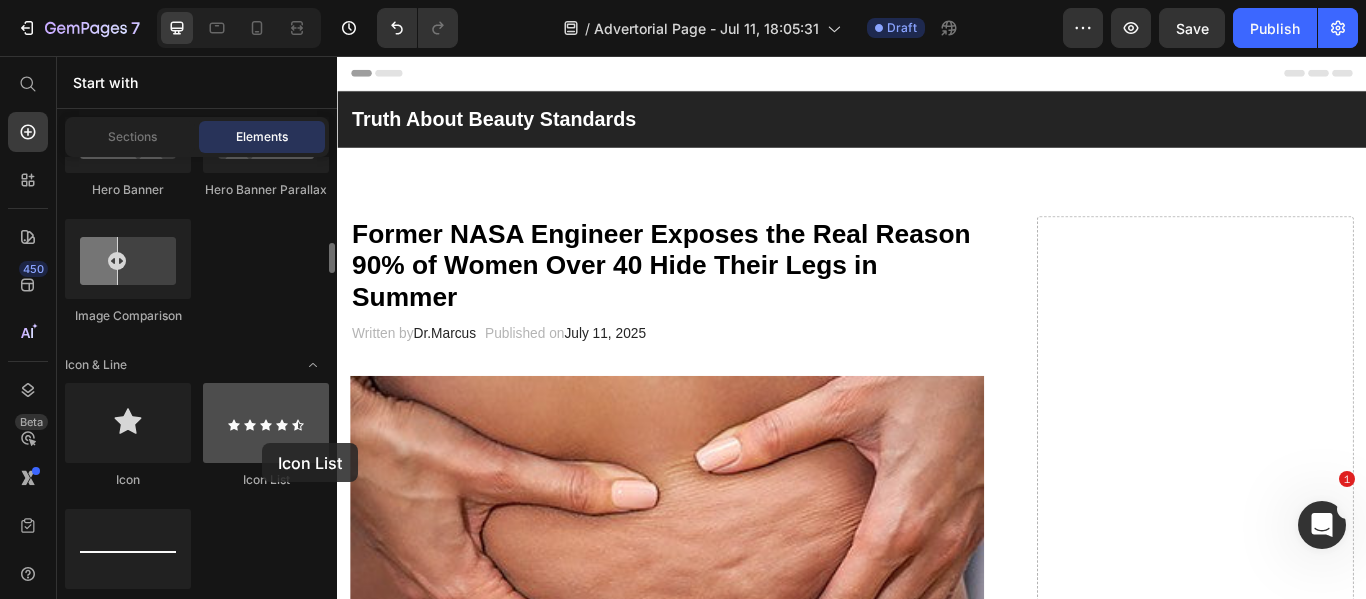 click at bounding box center (266, 423) 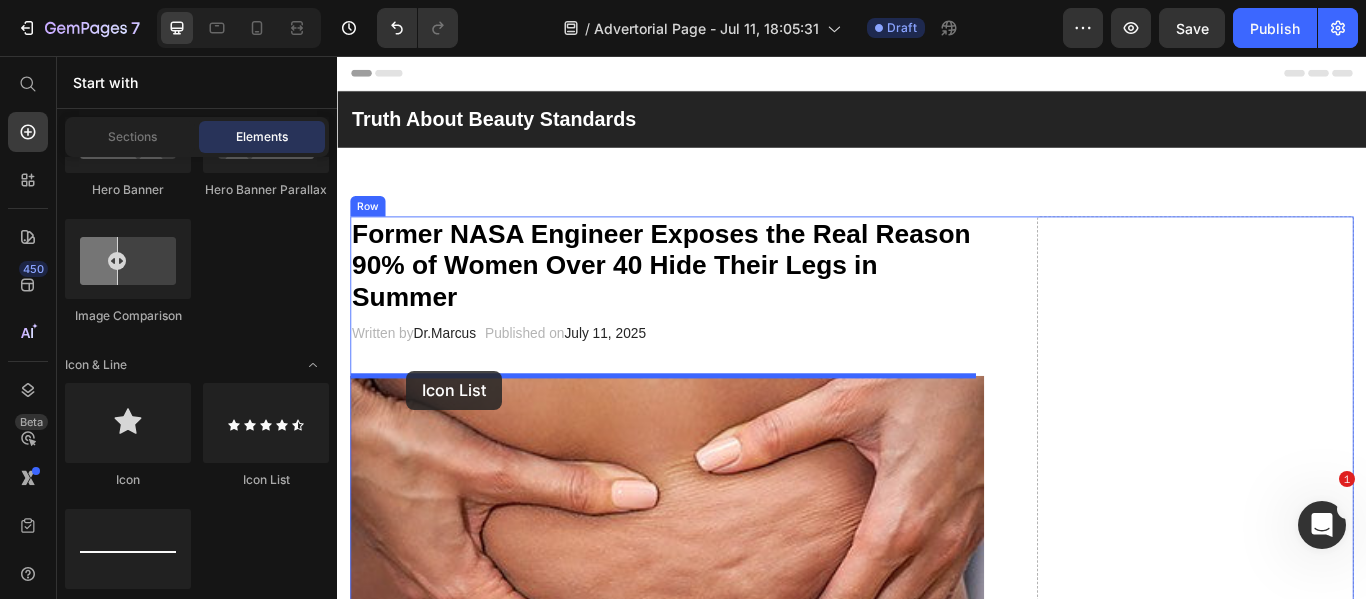 drag, startPoint x: 599, startPoint y: 499, endPoint x: 418, endPoint y: 423, distance: 196.30843 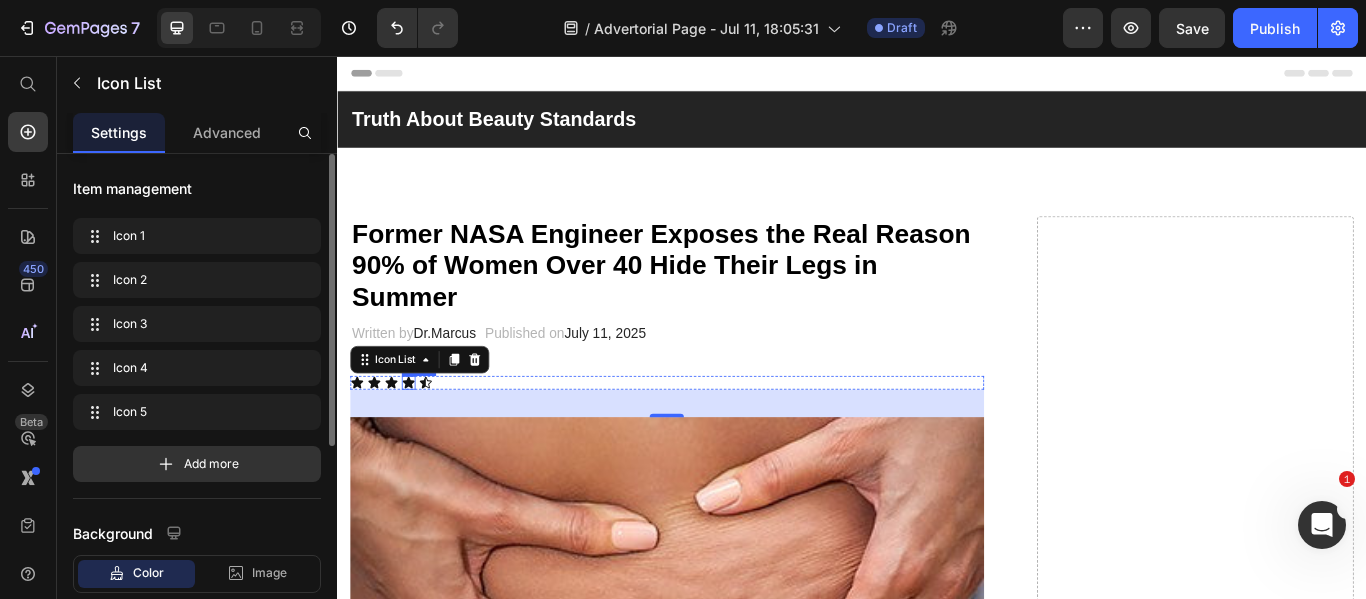 click 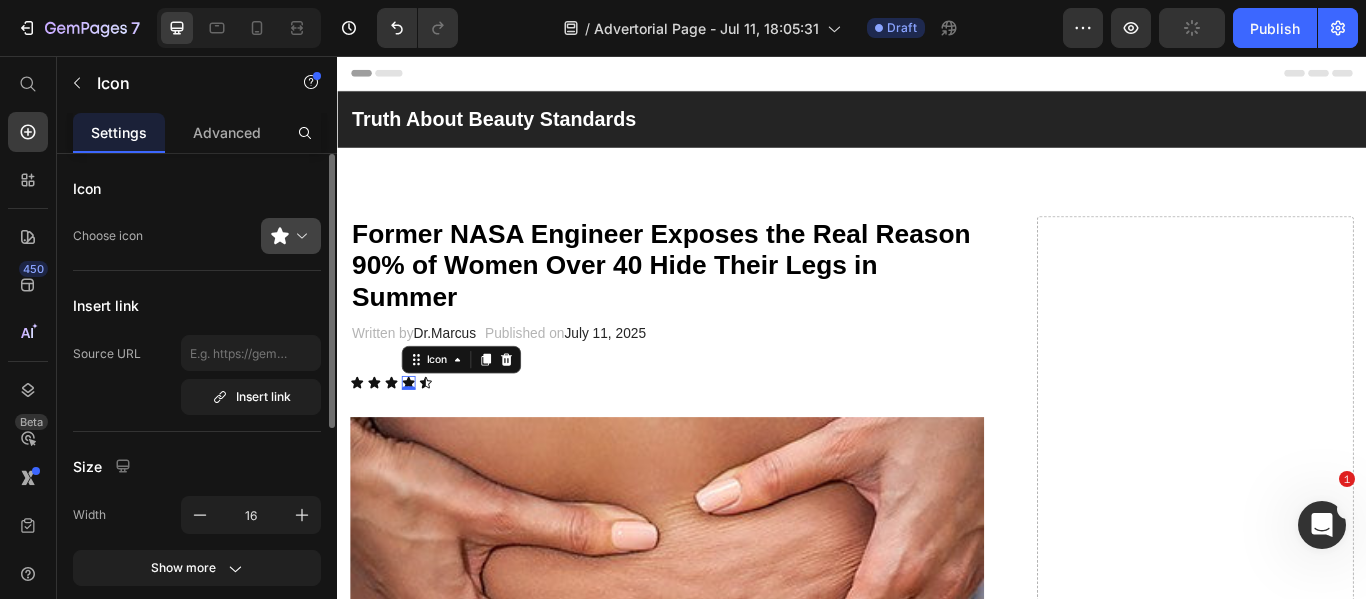 click at bounding box center [299, 236] 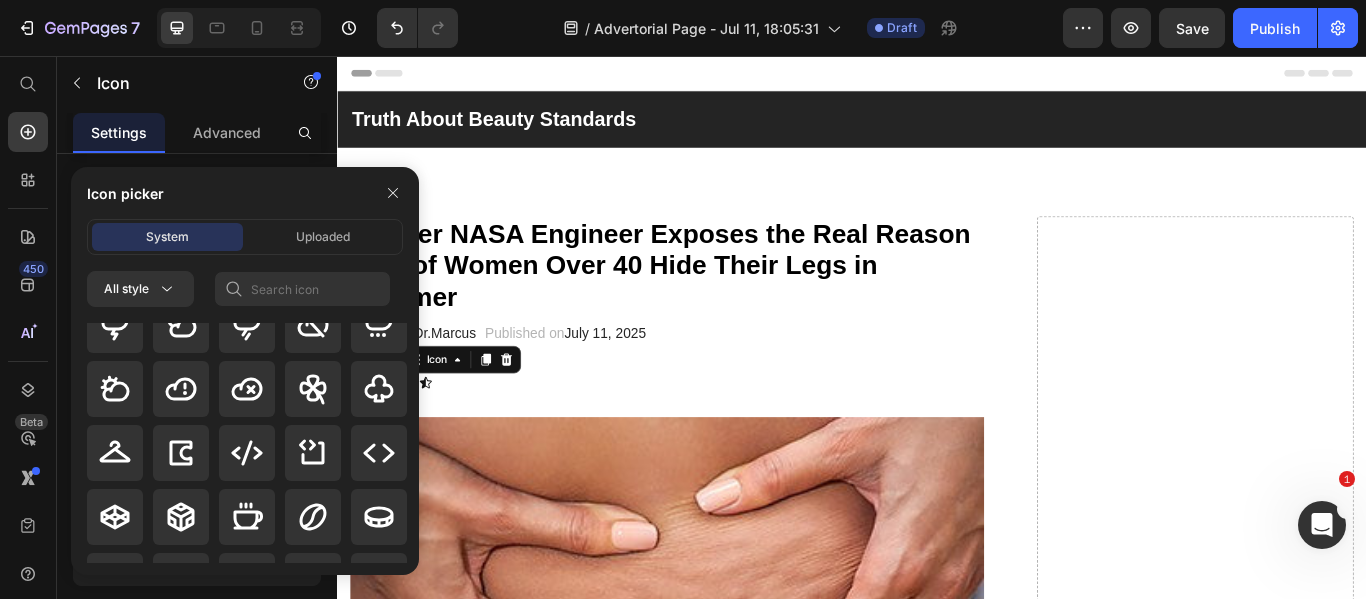 scroll, scrollTop: 4419, scrollLeft: 0, axis: vertical 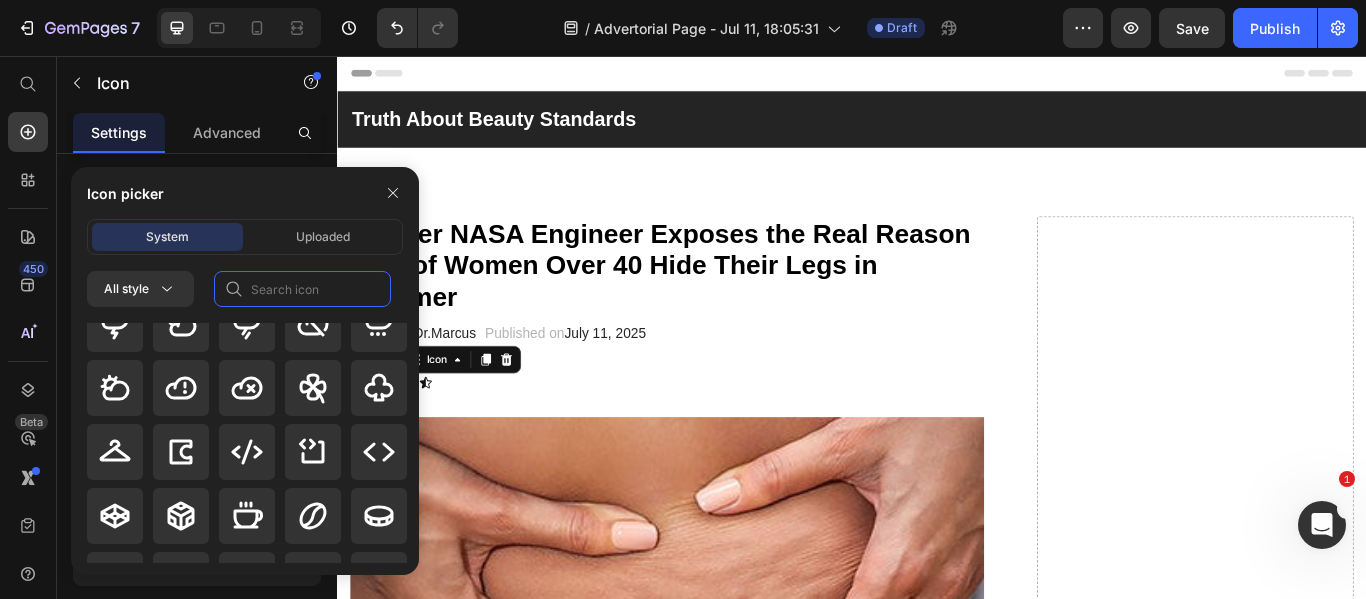click 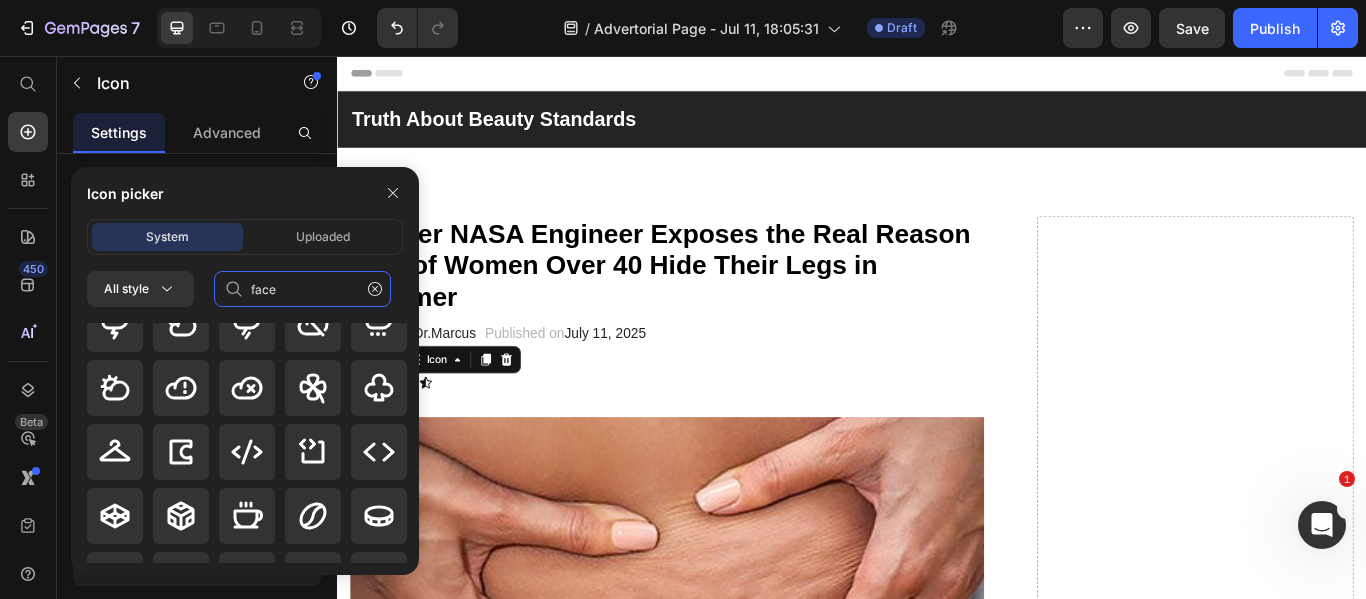 scroll, scrollTop: 0, scrollLeft: 0, axis: both 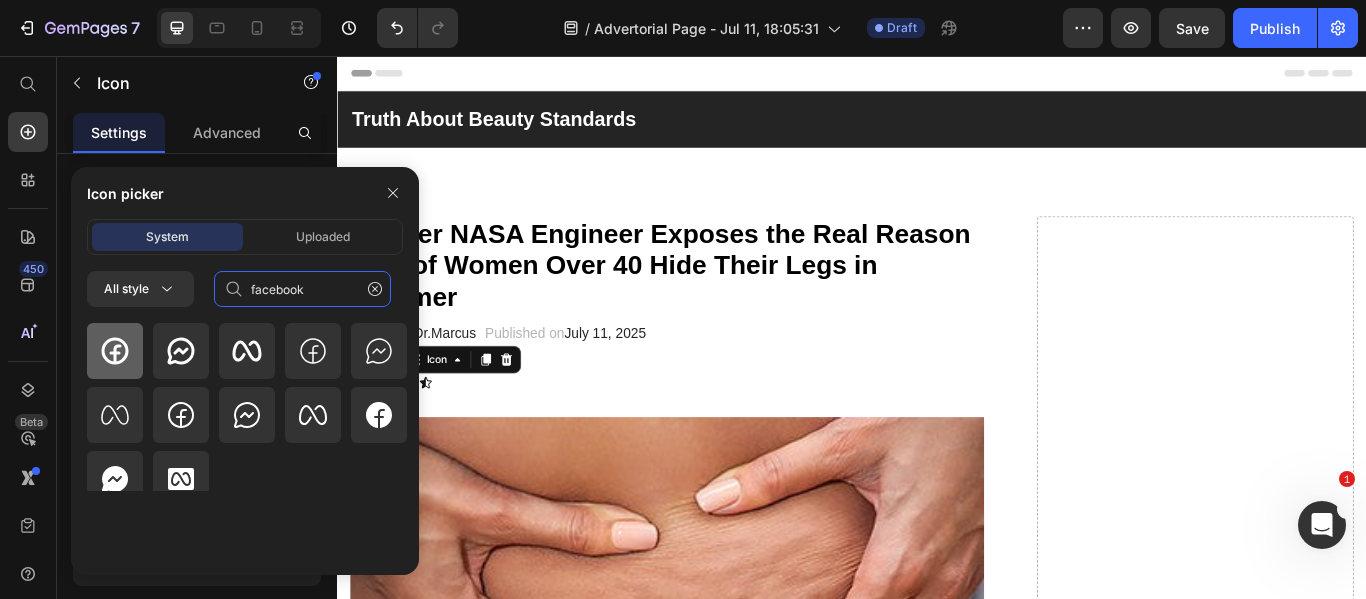 type on "facebook" 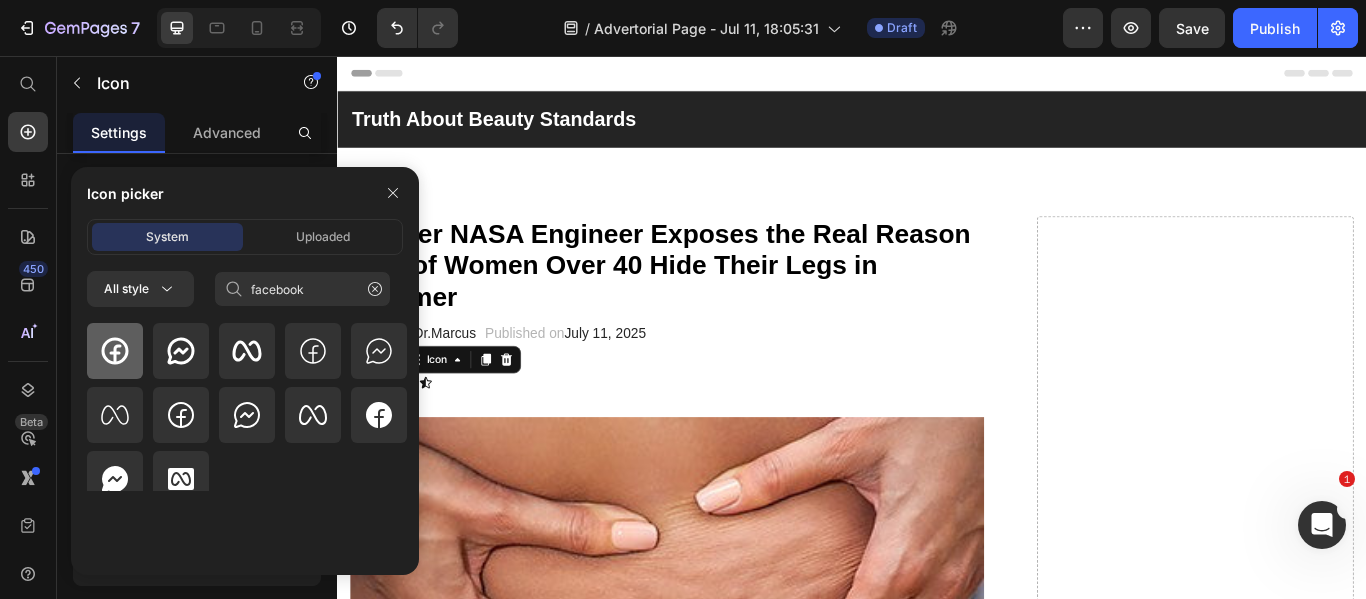 click 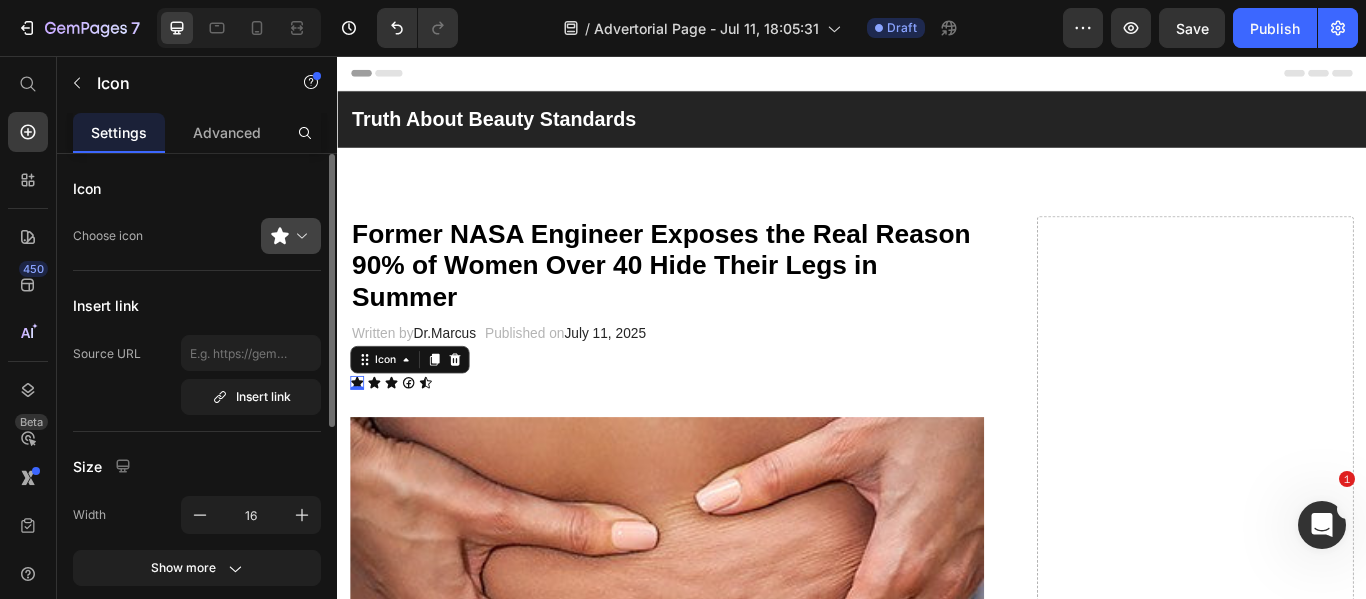 click at bounding box center [299, 236] 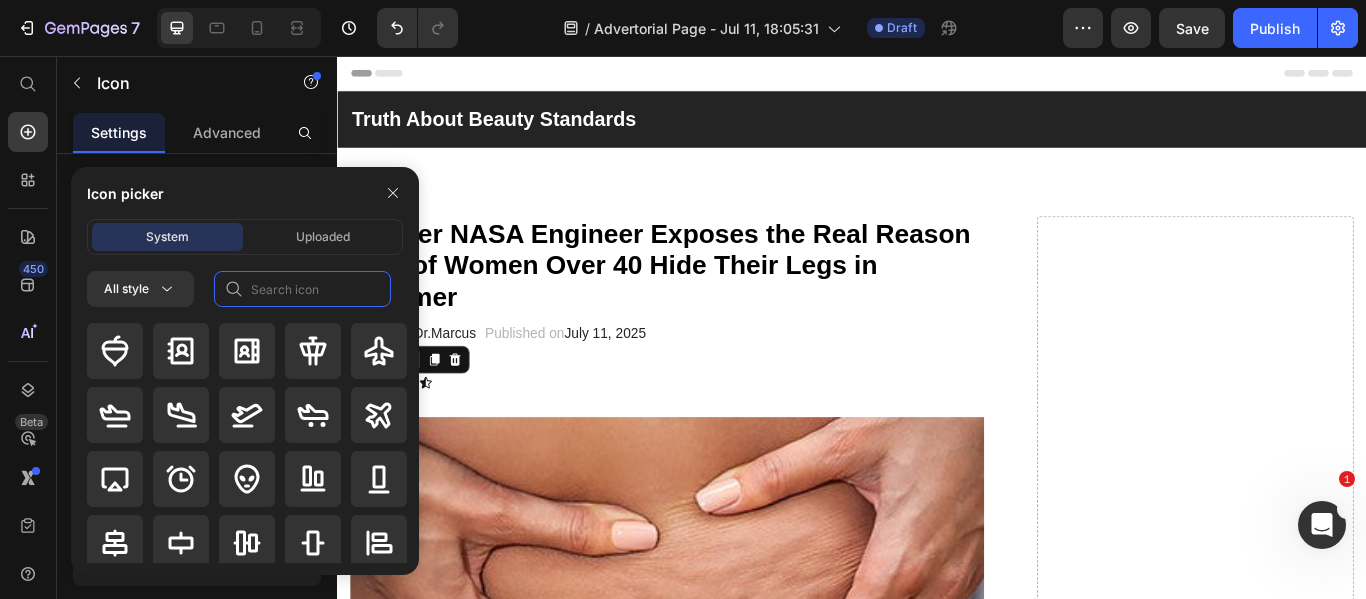 click 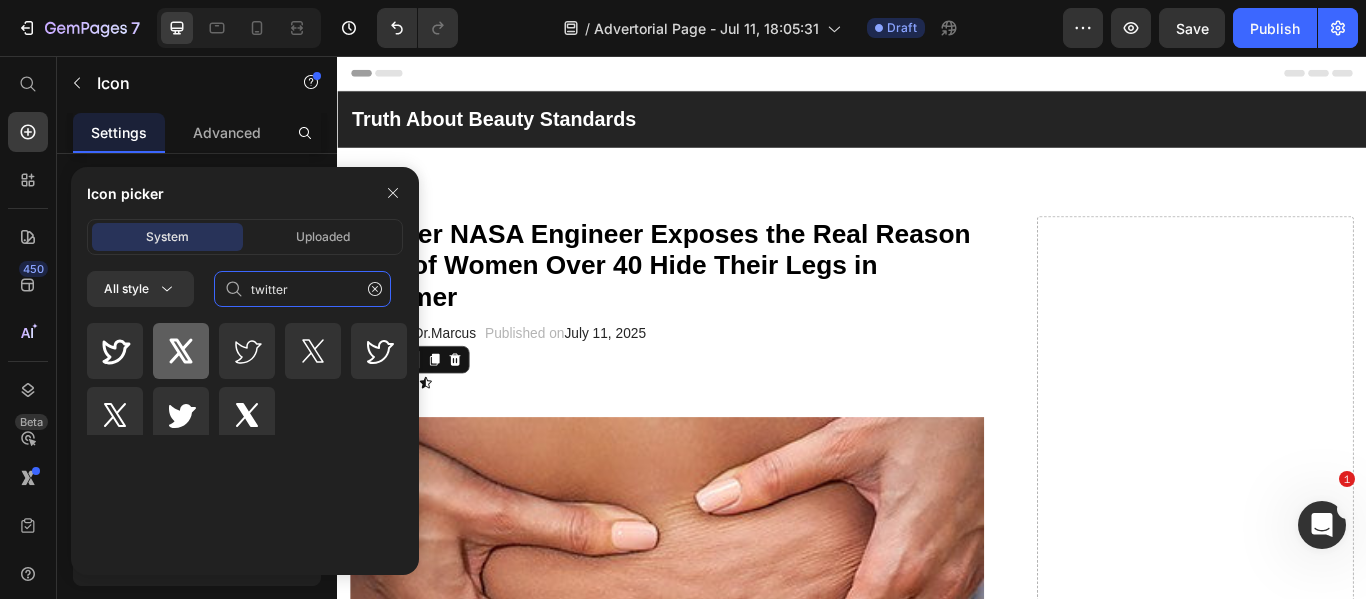 type on "twitter" 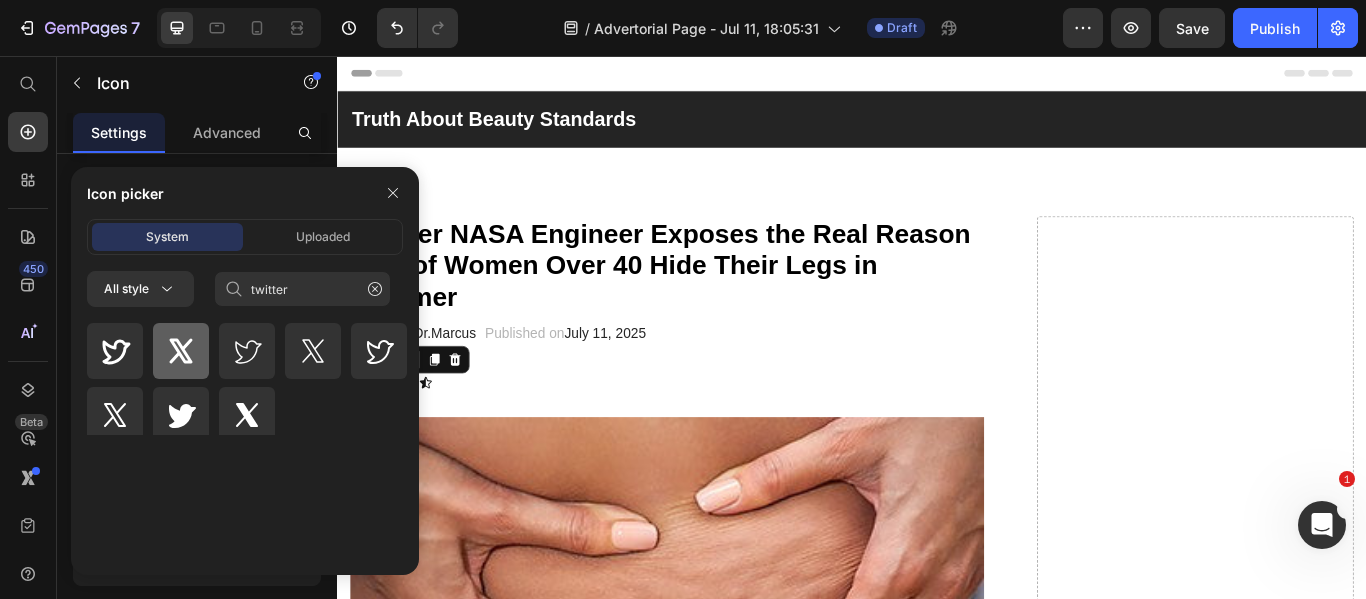 click 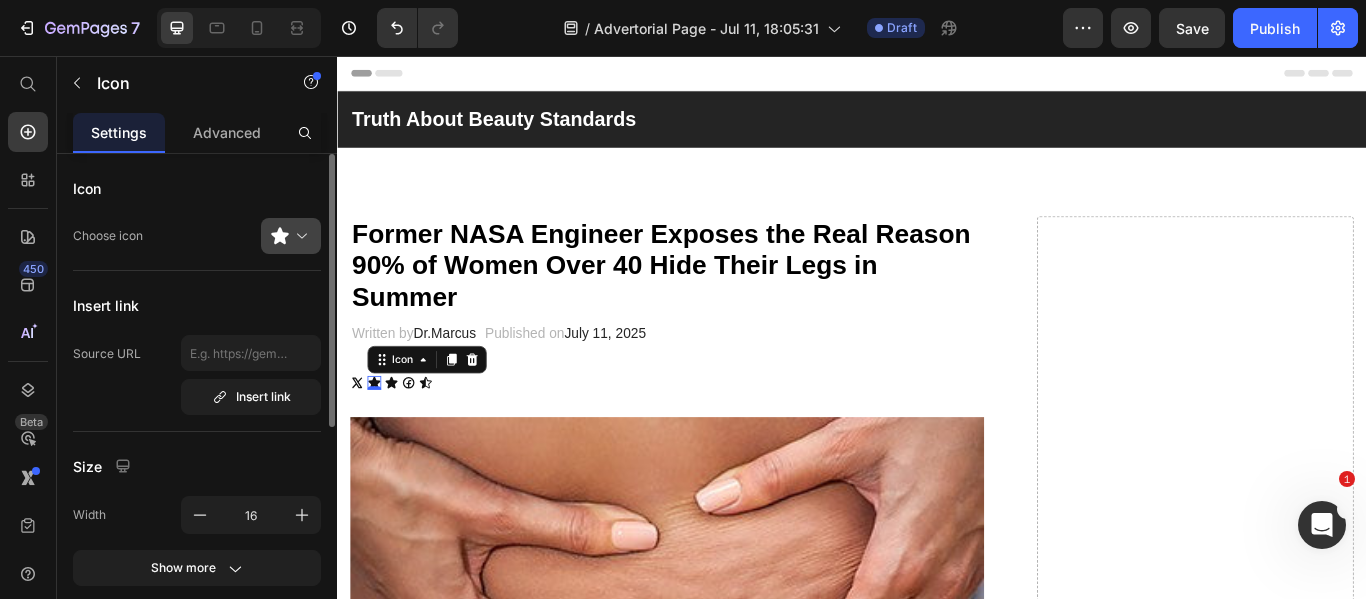 click at bounding box center (299, 236) 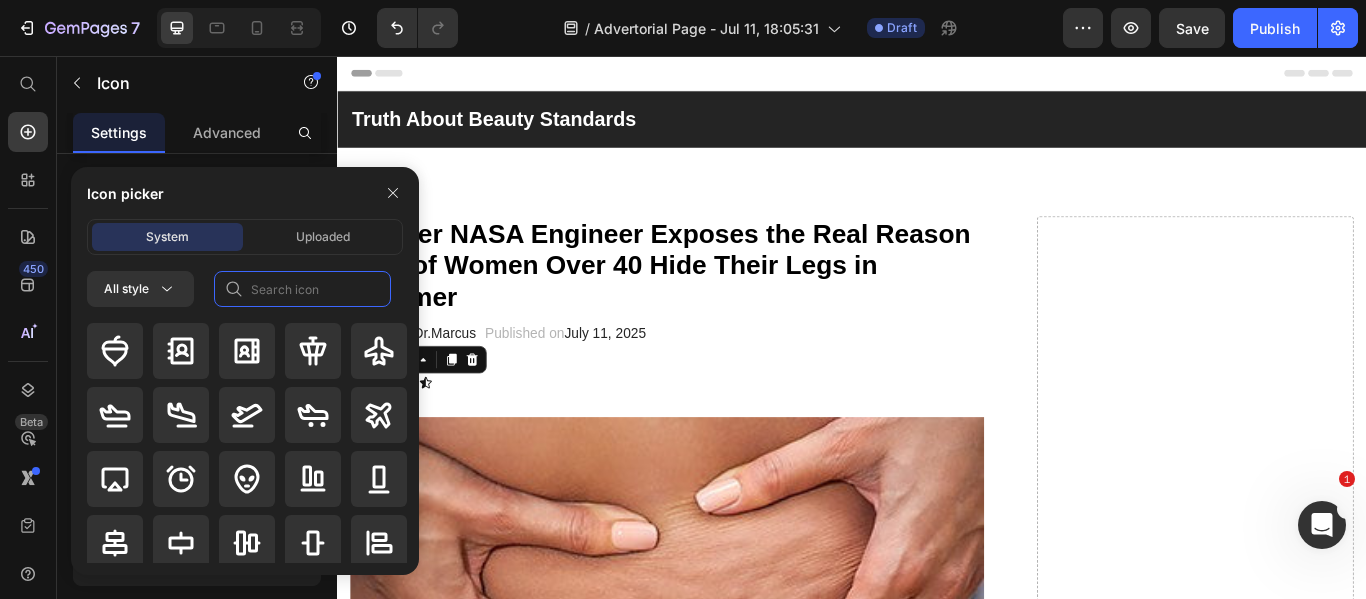 click 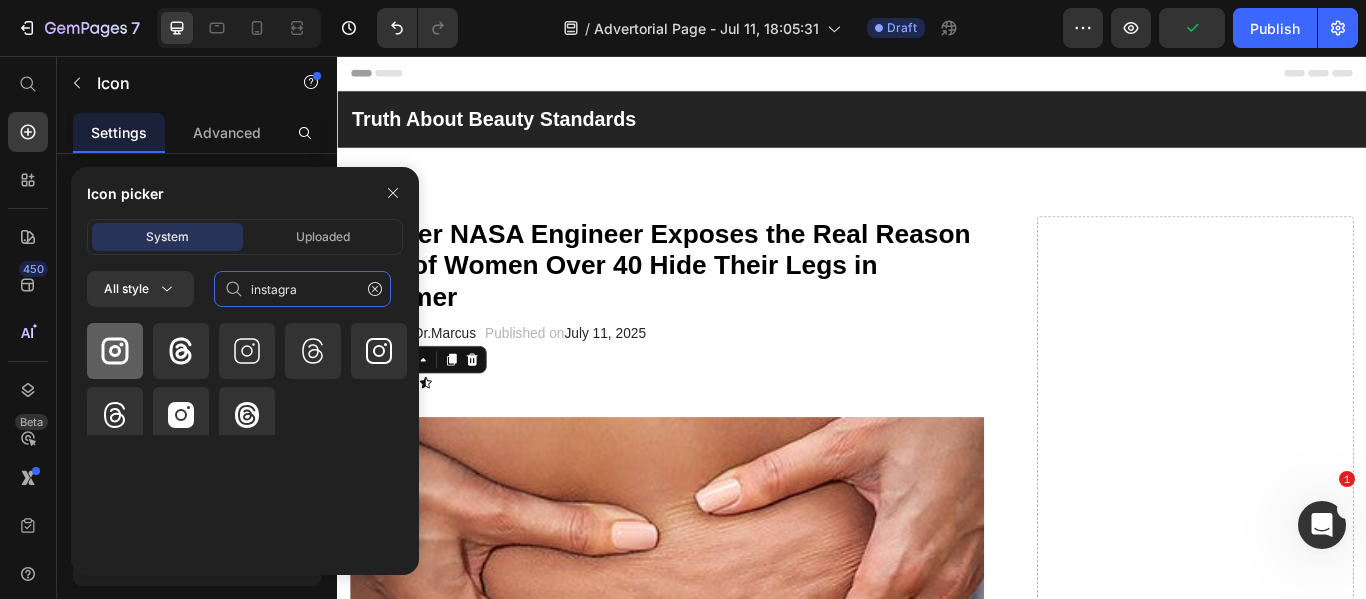 type on "instagra" 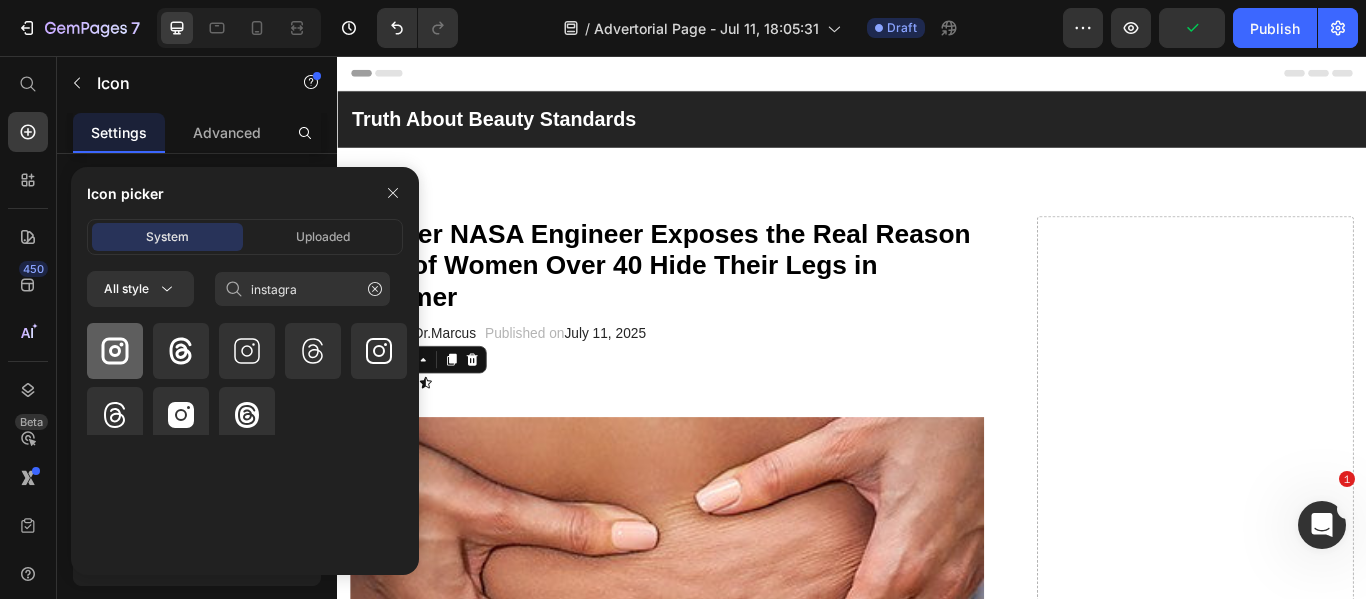 click 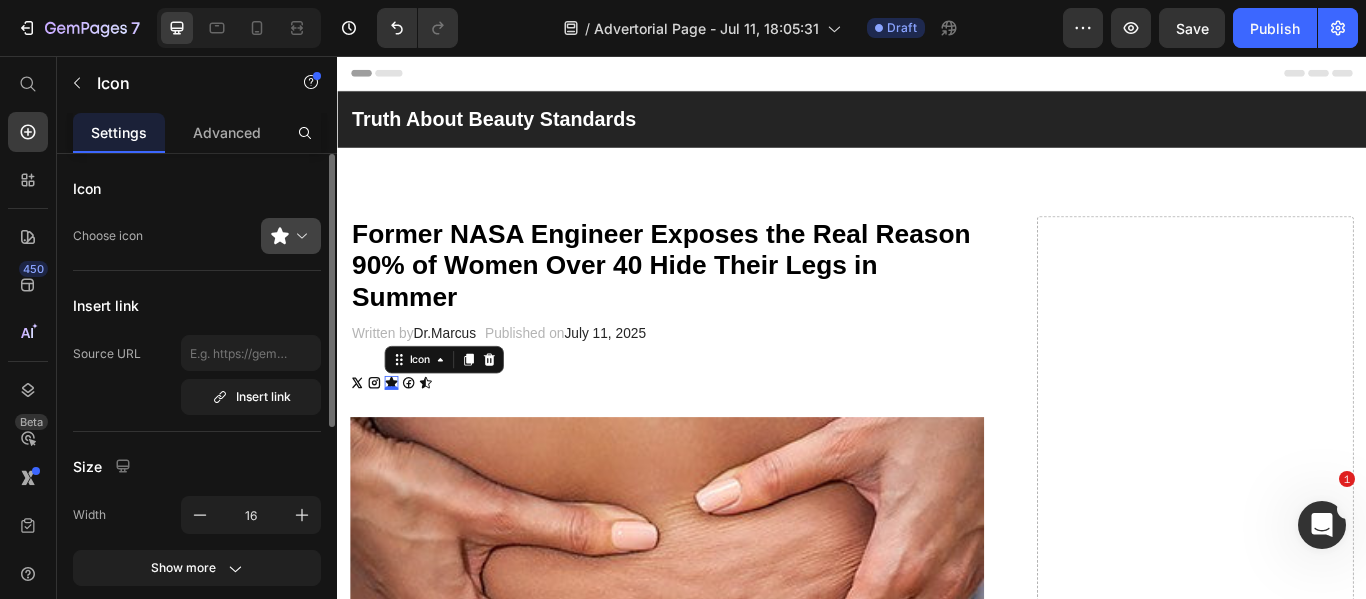 click at bounding box center (299, 236) 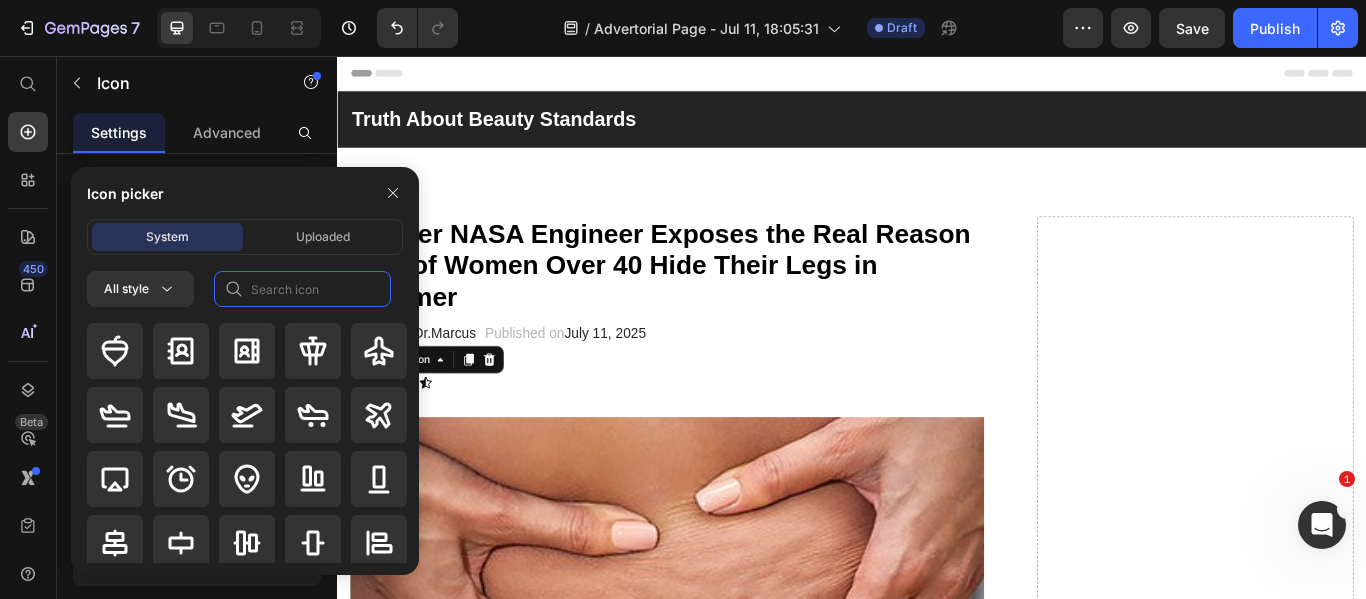 click 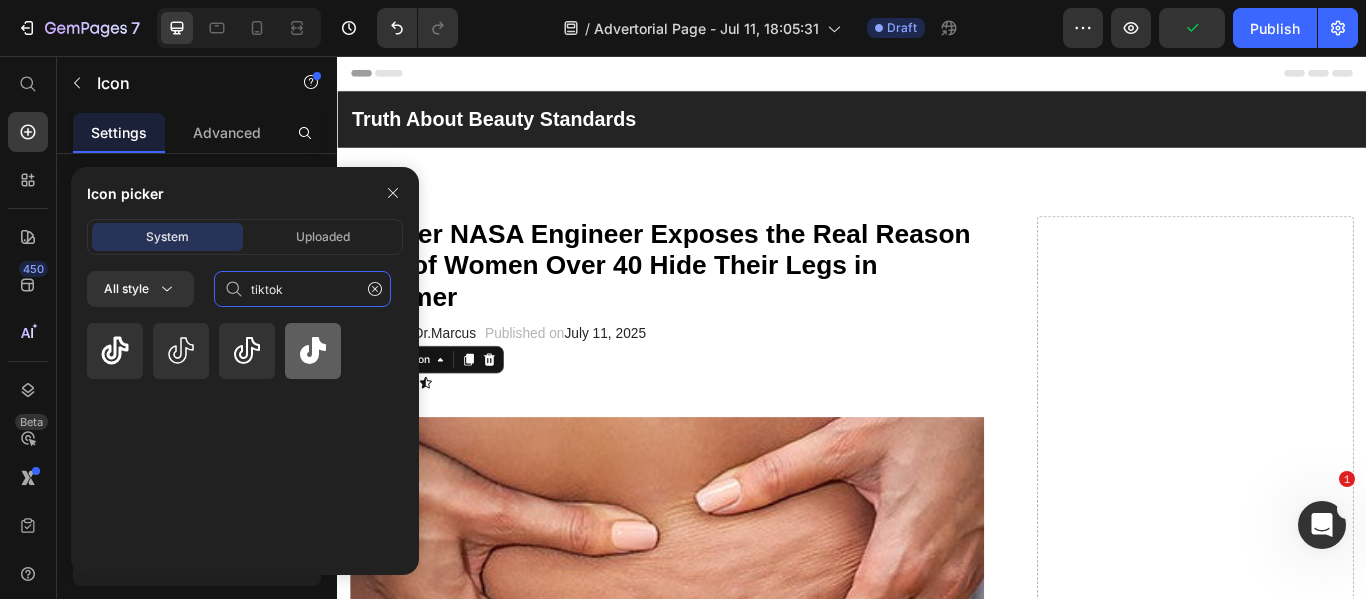 type on "tiktok" 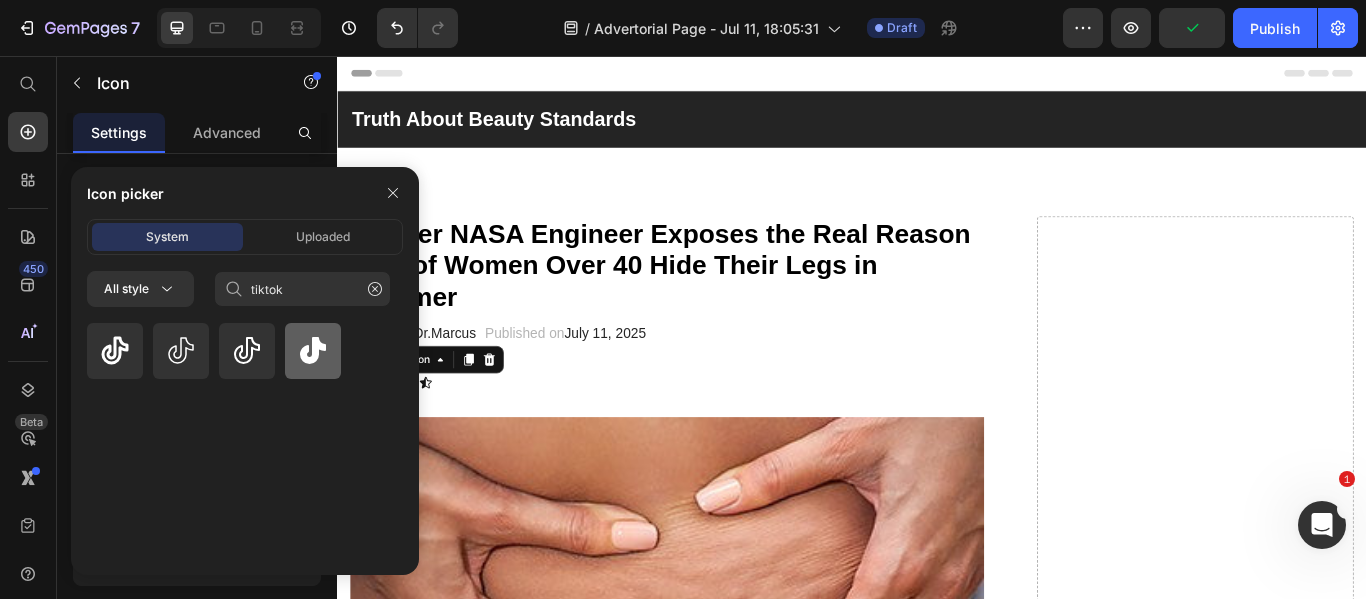 click 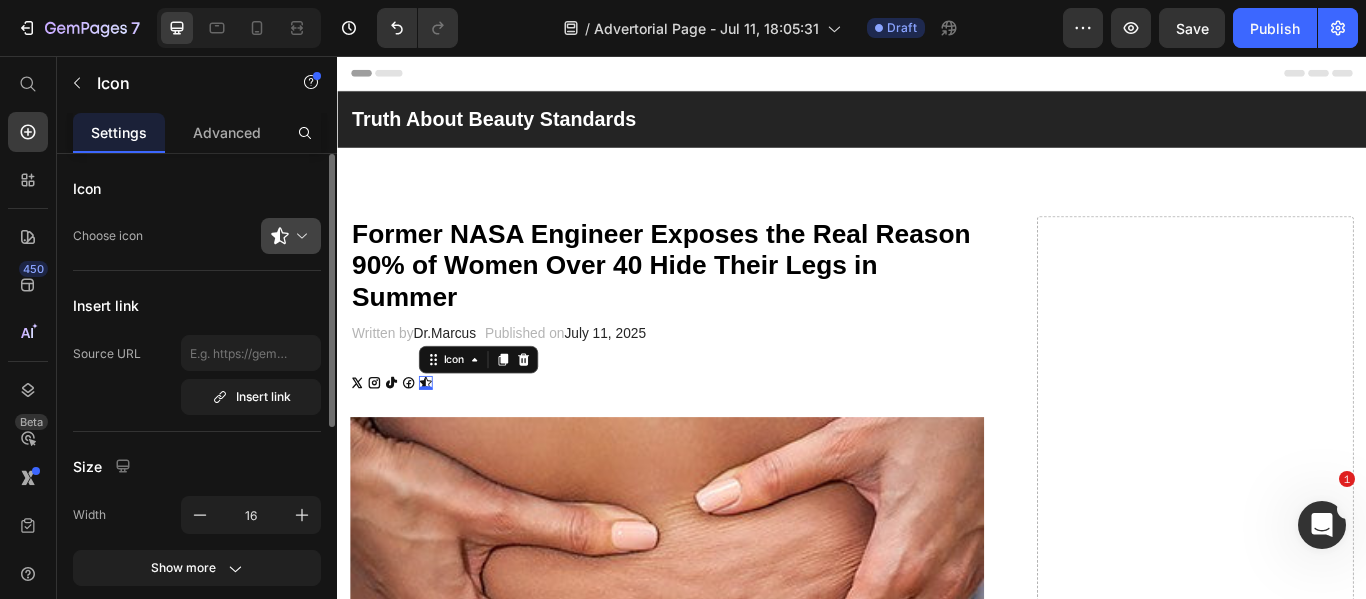 click at bounding box center [299, 236] 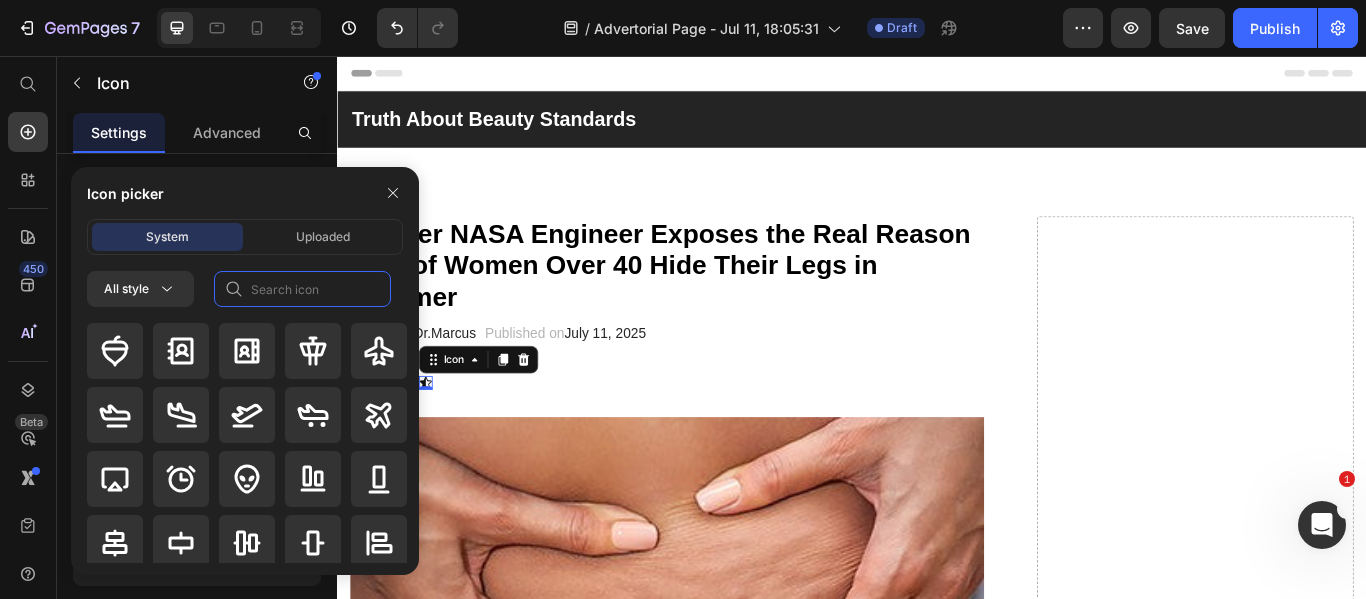 click 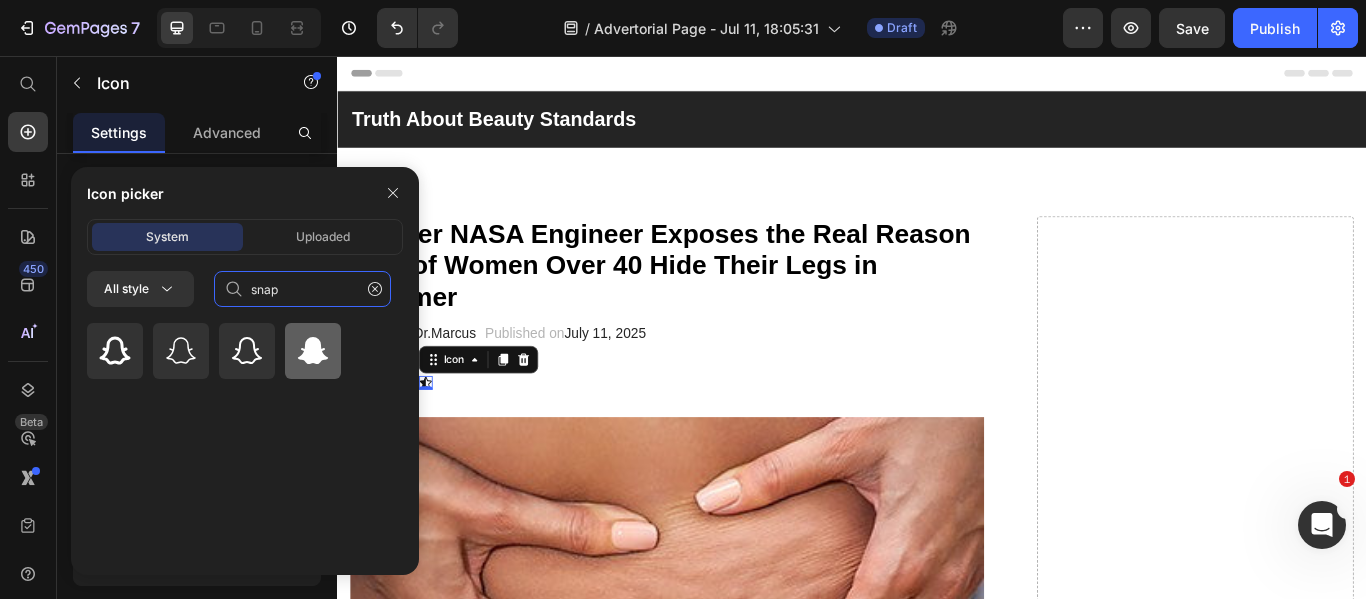 type on "snap" 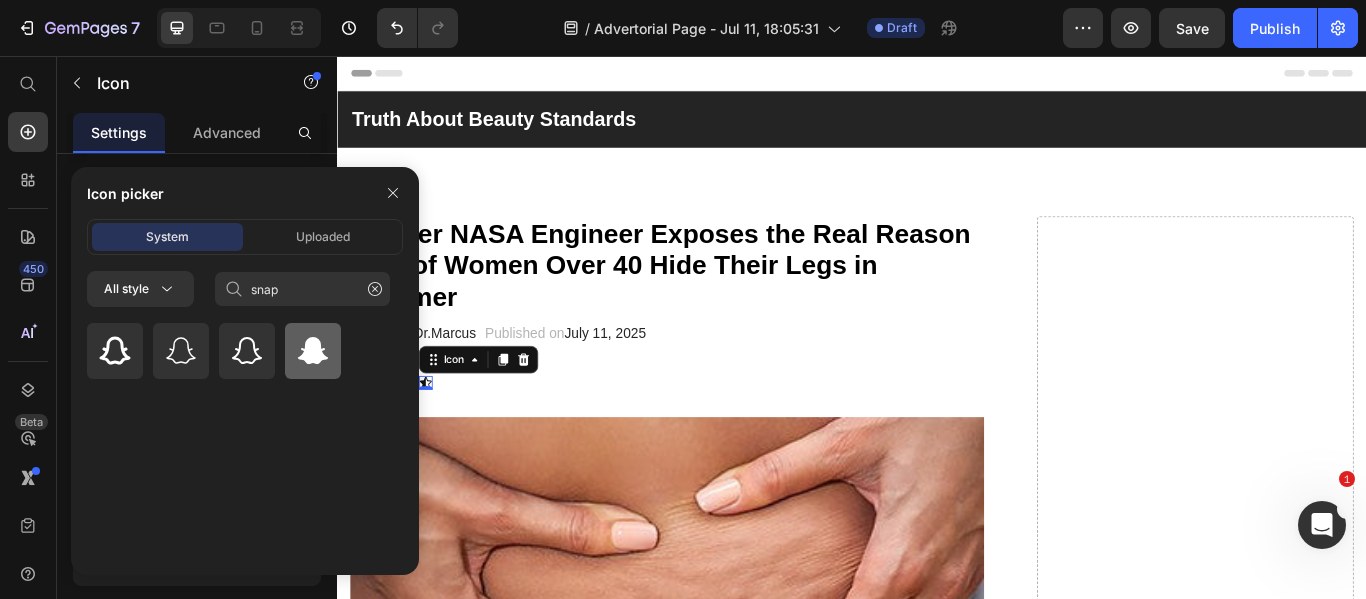 click 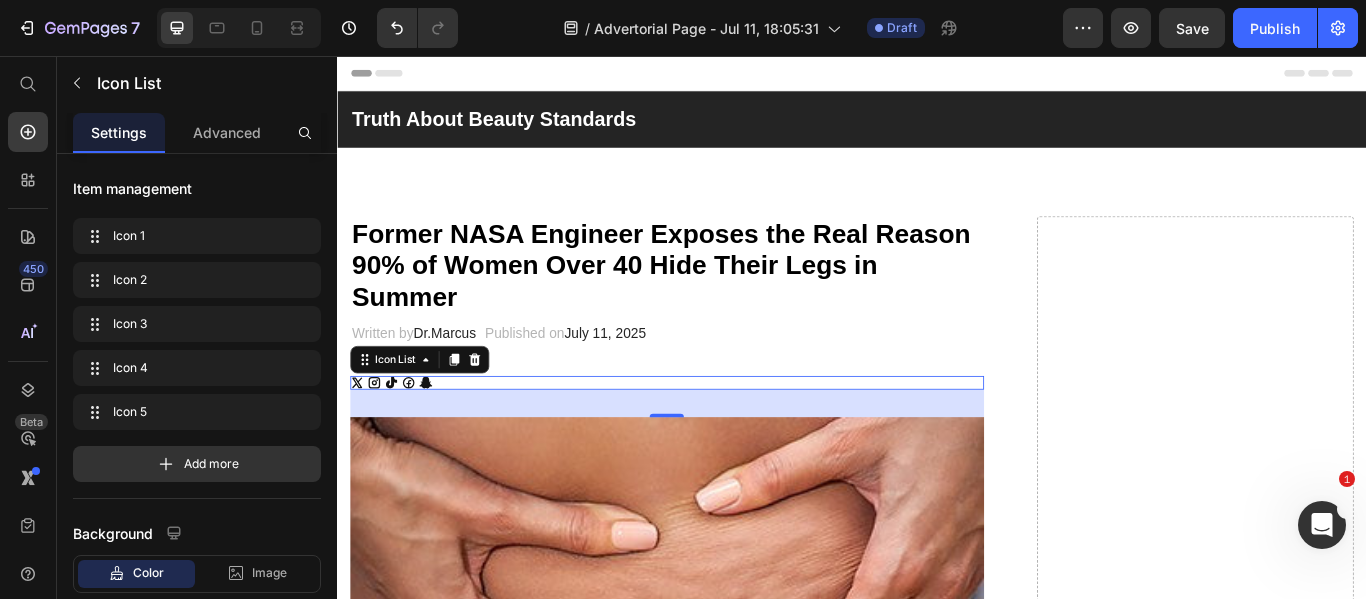 click on "Icon
Icon
Icon
Icon
Icon" at bounding box center (721, 437) 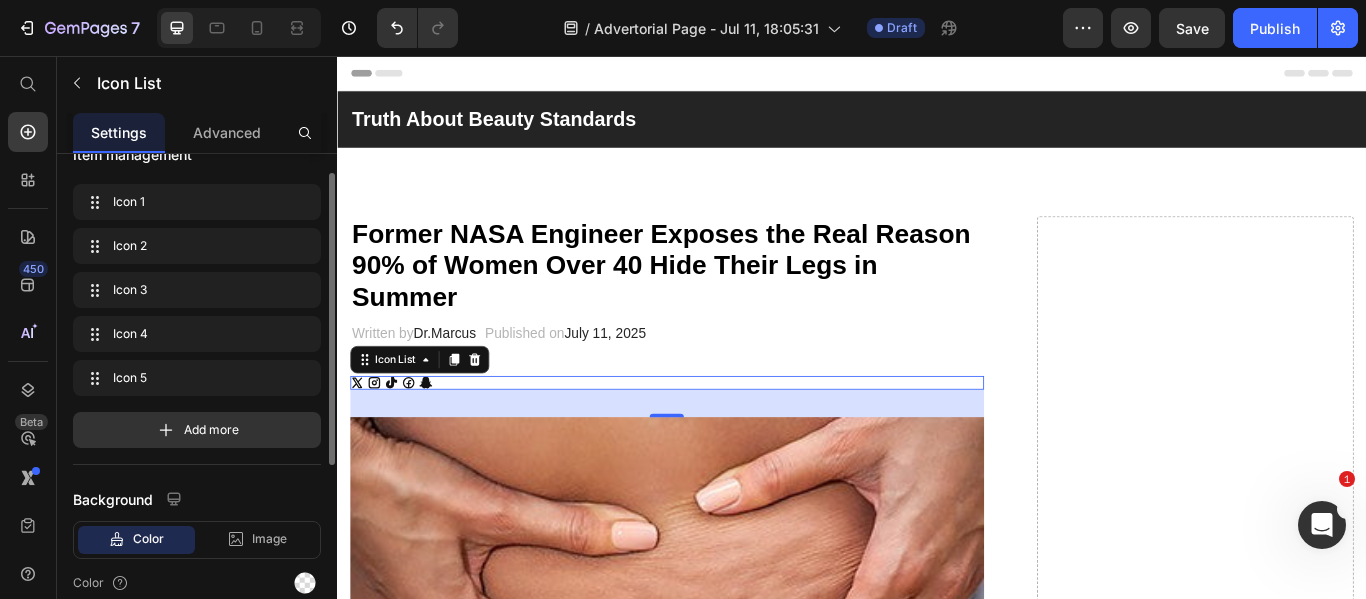 scroll, scrollTop: 0, scrollLeft: 0, axis: both 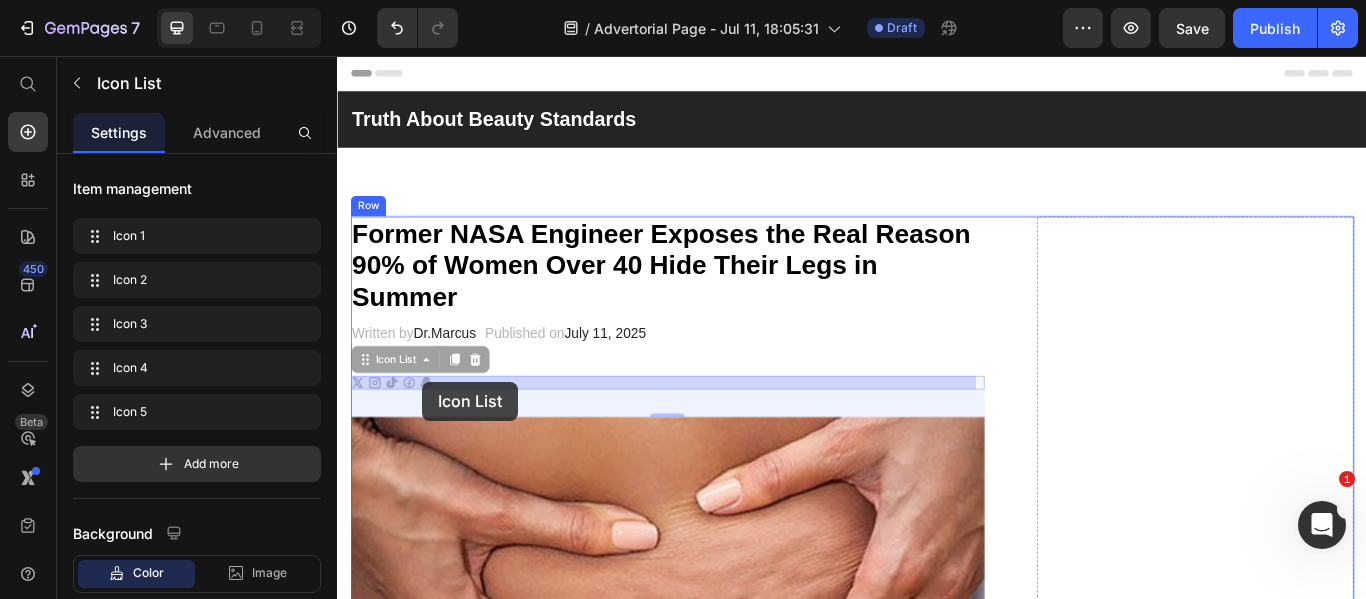 drag, startPoint x: 466, startPoint y: 431, endPoint x: 436, endPoint y: 436, distance: 30.413813 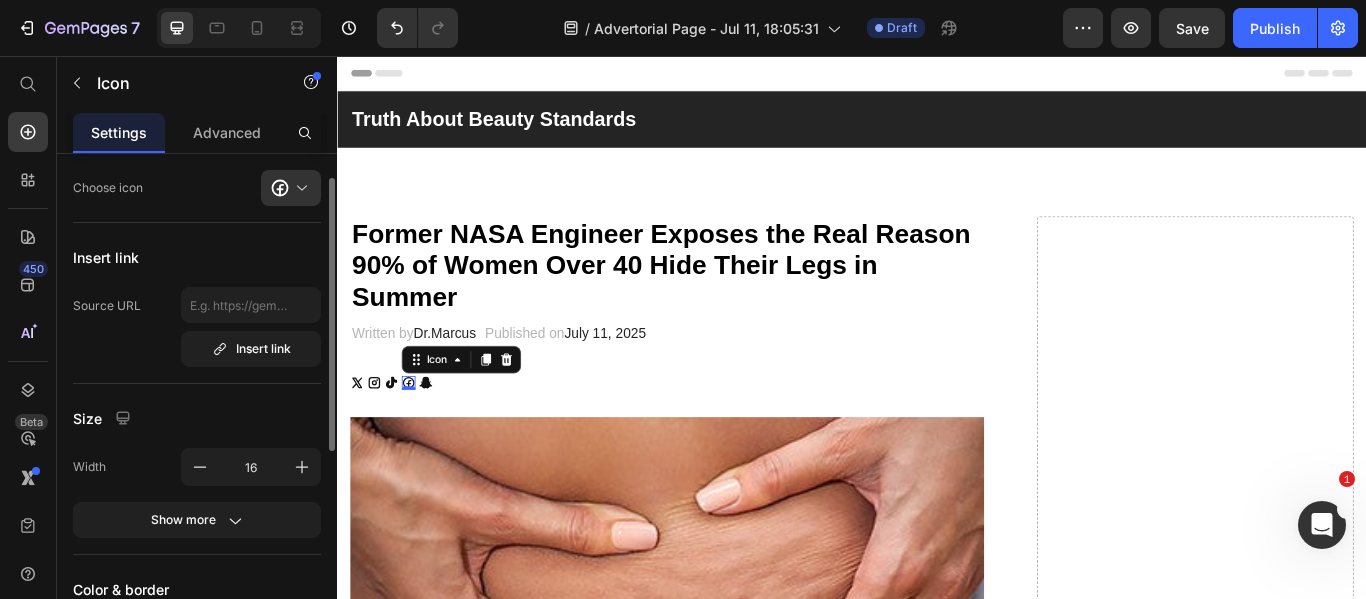 scroll, scrollTop: 49, scrollLeft: 0, axis: vertical 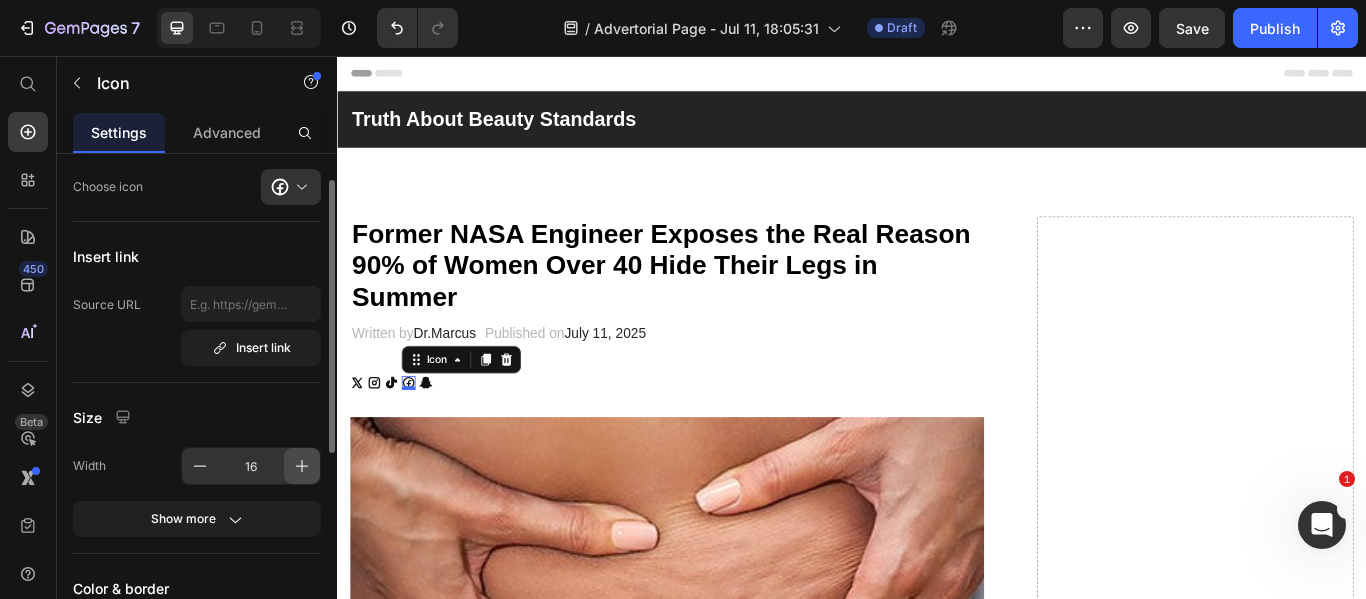 click 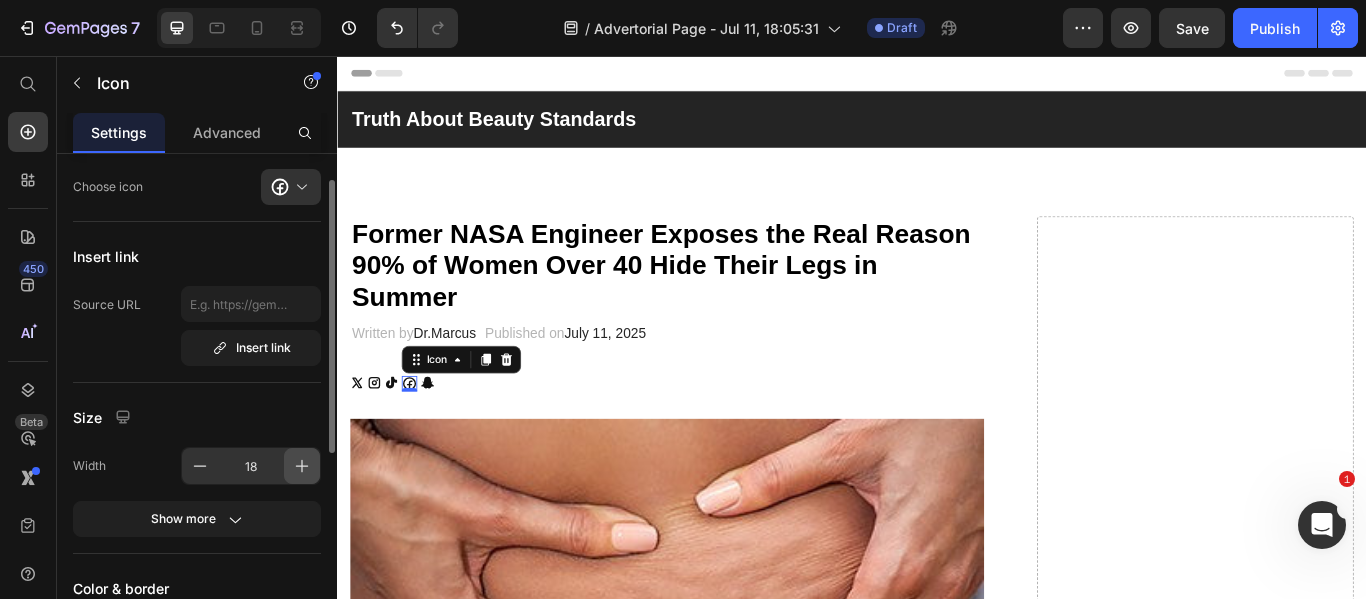click 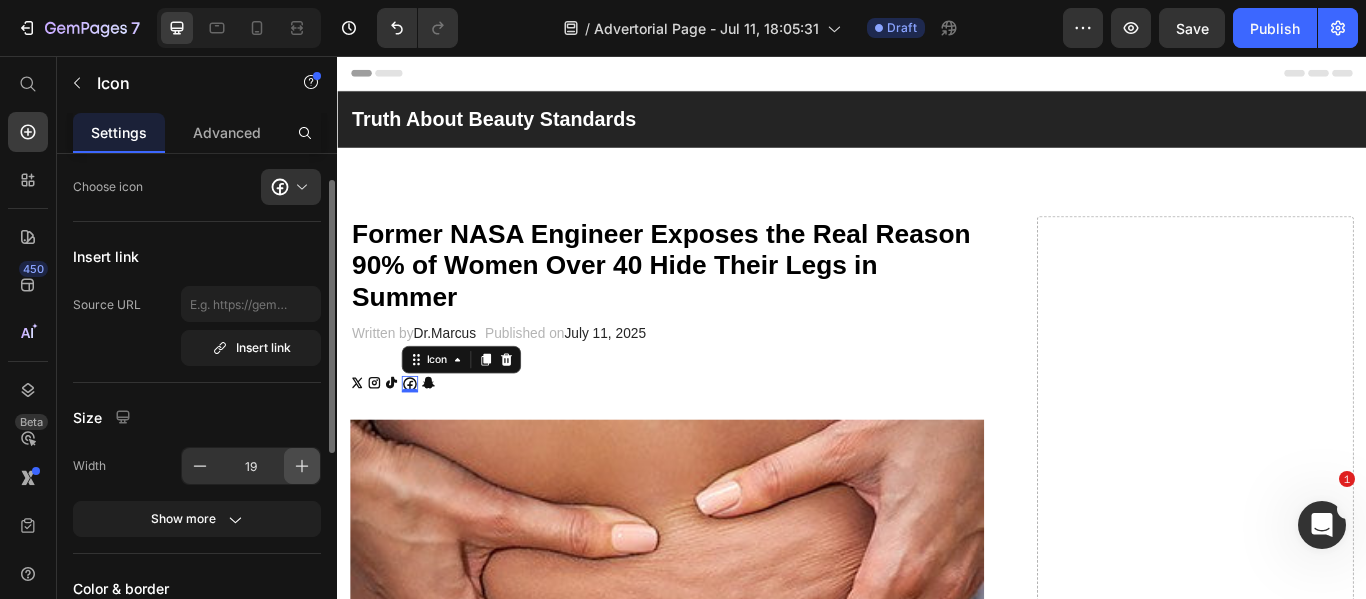 click 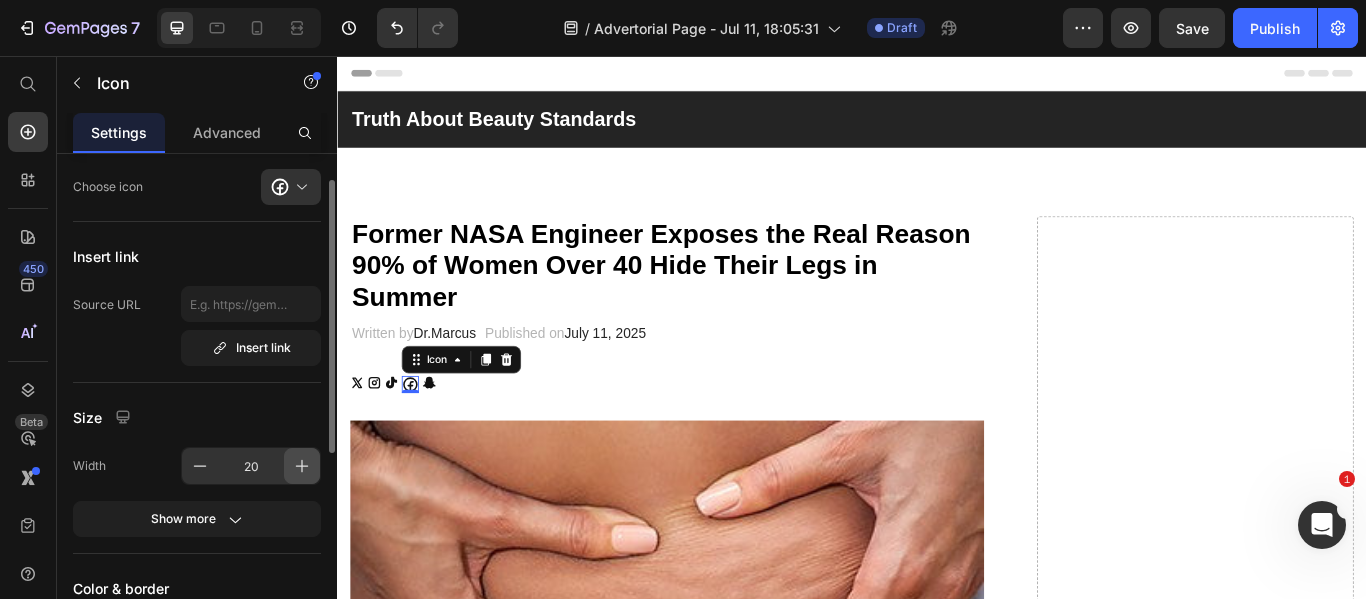 click 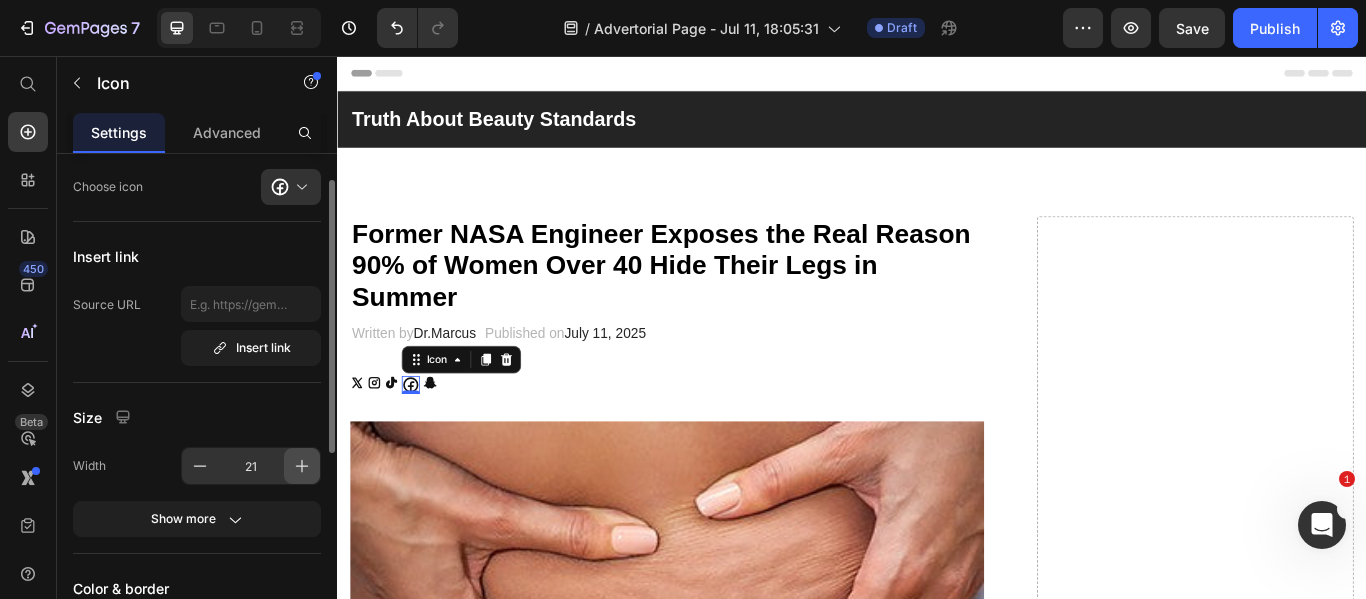 click 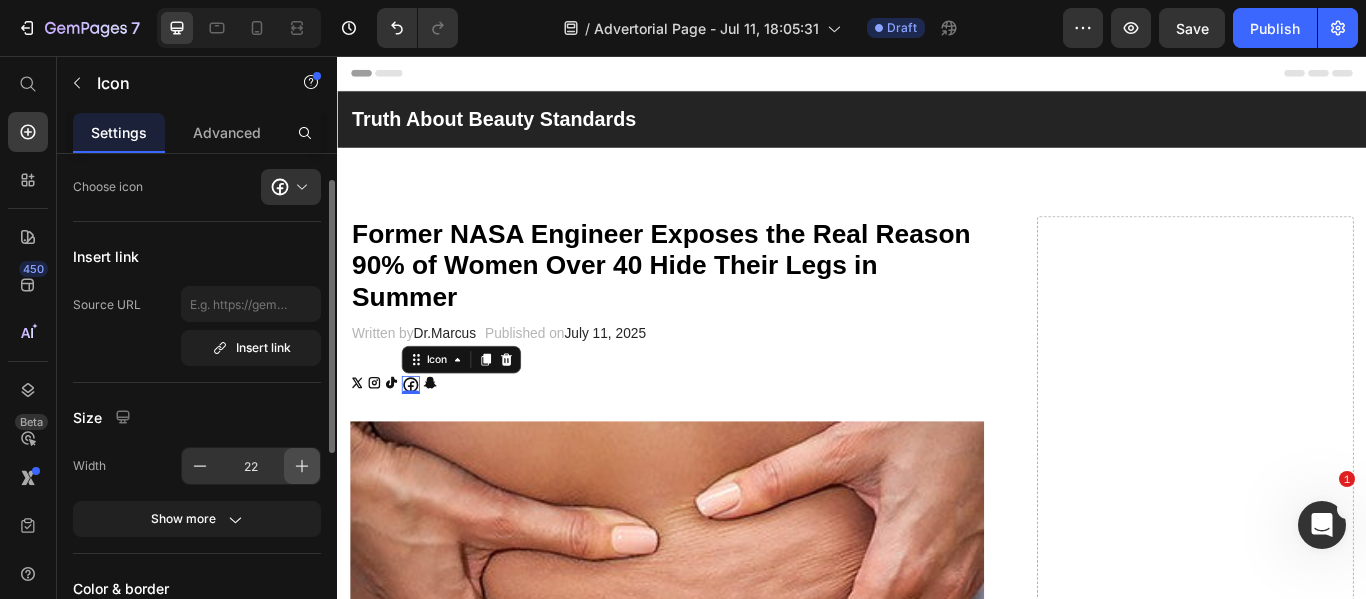 click 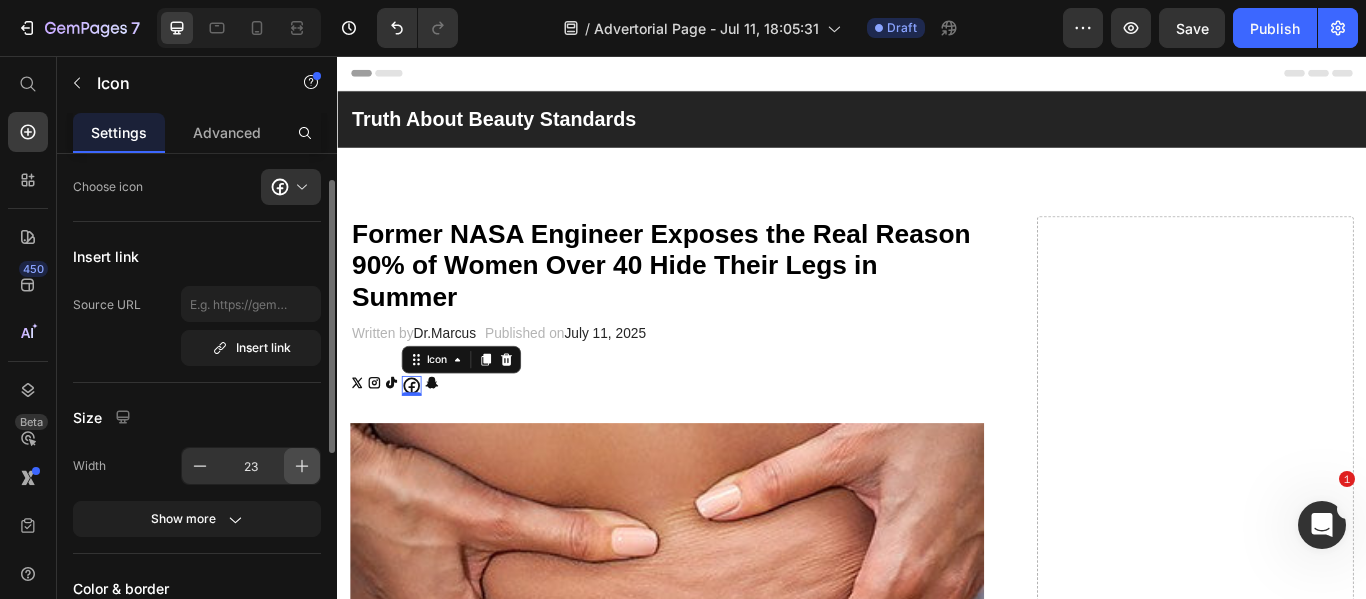 click 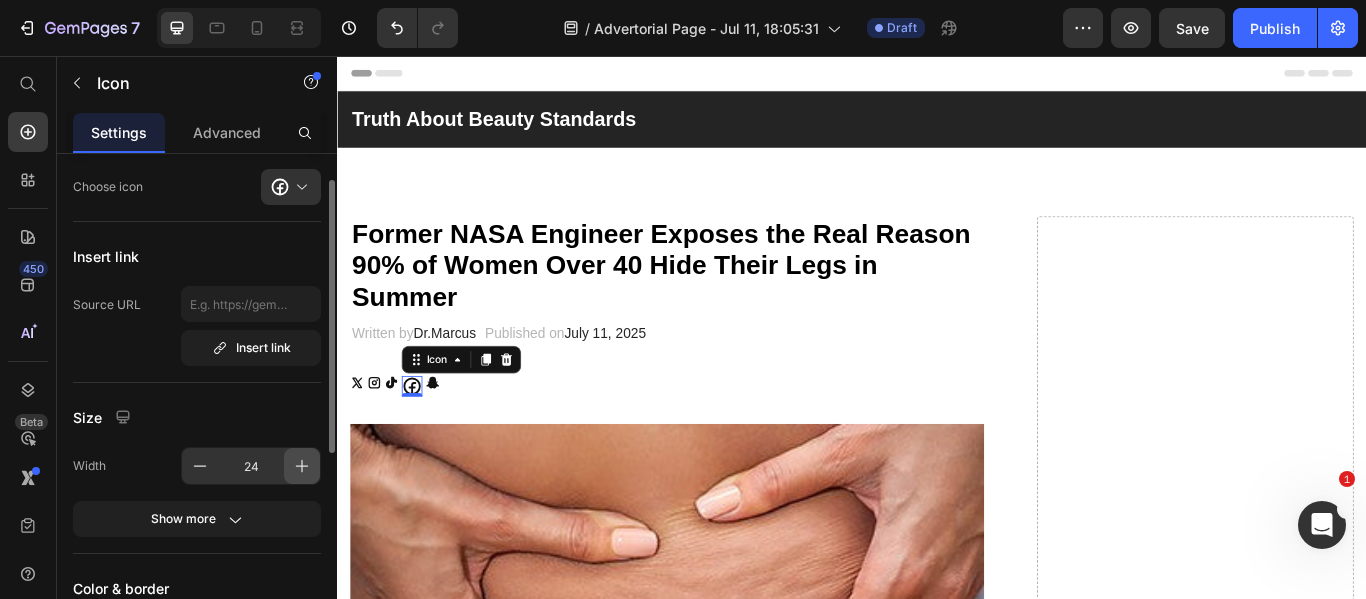 click 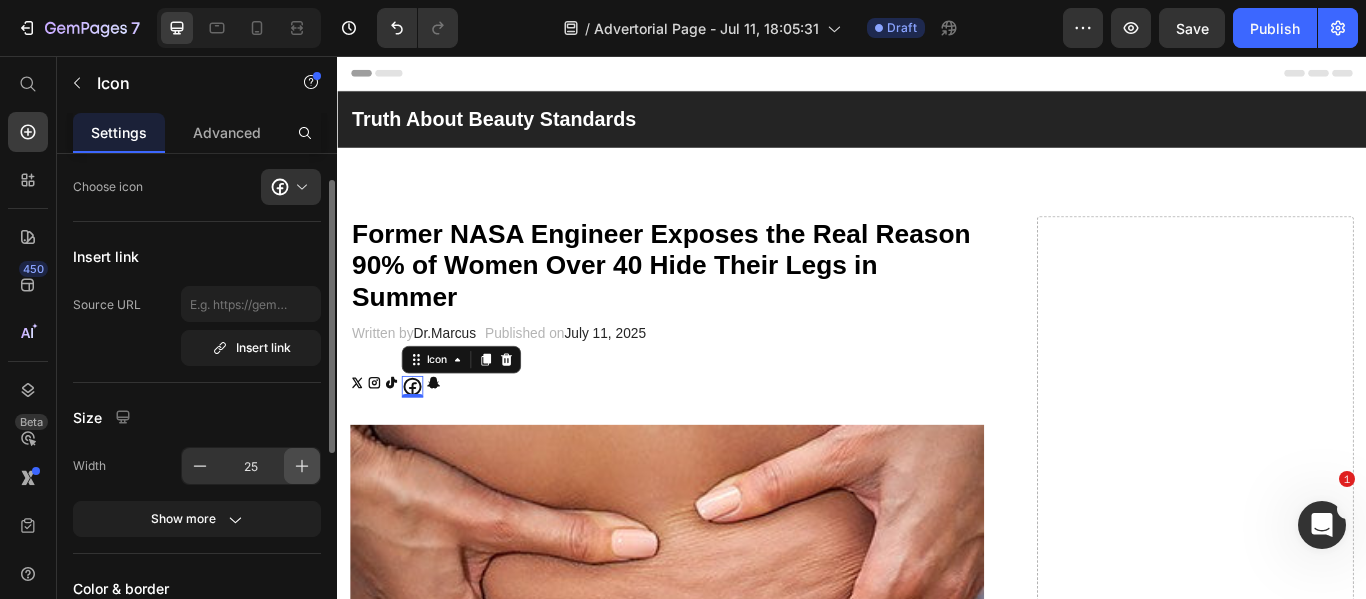 click 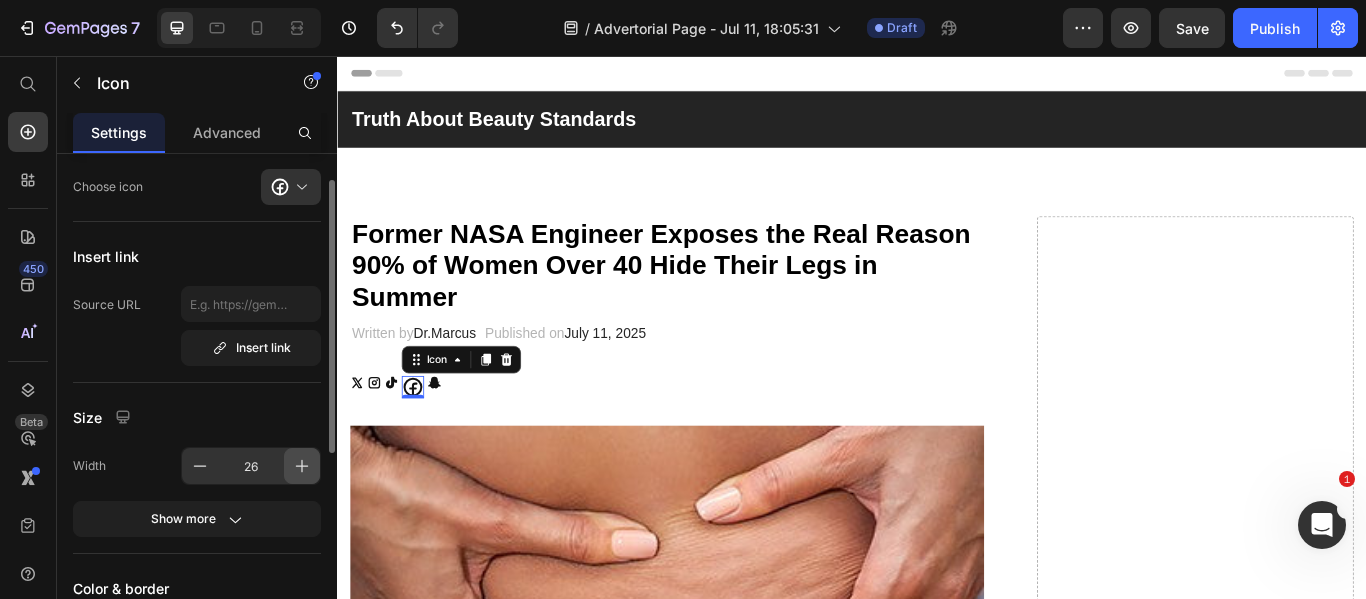click 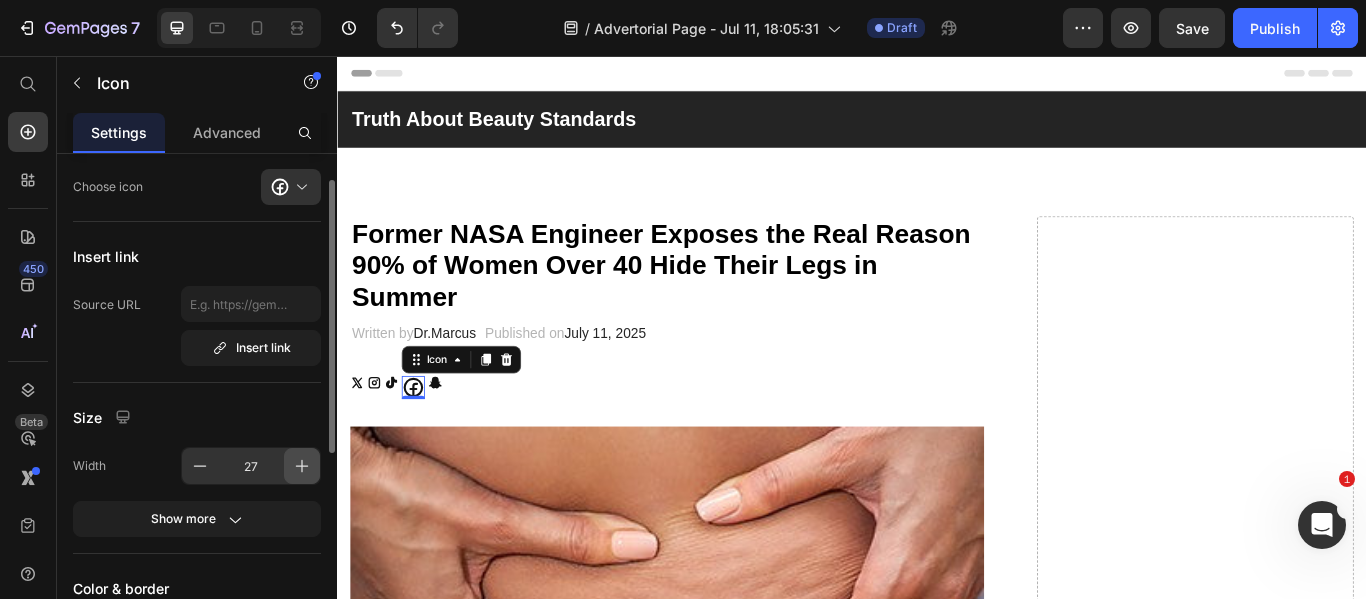 click 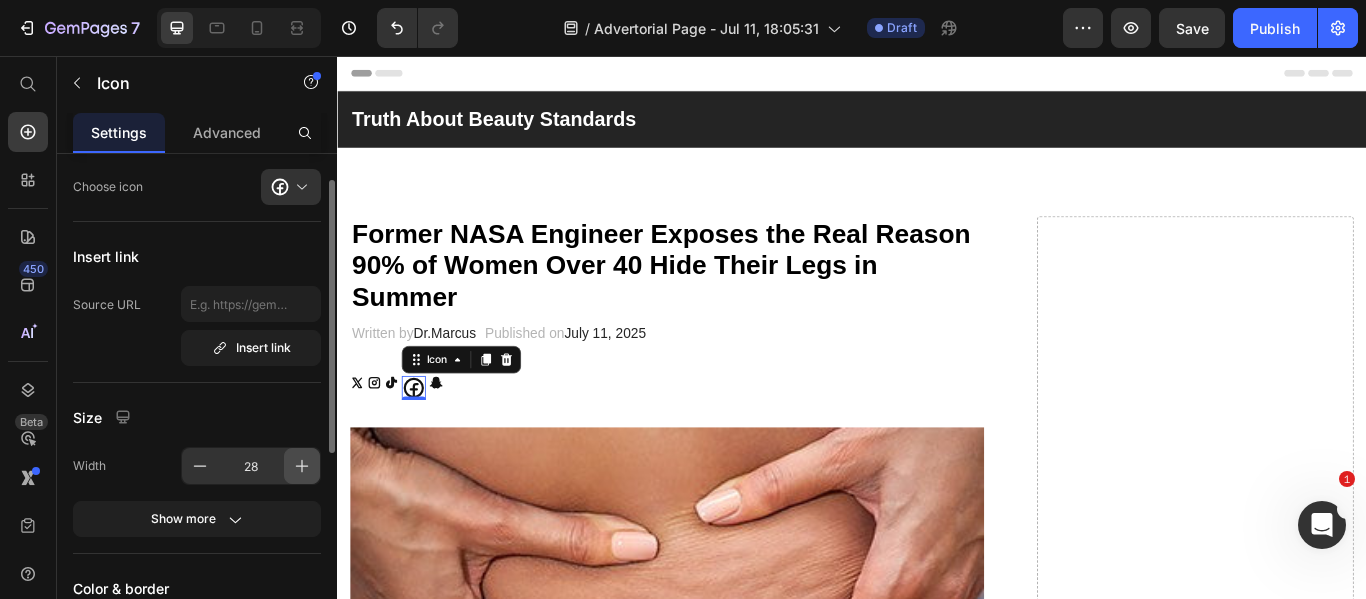 click 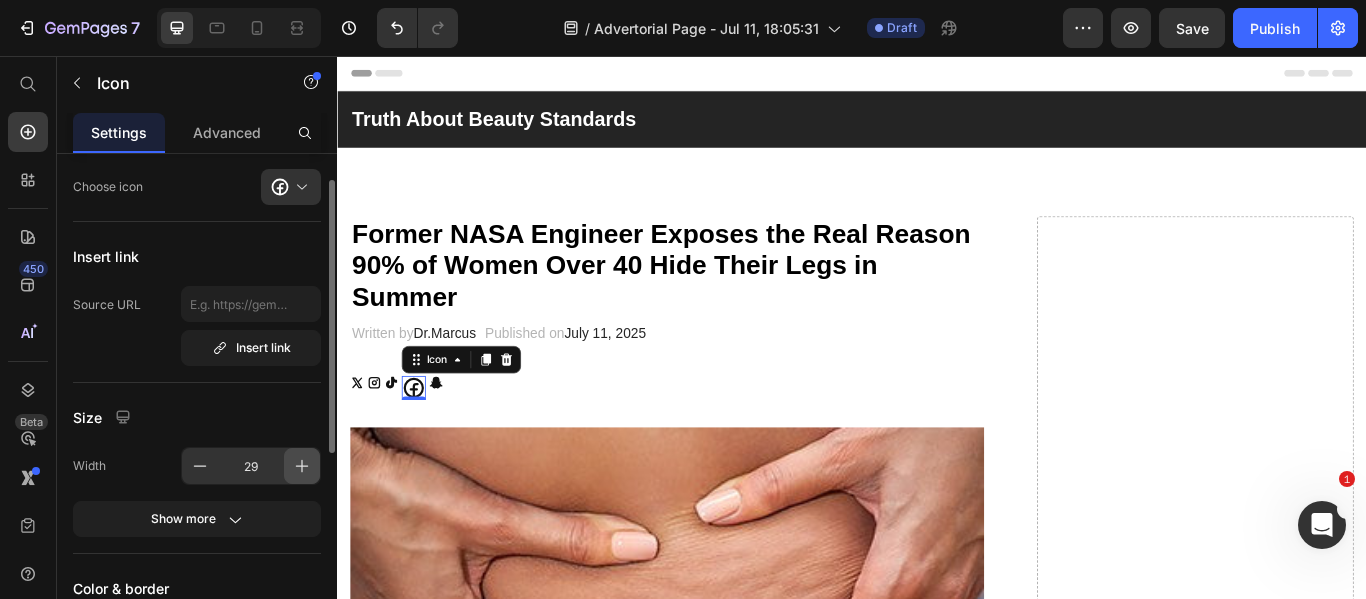 click 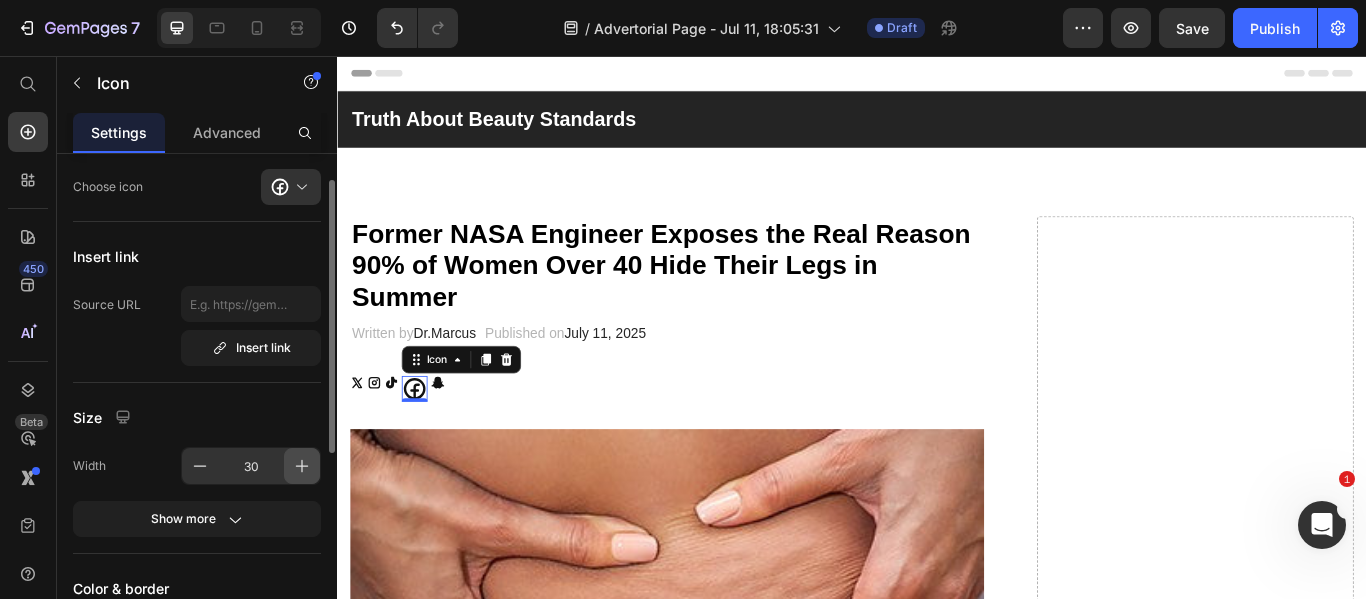 click 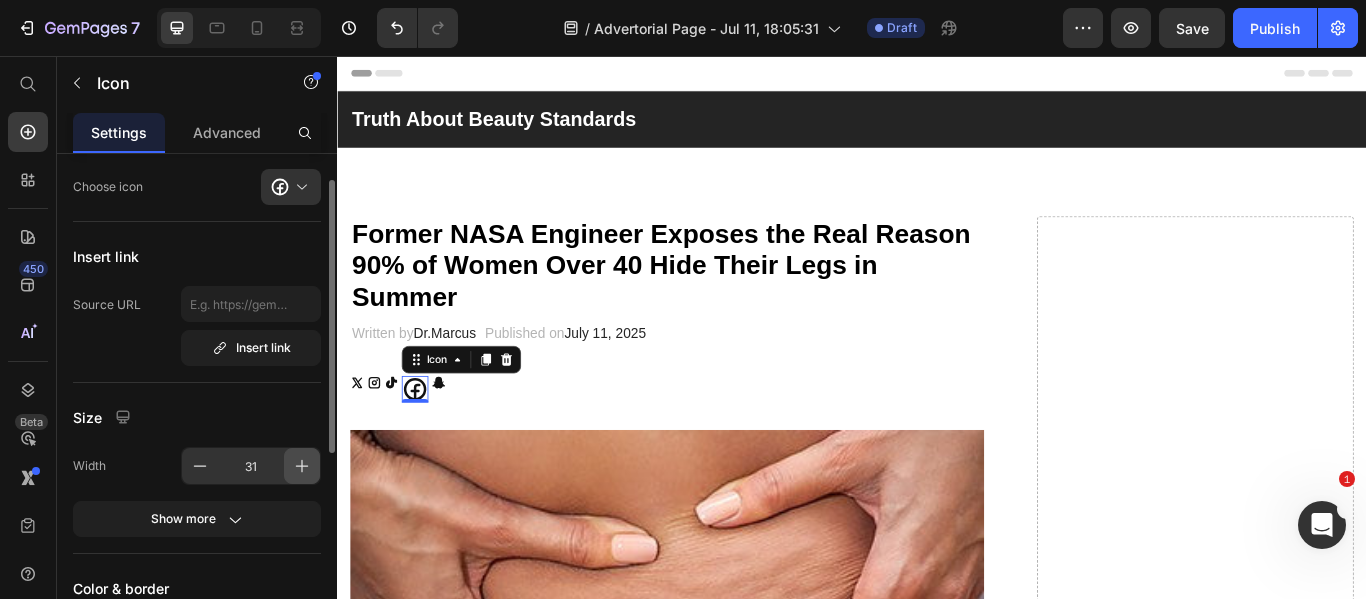 click 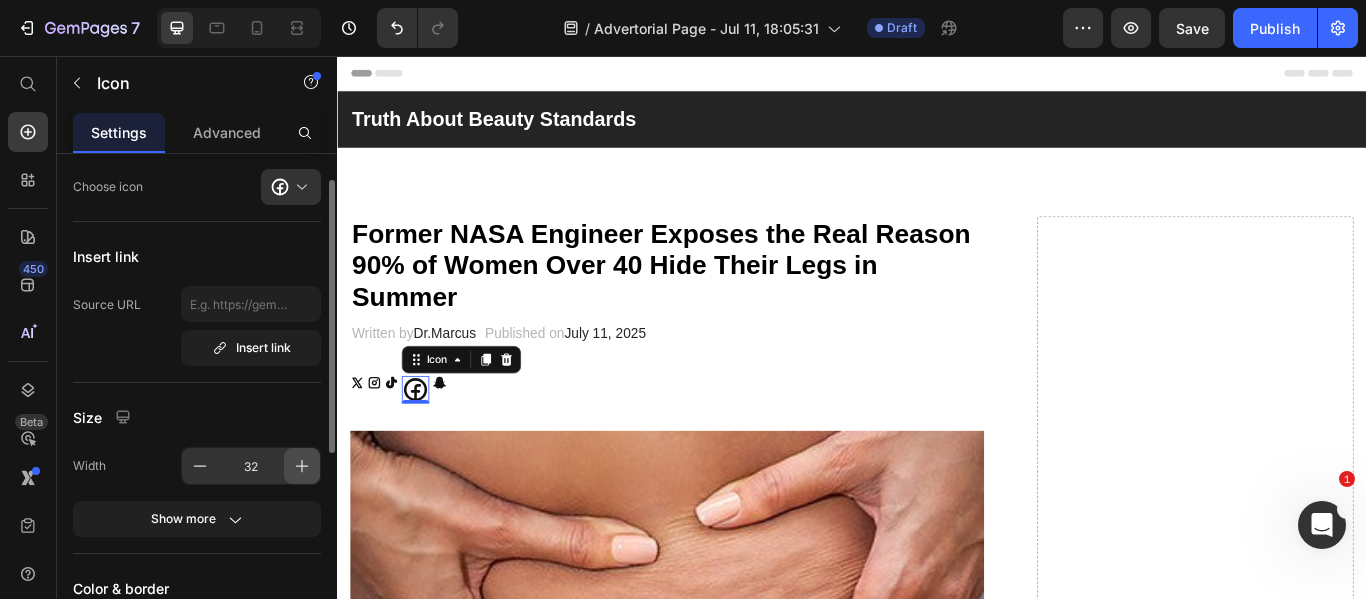 click 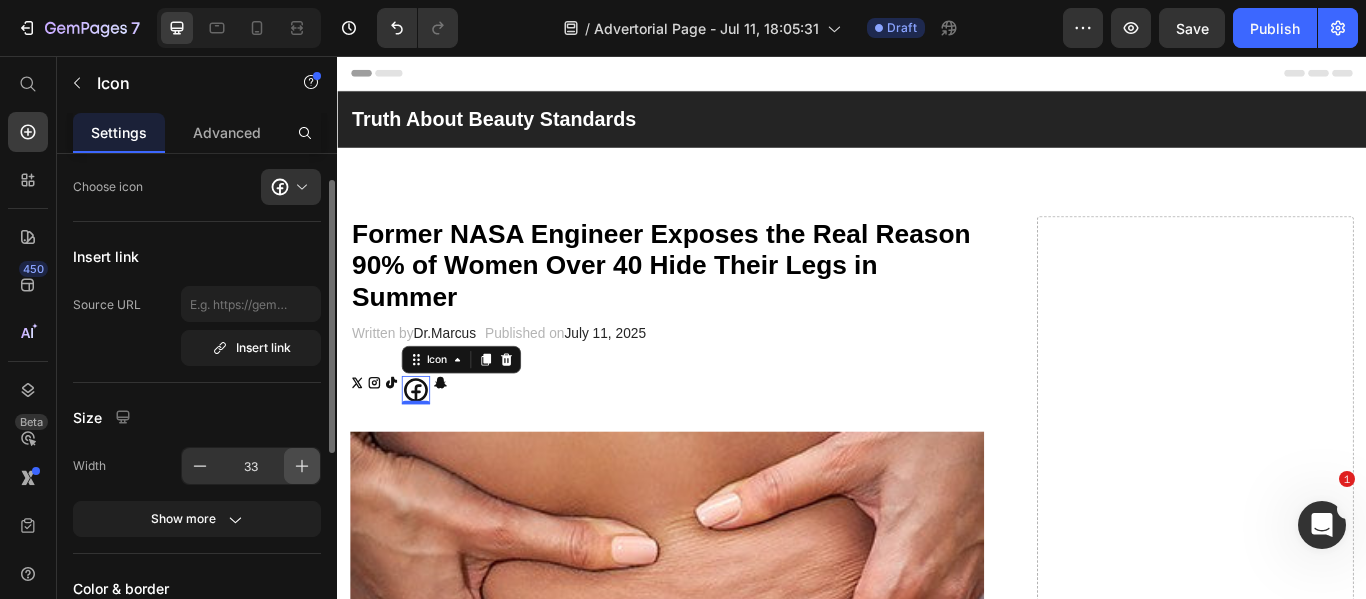 click 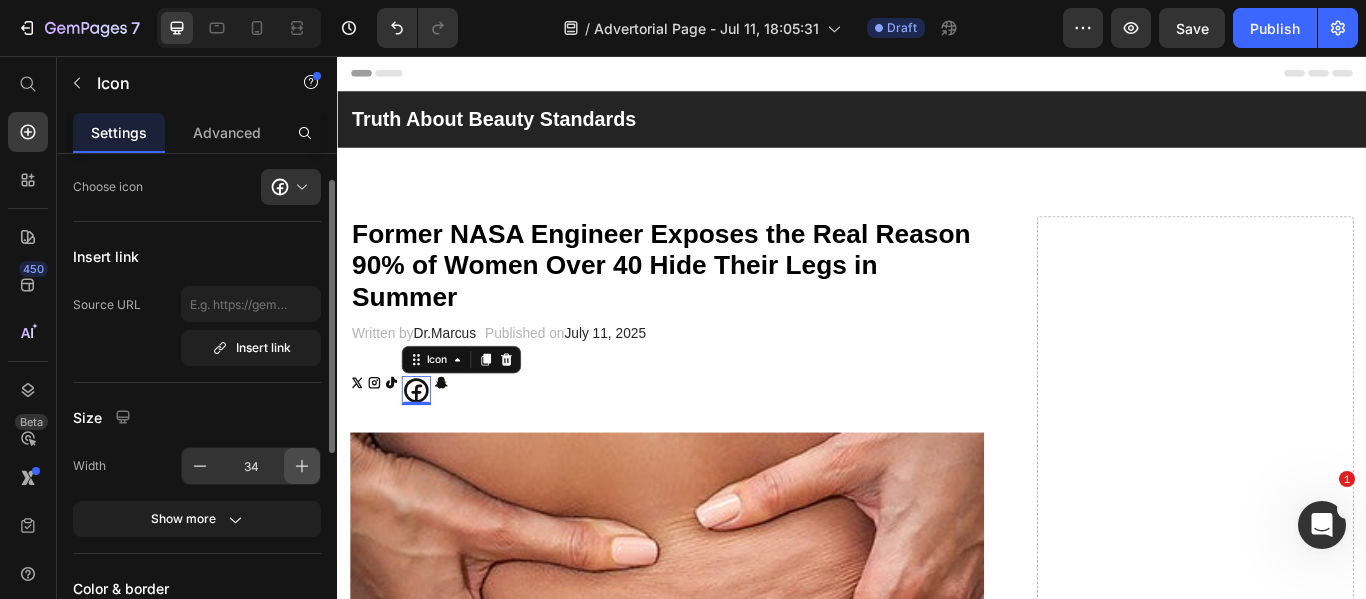 click 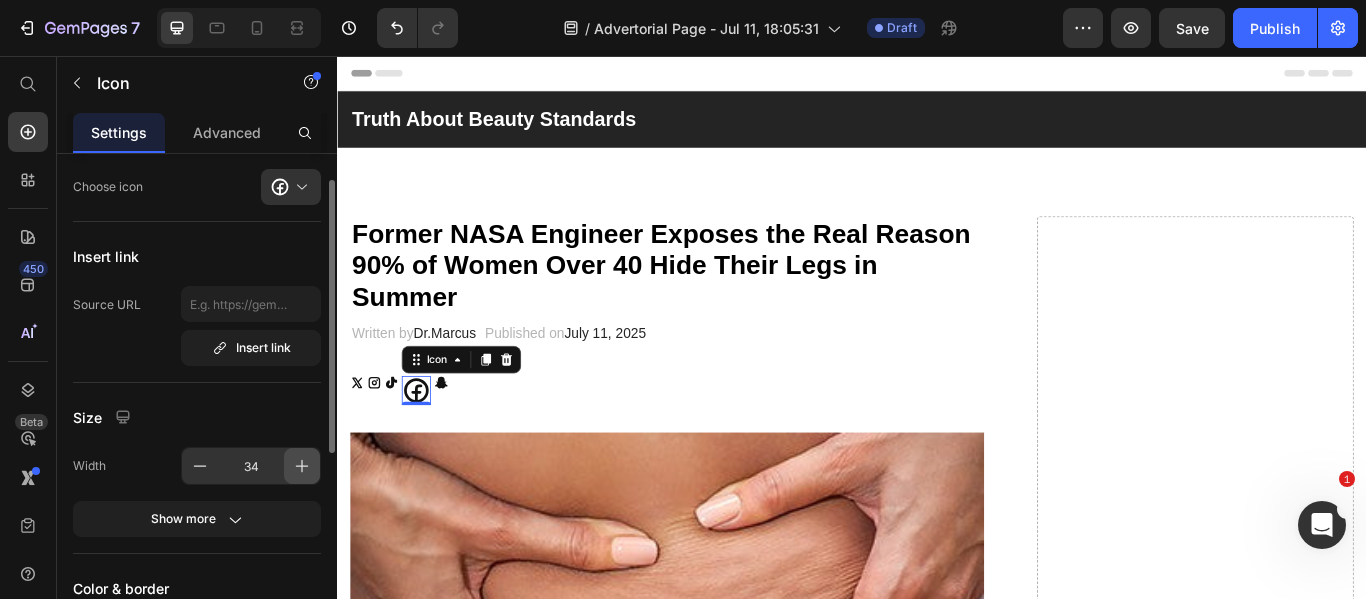 type on "35" 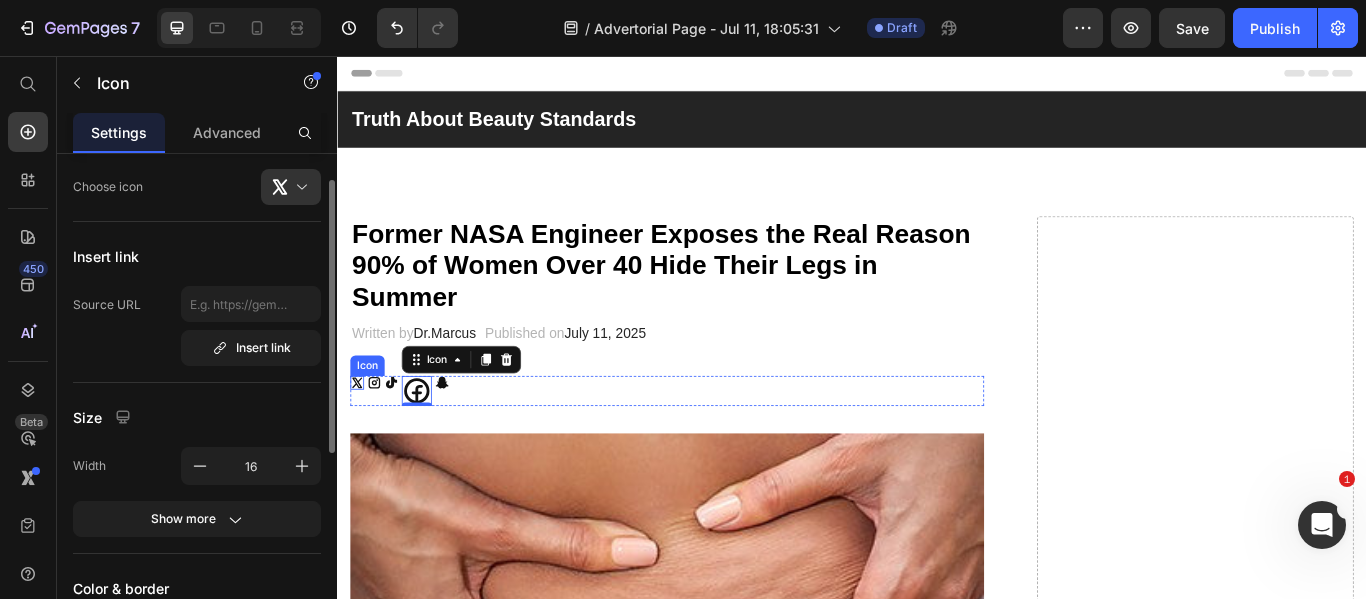 click on "Icon" at bounding box center [360, 437] 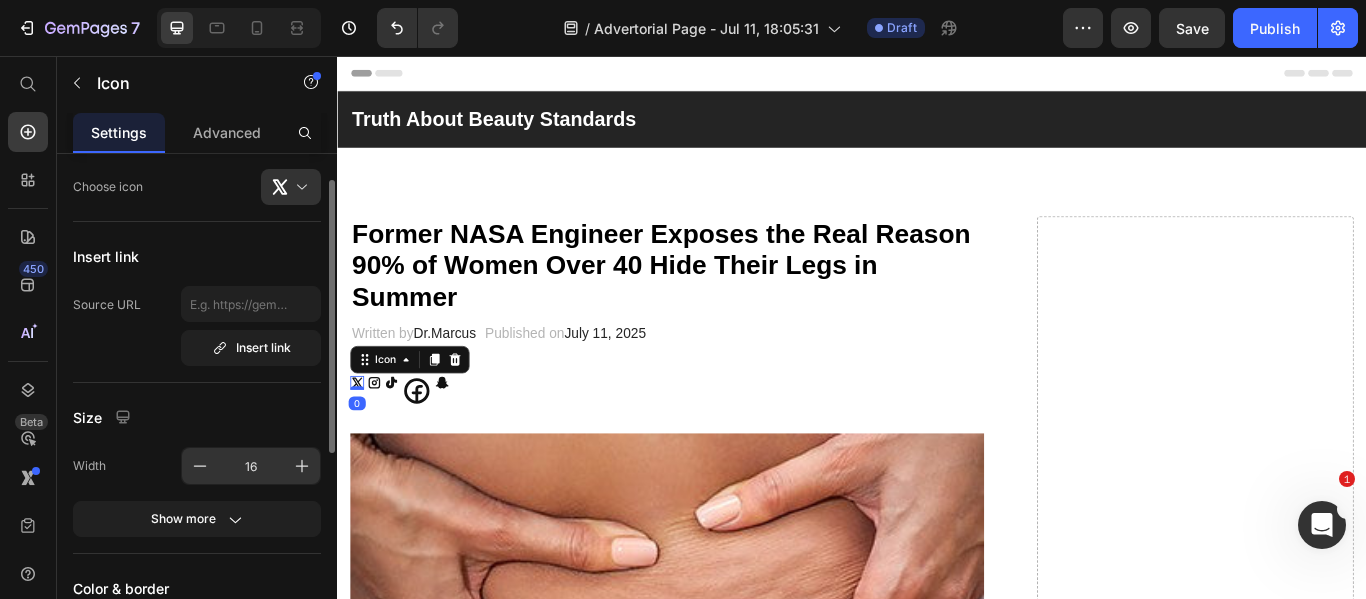 click on "16" at bounding box center [251, 466] 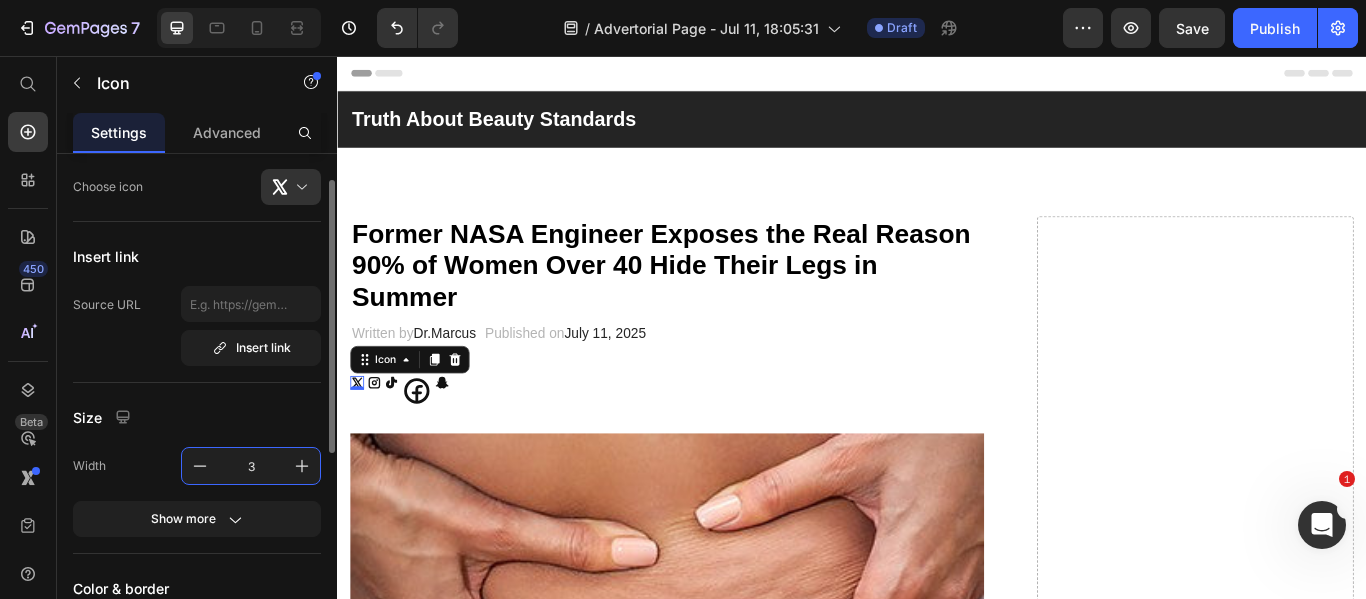 type on "35" 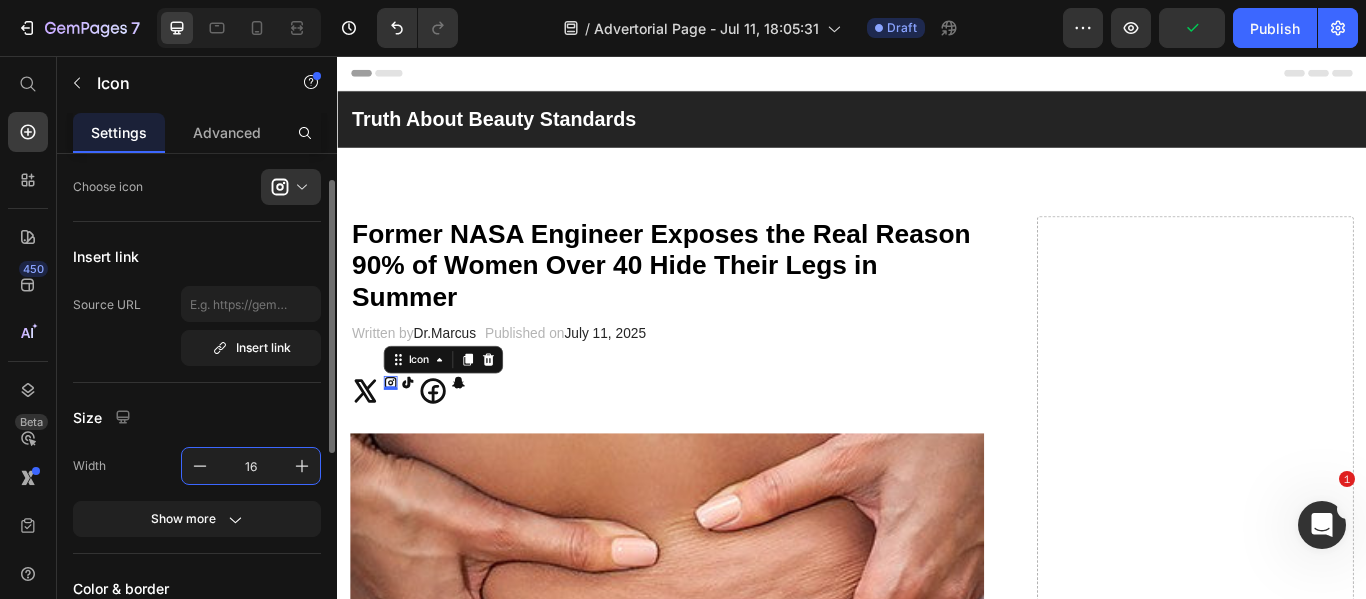 click on "16" at bounding box center [251, 466] 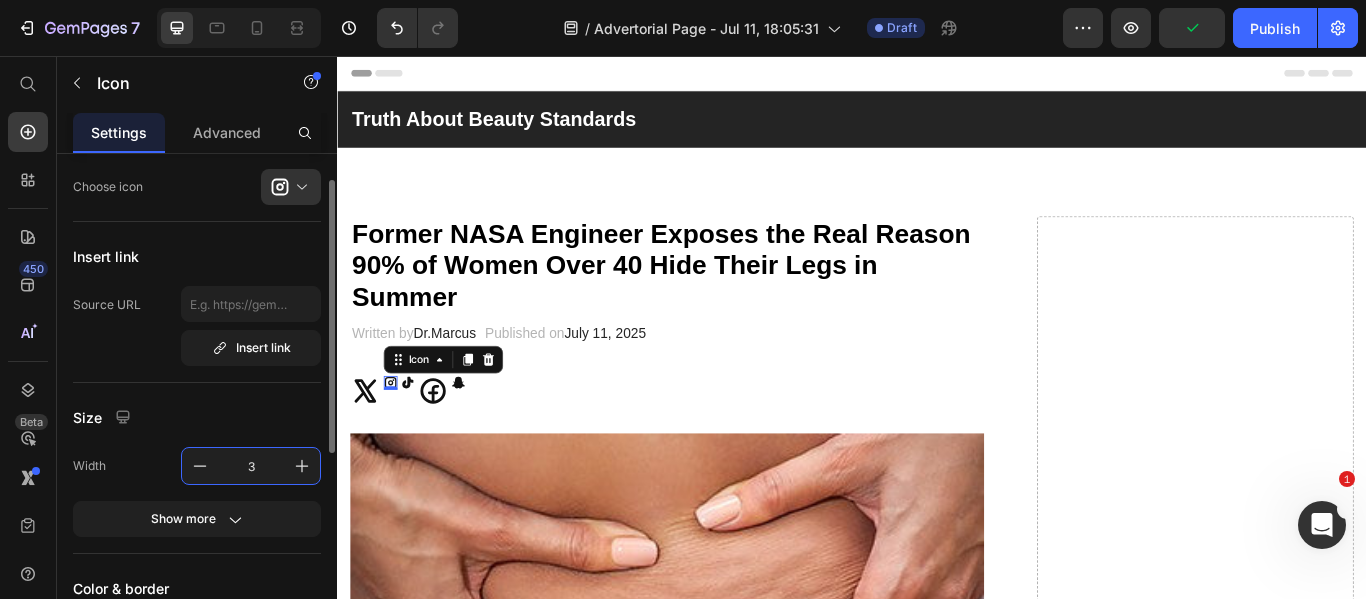 type on "35" 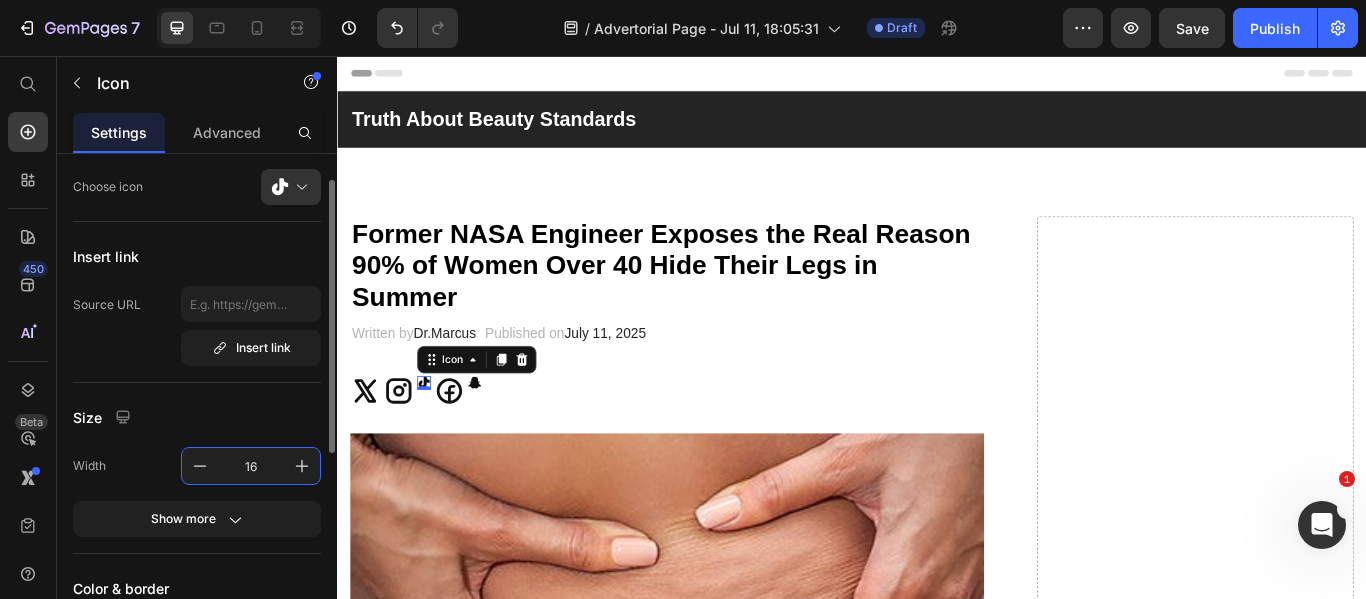 click on "16" at bounding box center (251, 466) 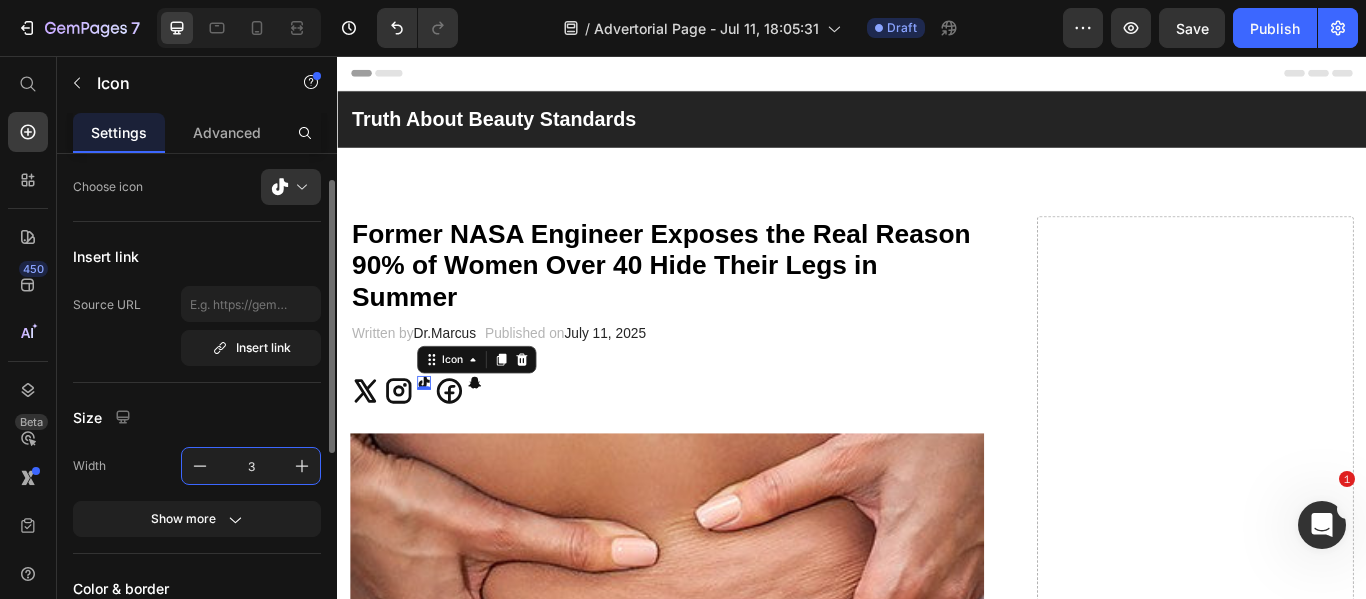 type on "35" 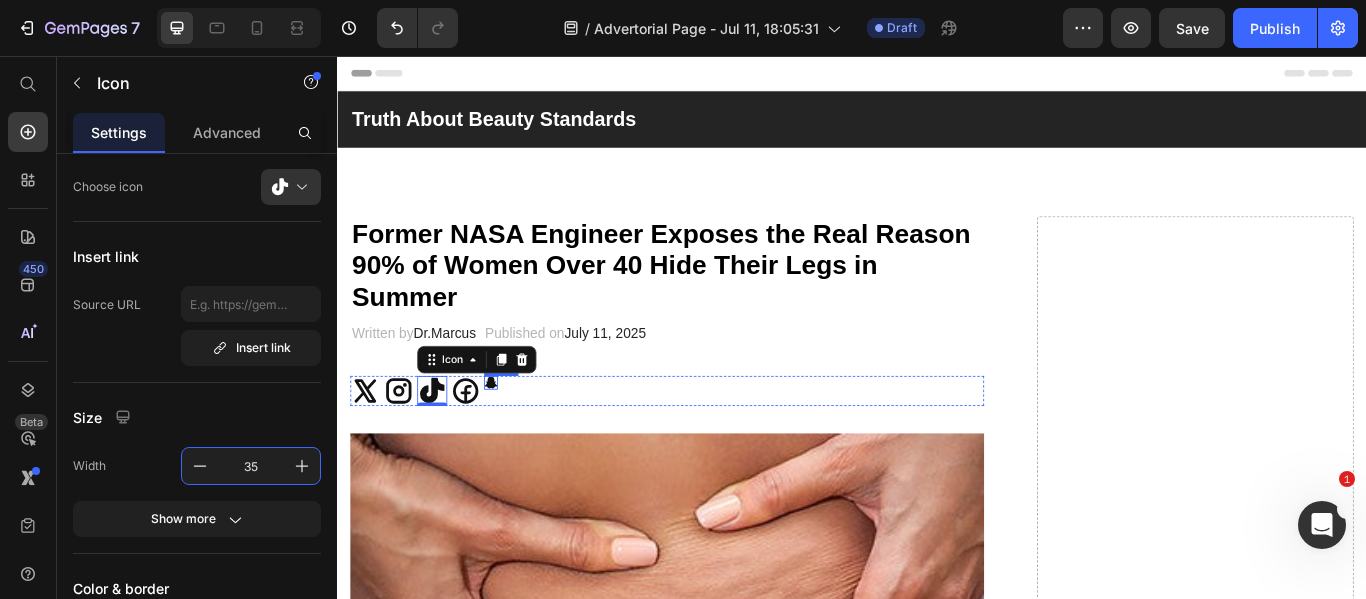 click 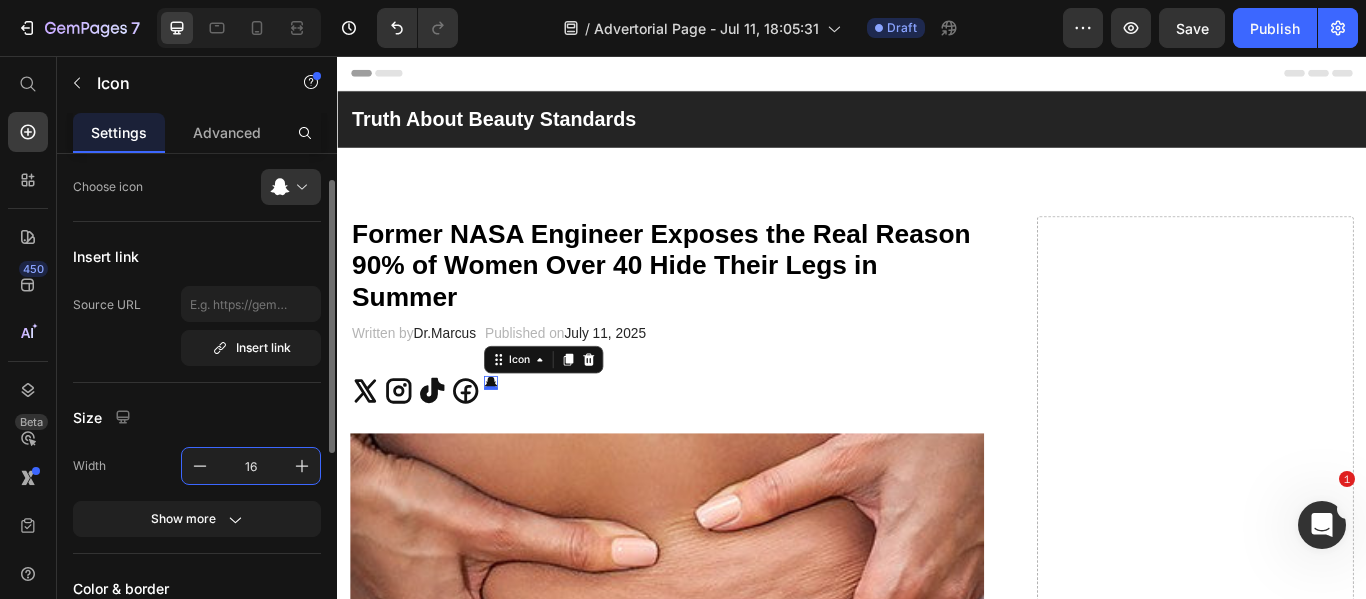 click on "16" at bounding box center [251, 466] 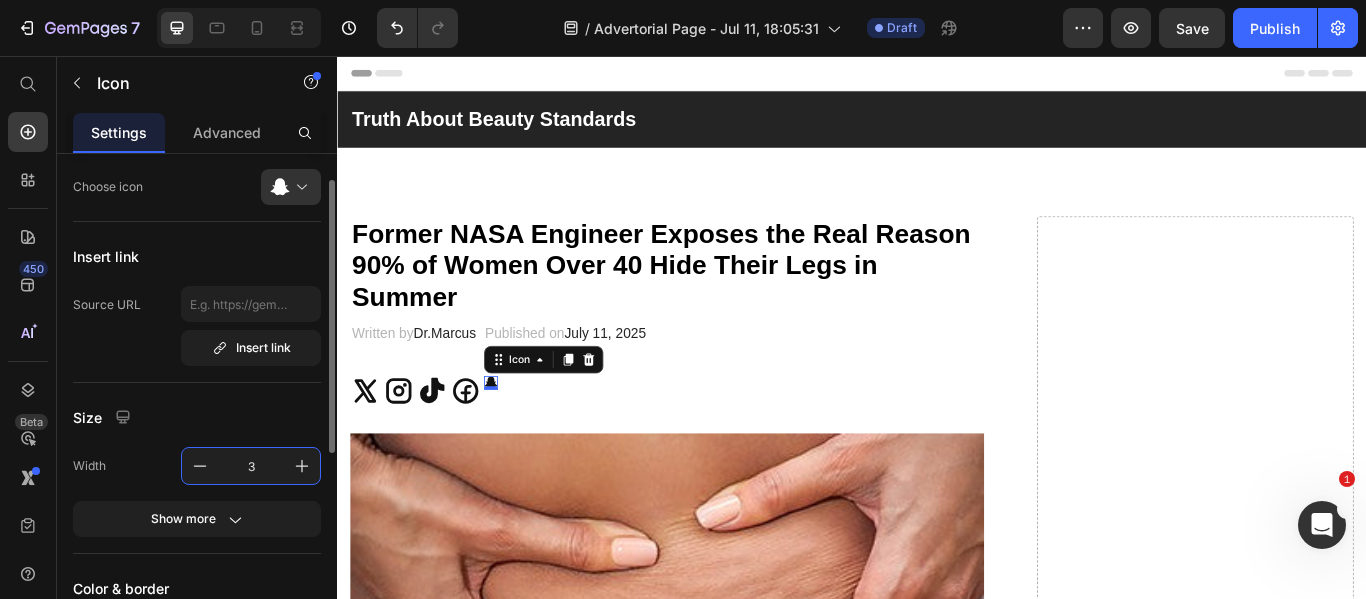 type on "35" 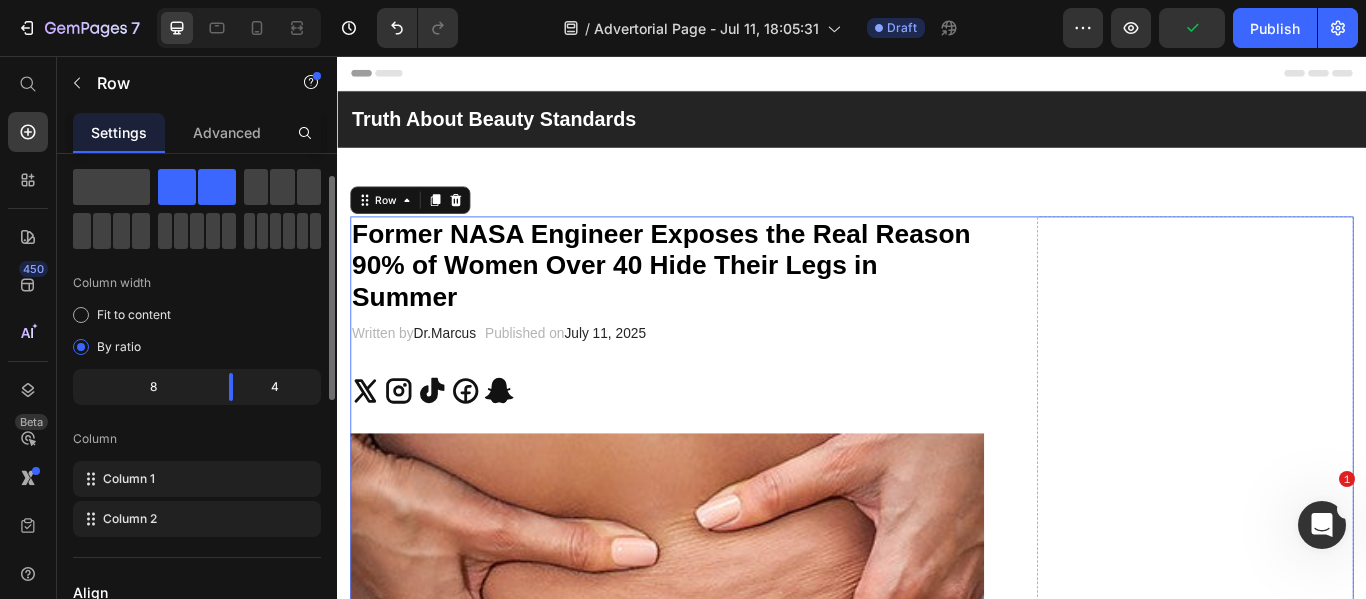 click on "Drop element here" at bounding box center [1337, 2724] 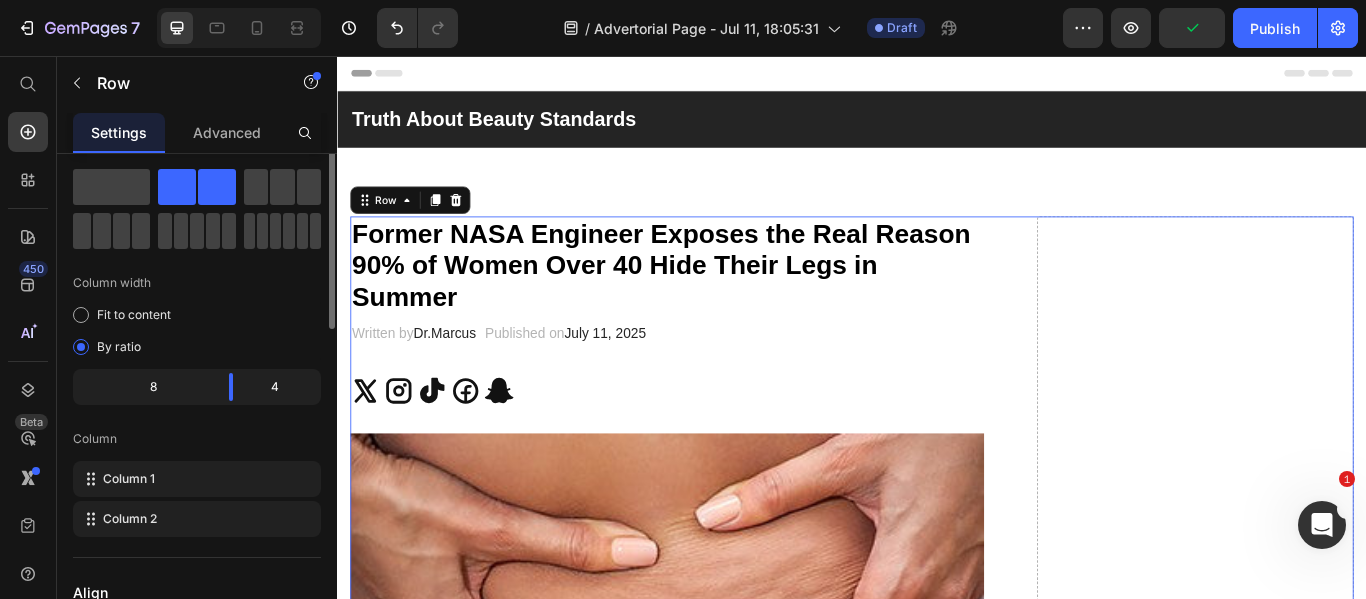 scroll, scrollTop: 0, scrollLeft: 0, axis: both 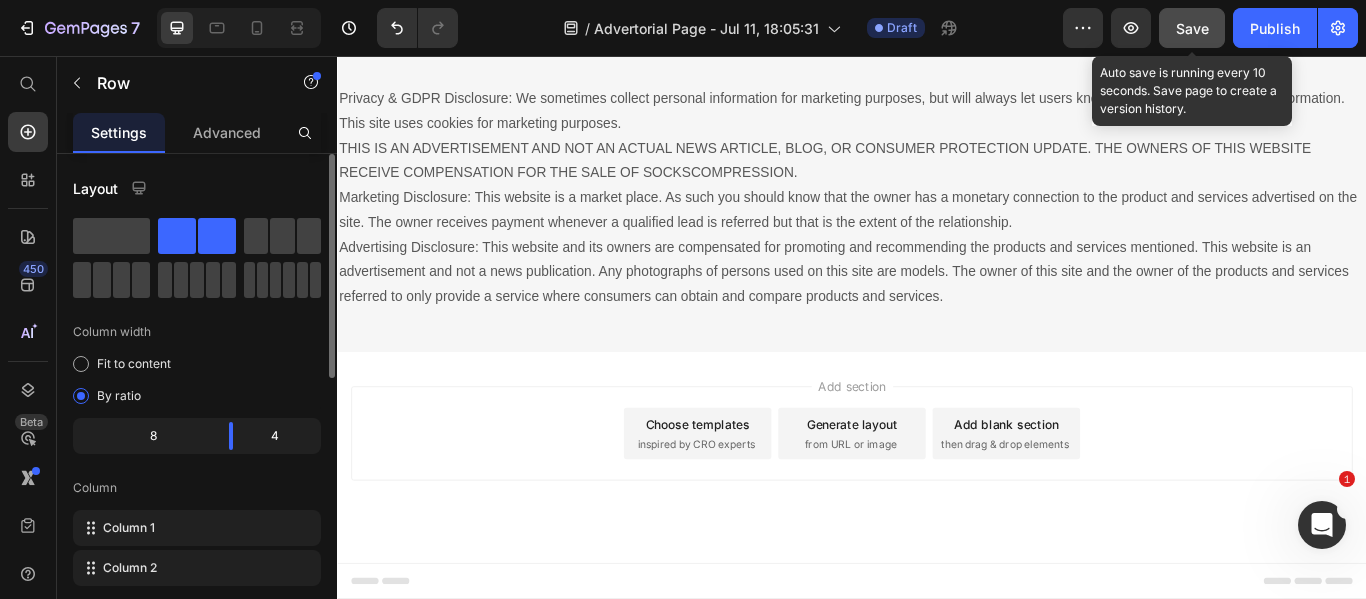 click on "Save" at bounding box center (1192, 28) 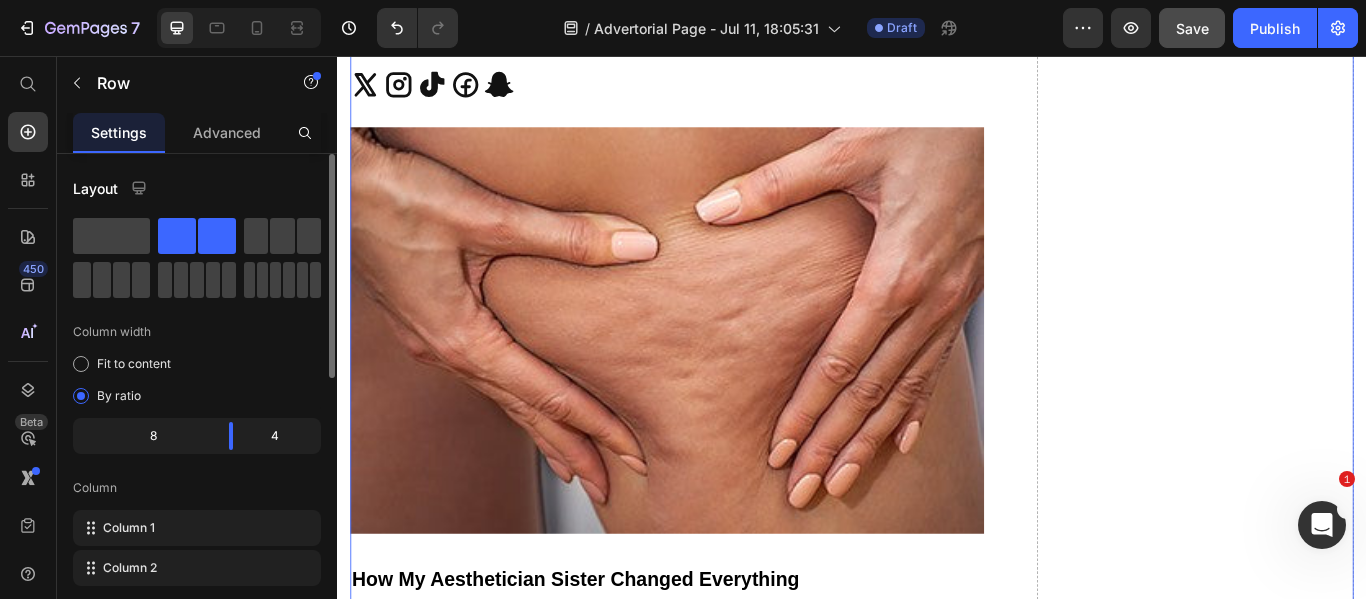 scroll, scrollTop: 0, scrollLeft: 0, axis: both 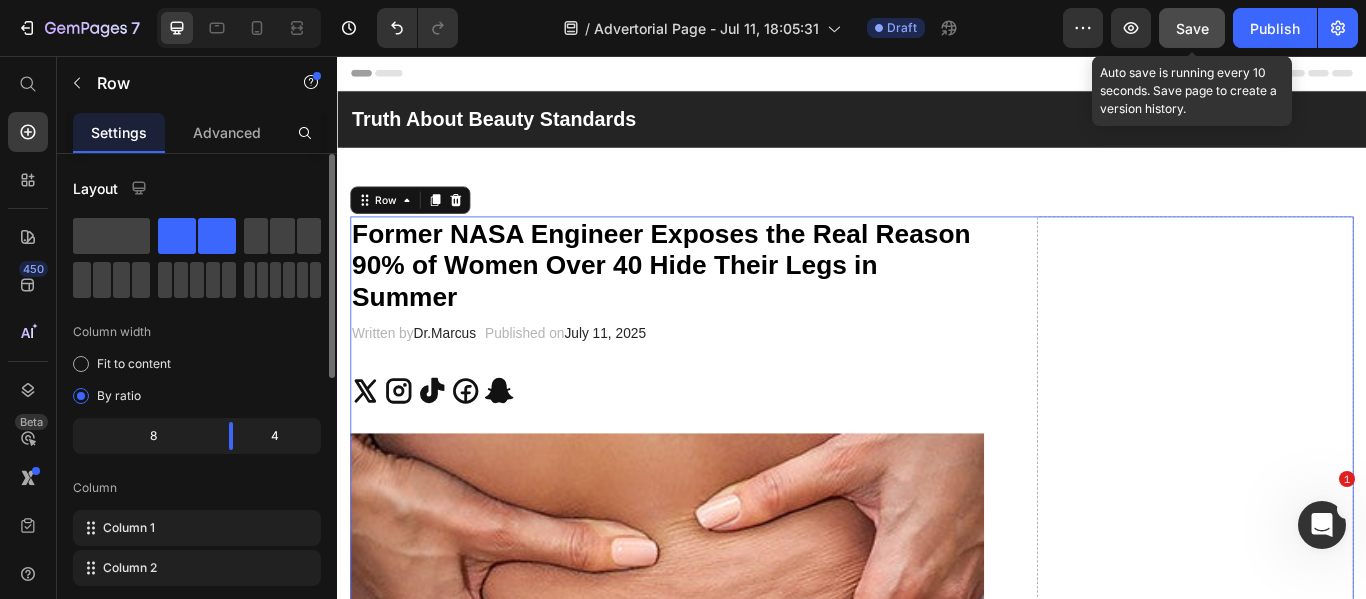 click on "Save" 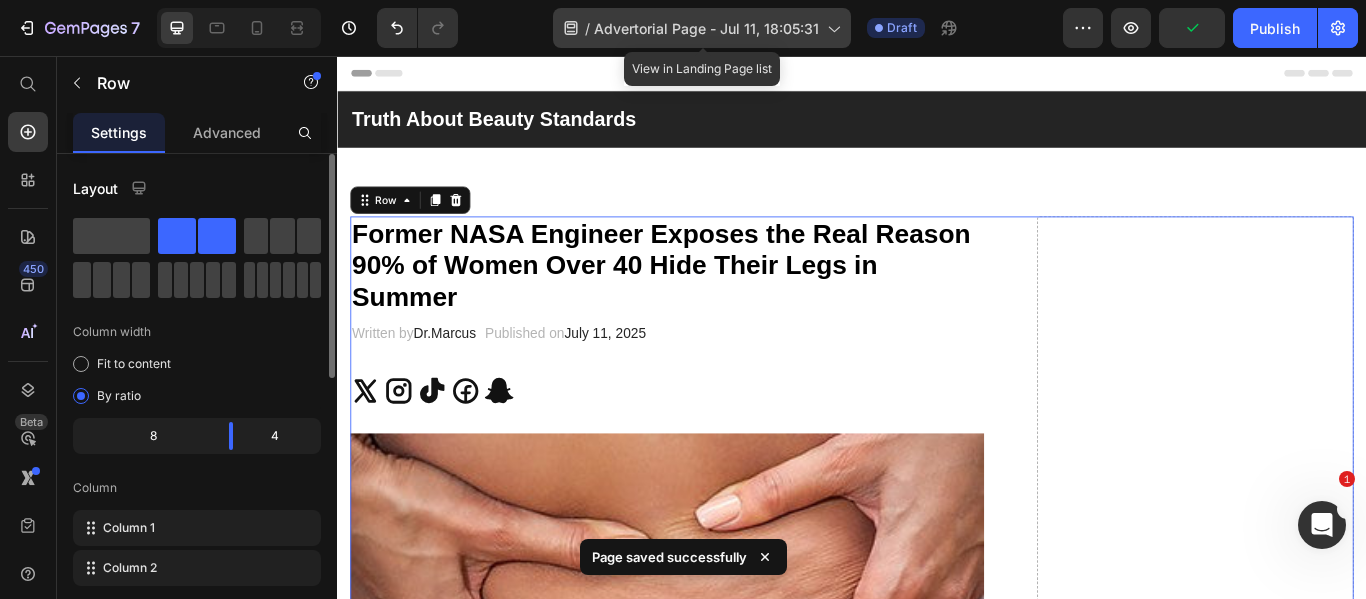 click 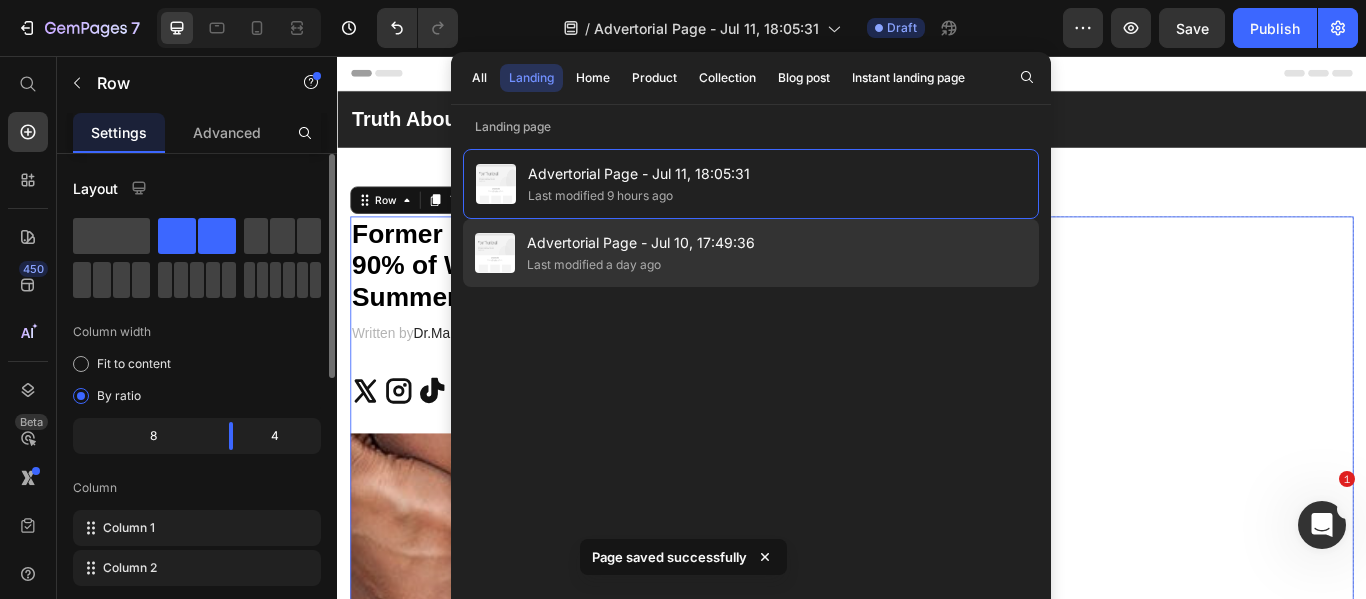 click on "Advertorial Page - Jul 10, 17:49:36" at bounding box center (641, 243) 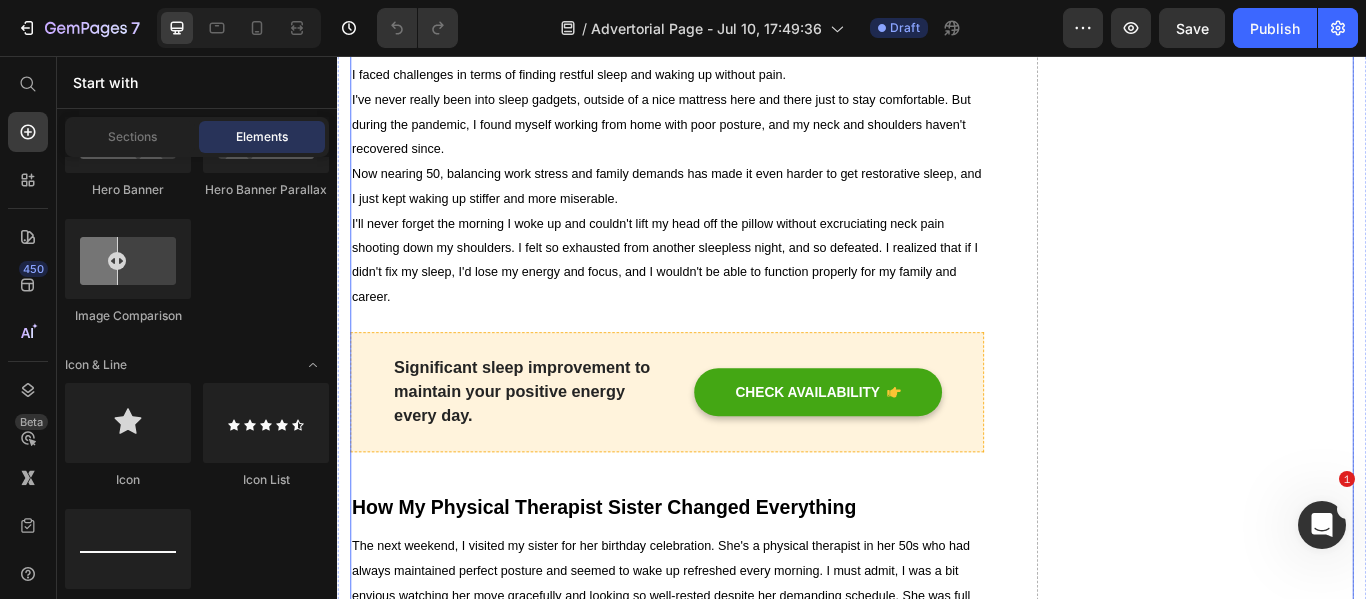 scroll, scrollTop: 392, scrollLeft: 0, axis: vertical 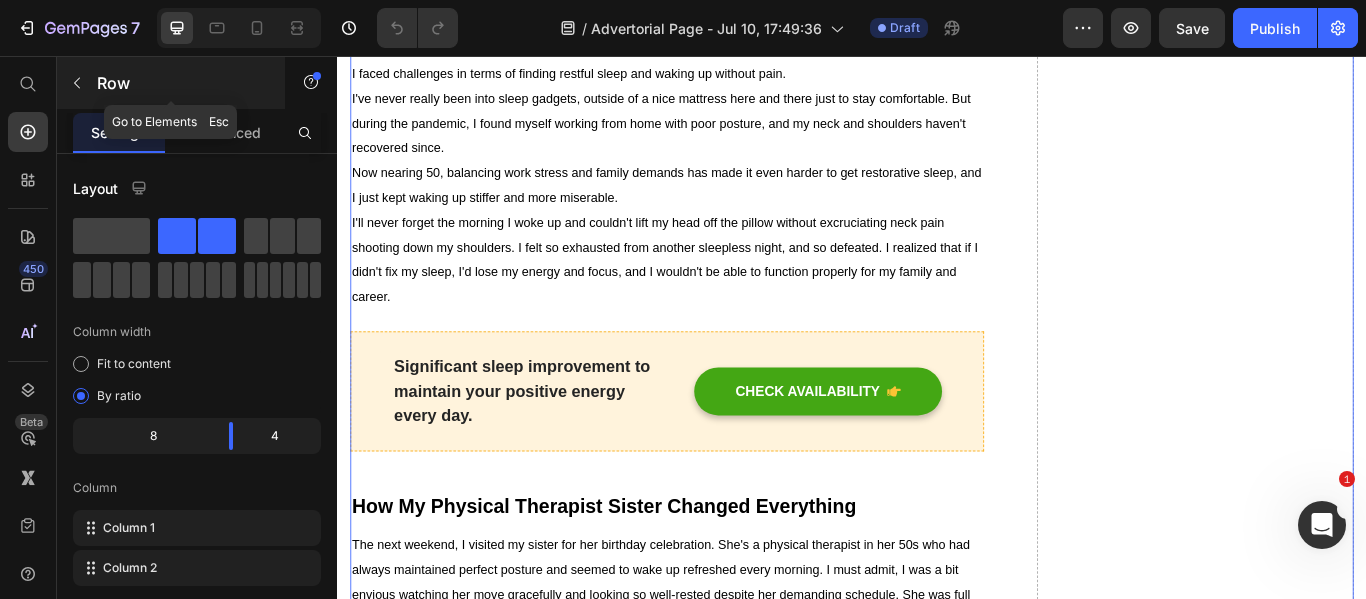 click 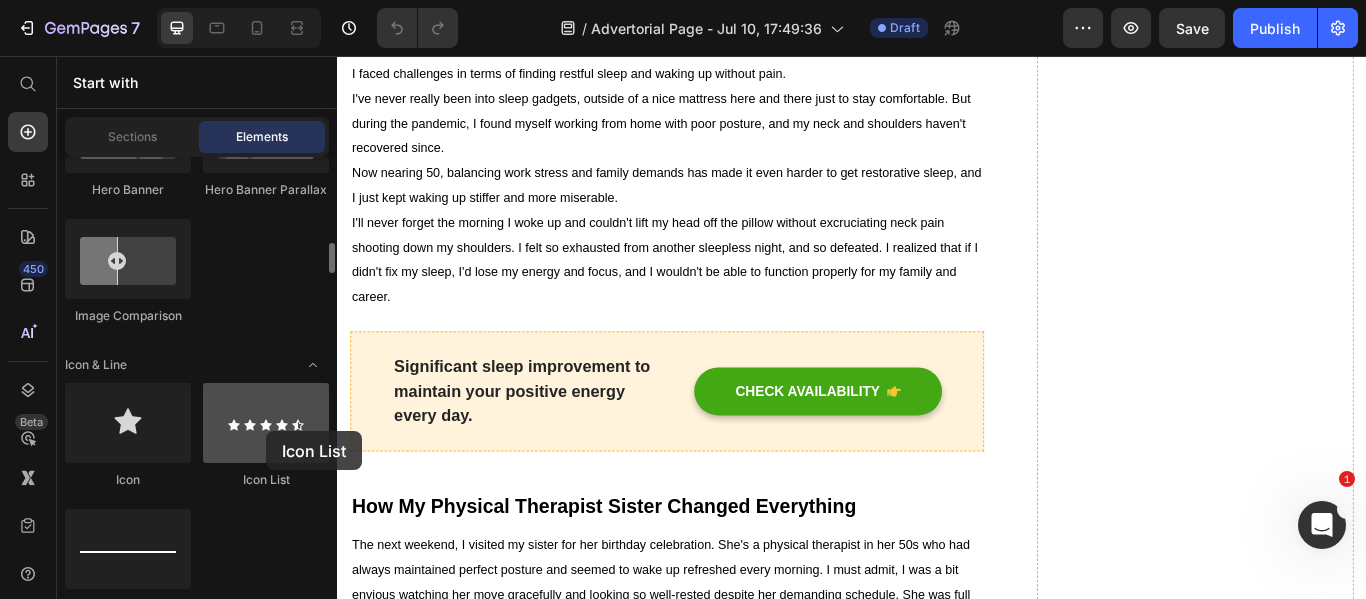 click at bounding box center (266, 423) 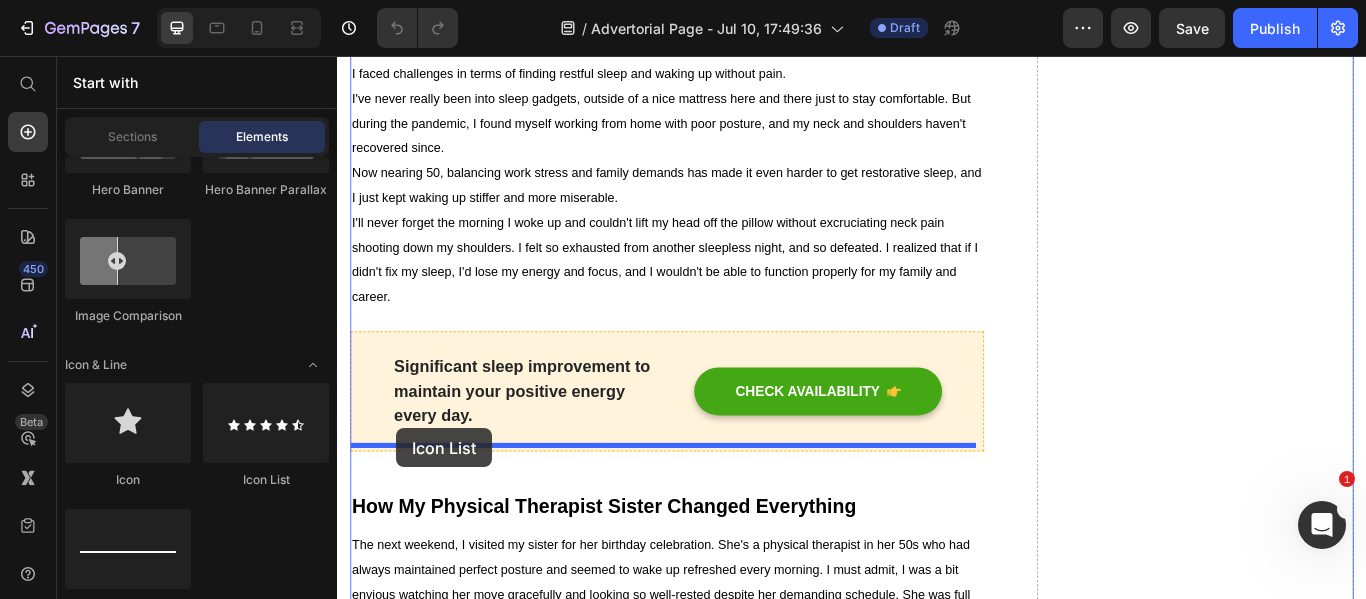 drag, startPoint x: 603, startPoint y: 487, endPoint x: 406, endPoint y: 490, distance: 197.02284 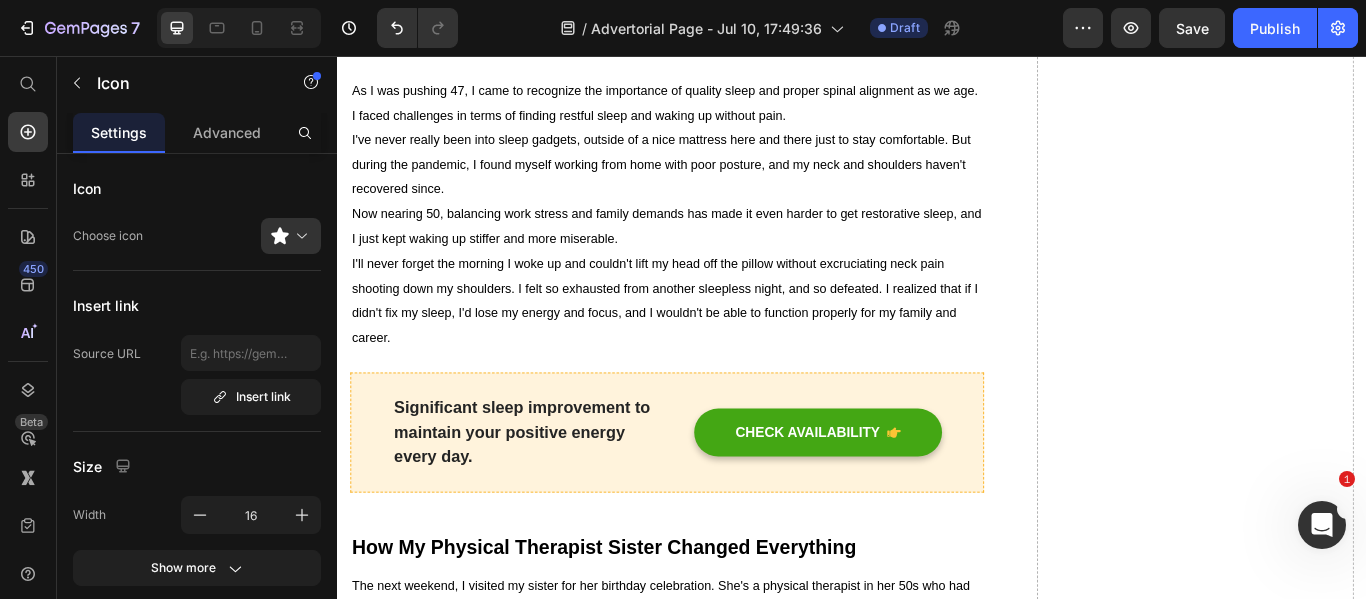 click 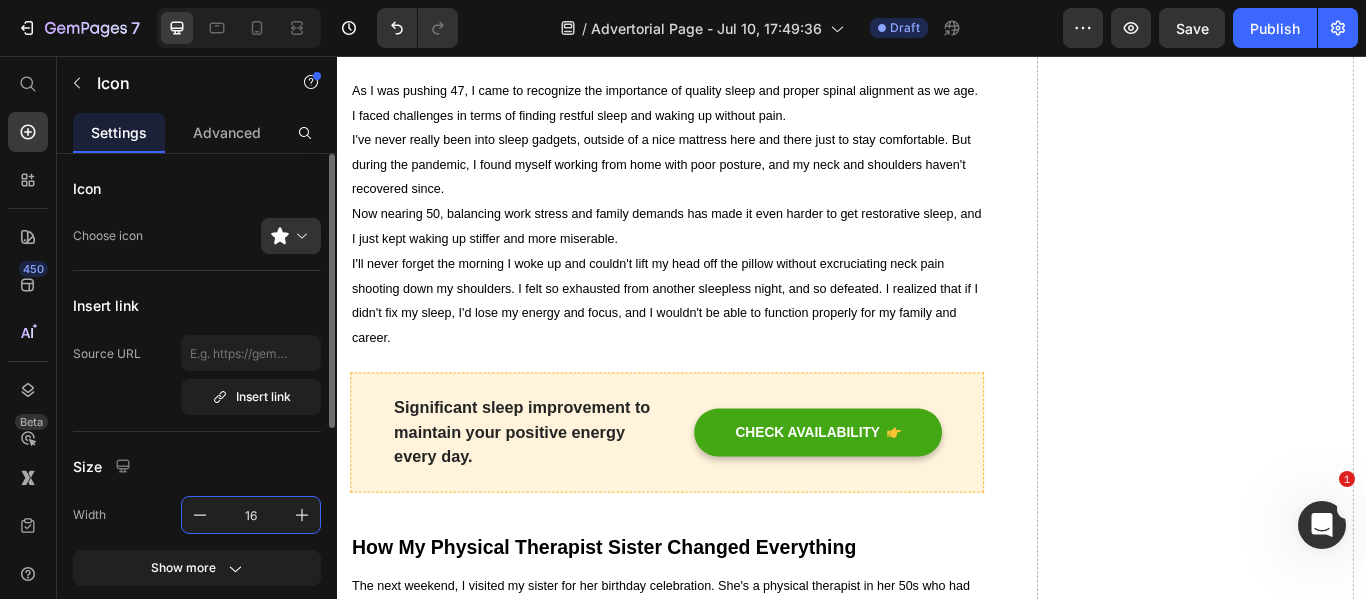 click on "16" at bounding box center [251, 515] 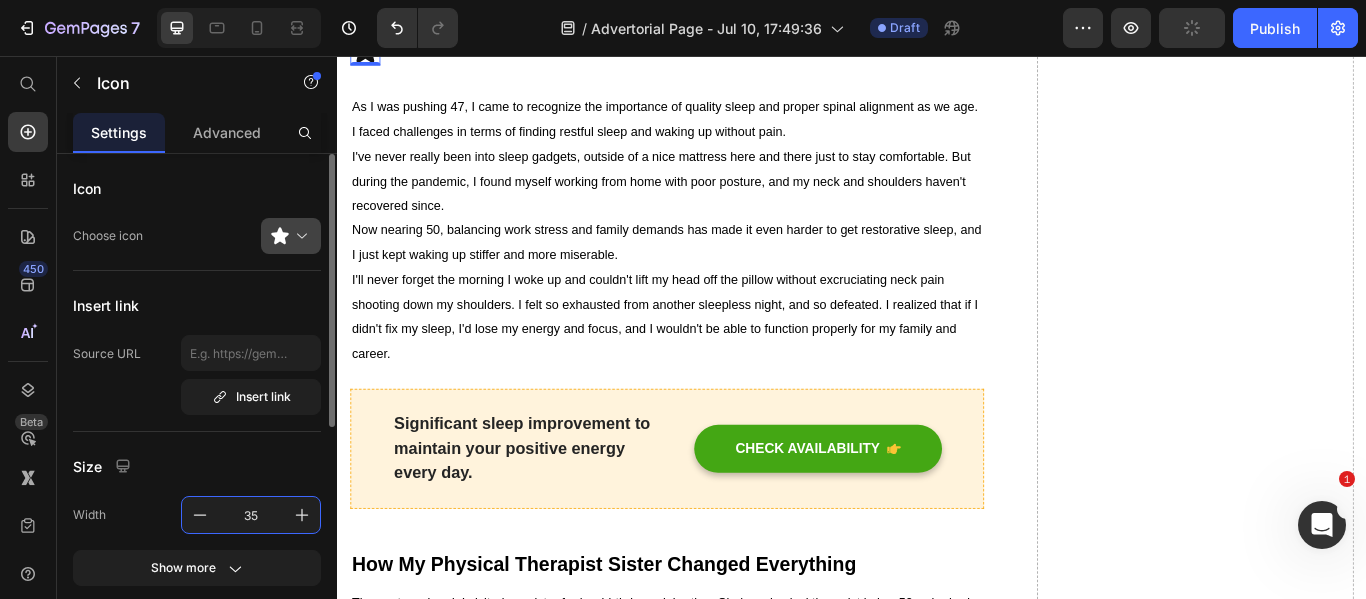 type on "35" 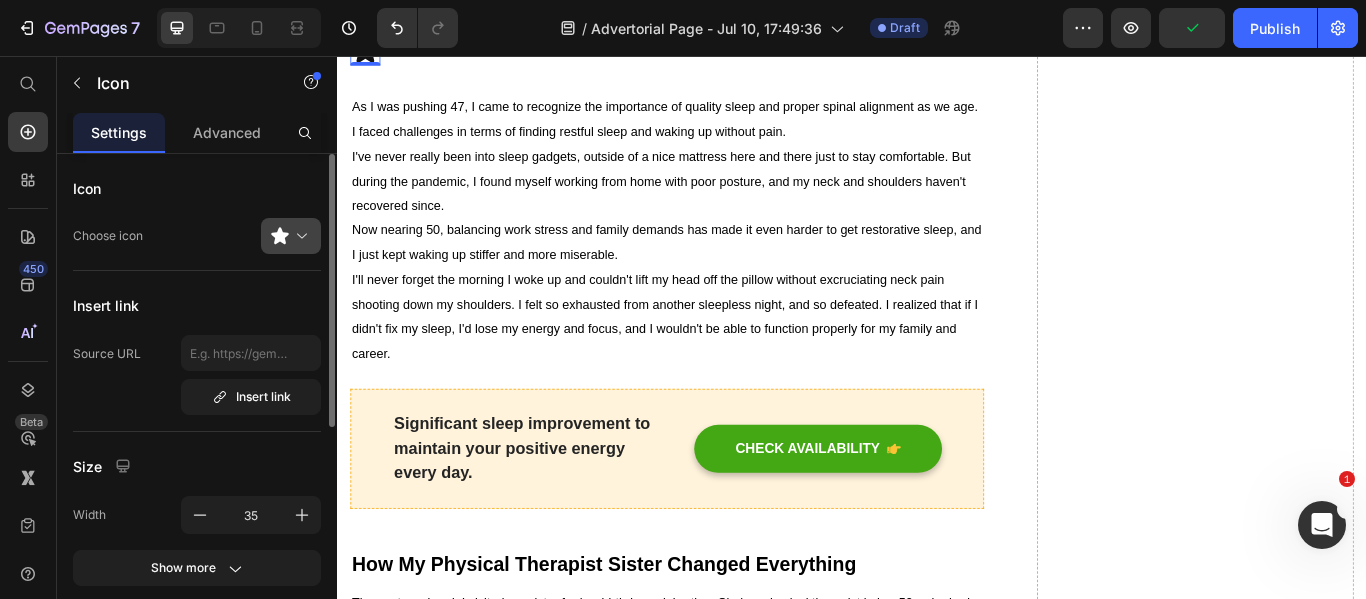 click at bounding box center [299, 236] 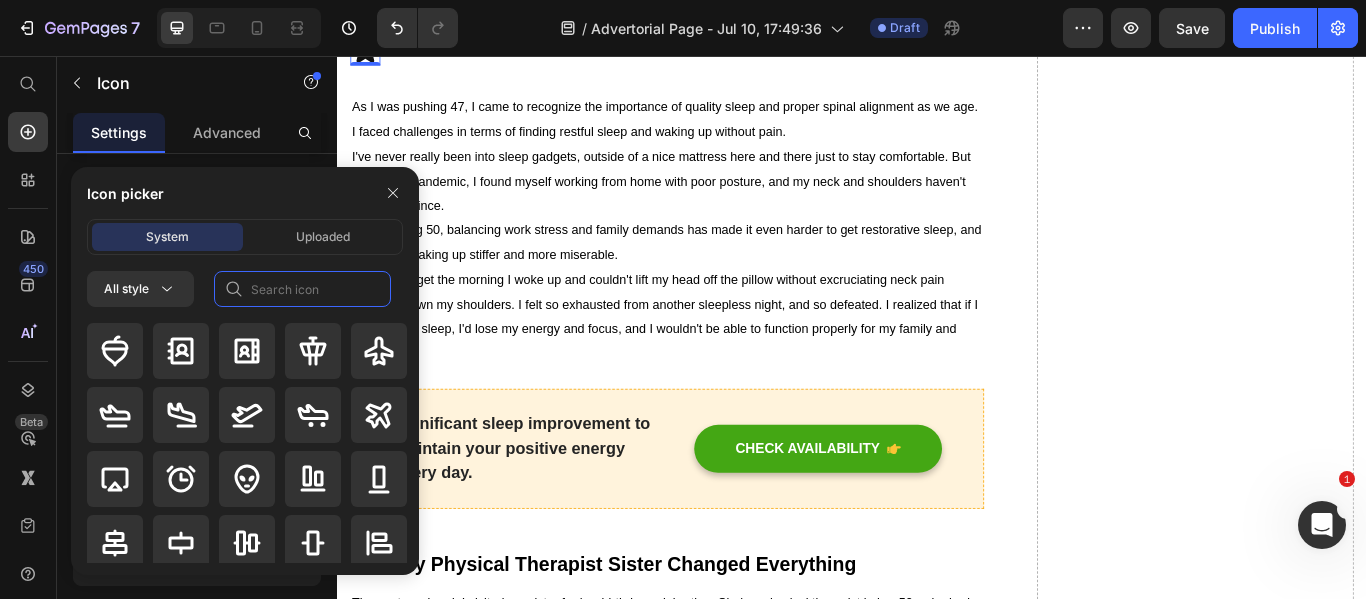 click 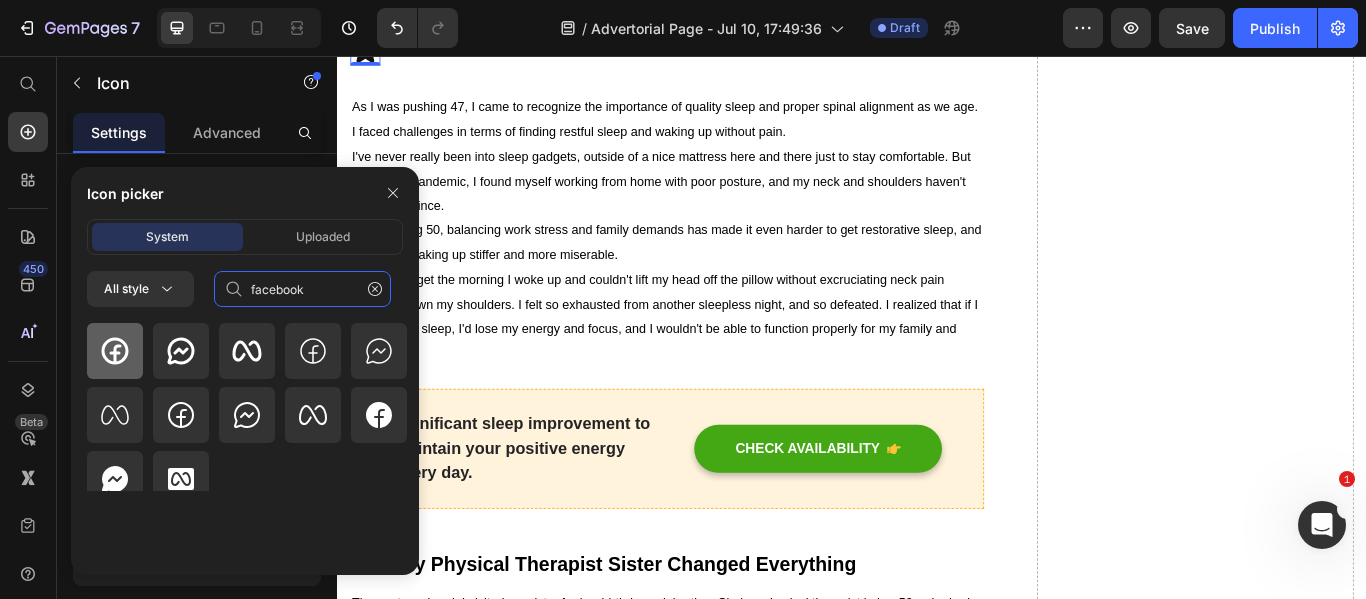 type on "facebook" 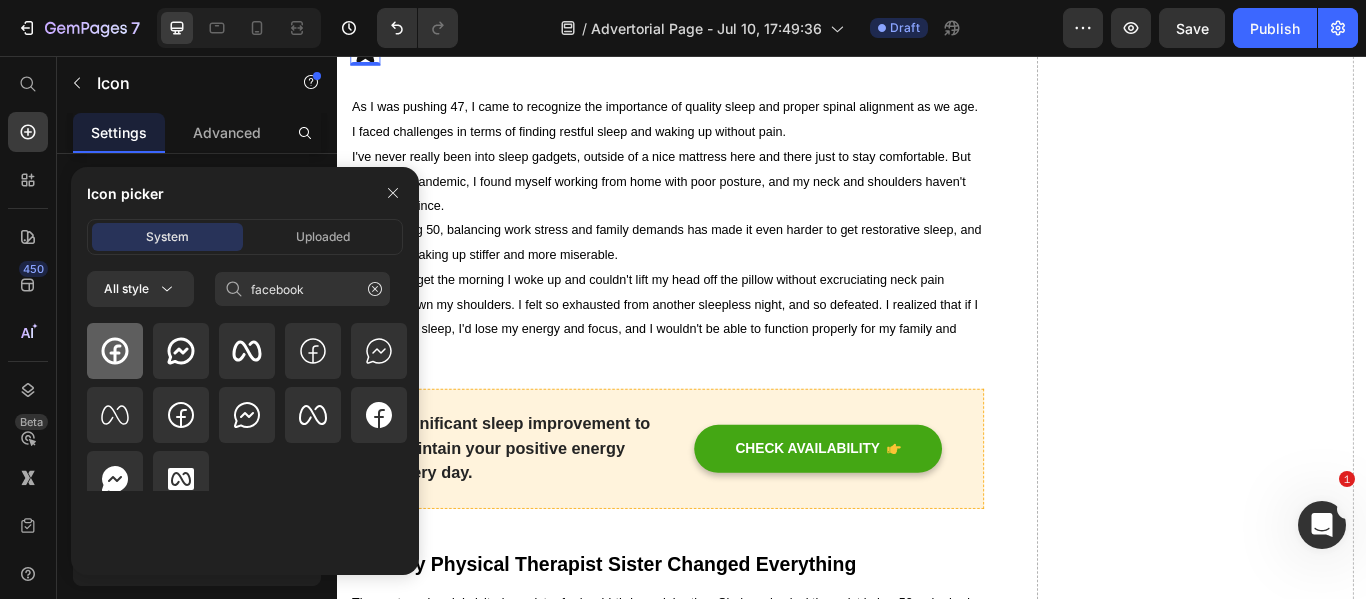 click 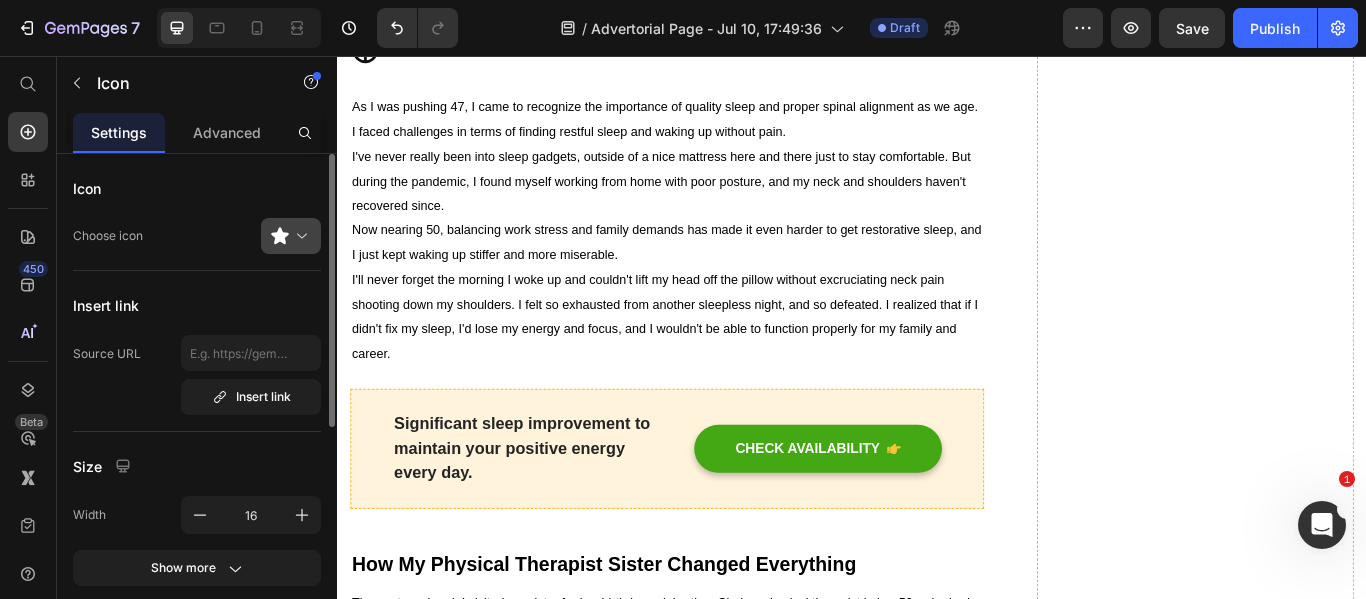 click at bounding box center (299, 236) 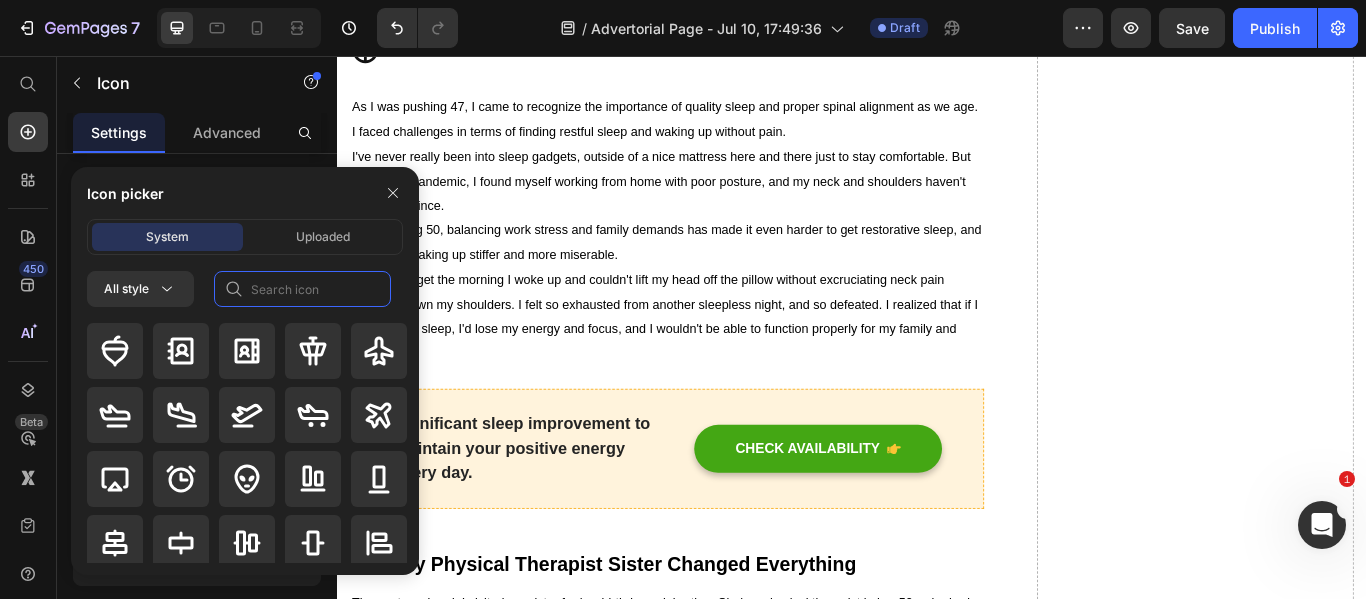 click 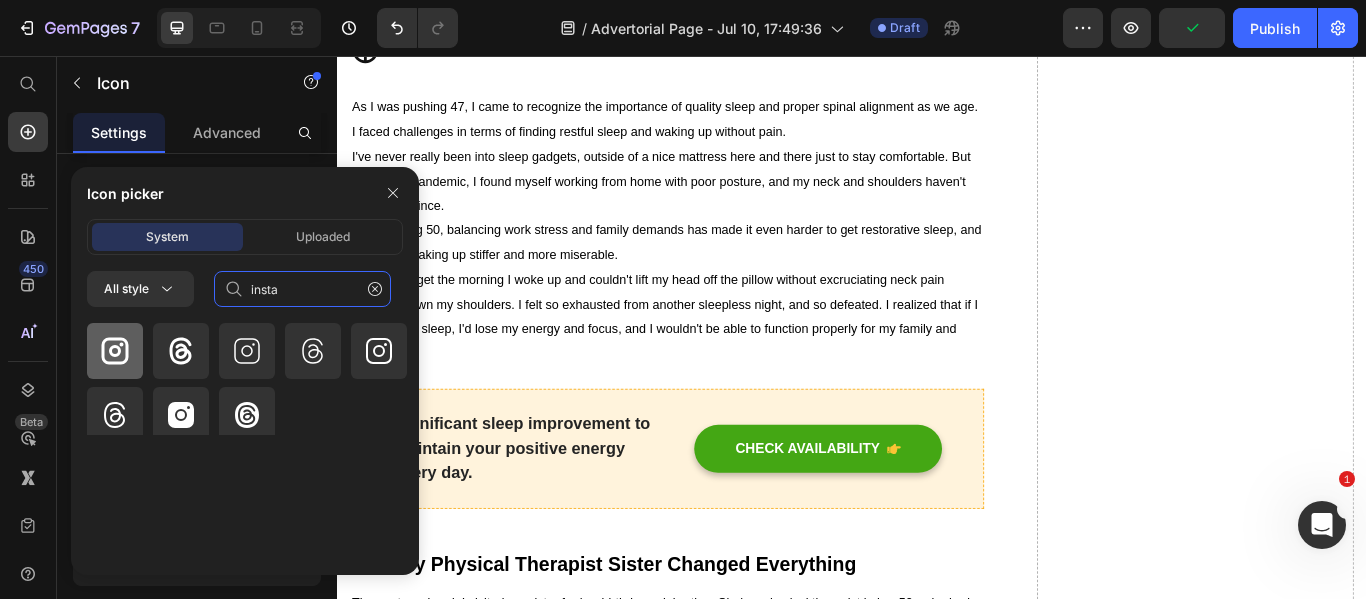type on "insta" 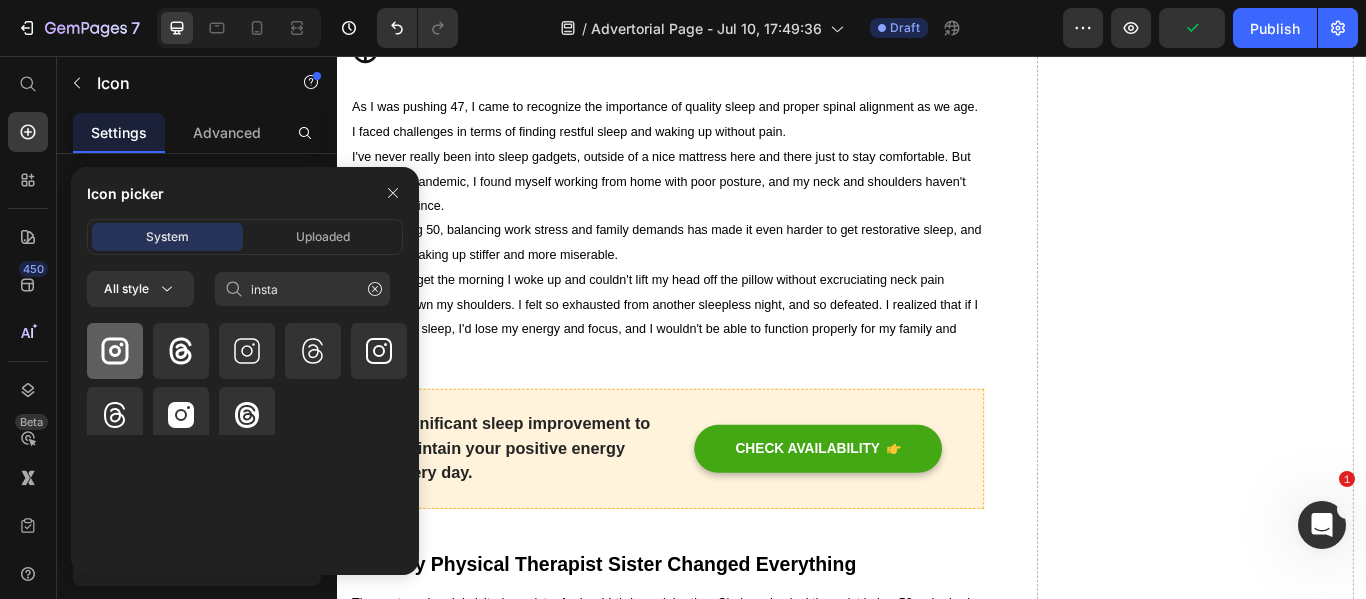click 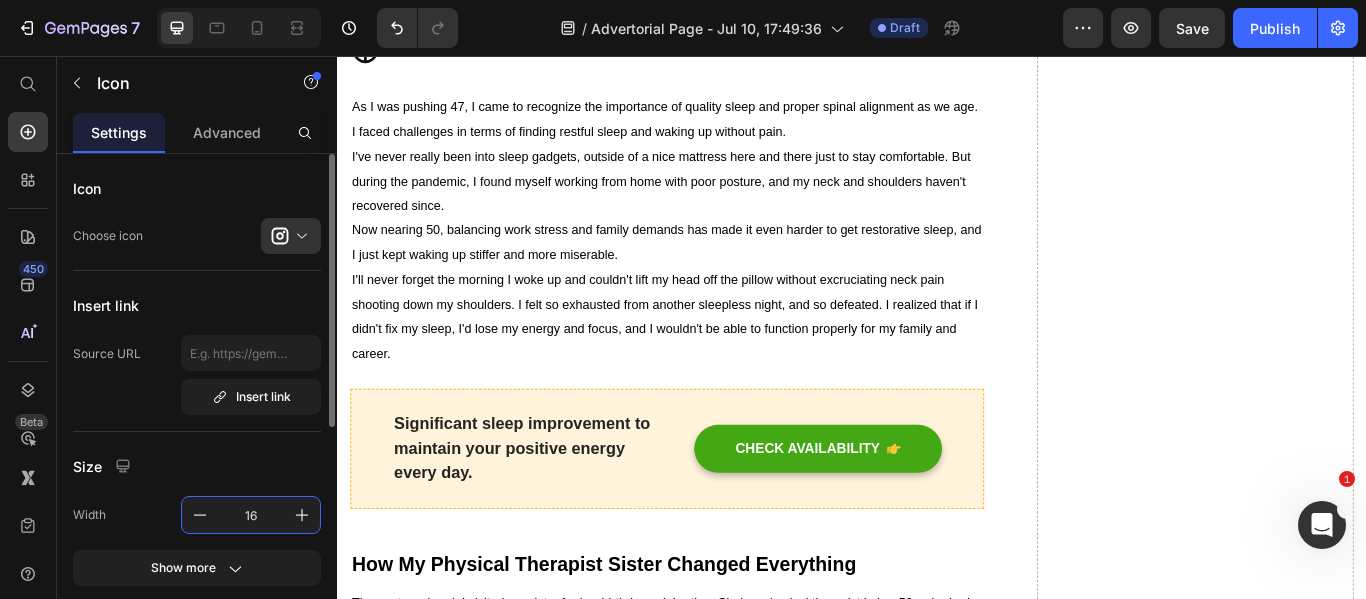 click on "16" at bounding box center (251, 515) 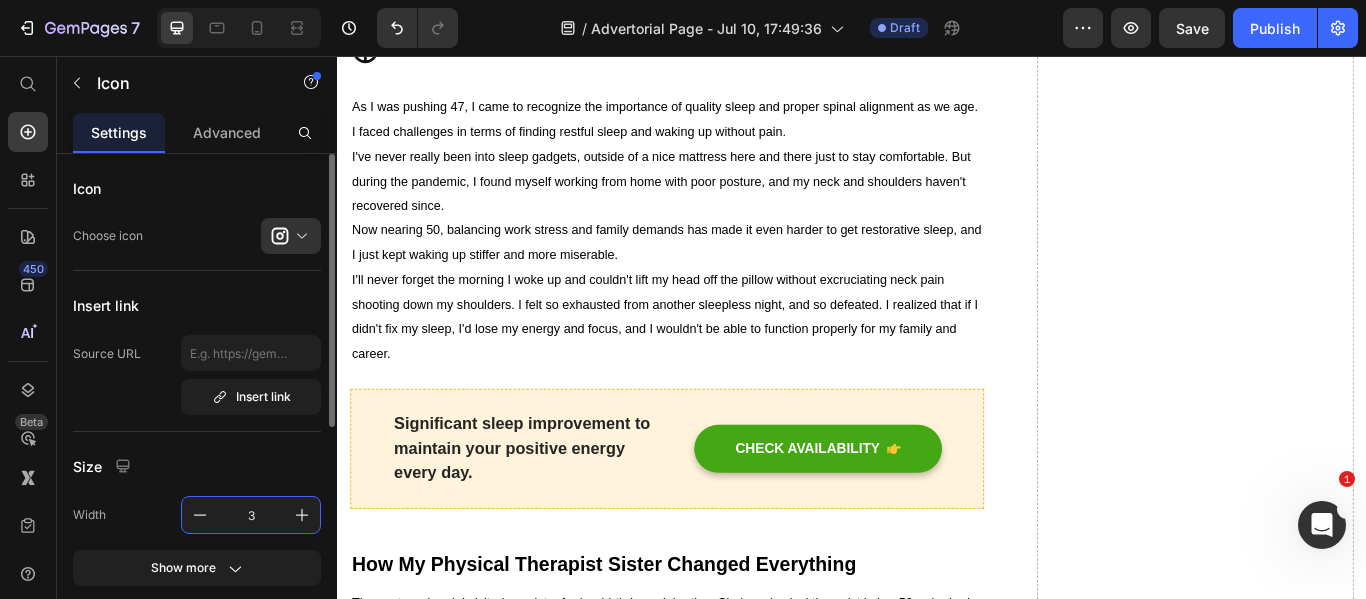 type on "35" 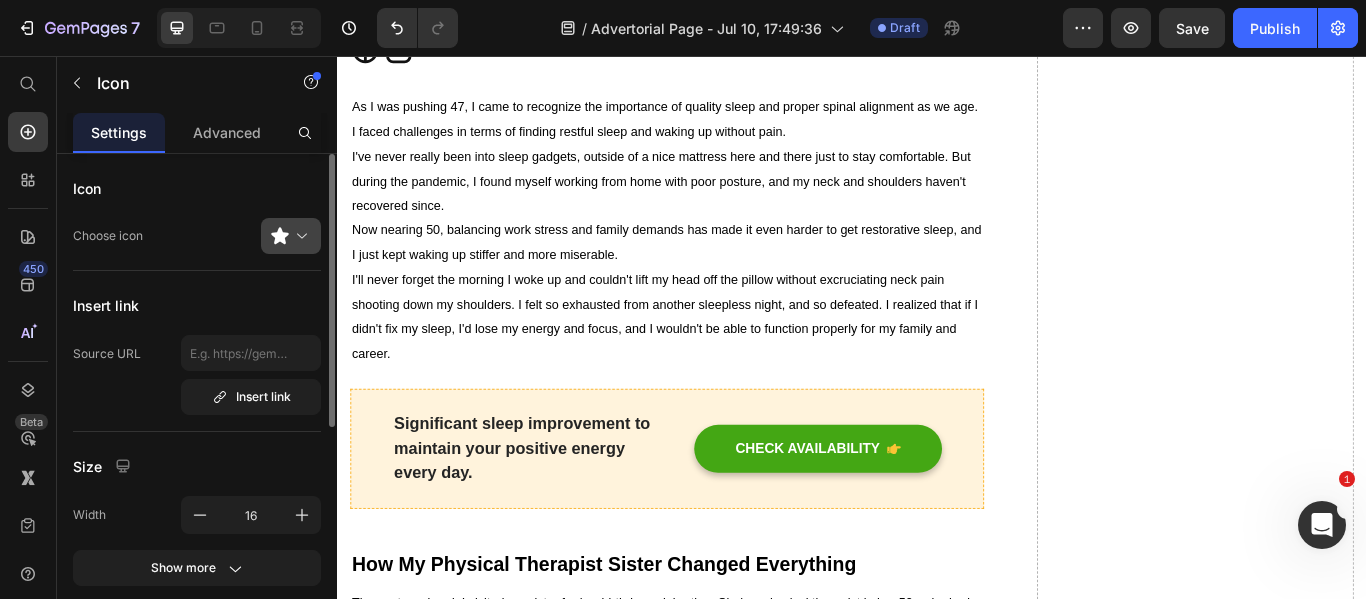 click at bounding box center [299, 236] 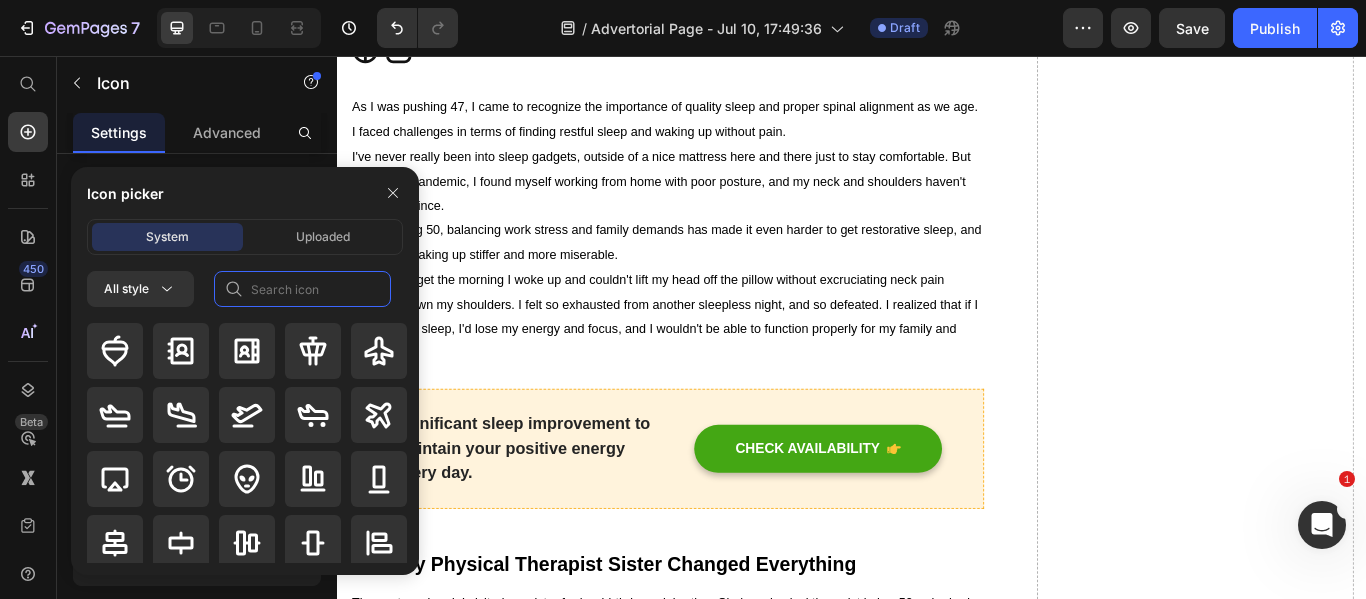 click 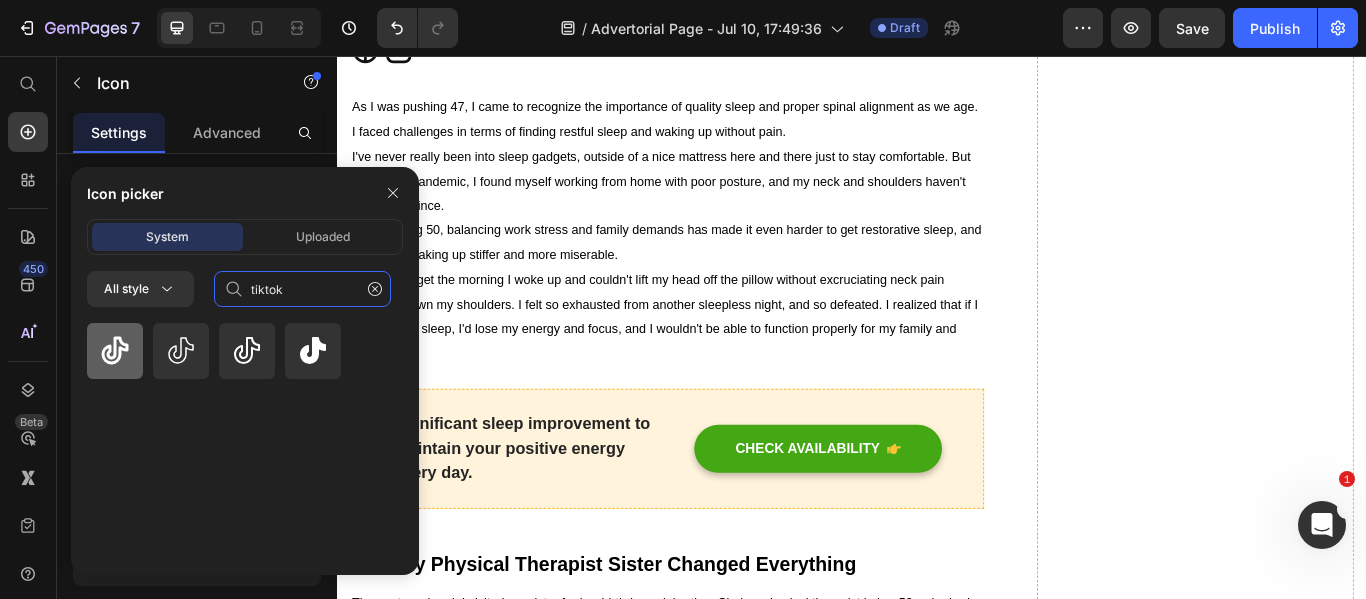 type on "tiktok" 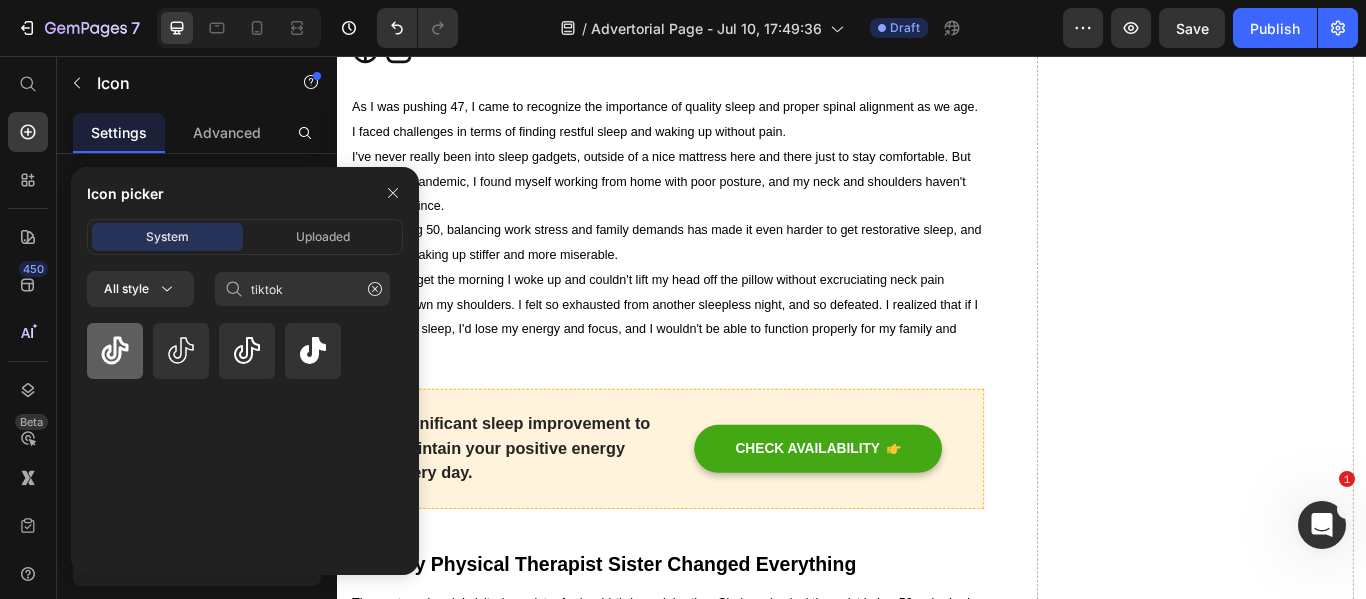 click 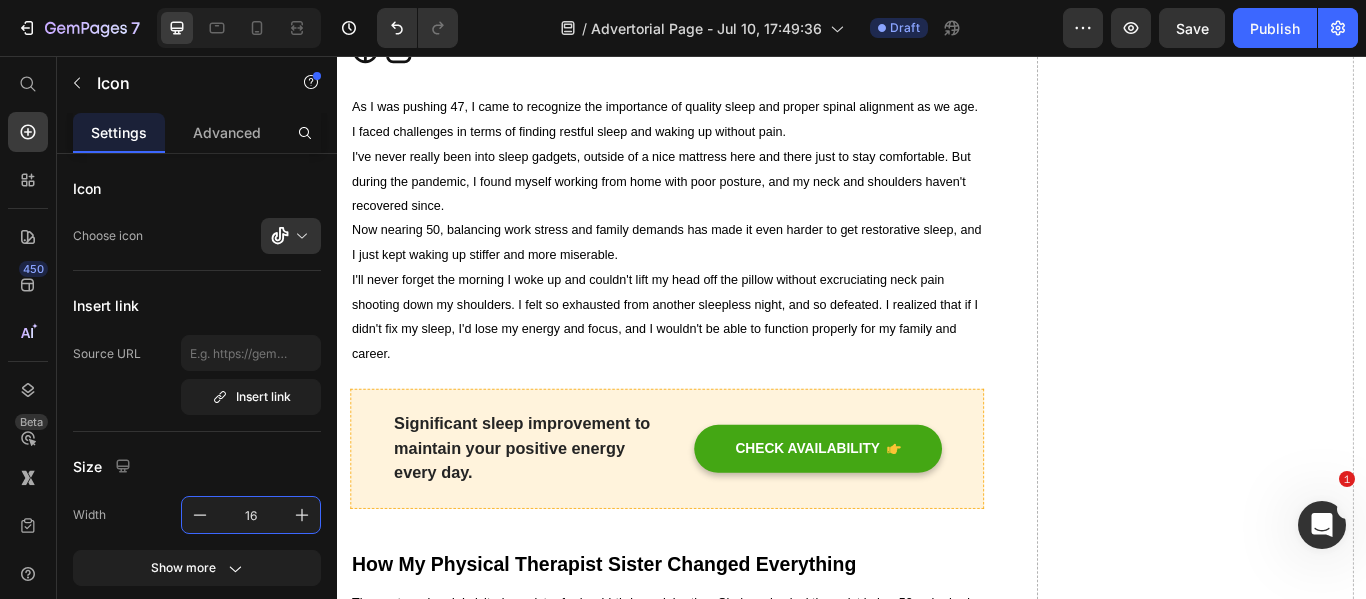 click on "16" at bounding box center [251, 515] 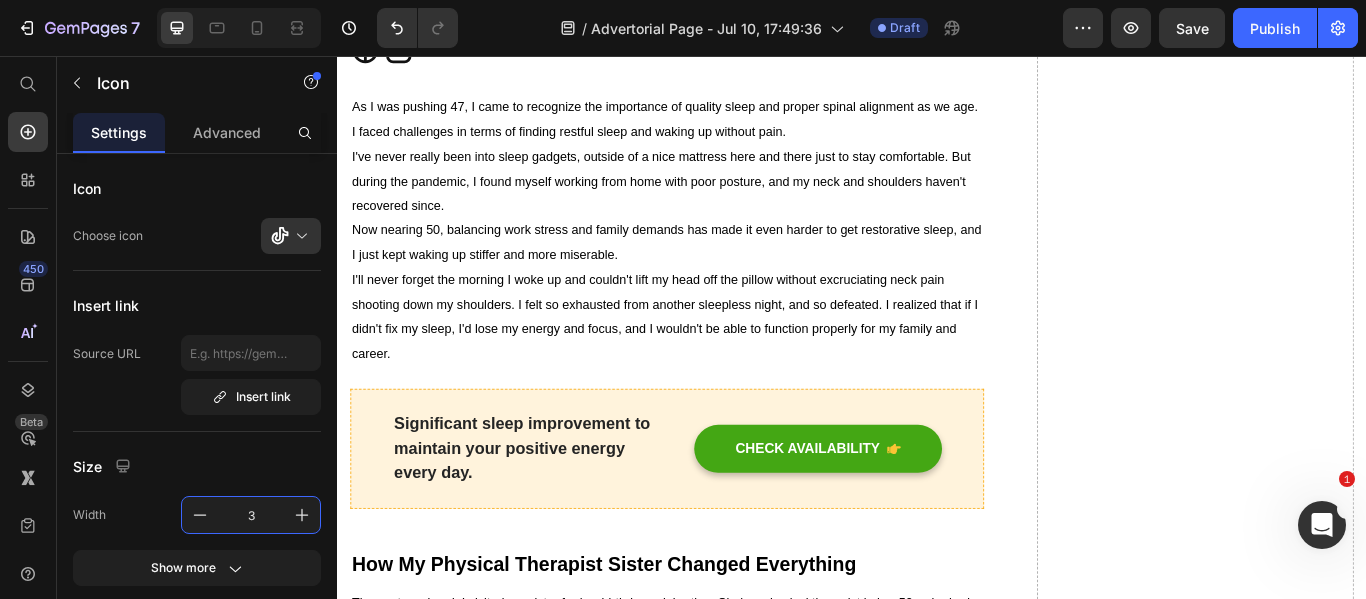 type on "35" 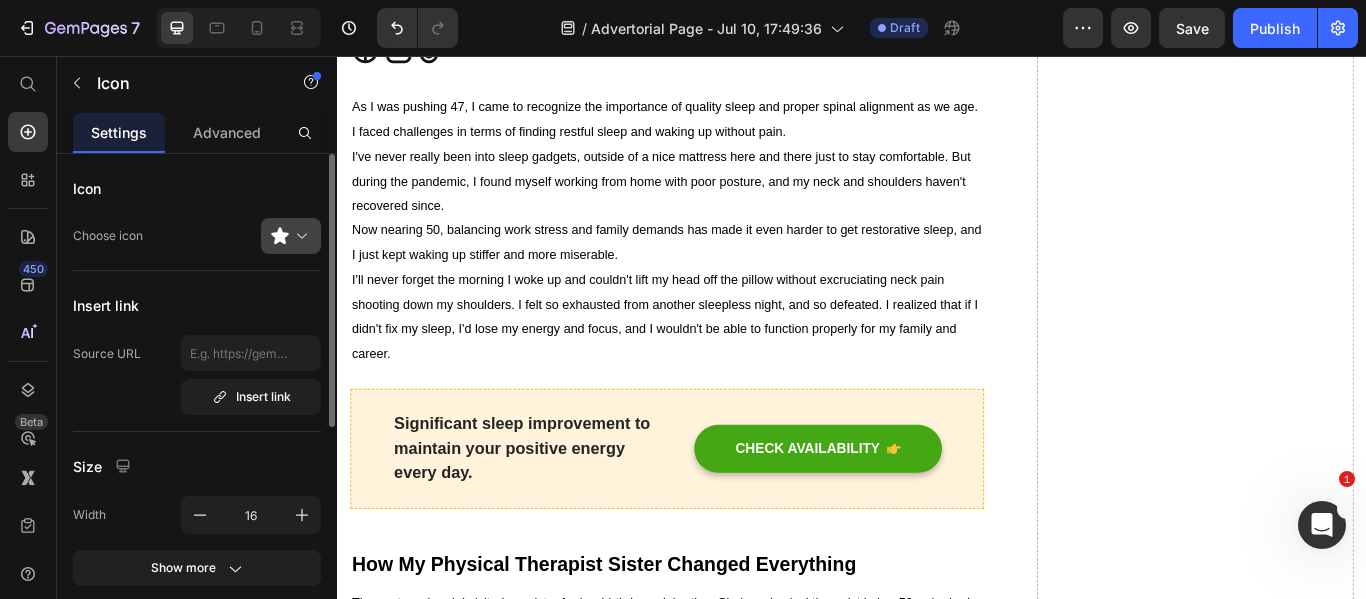 click at bounding box center [299, 236] 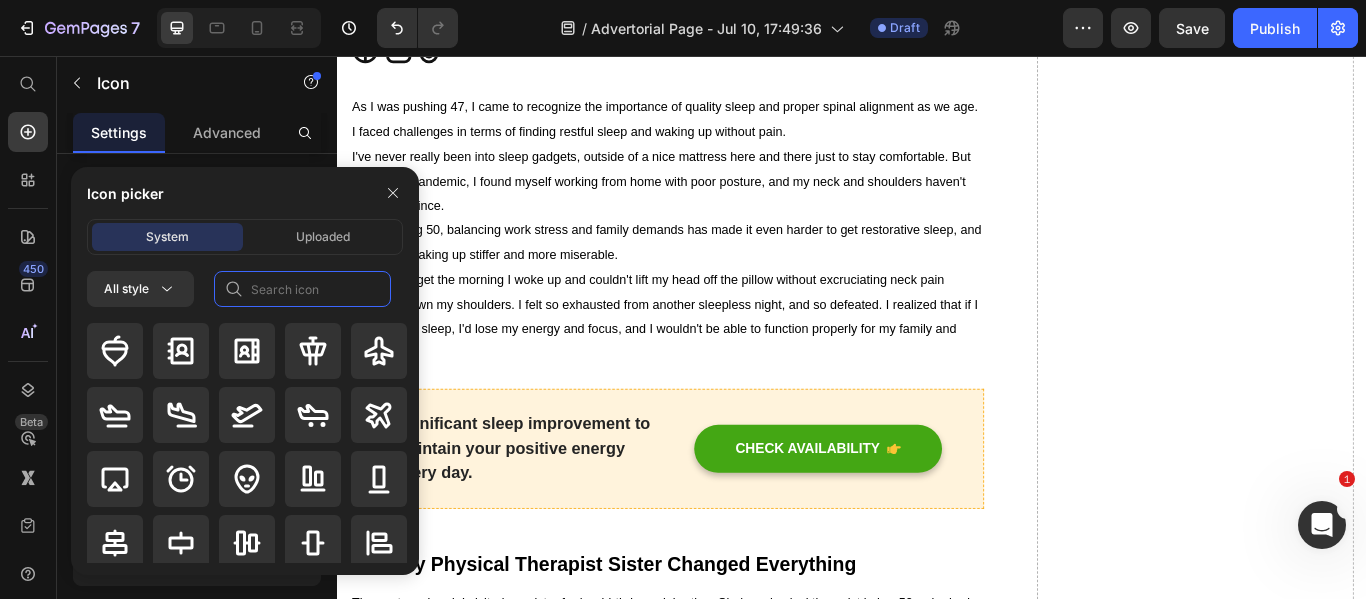 click 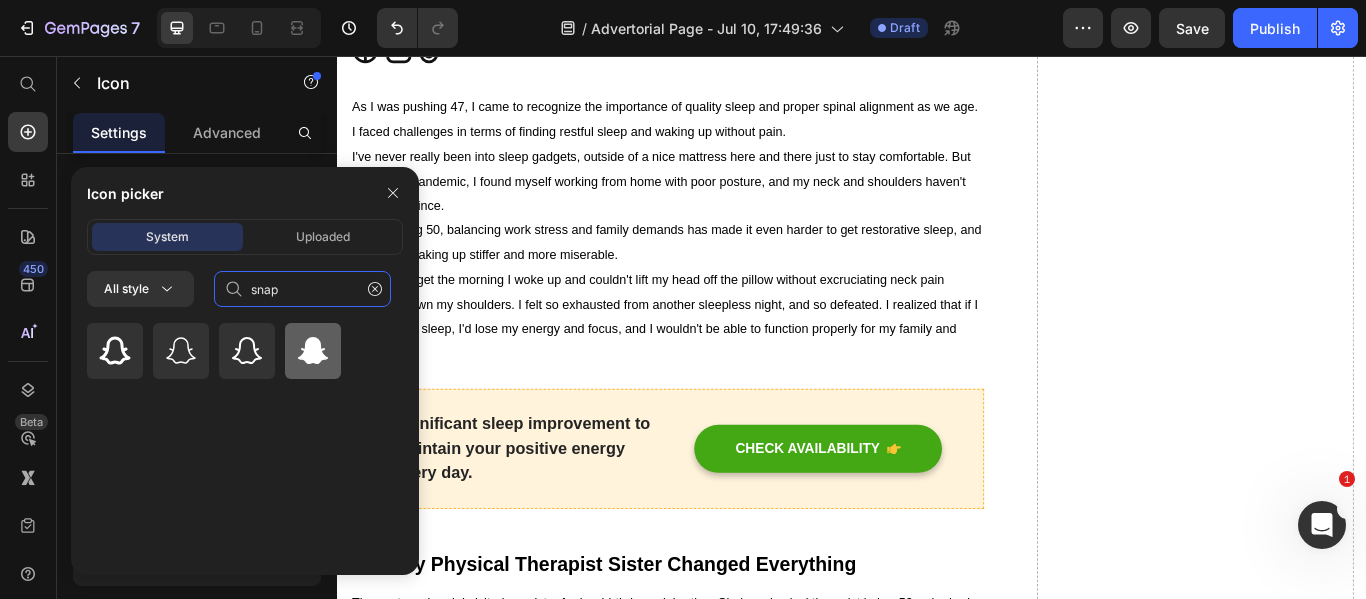 type on "snap" 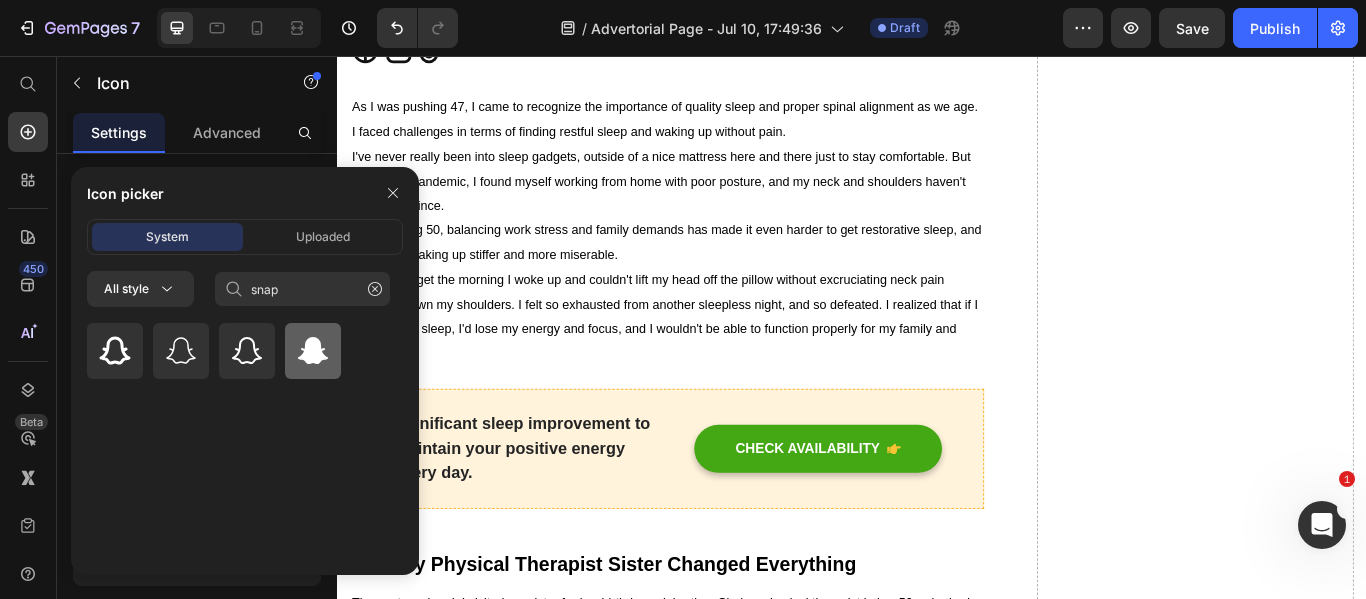 click 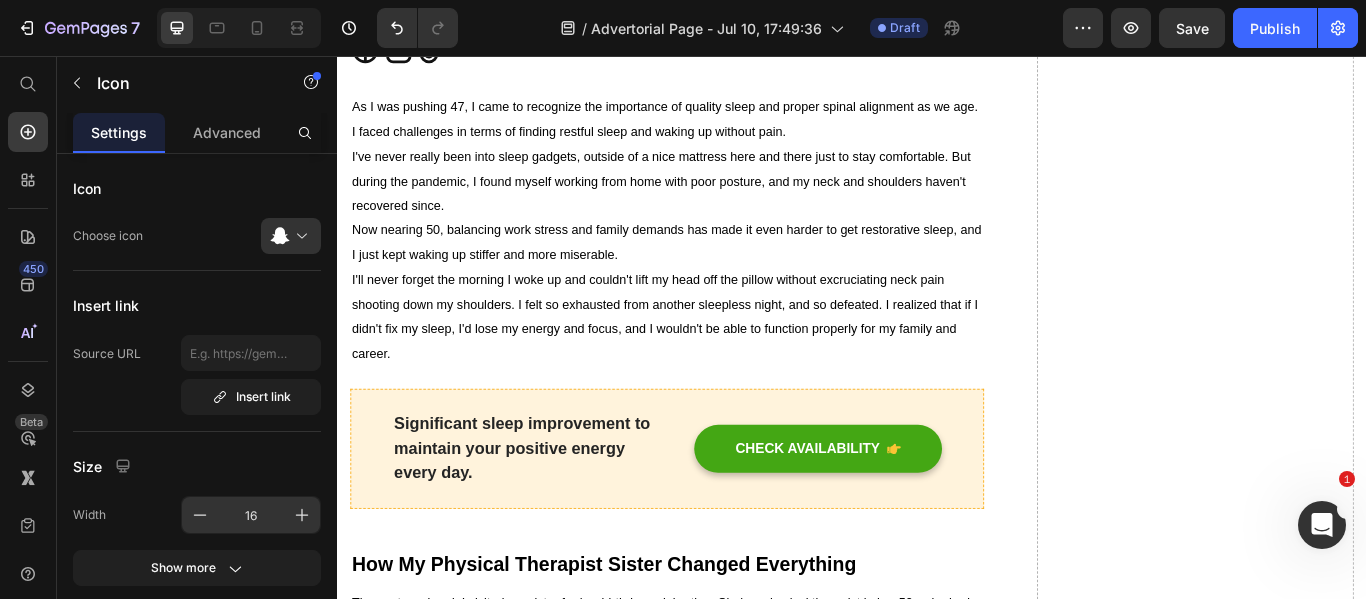 click on "16" at bounding box center (251, 515) 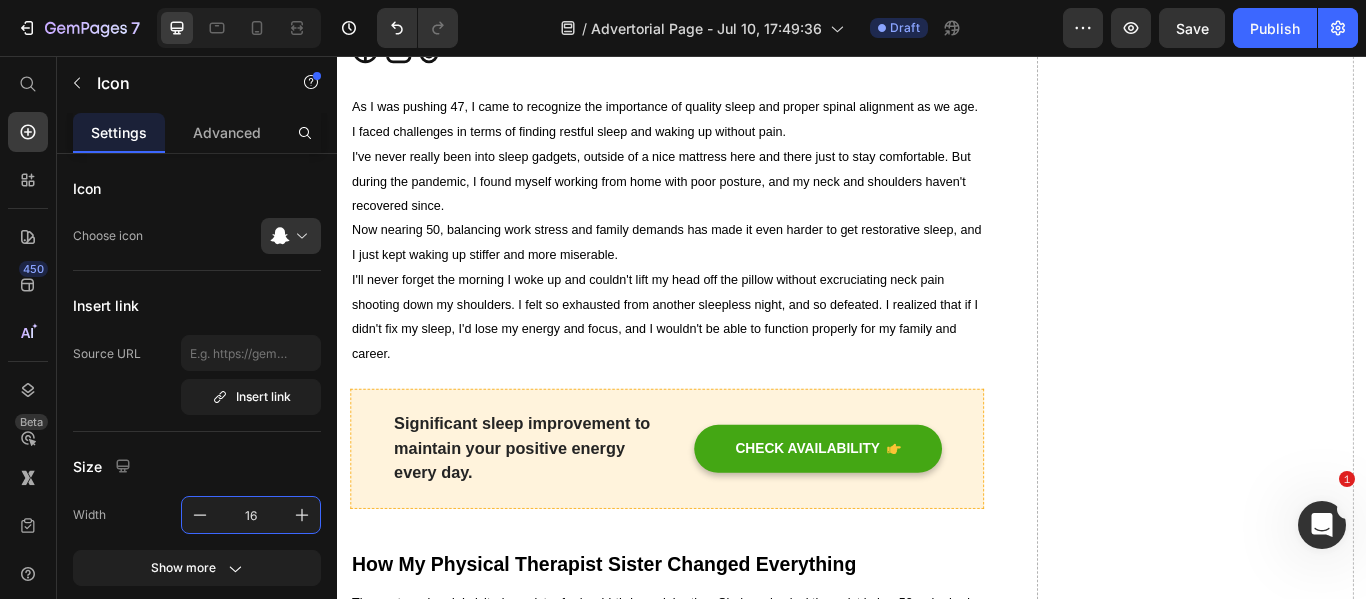click on "16" at bounding box center (251, 515) 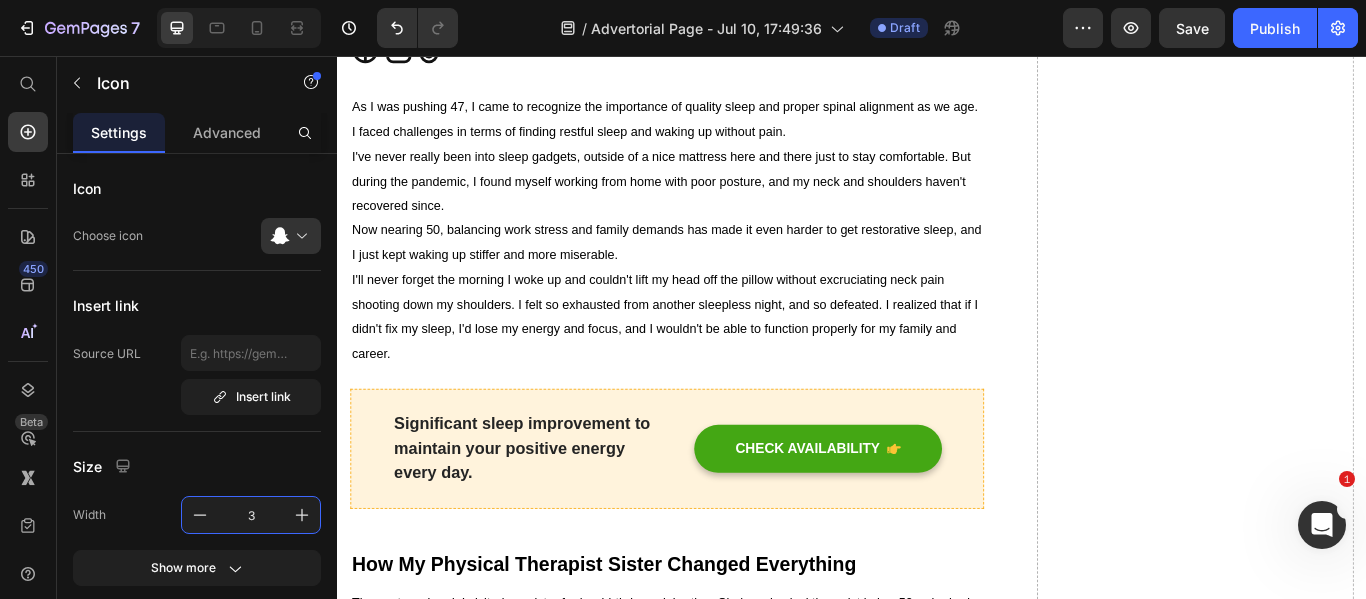 type on "35" 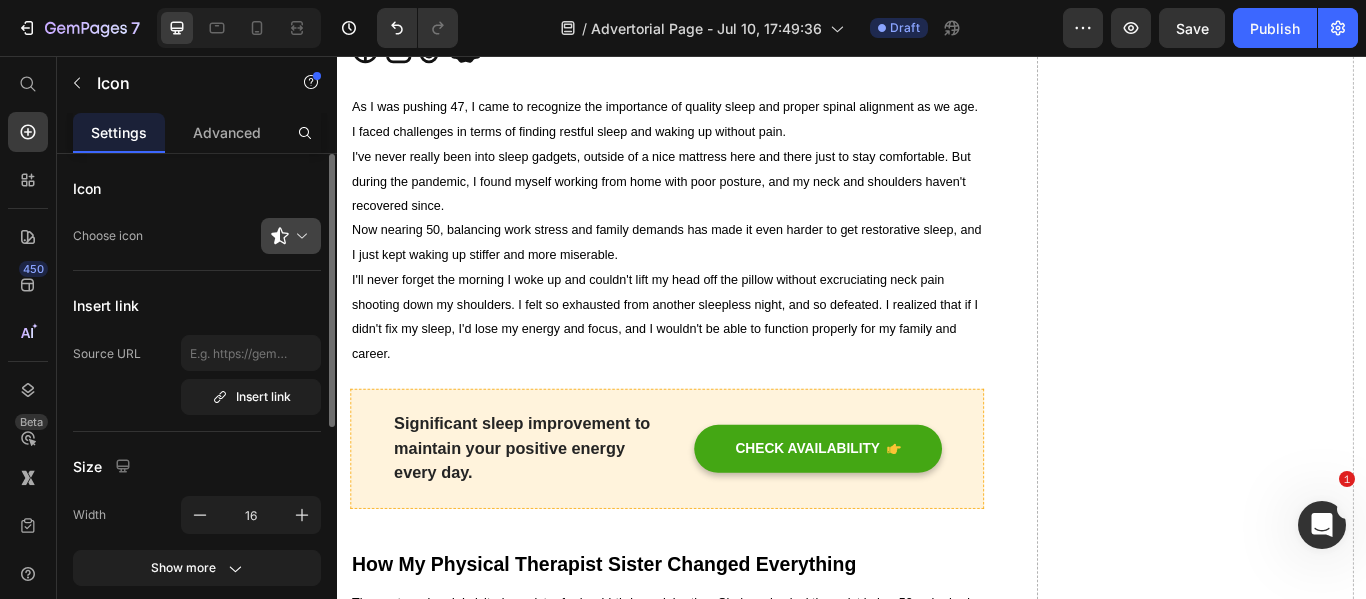 click at bounding box center (299, 236) 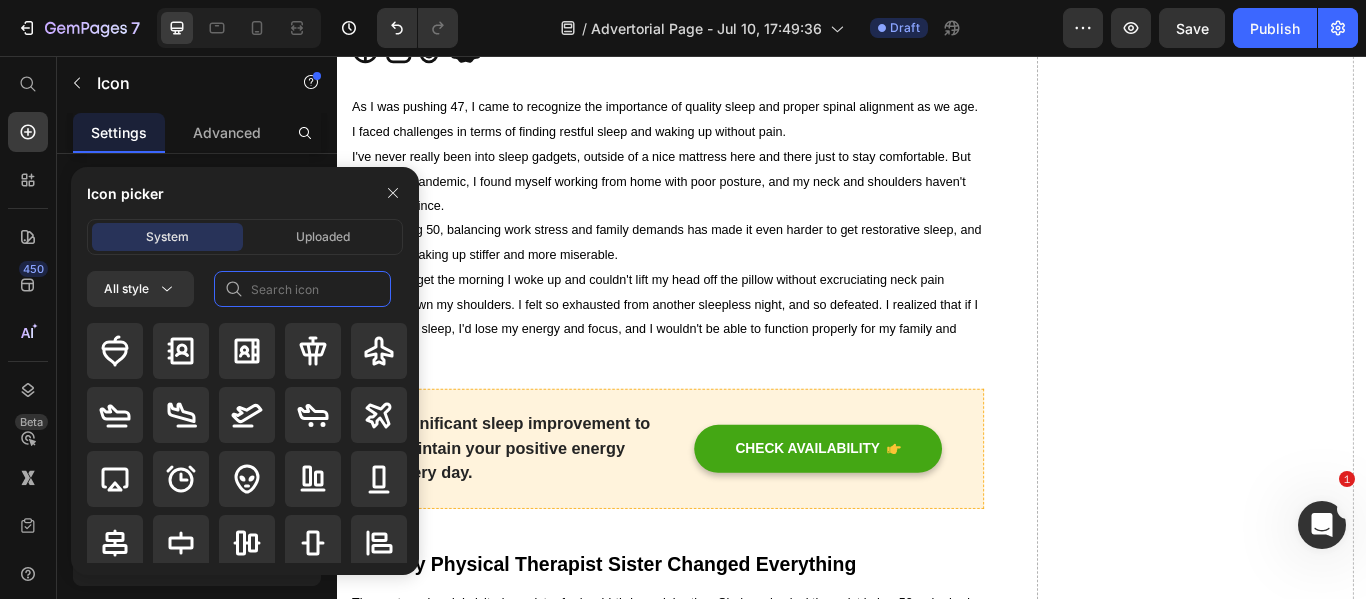click 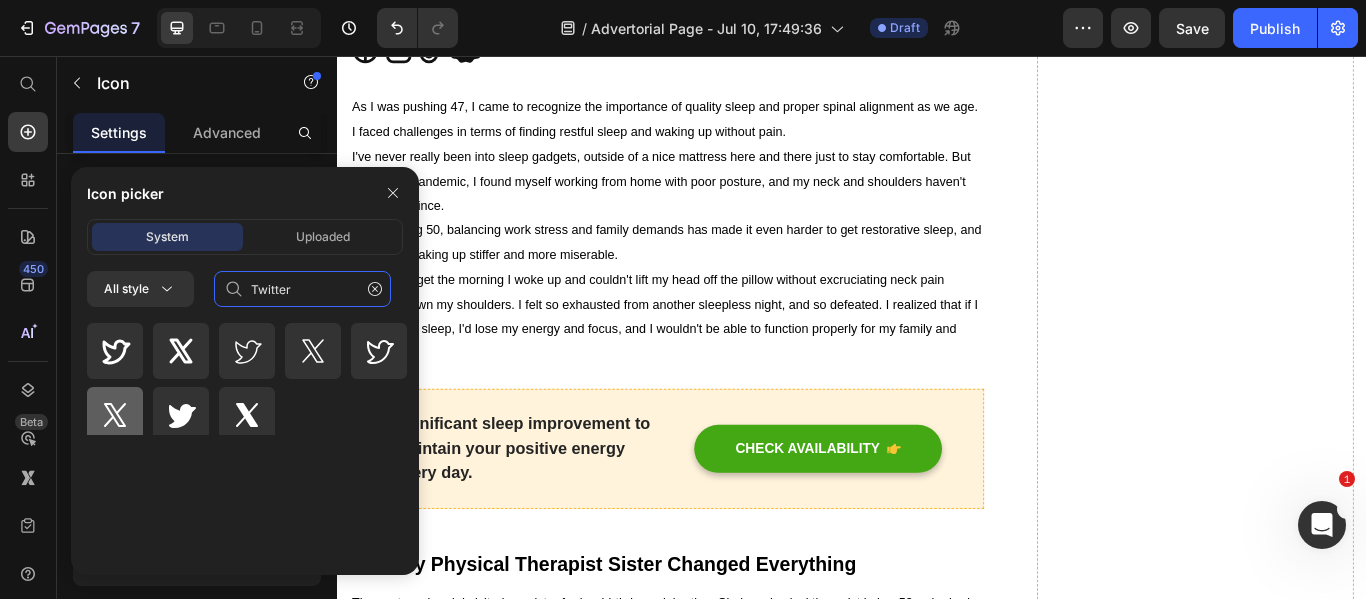 type on "Twitter" 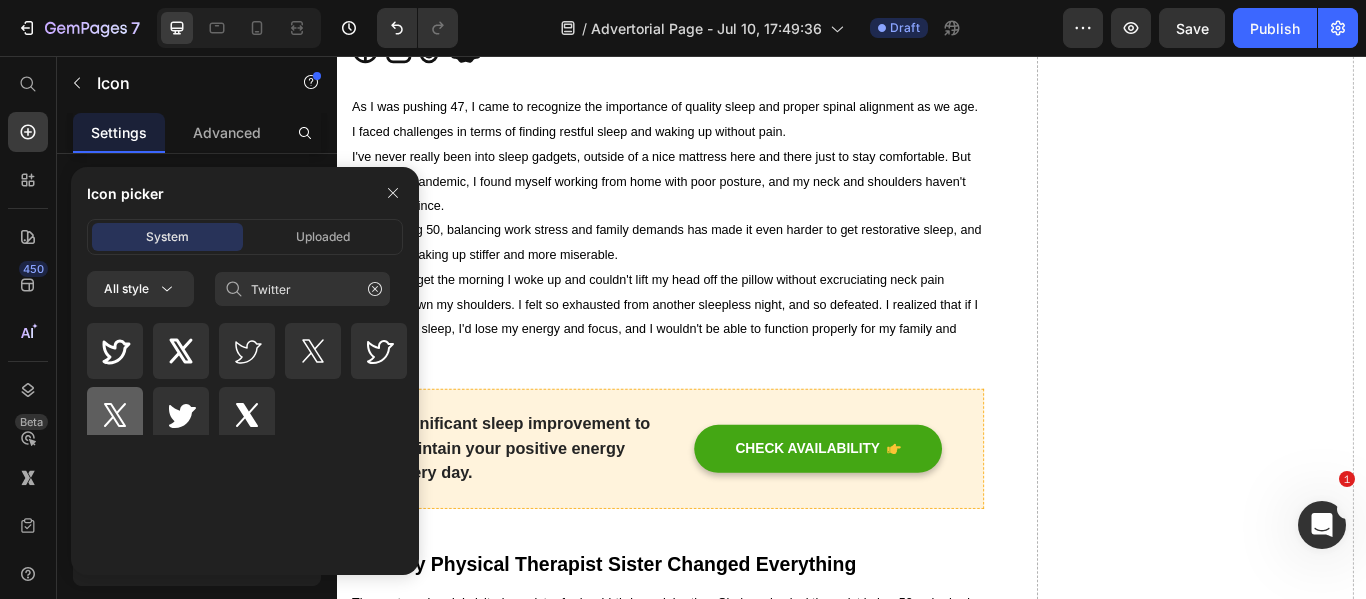 click 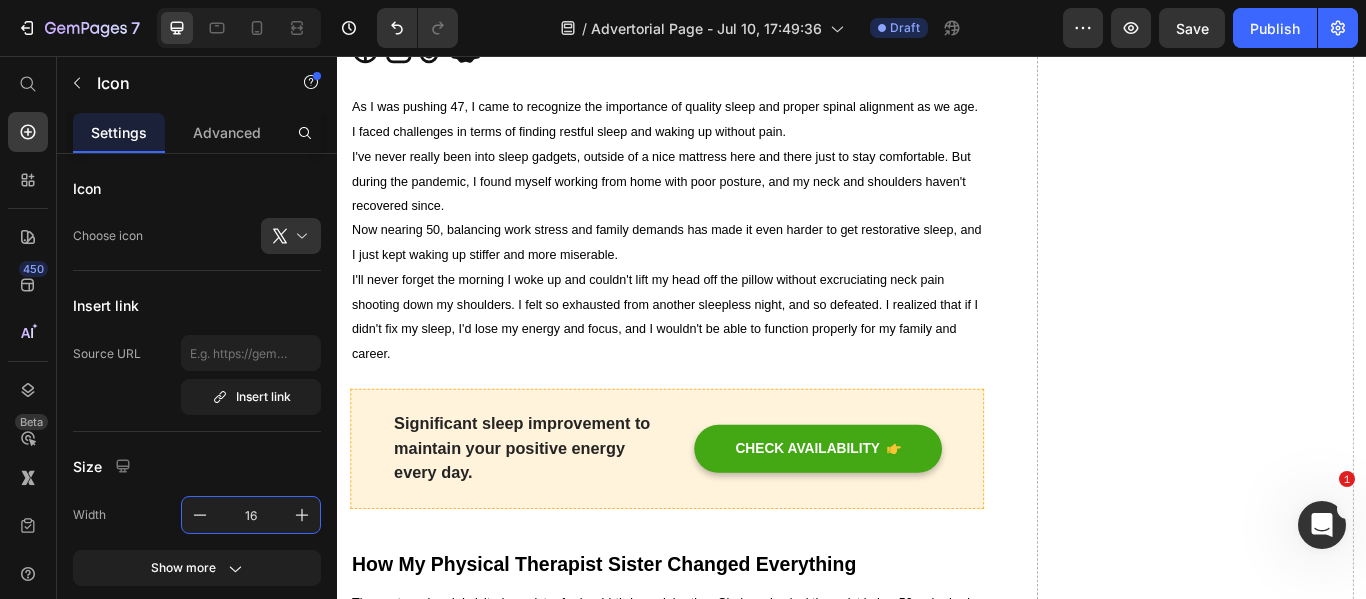 click on "16" at bounding box center (251, 515) 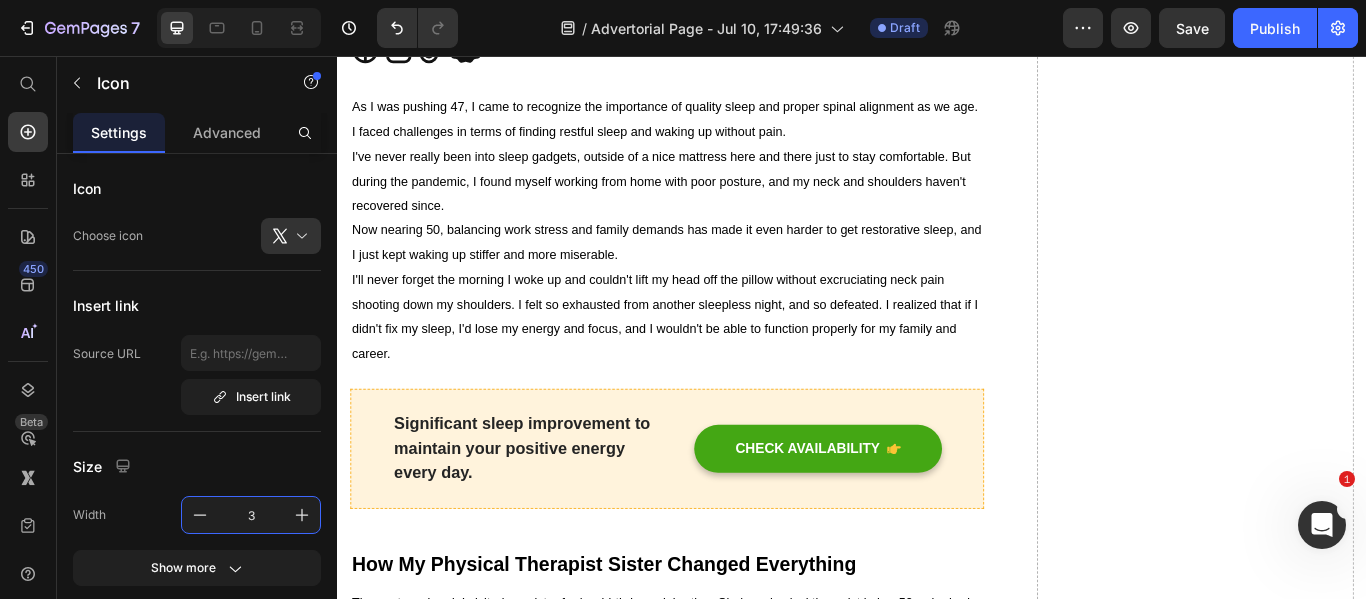 type on "35" 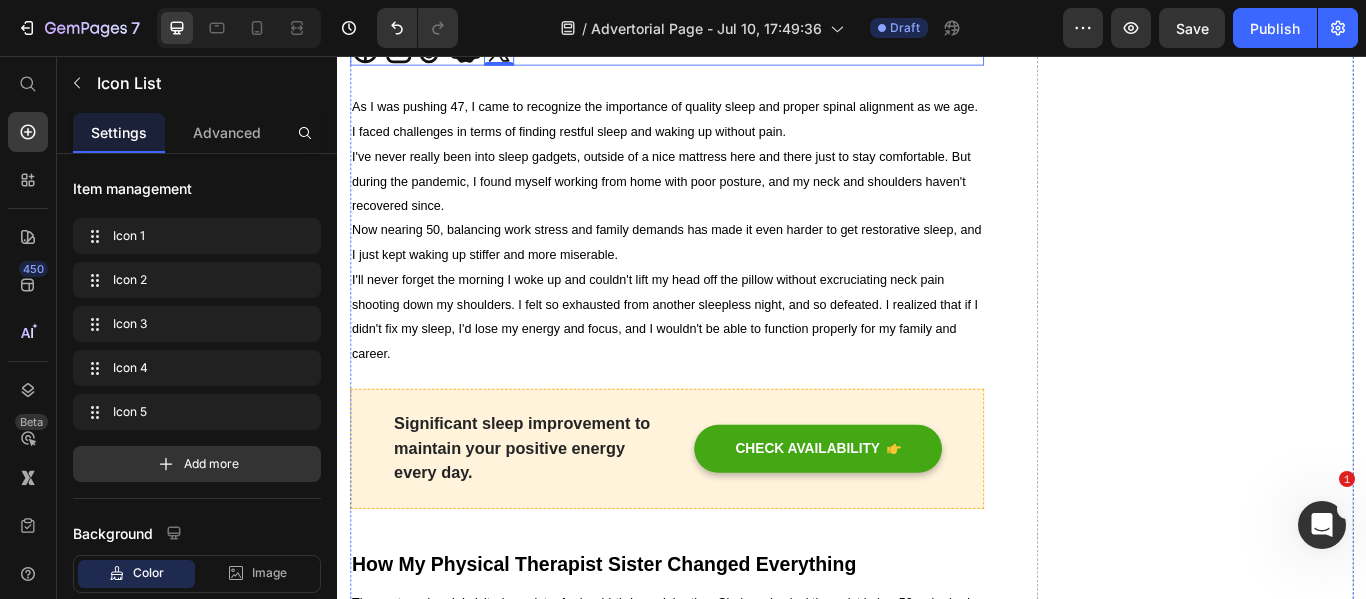 click on "Icon
Icon
Icon
Icon
Icon   0" at bounding box center (721, 49) 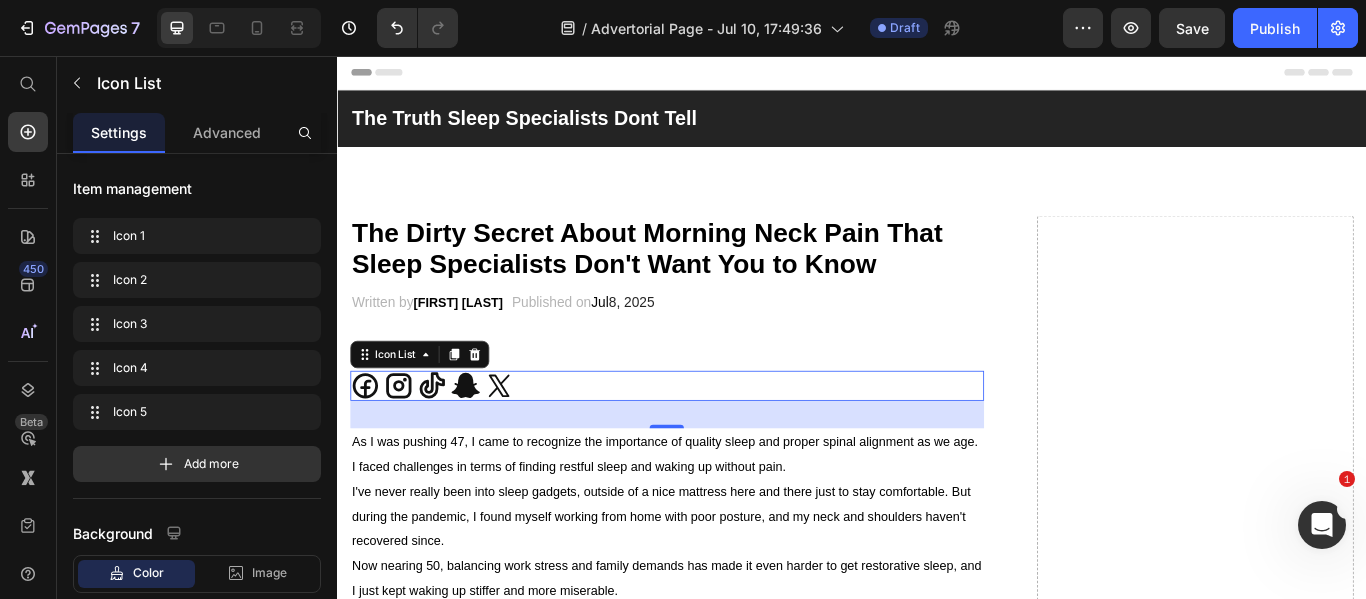 scroll, scrollTop: 0, scrollLeft: 0, axis: both 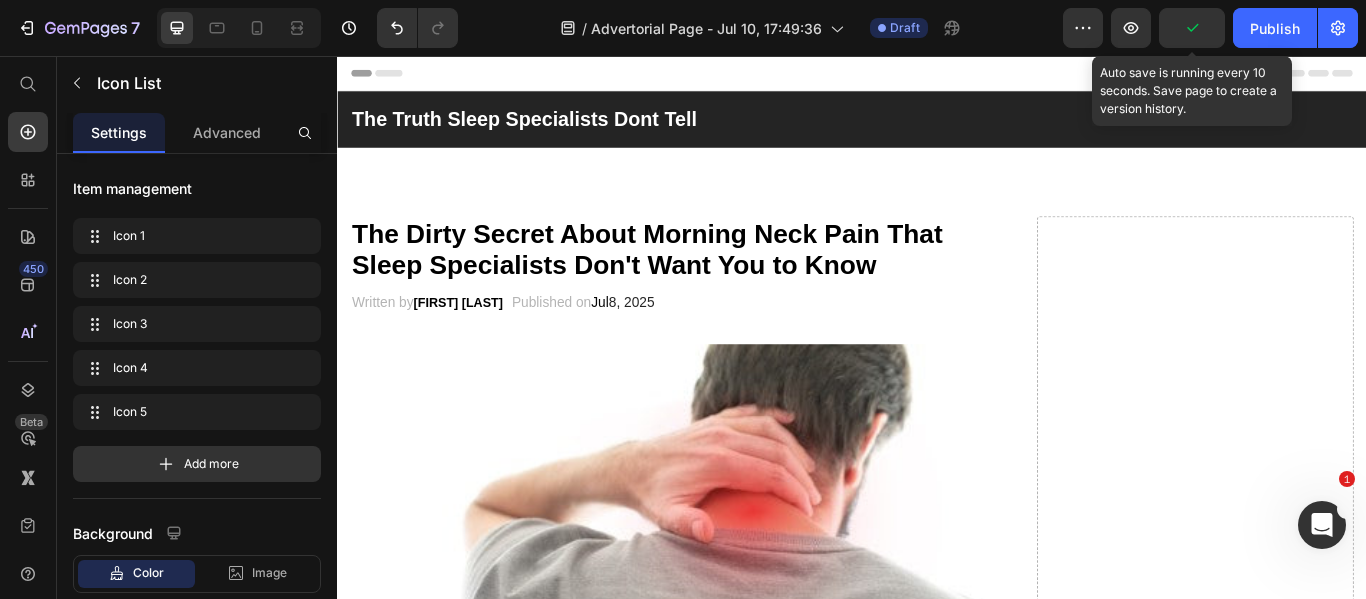 click 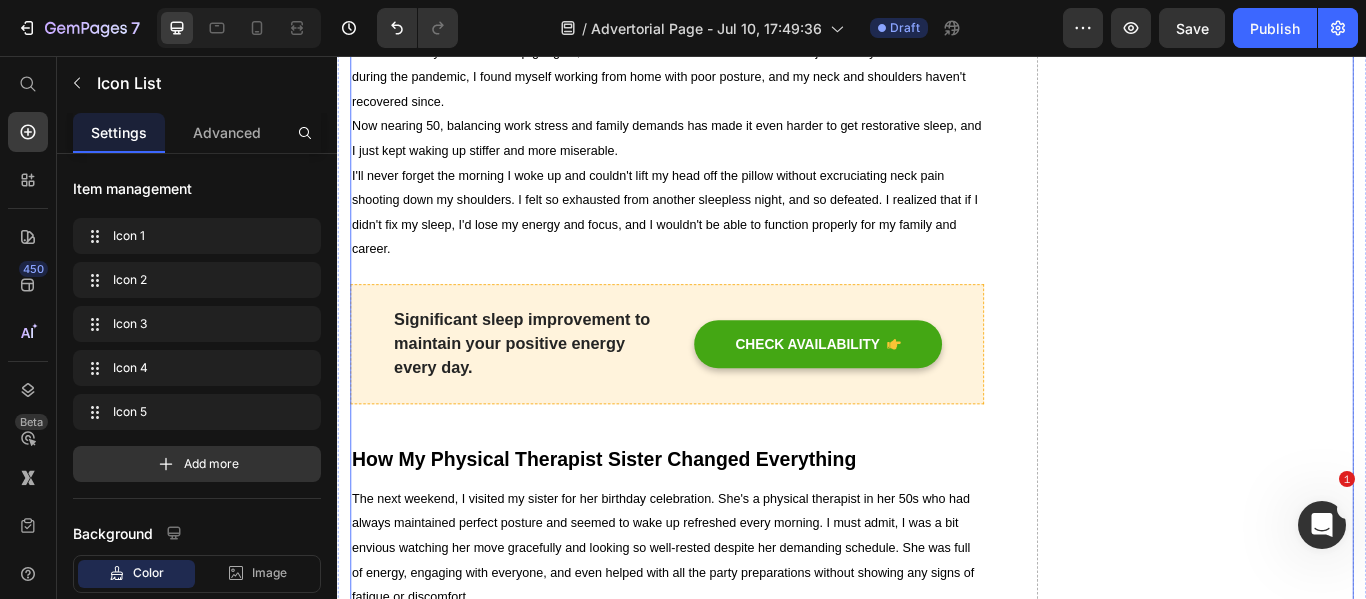 scroll, scrollTop: 0, scrollLeft: 0, axis: both 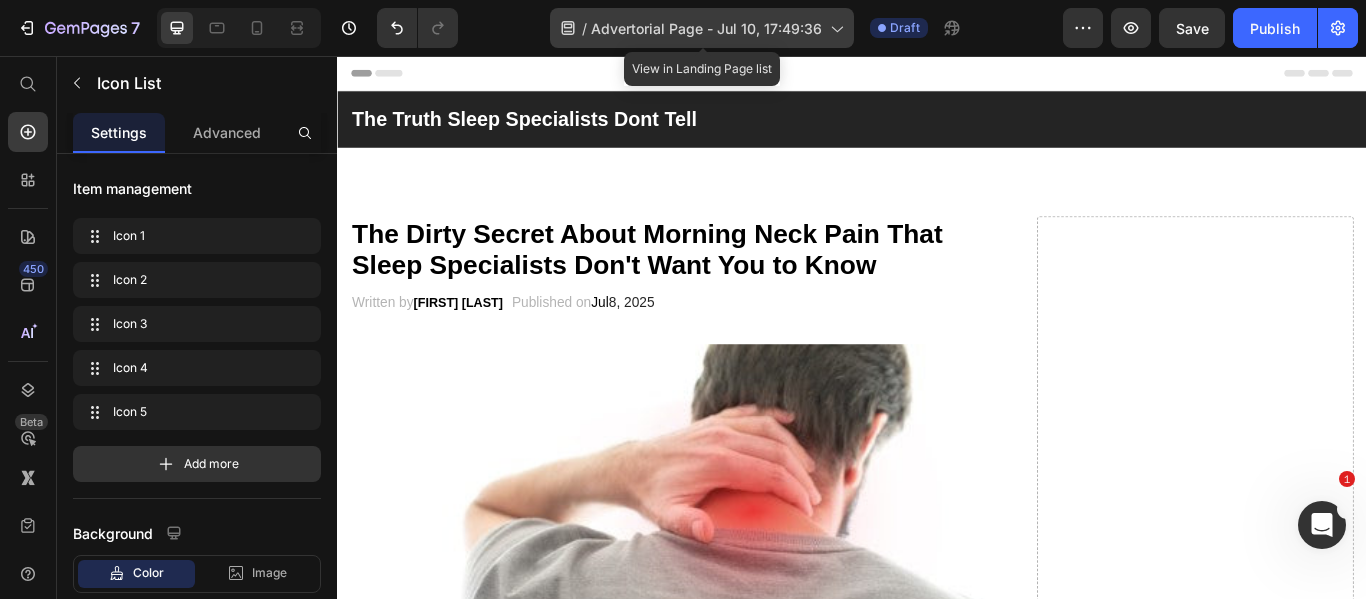 click 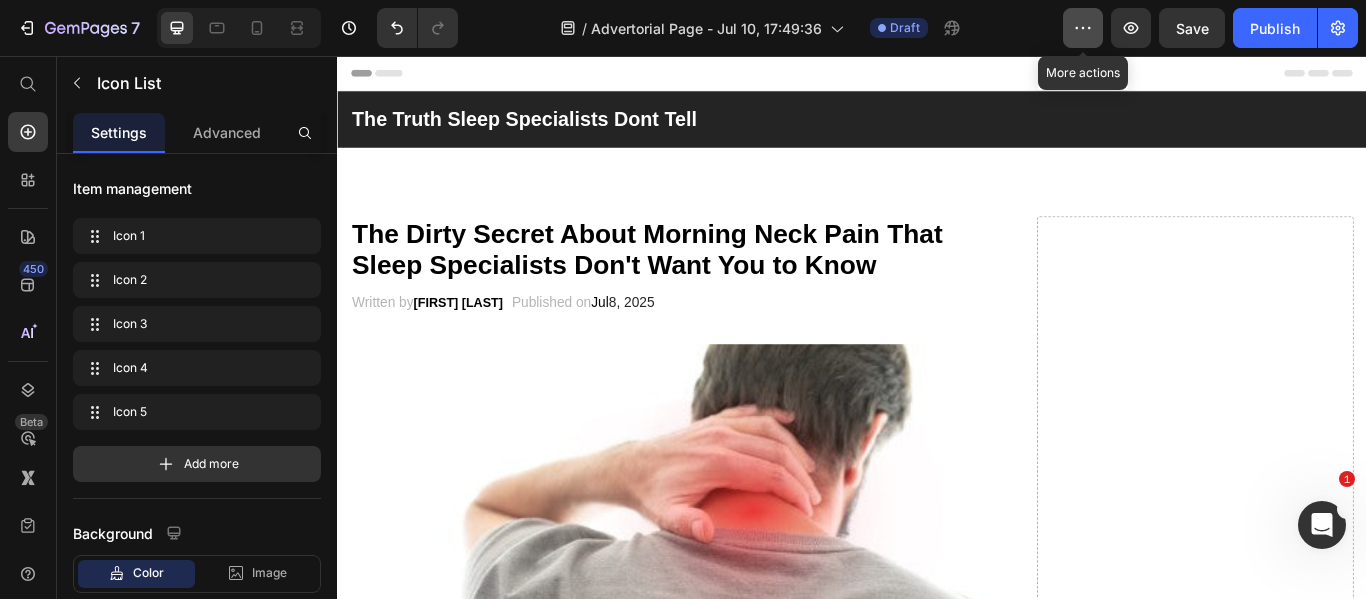 click 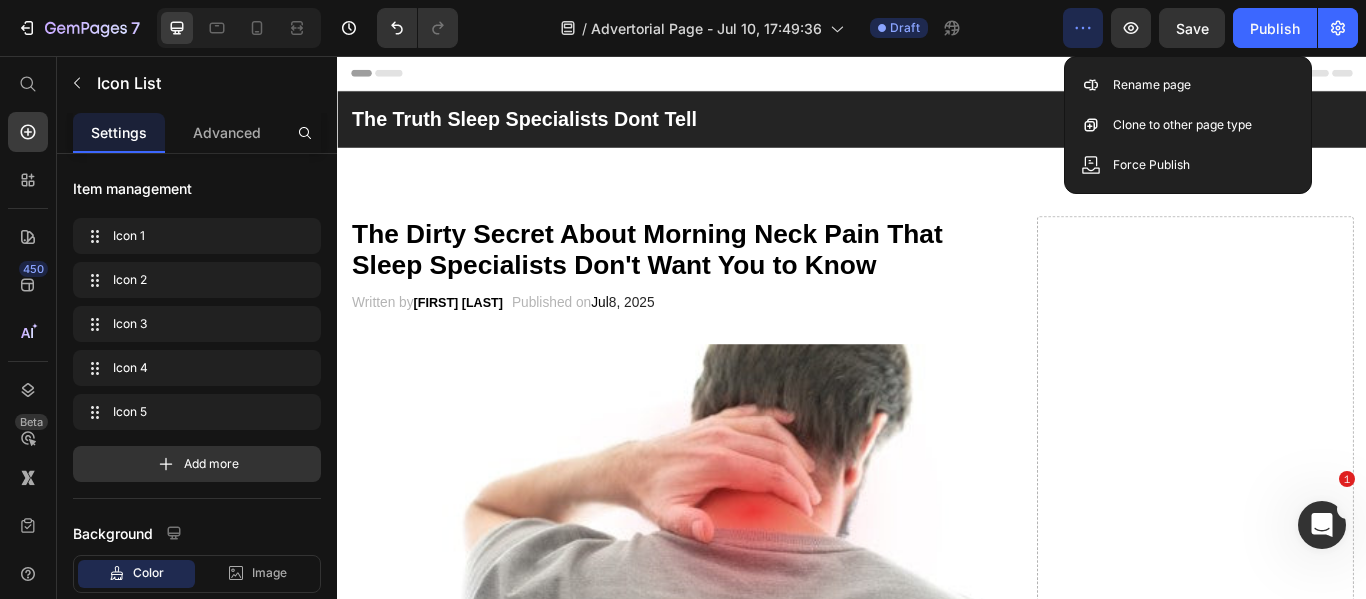 click 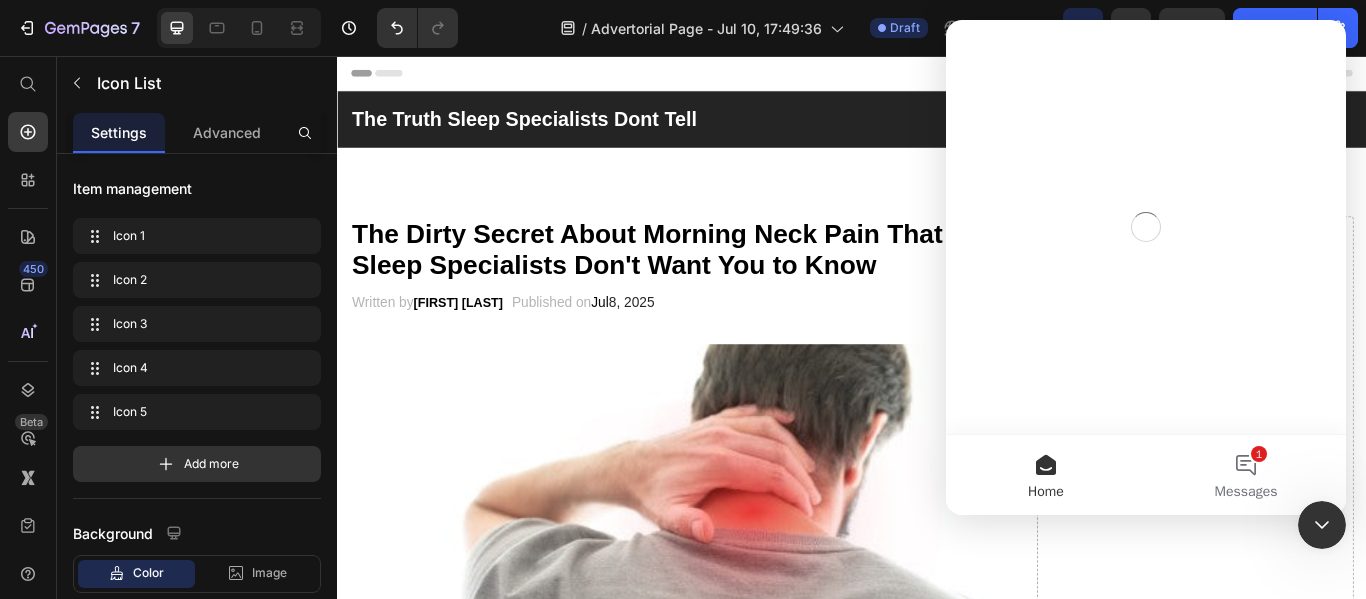 scroll, scrollTop: 0, scrollLeft: 0, axis: both 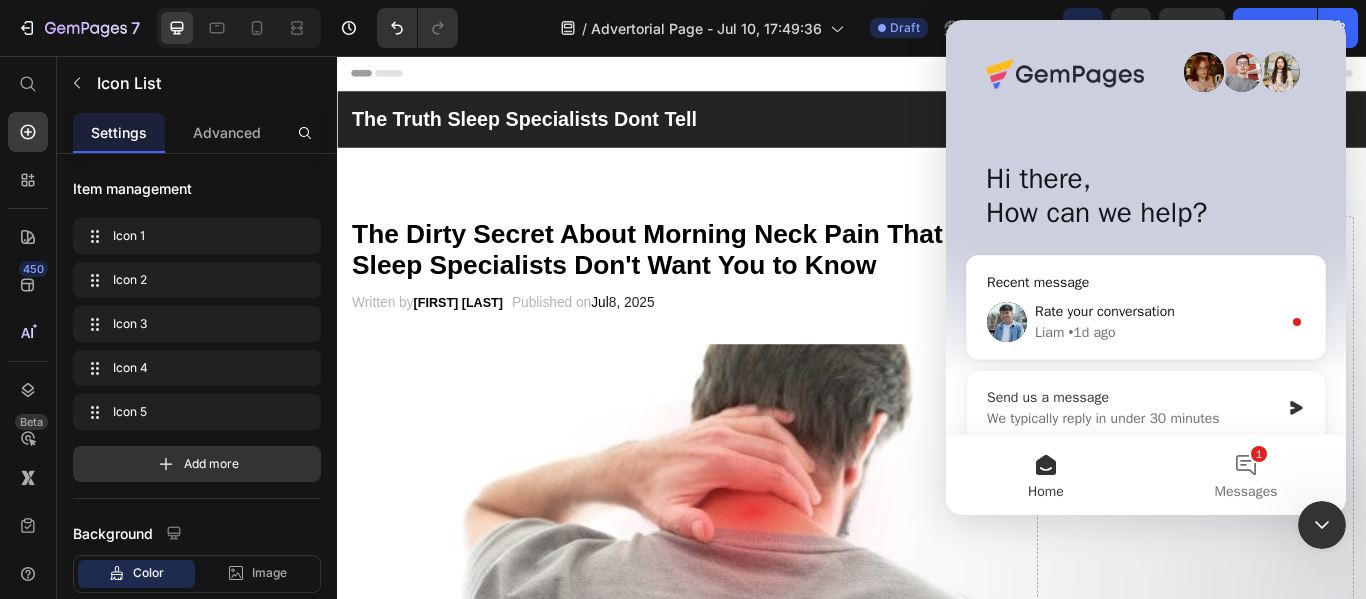 click on "We typically reply in under 30 minutes" at bounding box center [1133, 418] 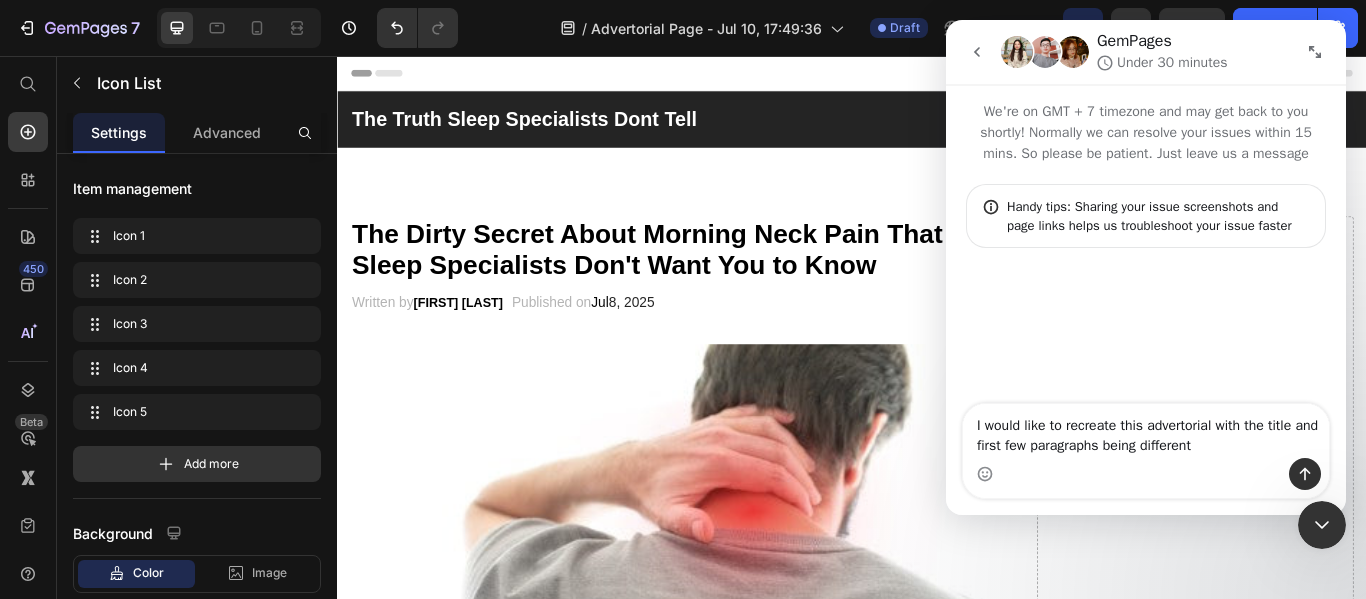 type on "I would like to recreate this advertorial with the title and first few paragraphs being different." 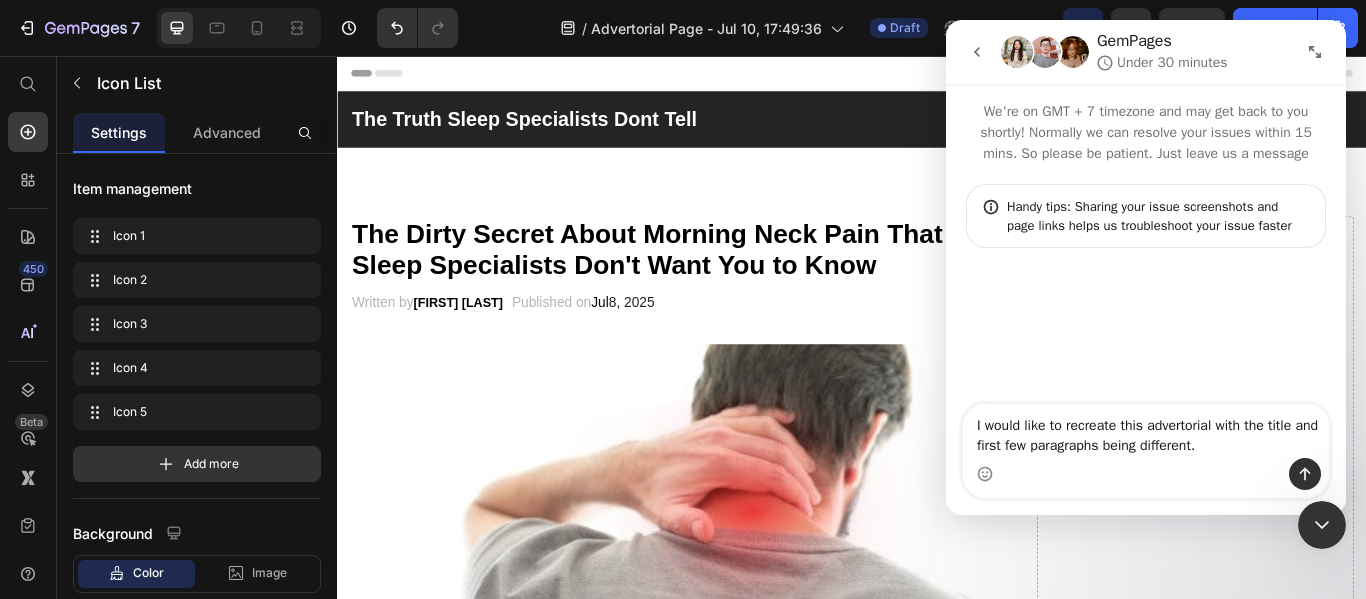 type 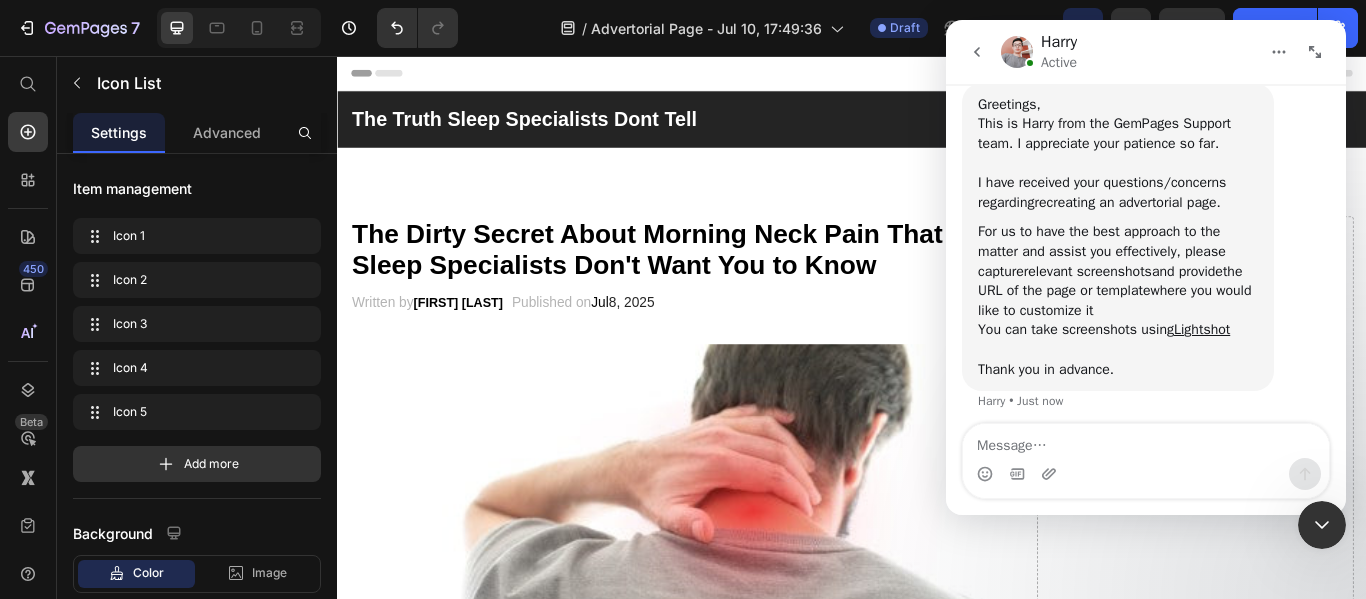 scroll, scrollTop: 776, scrollLeft: 0, axis: vertical 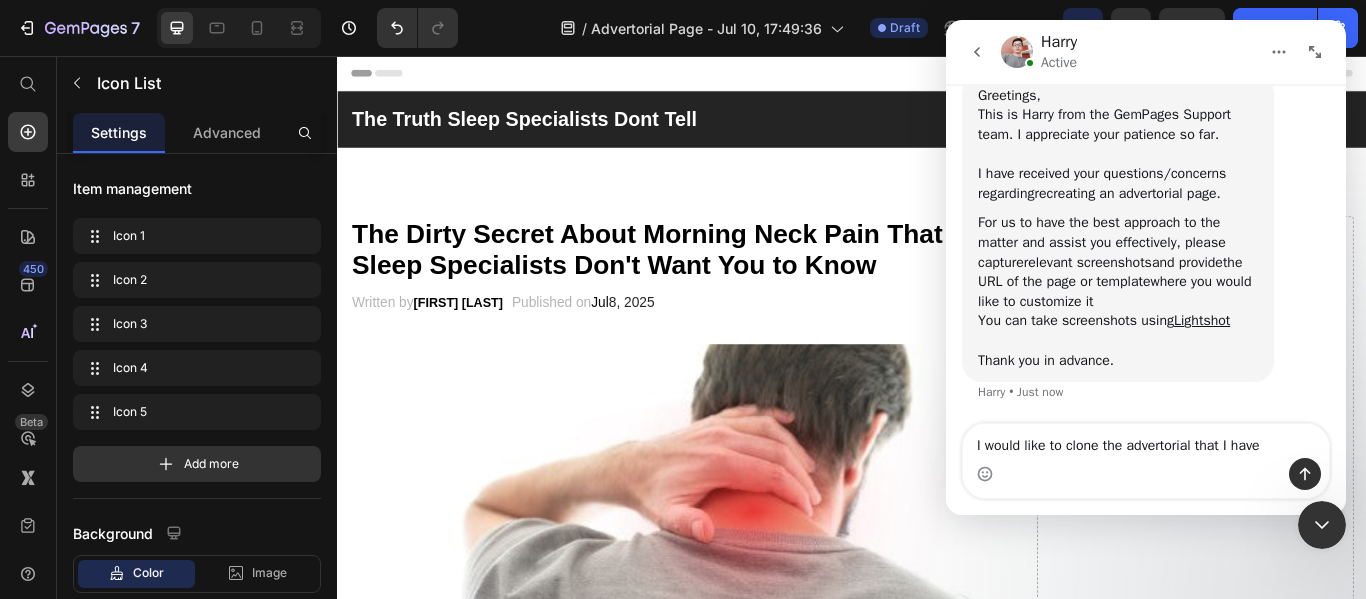 type on "I would like to clone the advertorial that I have" 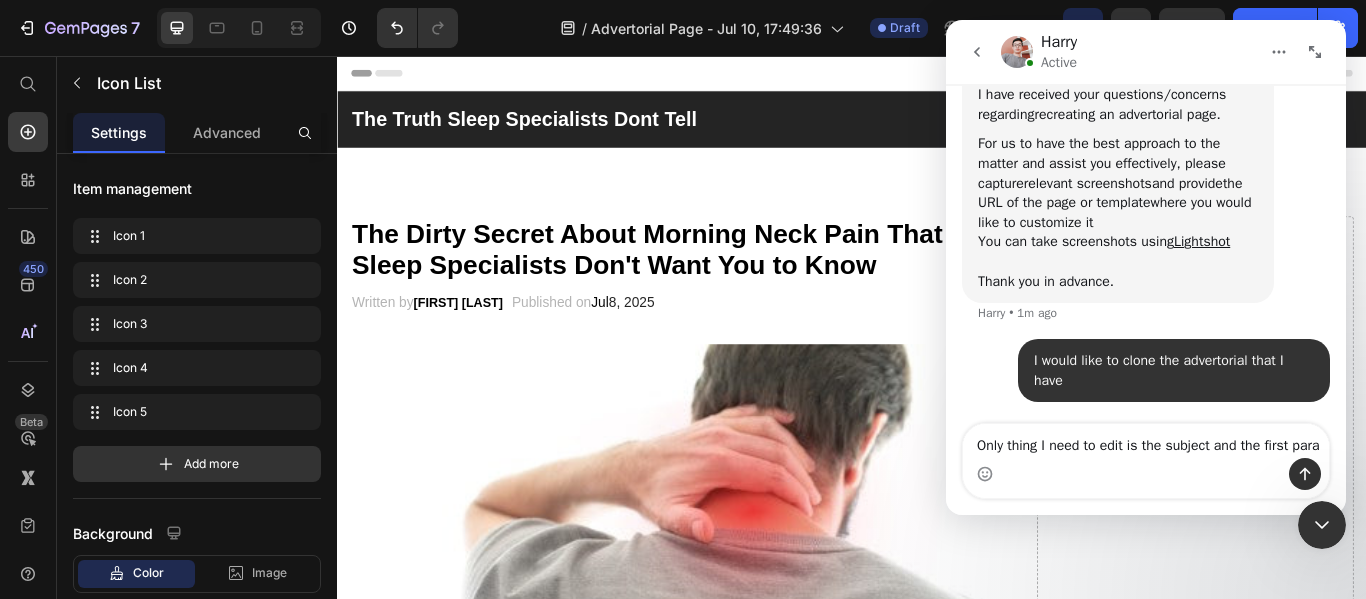 scroll, scrollTop: 875, scrollLeft: 0, axis: vertical 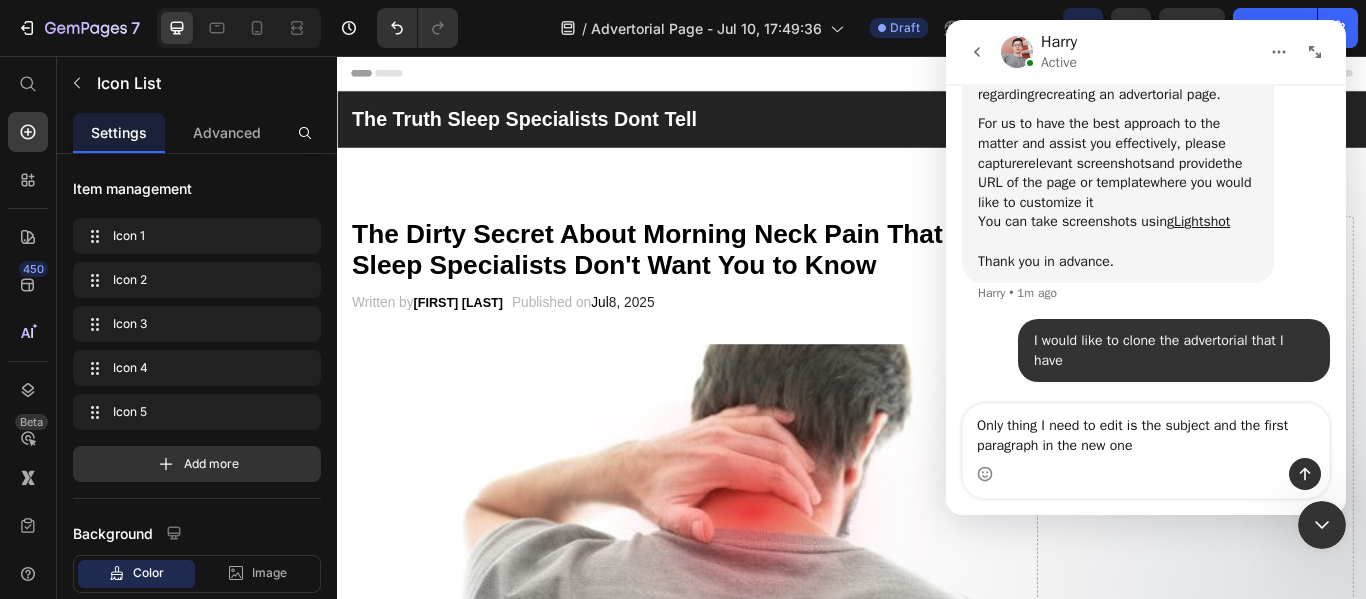type on "Only thing I need to edit is the subject and the first paragraph in the new one." 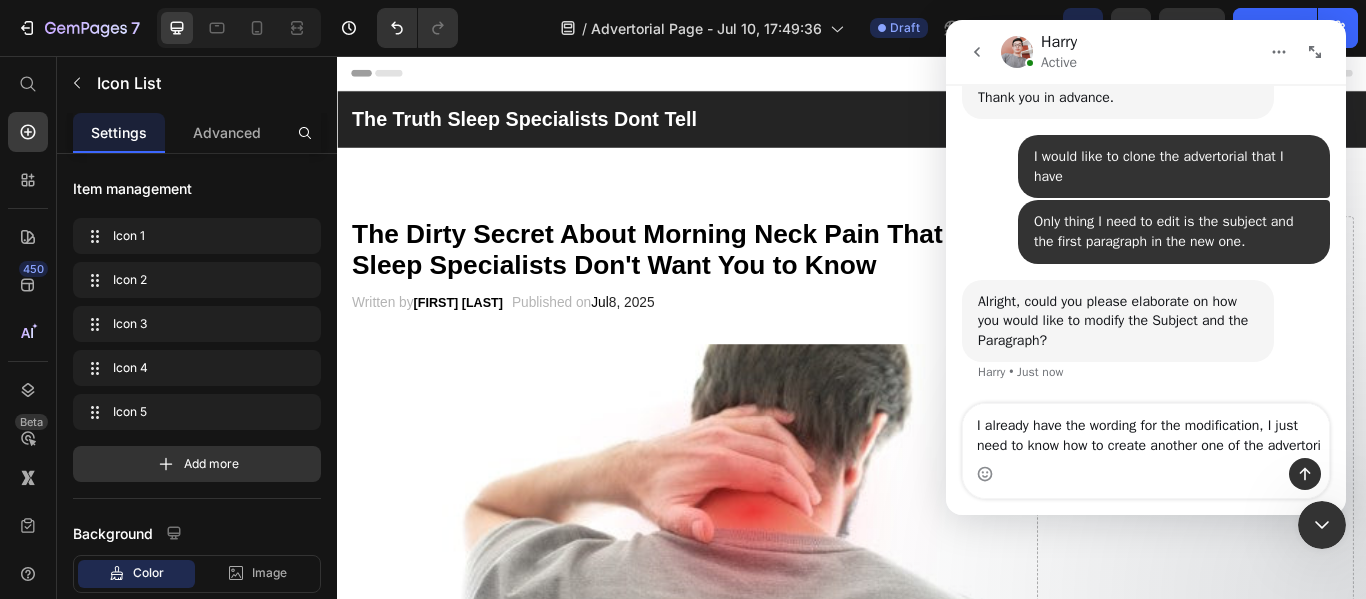 scroll, scrollTop: 1059, scrollLeft: 0, axis: vertical 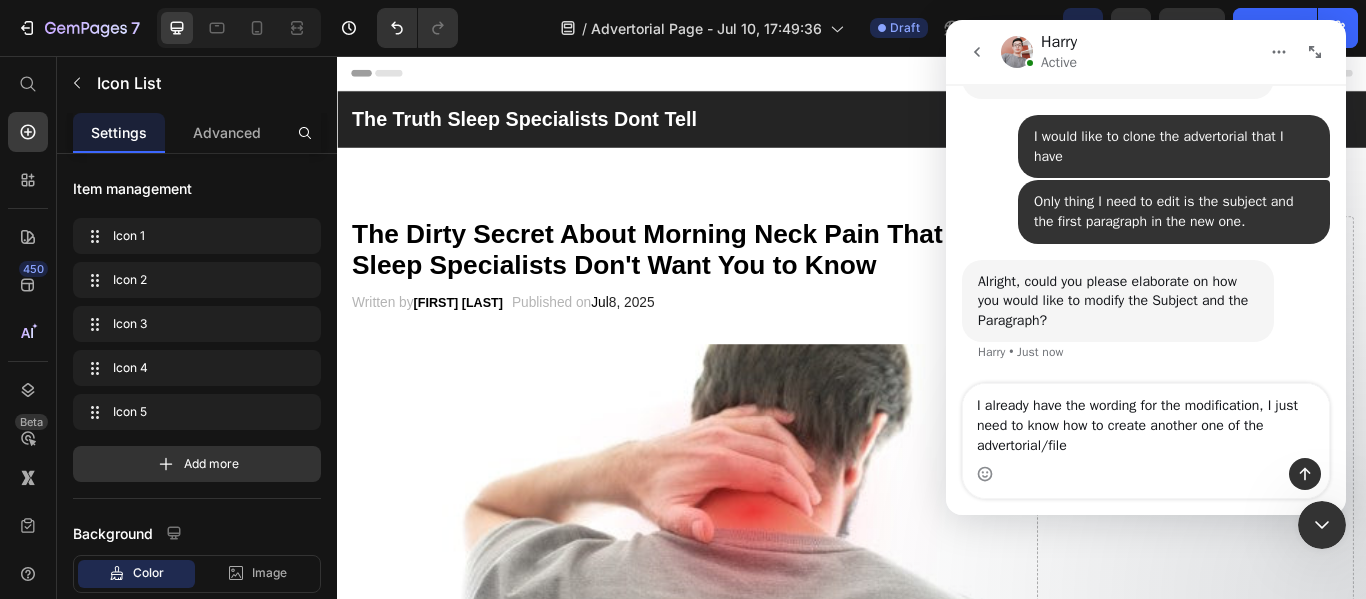 type on "I already have the wording for the modification, I just need to know how to create another one of the advertorial/files" 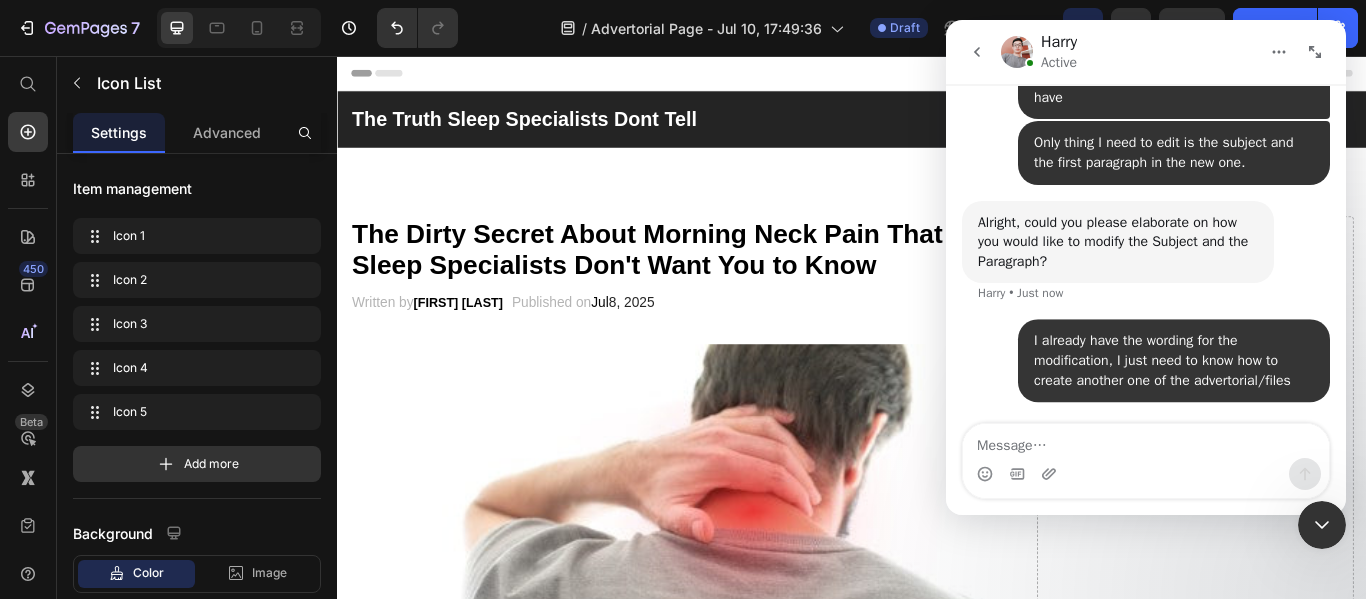 scroll, scrollTop: 1118, scrollLeft: 0, axis: vertical 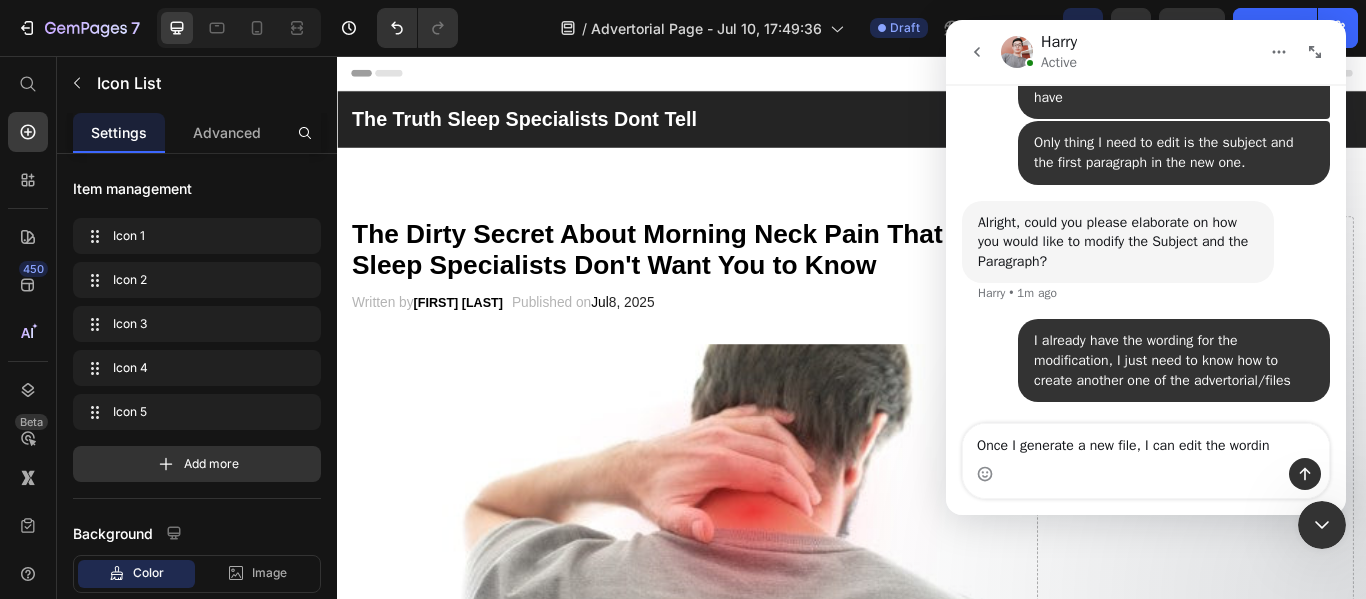 type on "Once I generate a new file, I can edit the wording" 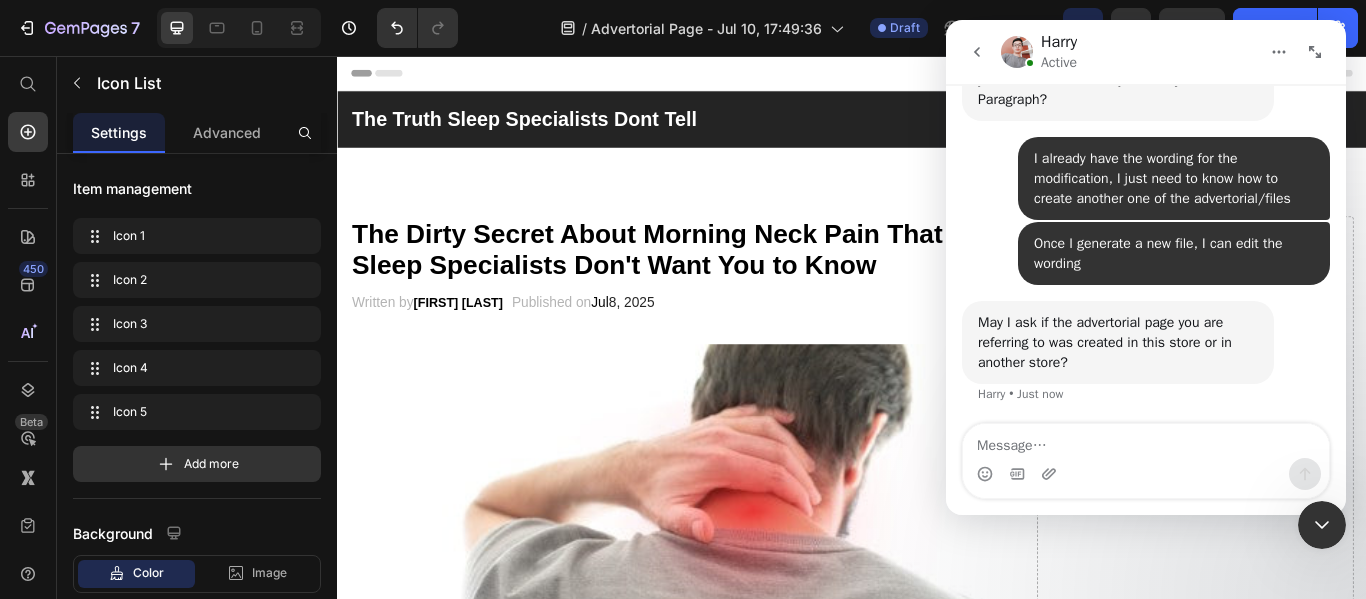 scroll, scrollTop: 1282, scrollLeft: 0, axis: vertical 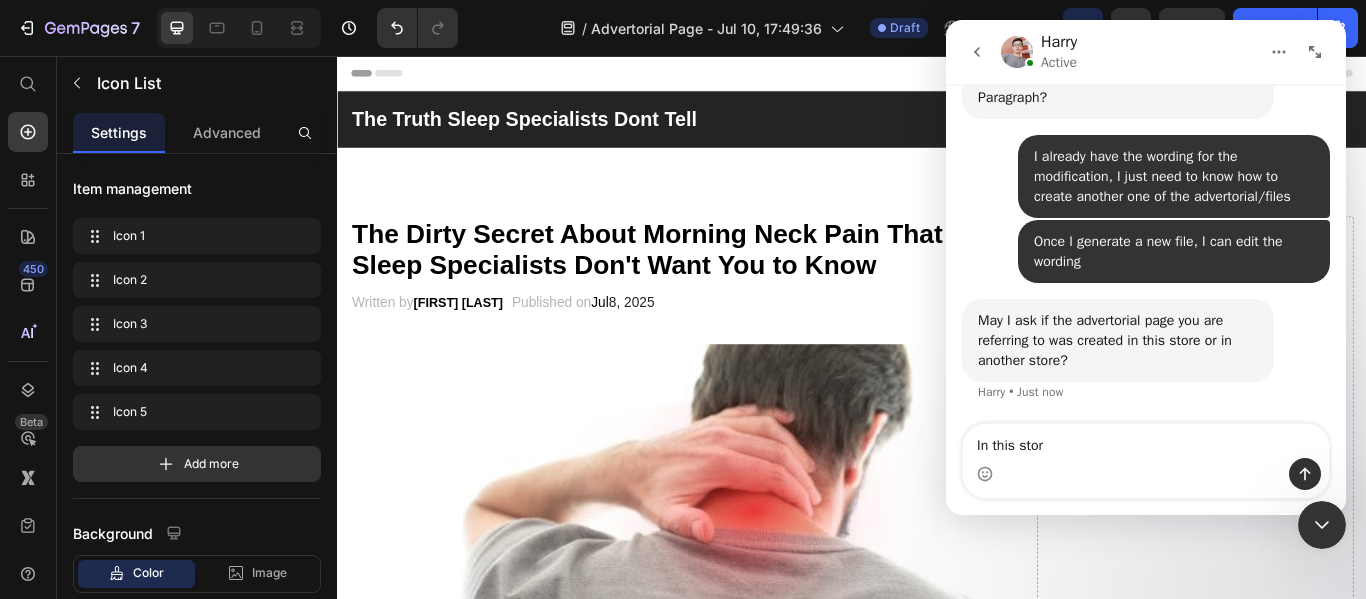 type on "In this store" 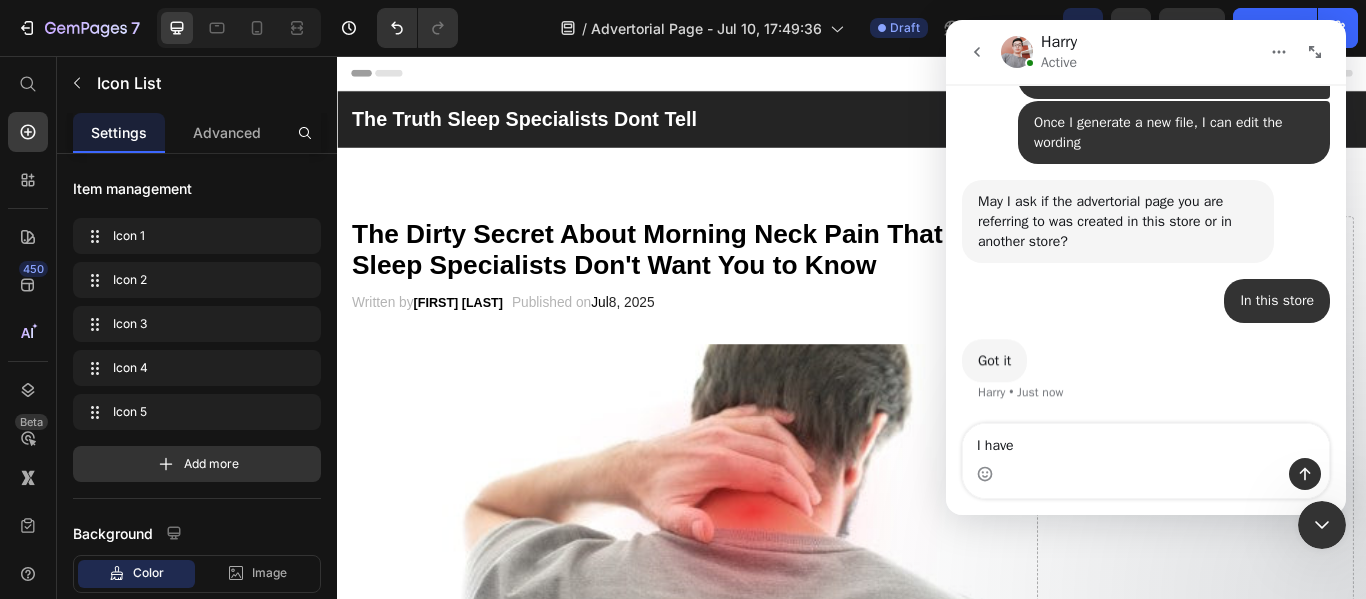 scroll, scrollTop: 1401, scrollLeft: 0, axis: vertical 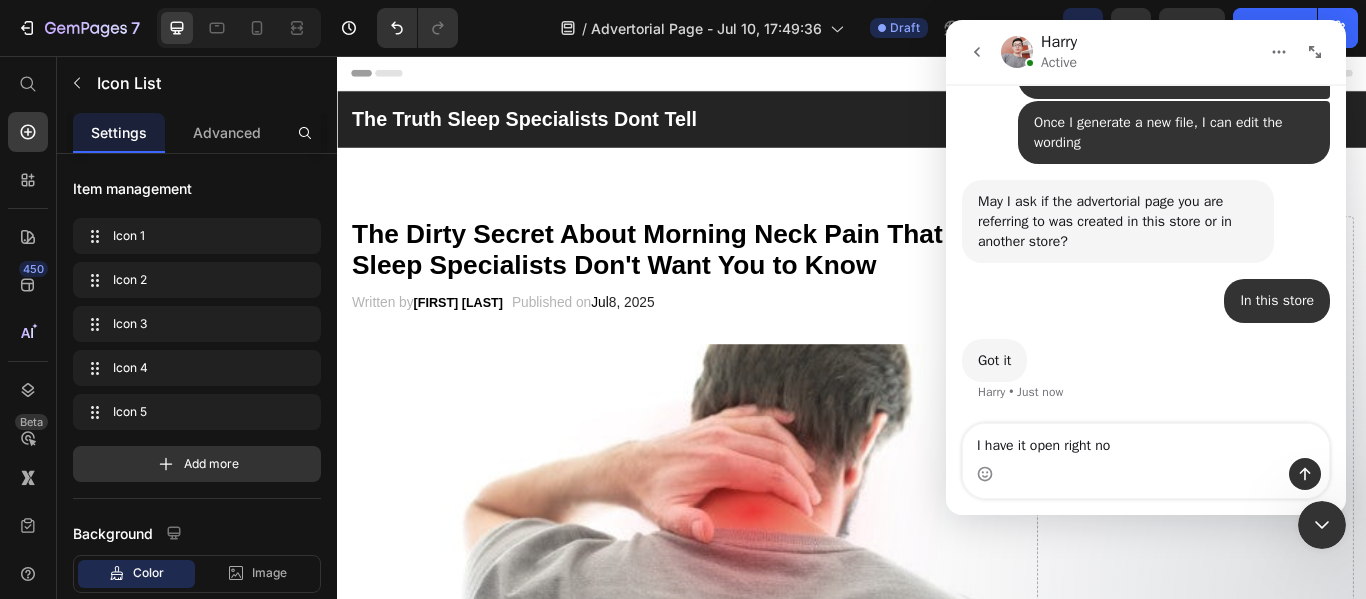 type on "I have it open right now" 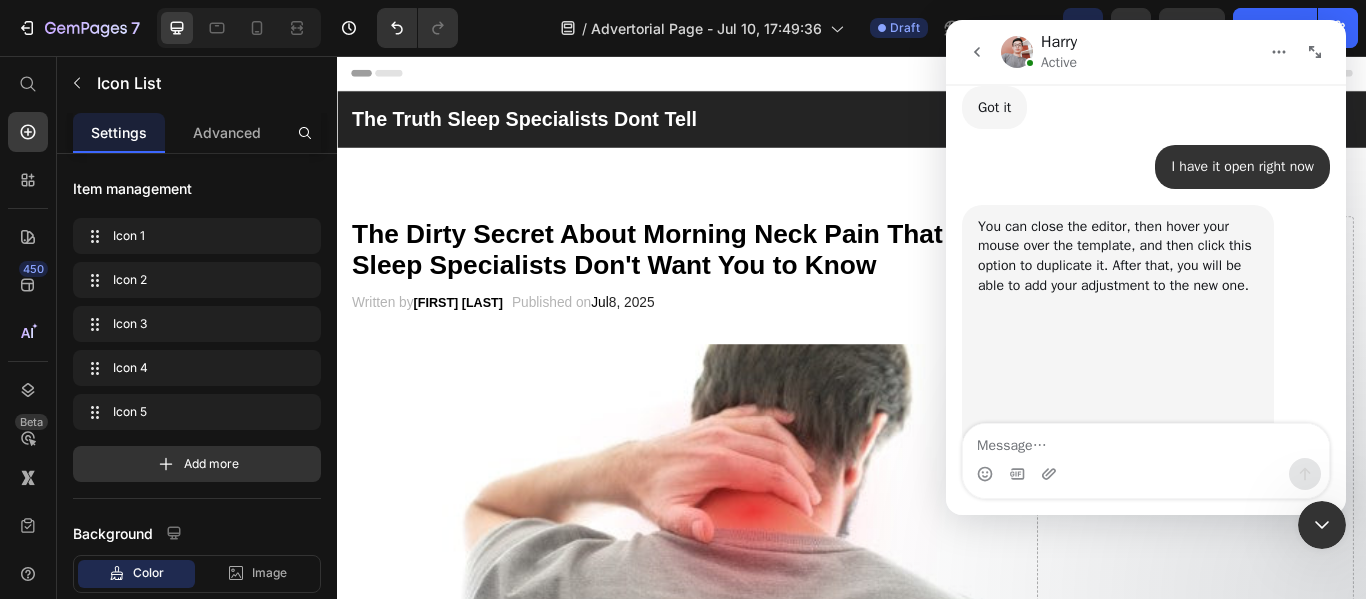 scroll, scrollTop: 1724, scrollLeft: 0, axis: vertical 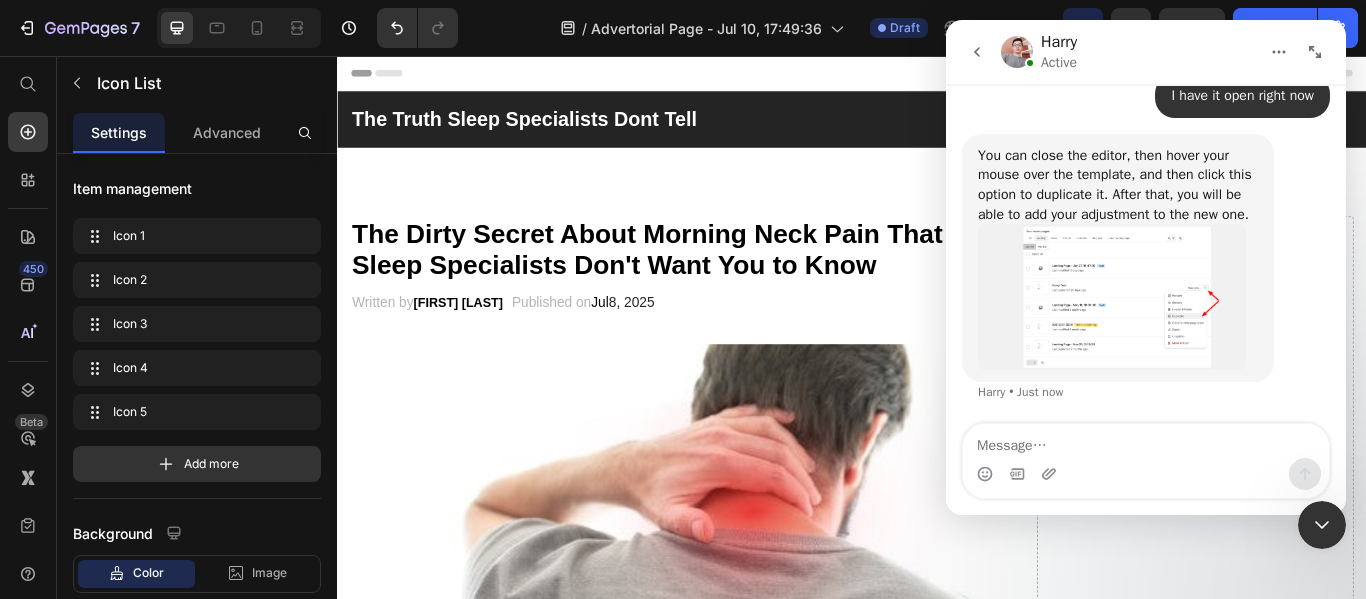 click at bounding box center (1112, 296) 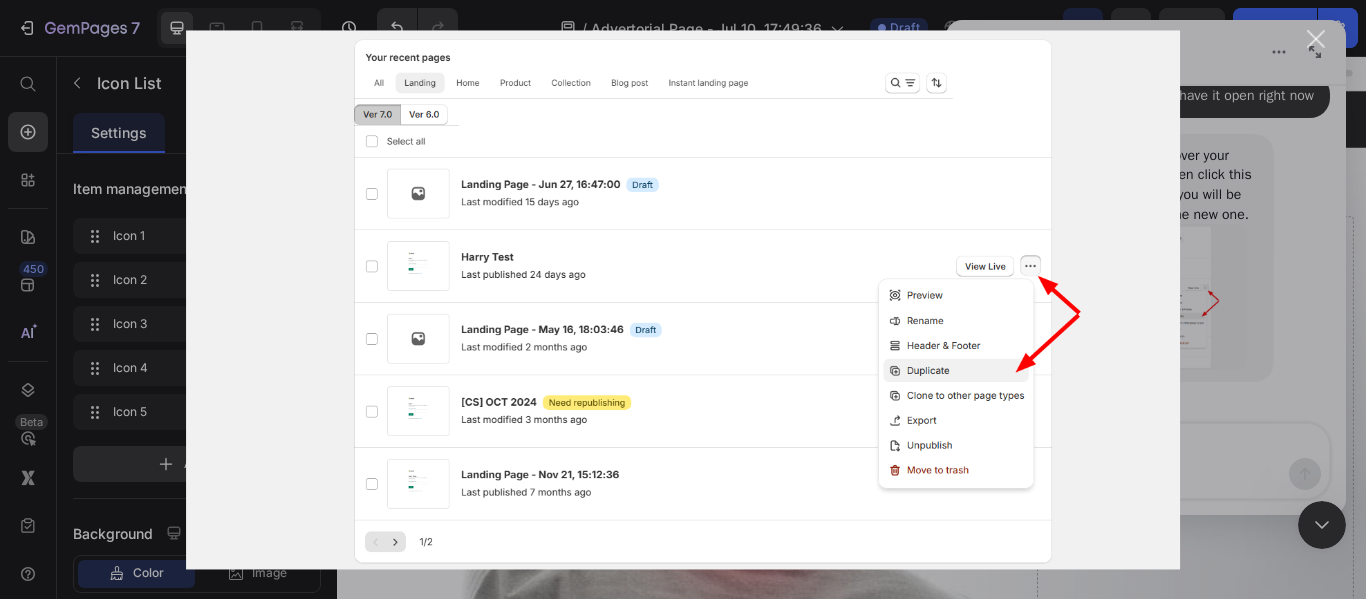 scroll, scrollTop: 0, scrollLeft: 0, axis: both 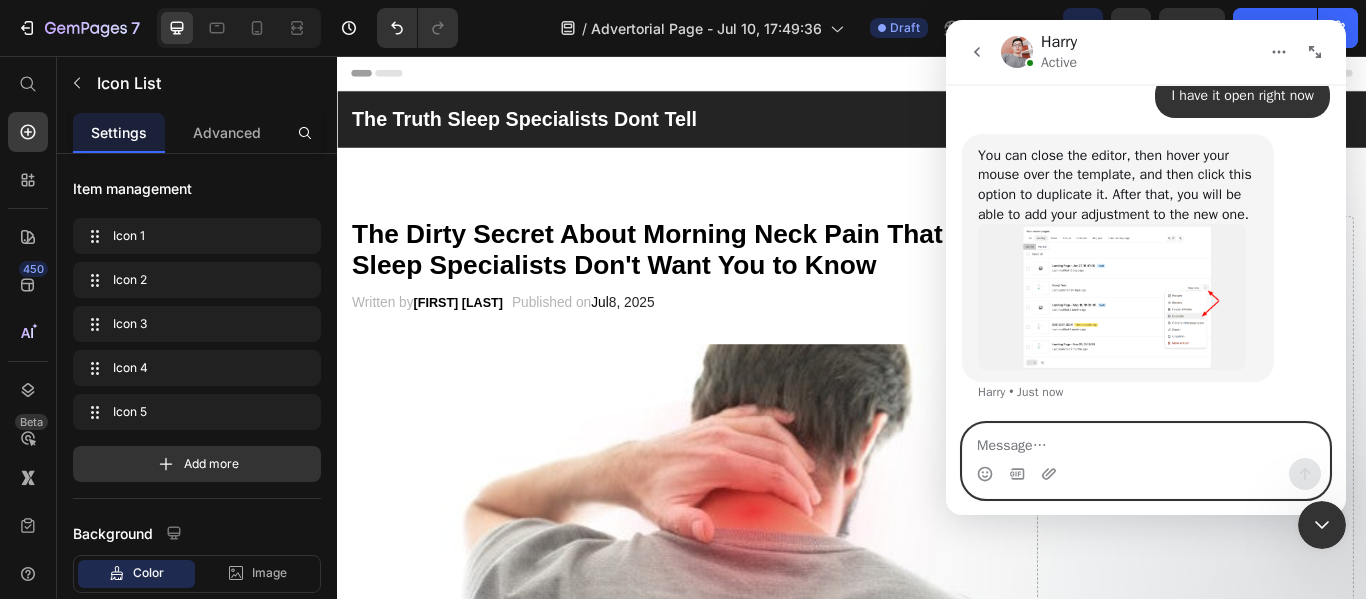 click at bounding box center (1146, 441) 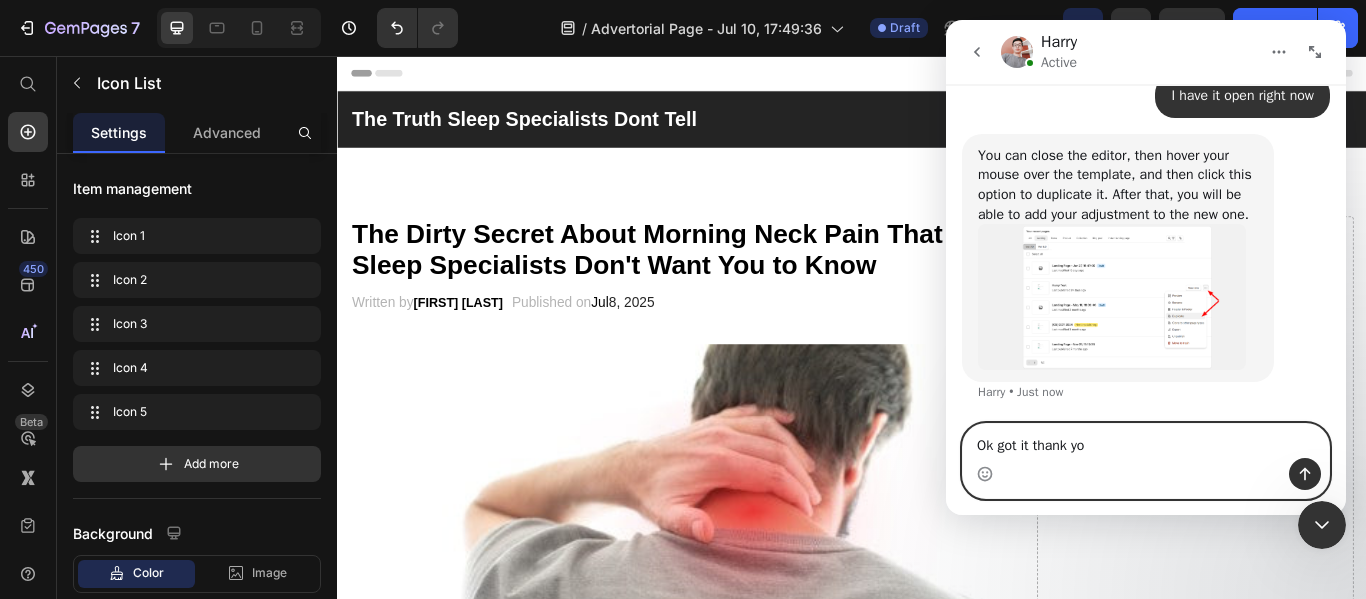 type on "Ok got it thank you" 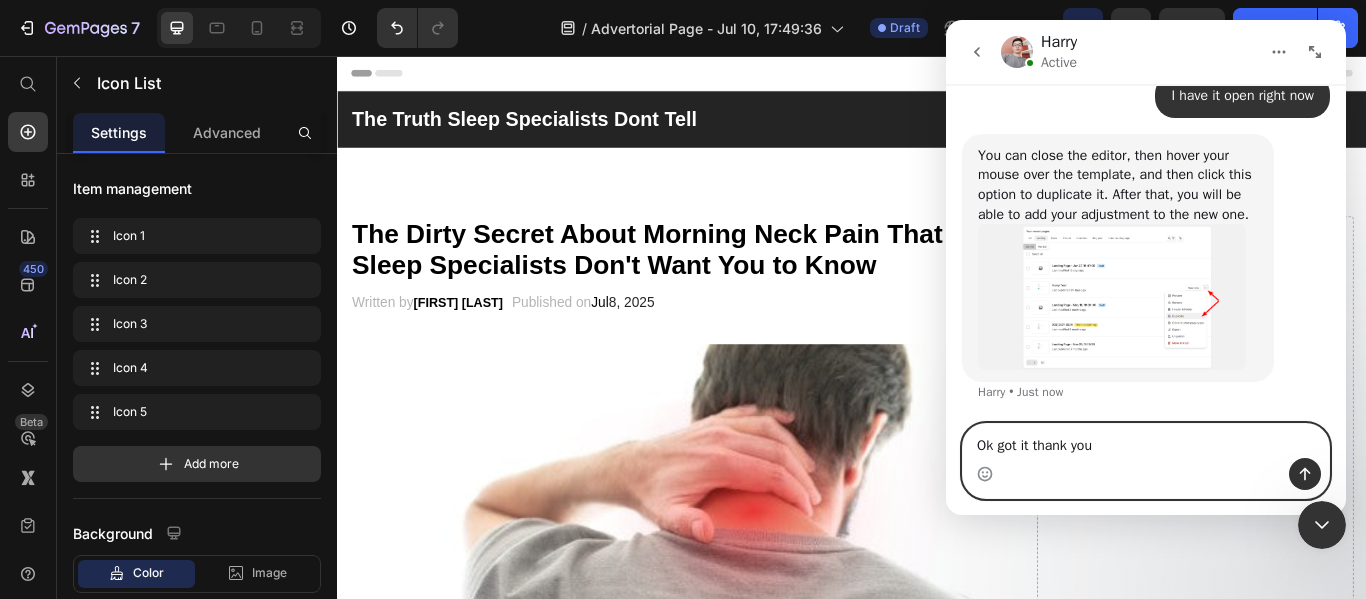 type 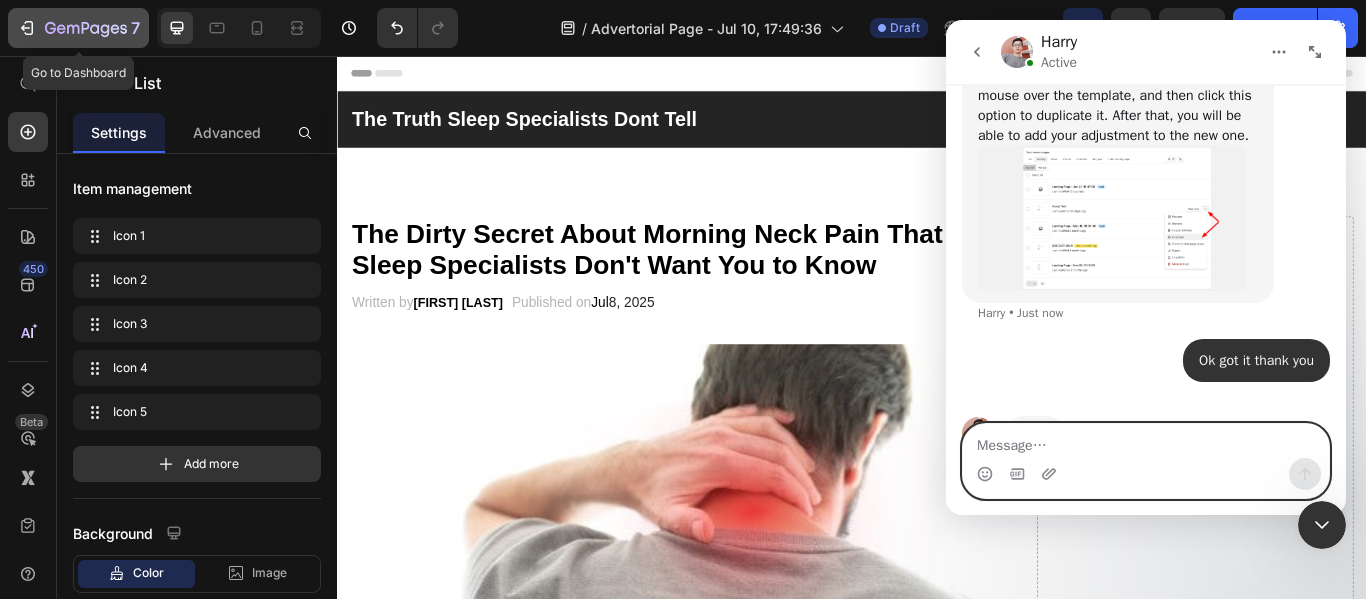 scroll, scrollTop: 1861, scrollLeft: 0, axis: vertical 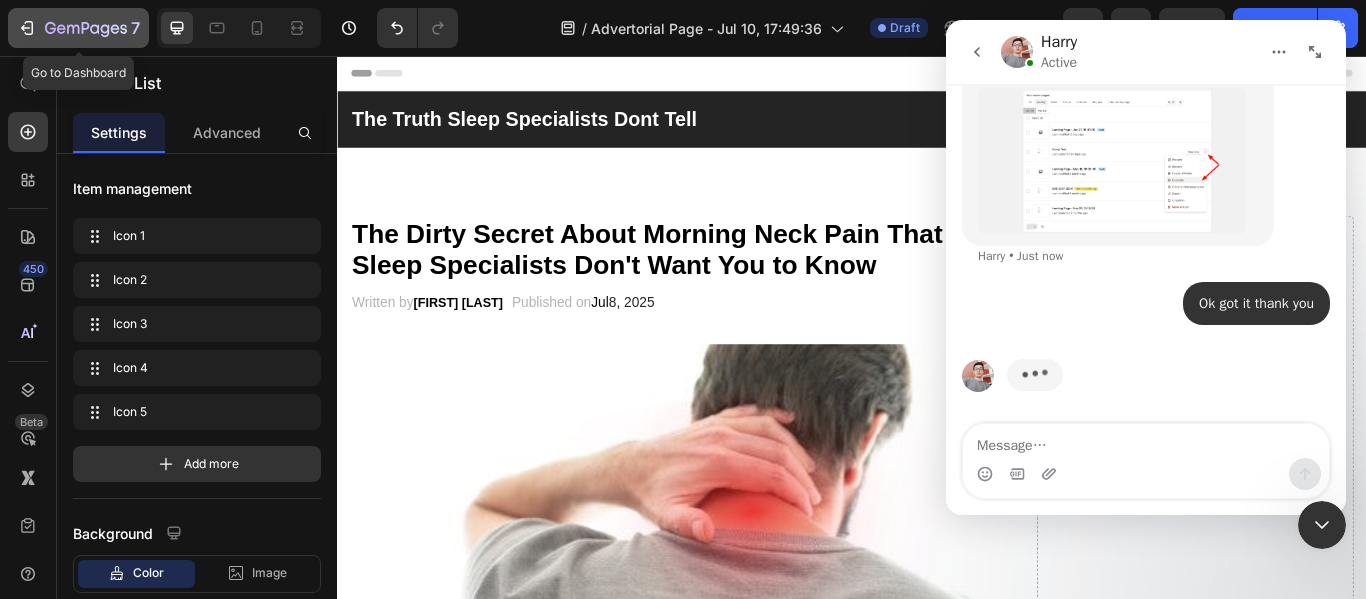 click 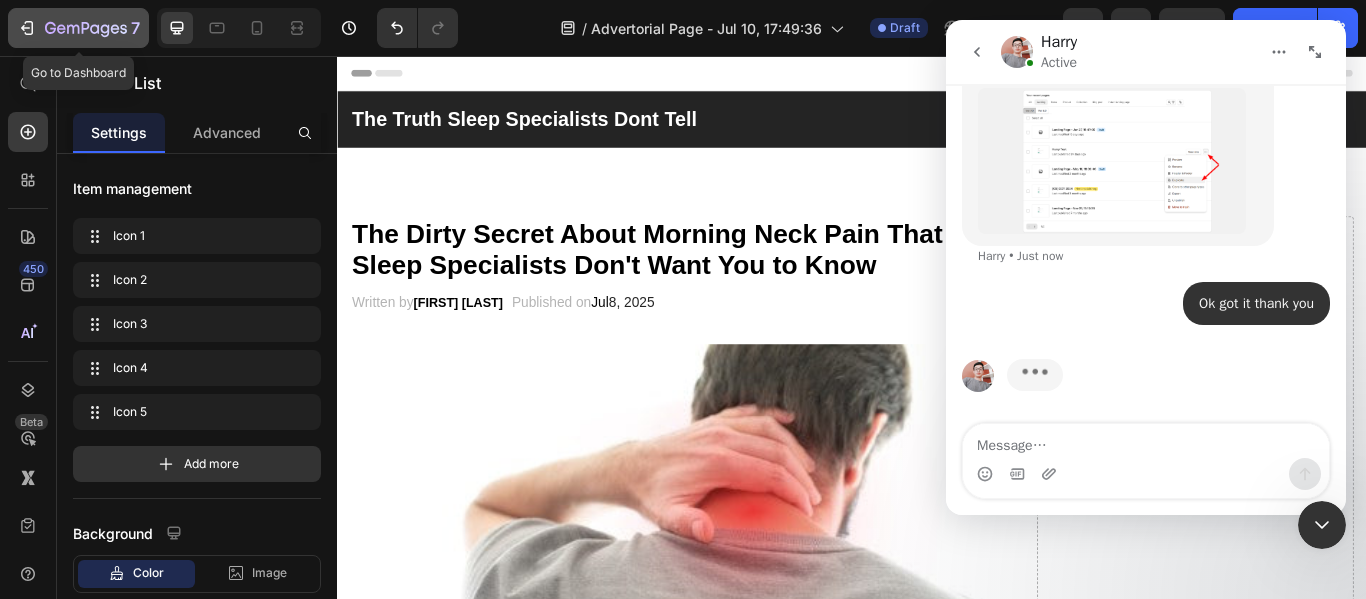 scroll, scrollTop: 0, scrollLeft: 0, axis: both 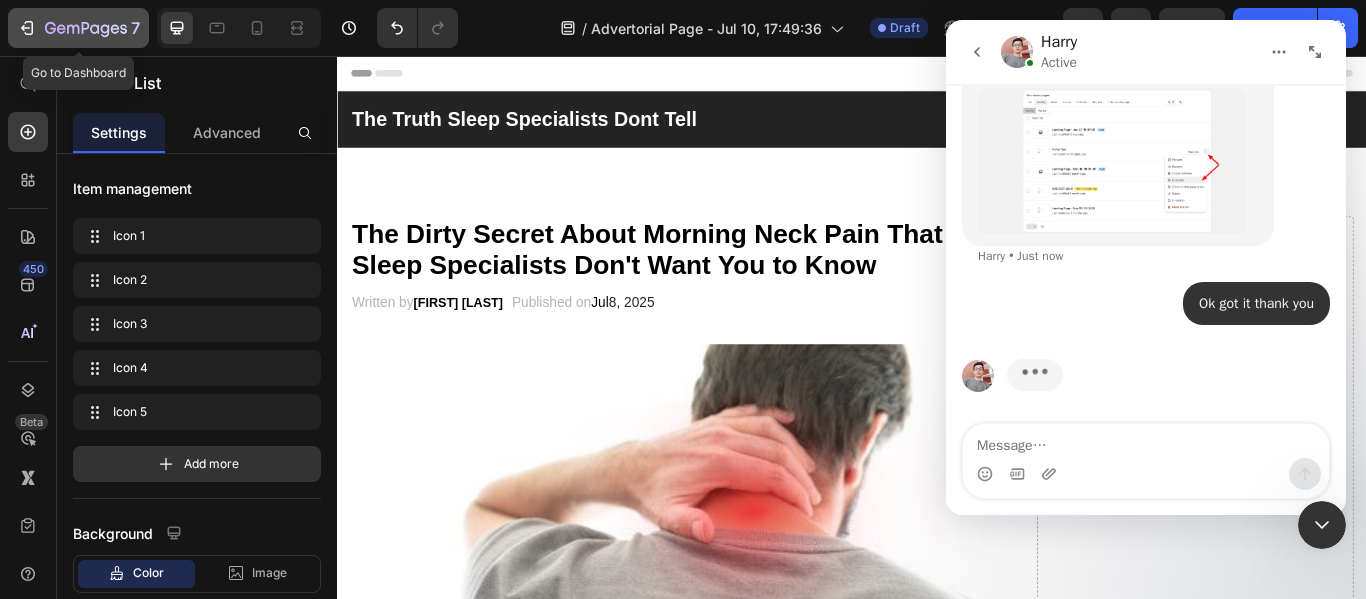 click 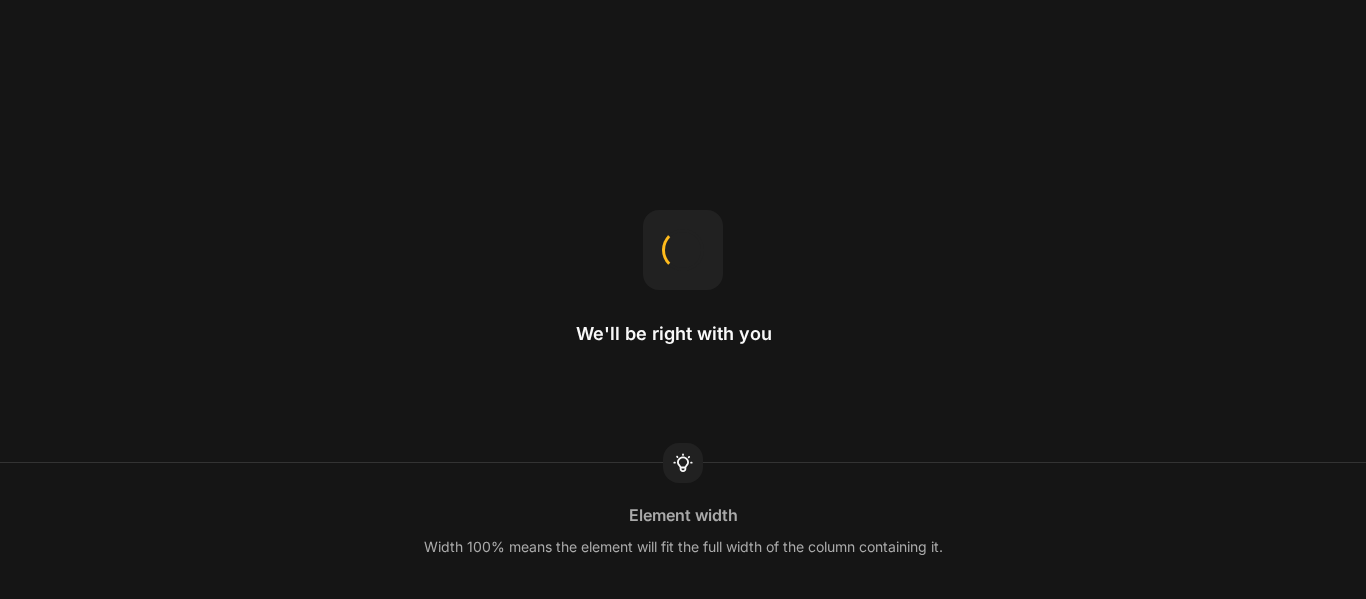 scroll, scrollTop: 0, scrollLeft: 0, axis: both 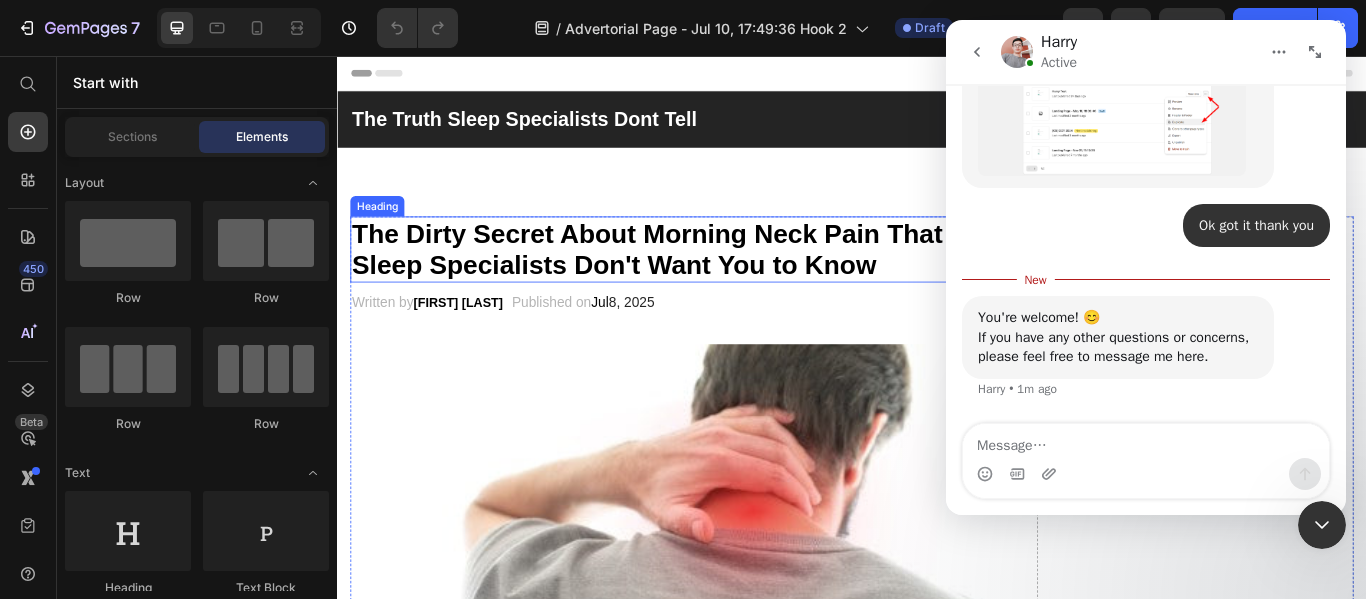 click on "The Dirty Secret About Morning Neck Pain That Sleep Specialists Don't Want You to Know" at bounding box center [698, 281] 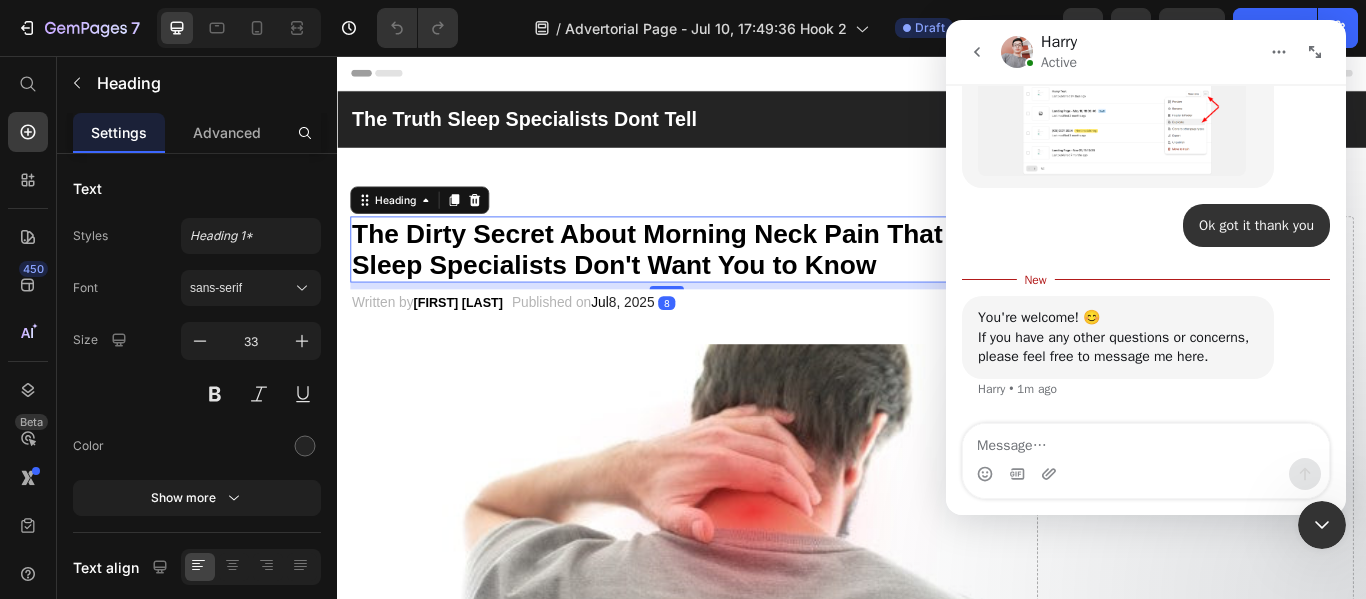 click on "The Dirty Secret About Morning Neck Pain That Sleep Specialists Don't Want You to Know" at bounding box center (698, 281) 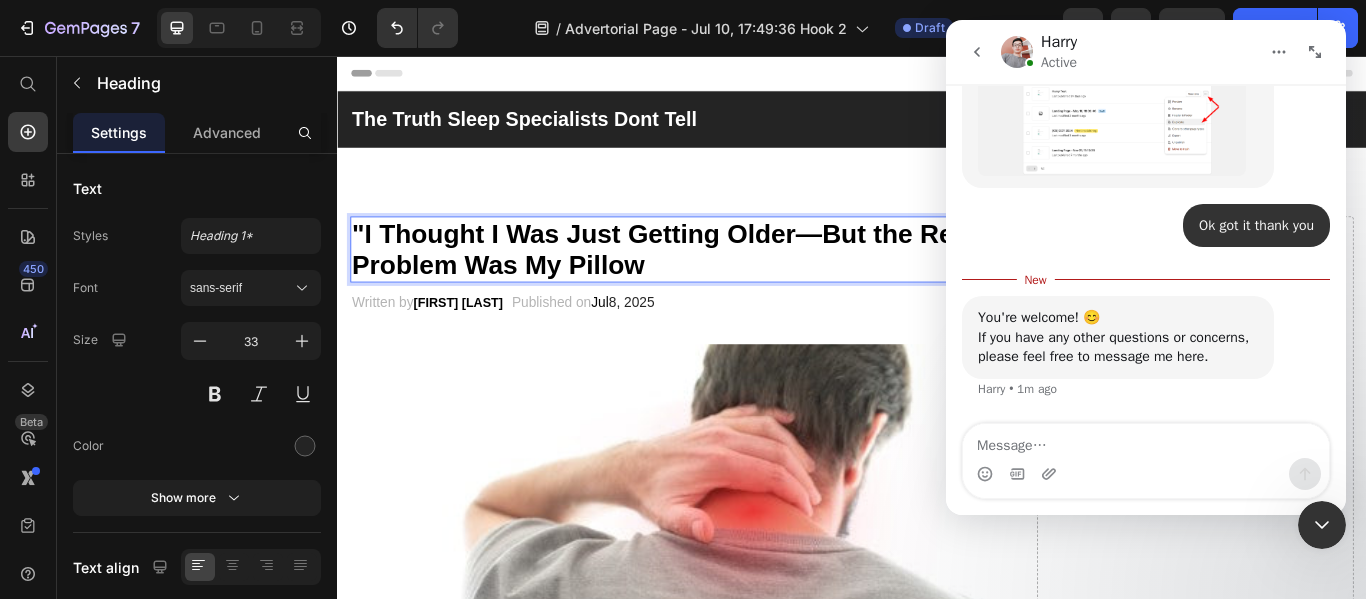 click on ""I Thought I Was Just Getting Older—But the Real Problem Was My Pillow" at bounding box center [721, 281] 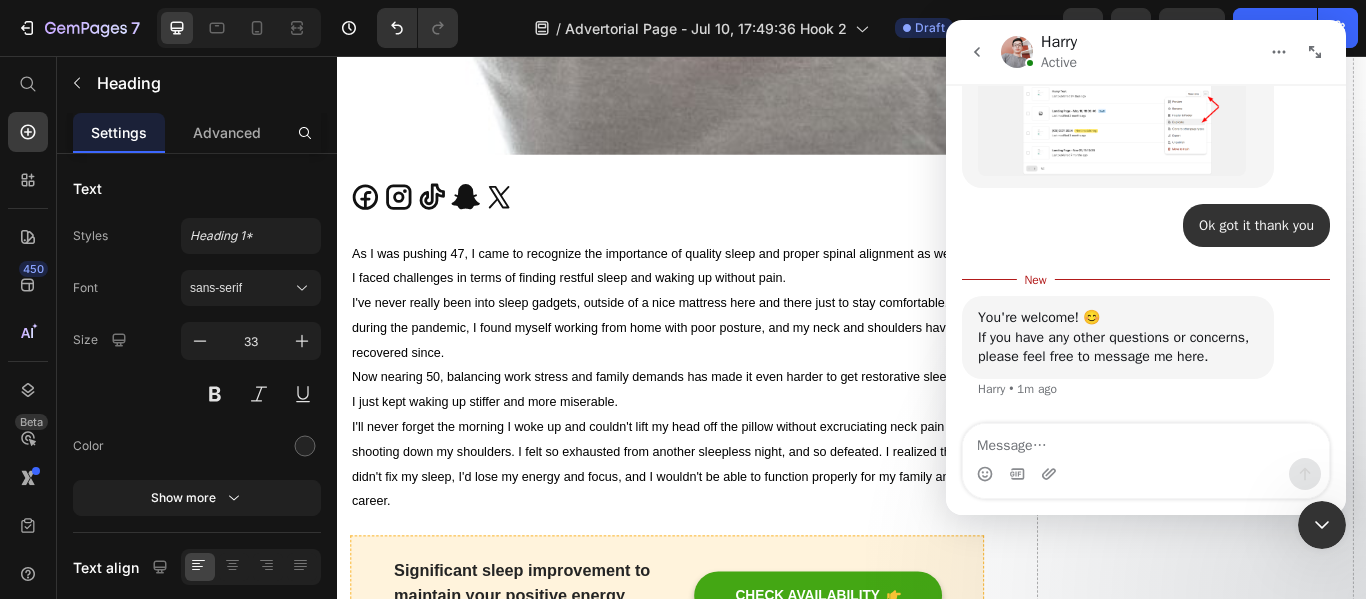scroll, scrollTop: 708, scrollLeft: 0, axis: vertical 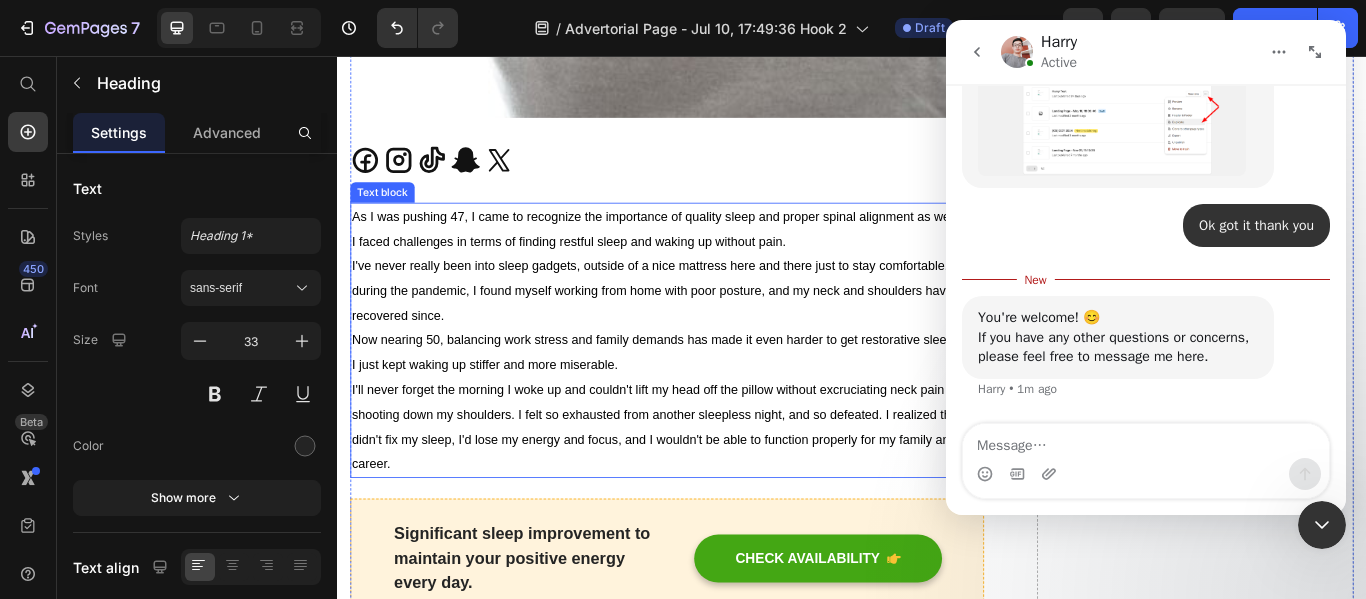 click on "I've never really been into sleep gadgets, outside of a nice mattress here and there just to stay comfortable. But during the pandemic, I found myself working from home with poor posture, and my neck and shoulders haven't recovered since." at bounding box center (714, 330) 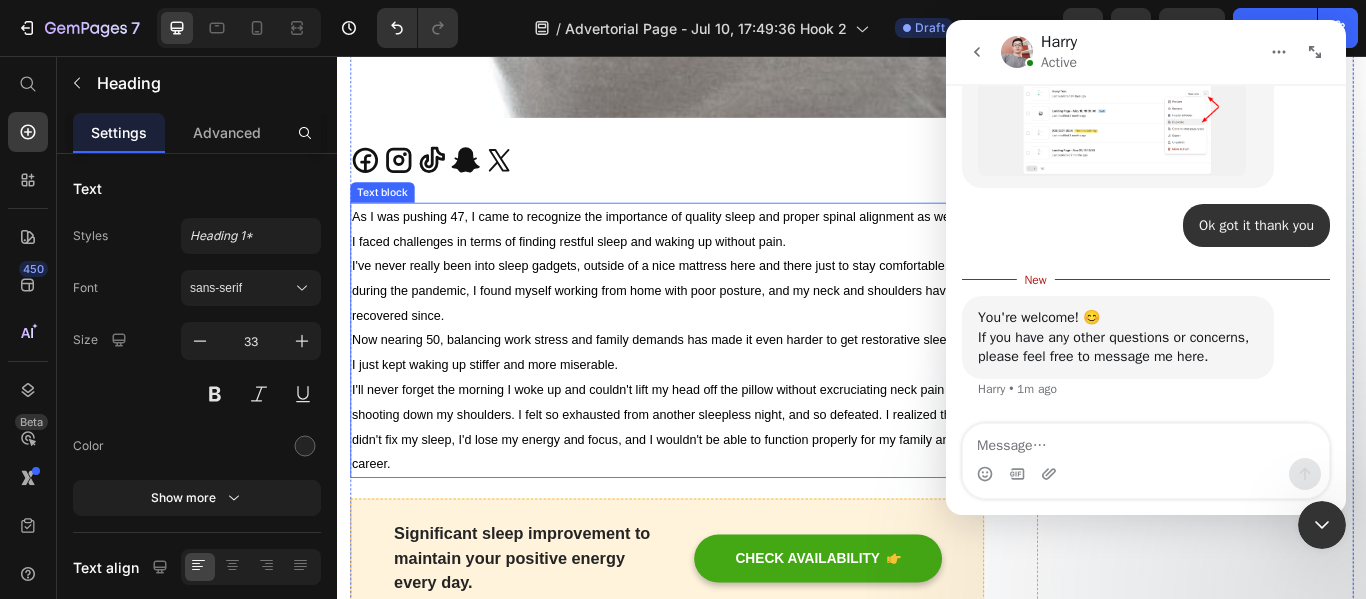 click on "I've never really been into sleep gadgets, outside of a nice mattress here and there just to stay comfortable. But during the pandemic, I found myself working from home with poor posture, and my neck and shoulders haven't recovered since." at bounding box center (714, 330) 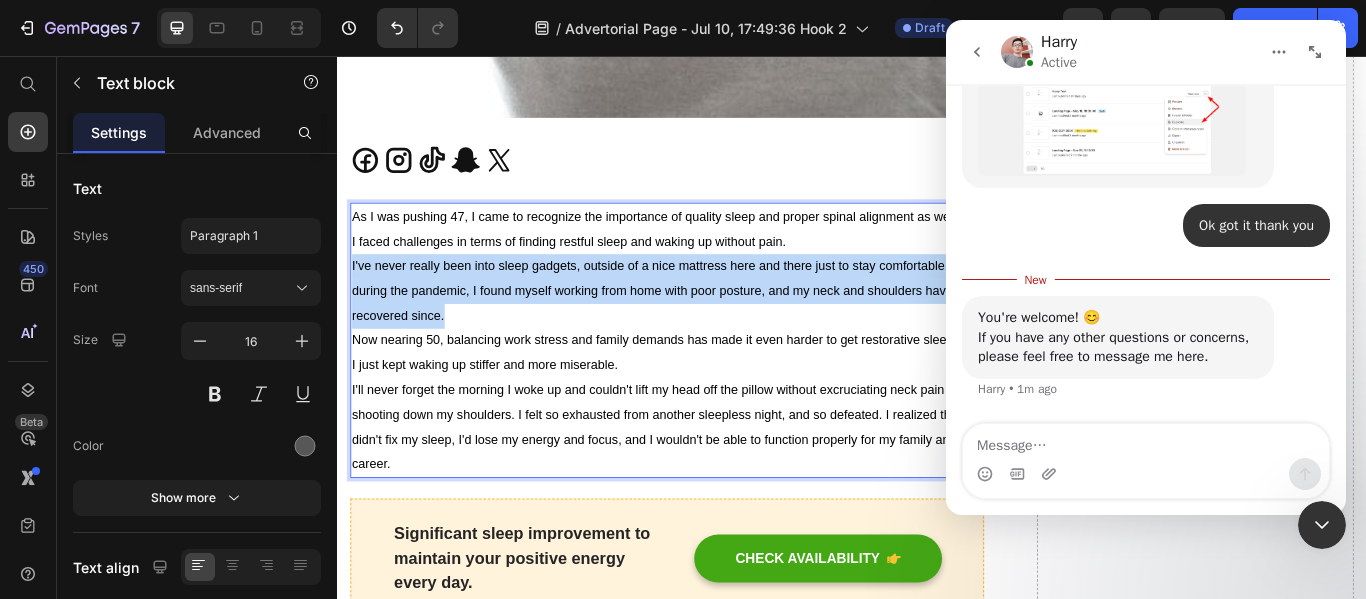 click on "I've never really been into sleep gadgets, outside of a nice mattress here and there just to stay comfortable. But during the pandemic, I found myself working from home with poor posture, and my neck and shoulders haven't recovered since." at bounding box center (714, 330) 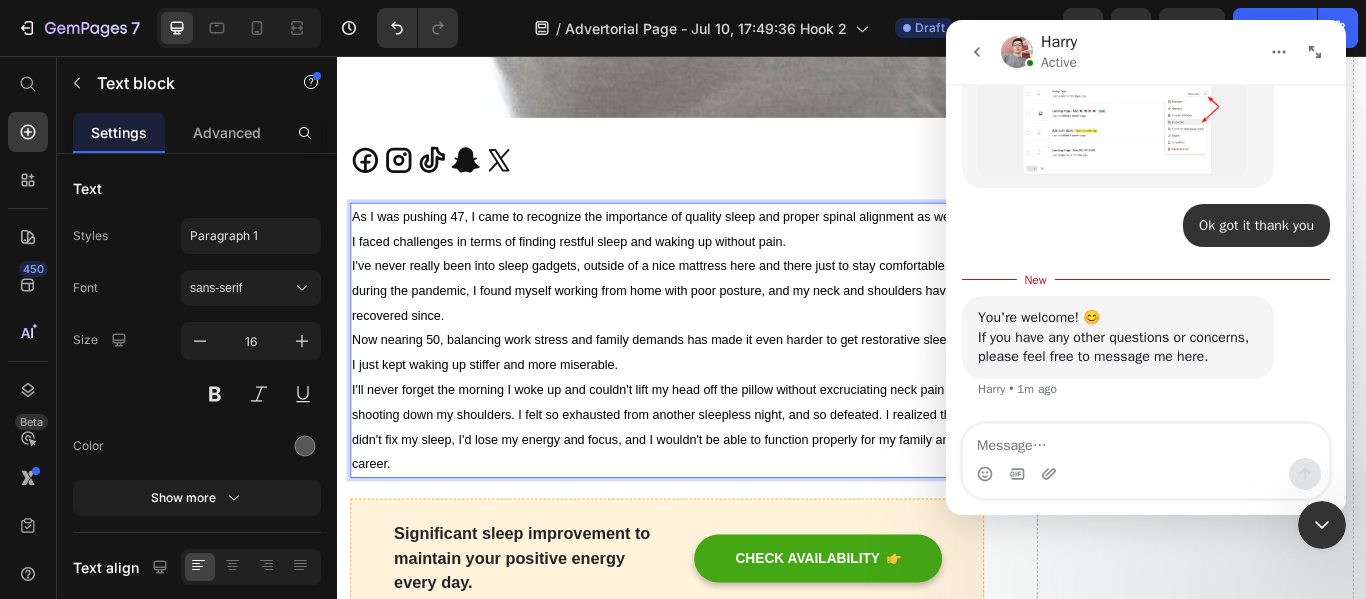 click on "I'll never forget the morning I woke up and couldn't lift my head off the pillow without excruciating neck pain shooting down my shoulders. I felt so exhausted from another sleepless night, and so defeated. I realized that if I didn't fix my sleep, I'd lose my energy and focus, and I wouldn't be able to function properly for my family and career." at bounding box center (721, 488) 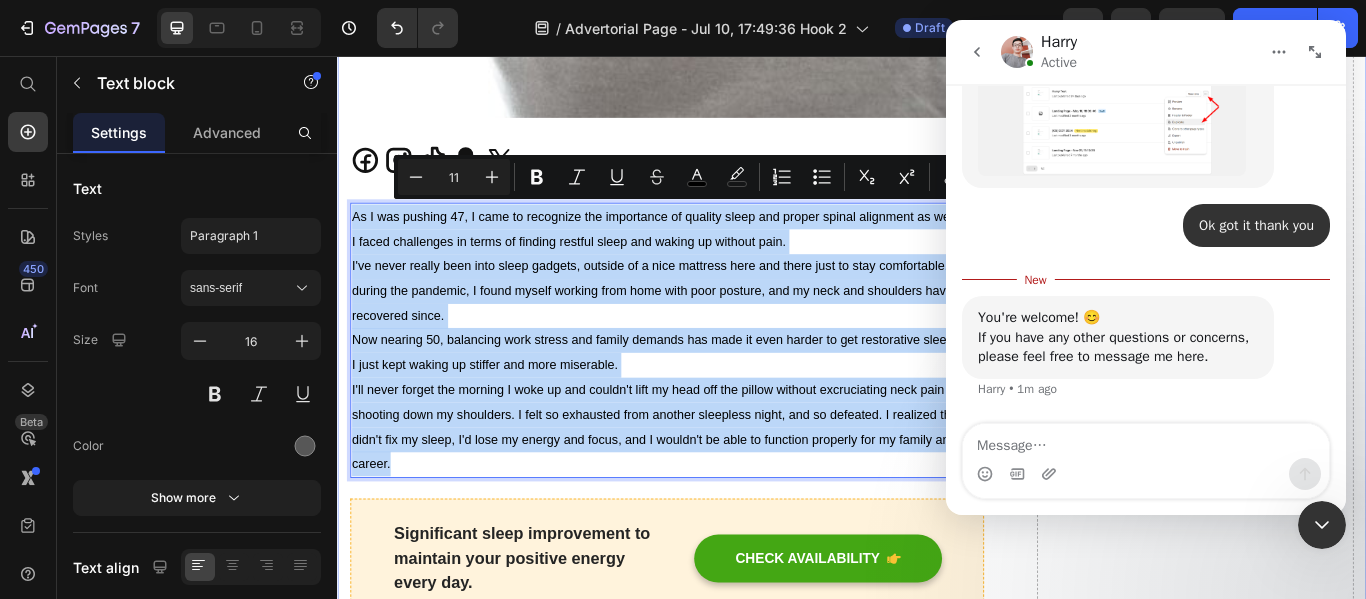 drag, startPoint x: 423, startPoint y: 522, endPoint x: 347, endPoint y: 240, distance: 292.06165 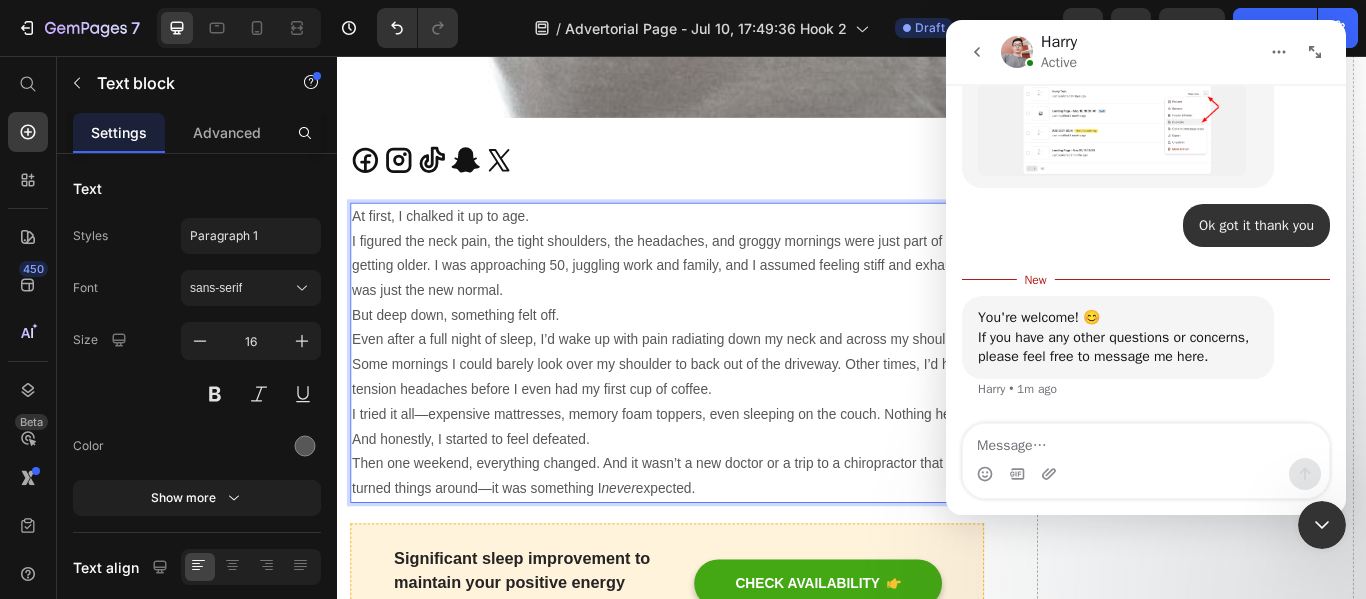 click on "But deep down, something felt off." at bounding box center (721, 359) 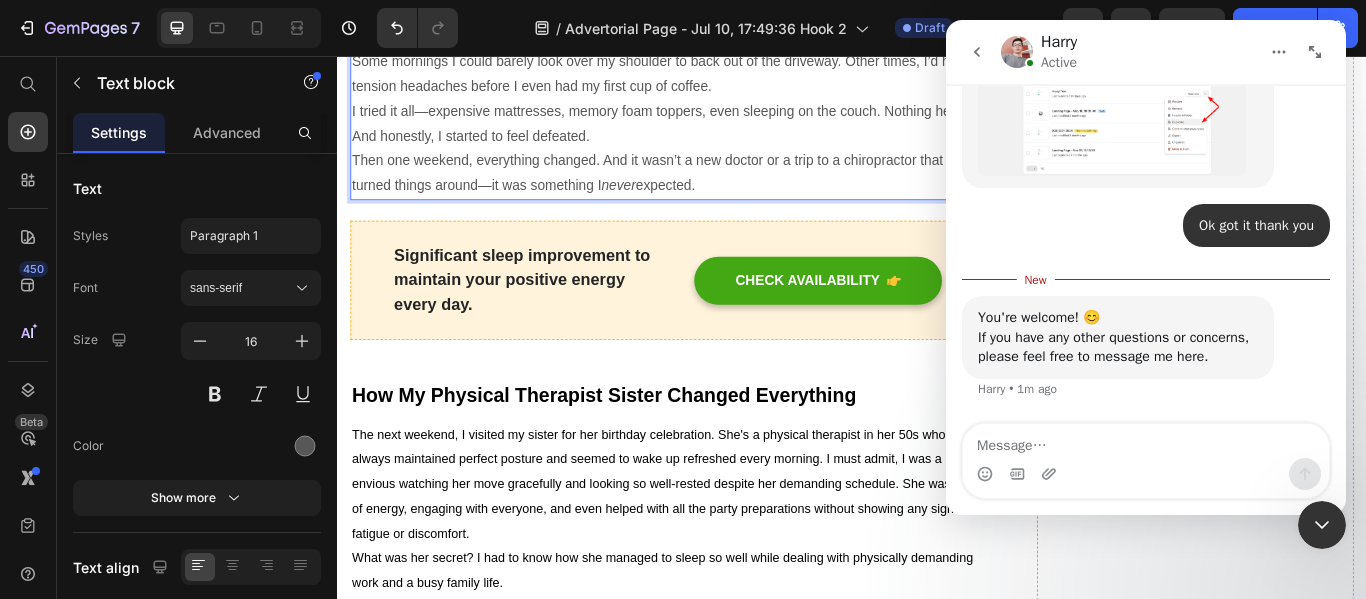 scroll, scrollTop: 1142, scrollLeft: 0, axis: vertical 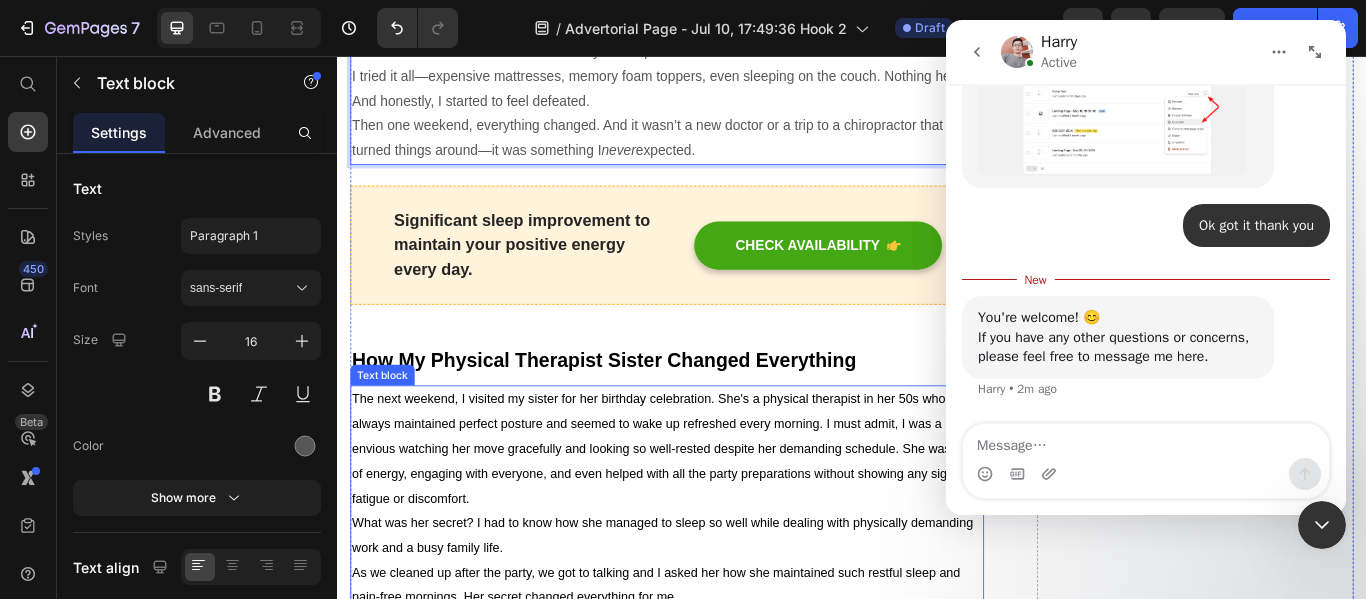 click on "The next weekend, I visited my sister for her birthday celebration. She's a physical therapist in her 50s who had always maintained perfect posture and seemed to wake up refreshed every morning. I must admit, I was a bit envious watching her move gracefully and looking so well-rested despite her demanding schedule. She was full of energy, engaging with everyone, and even helped with all the party preparations without showing any signs of fatigue or discomfort." at bounding box center [717, 513] 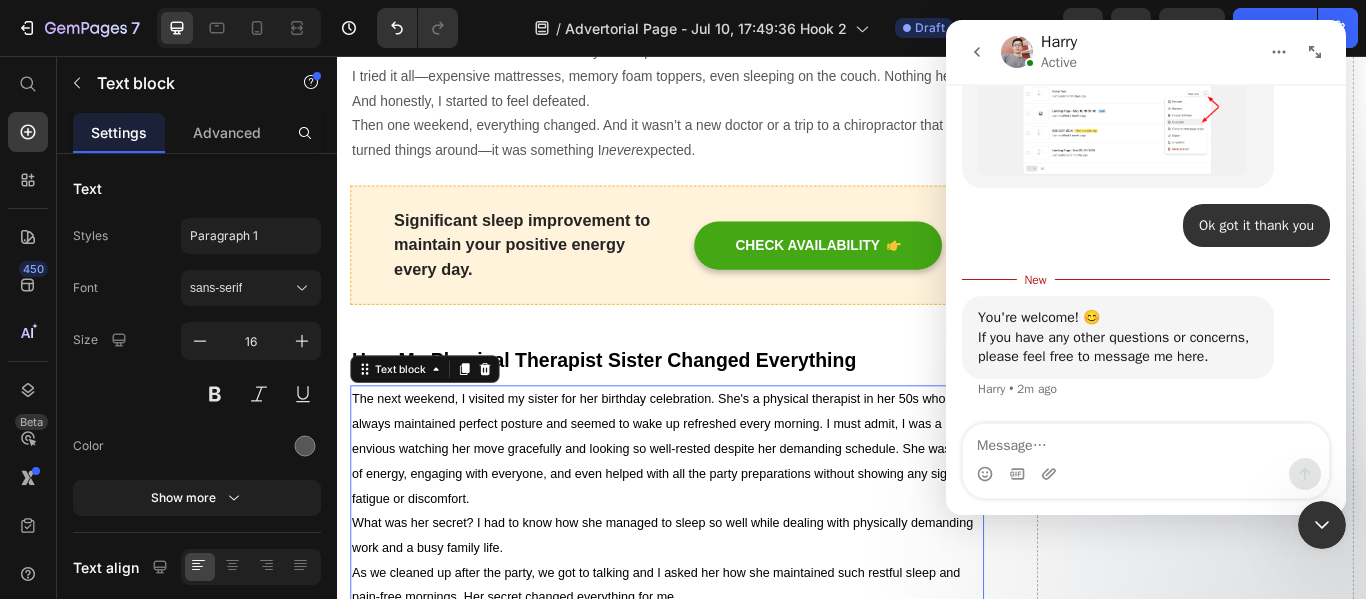click 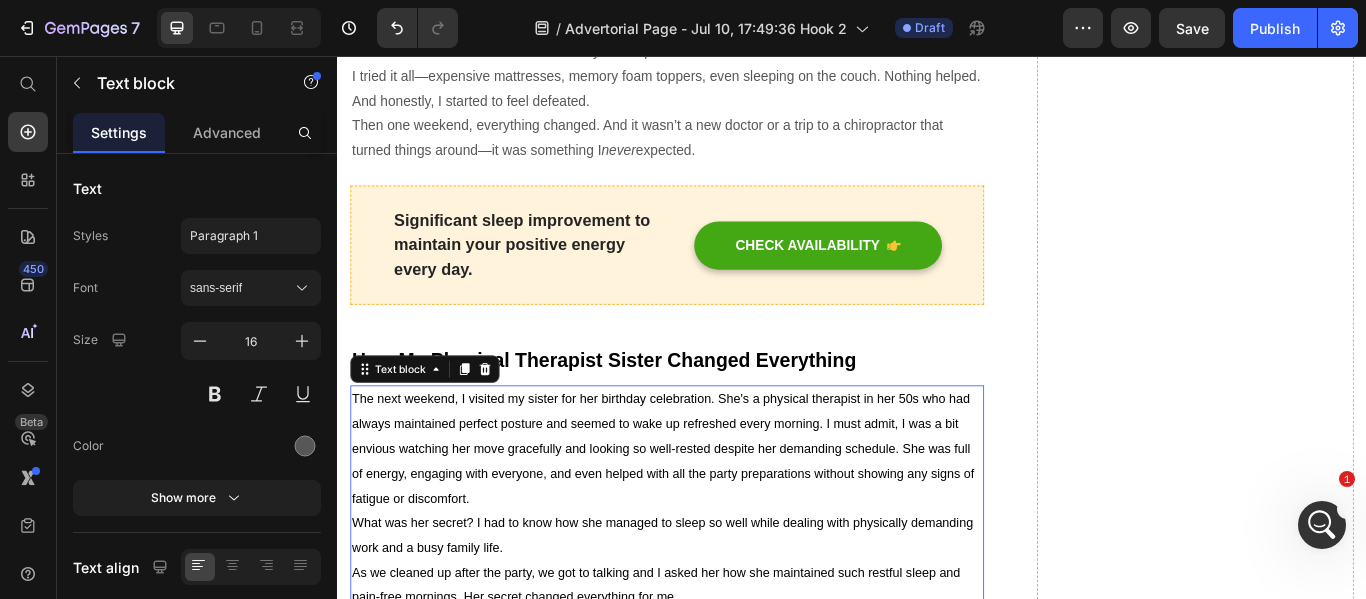 scroll, scrollTop: 0, scrollLeft: 0, axis: both 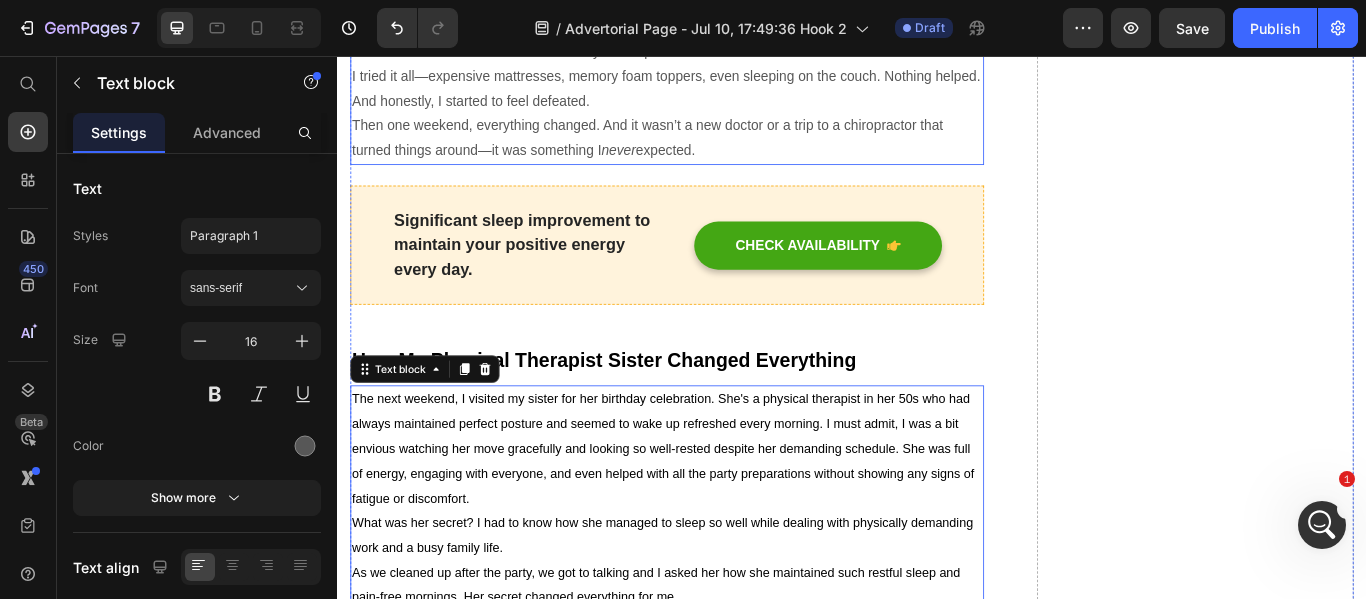 click on "Then one weekend, everything changed. And it wasn’t a new doctor or a trip to a chiropractor that turned things around—it was something I  never  expected." at bounding box center (721, 152) 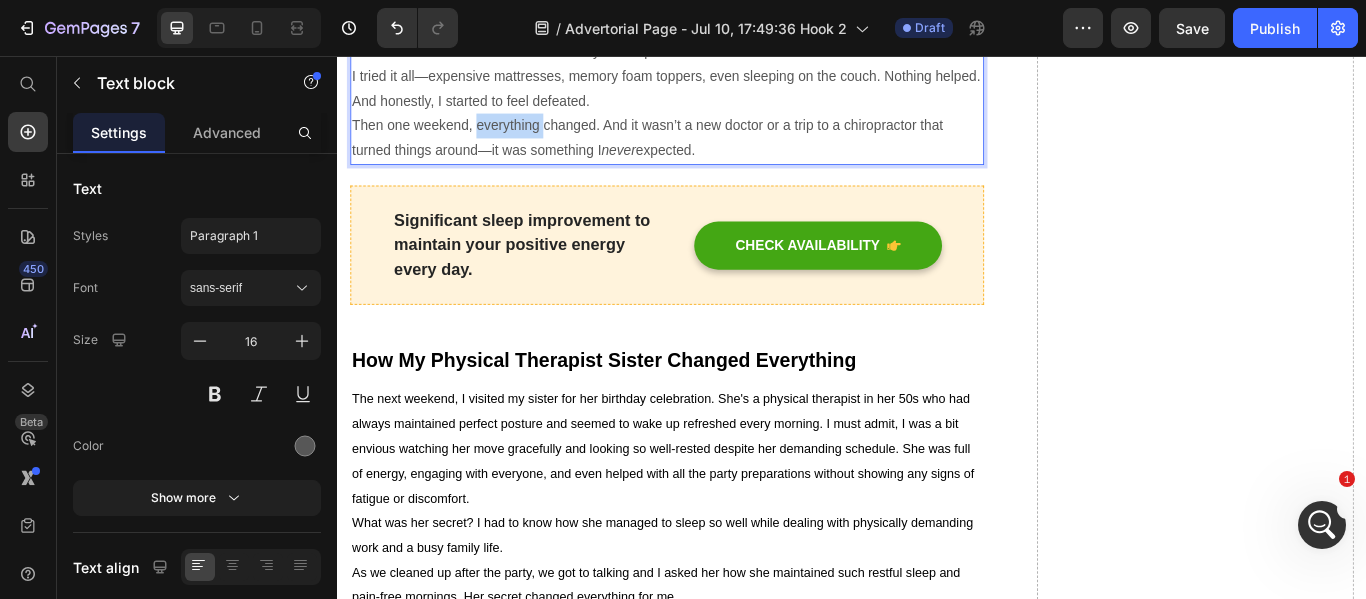 click on "Then one weekend, everything changed. And it wasn’t a new doctor or a trip to a chiropractor that turned things around—it was something I  never  expected." at bounding box center [721, 152] 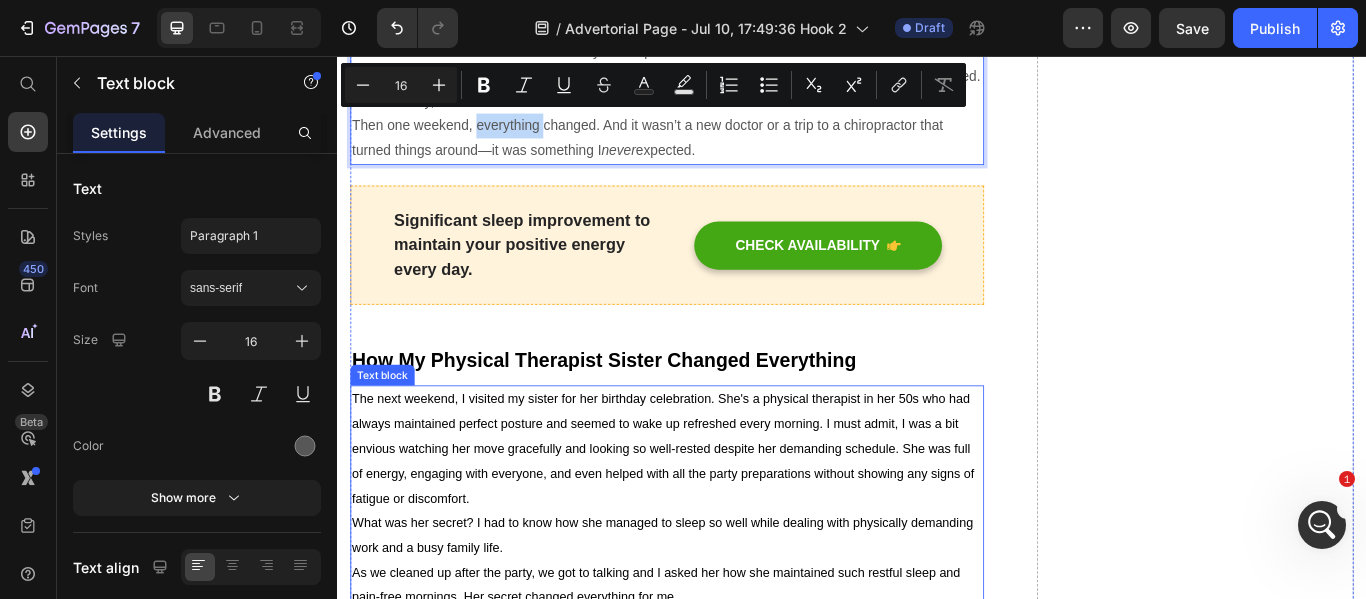 click on "The next weekend, I visited my sister for her birthday celebration. She's a physical therapist in her 50s who had always maintained perfect posture and seemed to wake up refreshed every morning. I must admit, I was a bit envious watching her move gracefully and looking so well-rested despite her demanding schedule. She was full of energy, engaging with everyone, and even helped with all the party preparations without showing any signs of fatigue or discomfort." at bounding box center (717, 513) 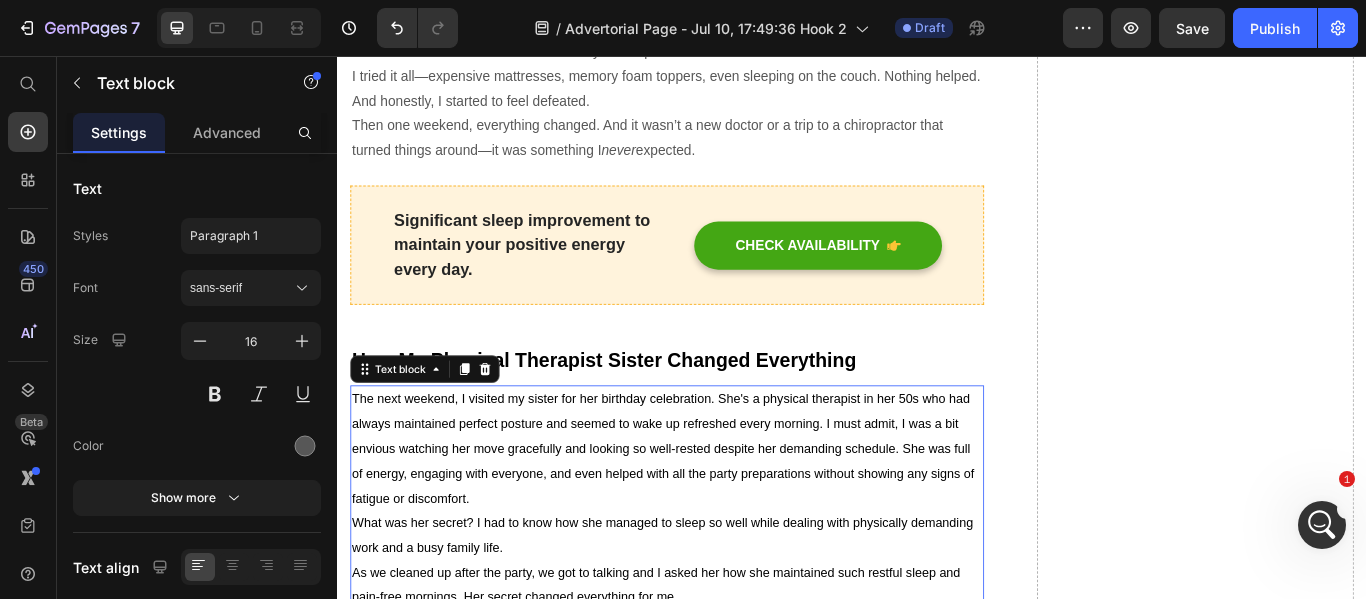 click on "The next weekend, I visited my sister for her birthday celebration. She's a physical therapist in her 50s who had always maintained perfect posture and seemed to wake up refreshed every morning. I must admit, I was a bit envious watching her move gracefully and looking so well-rested despite her demanding schedule. She was full of energy, engaging with everyone, and even helped with all the party preparations without showing any signs of fatigue or discomfort." at bounding box center (717, 513) 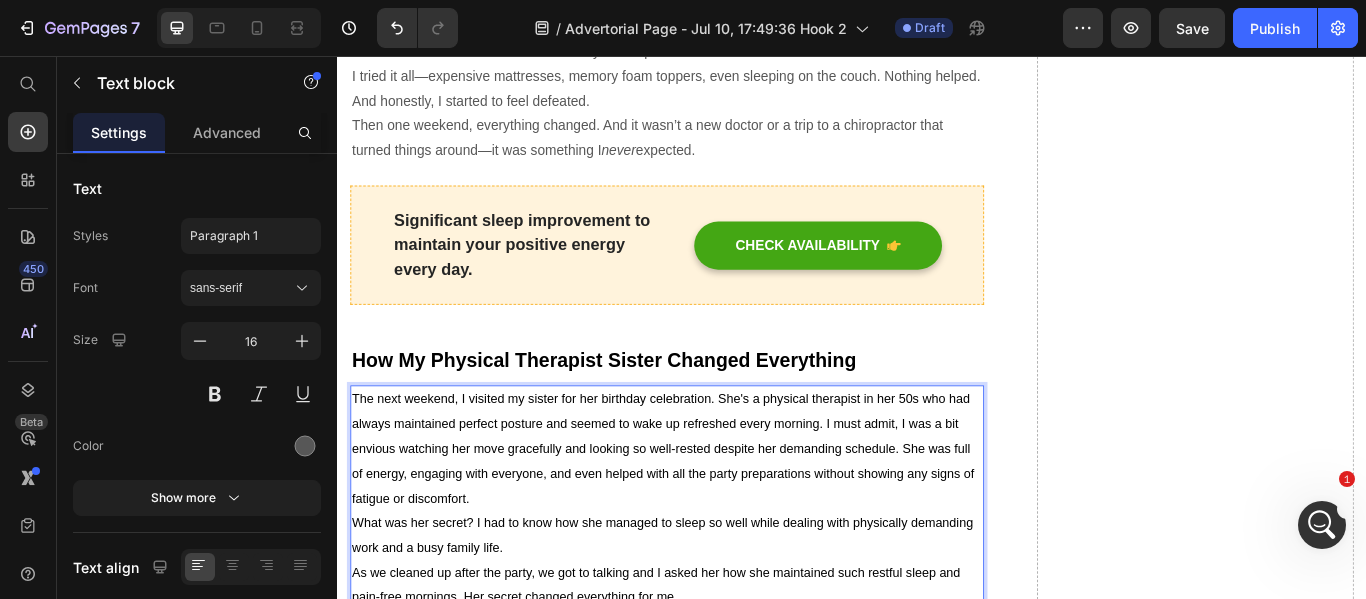 click on "The next weekend, I visited my sister for her birthday celebration. She's a physical therapist in her 50s who had always maintained perfect posture and seemed to wake up refreshed every morning. I must admit, I was a bit envious watching her move gracefully and looking so well-rested despite her demanding schedule. She was full of energy, engaging with everyone, and even helped with all the party preparations without showing any signs of fatigue or discomfort." at bounding box center [717, 513] 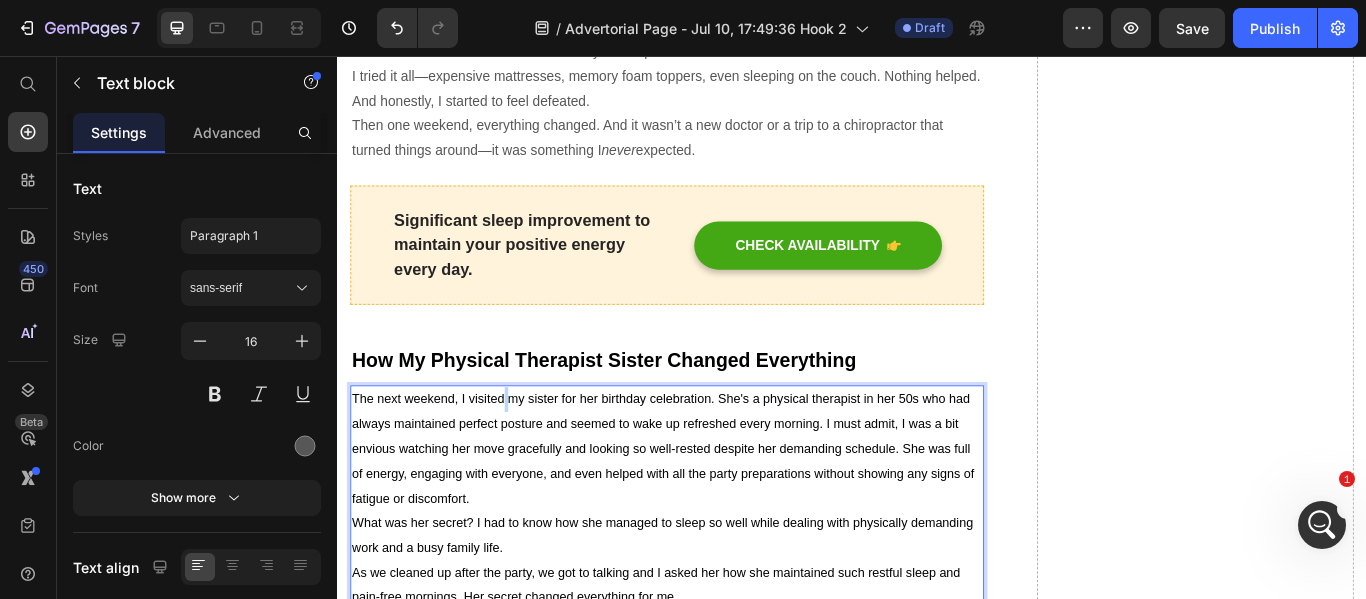 click on "The next weekend, I visited my sister for her birthday celebration. She's a physical therapist in her 50s who had always maintained perfect posture and seemed to wake up refreshed every morning. I must admit, I was a bit envious watching her move gracefully and looking so well-rested despite her demanding schedule. She was full of energy, engaging with everyone, and even helped with all the party preparations without showing any signs of fatigue or discomfort." at bounding box center (717, 513) 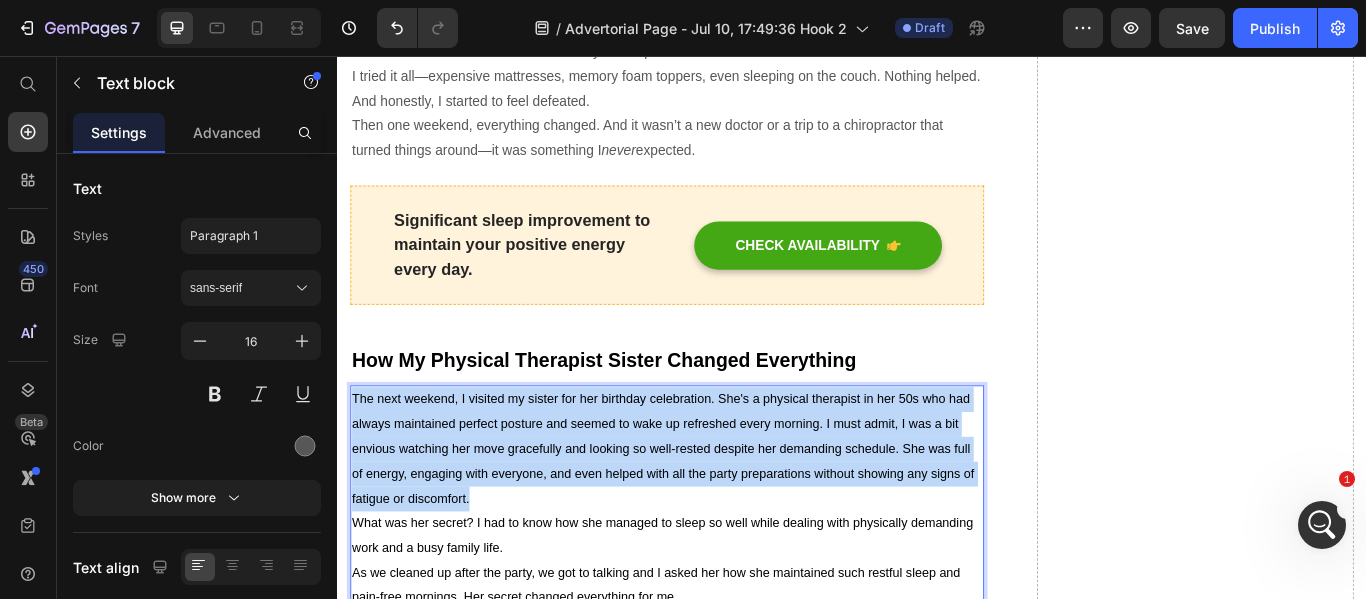 click on "The next weekend, I visited my sister for her birthday celebration. She's a physical therapist in her 50s who had always maintained perfect posture and seemed to wake up refreshed every morning. I must admit, I was a bit envious watching her move gracefully and looking so well-rested despite her demanding schedule. She was full of energy, engaging with everyone, and even helped with all the party preparations without showing any signs of fatigue or discomfort." at bounding box center (717, 513) 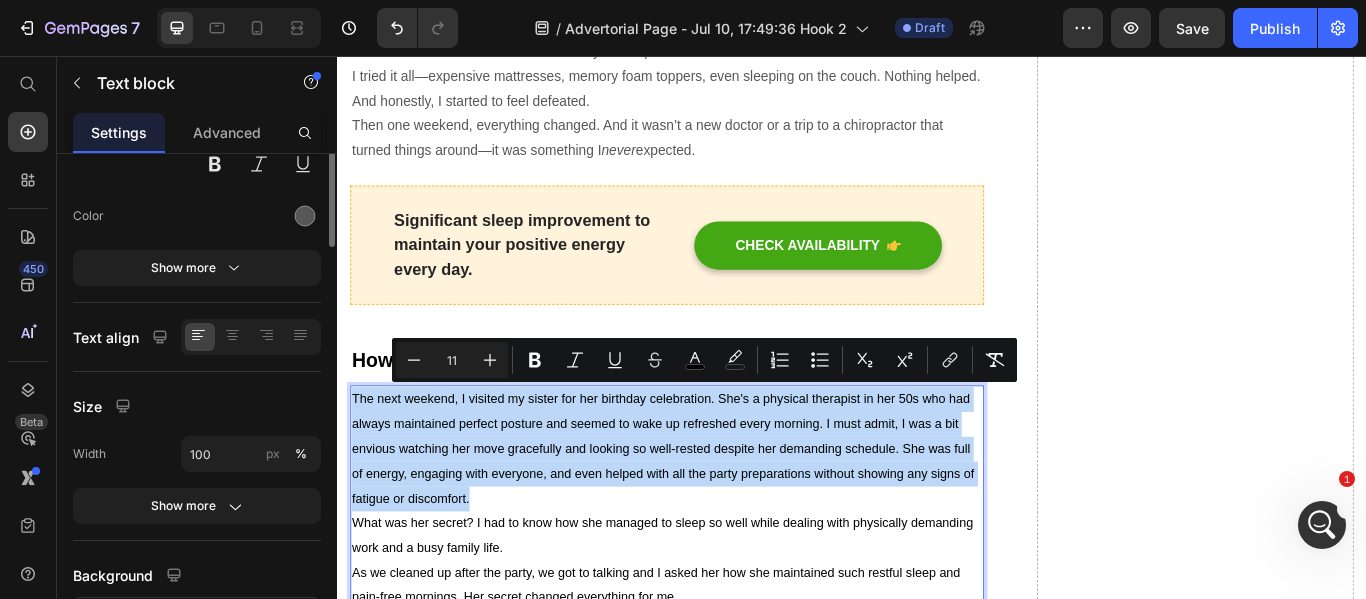 scroll, scrollTop: 0, scrollLeft: 0, axis: both 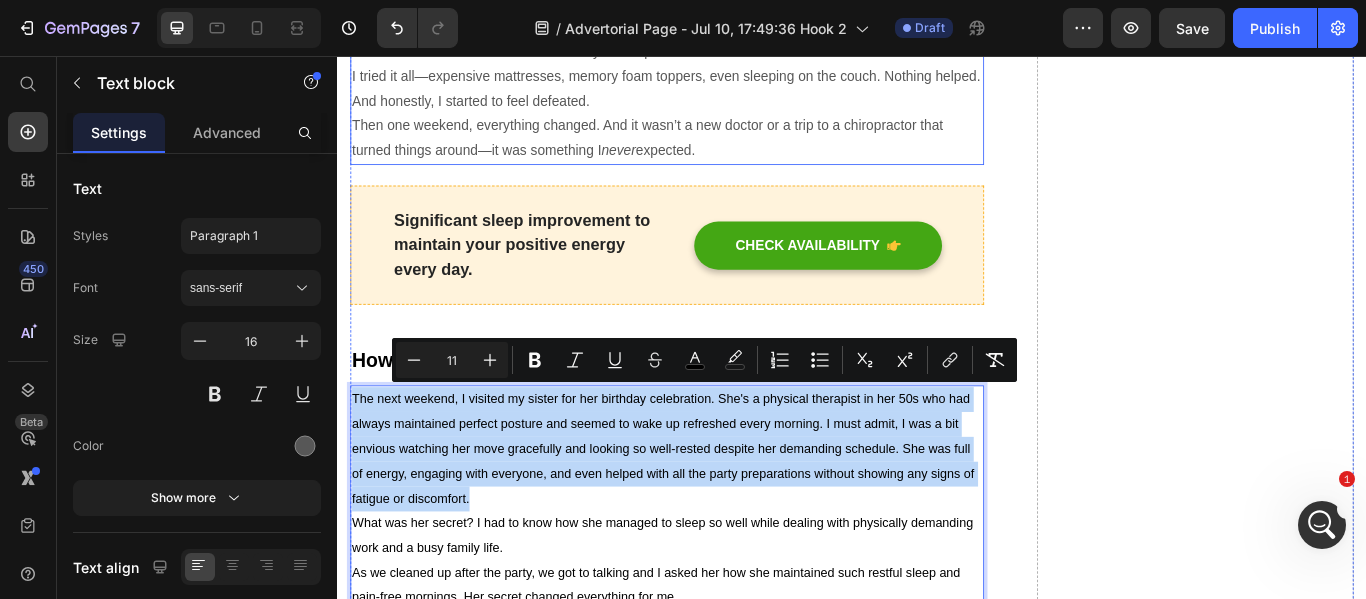 click on "I tried it all—expensive mattresses, memory foam toppers, even sleeping on the couch. Nothing helped. And honestly, I started to feel defeated." at bounding box center [721, 95] 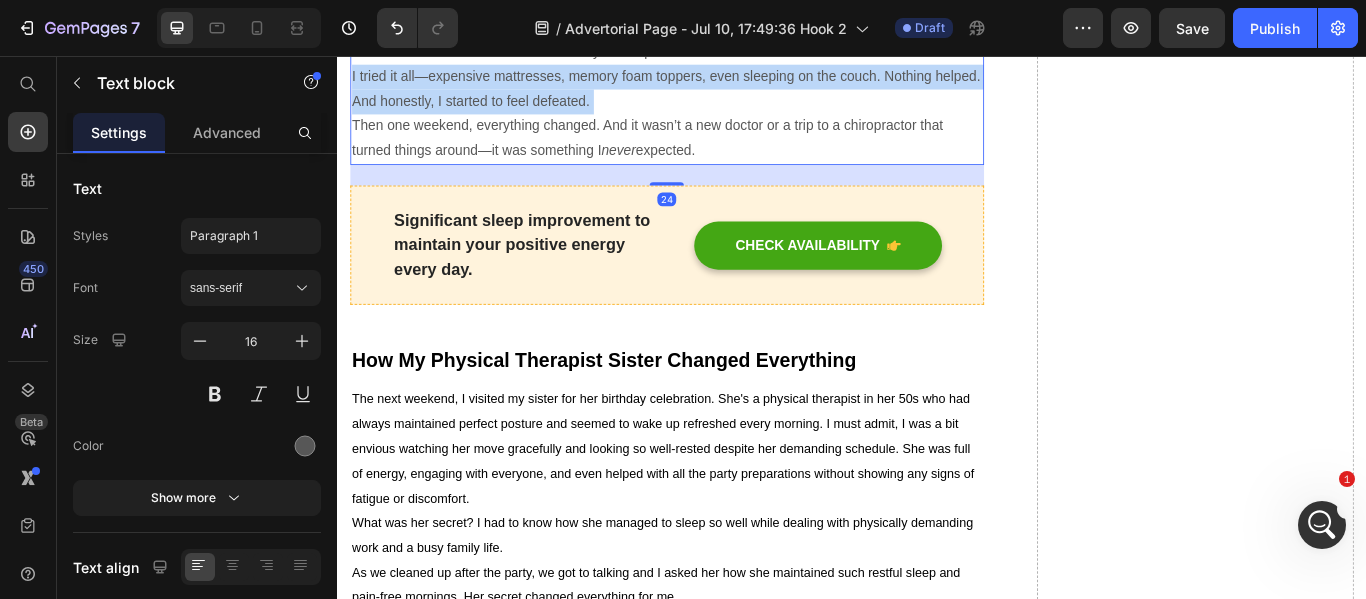click on "I tried it all—expensive mattresses, memory foam toppers, even sleeping on the couch. Nothing helped. And honestly, I started to feel defeated." at bounding box center [721, 95] 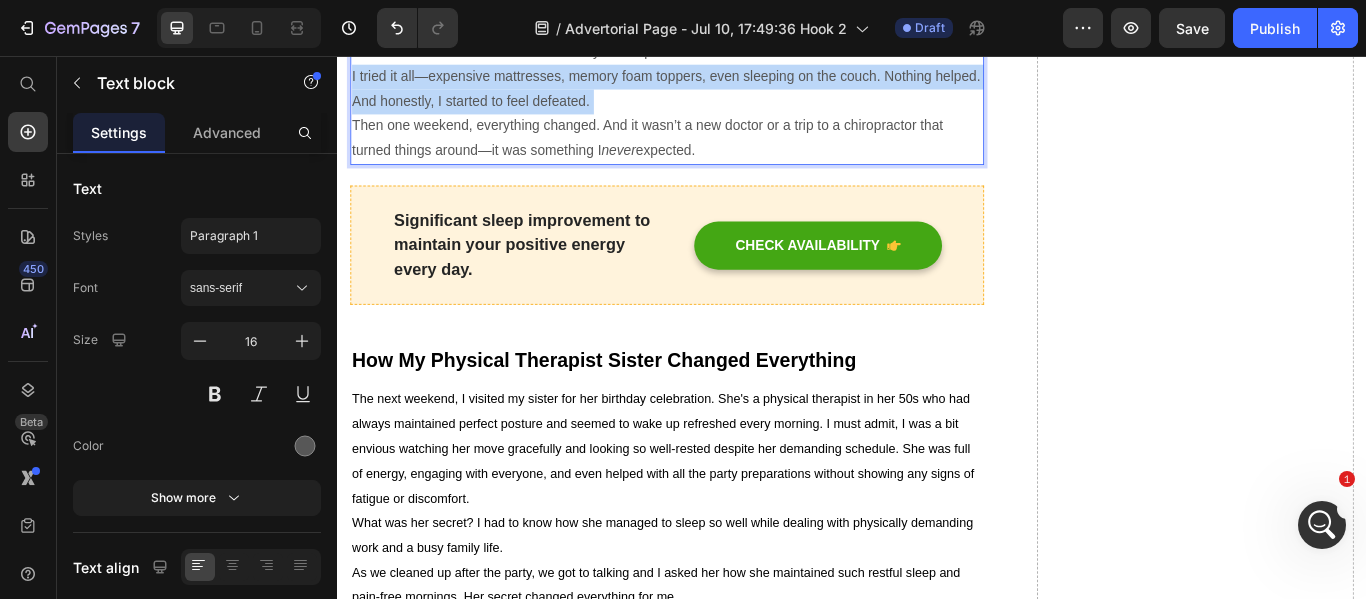 click on "I tried it all—expensive mattresses, memory foam toppers, even sleeping on the couch. Nothing helped. And honestly, I started to feel defeated." at bounding box center (721, 95) 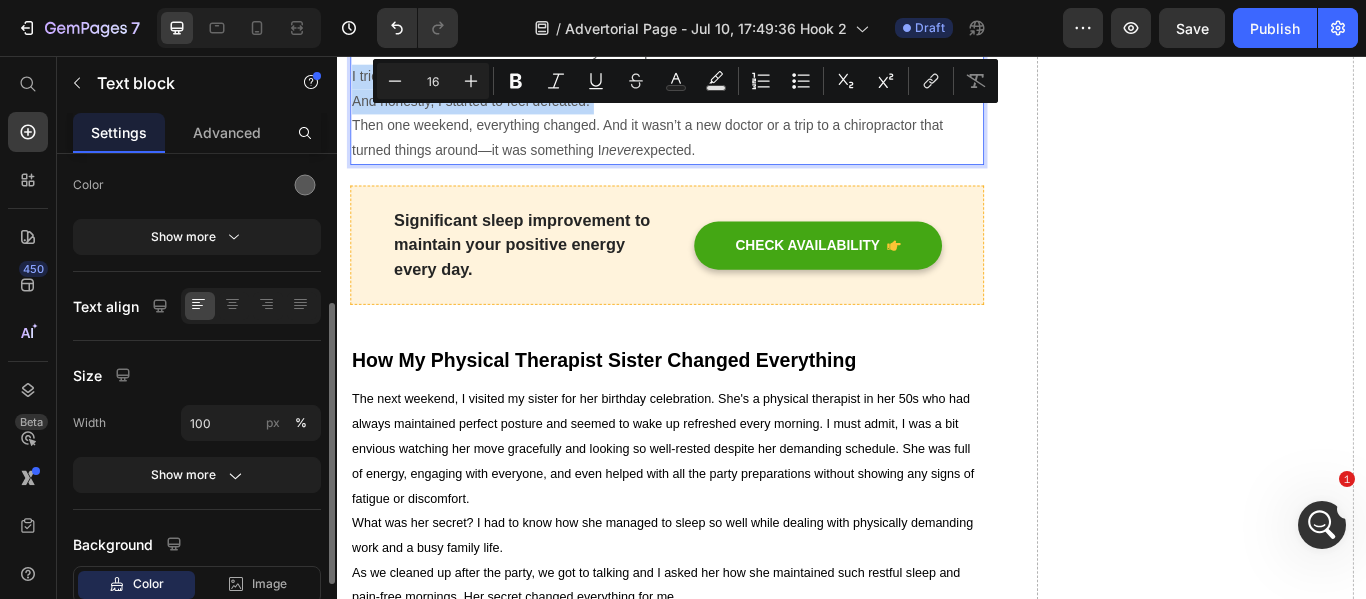 scroll, scrollTop: 263, scrollLeft: 0, axis: vertical 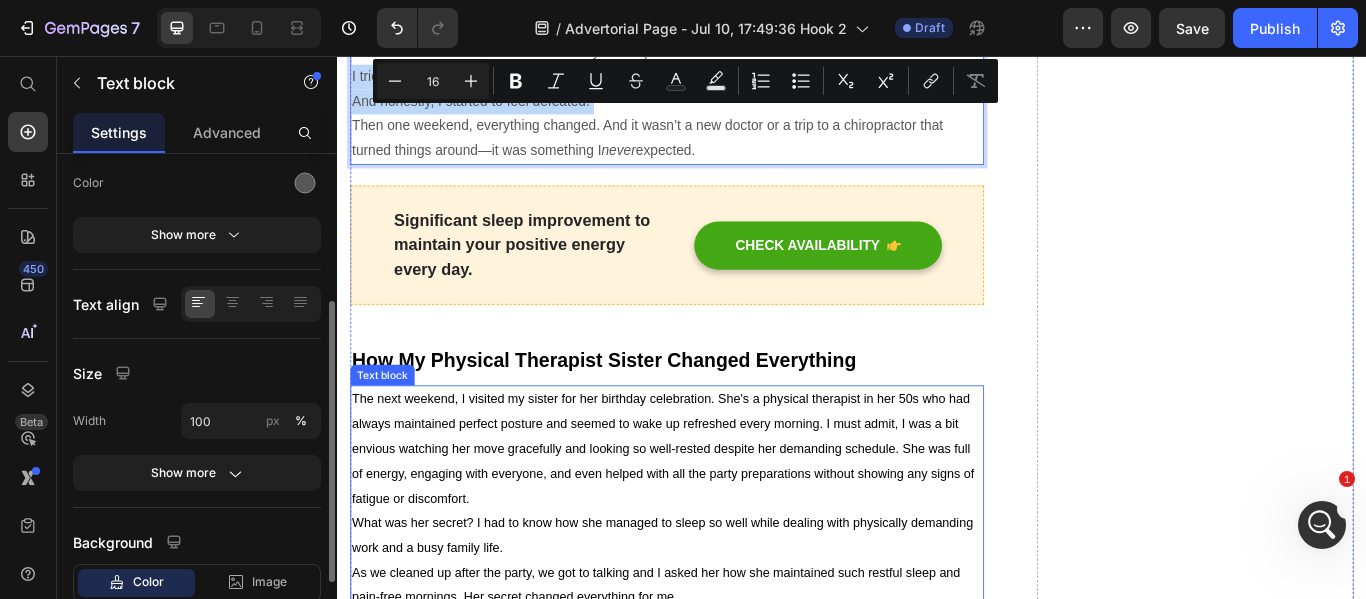 click on "The next weekend, I visited my sister for her birthday celebration. She's a physical therapist in her 50s who had always maintained perfect posture and seemed to wake up refreshed every morning. I must admit, I was a bit envious watching her move gracefully and looking so well-rested despite her demanding schedule. She was full of energy, engaging with everyone, and even helped with all the party preparations without showing any signs of fatigue or discomfort." at bounding box center [717, 513] 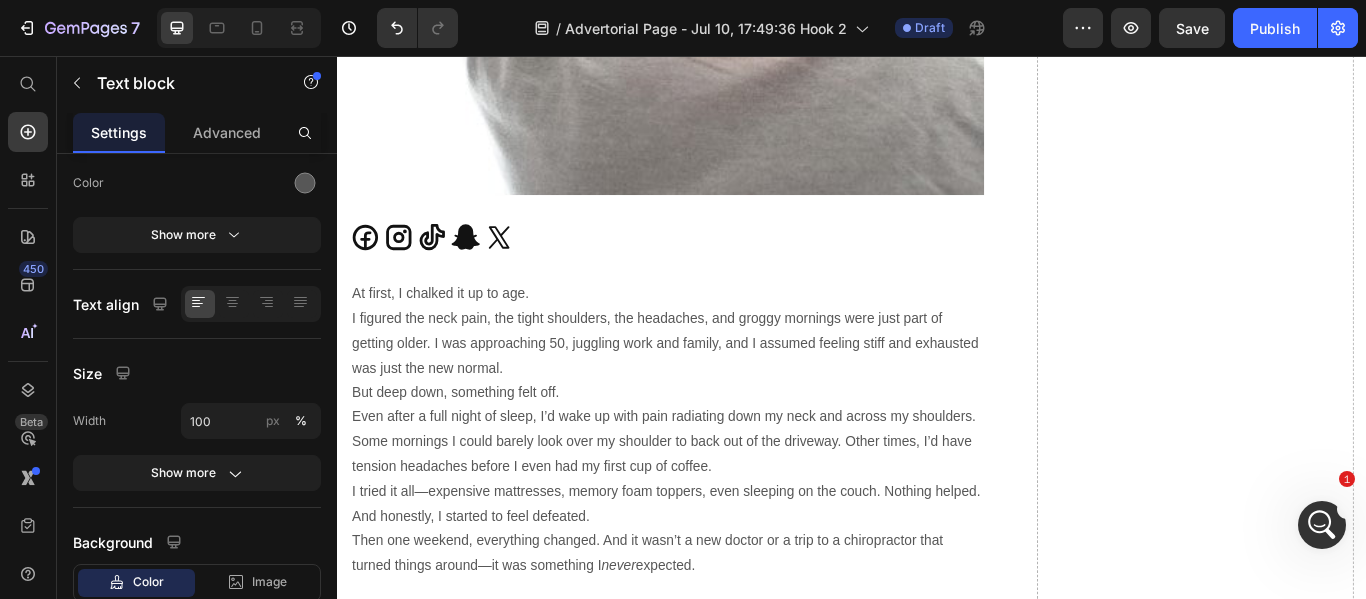 scroll, scrollTop: 690, scrollLeft: 0, axis: vertical 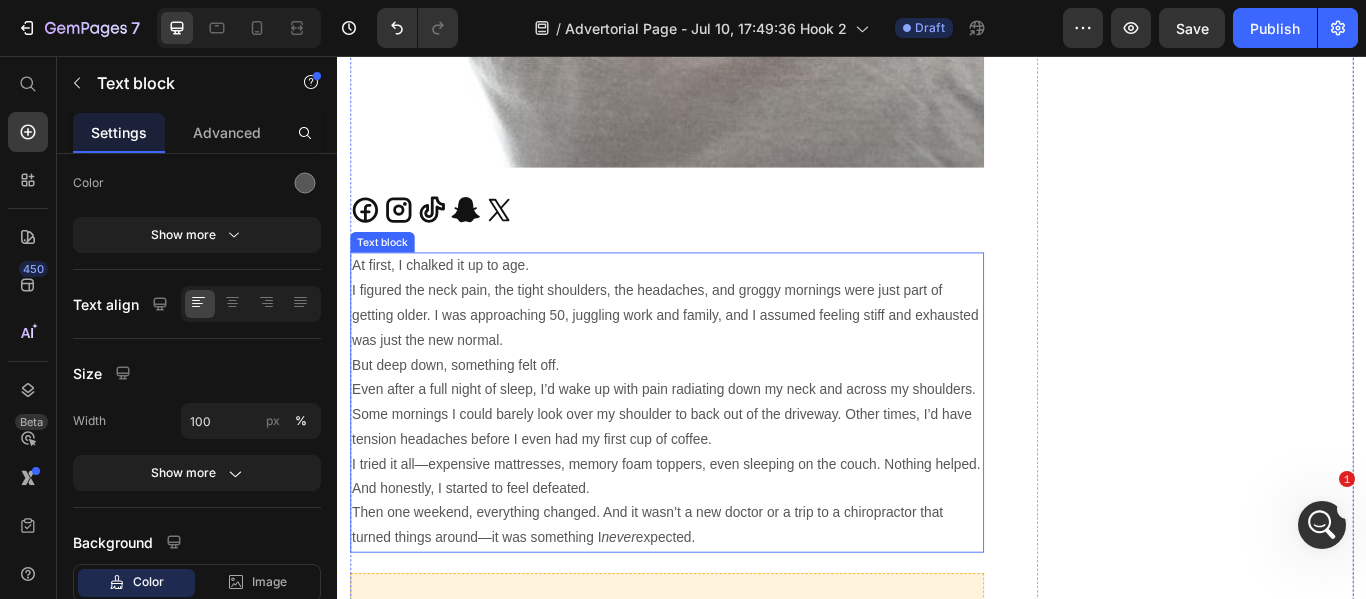 click on "Then one weekend, everything changed. And it wasn’t a new doctor or a trip to a chiropractor that turned things around—it was something I  never  expected." at bounding box center [721, 604] 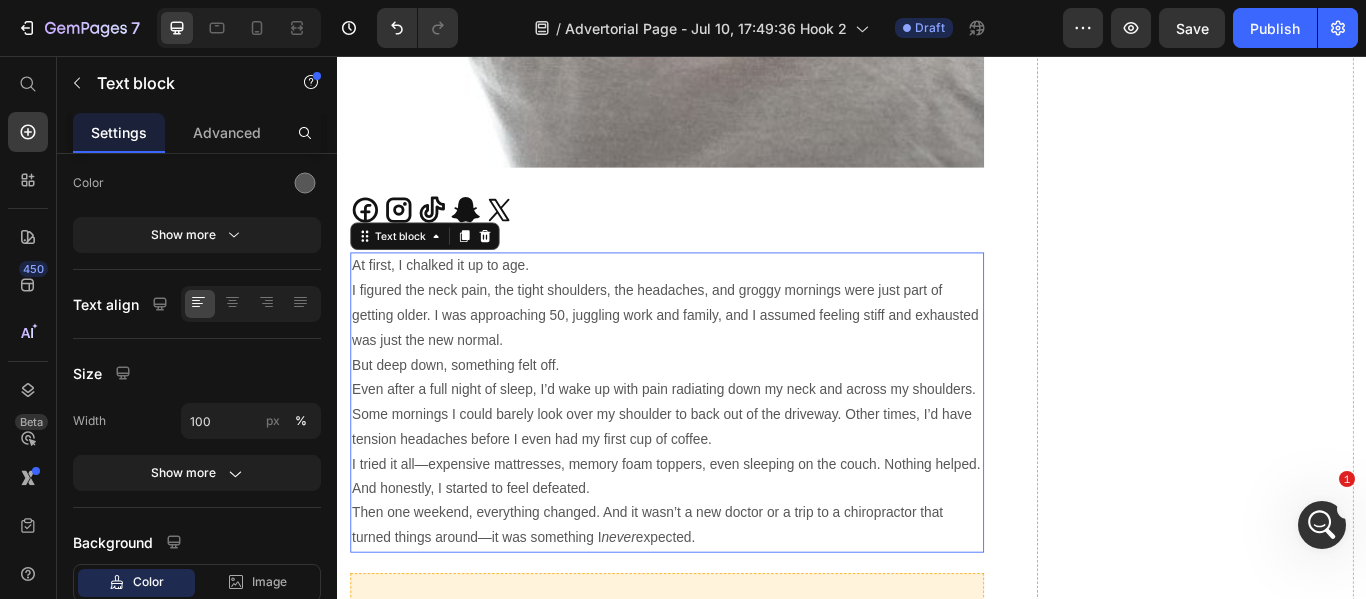 click on "Then one weekend, everything changed. And it wasn’t a new doctor or a trip to a chiropractor that turned things around—it was something I  never  expected." at bounding box center (721, 604) 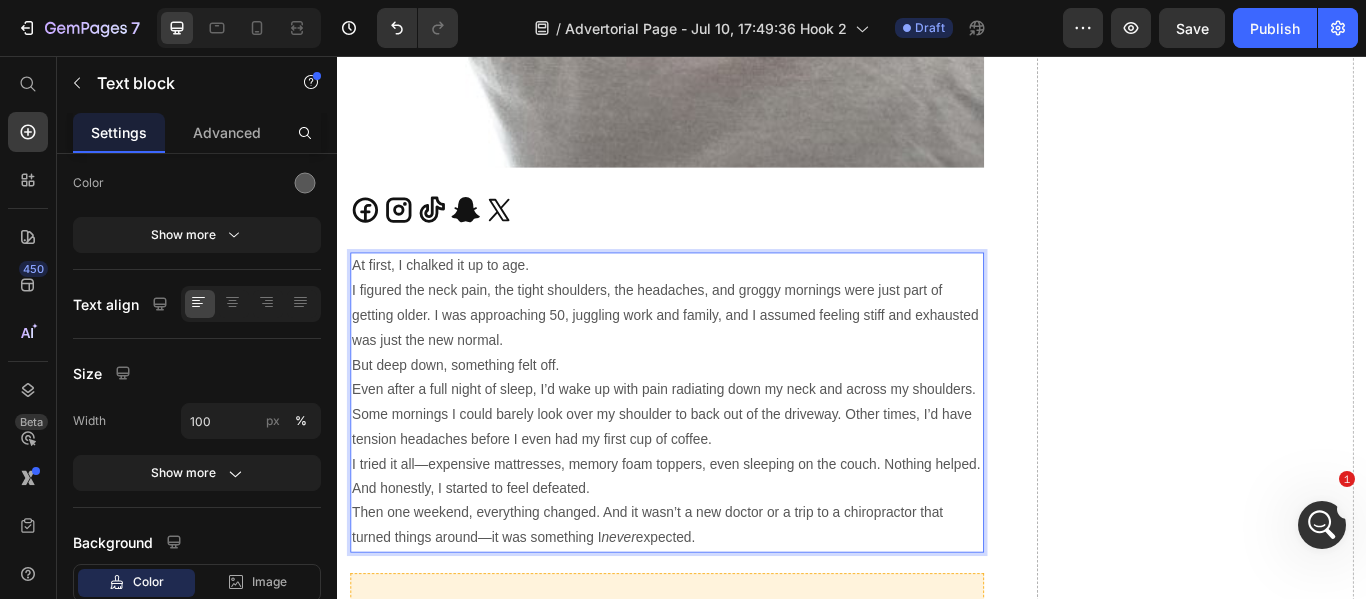 click on "Then one weekend, everything changed. And it wasn’t a new doctor or a trip to a chiropractor that turned things around—it was something I  never  expected." at bounding box center (721, 604) 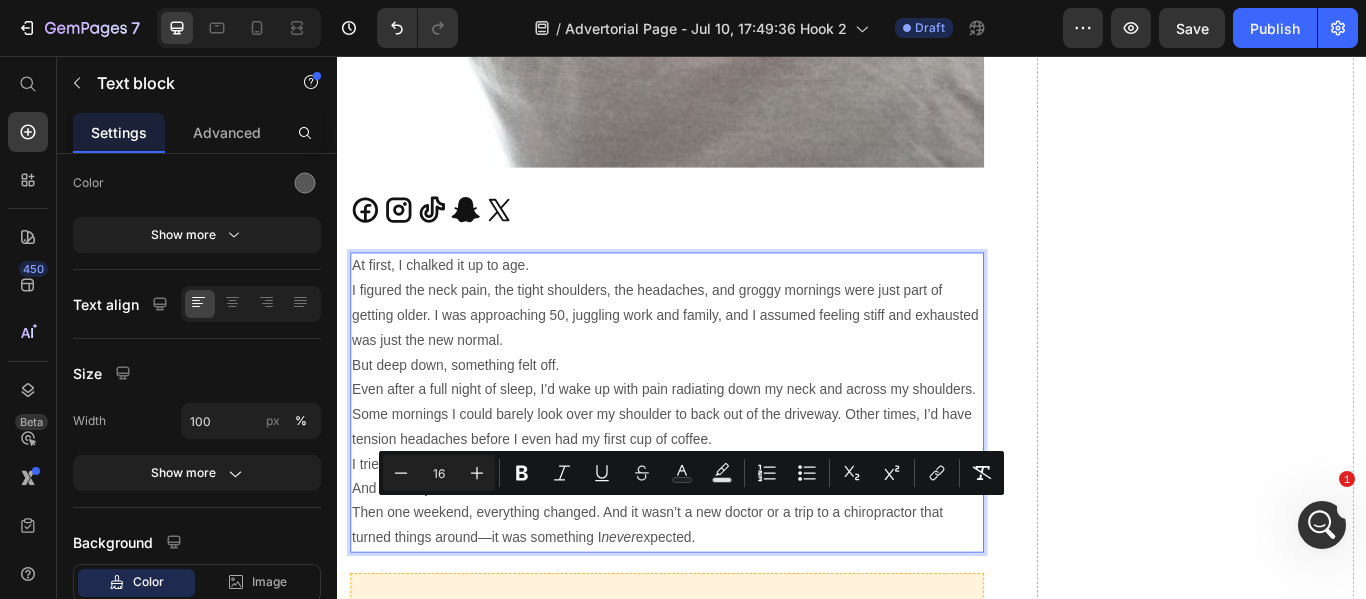 click on "Then one weekend, everything changed. And it wasn’t a new doctor or a trip to a chiropractor that turned things around—it was something I  never  expected." at bounding box center (721, 604) 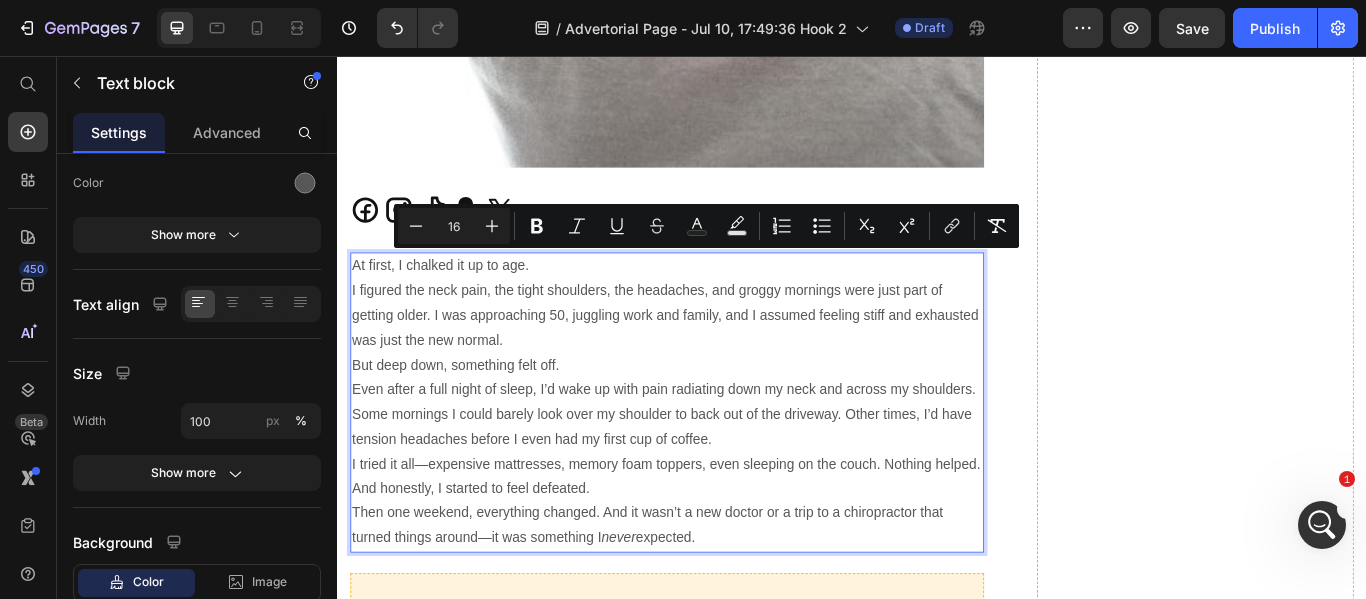 drag, startPoint x: 767, startPoint y: 612, endPoint x: 350, endPoint y: 291, distance: 526.2414 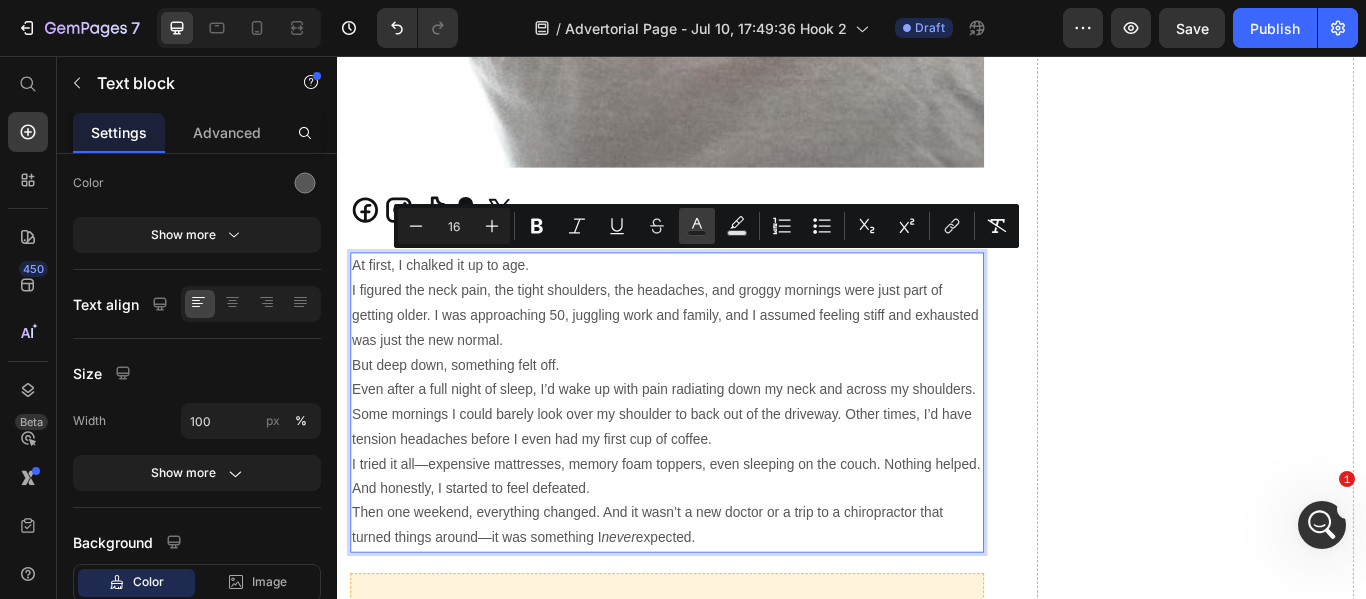 click 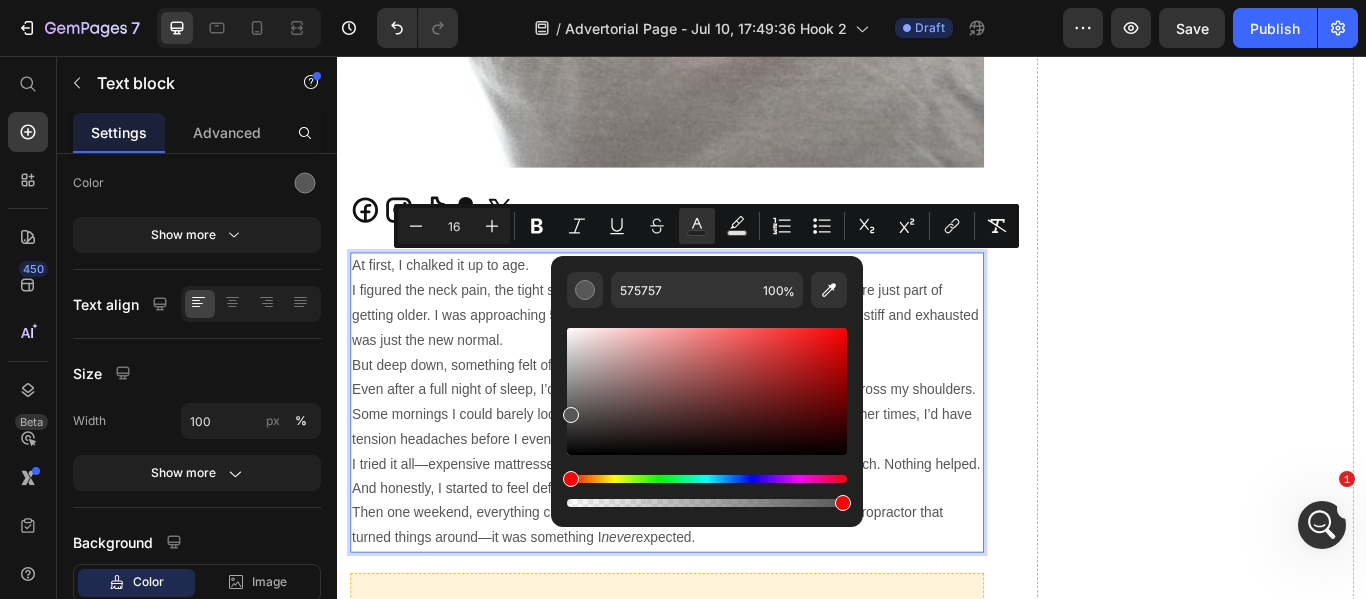 click at bounding box center (707, 391) 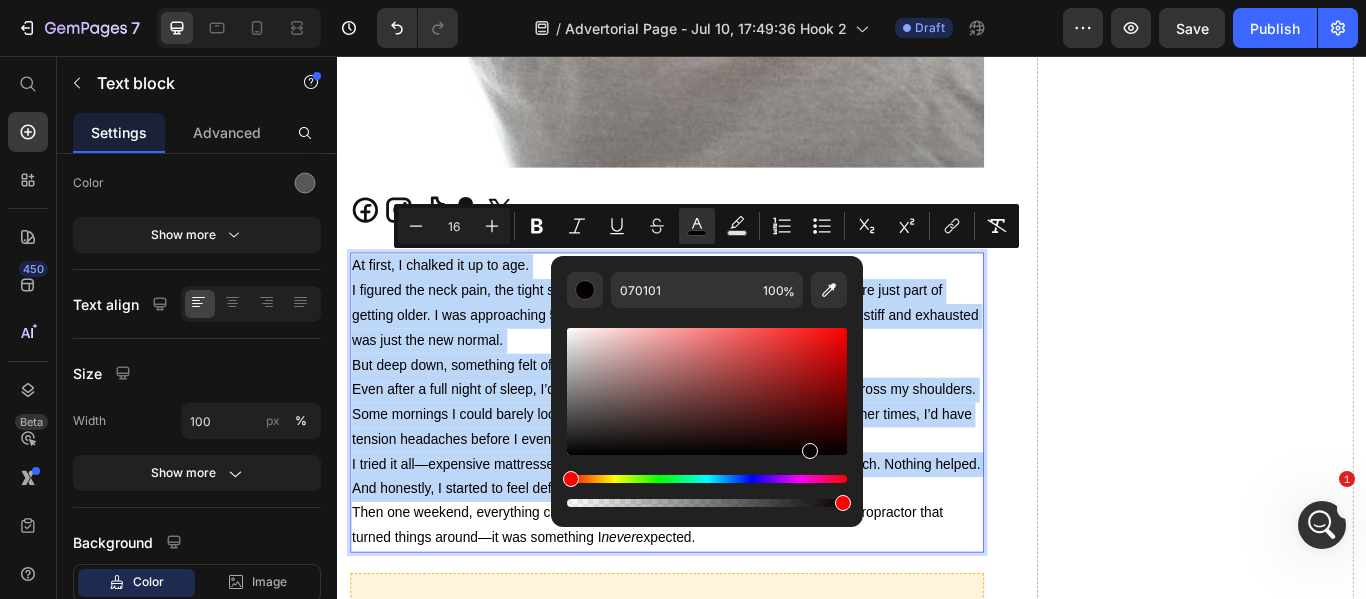 click on "Even after a full night of sleep, I’d wake up with pain radiating down my neck and across my shoulders. Some mornings I could barely look over my shoulder to back out of the driveway. Other times, I’d have tension headaches before I even had my first cup of coffee." at bounding box center [721, 474] 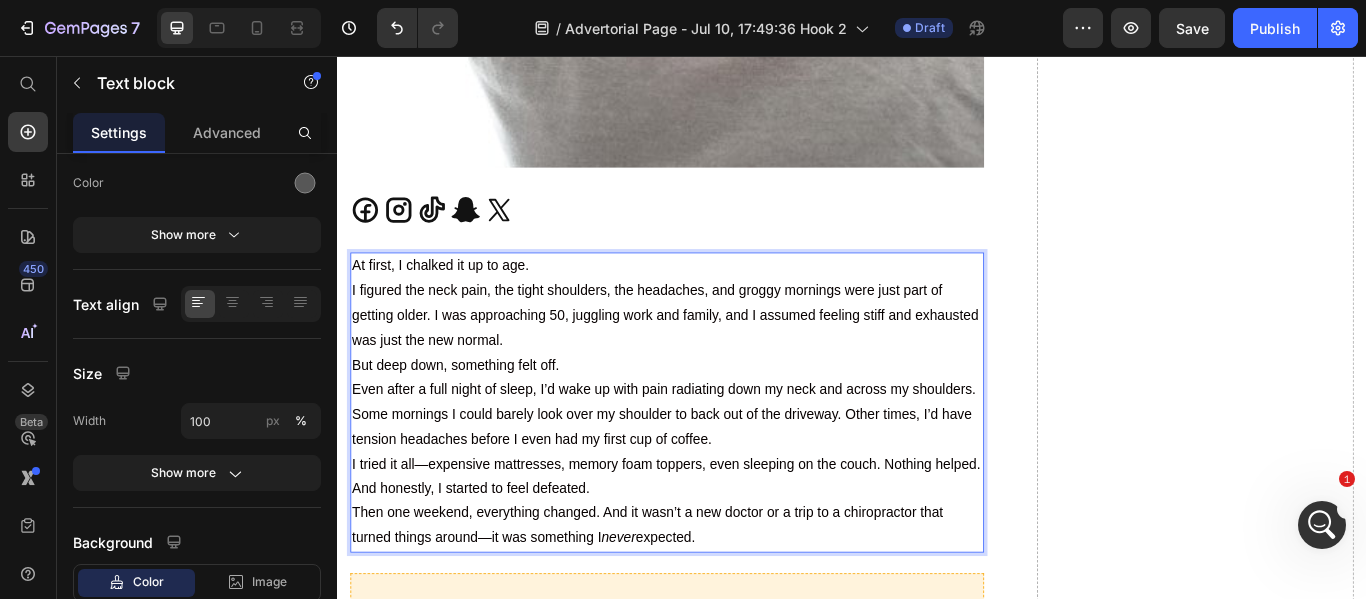 click on "Even after a full night of sleep, I’d wake up with pain radiating down my neck and across my shoulders. Some mornings I could barely look over my shoulder to back out of the driveway. Other times, I’d have tension headaches before I even had my first cup of coffee." at bounding box center (721, 474) 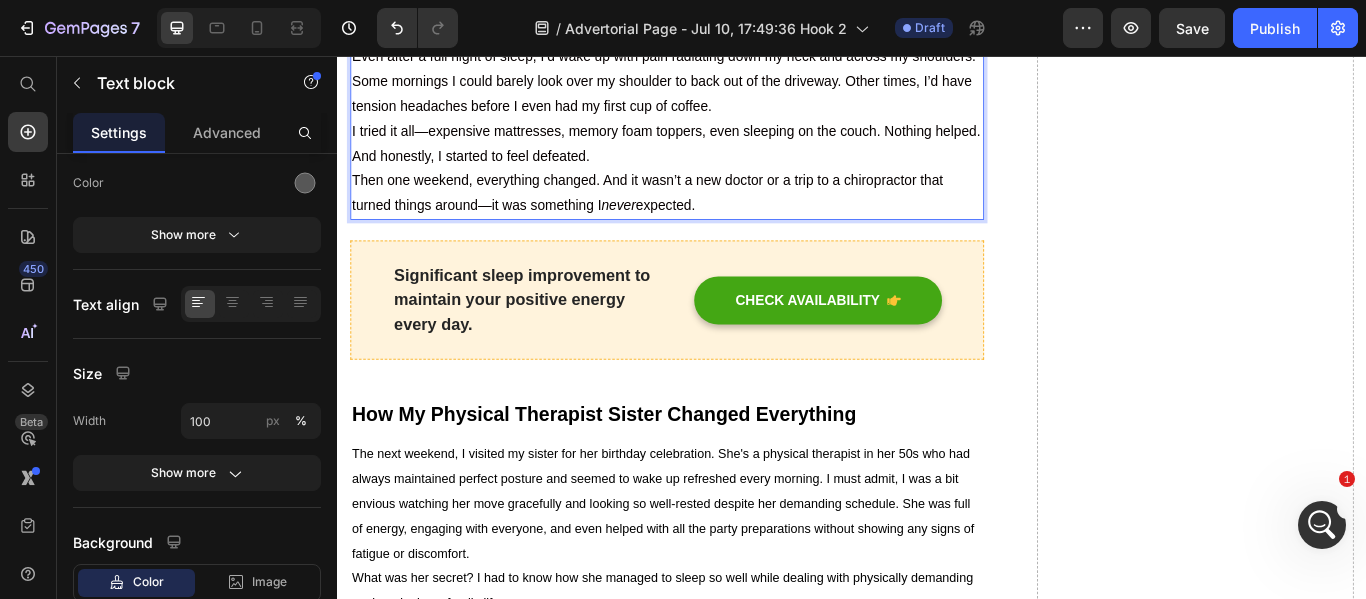 scroll, scrollTop: 1079, scrollLeft: 0, axis: vertical 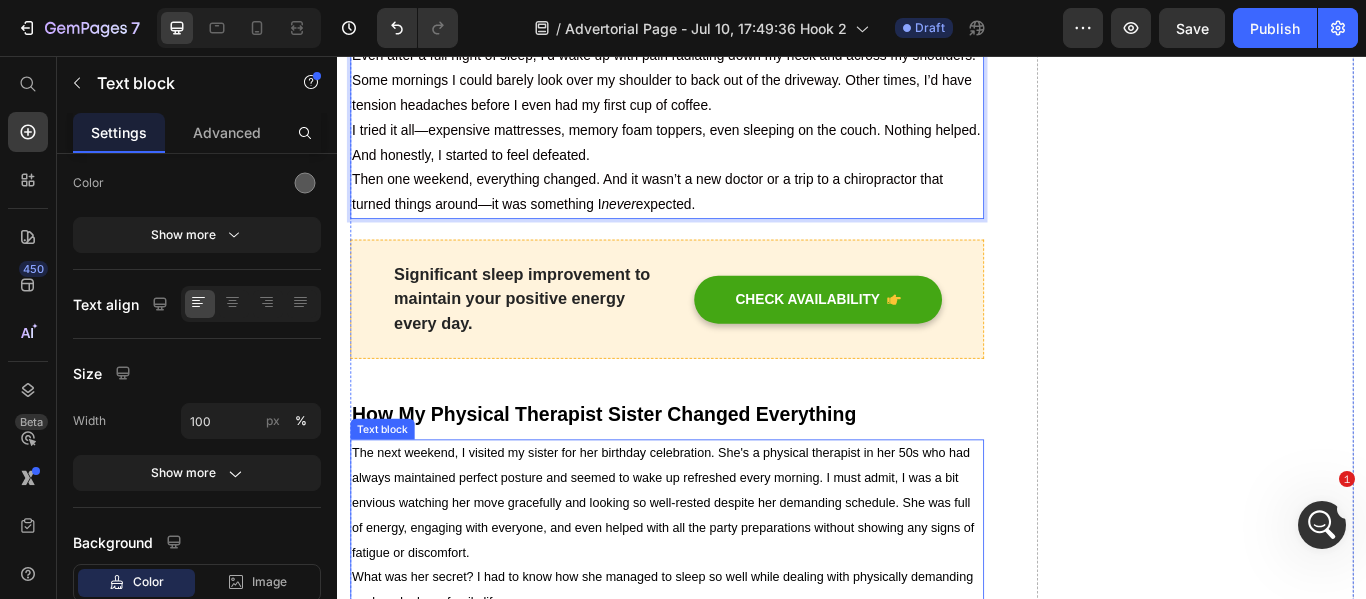 click on "The next weekend, I visited my sister for her birthday celebration. She's a physical therapist in her 50s who had always maintained perfect posture and seemed to wake up refreshed every morning. I must admit, I was a bit envious watching her move gracefully and looking so well-rested despite her demanding schedule. She was full of energy, engaging with everyone, and even helped with all the party preparations without showing any signs of fatigue or discomfort." at bounding box center (721, 577) 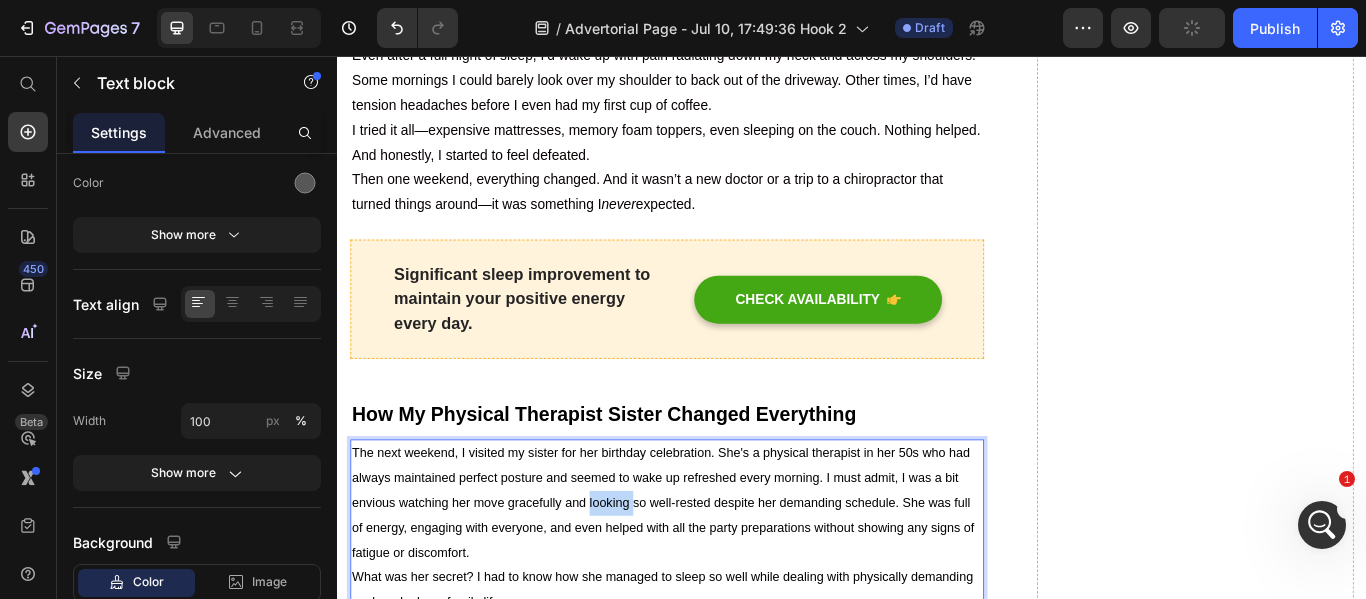 click on "The next weekend, I visited my sister for her birthday celebration. She's a physical therapist in her 50s who had always maintained perfect posture and seemed to wake up refreshed every morning. I must admit, I was a bit envious watching her move gracefully and looking so well-rested despite her demanding schedule. She was full of energy, engaging with everyone, and even helped with all the party preparations without showing any signs of fatigue or discomfort." at bounding box center (721, 577) 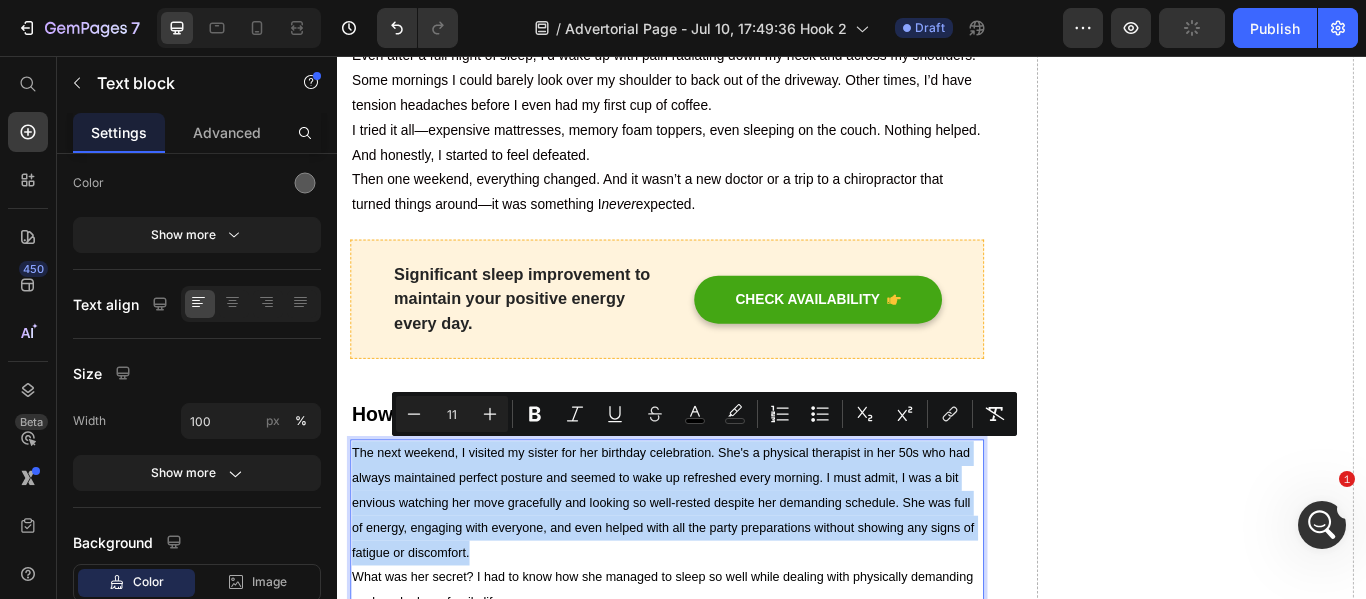 click on "The next weekend, I visited my sister for her birthday celebration. She's a physical therapist in her 50s who had always maintained perfect posture and seemed to wake up refreshed every morning. I must admit, I was a bit envious watching her move gracefully and looking so well-rested despite her demanding schedule. She was full of energy, engaging with everyone, and even helped with all the party preparations without showing any signs of fatigue or discomfort." at bounding box center (721, 577) 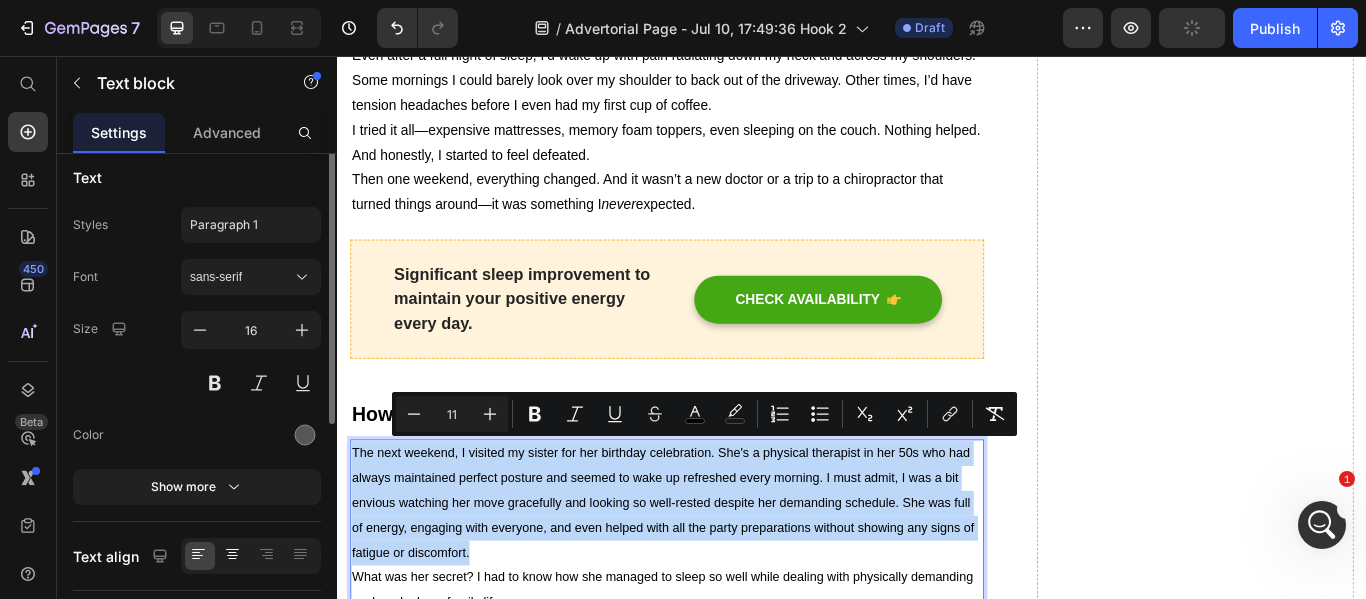 scroll, scrollTop: 0, scrollLeft: 0, axis: both 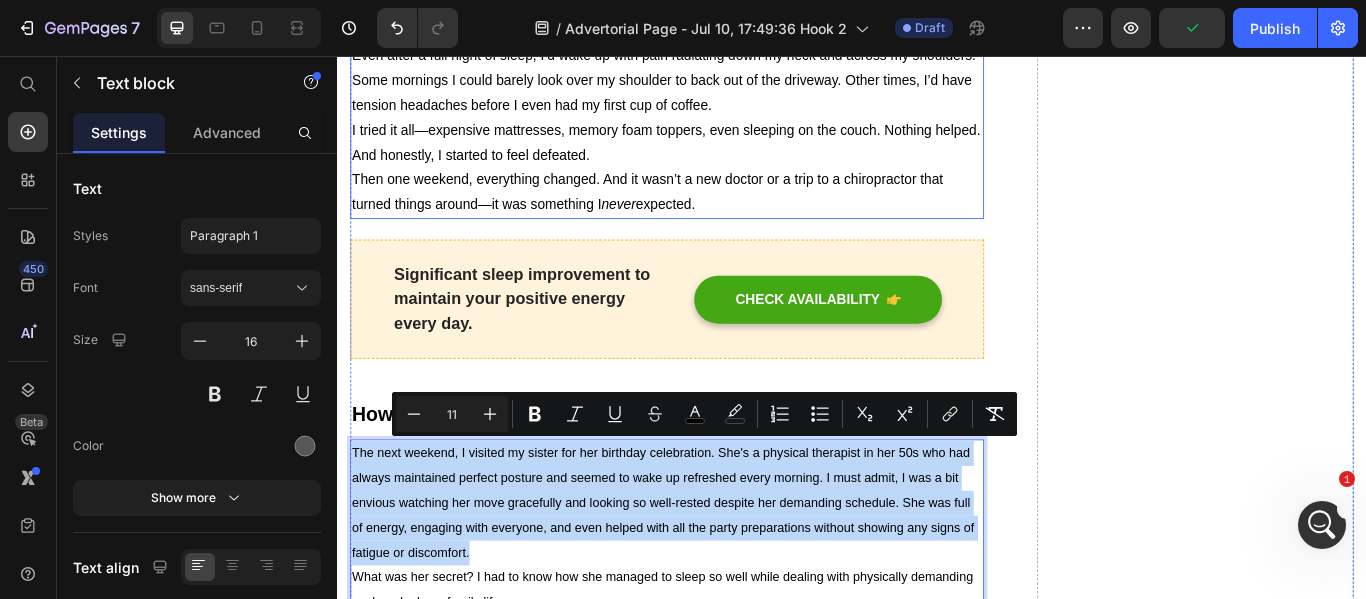 click on "I tried it all—expensive mattresses, memory foam toppers, even sleeping on the couch. Nothing helped. And honestly, I started to feel defeated." at bounding box center (720, 157) 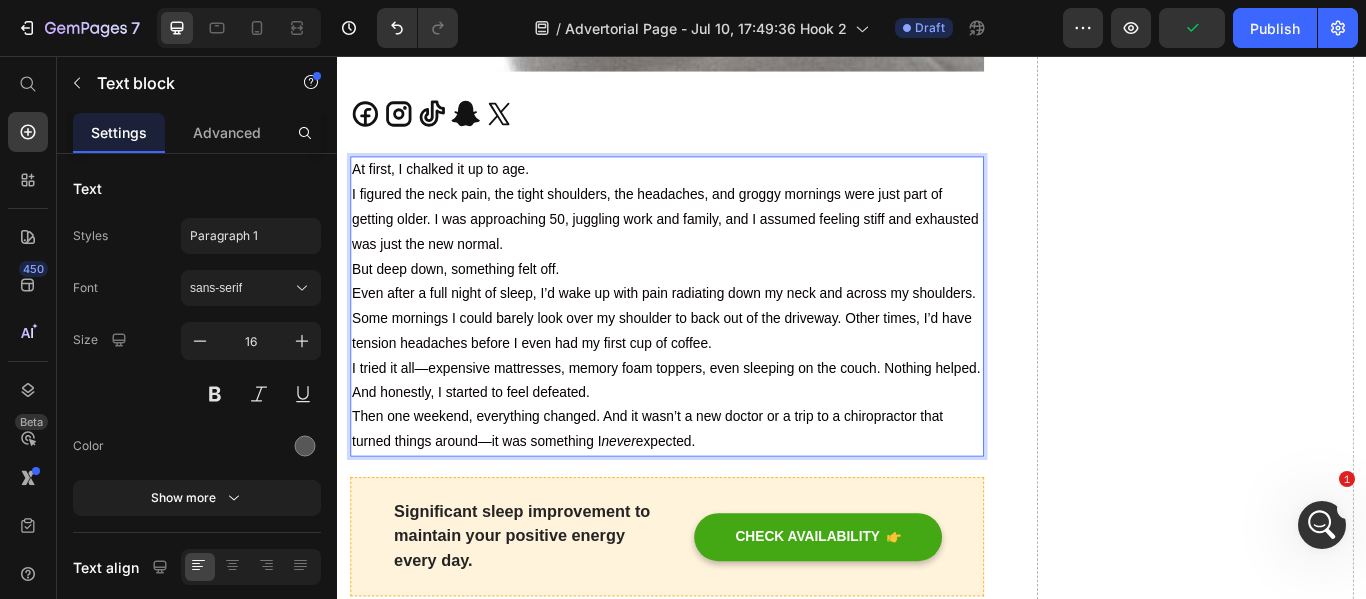 scroll, scrollTop: 612, scrollLeft: 0, axis: vertical 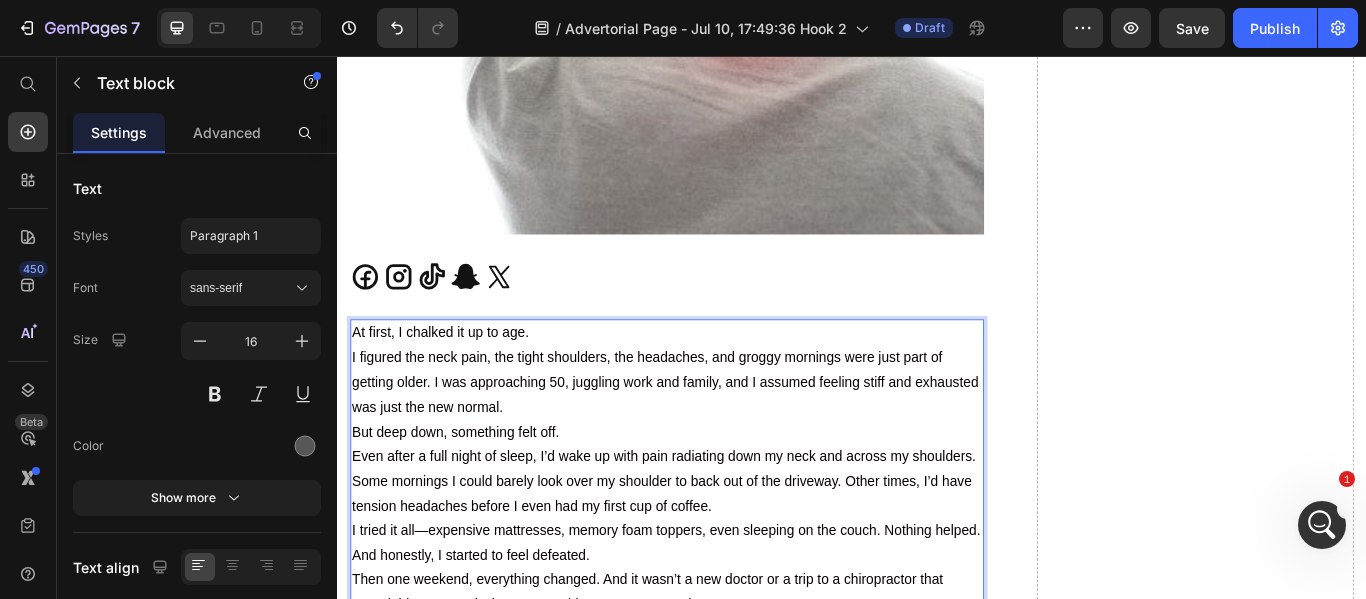 click on "I figured the neck pain, the tight shoulders, the headaches, and groggy mornings were just part of getting older. I was approaching 50, juggling work and family, and I assumed feeling stiff and exhausted was just the new normal." at bounding box center (721, 437) 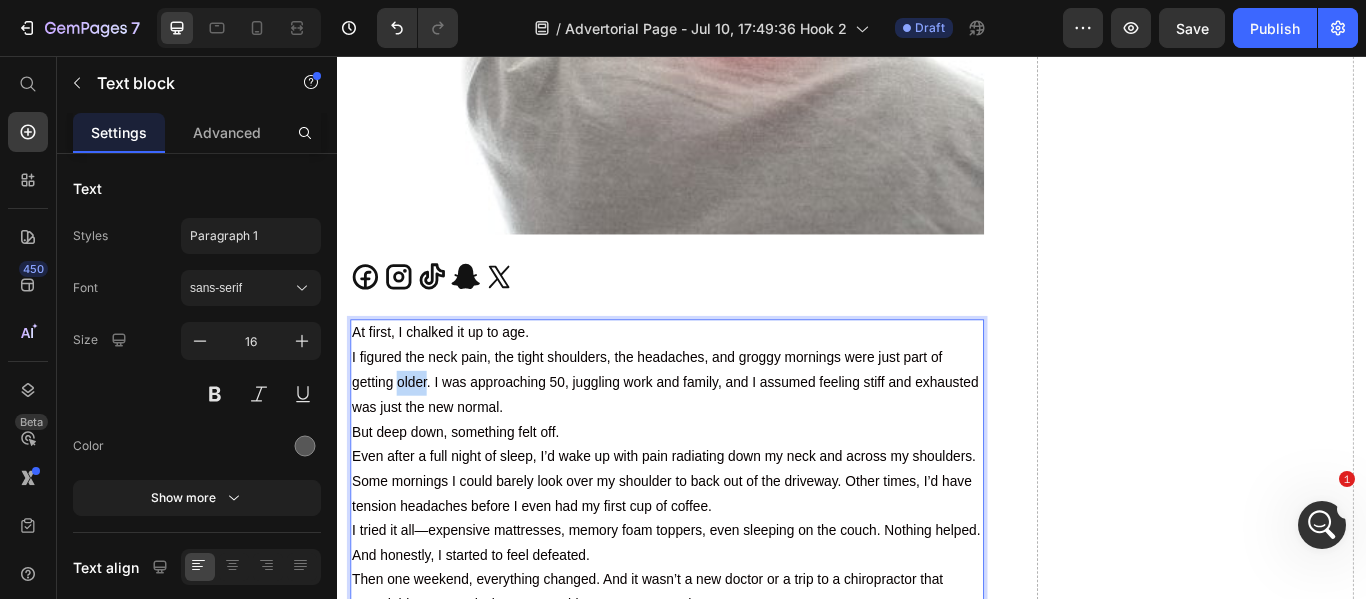 click on "I figured the neck pain, the tight shoulders, the headaches, and groggy mornings were just part of getting older. I was approaching 50, juggling work and family, and I assumed feeling stiff and exhausted was just the new normal." at bounding box center (721, 437) 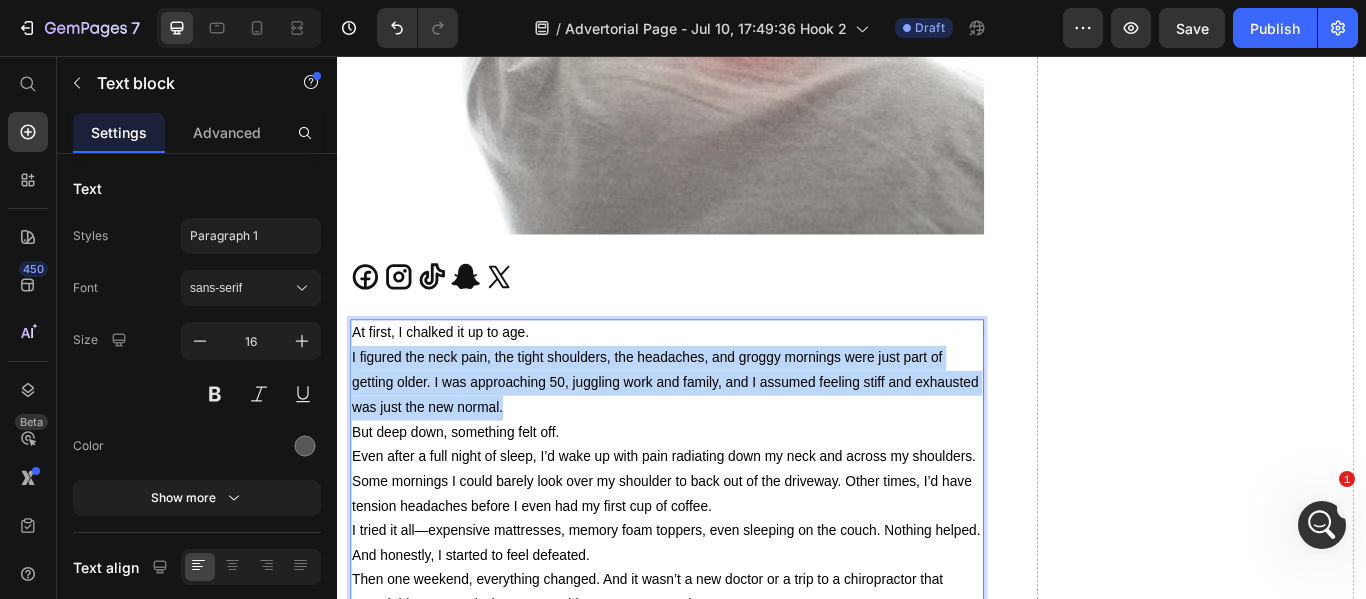 click on "I figured the neck pain, the tight shoulders, the headaches, and groggy mornings were just part of getting older. I was approaching 50, juggling work and family, and I assumed feeling stiff and exhausted was just the new normal." at bounding box center (721, 437) 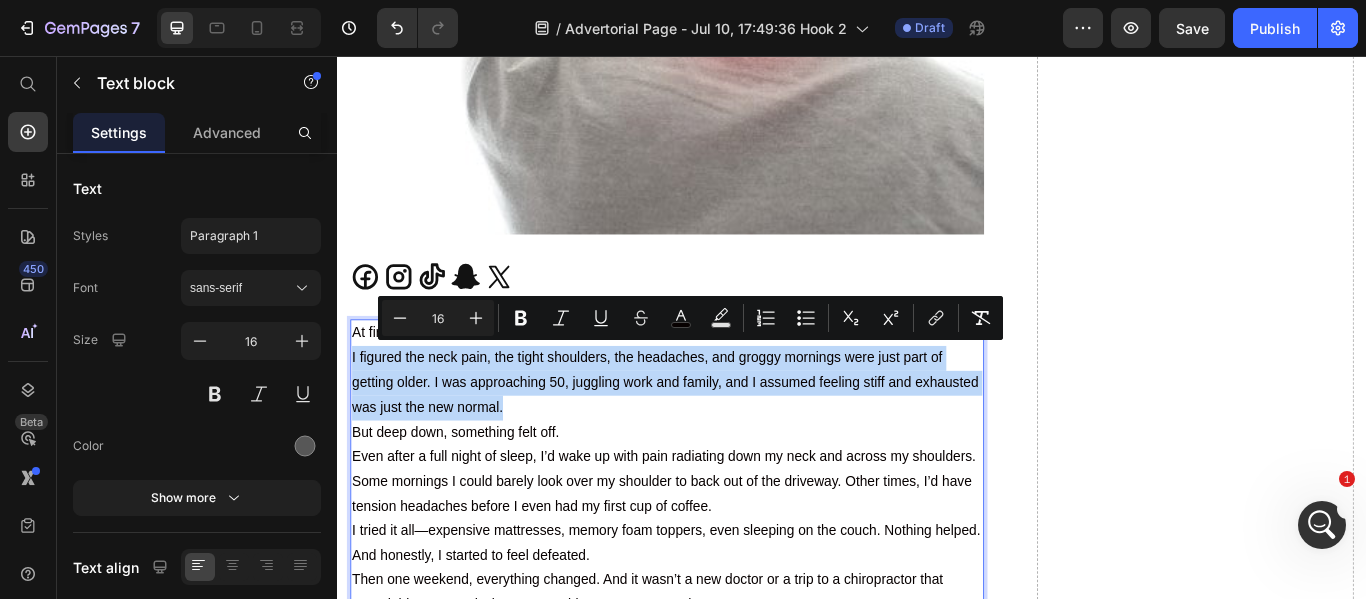 click on "I figured the neck pain, the tight shoulders, the headaches, and groggy mornings were just part of getting older. I was approaching 50, juggling work and family, and I assumed feeling stiff and exhausted was just the new normal." at bounding box center (721, 437) 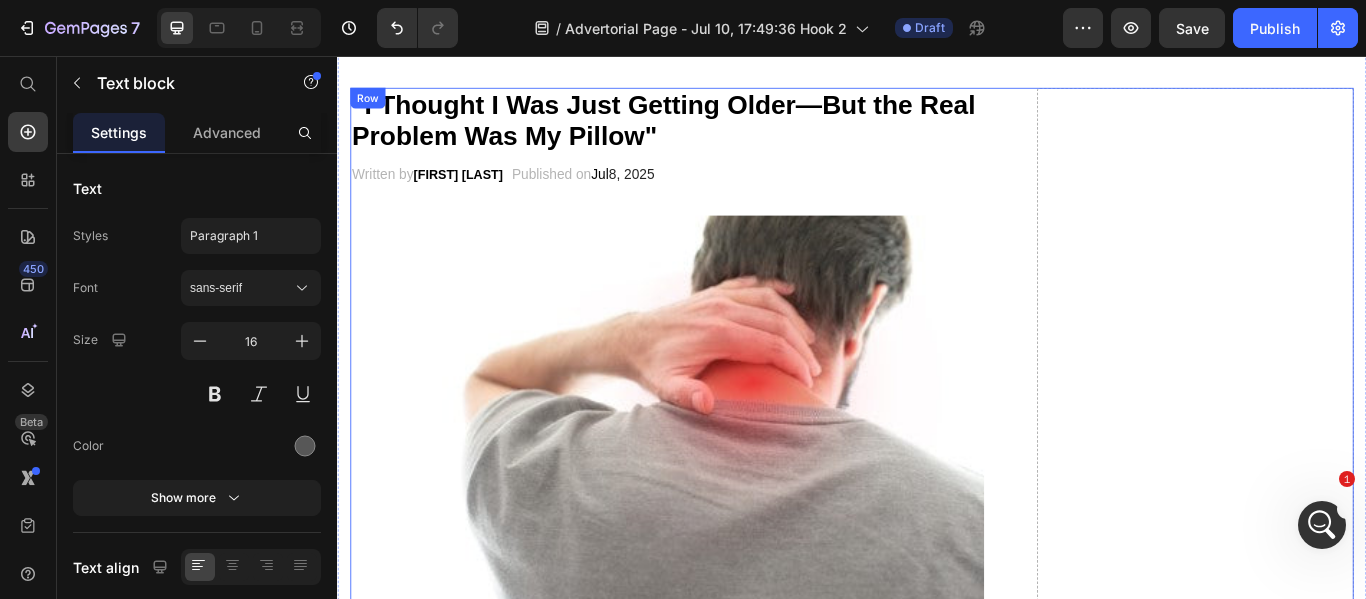 scroll, scrollTop: 0, scrollLeft: 0, axis: both 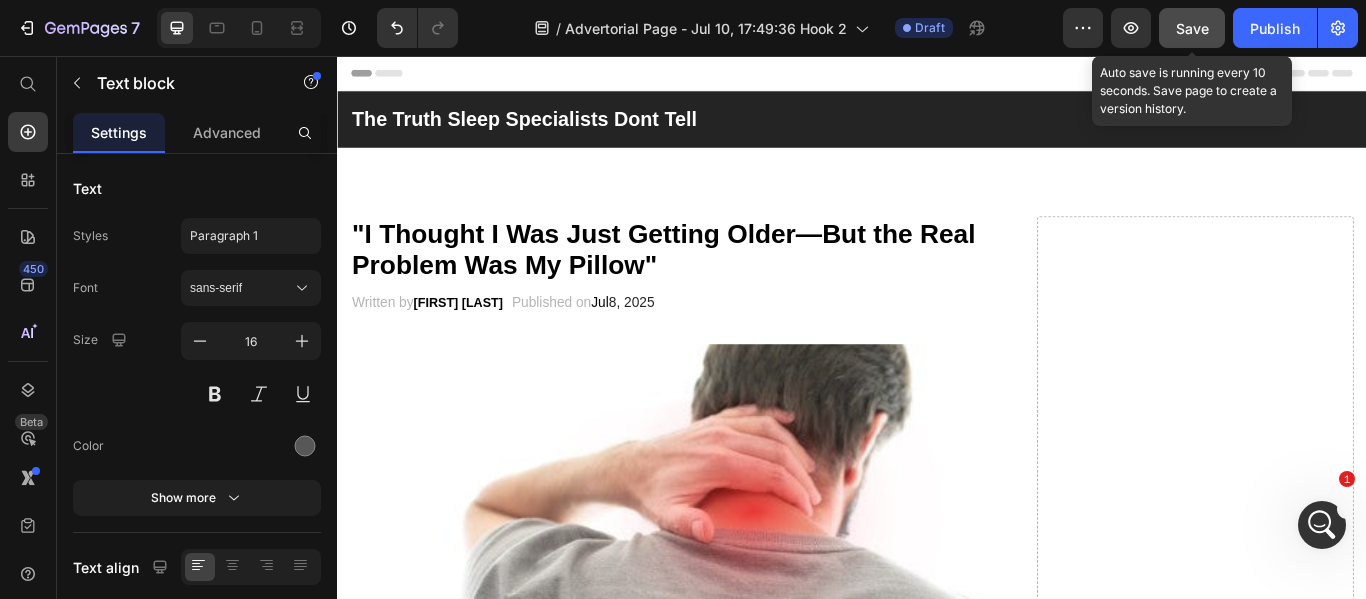 click on "Save" at bounding box center [1192, 28] 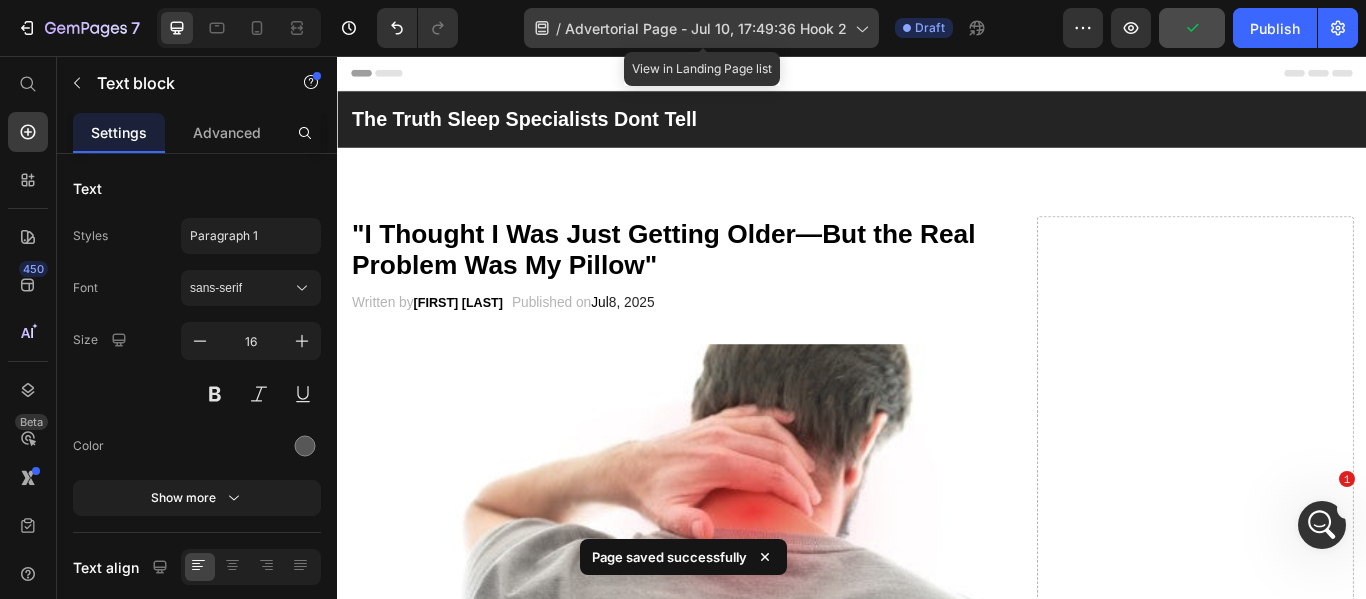 click on "Advertorial Page - Jul 10, 17:49:36 Hook 2" at bounding box center (706, 28) 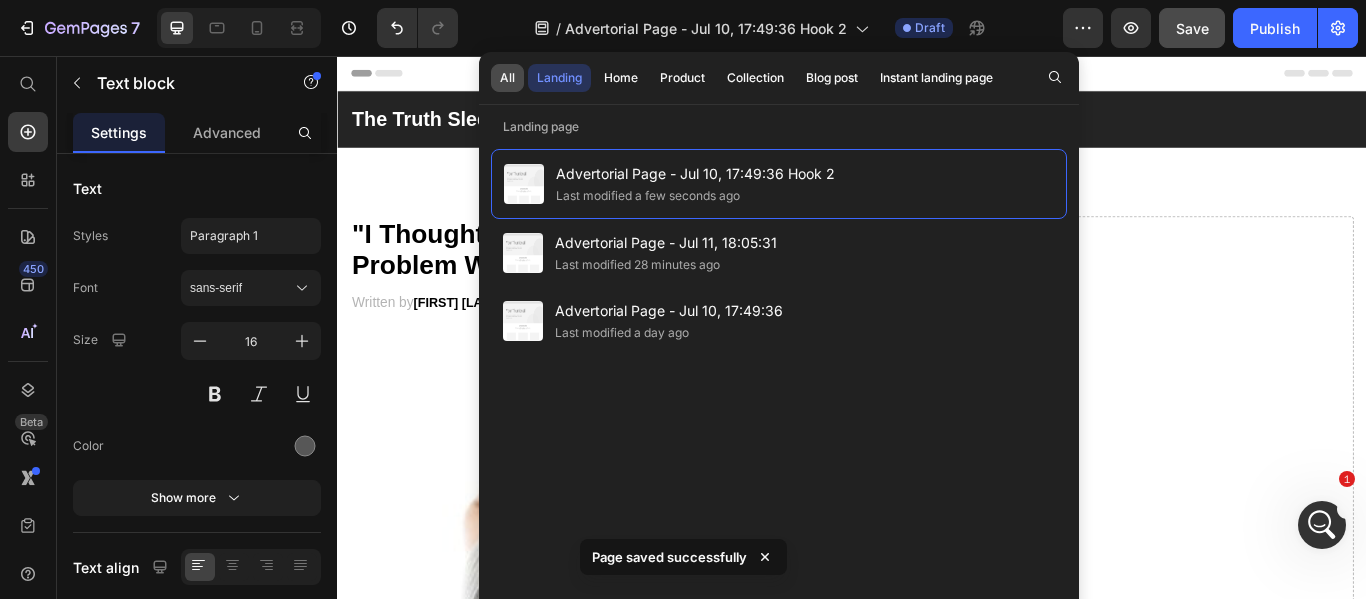 click on "All" 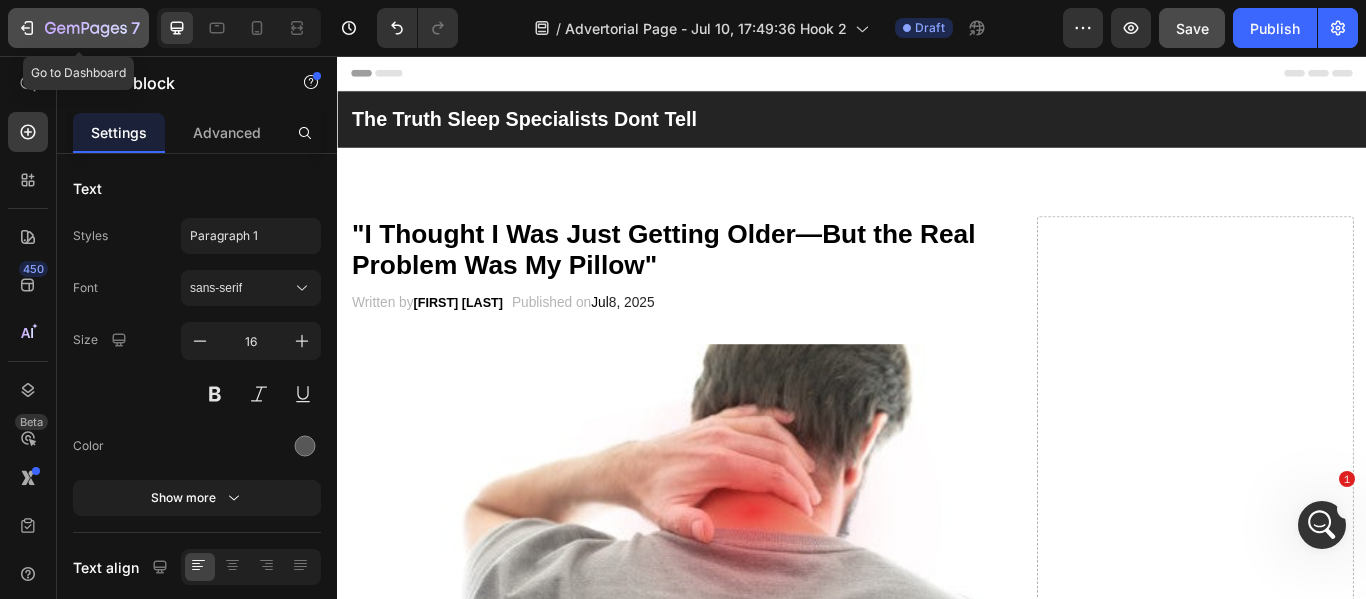 click 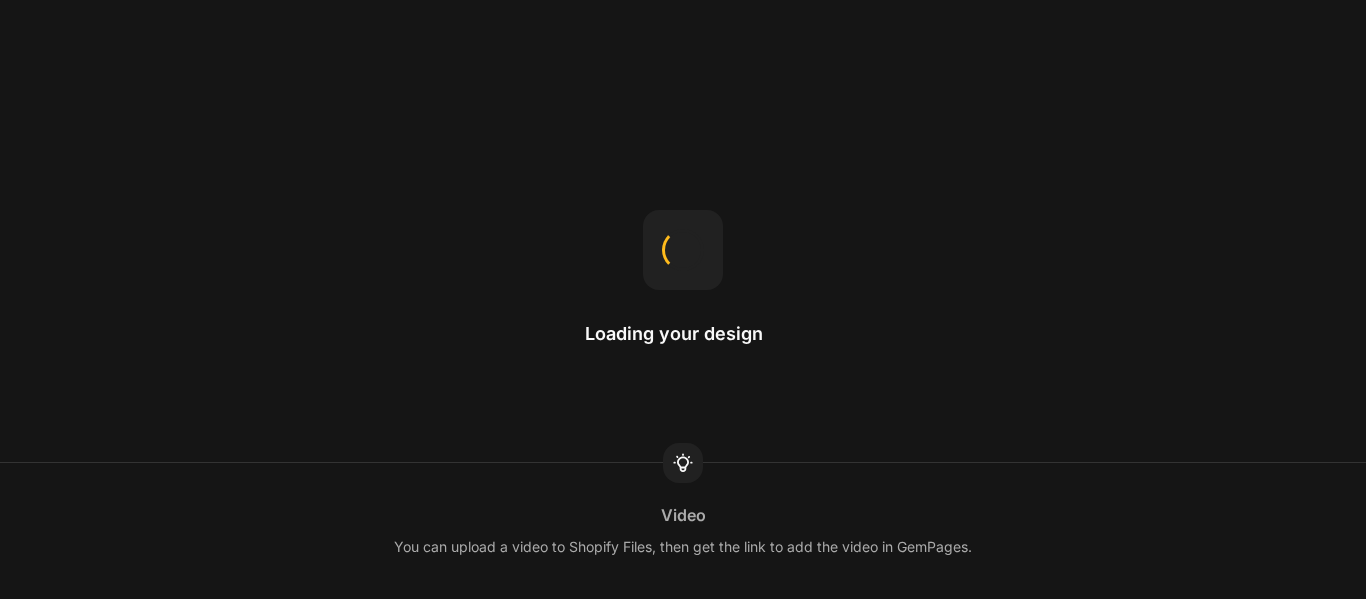 scroll, scrollTop: 0, scrollLeft: 0, axis: both 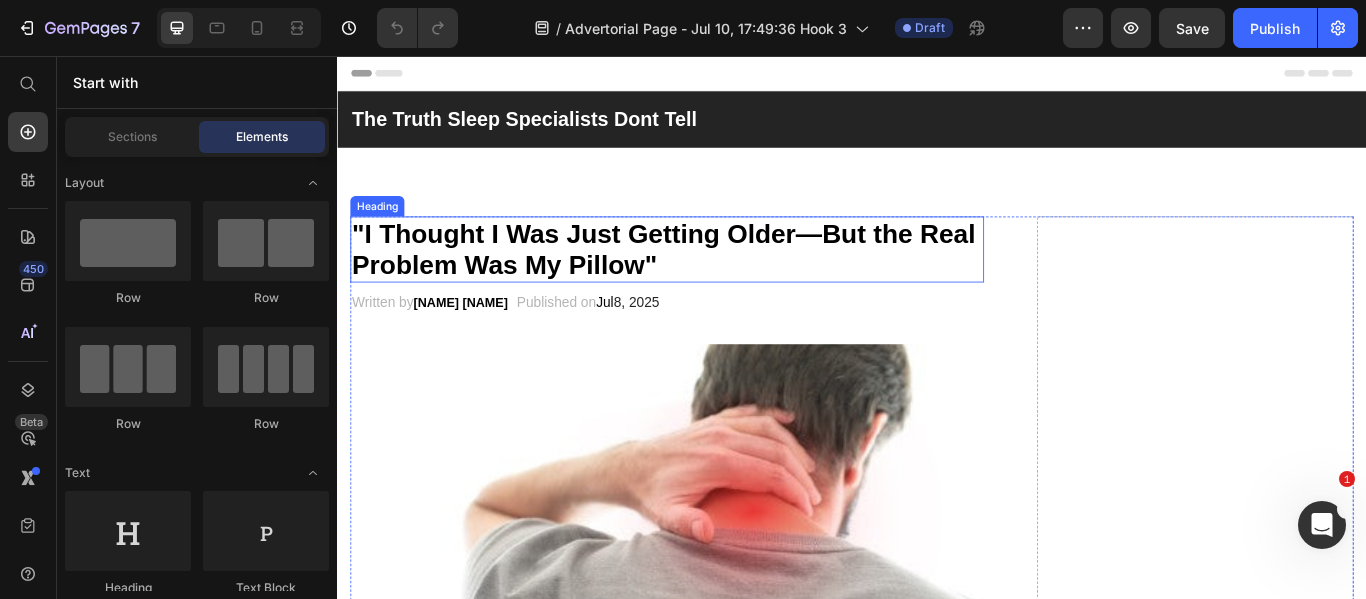 click on ""I Thought I Was Just Getting Older—But the Real Problem Was My Pillow"" at bounding box center [717, 281] 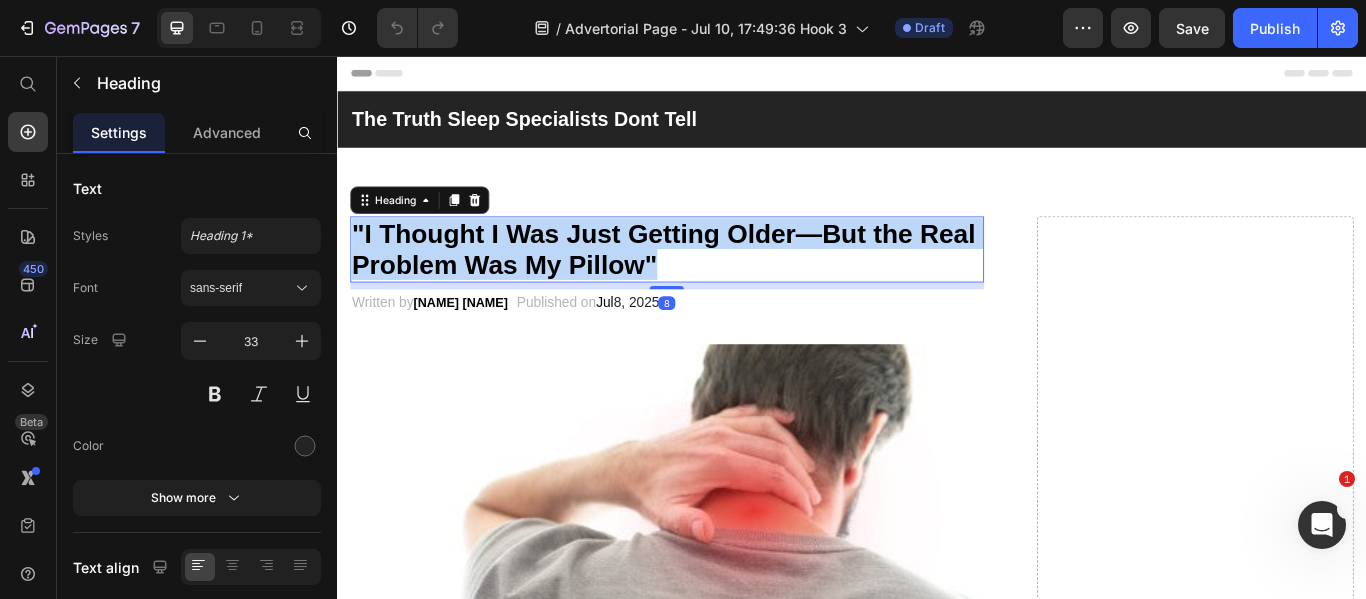 click on ""I Thought I Was Just Getting Older—But the Real Problem Was My Pillow"" at bounding box center (717, 281) 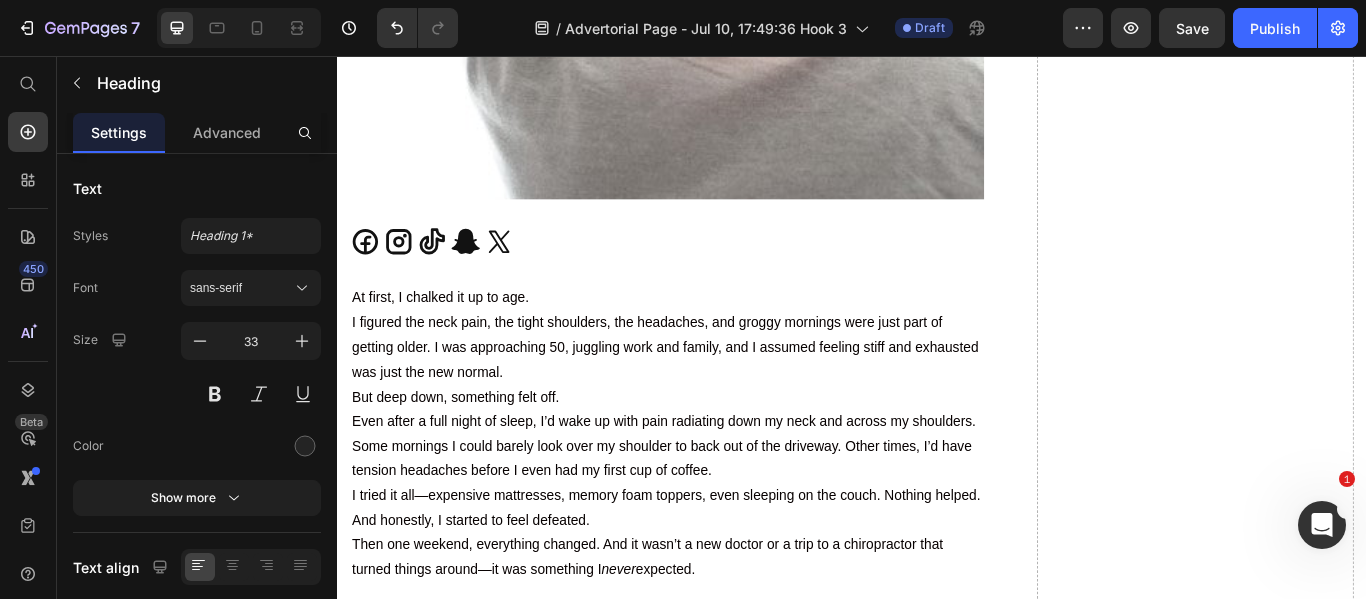 scroll, scrollTop: 654, scrollLeft: 0, axis: vertical 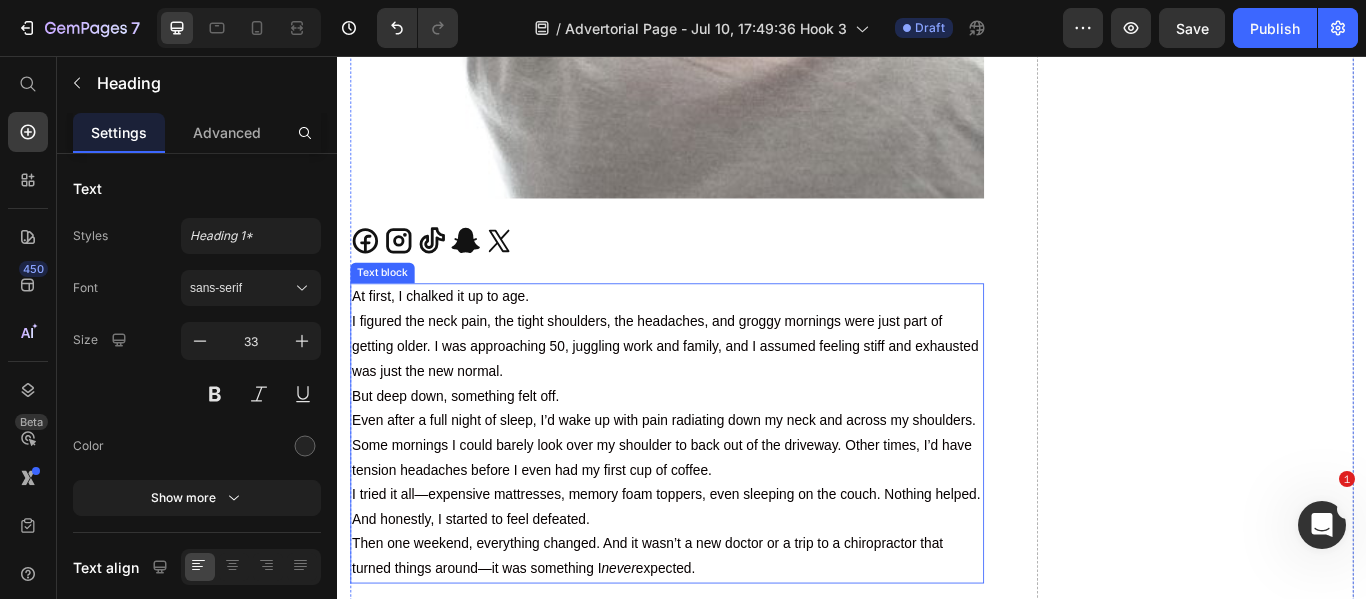 click on "I figured the neck pain, the tight shoulders, the headaches, and groggy mornings were just part of getting older. I was approaching 50, juggling work and family, and I assumed feeling stiff and exhausted was just the new normal." at bounding box center [721, 395] 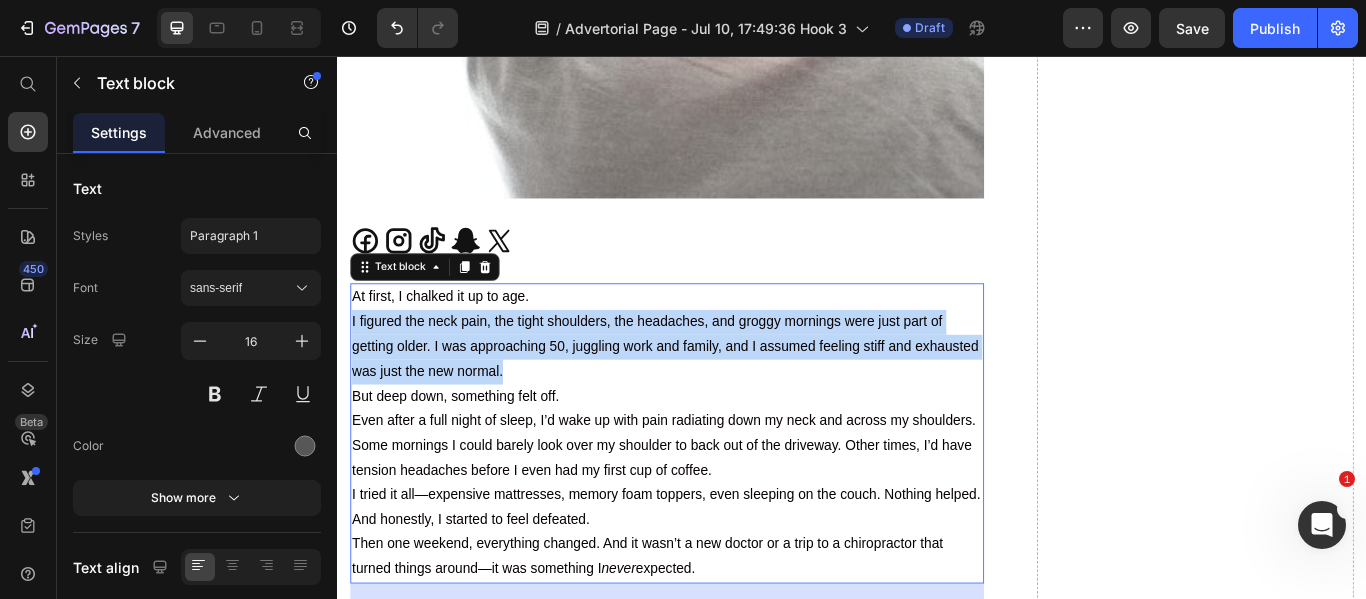 click on "I figured the neck pain, the tight shoulders, the headaches, and groggy mornings were just part of getting older. I was approaching 50, juggling work and family, and I assumed feeling stiff and exhausted was just the new normal." at bounding box center [721, 395] 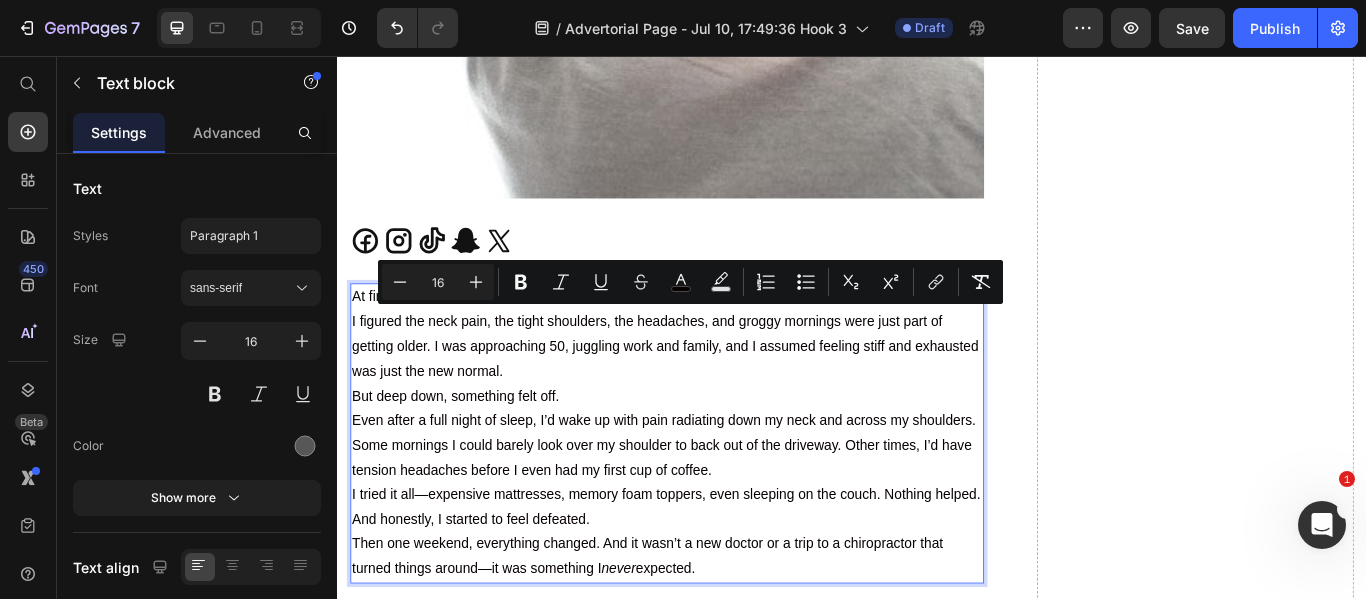 click on "Then one weekend, everything changed. And it wasn’t a new doctor or a trip to a chiropractor that turned things around—it was something I  never  expected." at bounding box center [721, 640] 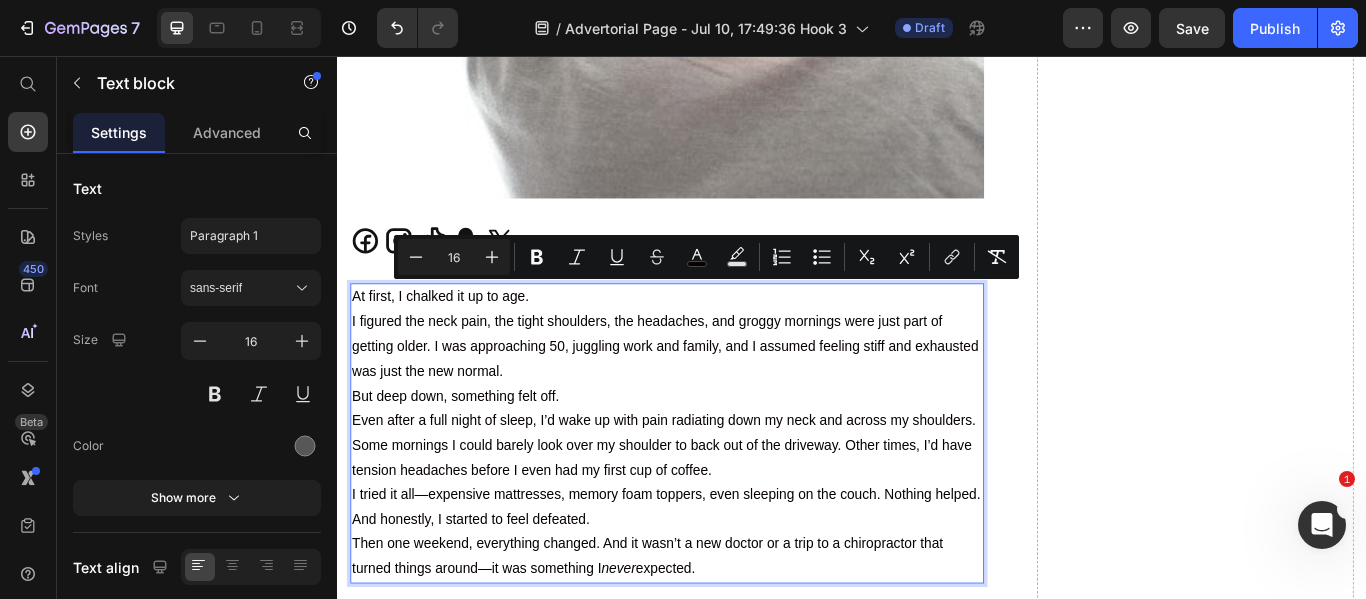drag, startPoint x: 768, startPoint y: 642, endPoint x: 360, endPoint y: 327, distance: 515.4503 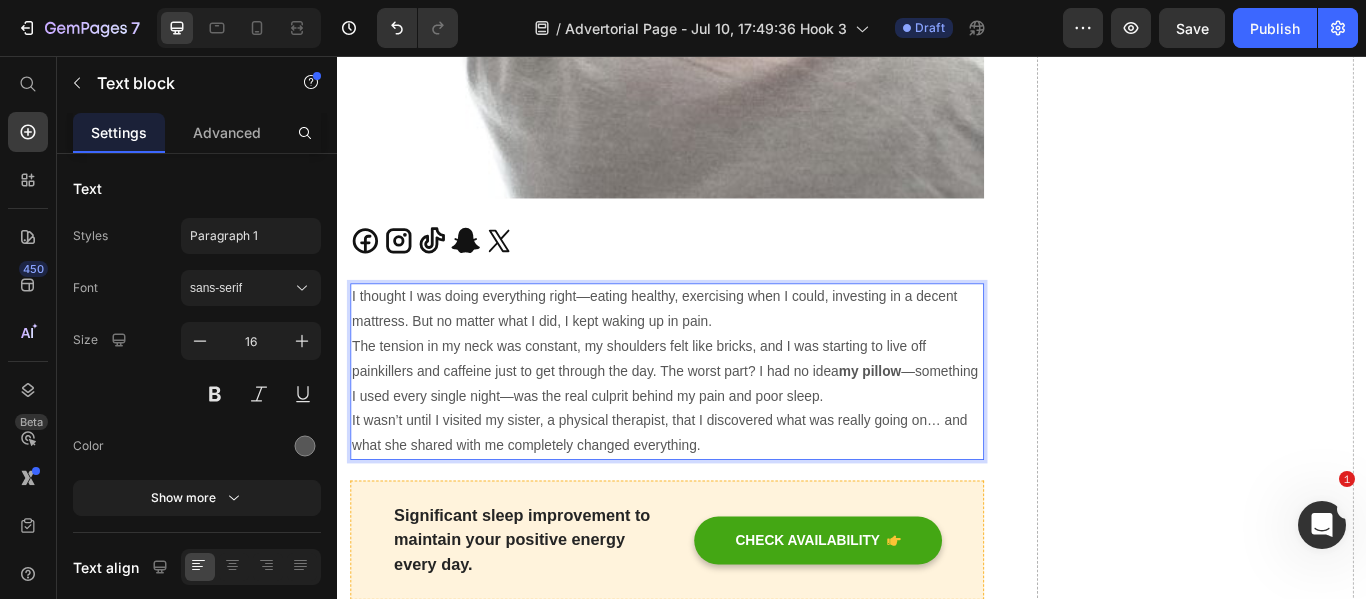 click on "I thought I was doing everything right—eating healthy, exercising when I could, investing in a decent mattress. But no matter what I did, I kept waking up in pain." at bounding box center (721, 352) 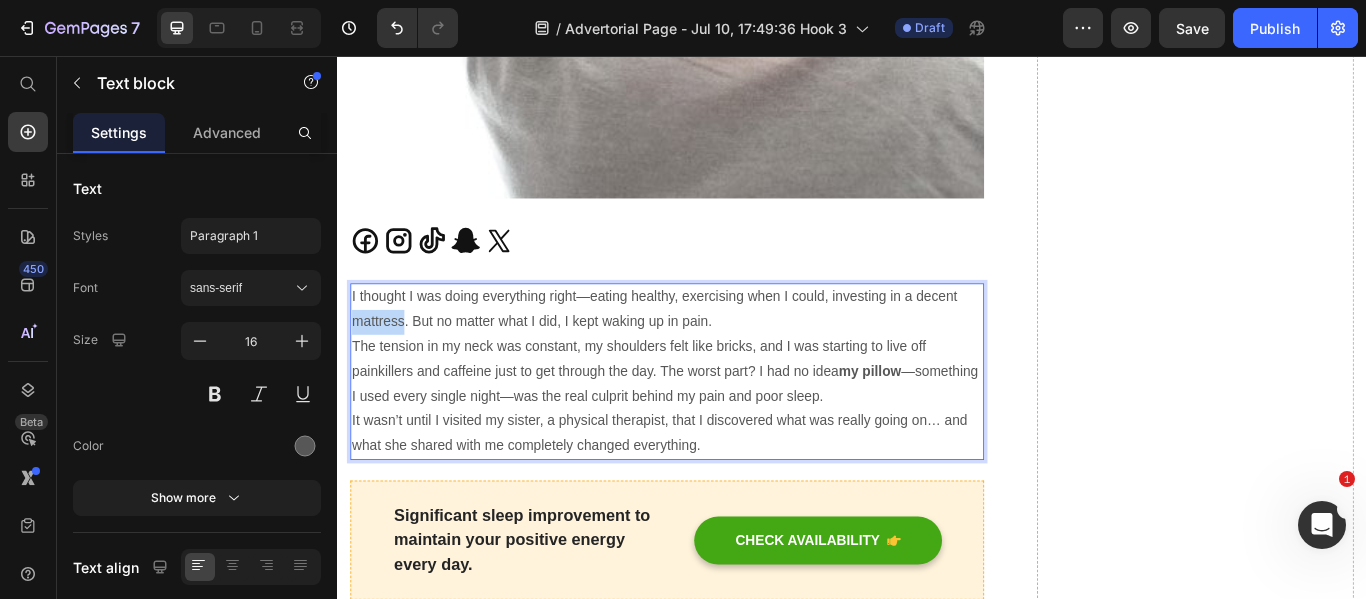 click on "I thought I was doing everything right—eating healthy, exercising when I could, investing in a decent mattress. But no matter what I did, I kept waking up in pain." at bounding box center (721, 352) 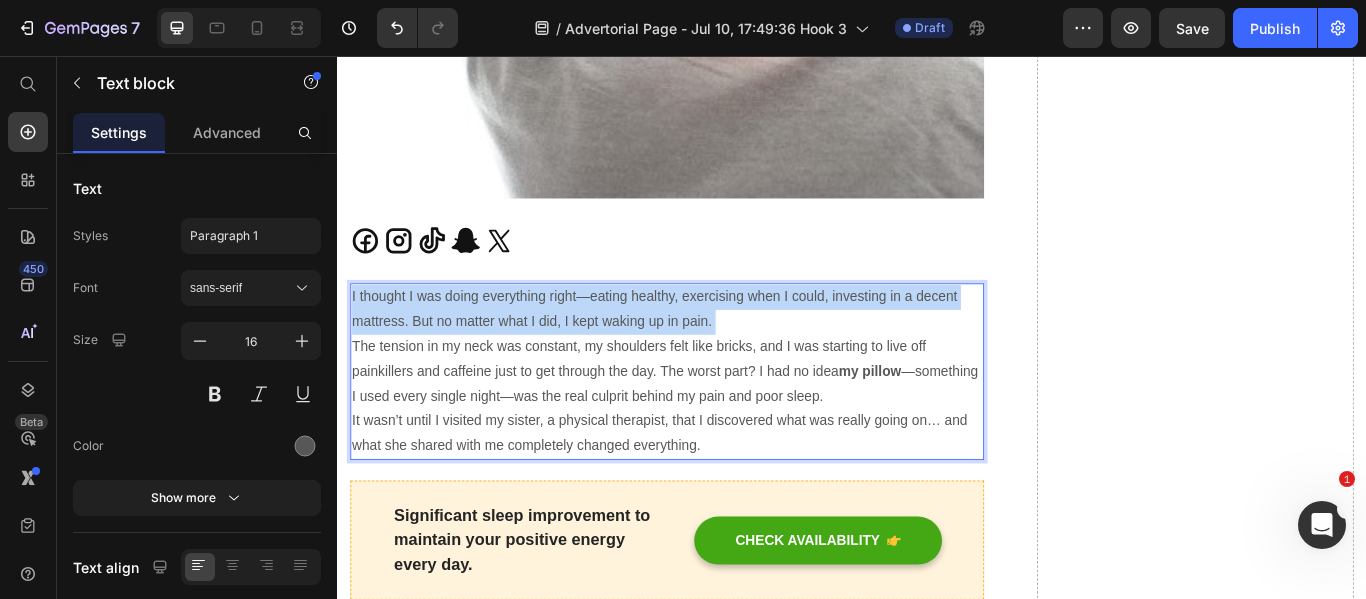 click on "I thought I was doing everything right—eating healthy, exercising when I could, investing in a decent mattress. But no matter what I did, I kept waking up in pain." at bounding box center [721, 352] 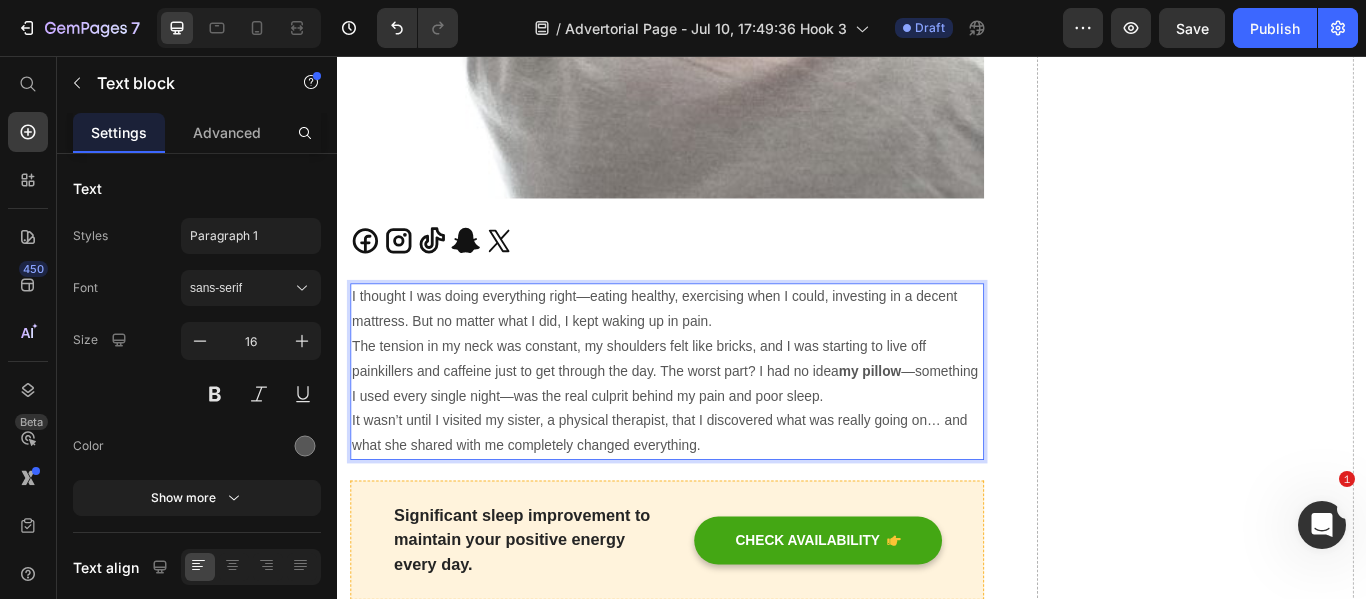 click on "It wasn’t until I visited my sister, a physical therapist, that I discovered what was really going on… and what she shared with me completely changed everything." at bounding box center [721, 496] 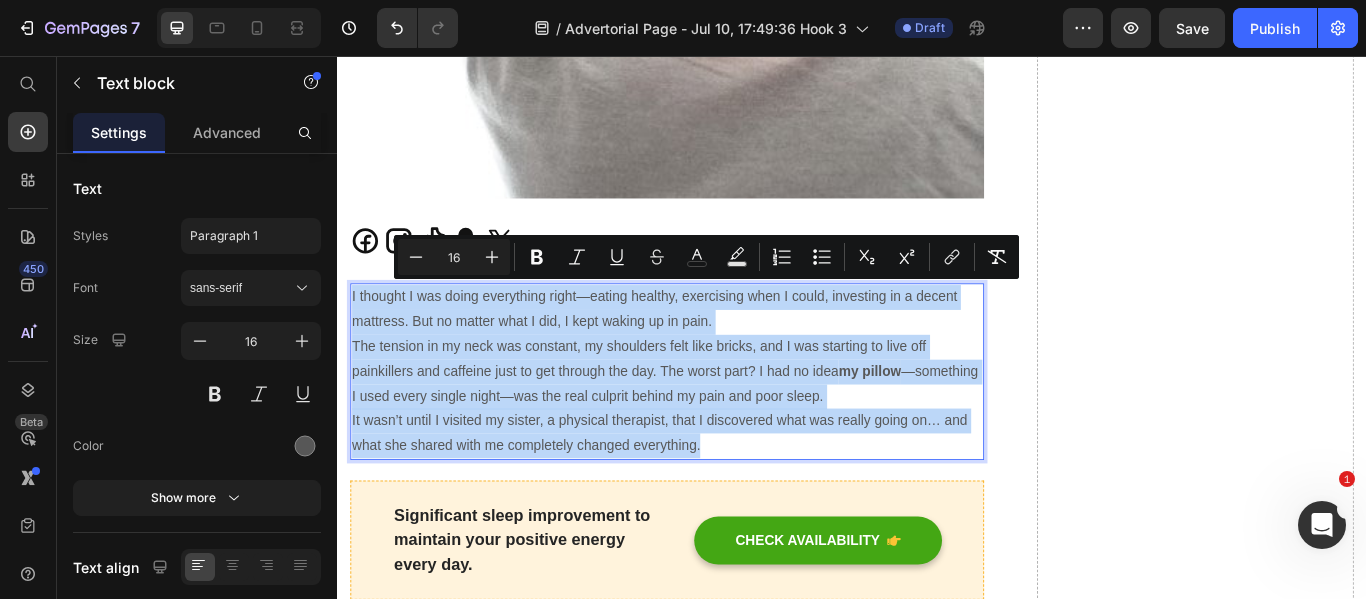 drag, startPoint x: 762, startPoint y: 503, endPoint x: 353, endPoint y: 319, distance: 448.483 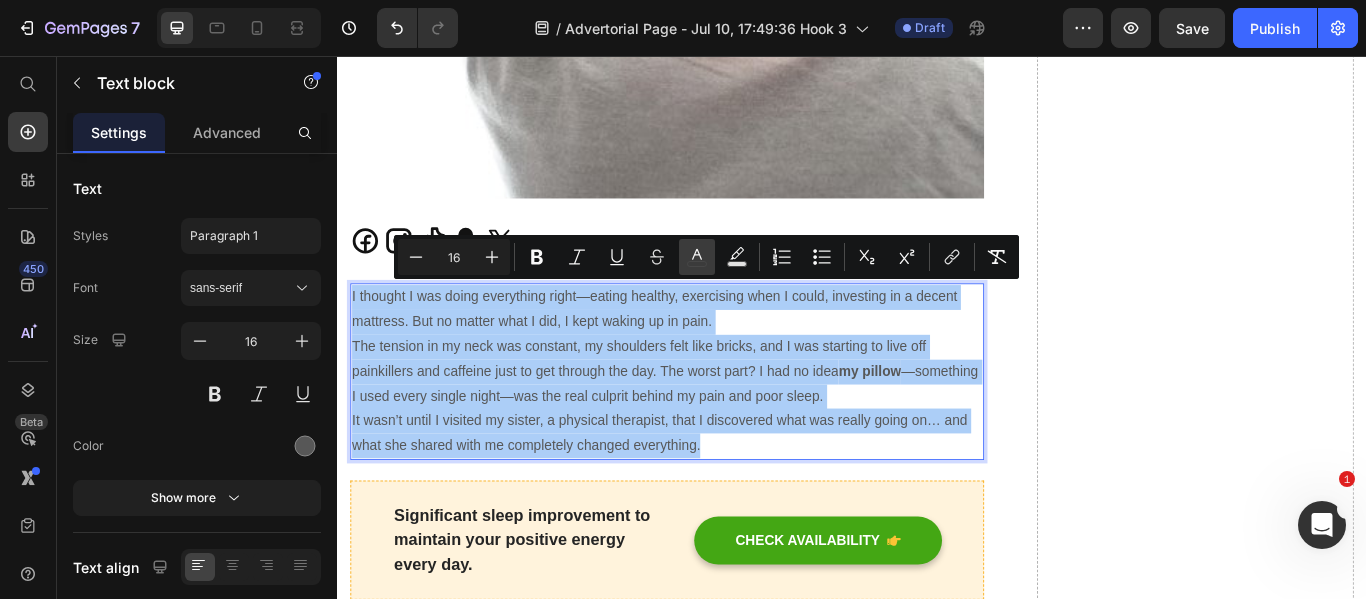 click 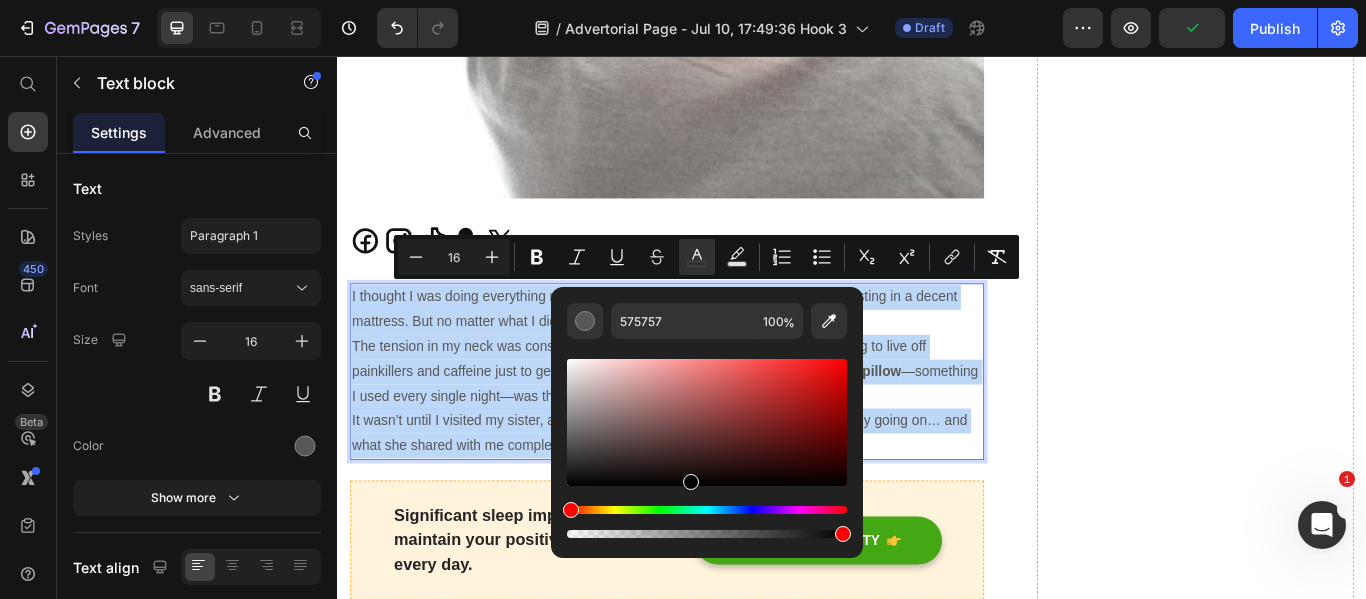 click at bounding box center (707, 422) 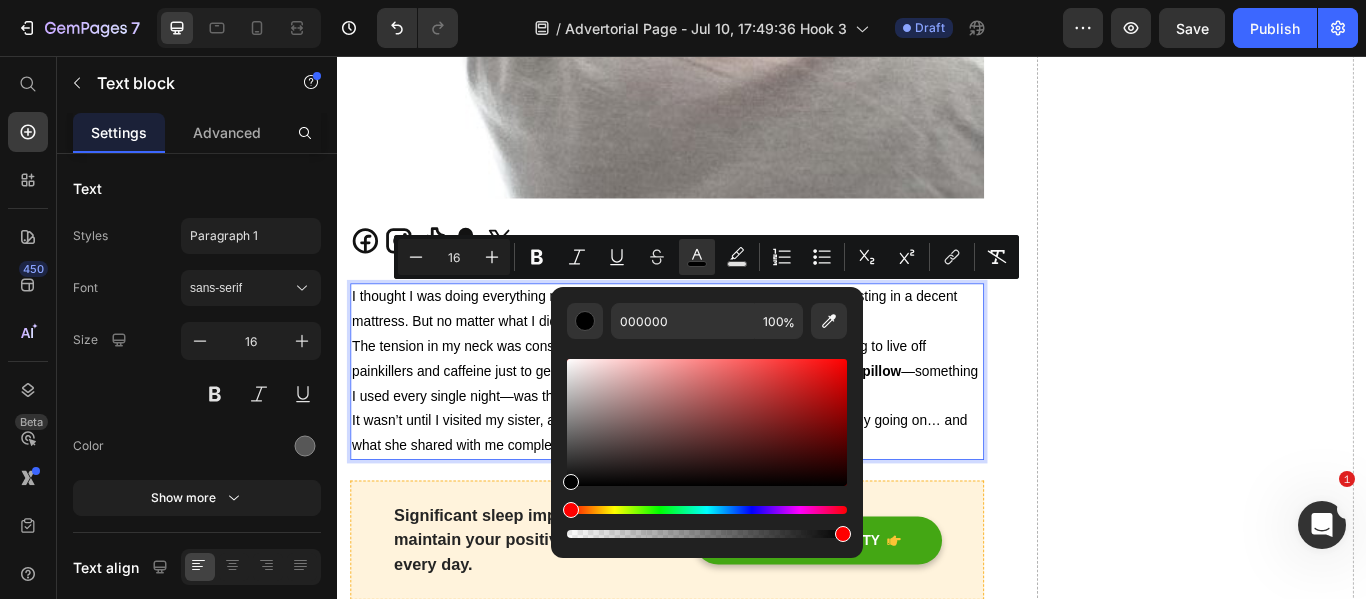 click on "The tension in my neck was constant, my shoulders felt like bricks, and I was starting to live off painkillers and caffeine just to get through the day. The worst part? I had no idea  my pillow —something I used every single night—was the real culprit behind my pain and poor sleep." at bounding box center (721, 424) 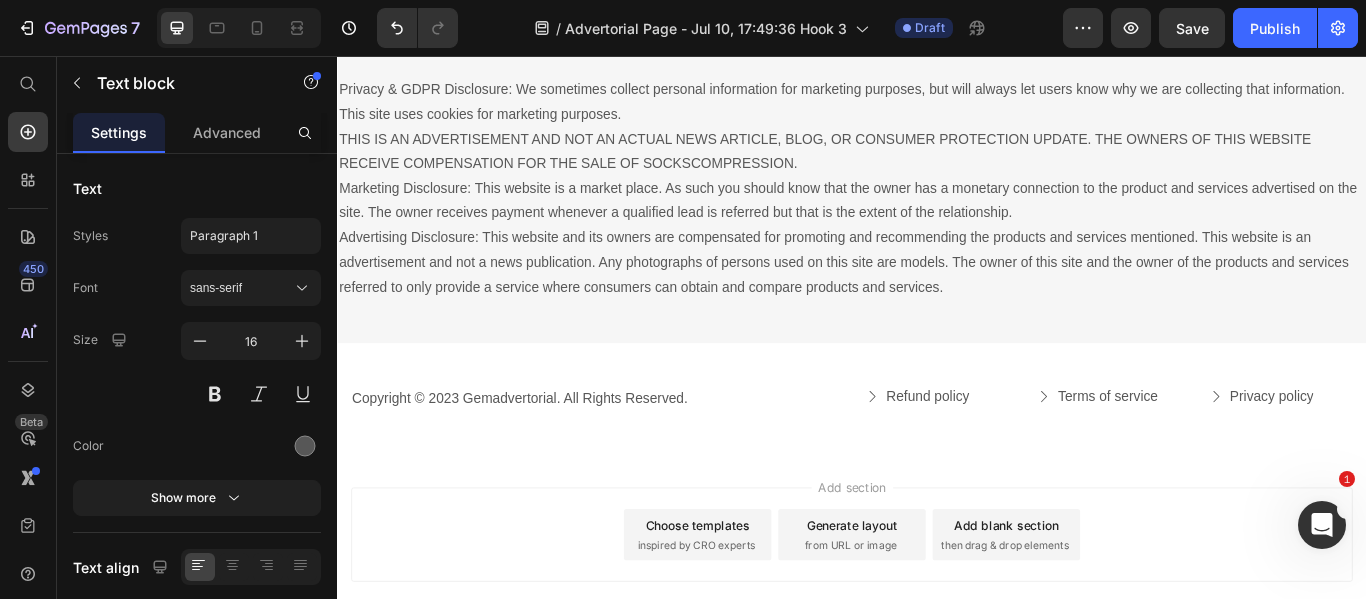 scroll, scrollTop: 7318, scrollLeft: 0, axis: vertical 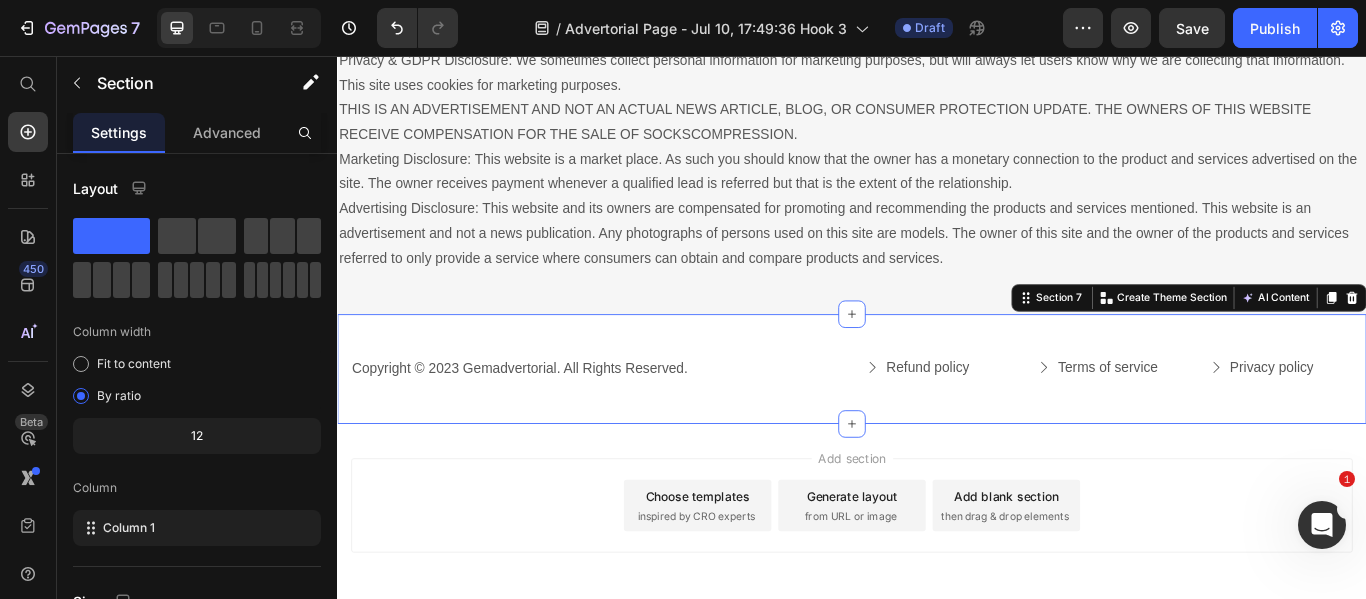 click on "Copyright © 2023 Gemadvertorial. All Rights Reserved. Text block
Refund policy Button
Terms of service Button
Privacy policy Button Row Row Section 7   You can create reusable sections Create Theme Section AI Content Write with GemAI What would you like to describe here? Tone and Voice Persuasive Product Getting products... Show more Generate" at bounding box center [937, 421] 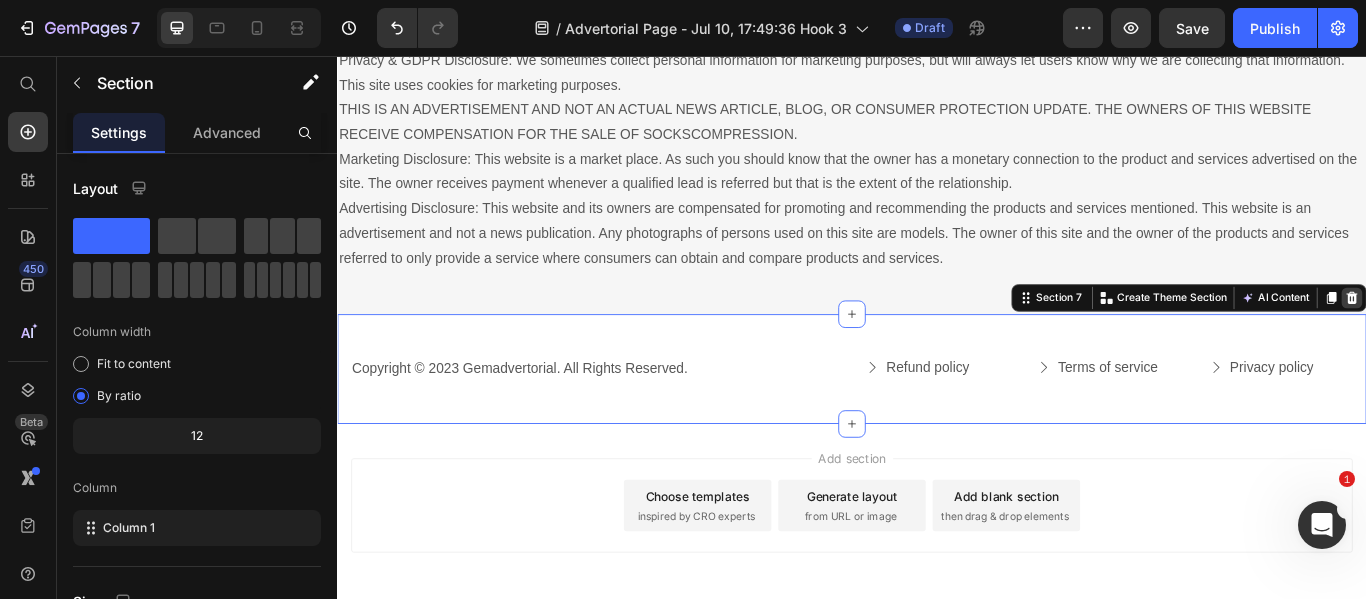 click 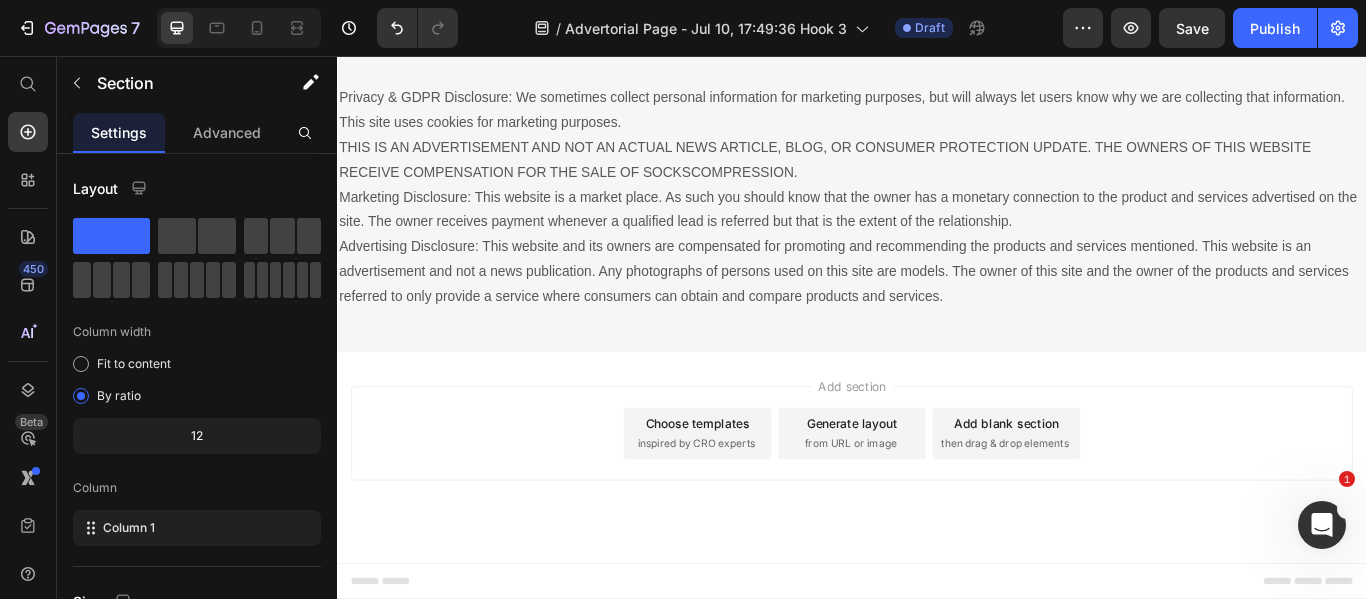 scroll, scrollTop: 7274, scrollLeft: 0, axis: vertical 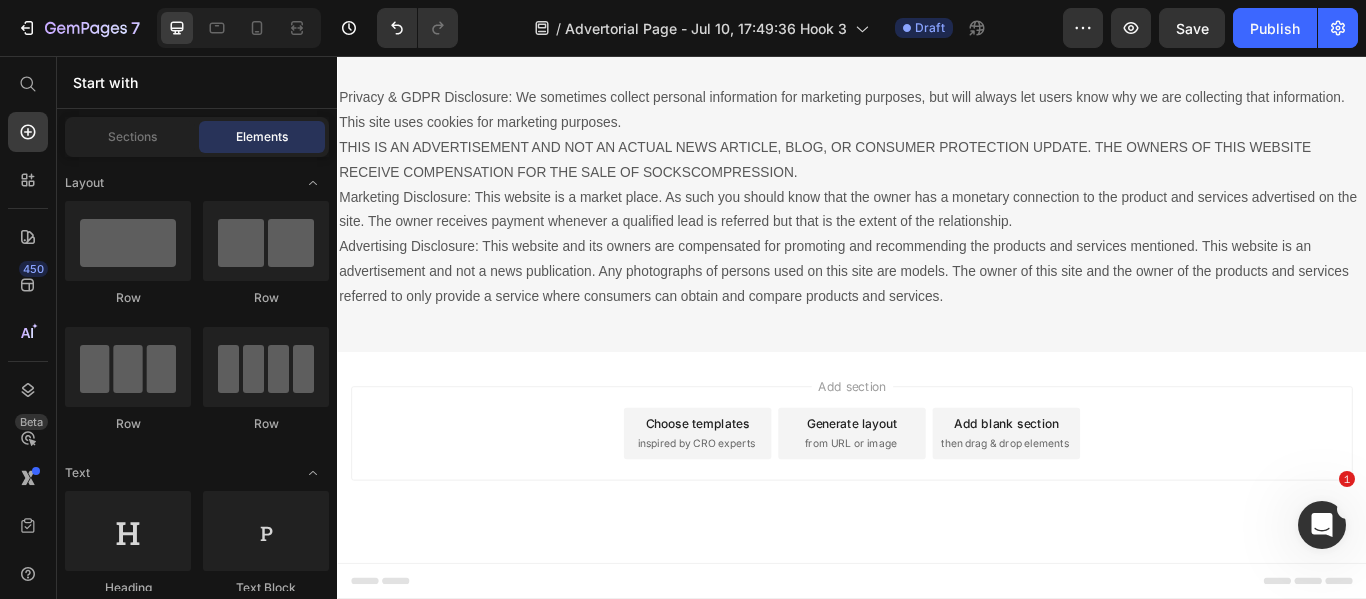 click on "Add section Choose templates inspired by CRO experts Generate layout from URL or image Add blank section then drag & drop elements" at bounding box center (937, 496) 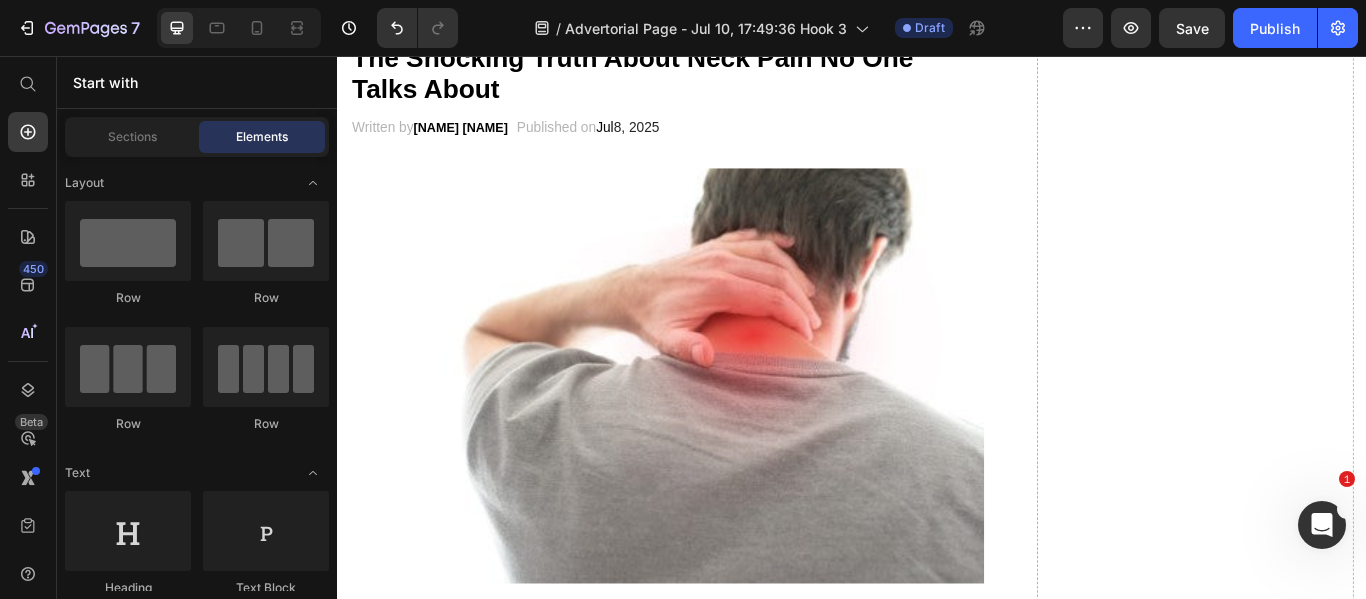 scroll, scrollTop: 0, scrollLeft: 0, axis: both 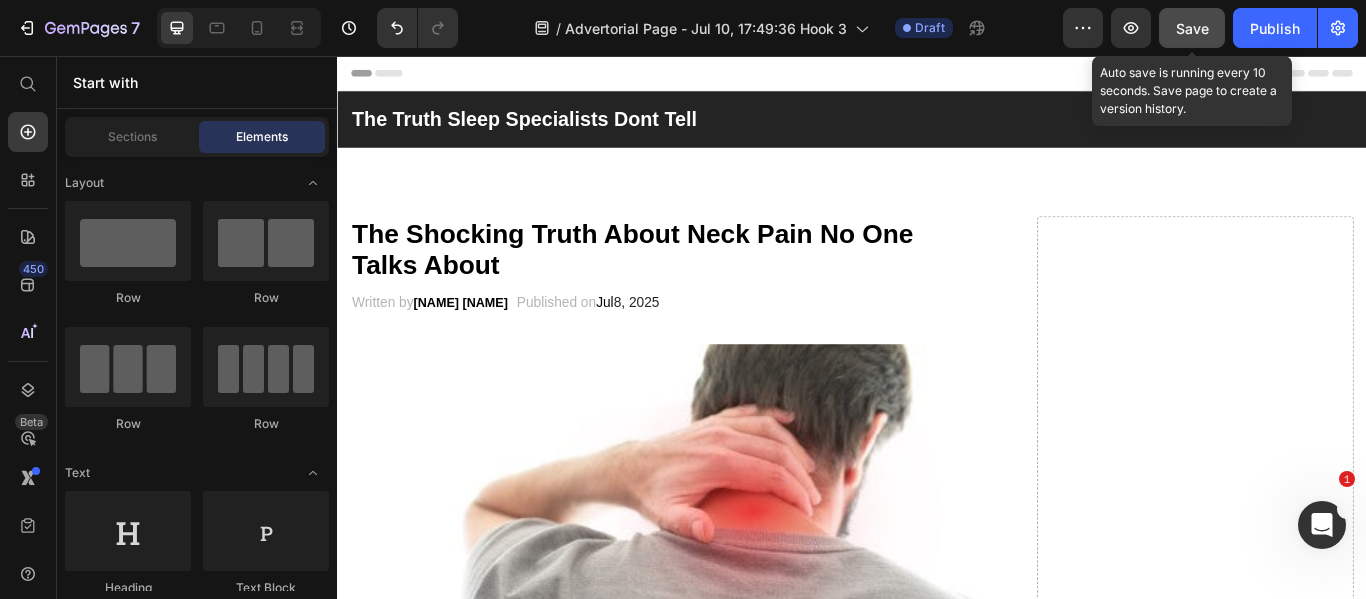 click on "Save" at bounding box center [1192, 28] 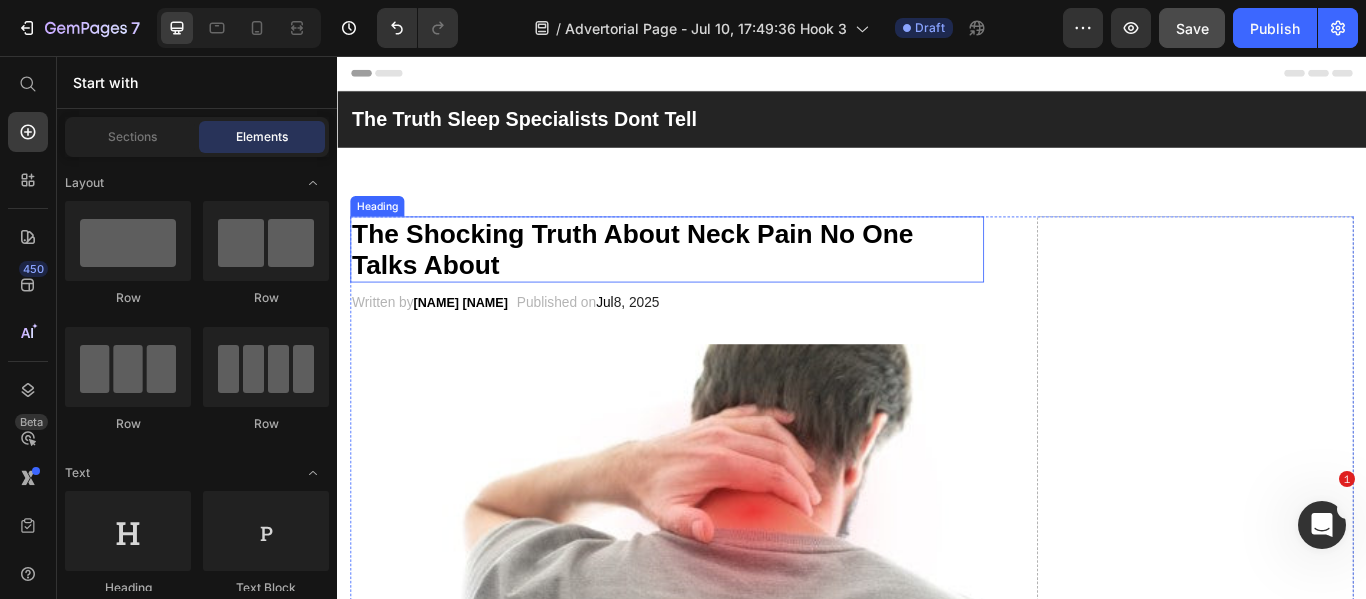 click on "The Shocking Truth About Neck Pain No One Talks About" at bounding box center (681, 281) 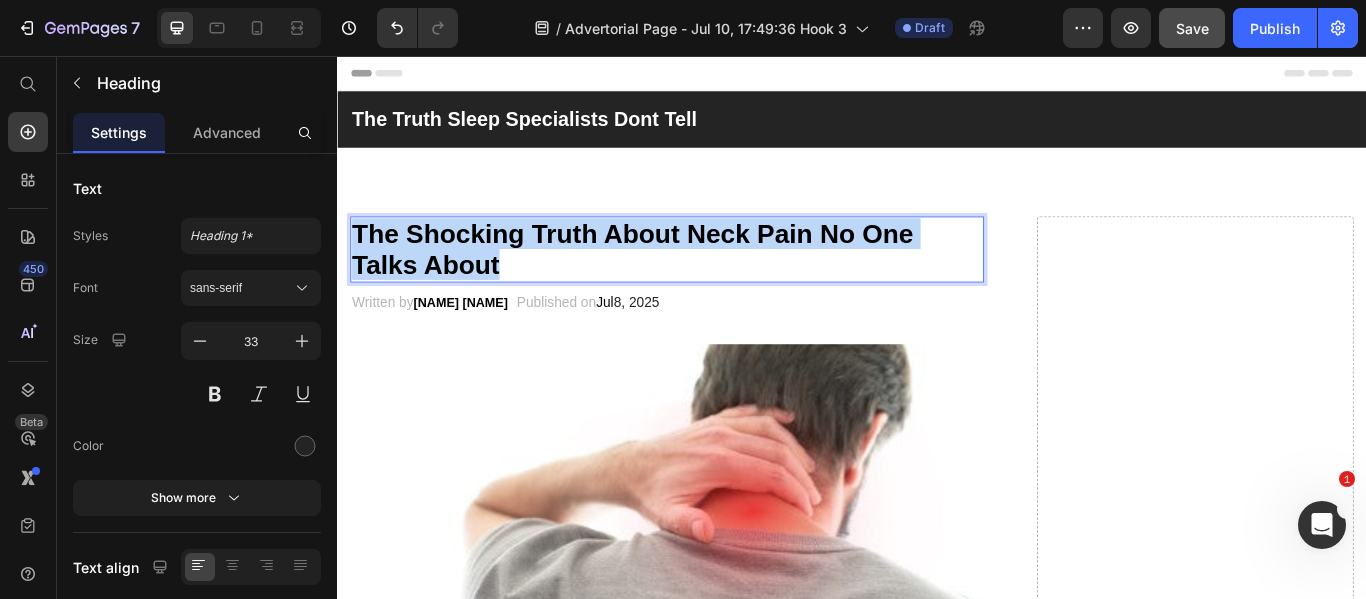 click on "The Shocking Truth About Neck Pain No One Talks About" at bounding box center [681, 281] 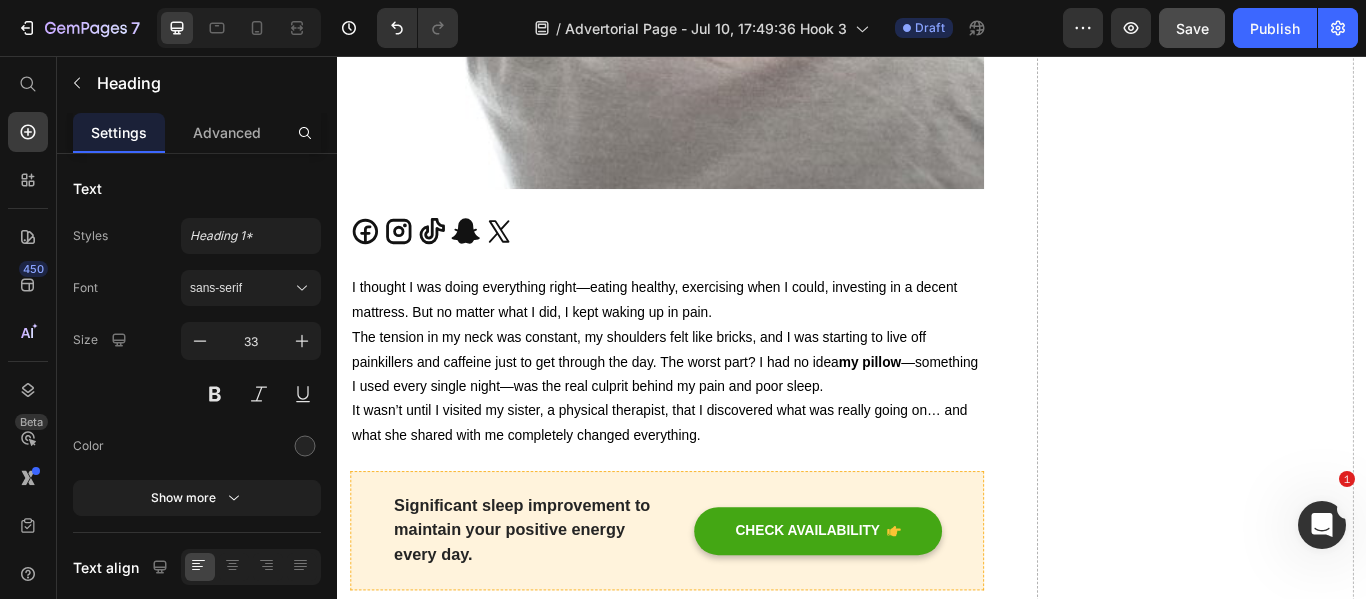 scroll, scrollTop: 666, scrollLeft: 0, axis: vertical 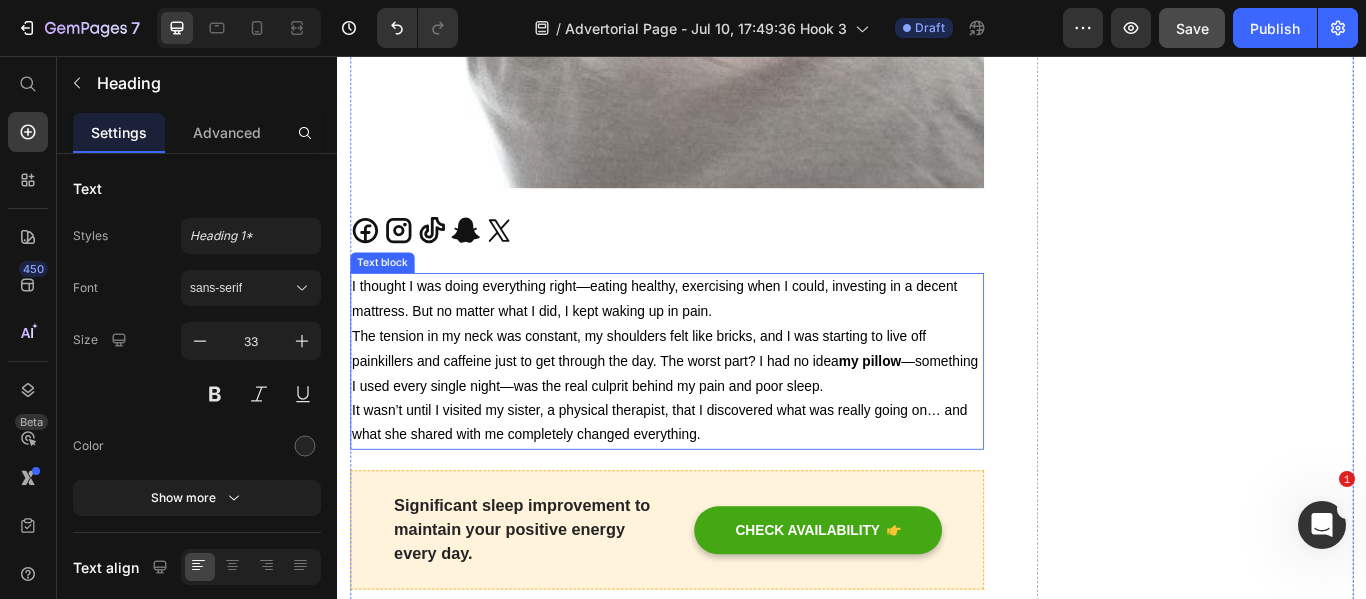 click on "I thought I was doing everything right—eating healthy, exercising when I could, investing in a decent mattress. But no matter what I did, I kept waking up in pain." at bounding box center [707, 339] 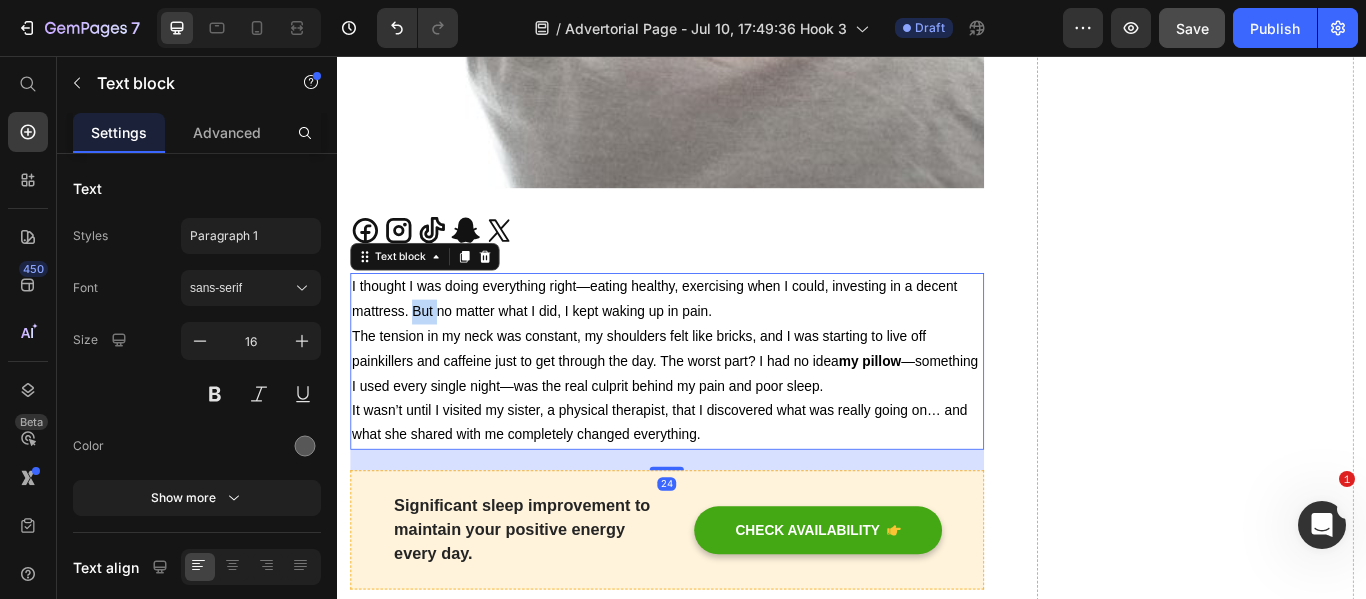 click on "I thought I was doing everything right—eating healthy, exercising when I could, investing in a decent mattress. But no matter what I did, I kept waking up in pain." at bounding box center [707, 339] 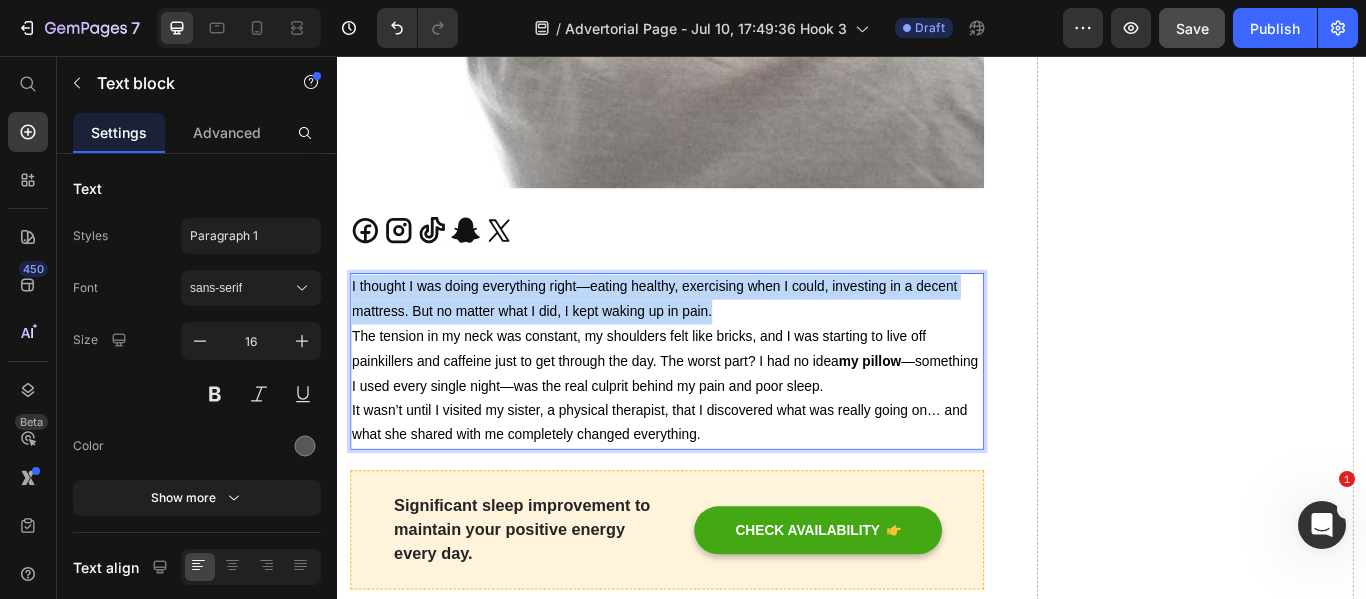 click on "I thought I was doing everything right—eating healthy, exercising when I could, investing in a decent mattress. But no matter what I did, I kept waking up in pain." at bounding box center [707, 339] 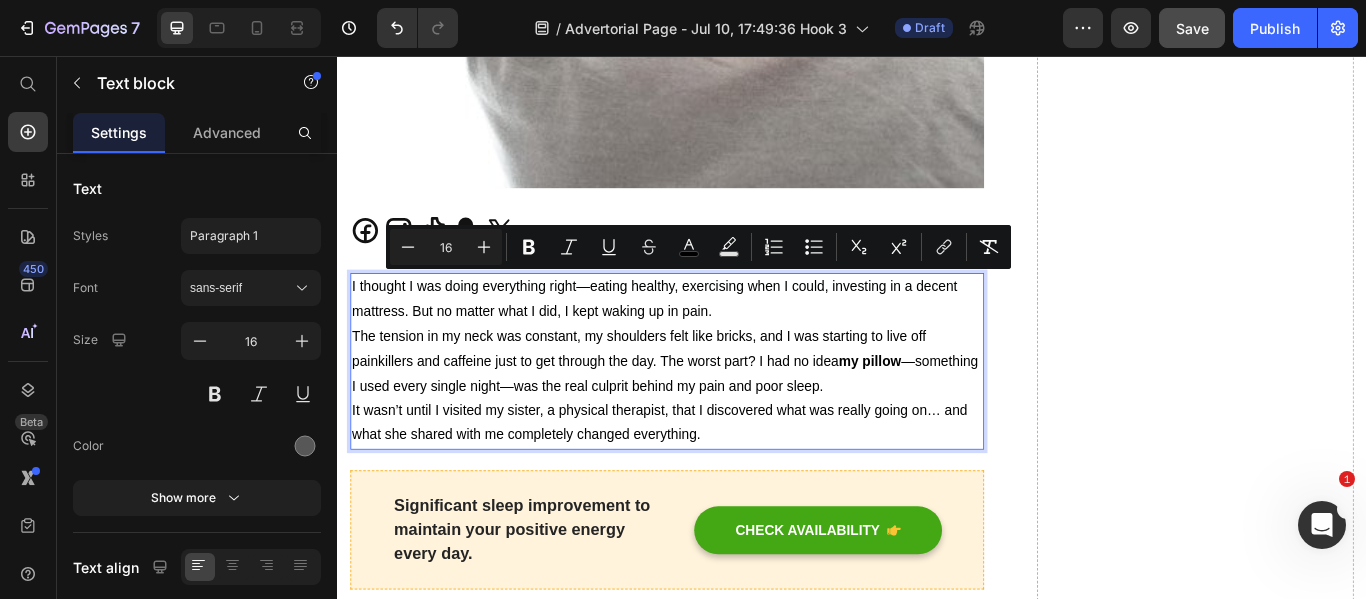 click on "It wasn’t until I visited my sister, a physical therapist, that I discovered what was really going on… and what she shared with me completely changed everything." at bounding box center [721, 484] 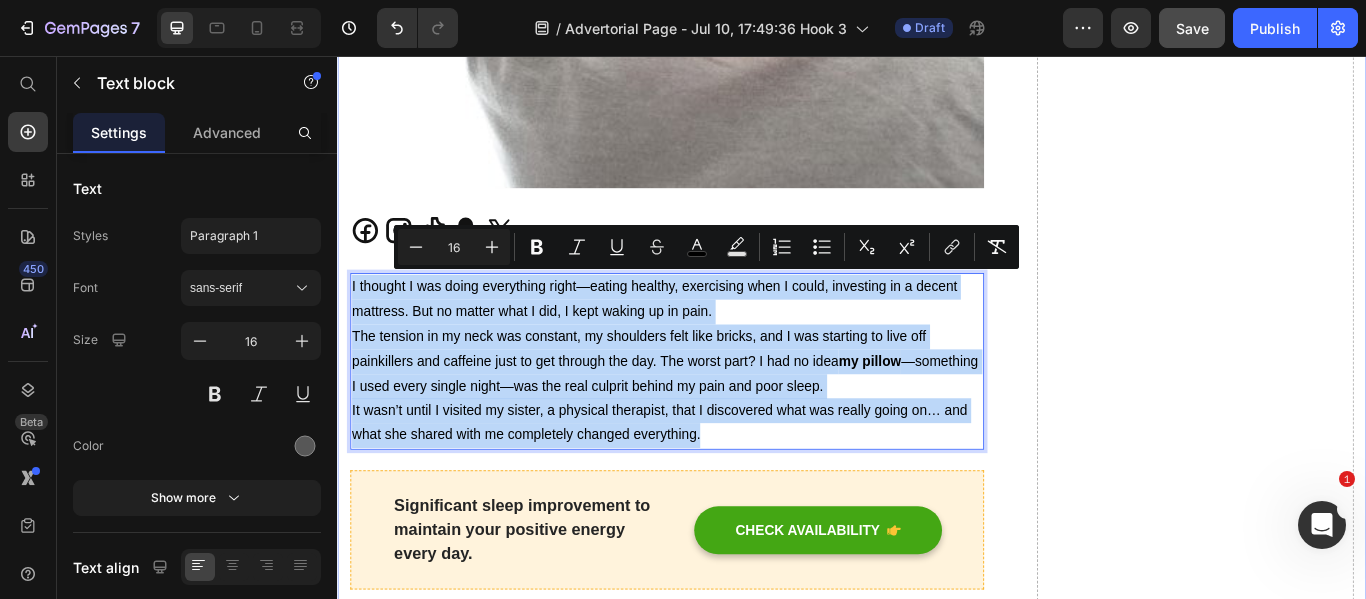 drag, startPoint x: 780, startPoint y: 485, endPoint x: 334, endPoint y: 321, distance: 475.1968 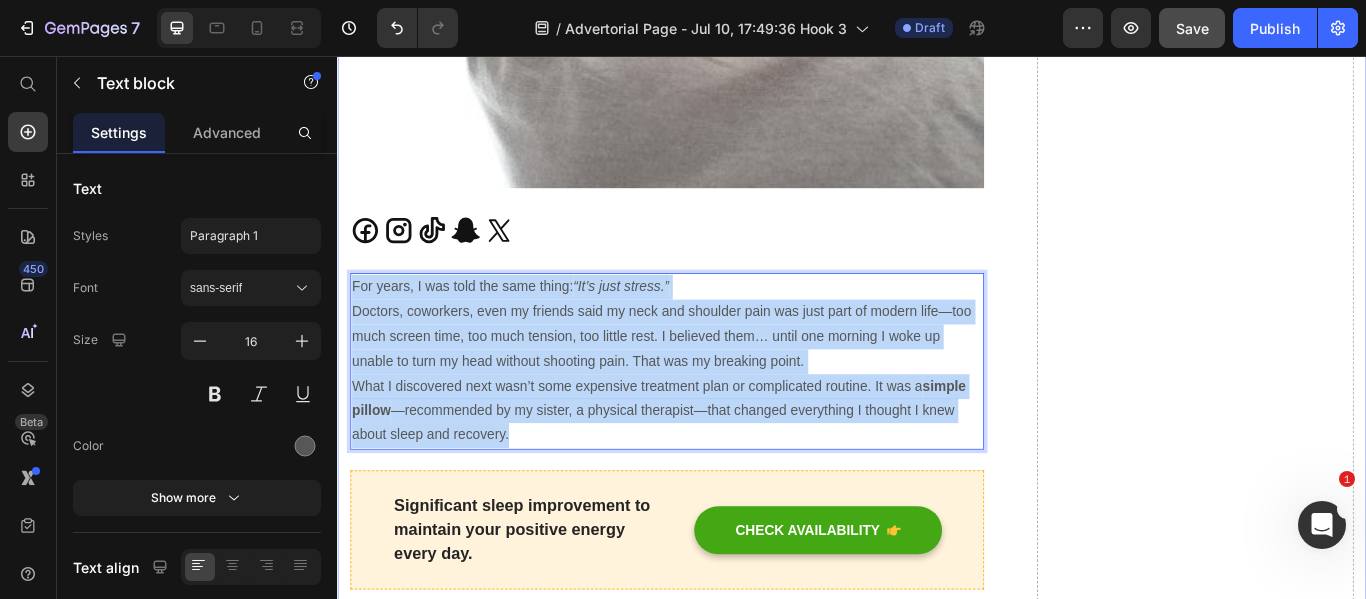 drag, startPoint x: 550, startPoint y: 489, endPoint x: 348, endPoint y: 313, distance: 267.9179 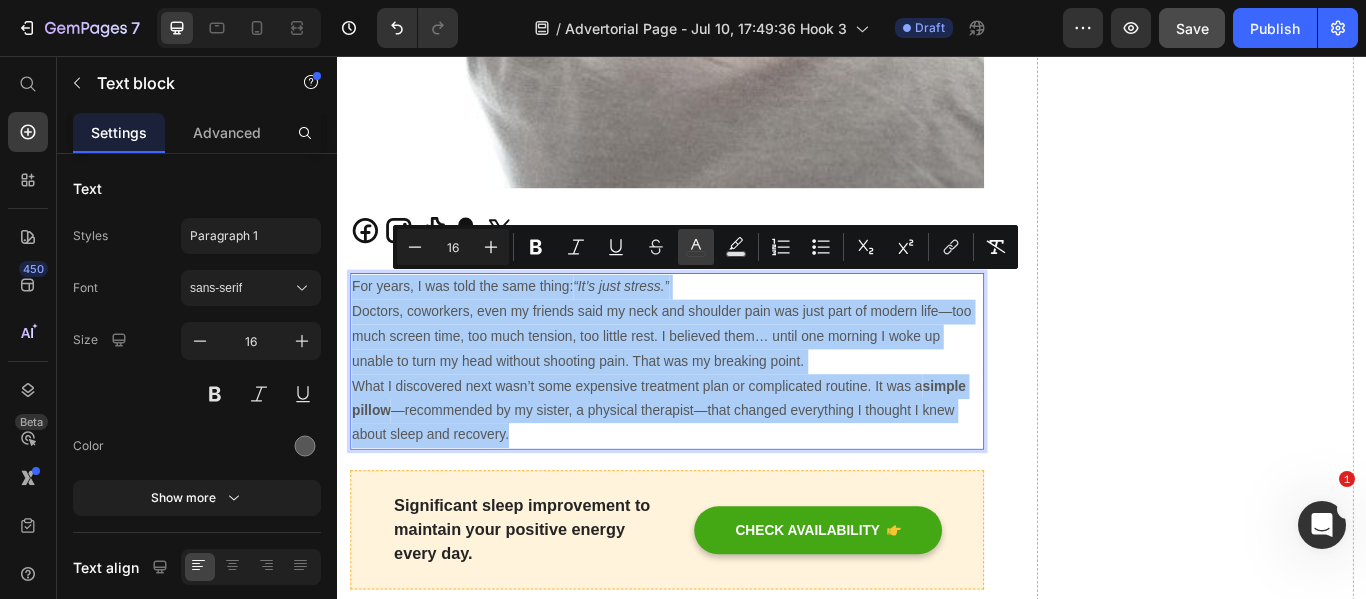 click 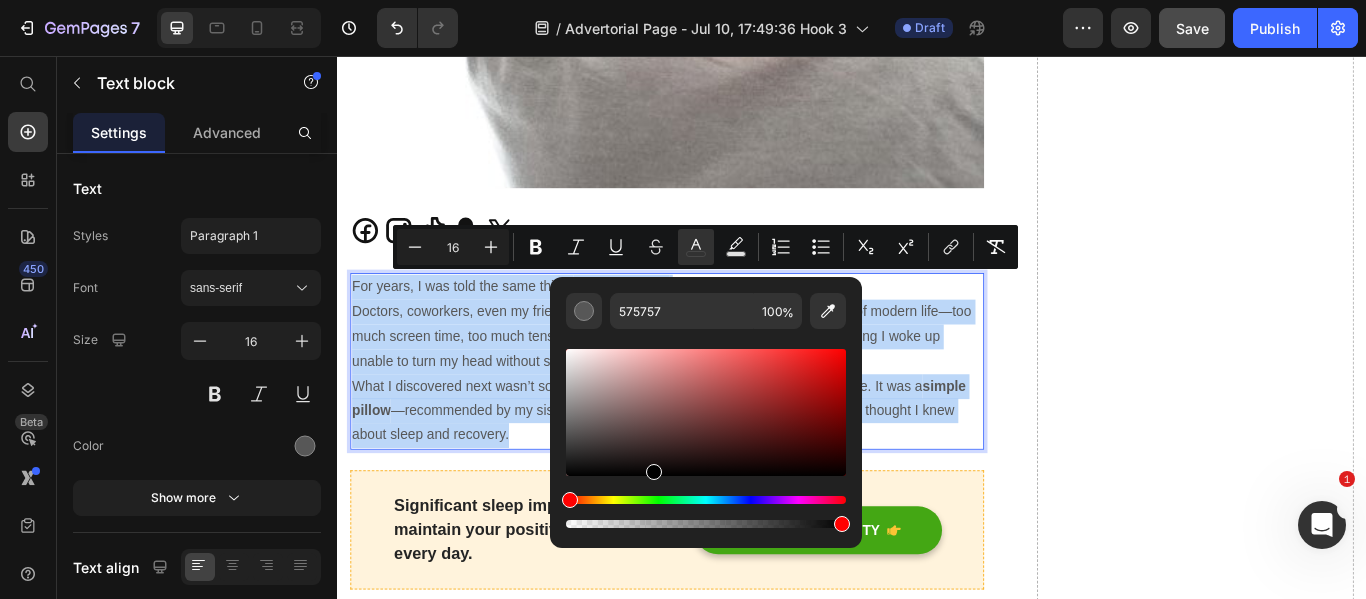 click at bounding box center [706, 412] 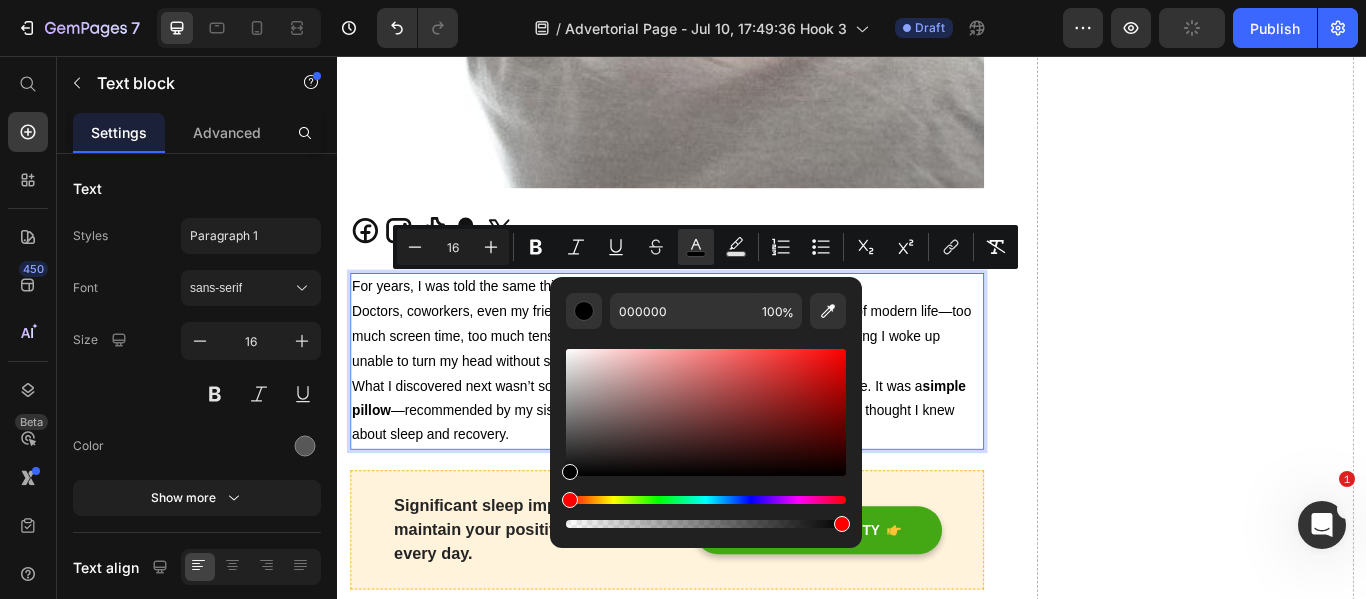 click on "What I discovered next wasn’t some expensive treatment plan or complicated routine. It was a  simple pillow —recommended by my sister, a physical therapist—that changed everything I thought I knew about sleep and recovery." at bounding box center (721, 470) 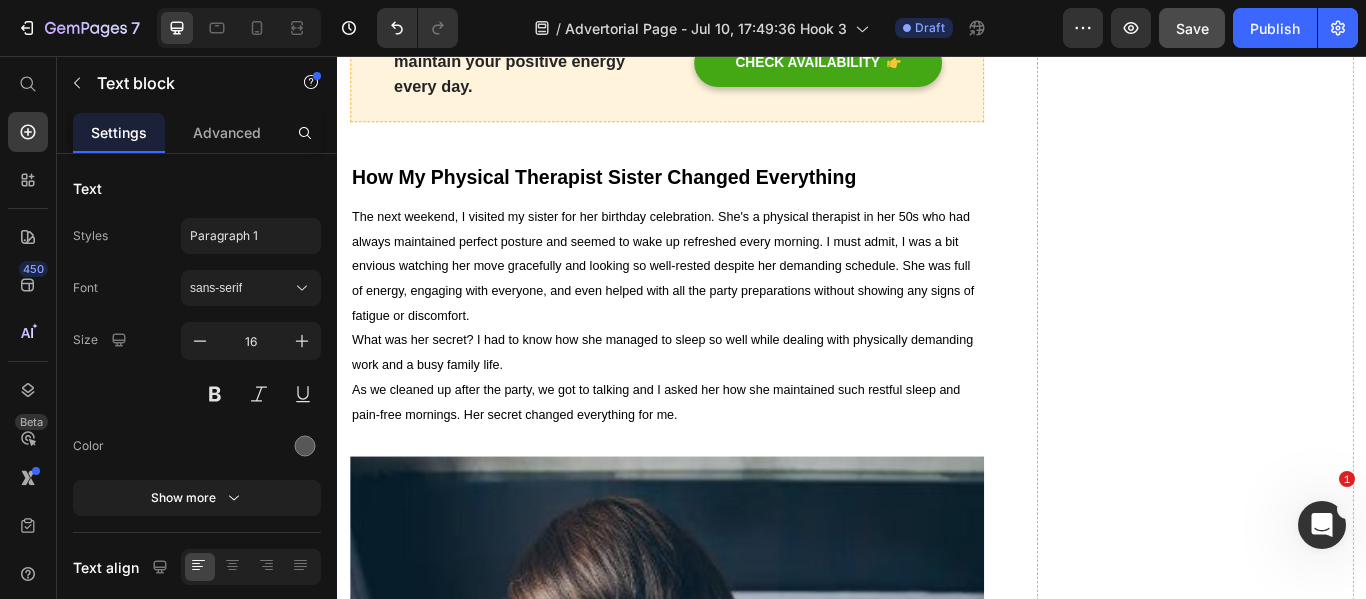 scroll, scrollTop: 1212, scrollLeft: 0, axis: vertical 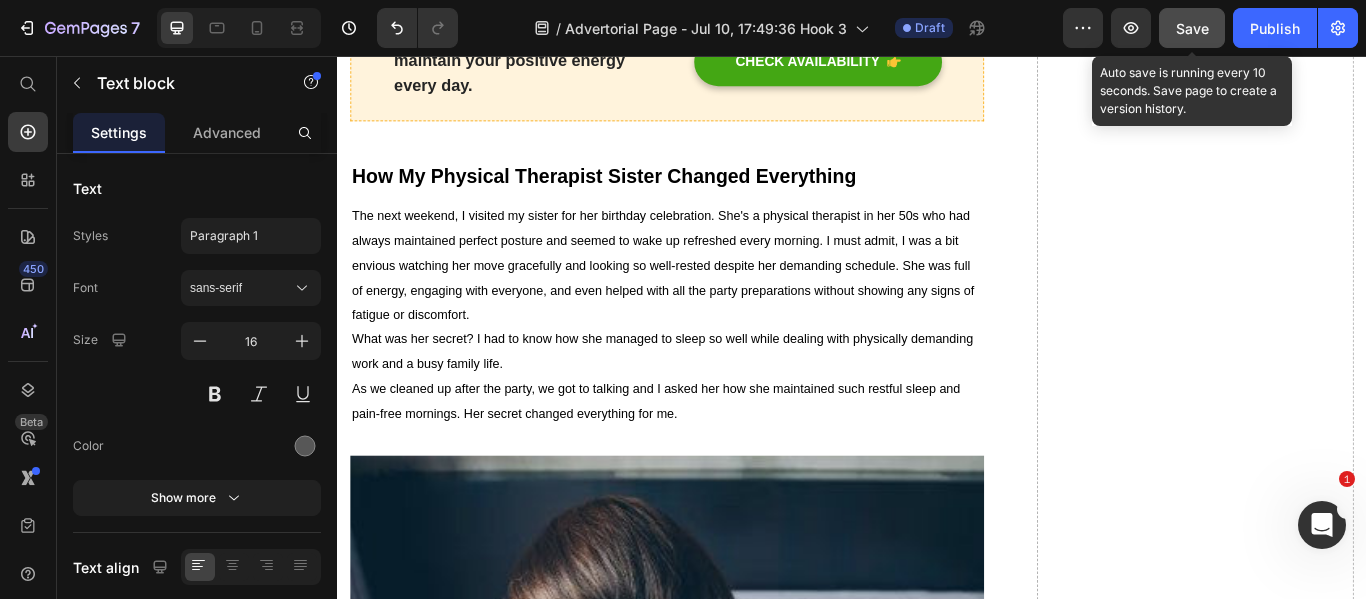 click on "Save" at bounding box center [1192, 28] 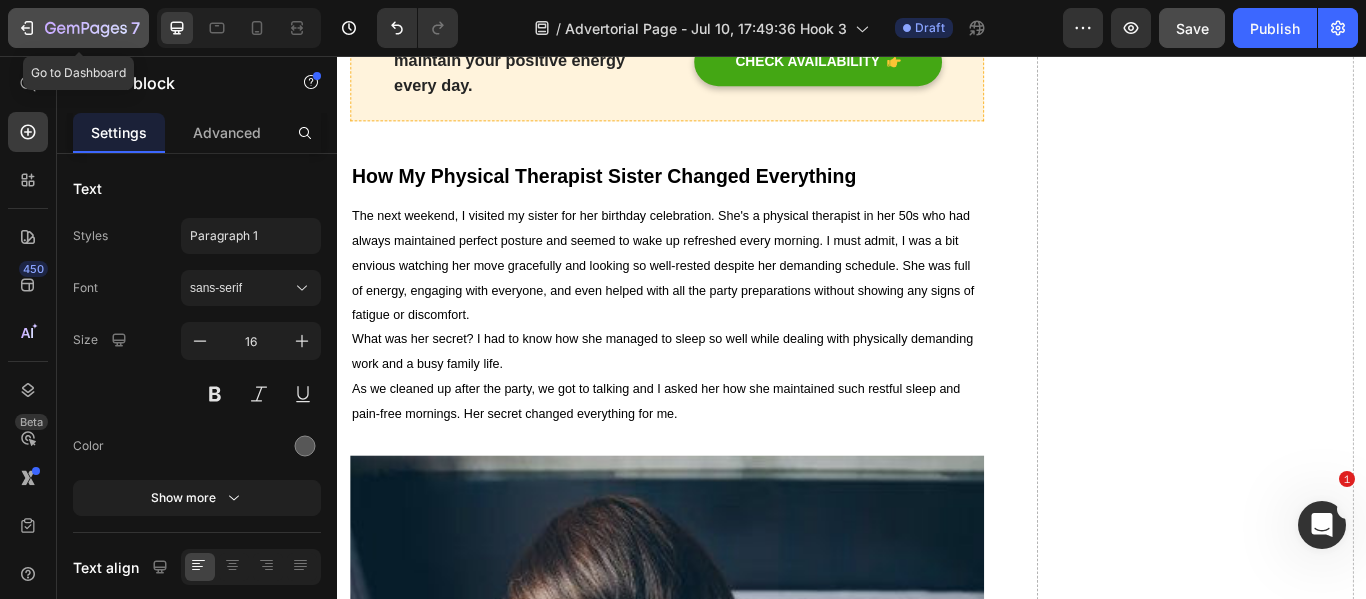 click 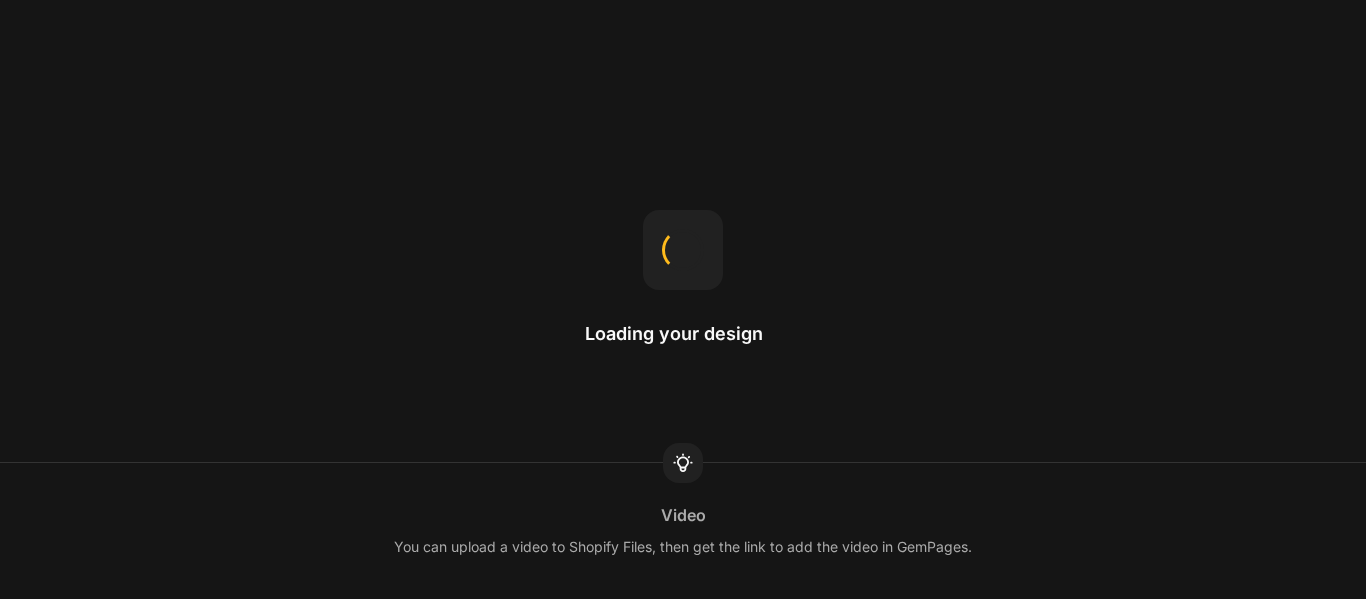 scroll, scrollTop: 0, scrollLeft: 0, axis: both 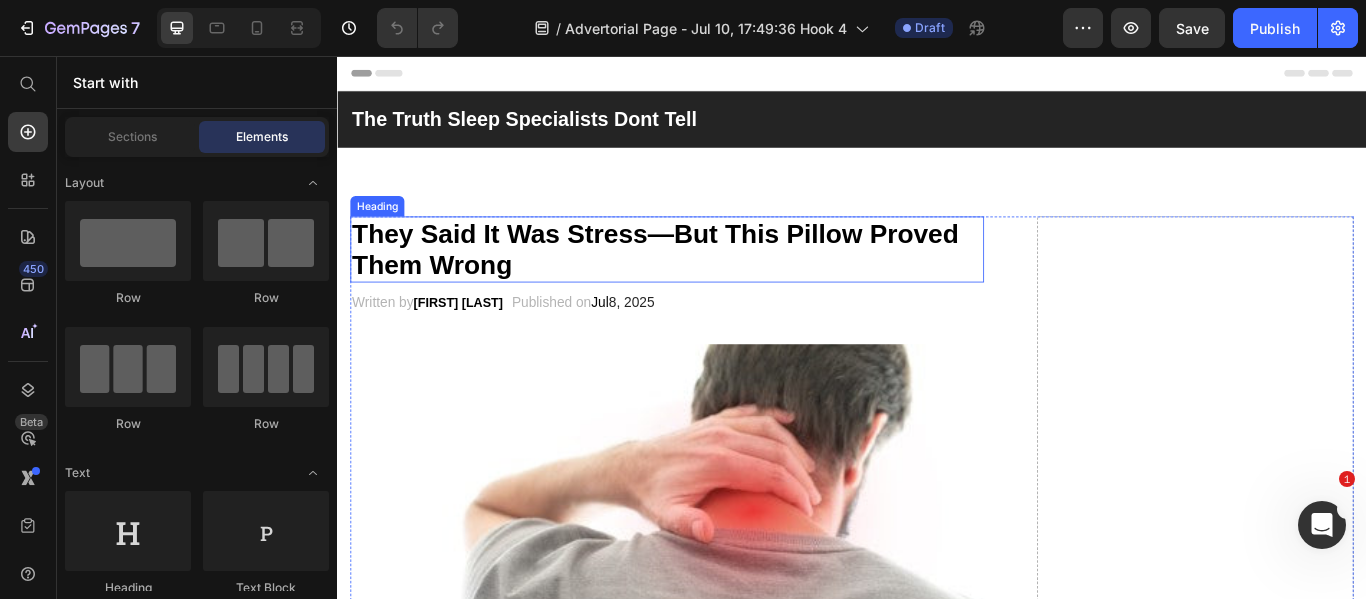 click on "They Said It Was Stress—But This Pillow Proved Them Wrong" at bounding box center [708, 281] 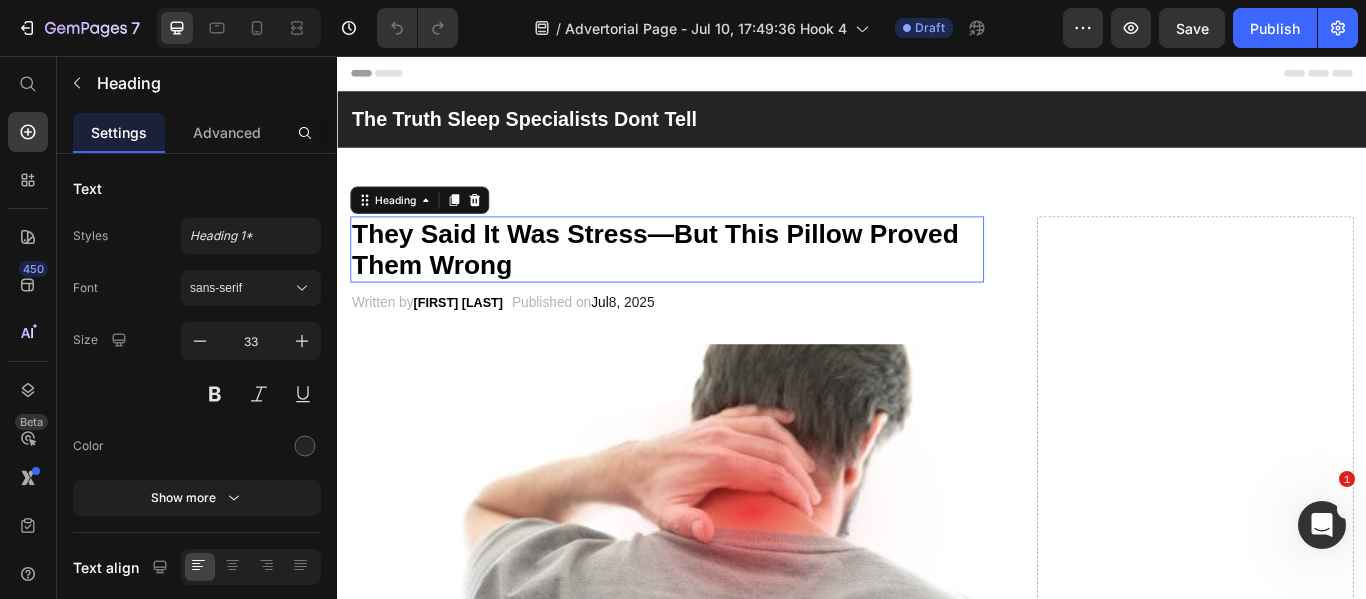 click on "They Said It Was Stress—But This Pillow Proved Them Wrong" at bounding box center [708, 281] 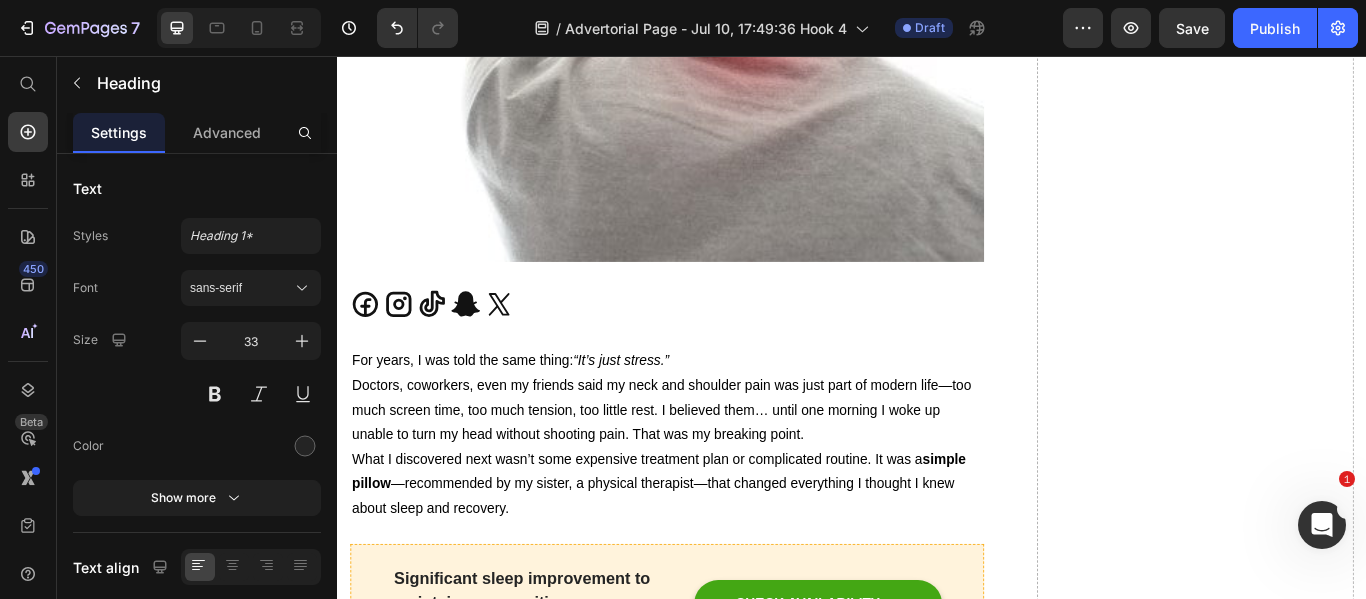 scroll, scrollTop: 609, scrollLeft: 0, axis: vertical 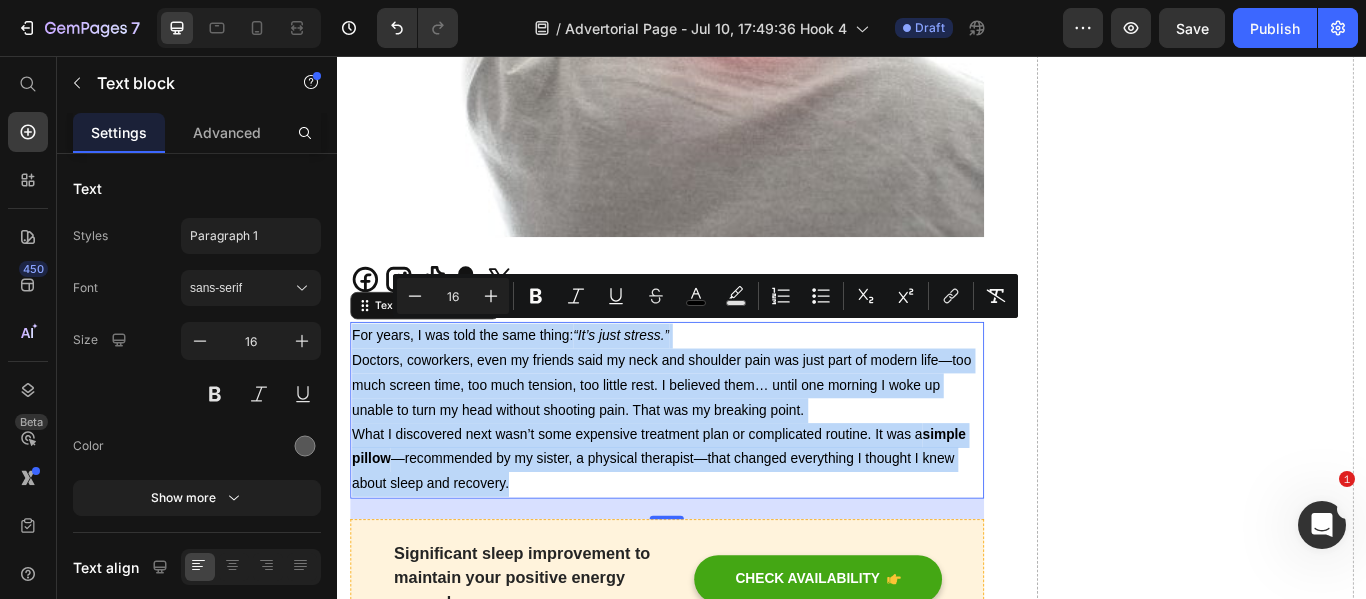 drag, startPoint x: 537, startPoint y: 546, endPoint x: 354, endPoint y: 374, distance: 251.14339 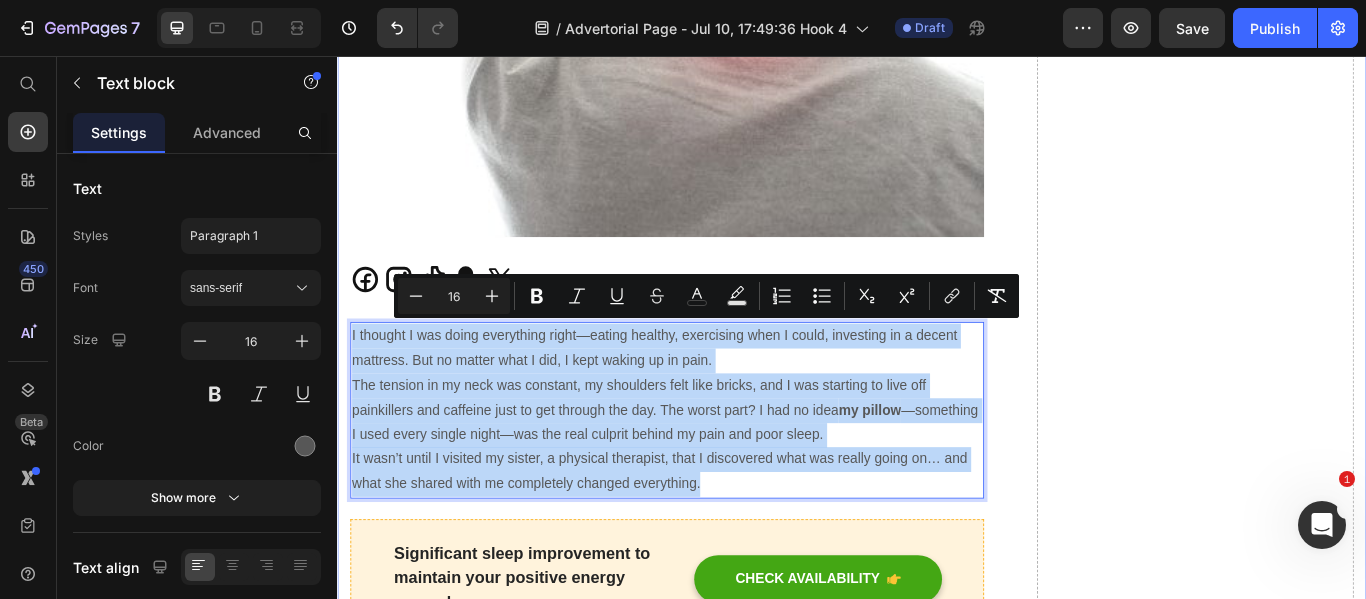 drag, startPoint x: 770, startPoint y: 546, endPoint x: 345, endPoint y: 366, distance: 461.54633 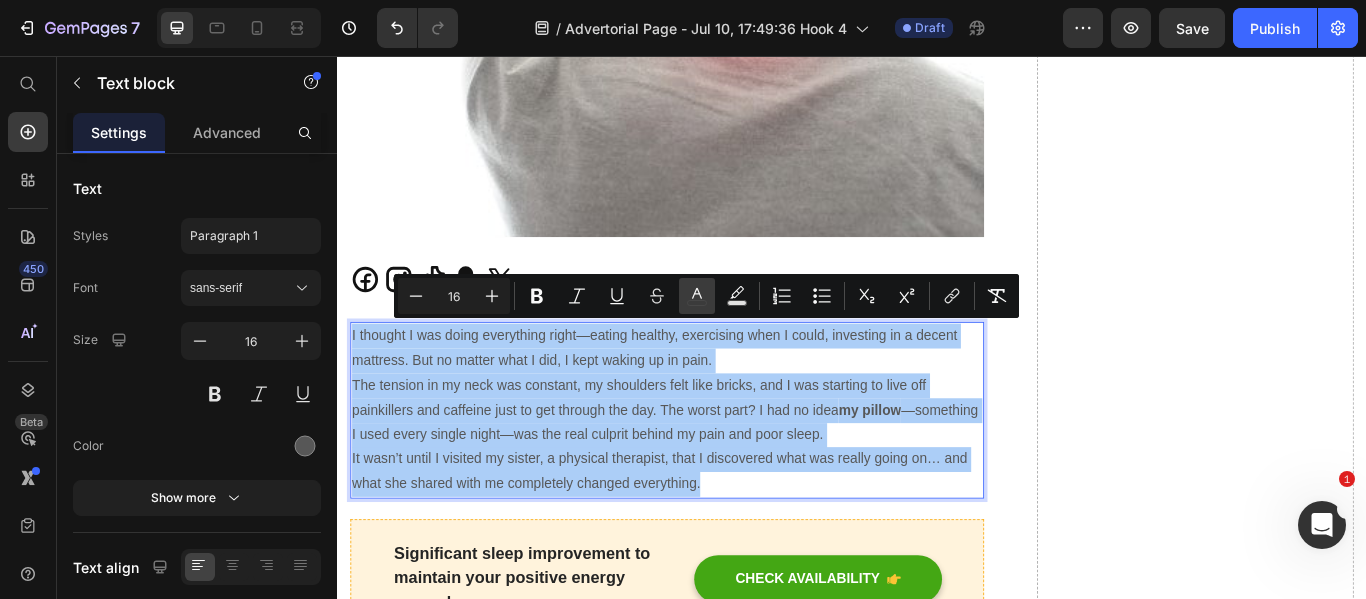 click 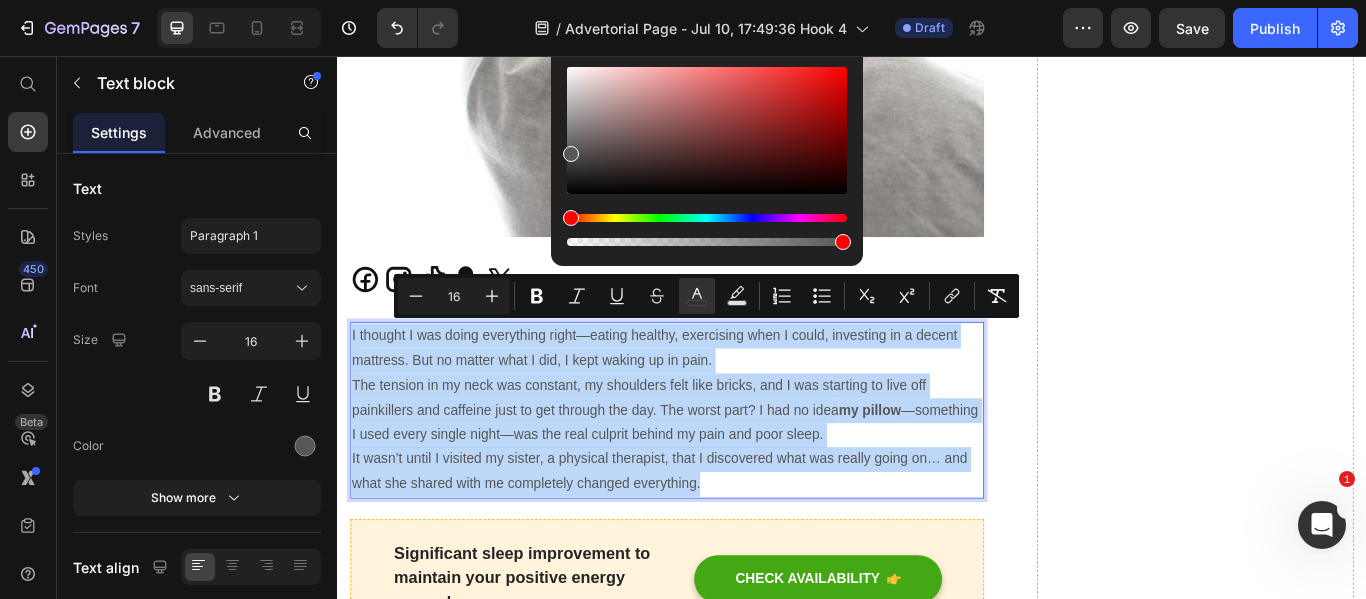 click at bounding box center [707, 130] 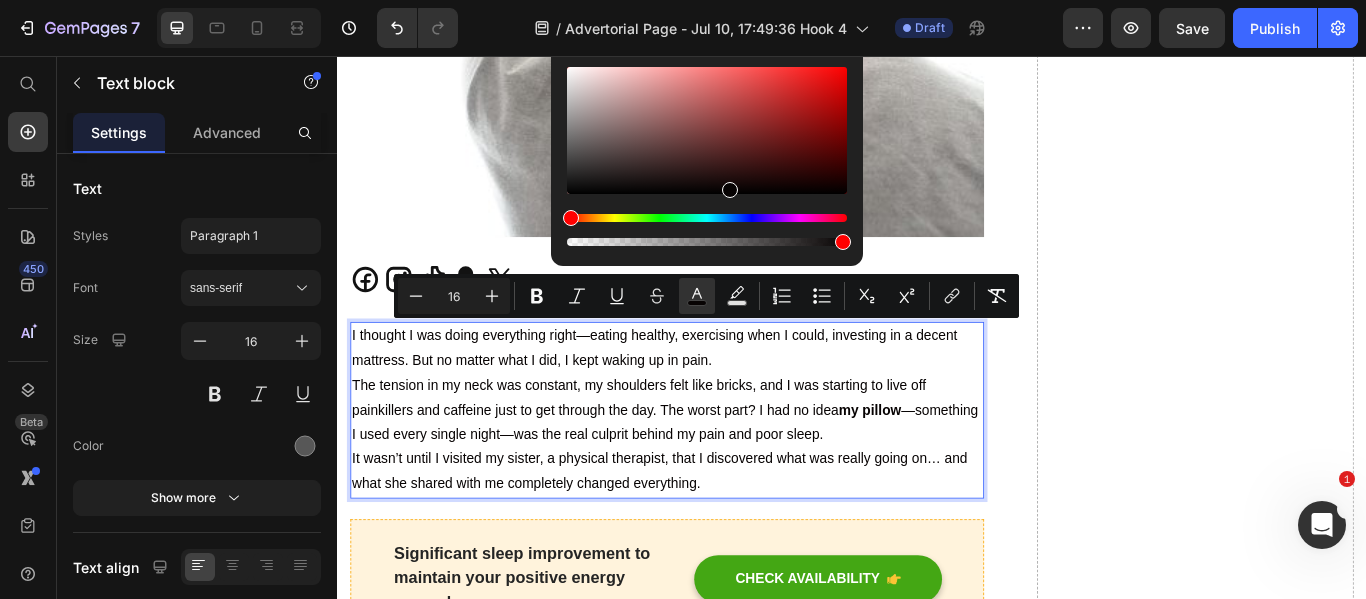 click on "The tension in my neck was constant, my shoulders felt like bricks, and I was starting to live off painkillers and caffeine just to get through the day. The worst part? I had no idea  my pillow —something I used every single night—was the real culprit behind my pain and poor sleep." at bounding box center [721, 469] 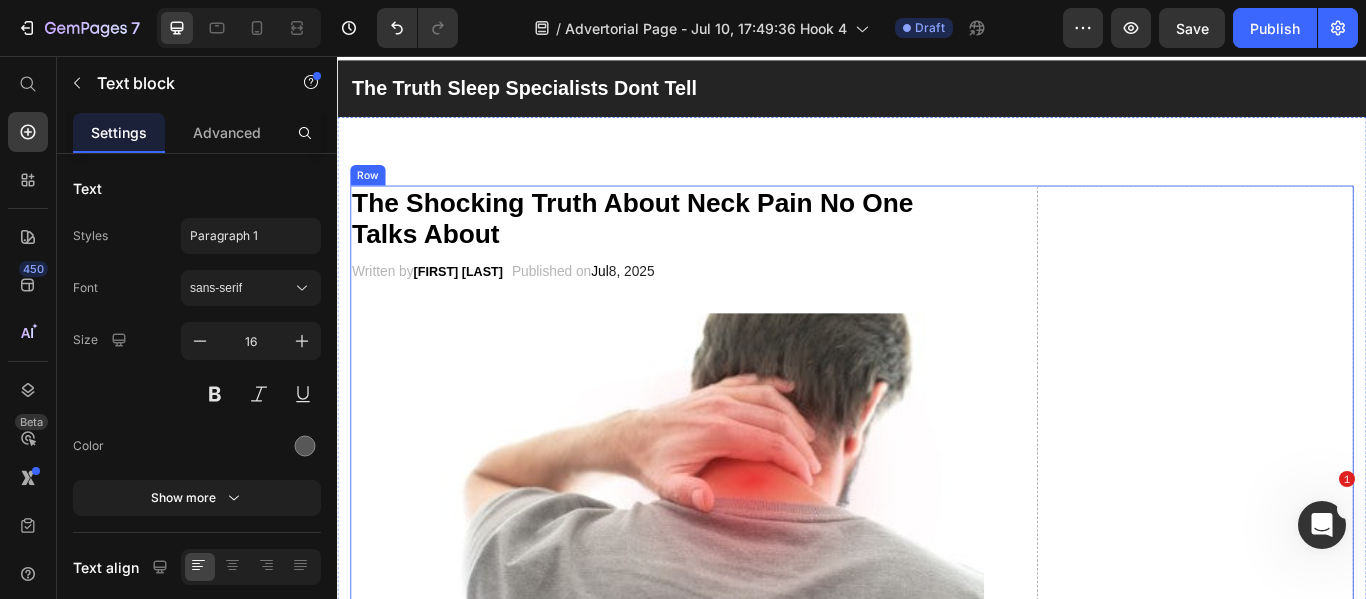 scroll, scrollTop: 0, scrollLeft: 0, axis: both 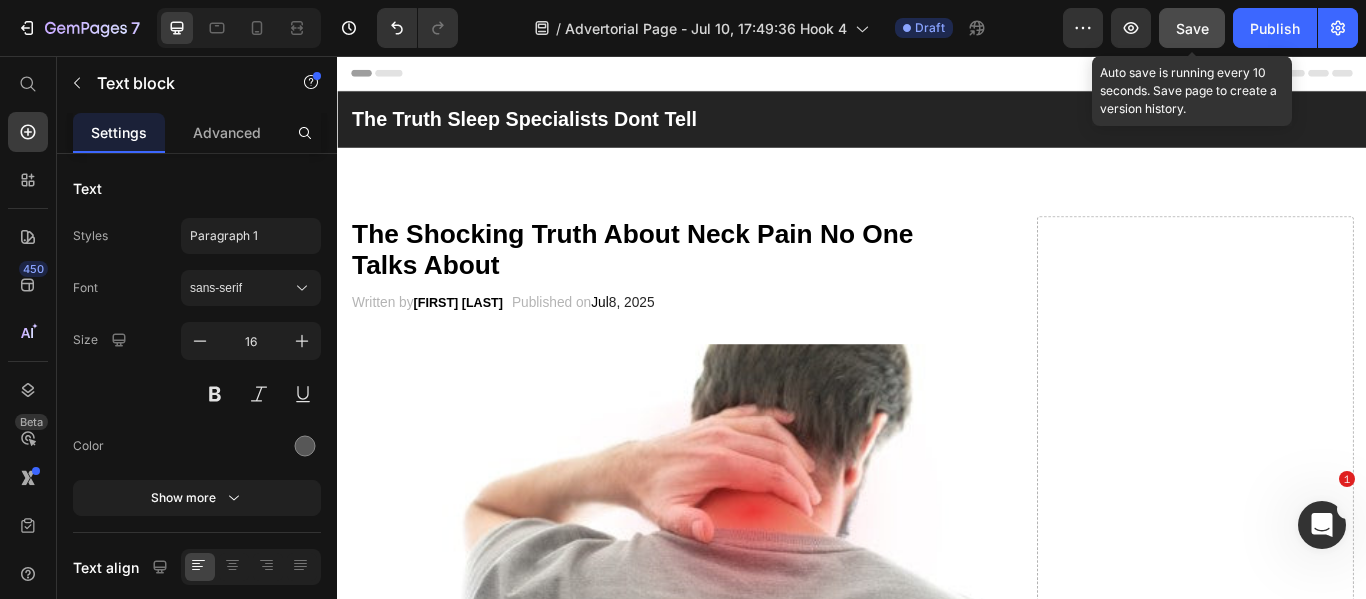click on "Save" 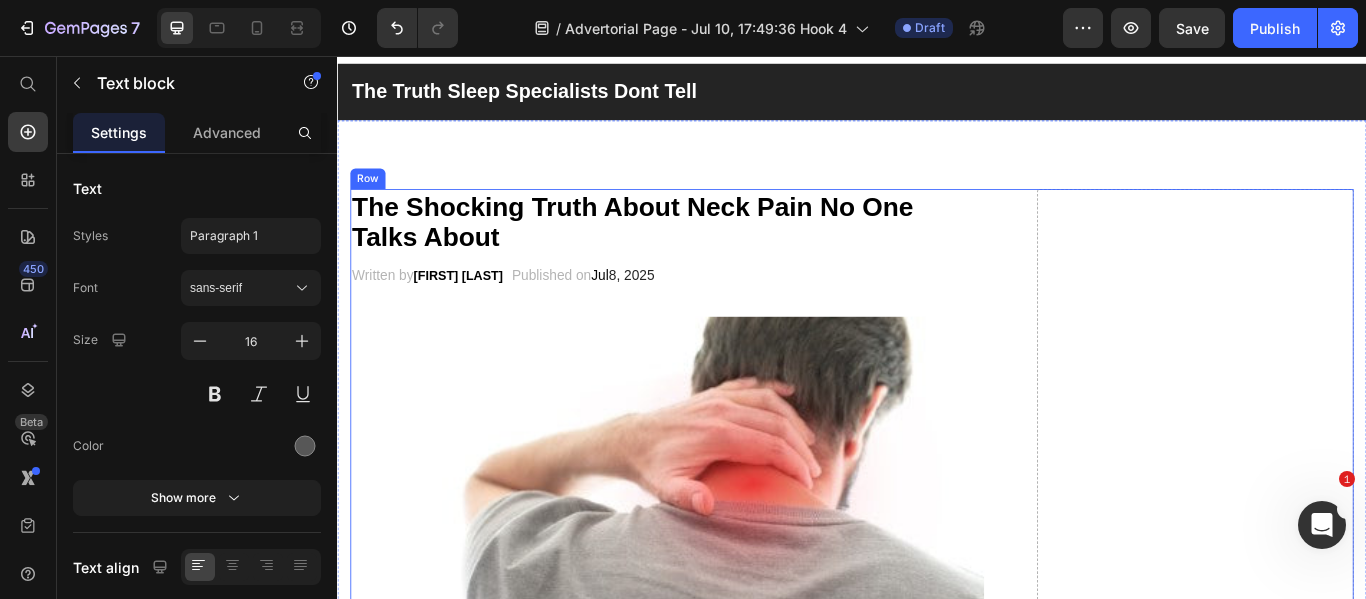 scroll, scrollTop: 0, scrollLeft: 0, axis: both 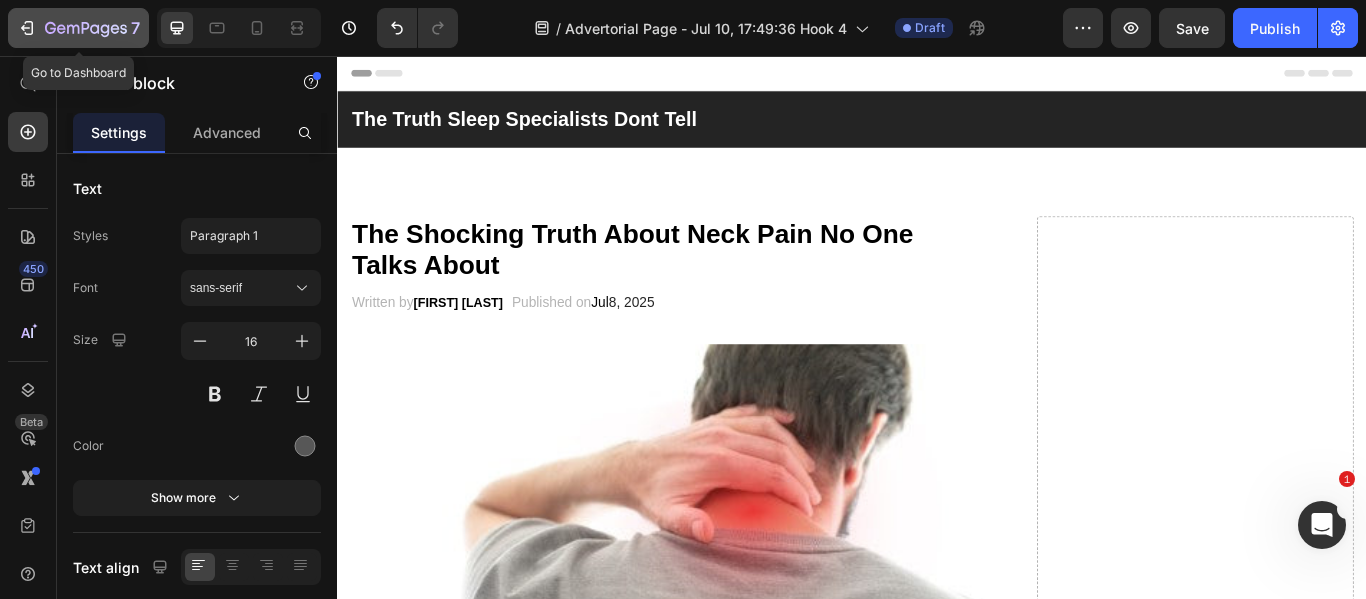 click 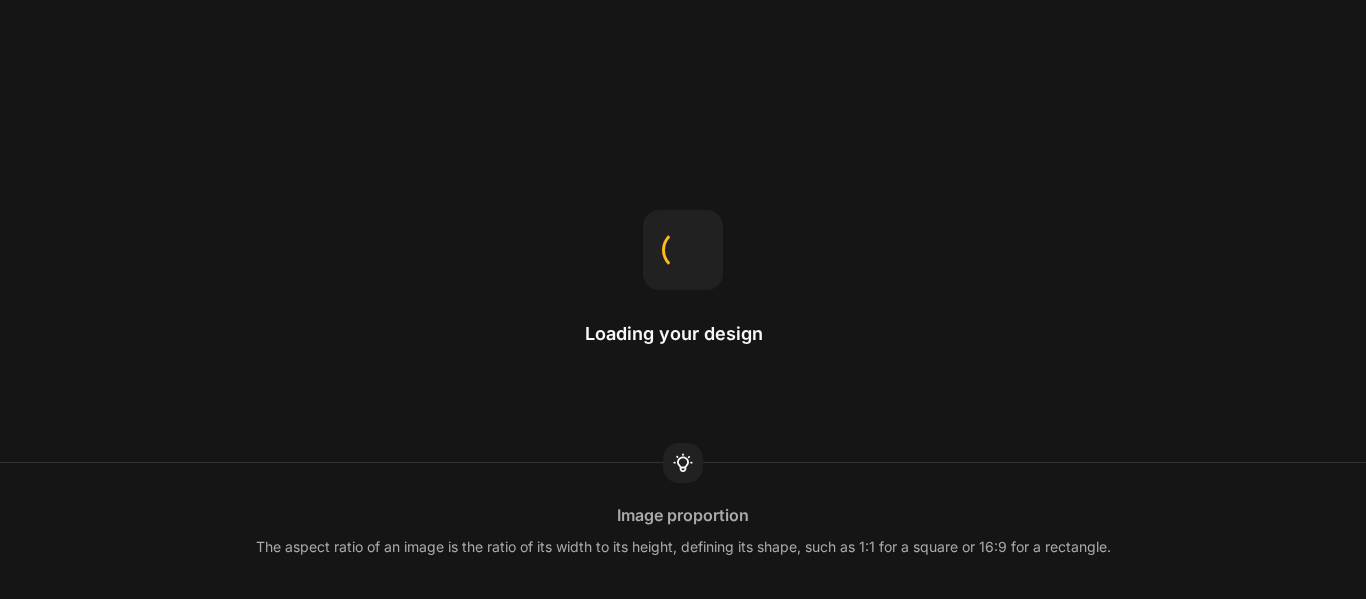 scroll, scrollTop: 0, scrollLeft: 0, axis: both 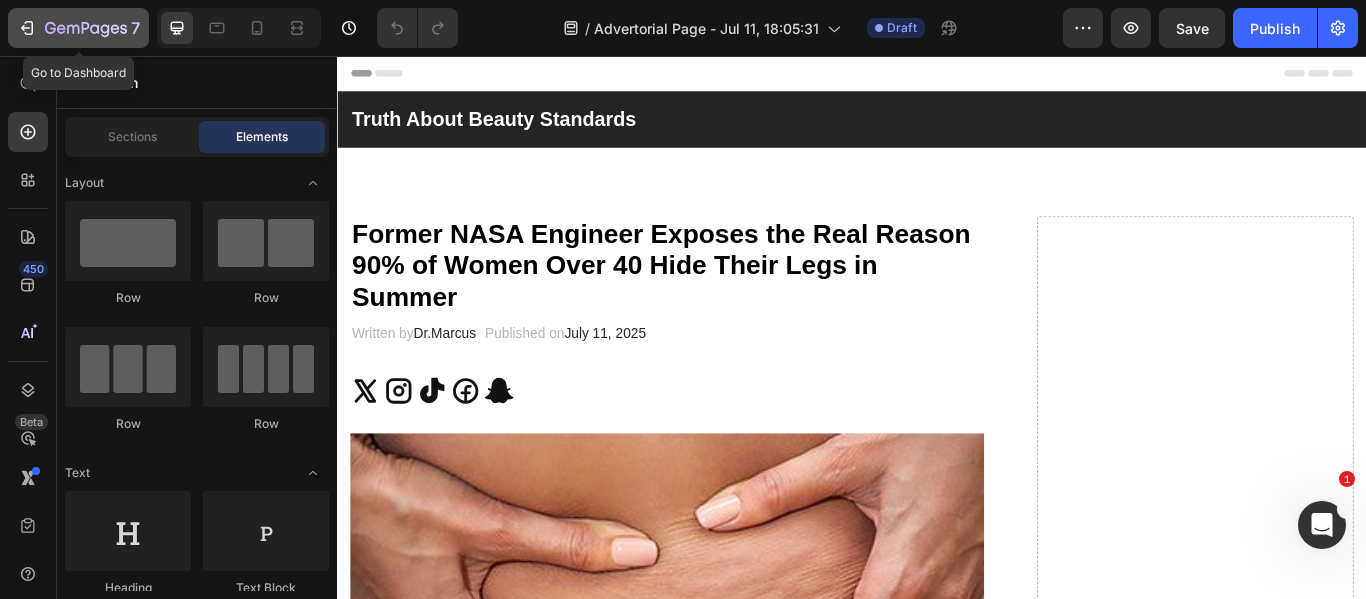 click 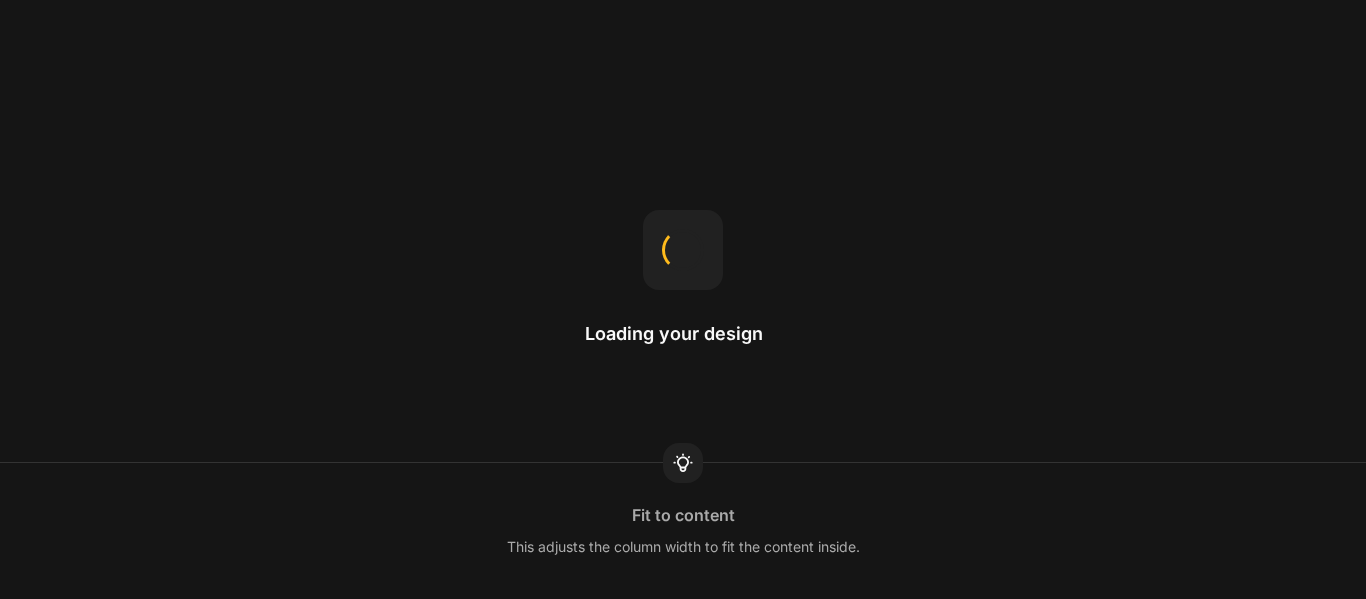 scroll, scrollTop: 0, scrollLeft: 0, axis: both 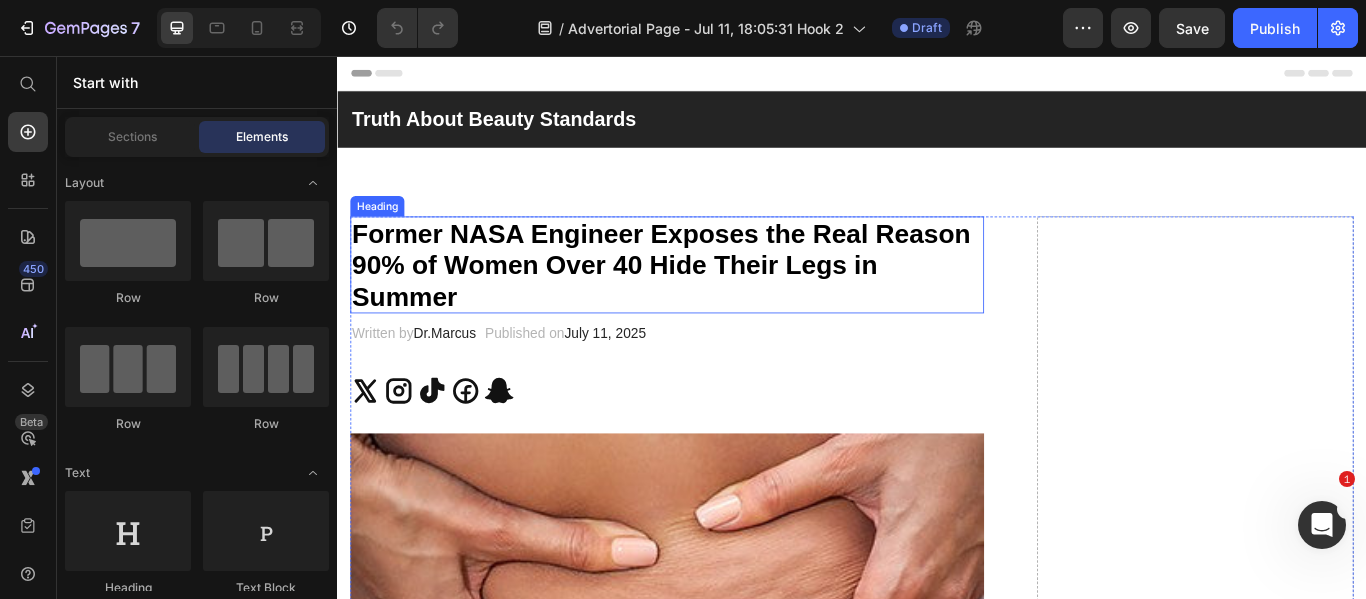 click on "Former NASA Engineer Exposes the Real Reason 90% of Women Over 40 Hide Their Legs in Summer" at bounding box center [714, 299] 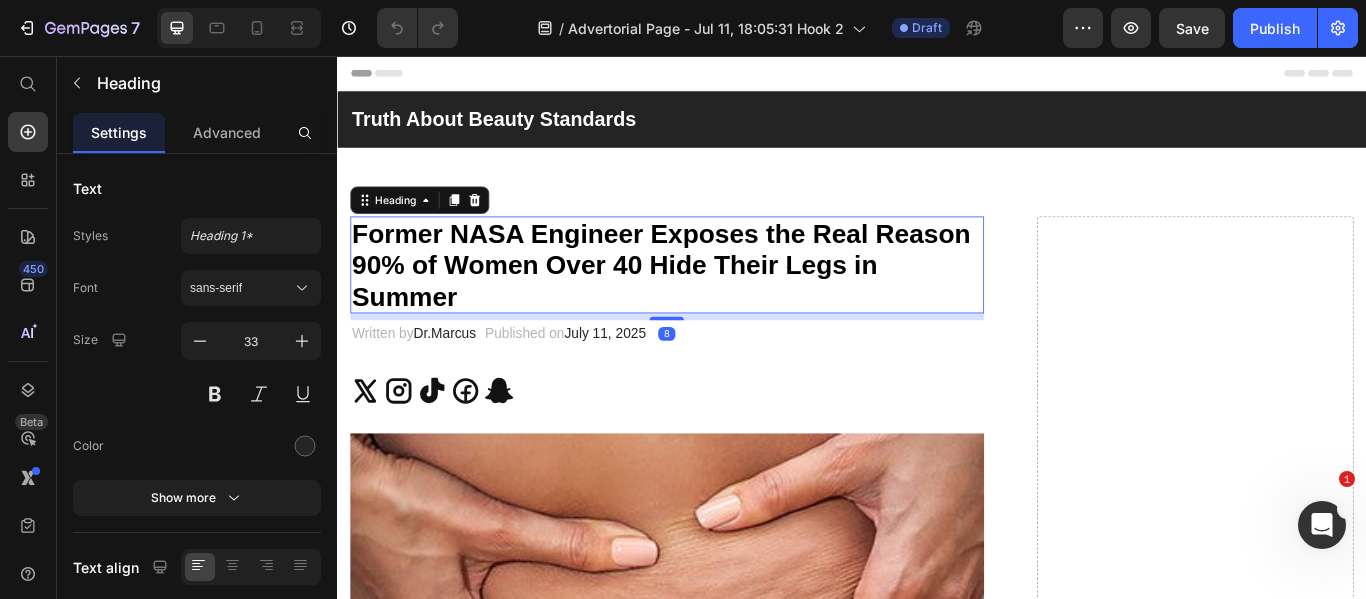 click on "Former NASA Engineer Exposes the Real Reason 90% of Women Over 40 Hide Their Legs in Summer" at bounding box center (714, 299) 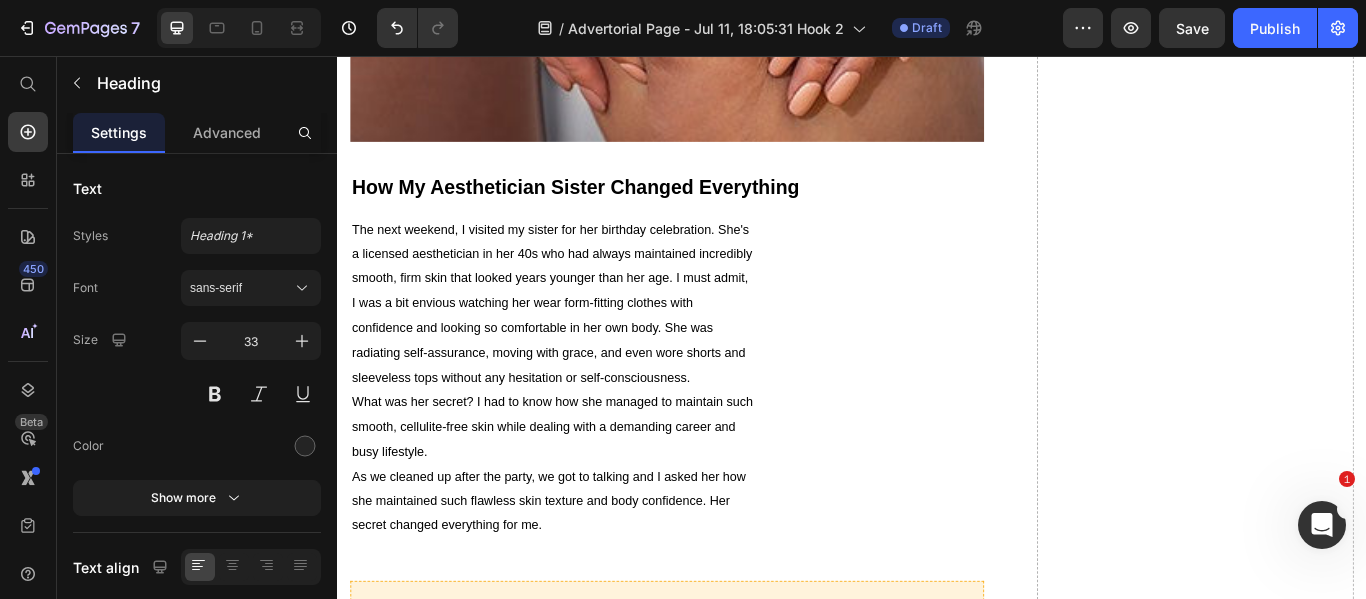 scroll, scrollTop: 778, scrollLeft: 0, axis: vertical 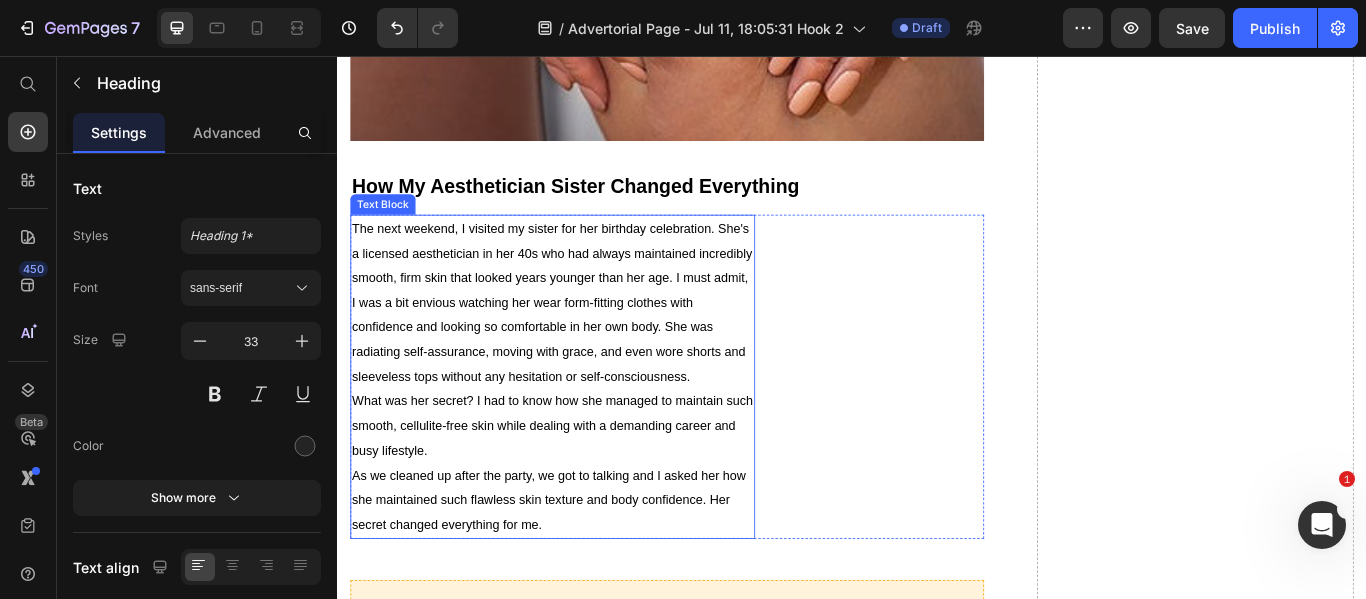 click on "The next weekend, I visited my sister for her birthday celebration. She's a licensed aesthetician in her 40s who had always maintained incredibly smooth, firm skin that looked years younger than her age. I must admit, I was a bit envious watching her wear form-fitting clothes with confidence and looking so comfortable in her own body. She was radiating self-assurance, moving with grace, and even wore shorts and sleeveless tops without any hesitation or self-consciousness." at bounding box center [587, 343] 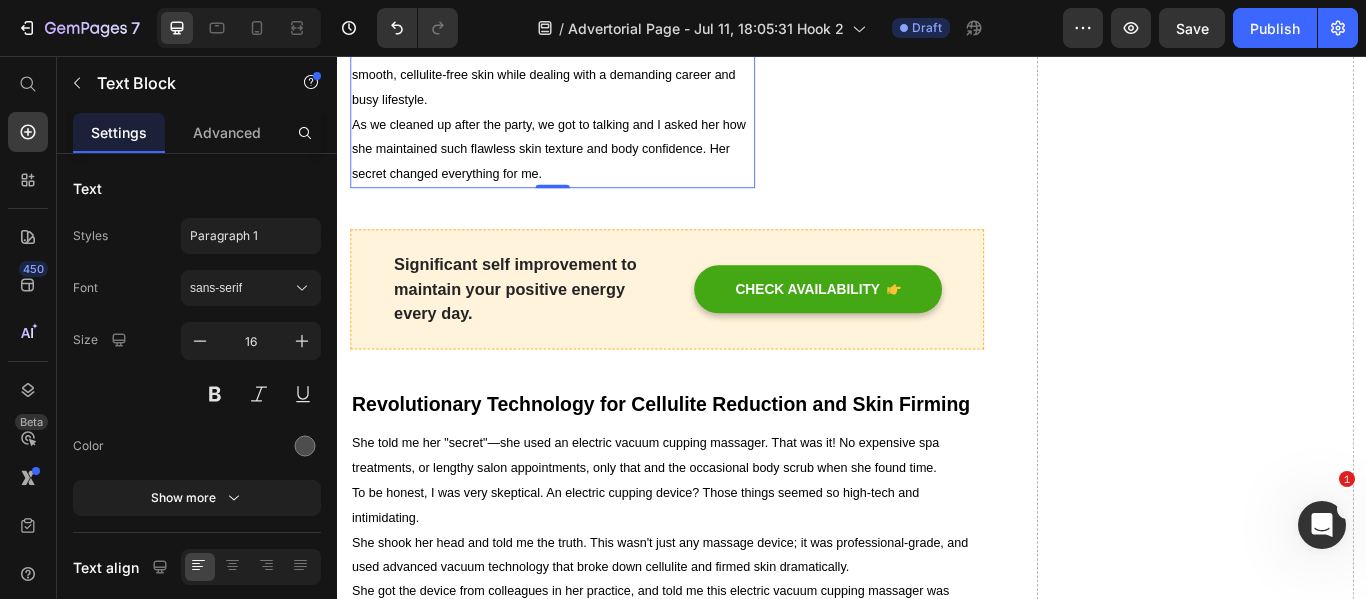 scroll, scrollTop: 822, scrollLeft: 0, axis: vertical 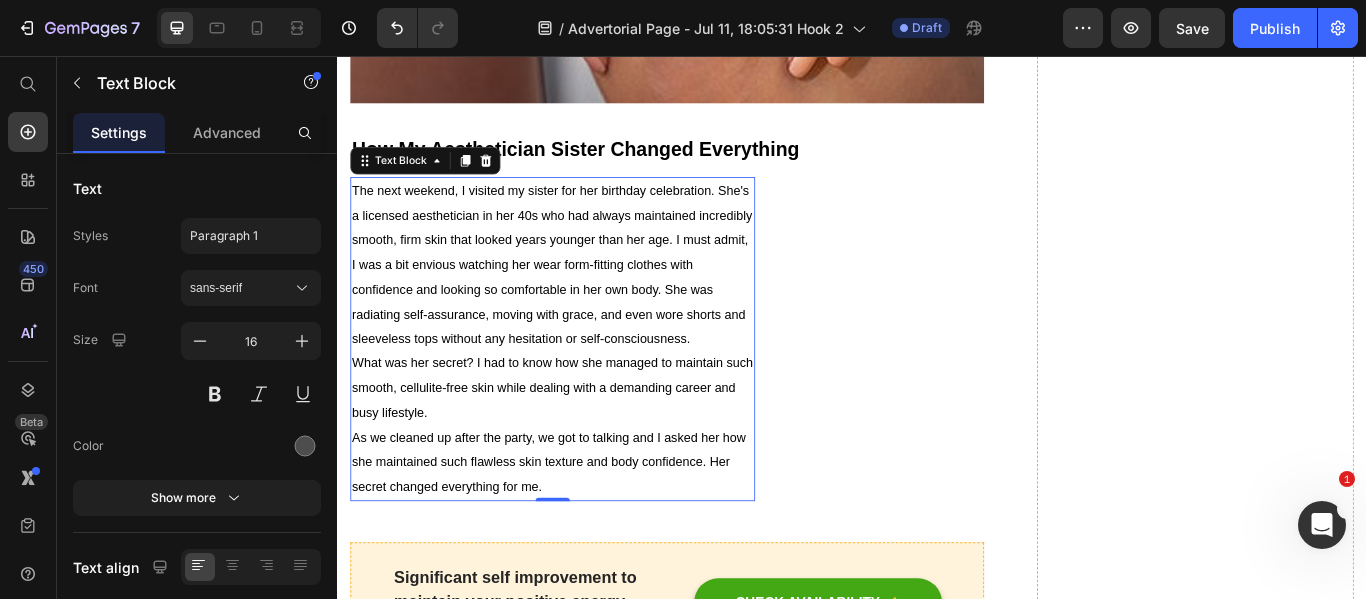 click on "As we cleaned up after the party, we got to talking and I asked her how she maintained such flawless skin texture and body confidence. Her secret changed everything for me." at bounding box center [588, 530] 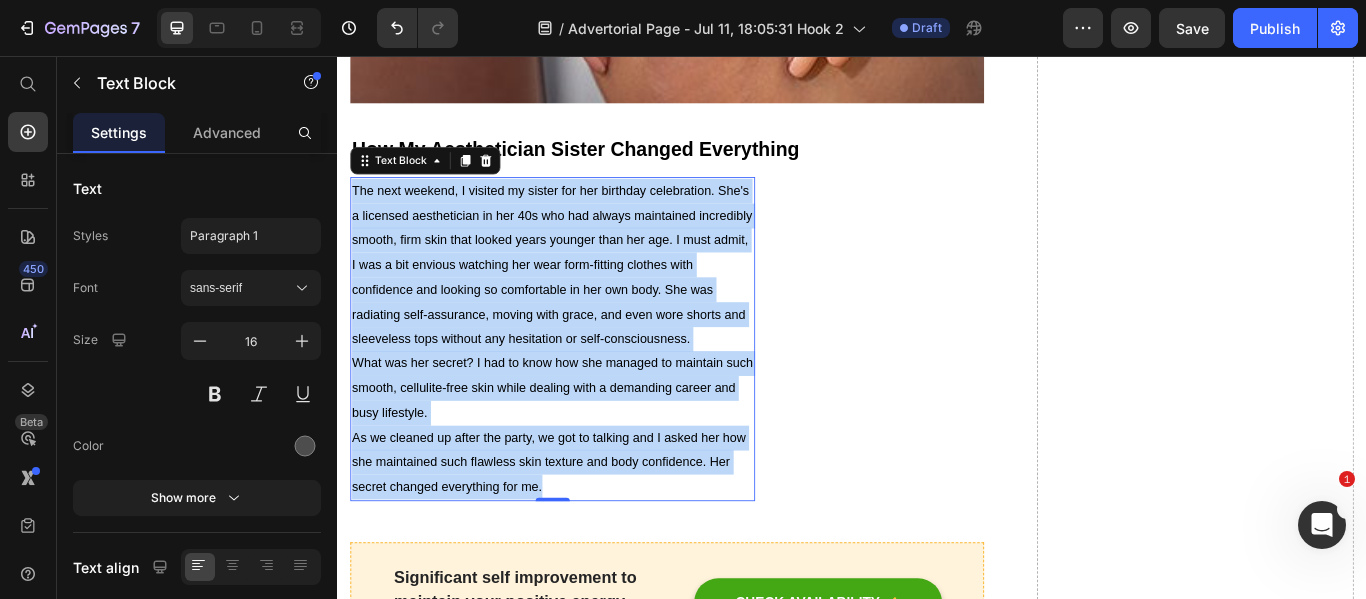 drag, startPoint x: 574, startPoint y: 553, endPoint x: 650, endPoint y: 244, distance: 318.20905 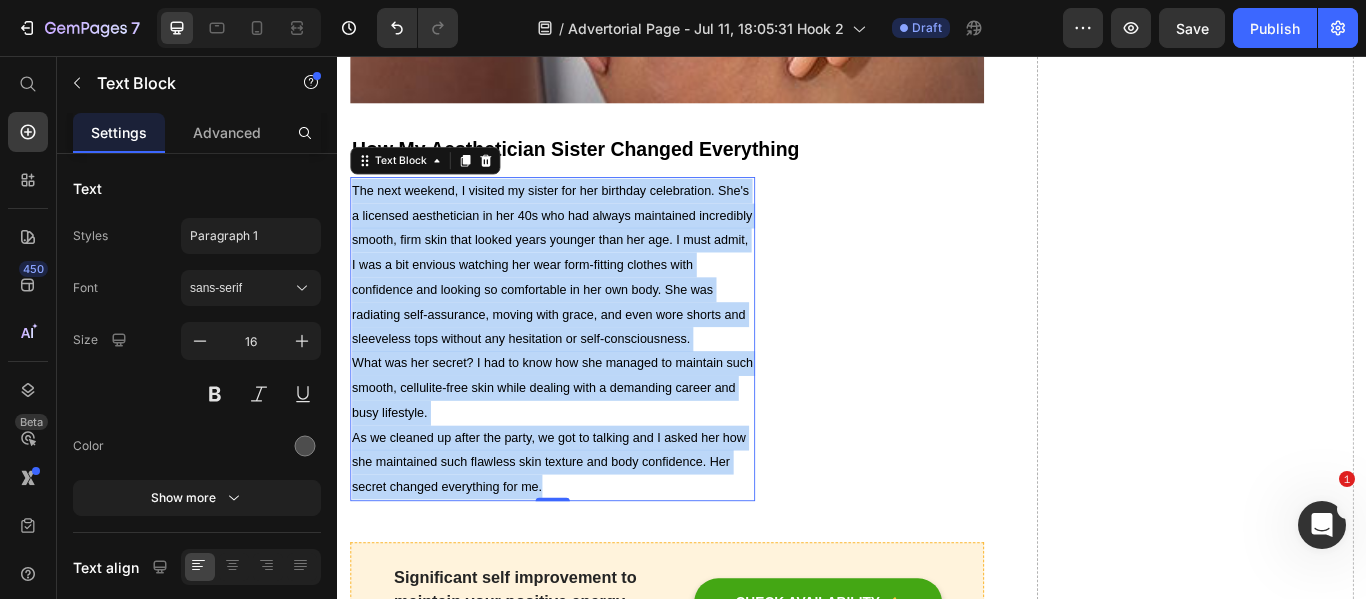 click on "Header ⁠⁠⁠⁠⁠⁠⁠ “I Didn’t Recognize My Legs Anymore—And It Shook Me” Heading Written by  Dr.Marcus   Text block Published on  July 11, 2025 Text block Row
Icon
Icon
Icon
Icon
Icon Icon List Image How My Aesthetician Sister Changed Everything Heading The next weekend, I visited my sister for her birthday celebration. She's a licensed aesthetician in her 40s who had always maintained incredibly smooth, firm skin that looked years younger than her age. I must admit, I was a bit envious watching her wear form-fitting clothes with confidence and looking so comfortable in her own body. She was radiating self-assurance, moving with grace, and even wore shorts and sleeveless tops without any hesitation or self-consciousness. What was her secret? I had to know how she managed to maintain such smooth, cellulite-free skin while dealing with a demanding career and busy lifestyle. Text Block   0 Image Row every day." at bounding box center (937, 2248) 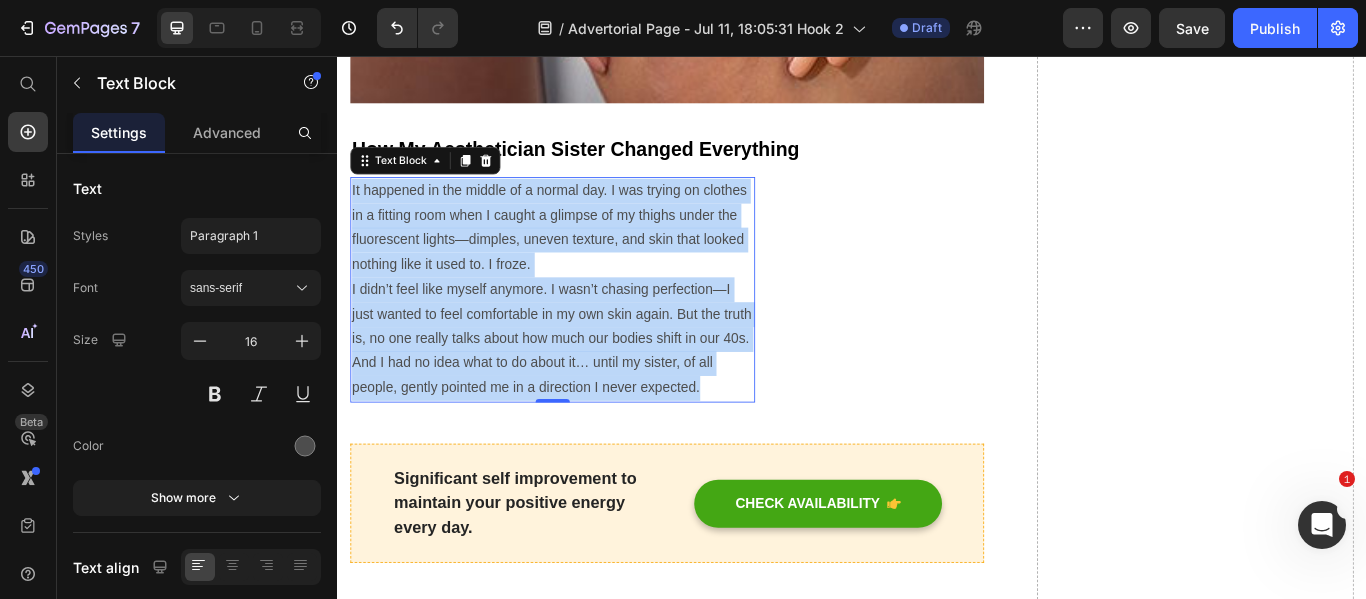 drag, startPoint x: 792, startPoint y: 432, endPoint x: 352, endPoint y: 204, distance: 495.56433 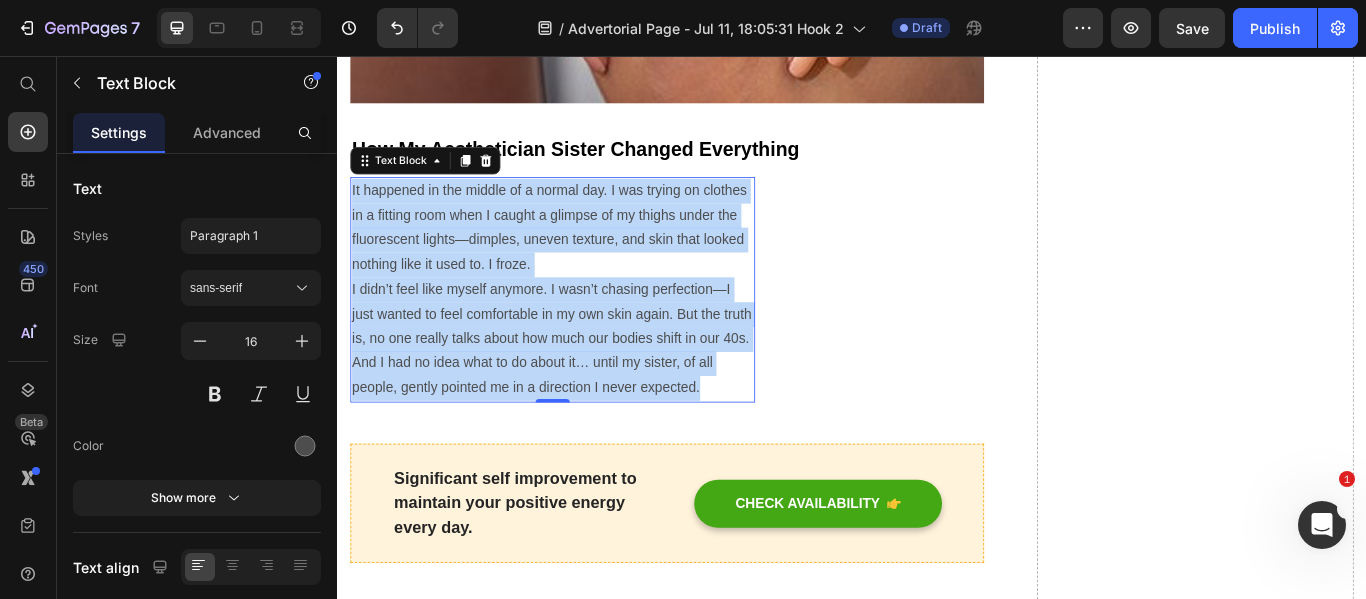 click on "It happened in the middle of a normal day. I was trying on clothes in a fitting room when I caught a glimpse of my thighs under the fluorescent lights—dimples, uneven texture, and skin that looked nothing like it used to. I froze. I didn’t feel like myself anymore. I wasn’t chasing perfection—I just wanted to feel comfortable in my own skin again. But the truth is, no one really talks about how much our bodies shift in our 40s. And I had no idea what to do about it… until my sister, of all people, gently pointed me in a direction I never expected." at bounding box center (588, 328) 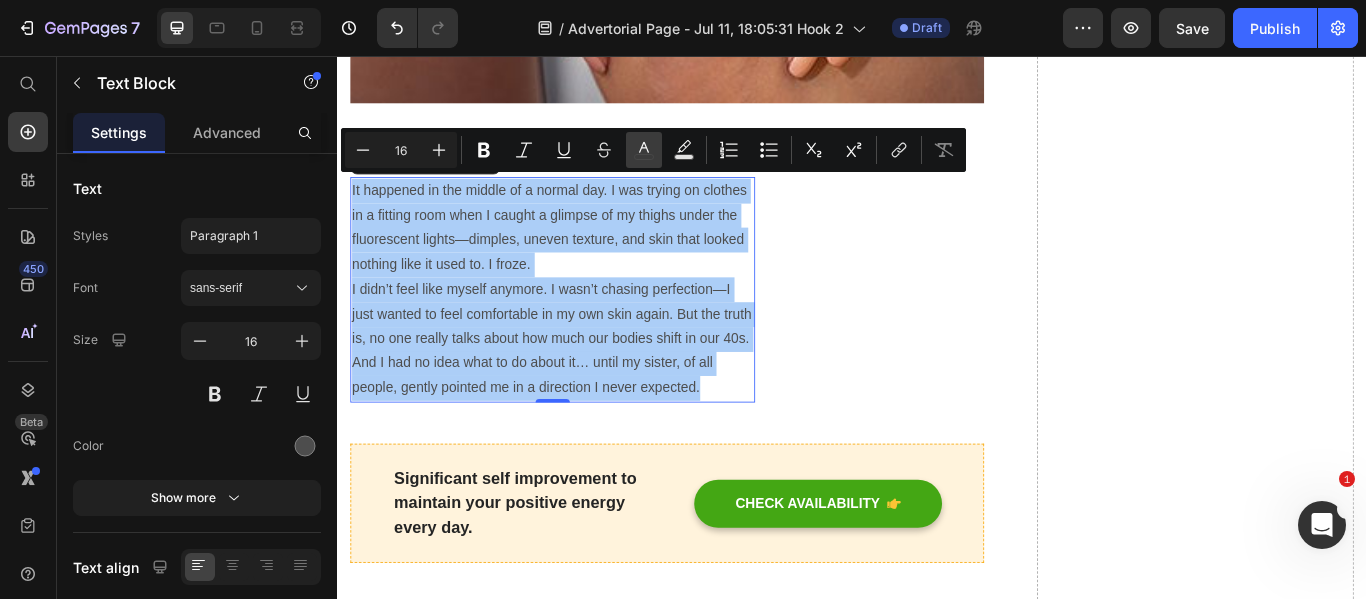 click 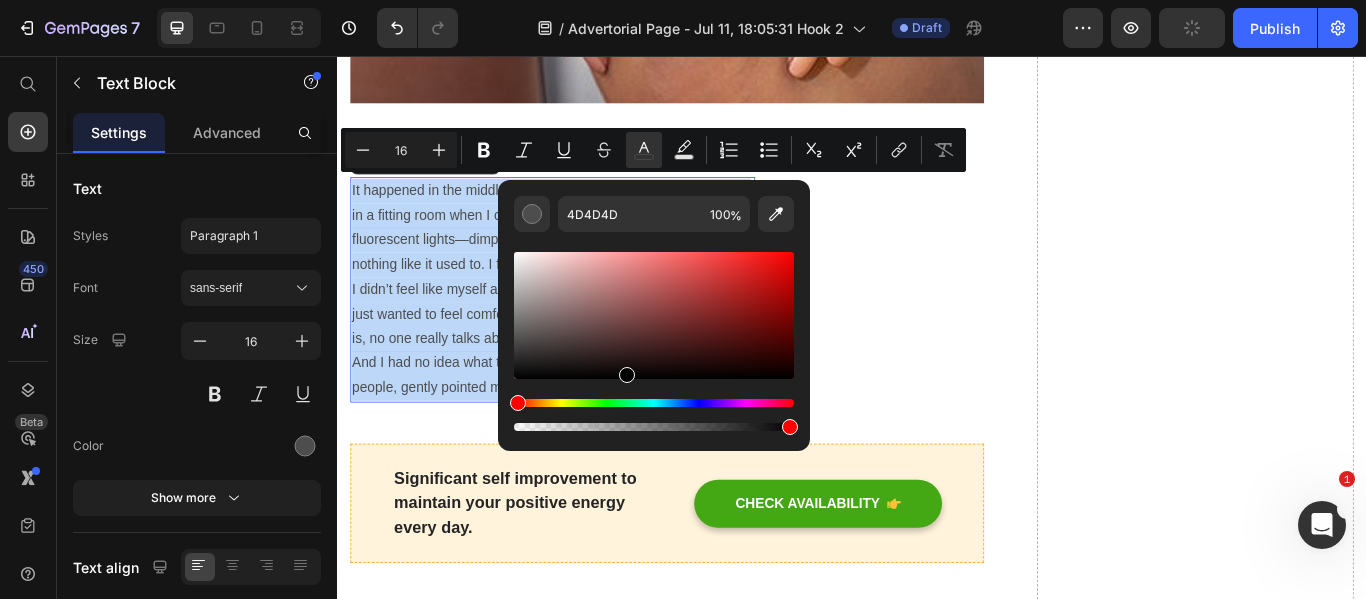 click at bounding box center [654, 315] 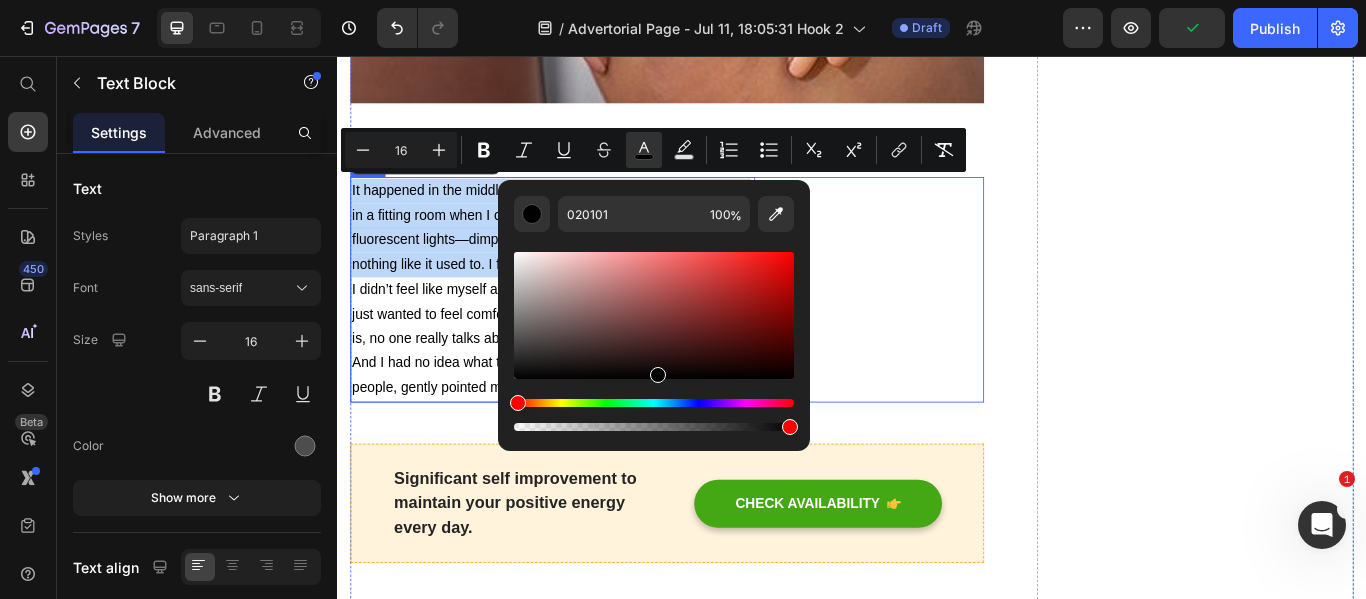 click on "Image" at bounding box center (972, 328) 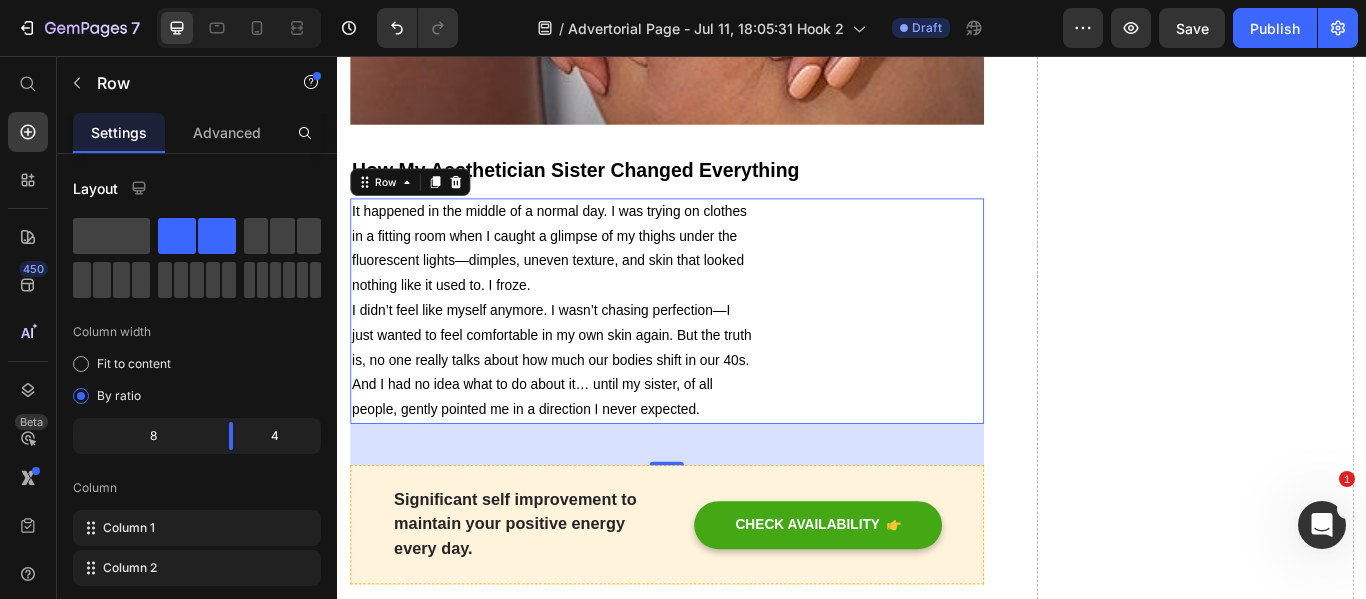 scroll, scrollTop: 796, scrollLeft: 0, axis: vertical 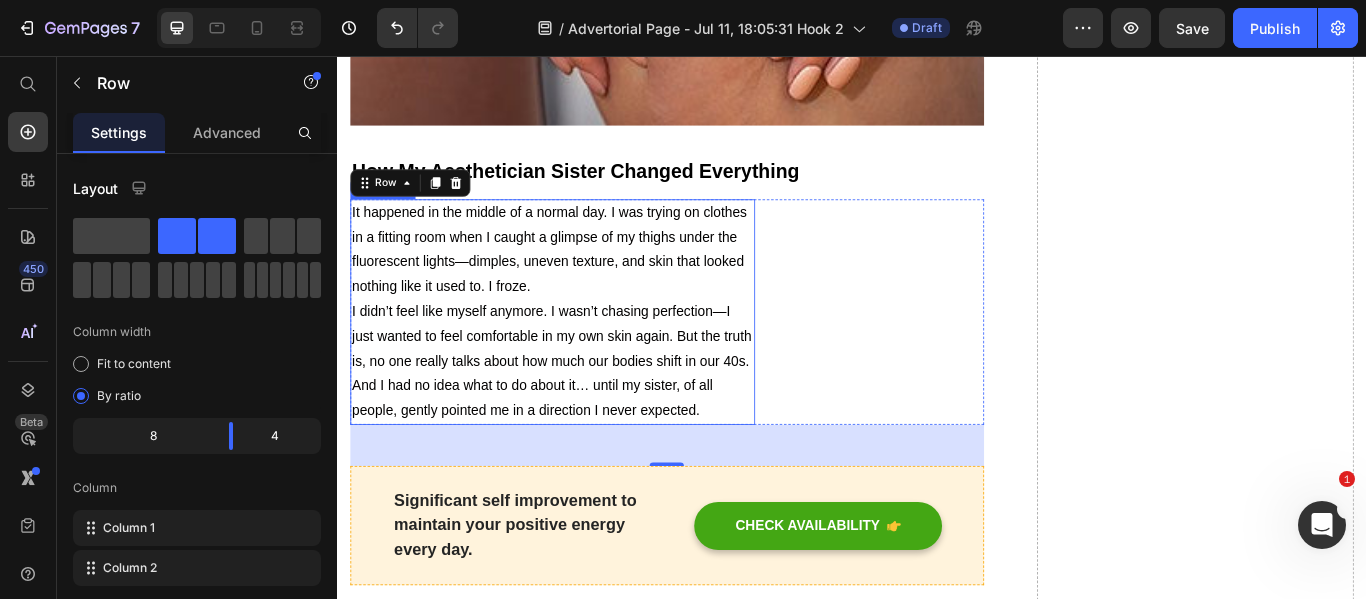 click on "I didn’t feel like myself anymore. I wasn’t chasing perfection—I just wanted to feel comfortable in my own skin again. But the truth is, no one really talks about how much our bodies shift in our 40s. And I had no idea what to do about it… until my sister, of all people, gently pointed me in a direction I never expected." at bounding box center (588, 412) 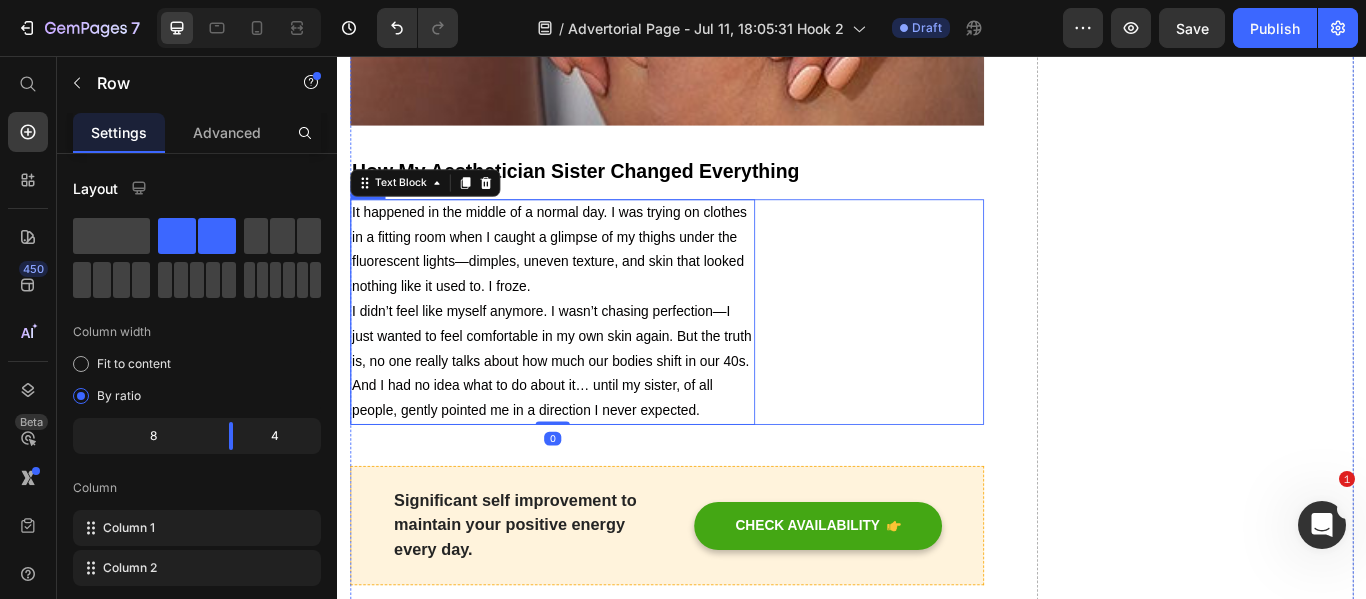 click on "Image" at bounding box center (972, 354) 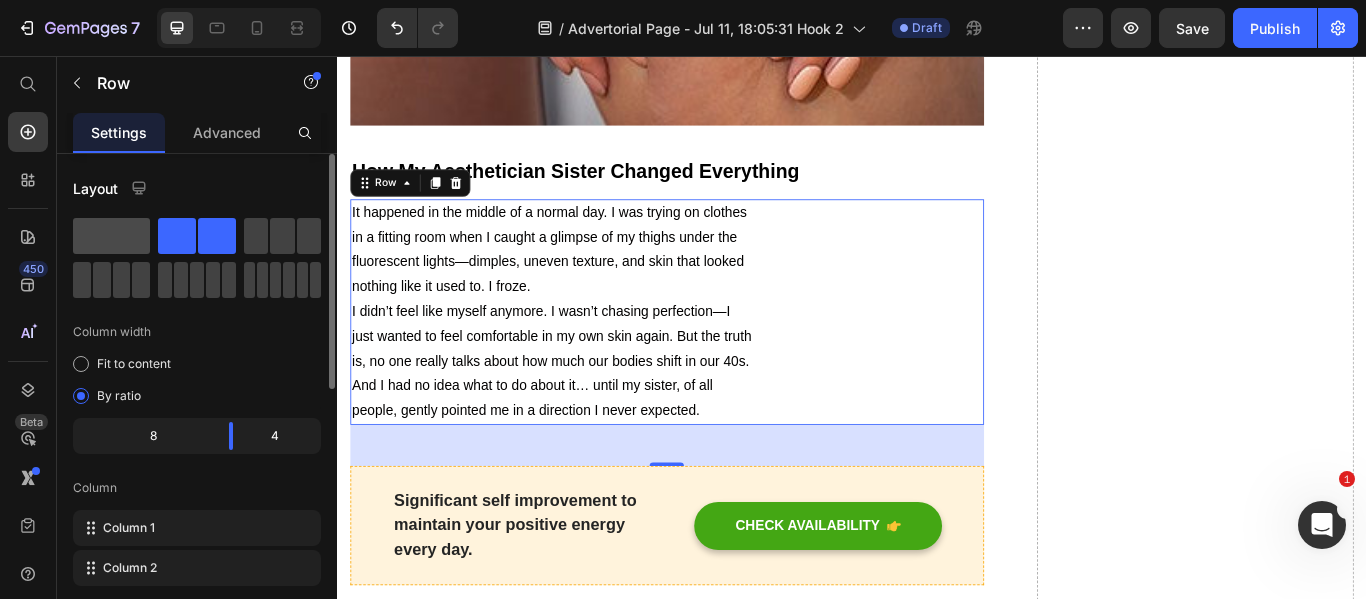 click 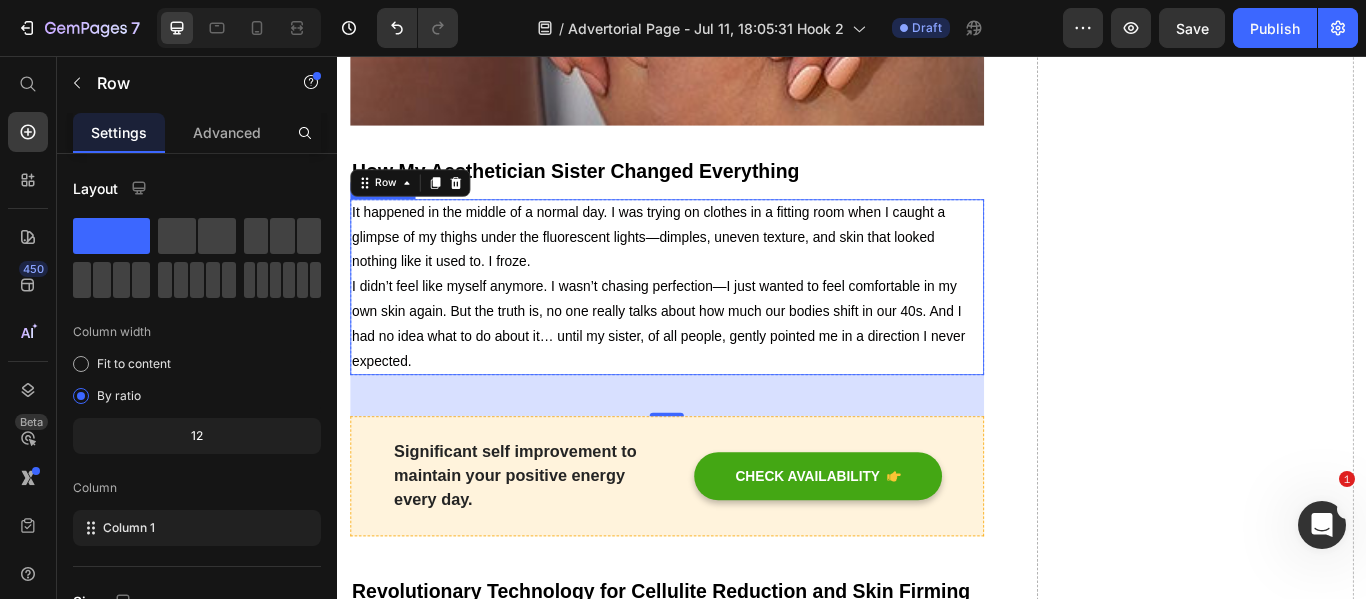 click on "I didn’t feel like myself anymore. I wasn’t chasing perfection—I just wanted to feel comfortable in my own skin again. But the truth is, no one really talks about how much our bodies shift in our 40s. And I had no idea what to do about it… until my sister, of all people, gently pointed me in a direction I never expected." at bounding box center (711, 367) 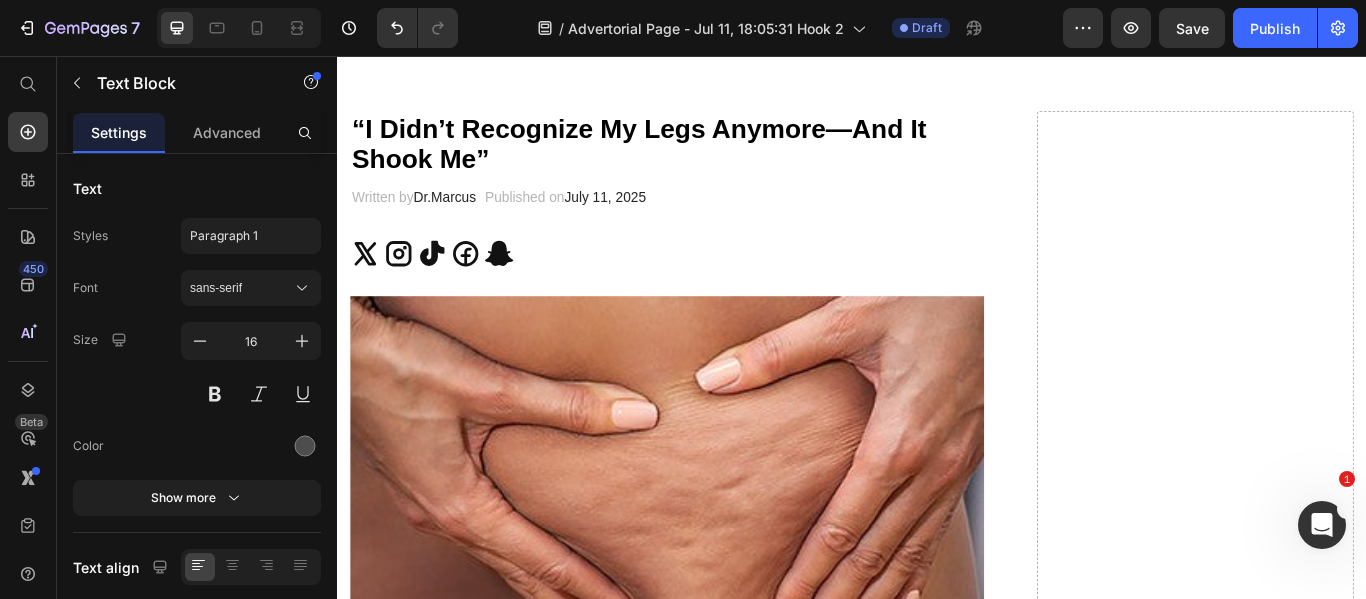 scroll, scrollTop: 0, scrollLeft: 0, axis: both 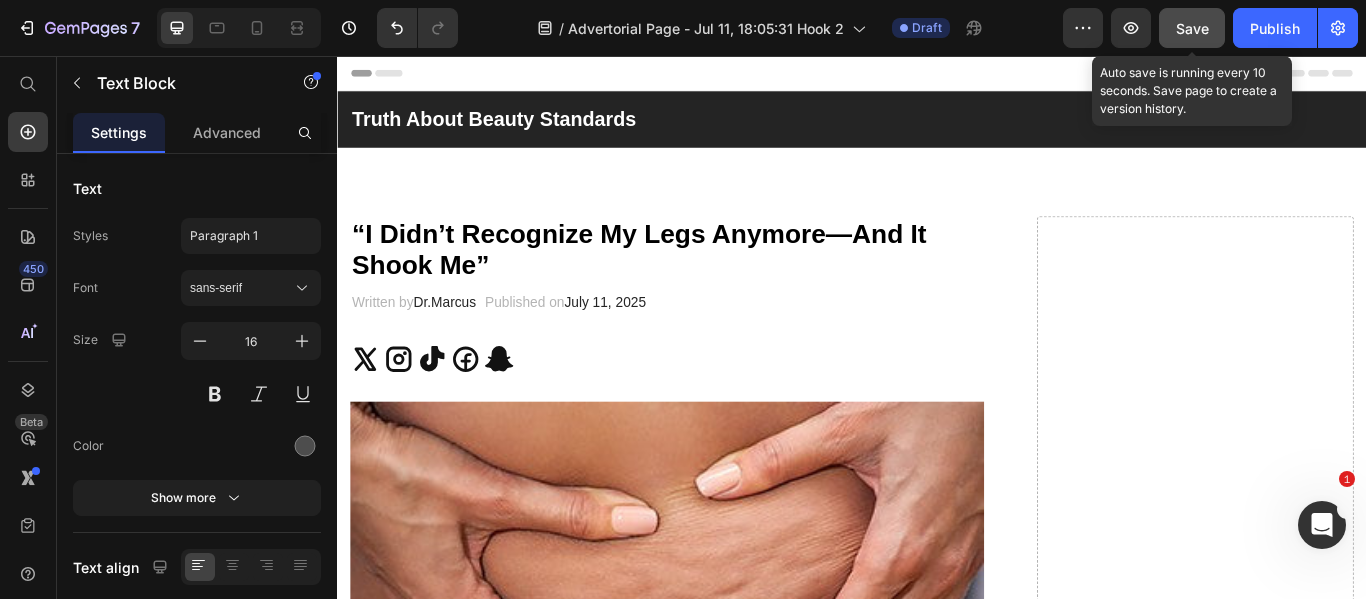 click on "Save" at bounding box center (1192, 28) 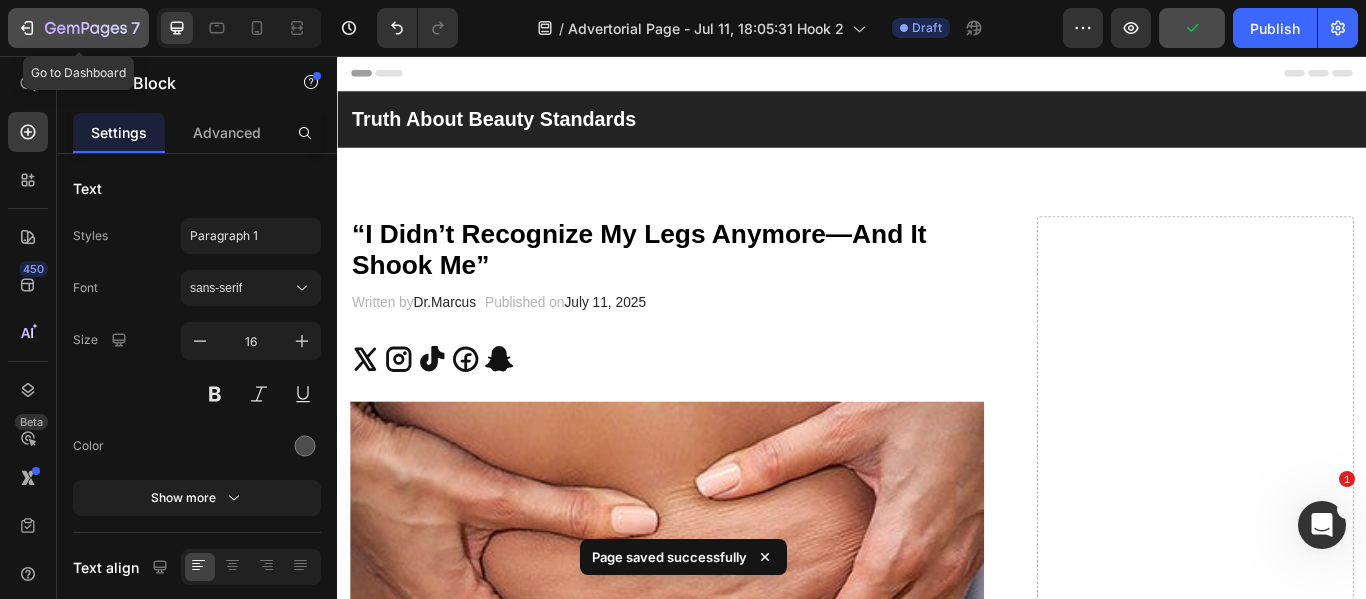 click 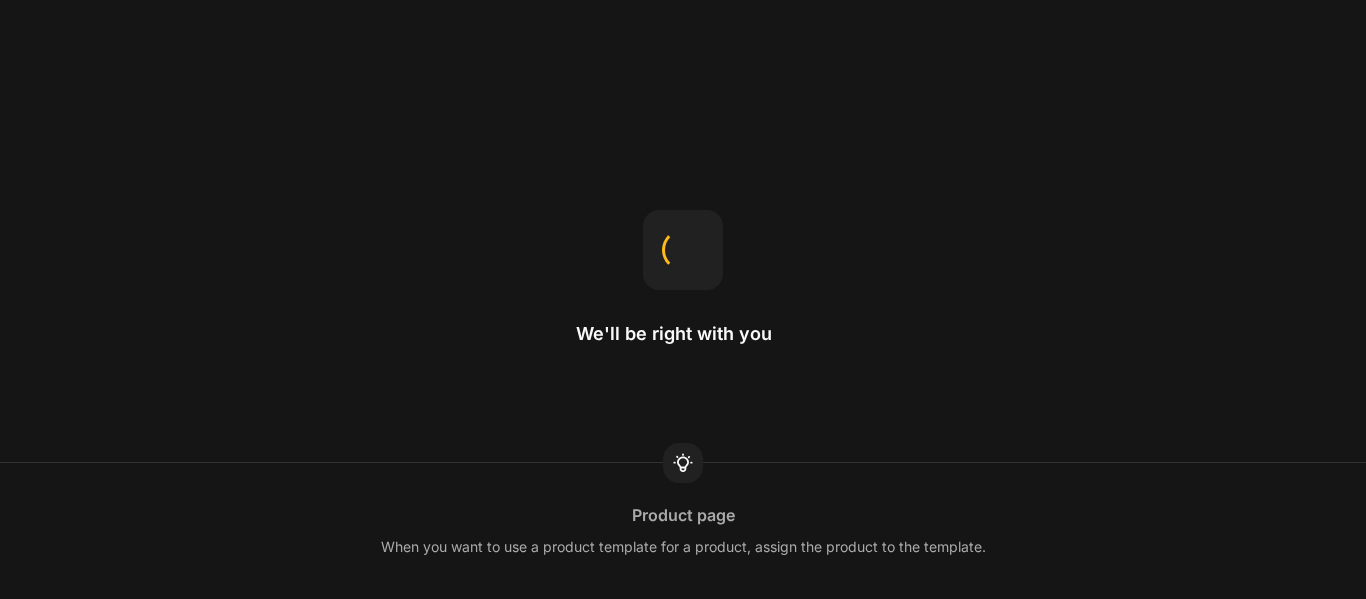 scroll, scrollTop: 0, scrollLeft: 0, axis: both 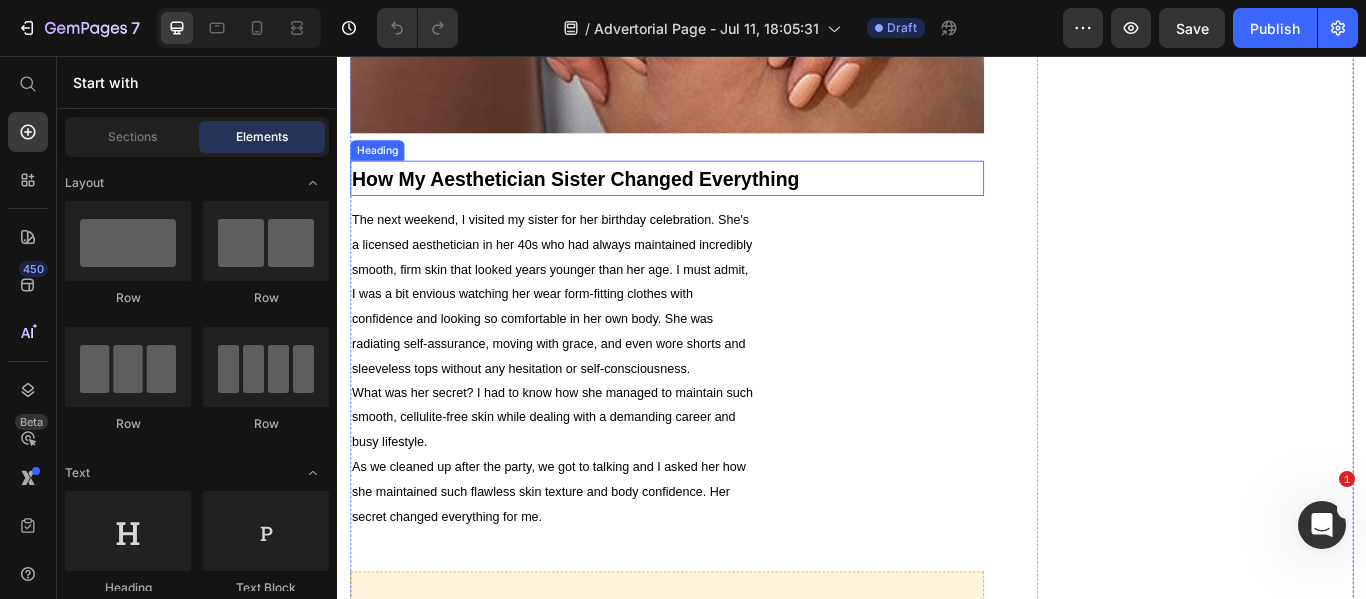 click on "How My Aesthetician Sister Changed Everything" at bounding box center [615, 199] 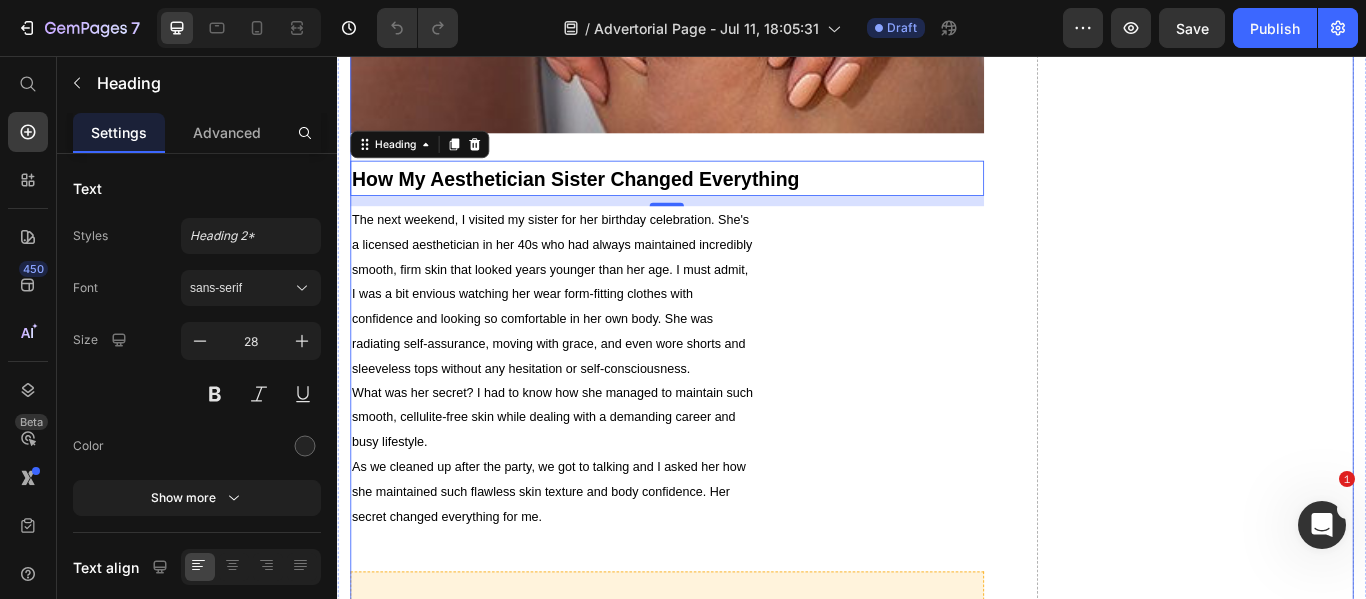 click on "Former NASA Engineer Exposes the Real Reason 90% of Women Over 40 Hide Their Legs in Summer Heading Written by Dr.[LAST] Text block Published on July 11, 2025 Text block Row Icon Icon Icon Icon Icon Icon List Image How My Aesthetician Sister Changed Everything Heading 12 The next weekend, I visited my sister for her birthday celebration. She's a licensed aesthetician in her 40s who had always maintained incredibly smooth, firm skin that looked years younger than her age. I must admit, I was a bit envious watching her wear form-fitting clothes with confidence and looking so comfortable in her own body. She was radiating self-assurance, moving with grace, and even wore shorts and sleeveless tops without any hesitation or self-consciousness. What was her secret? I had to know how she managed to maintain such smooth, cellulite-free skin while dealing with a demanding career and busy lifestyle. Text Block Image Row every day." at bounding box center (721, 1900) 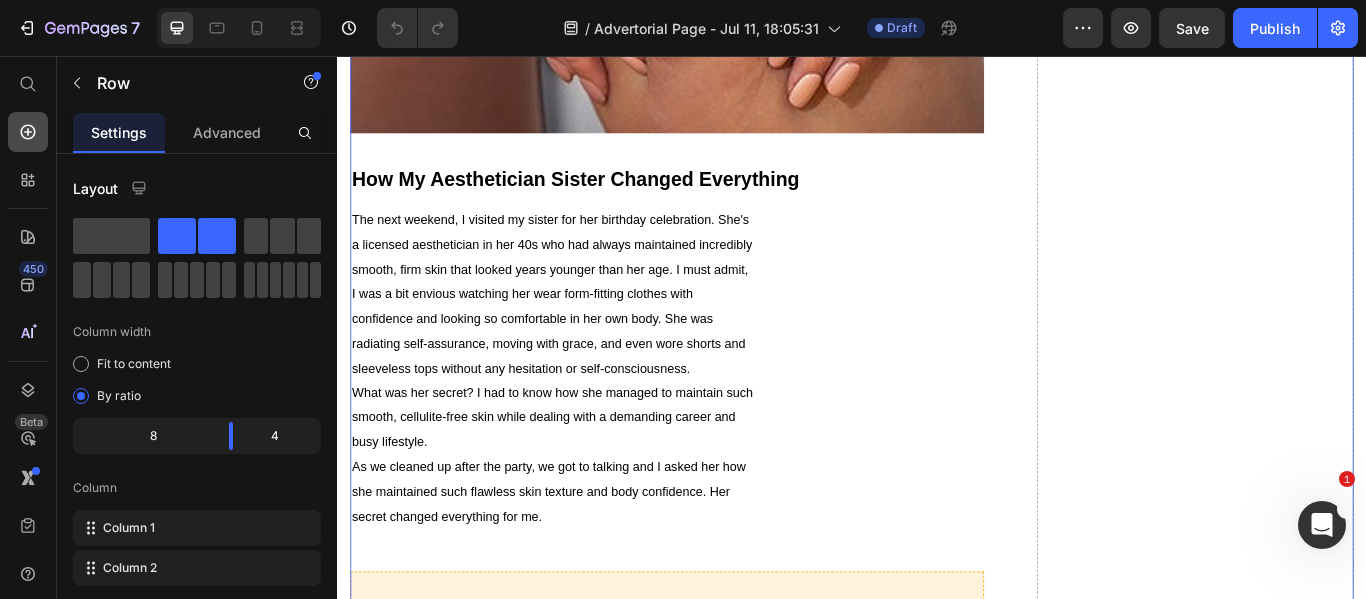 click 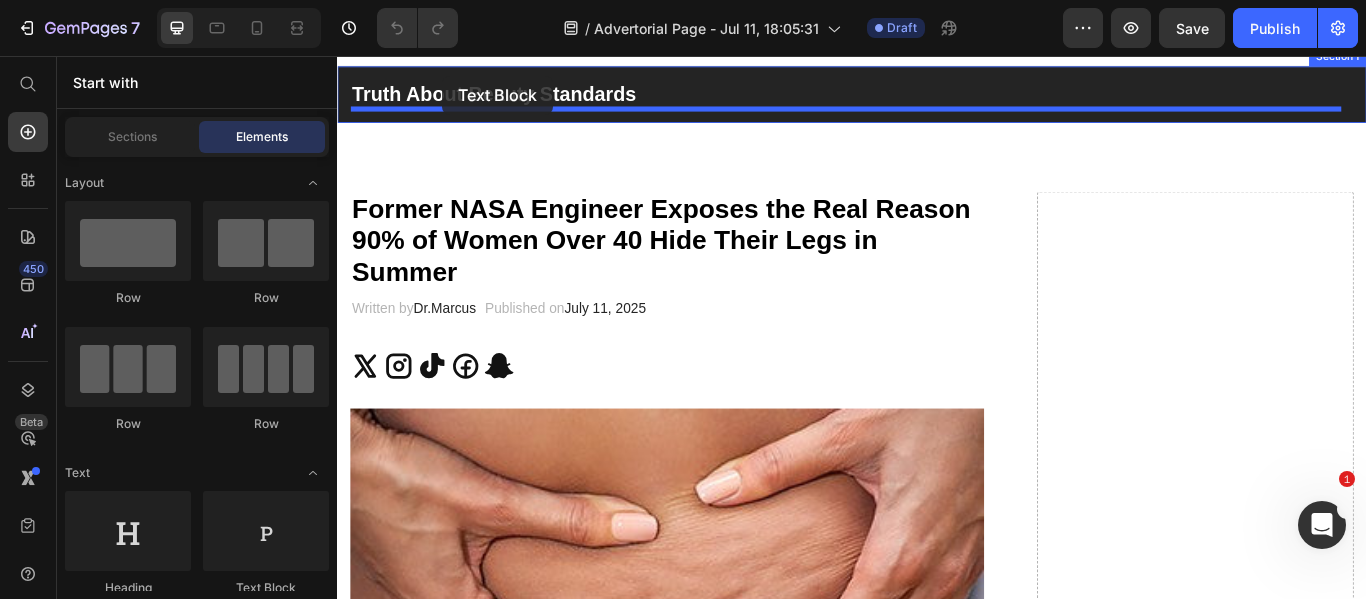 scroll, scrollTop: 0, scrollLeft: 0, axis: both 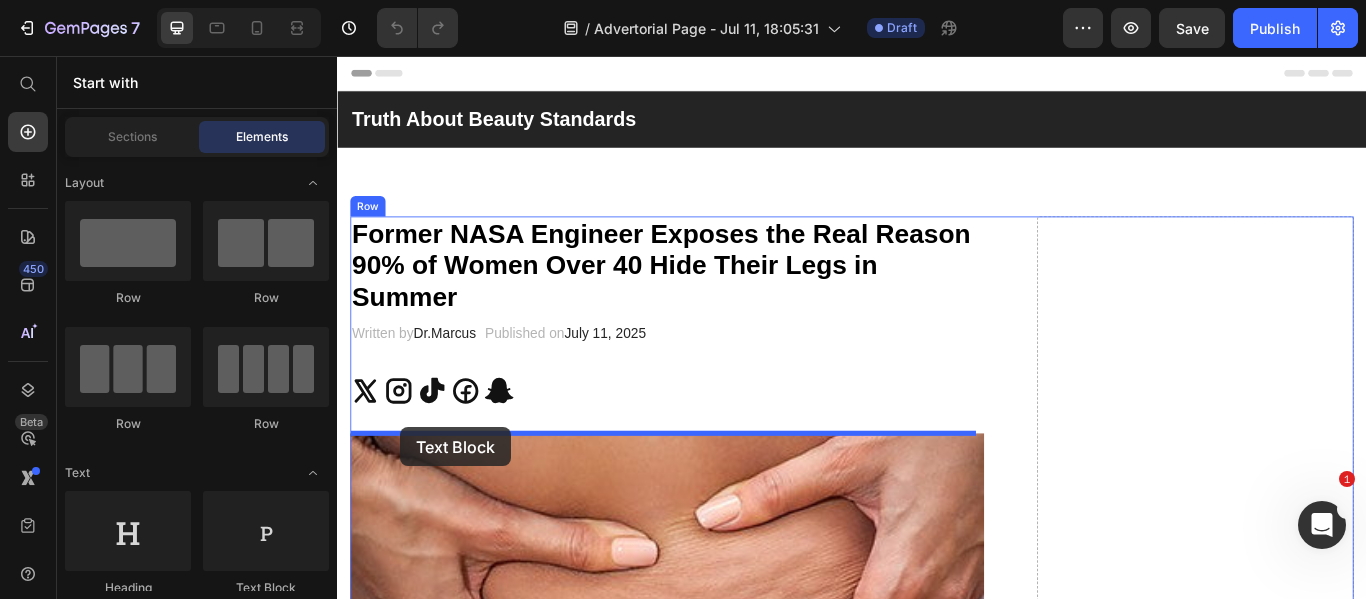drag, startPoint x: 606, startPoint y: 587, endPoint x: 412, endPoint y: 489, distance: 217.34764 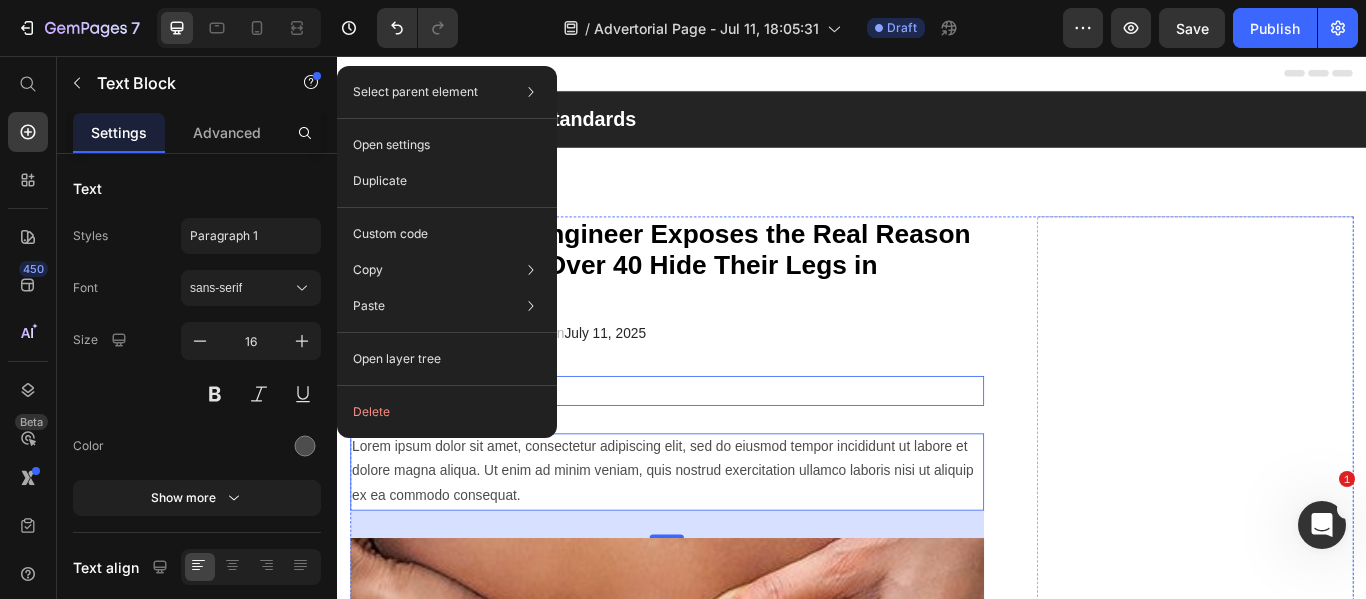 click on "Icon
Icon
Icon
Icon
Icon" at bounding box center (721, 446) 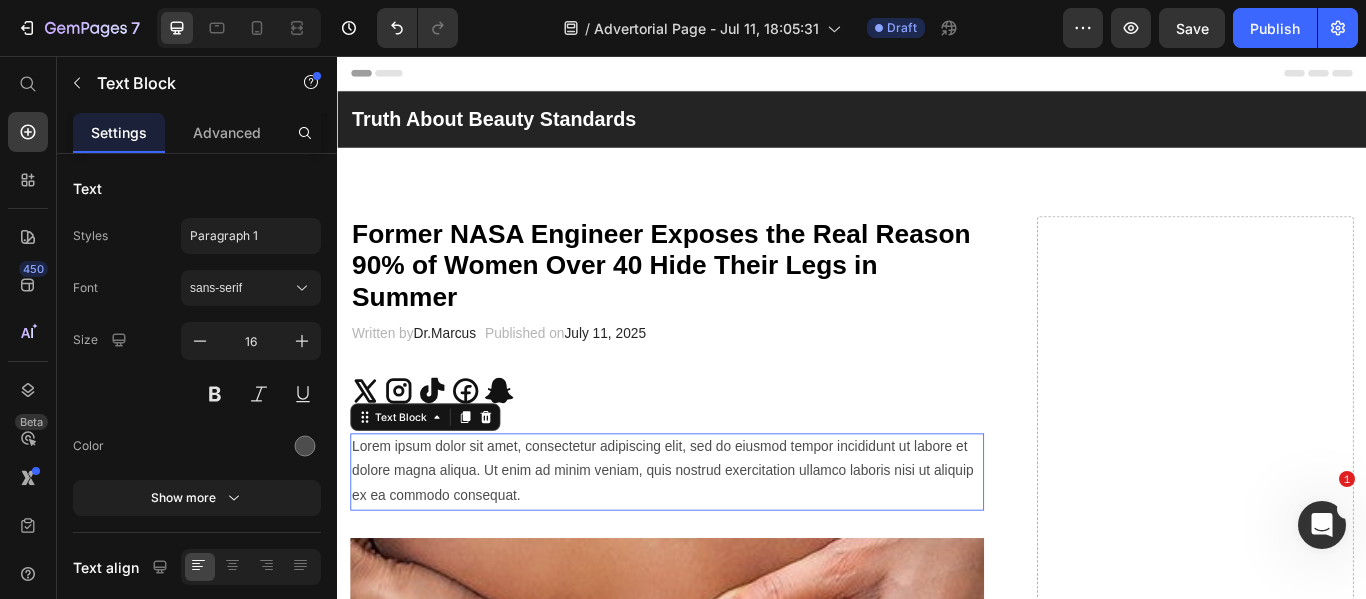click on "Lorem ipsum dolor sit amet, consectetur adipiscing elit, sed do eiusmod tempor incididunt ut labore et dolore magna aliqua. Ut enim ad minim veniam, quis nostrud exercitation ullamco laboris nisi ut aliquip ex ea commodo consequat." at bounding box center [721, 541] 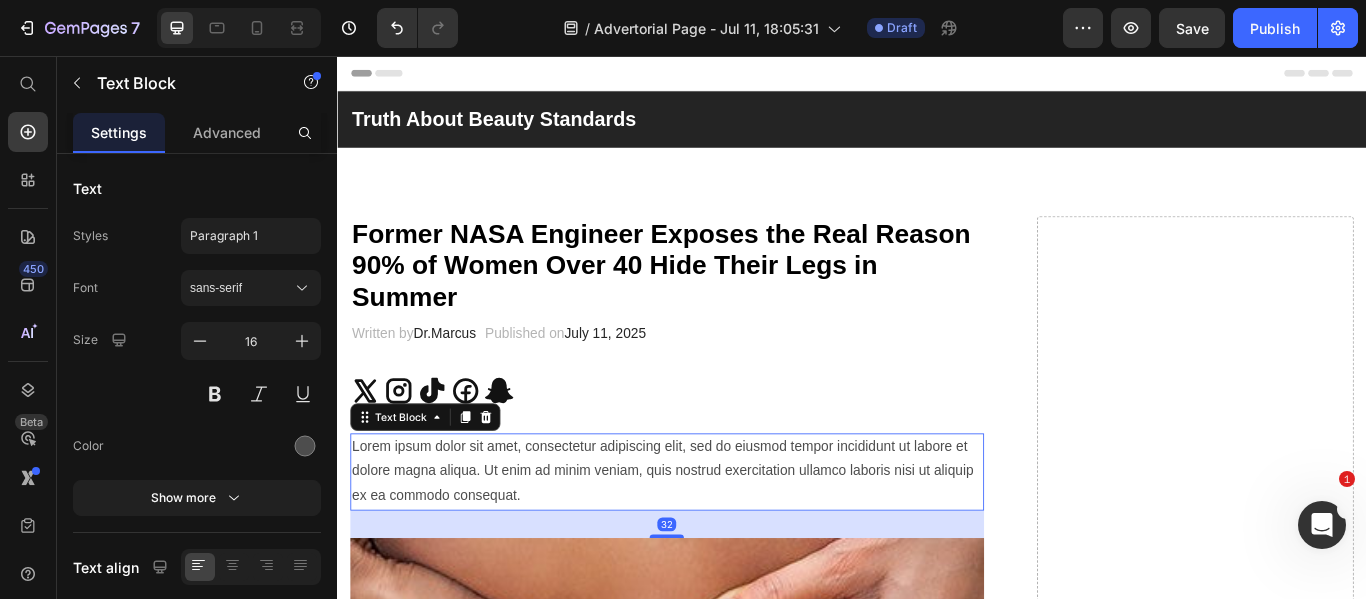 click on "Lorem ipsum dolor sit amet, consectetur adipiscing elit, sed do eiusmod tempor incididunt ut labore et dolore magna aliqua. Ut enim ad minim veniam, quis nostrud exercitation ullamco laboris nisi ut aliquip ex ea commodo consequat." at bounding box center [721, 541] 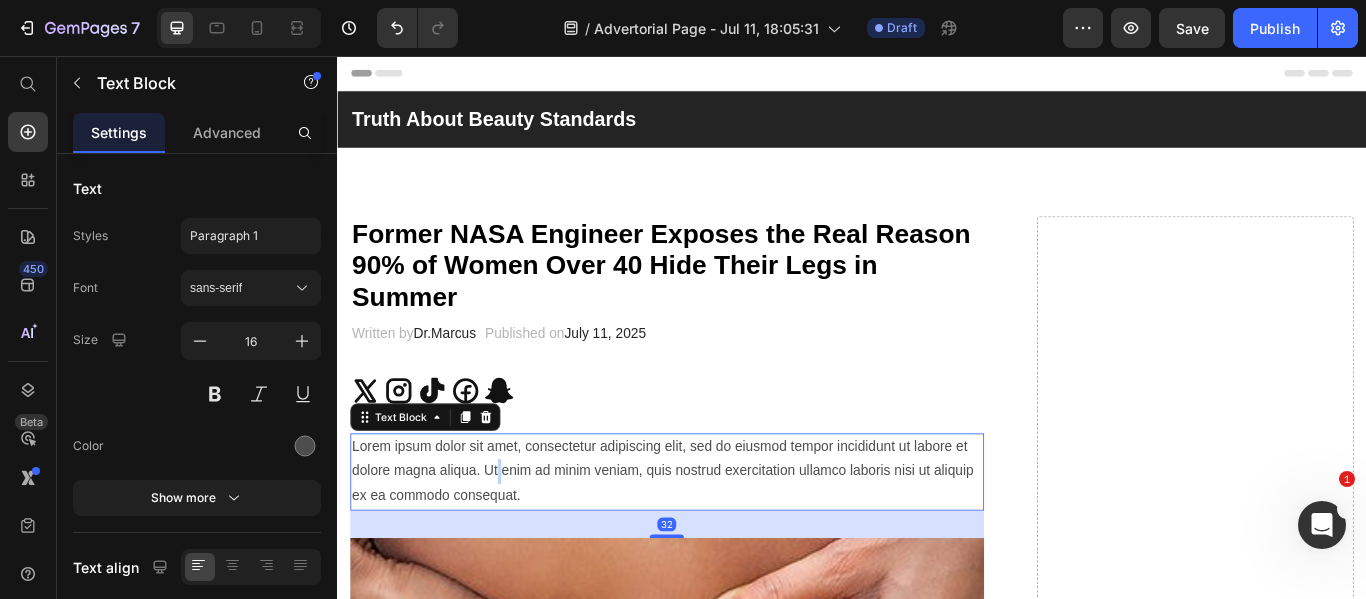 click on "Lorem ipsum dolor sit amet, consectetur adipiscing elit, sed do eiusmod tempor incididunt ut labore et dolore magna aliqua. Ut enim ad minim veniam, quis nostrud exercitation ullamco laboris nisi ut aliquip ex ea commodo consequat." at bounding box center (721, 541) 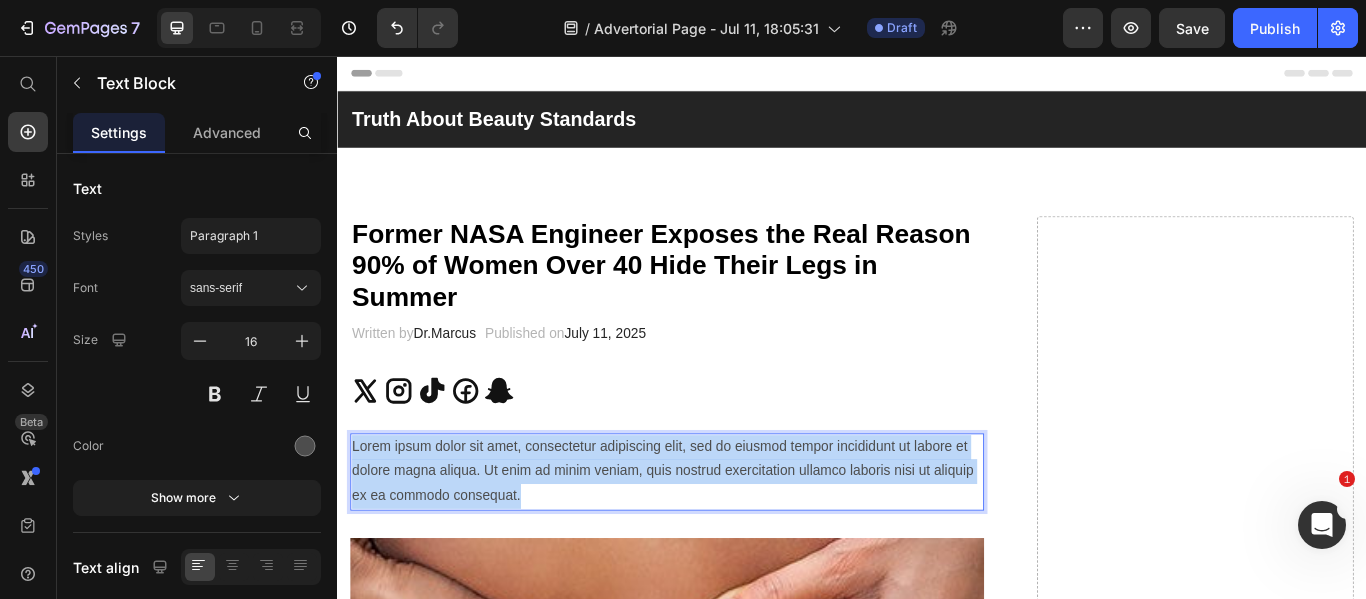 click on "Lorem ipsum dolor sit amet, consectetur adipiscing elit, sed do eiusmod tempor incididunt ut labore et dolore magna aliqua. Ut enim ad minim veniam, quis nostrud exercitation ullamco laboris nisi ut aliquip ex ea commodo consequat." at bounding box center [721, 541] 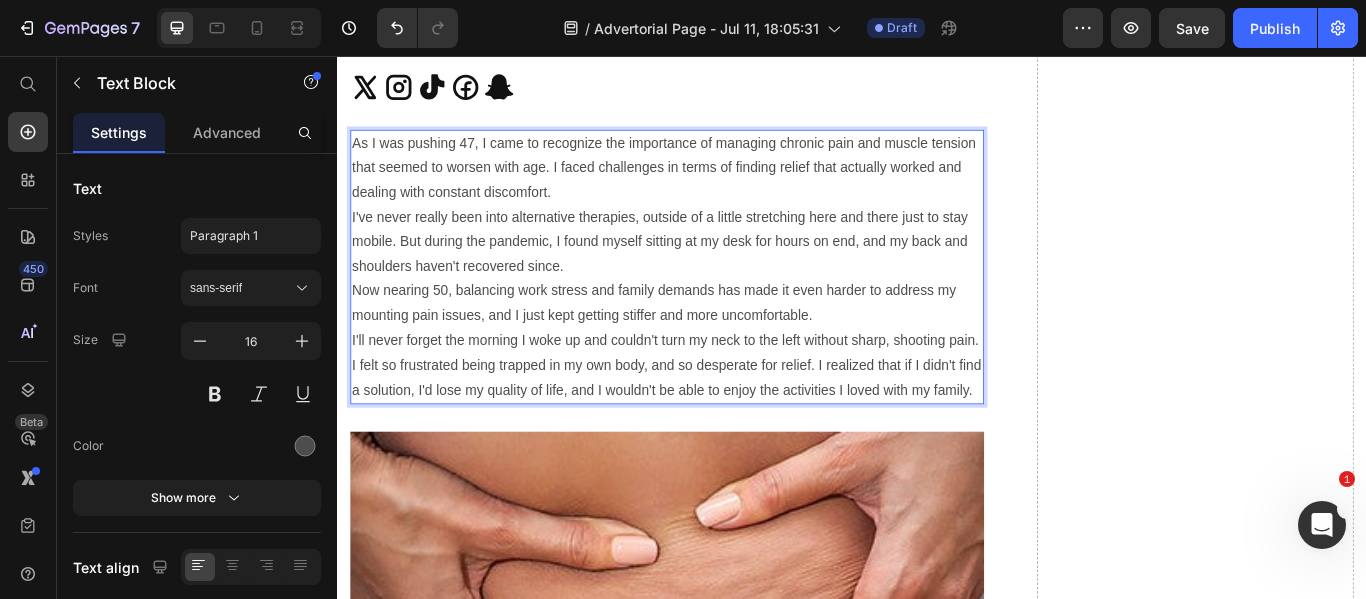 scroll, scrollTop: 356, scrollLeft: 0, axis: vertical 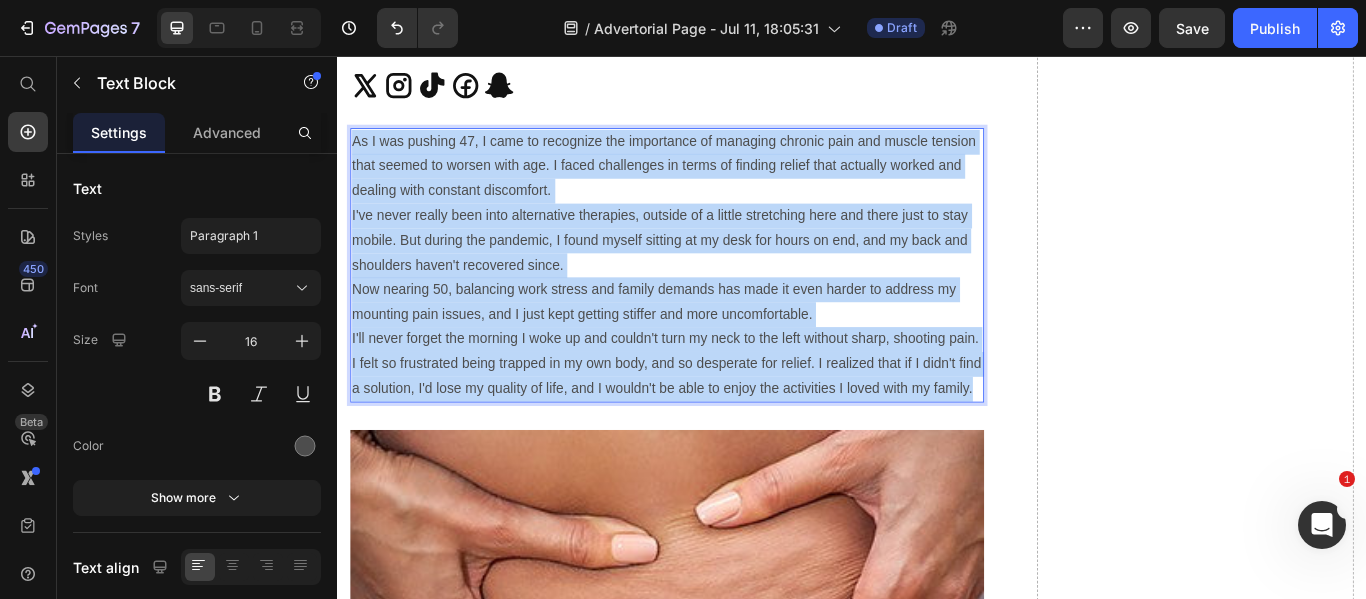 drag, startPoint x: 440, startPoint y: 467, endPoint x: 335, endPoint y: 158, distance: 326.35257 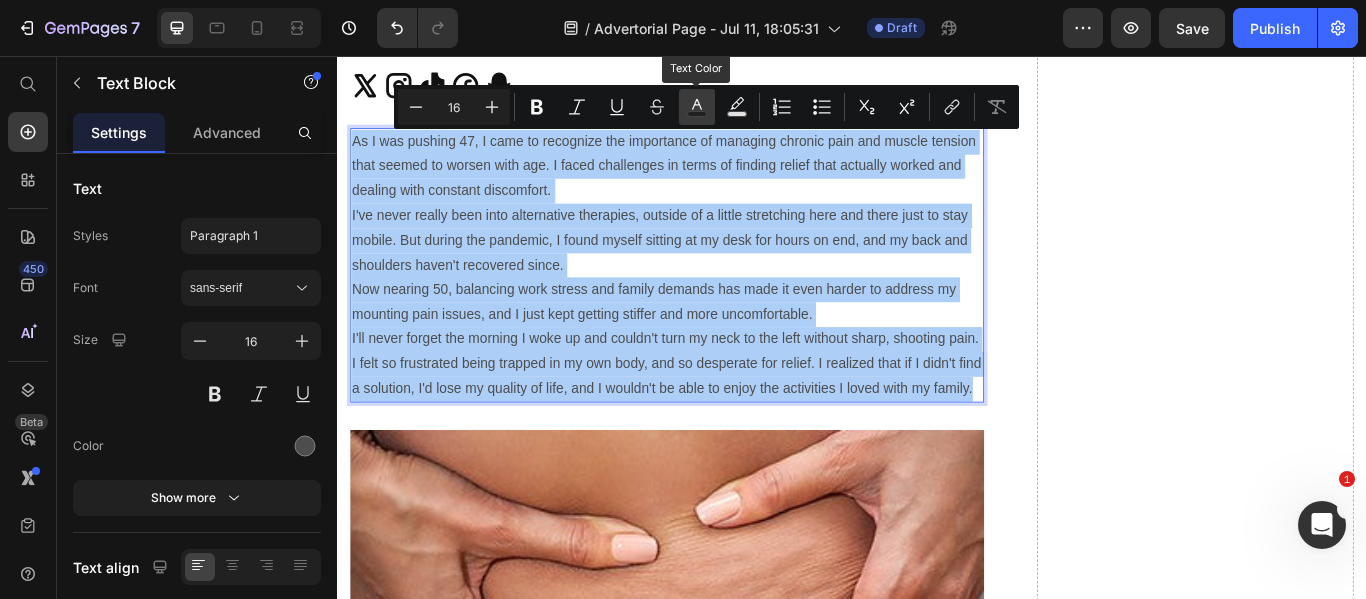 click 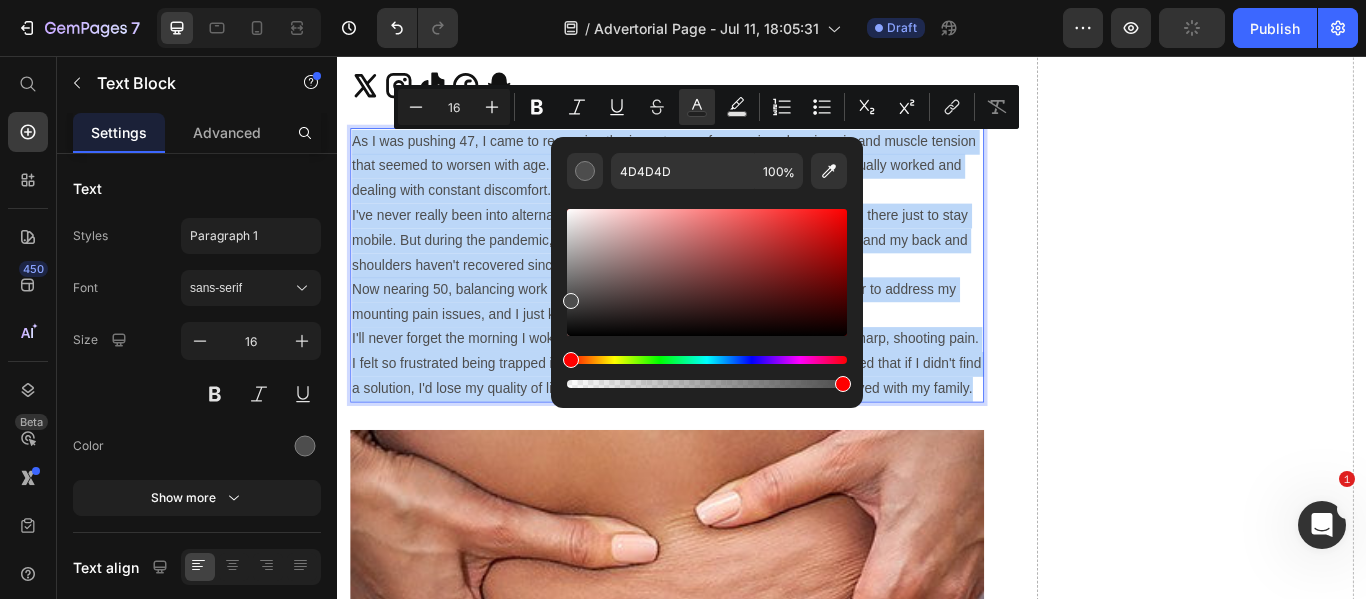 click at bounding box center (707, 272) 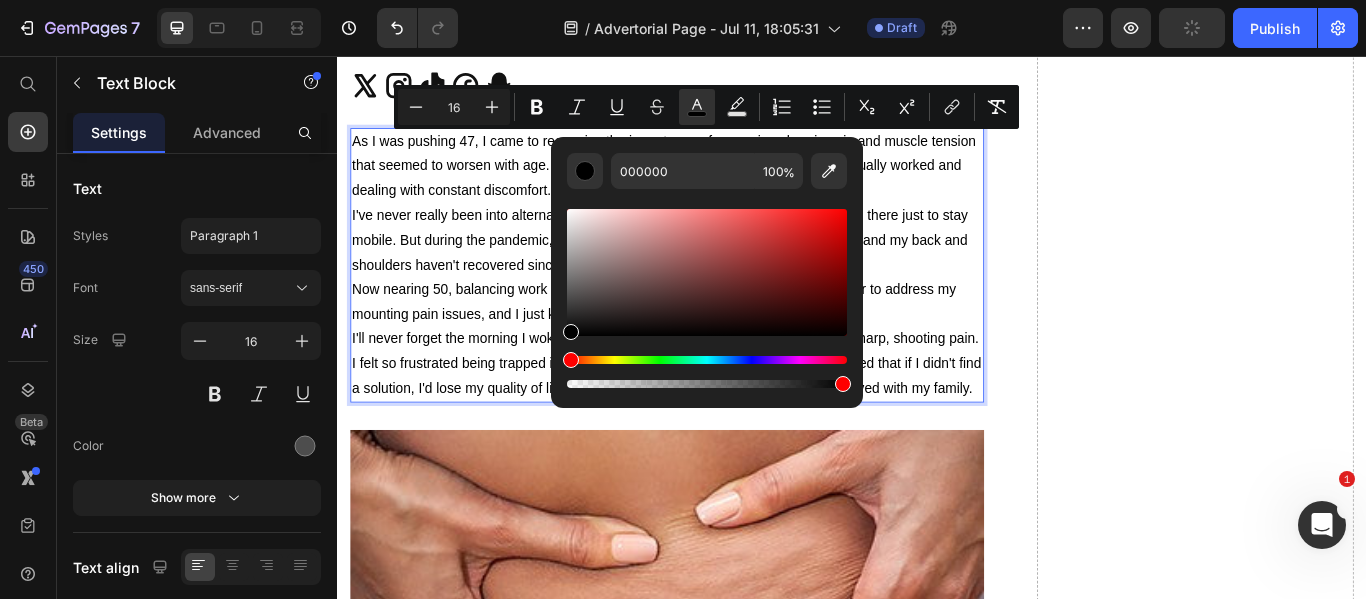 click on "I've never really been into alternative therapies, outside of a little stretching here and there just to stay mobile. But during the pandemic, I found myself sitting at my desk for hours on end, and my back and shoulders haven't recovered since." at bounding box center (721, 271) 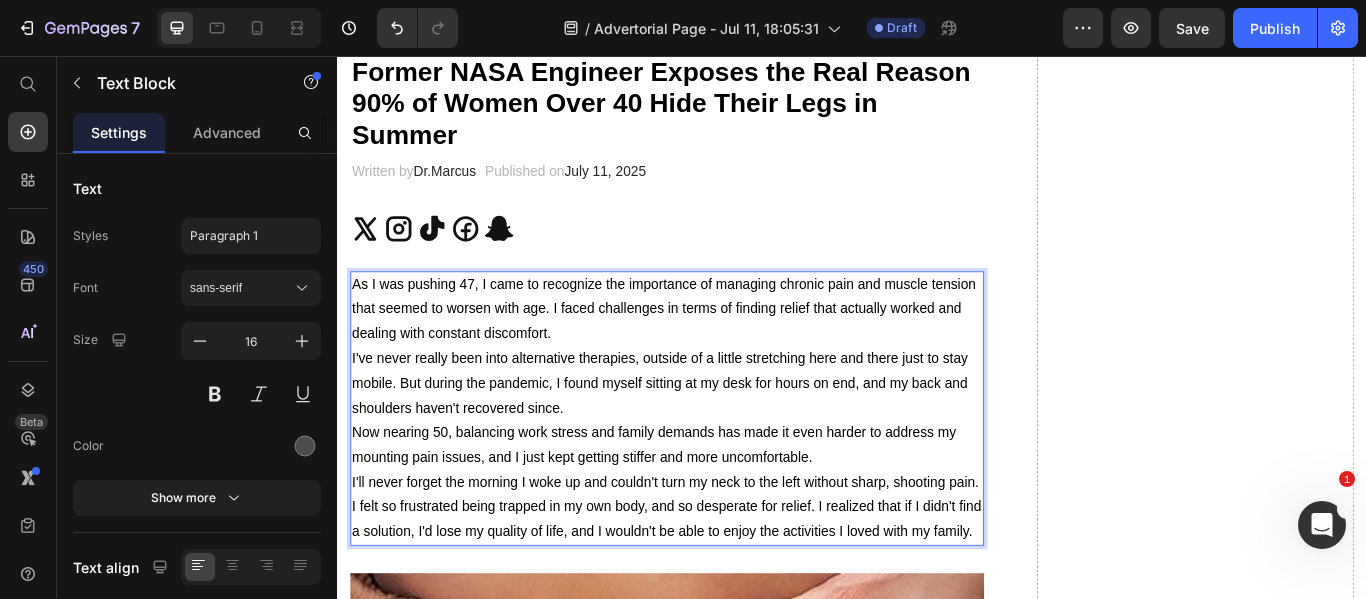 scroll, scrollTop: 181, scrollLeft: 0, axis: vertical 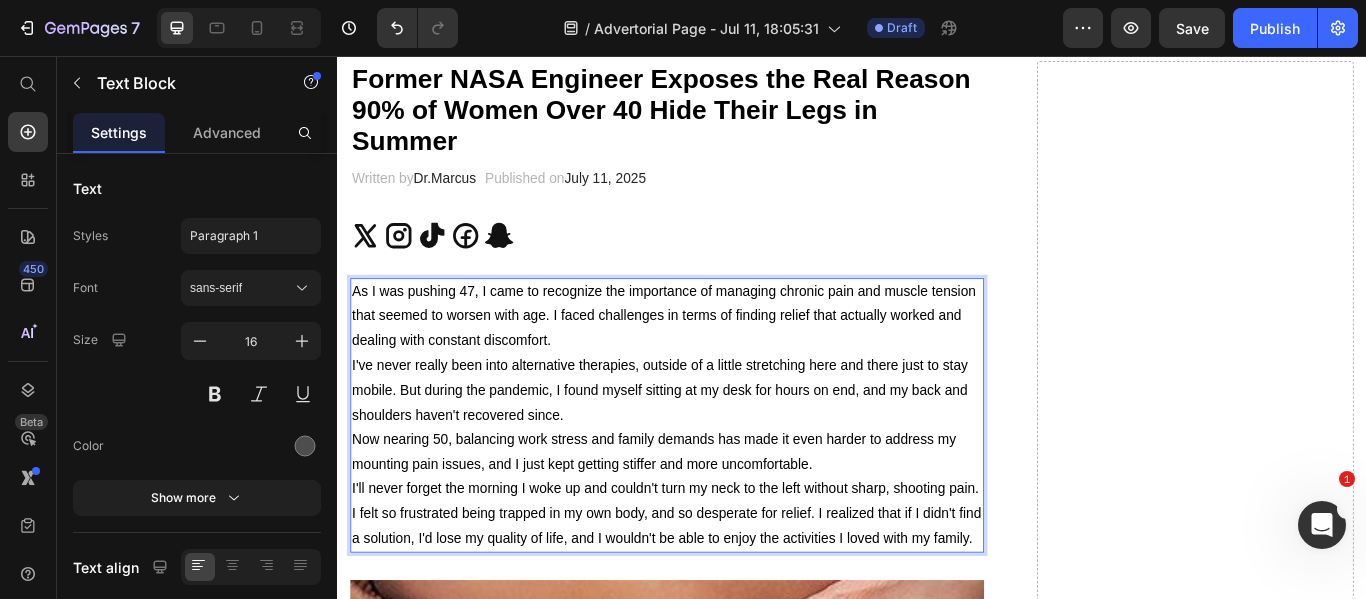 click on "As I was pushing 47, I came to recognize the importance of managing chronic pain and muscle tension that seemed to worsen with age. I faced challenges in terms of finding relief that actually worked and dealing with constant discomfort." at bounding box center [721, 360] 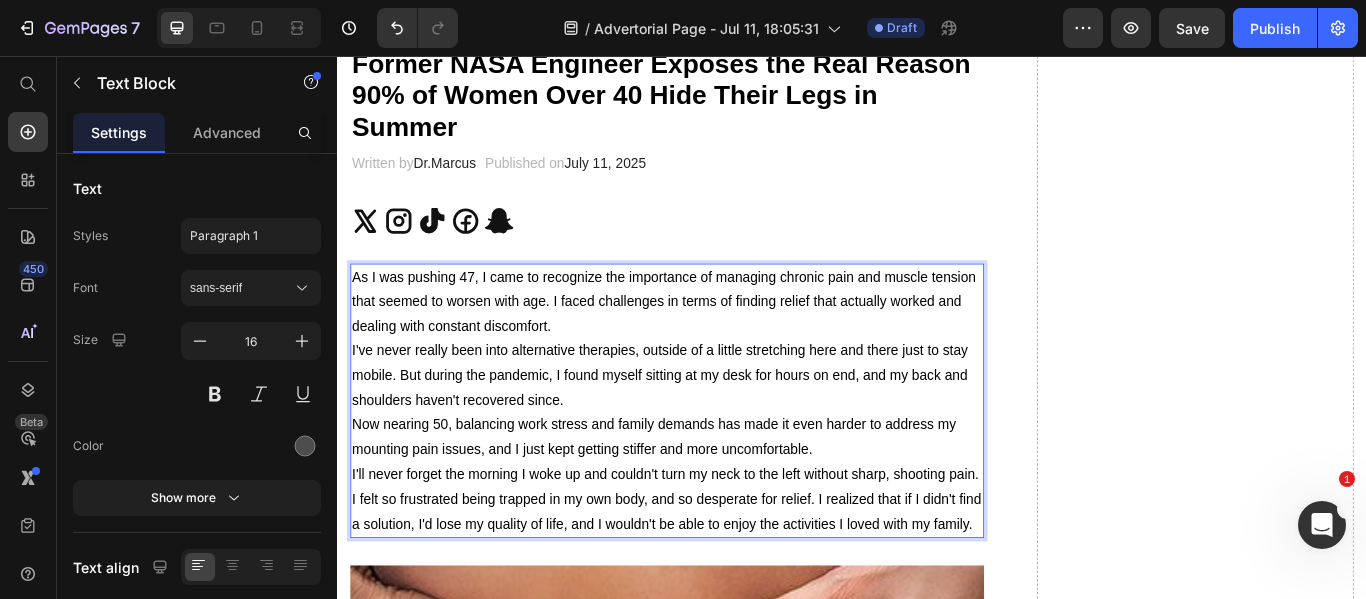 scroll, scrollTop: 196, scrollLeft: 0, axis: vertical 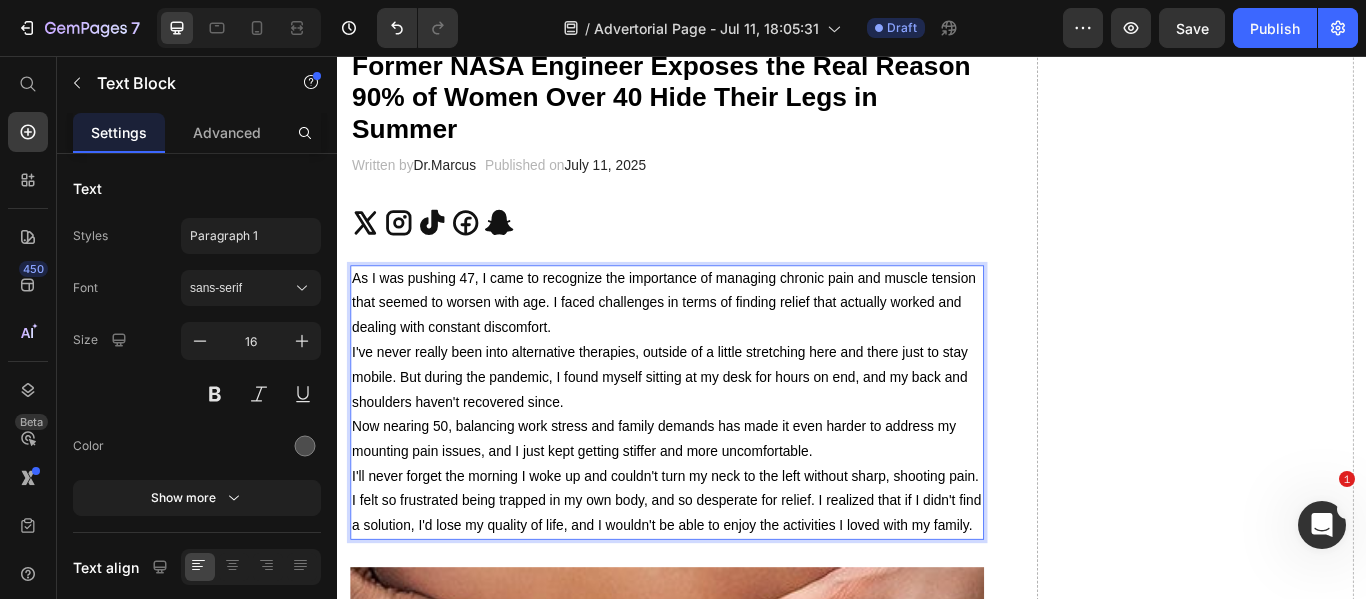 click on "As I was pushing 47, I came to recognize the importance of managing chronic pain and muscle tension that seemed to worsen with age. I faced challenges in terms of finding relief that actually worked and dealing with constant discomfort." at bounding box center [721, 345] 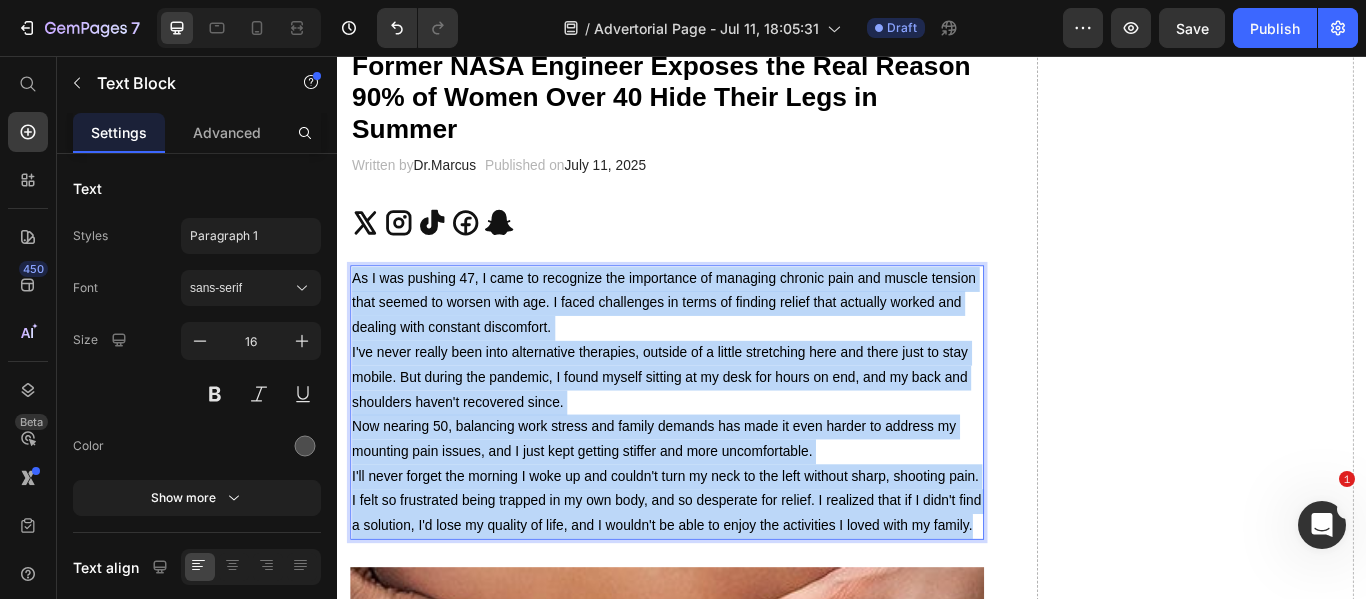 drag, startPoint x: 433, startPoint y: 626, endPoint x: 355, endPoint y: 318, distance: 317.72314 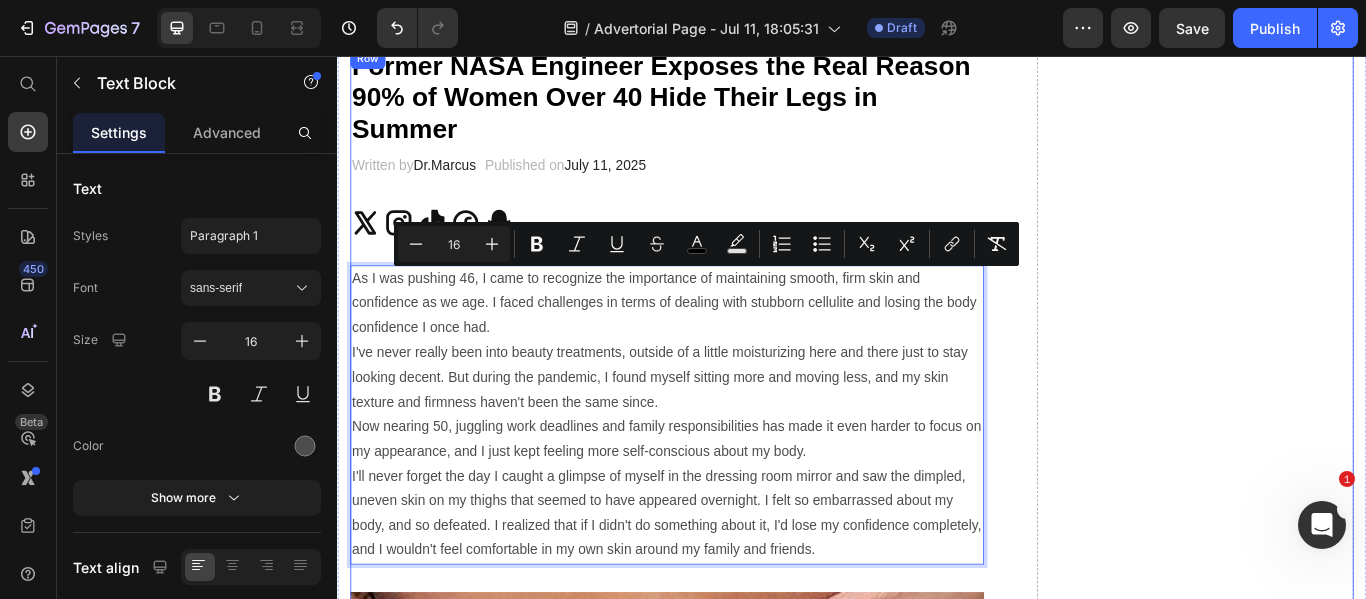 scroll, scrollTop: 240, scrollLeft: 0, axis: vertical 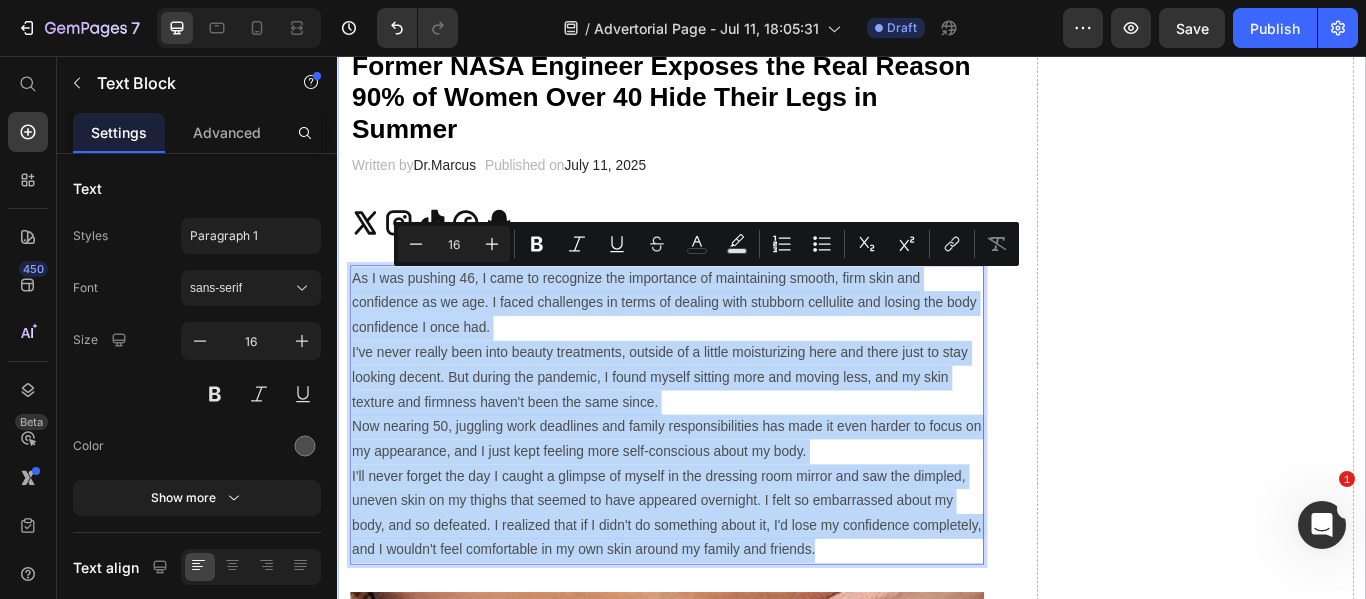 drag, startPoint x: 987, startPoint y: 632, endPoint x: 345, endPoint y: 319, distance: 714.23596 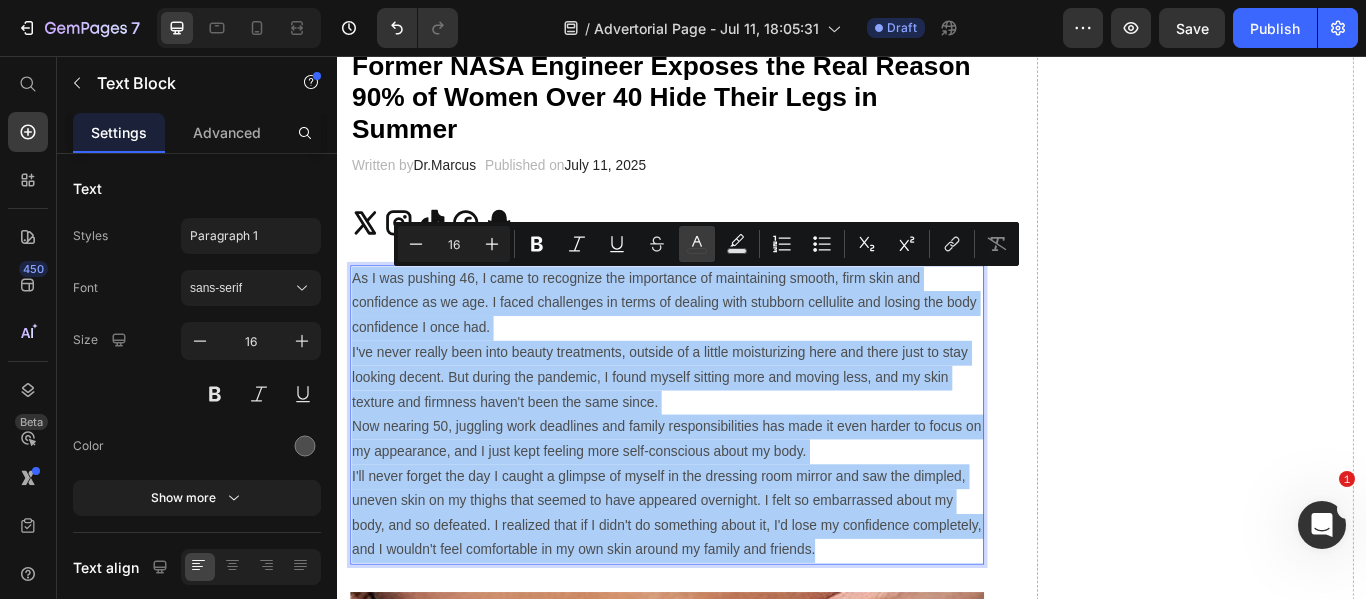 click 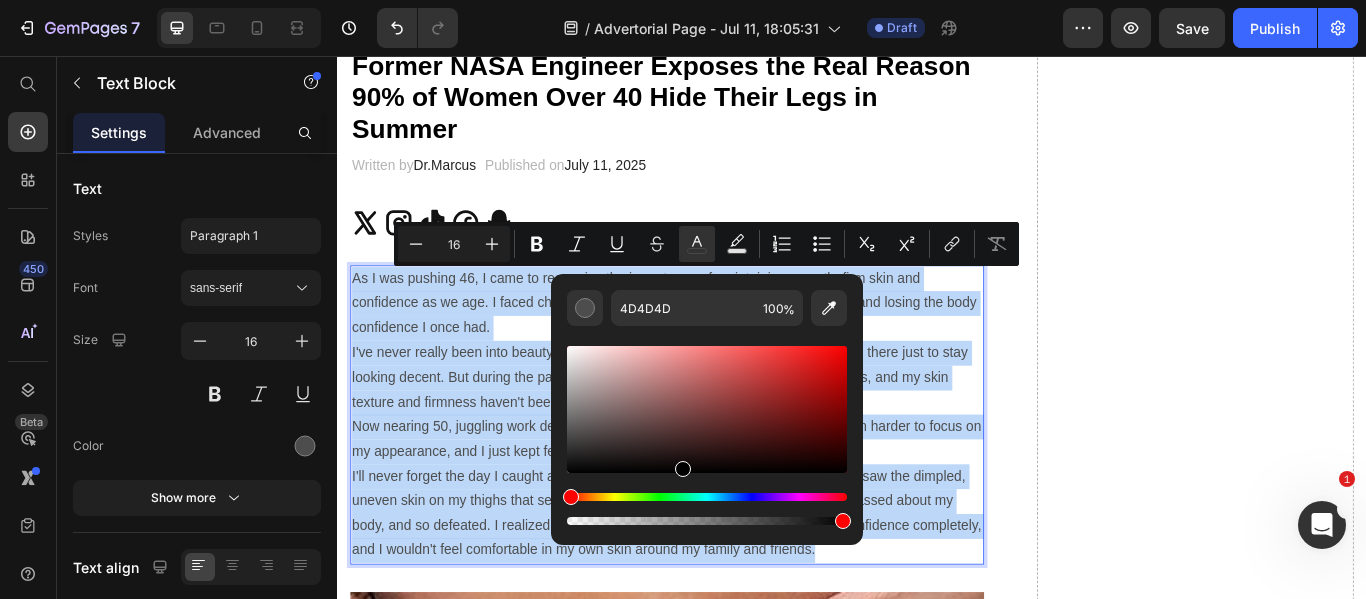click at bounding box center (707, 409) 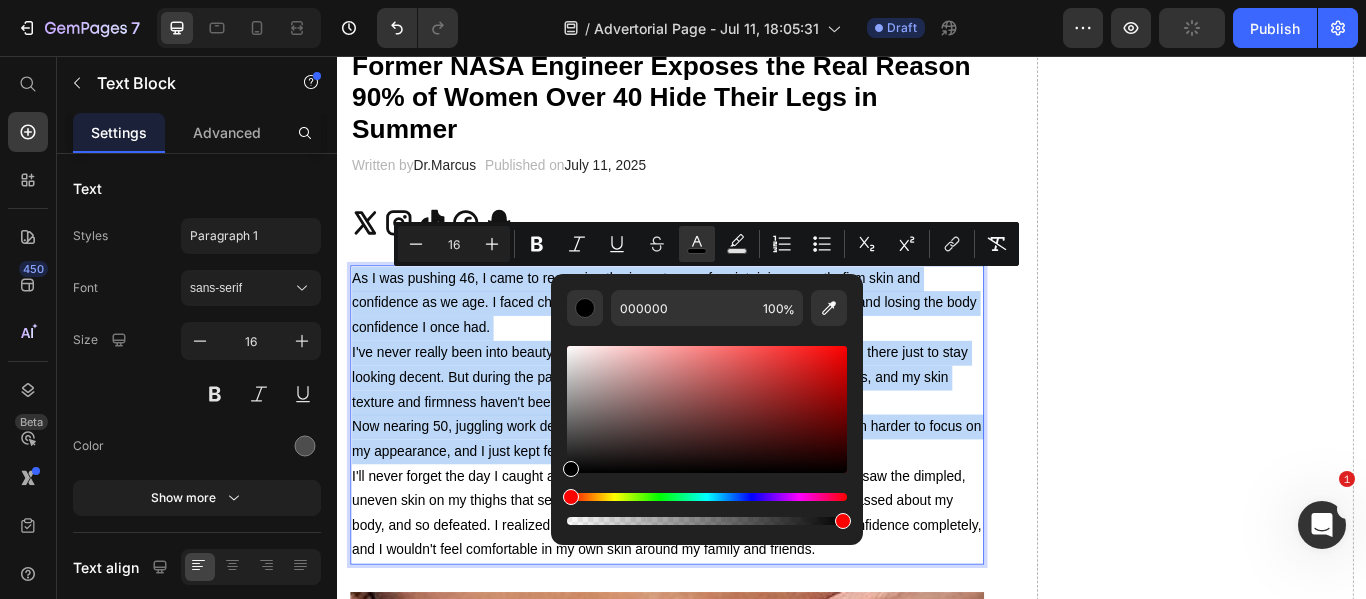 click on "Now nearing 50, juggling work deadlines and family responsibilities has made it even harder to focus on my appearance, and I just kept feeling more self-conscious about my body." at bounding box center [721, 503] 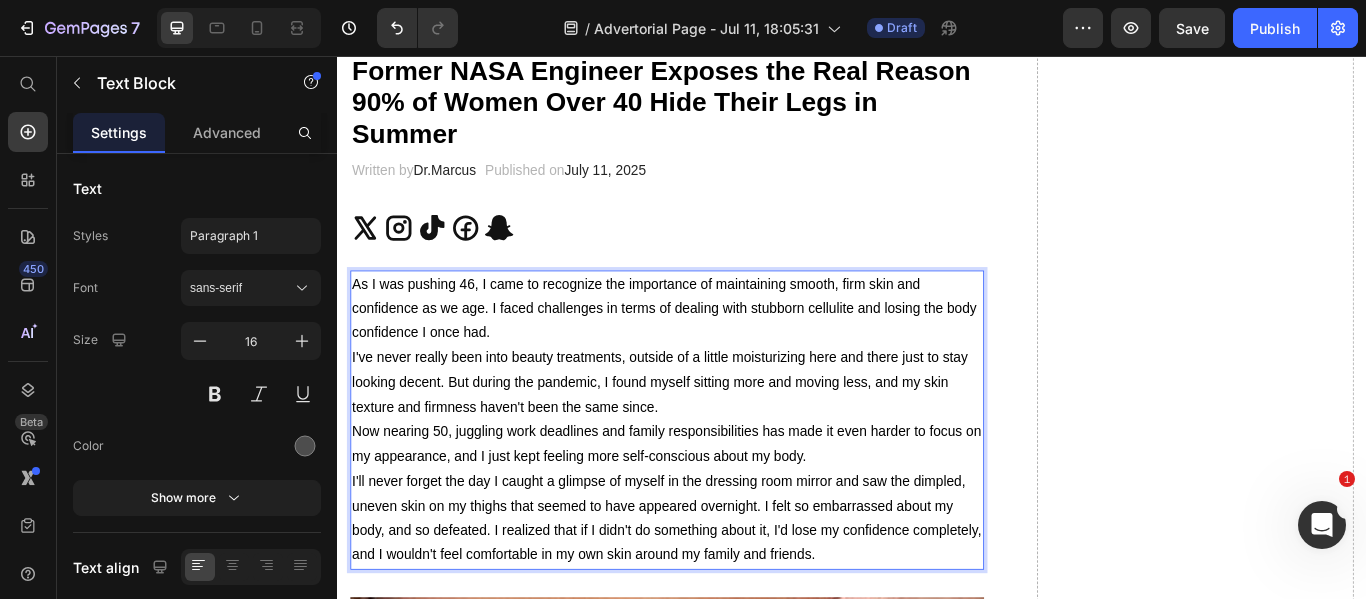 scroll, scrollTop: 0, scrollLeft: 0, axis: both 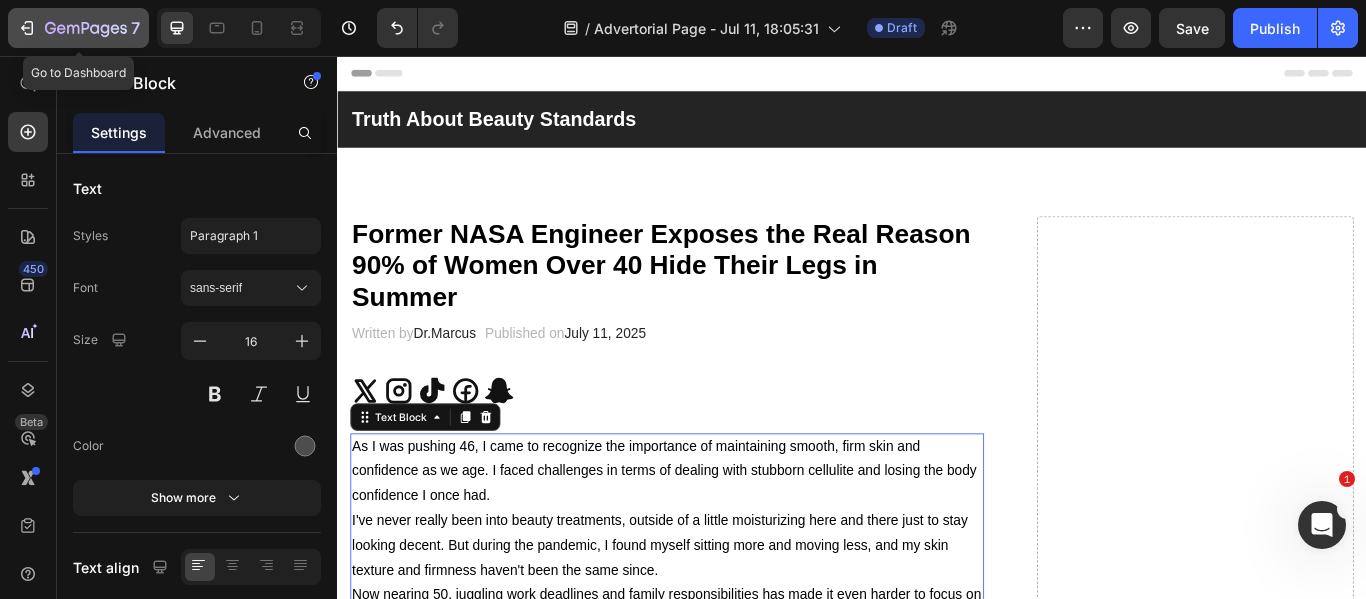 click 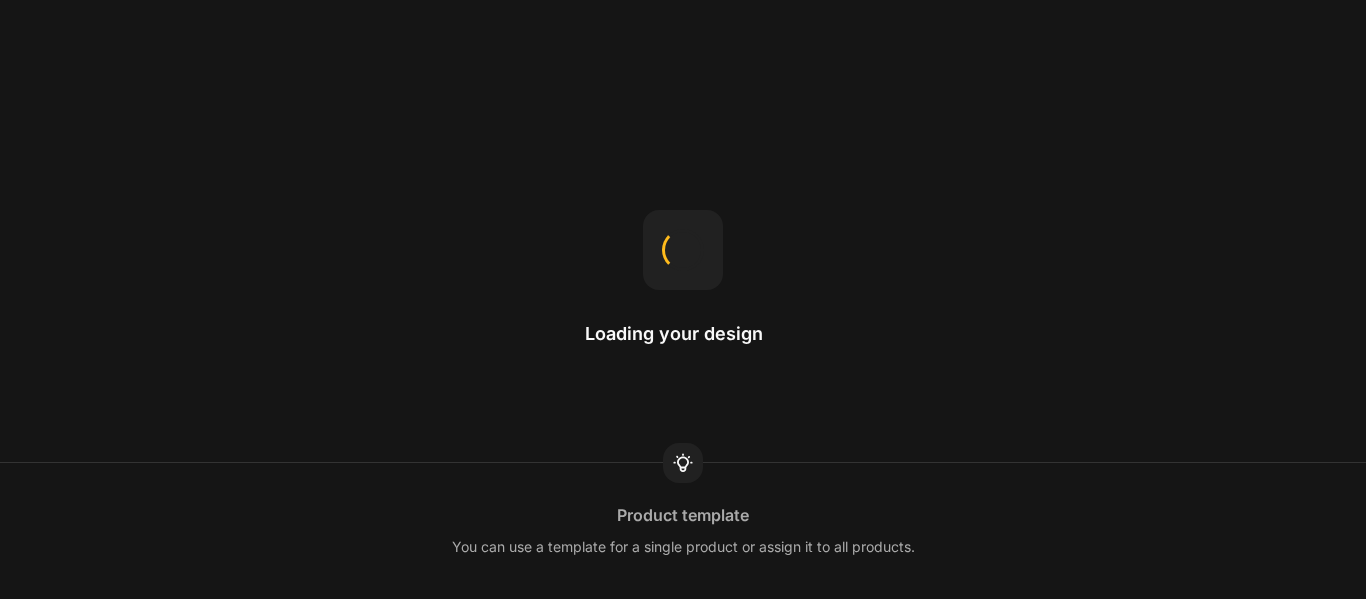 scroll, scrollTop: 0, scrollLeft: 0, axis: both 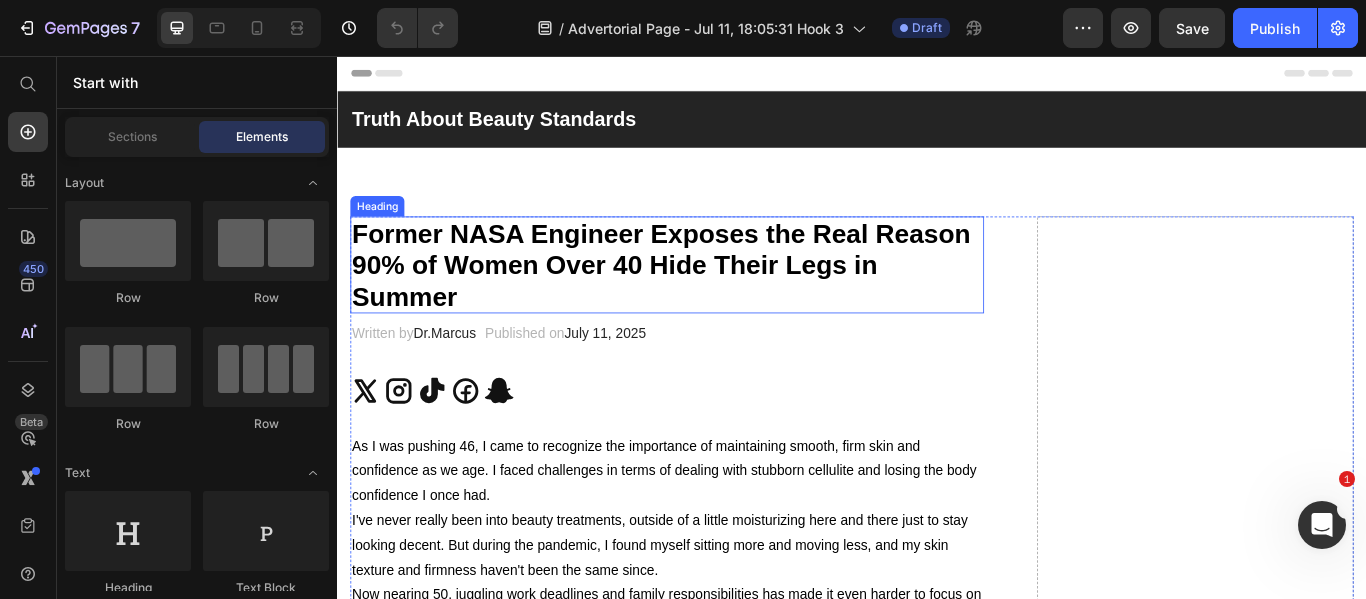 click on "Former NASA Engineer Exposes the Real Reason 90% of Women Over 40 Hide Their Legs in Summer" at bounding box center [714, 299] 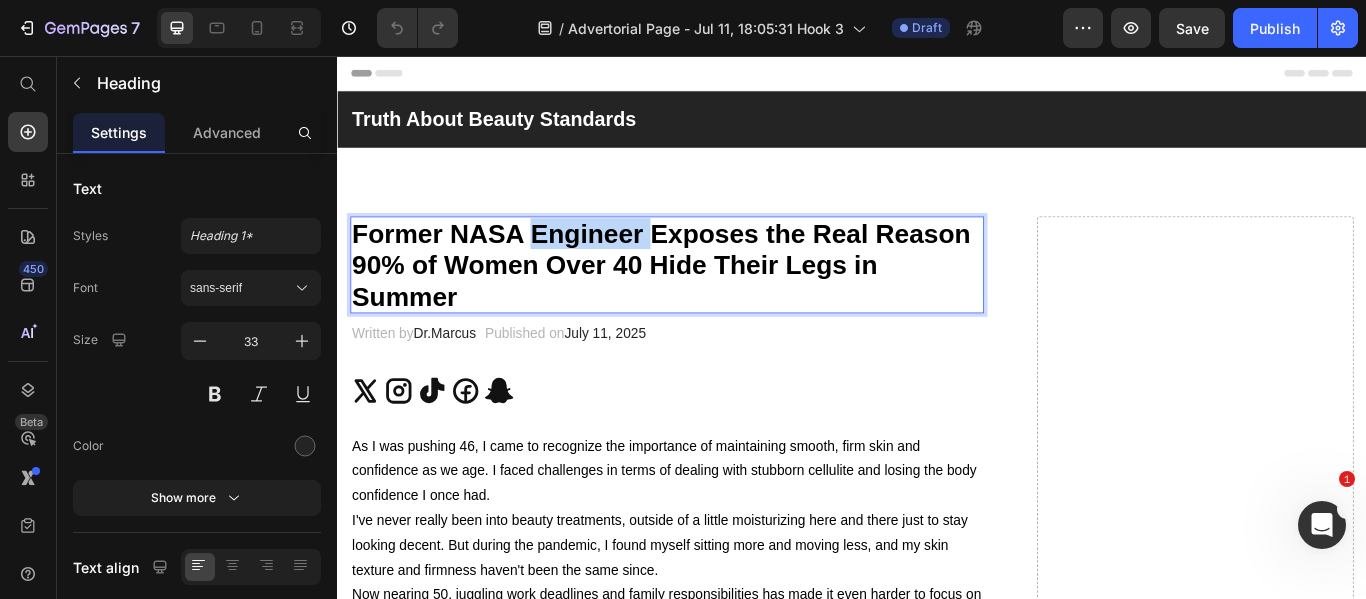 click on "Former NASA Engineer Exposes the Real Reason 90% of Women Over 40 Hide Their Legs in Summer" at bounding box center (714, 299) 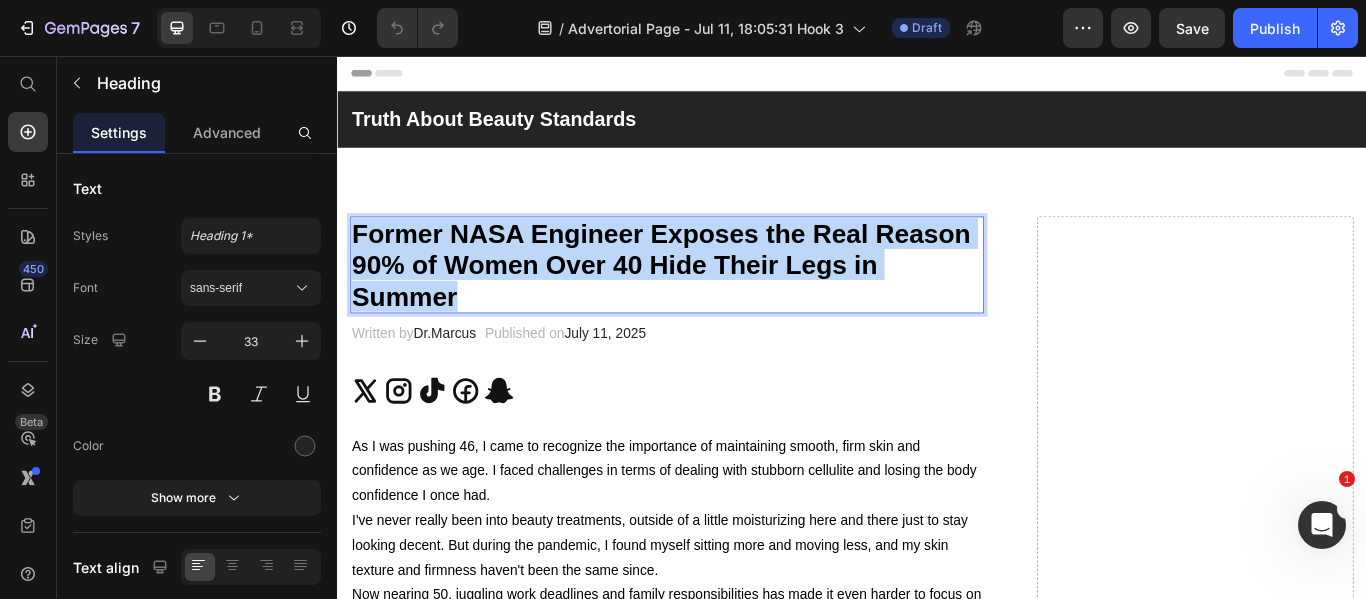 click on "Former NASA Engineer Exposes the Real Reason 90% of Women Over 40 Hide Their Legs in Summer" at bounding box center (714, 299) 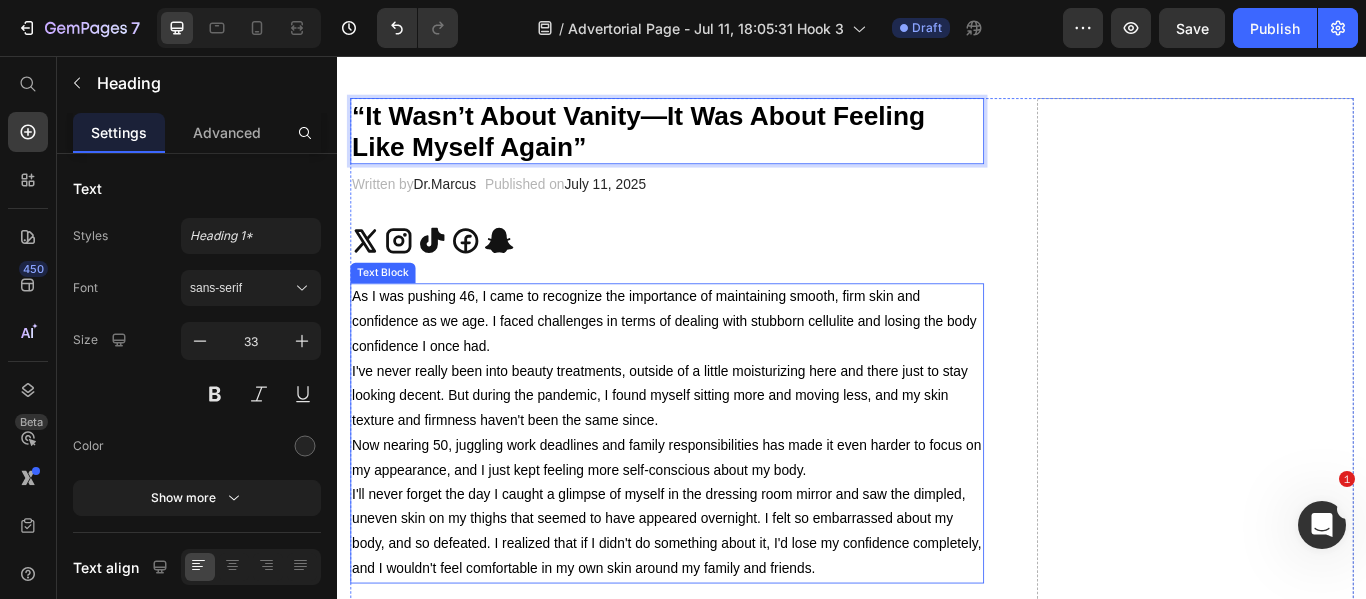 scroll, scrollTop: 158, scrollLeft: 0, axis: vertical 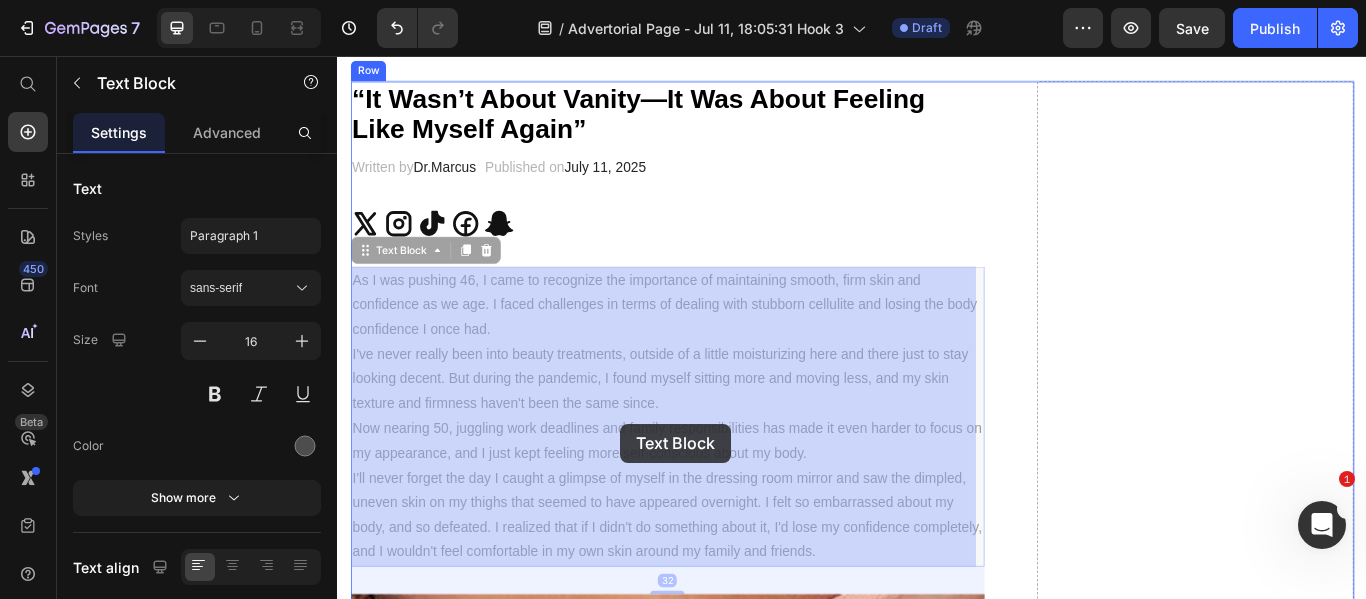 drag, startPoint x: 876, startPoint y: 593, endPoint x: 662, endPoint y: 479, distance: 242.47061 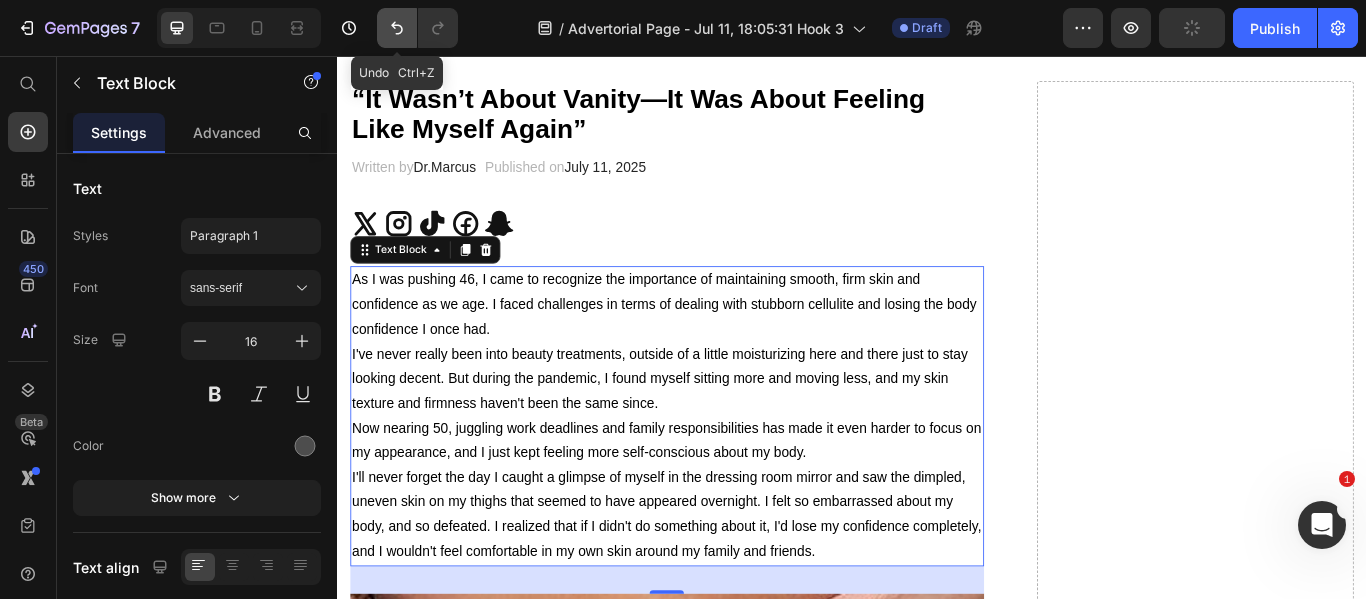 click 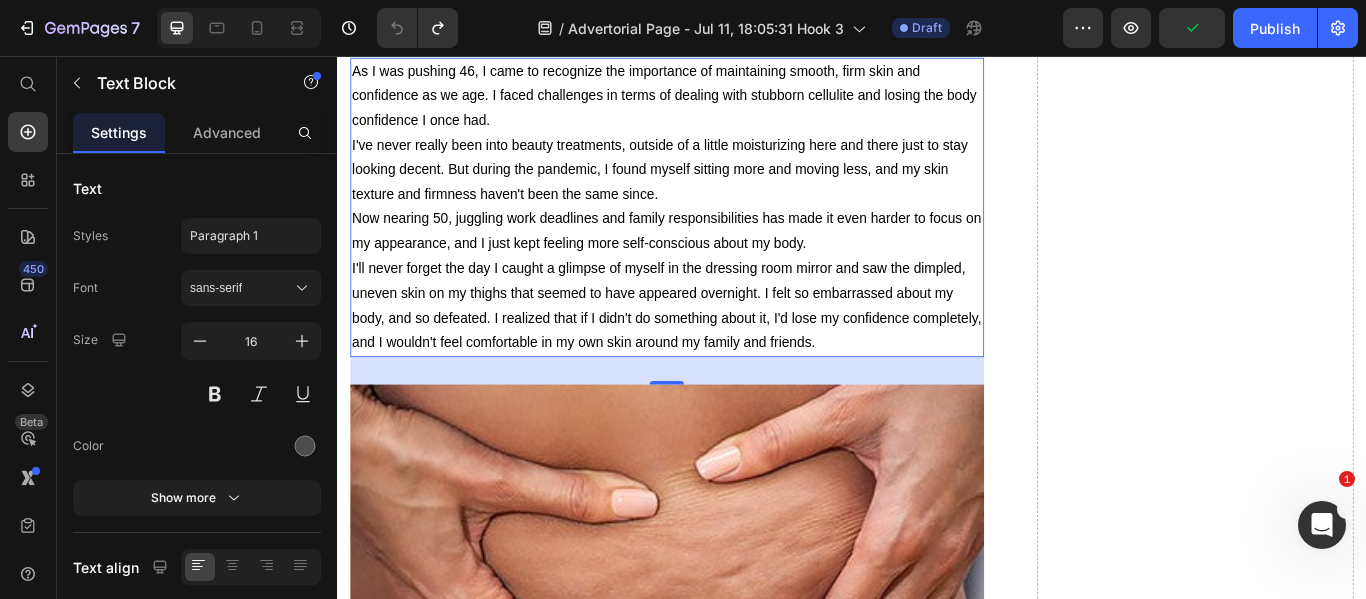 scroll, scrollTop: 439, scrollLeft: 0, axis: vertical 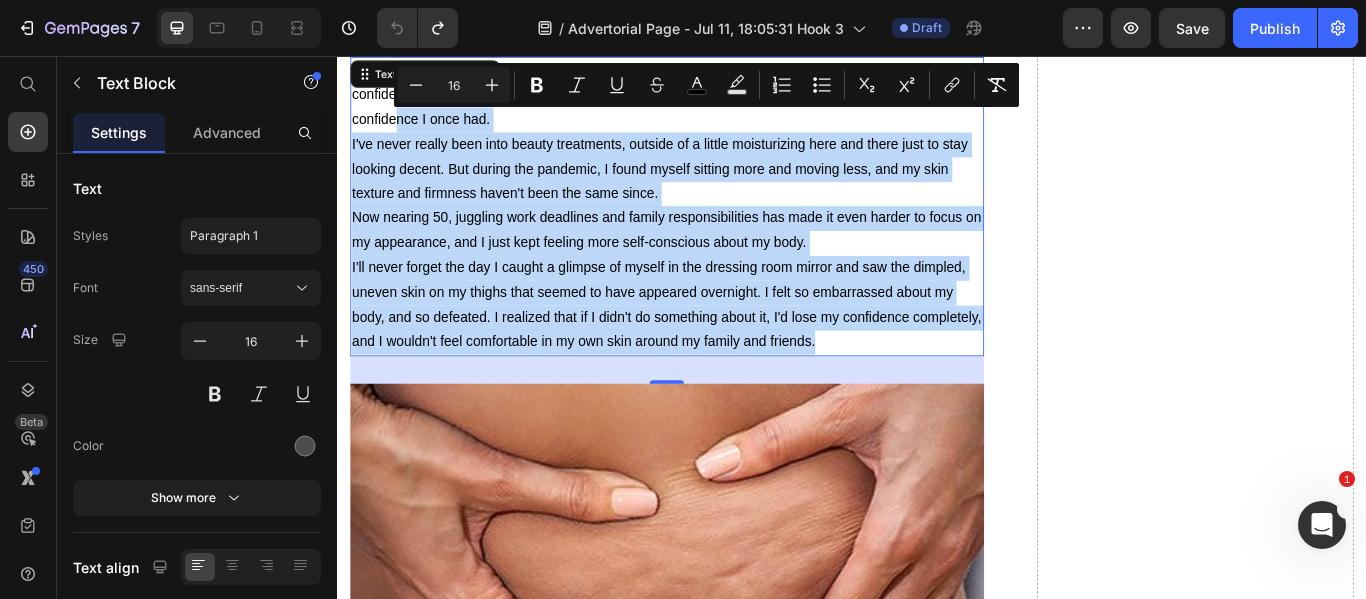 drag, startPoint x: 985, startPoint y: 390, endPoint x: 444, endPoint y: 120, distance: 604.63293 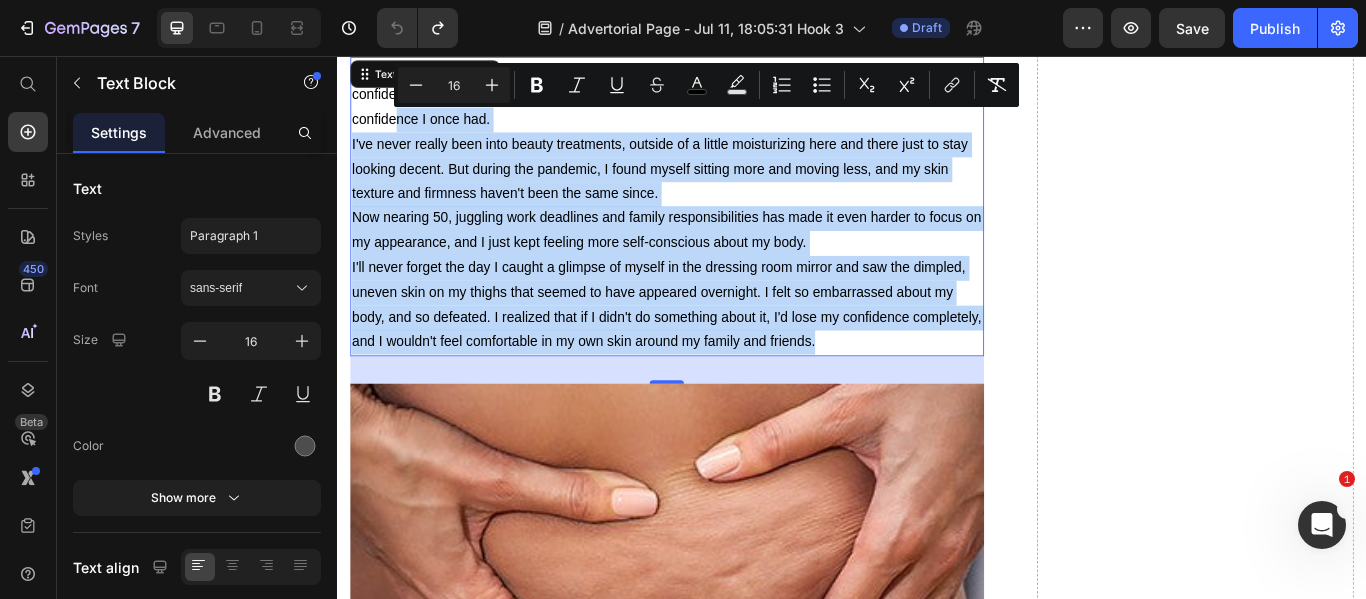 click on "As I was pushing 46, I came to recognize the importance of maintaining smooth, firm skin and confidence as we age. I faced challenges in terms of dealing with stubborn cellulite and losing the body confidence I once had. I've never really been into beauty treatments, outside of a little moisturizing here and there just to stay looking decent. But during the pandemic, I found myself sitting more and moving less, and my skin texture and firmness haven't been the same since. Now nearing 50, juggling work deadlines and family responsibilities has made it even harder to focus on my appearance, and I just kept feeling more self-conscious about my body." at bounding box center [721, 232] 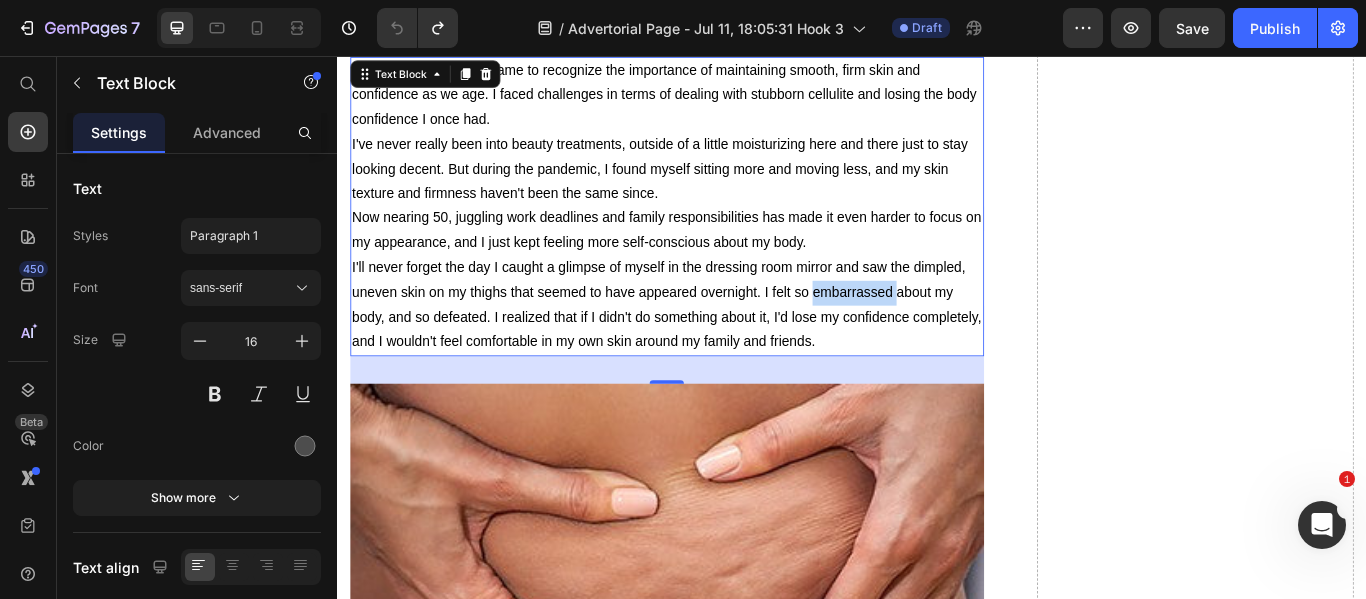 click on "I'll never forget the day I caught a glimpse of myself in the dressing room mirror and saw the dimpled, uneven skin on my thighs that seemed to have appeared overnight. I felt so embarrassed about my body, and so defeated. I realized that if I didn't do something about it, I'd lose my confidence completely, and I wouldn't feel comfortable in my own skin around my family and friends." at bounding box center (721, 345) 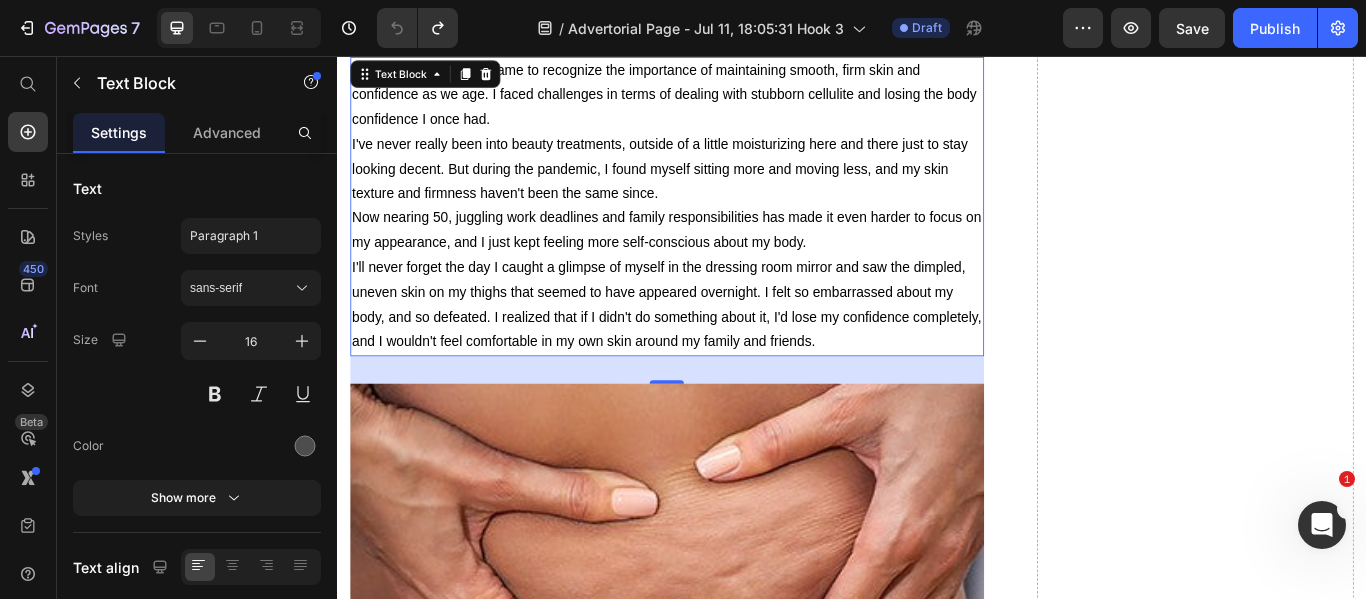 click on "I'll never forget the day I caught a glimpse of myself in the dressing room mirror and saw the dimpled, uneven skin on my thighs that seemed to have appeared overnight. I felt so embarrassed about my body, and so defeated. I realized that if I didn't do something about it, I'd lose my confidence completely, and I wouldn't feel comfortable in my own skin around my family and friends." at bounding box center [721, 346] 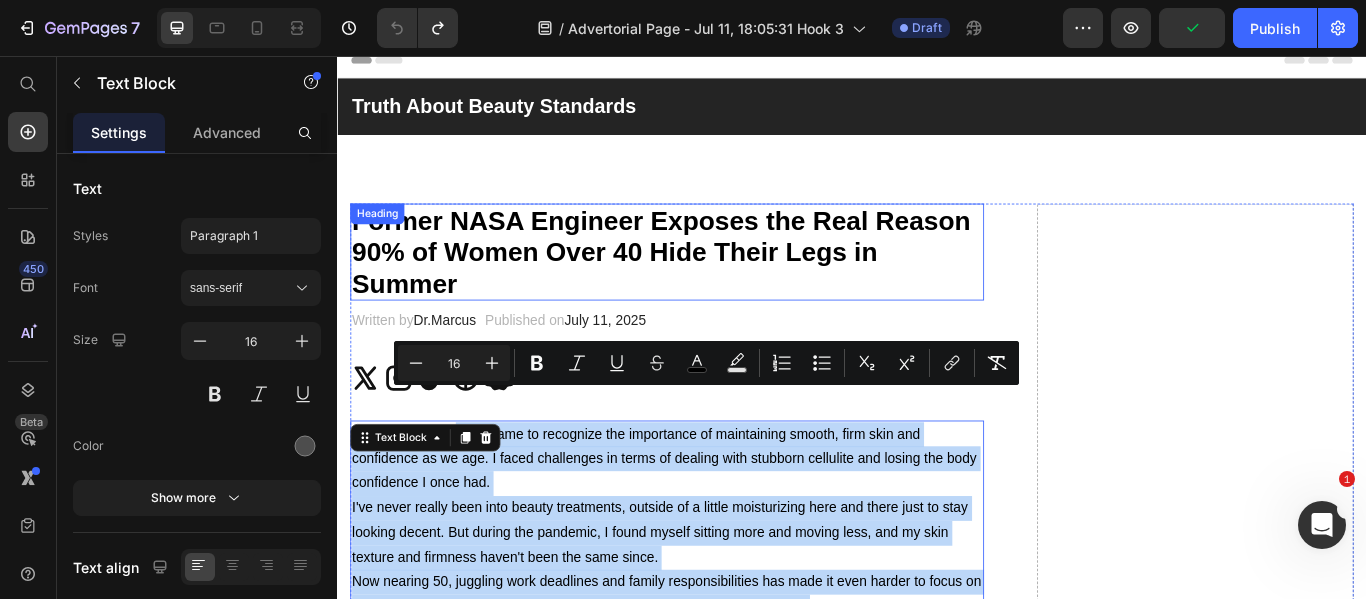 scroll, scrollTop: 0, scrollLeft: 0, axis: both 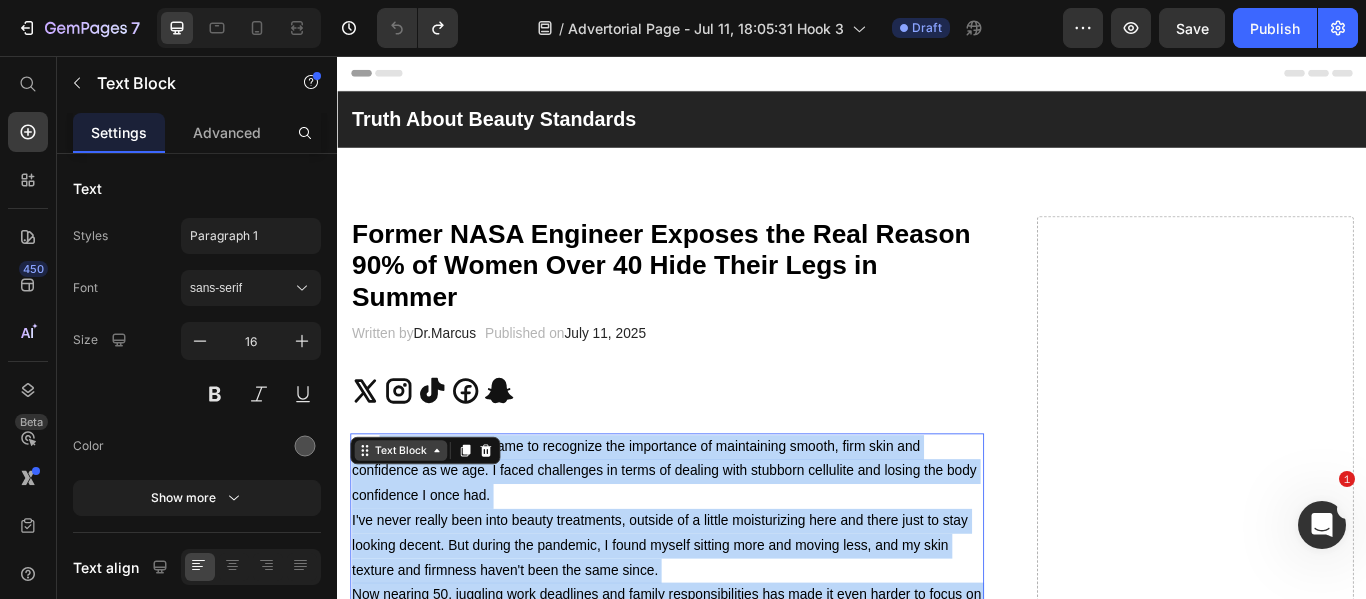 drag, startPoint x: 980, startPoint y: 388, endPoint x: 384, endPoint y: 520, distance: 610.44244 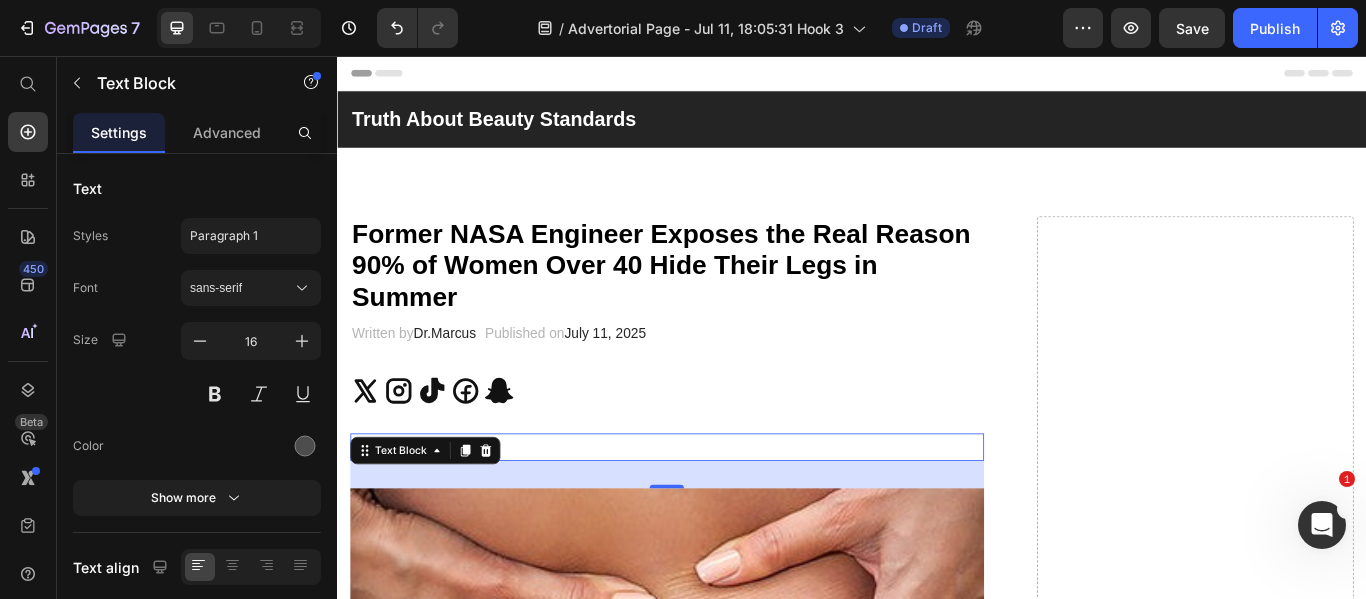 click on "As" at bounding box center [721, 512] 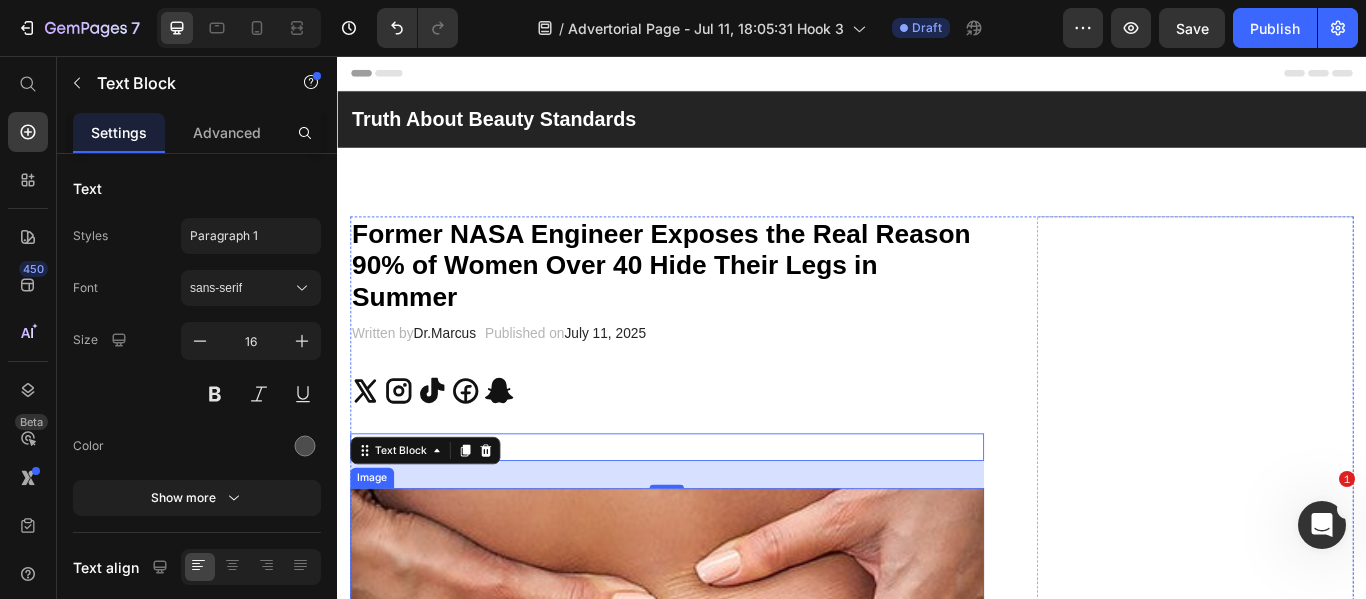 drag, startPoint x: 368, startPoint y: 527, endPoint x: 382, endPoint y: 586, distance: 60.63827 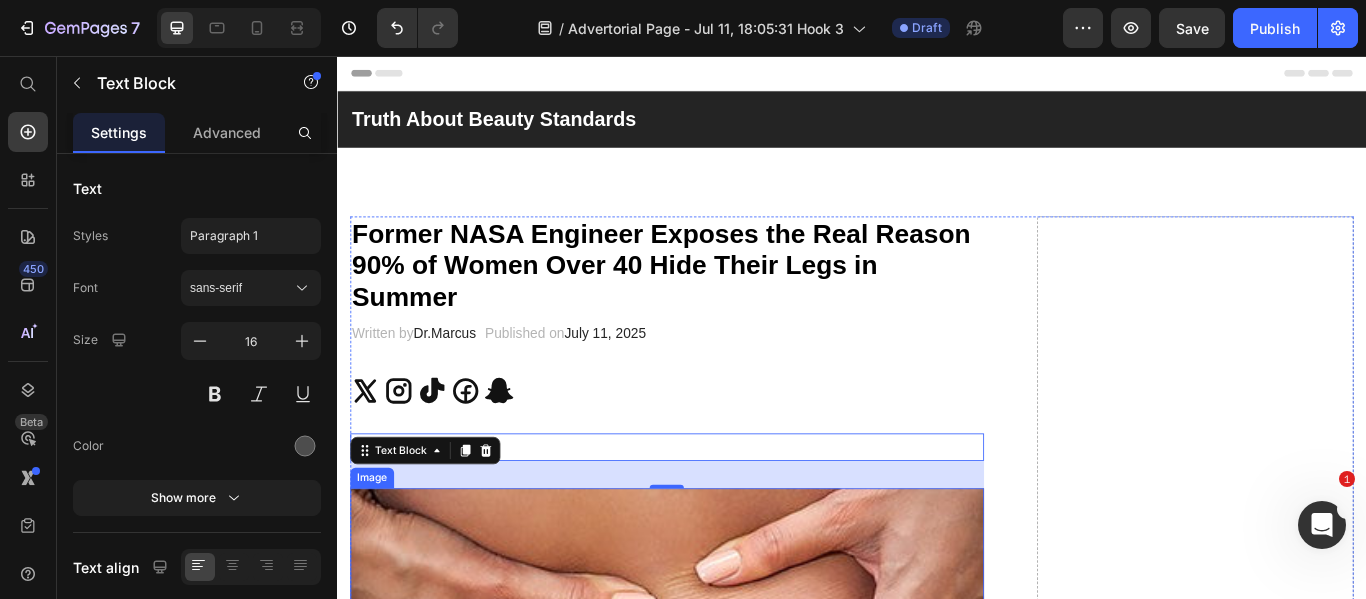click on "Former NASA Engineer Exposes the Real Reason 90% of Women Over 40 Hide Their Legs in Summer Heading Written by  Dr.Marcus   Text block Published on  July 11, 2025 Text block Row
Icon
Icon
Icon
Icon
Icon Icon List As  Text Block   32 Image How My Aesthetician Sister Changed Everything Heading The next weekend, I visited my sister for her birthday celebration. She's a licensed aesthetician in her 40s who had always maintained incredibly smooth, firm skin that looked years younger than her age. I must admit, I was a bit envious watching her wear form-fitting clothes with confidence and looking so comfortable in her own body. She was radiating self-assurance, moving with grace, and even wore shorts and sleeveless tops without any hesitation or self-consciousness. What was her secret? I had to know how she managed to maintain such smooth, cellulite-free skin while dealing with a demanding career and busy lifestyle. Text Block Image" at bounding box center (721, 2756) 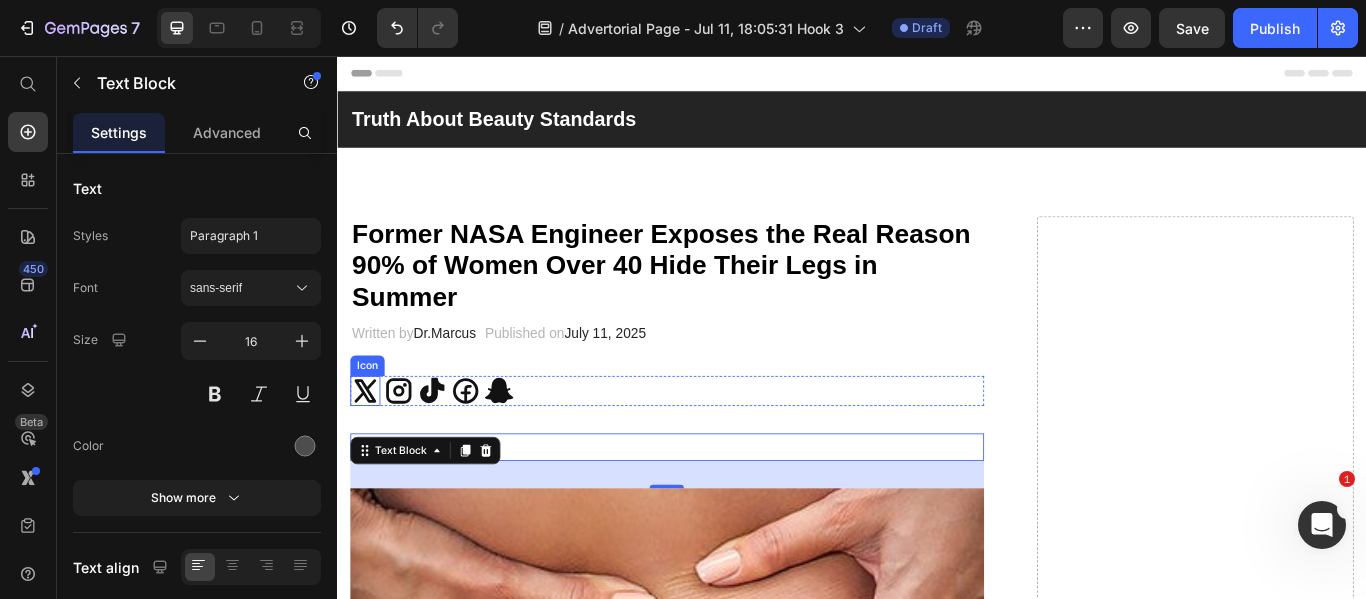 drag, startPoint x: 371, startPoint y: 520, endPoint x: 366, endPoint y: 419, distance: 101.12369 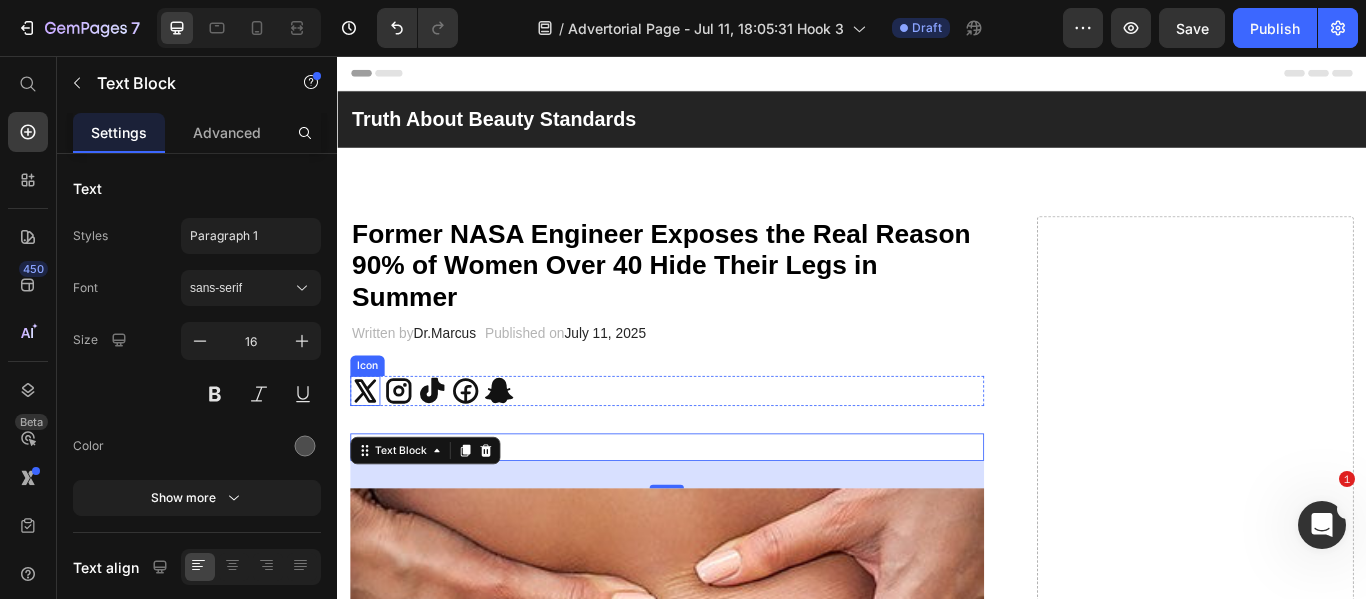 click on "Former NASA Engineer Exposes the Real Reason 90% of Women Over 40 Hide Their Legs in Summer Heading Written by  Dr.Marcus   Text block Published on  July 11, 2025 Text block Row
Icon
Icon
Icon
Icon
Icon Icon List As  Text Block   32 Image How My Aesthetician Sister Changed Everything Heading The next weekend, I visited my sister for her birthday celebration. She's a licensed aesthetician in her 40s who had always maintained incredibly smooth, firm skin that looked years younger than her age. I must admit, I was a bit envious watching her wear form-fitting clothes with confidence and looking so comfortable in her own body. She was radiating self-assurance, moving with grace, and even wore shorts and sleeveless tops without any hesitation or self-consciousness. What was her secret? I had to know how she managed to maintain such smooth, cellulite-free skin while dealing with a demanding career and busy lifestyle. Text Block Image" at bounding box center (721, 2756) 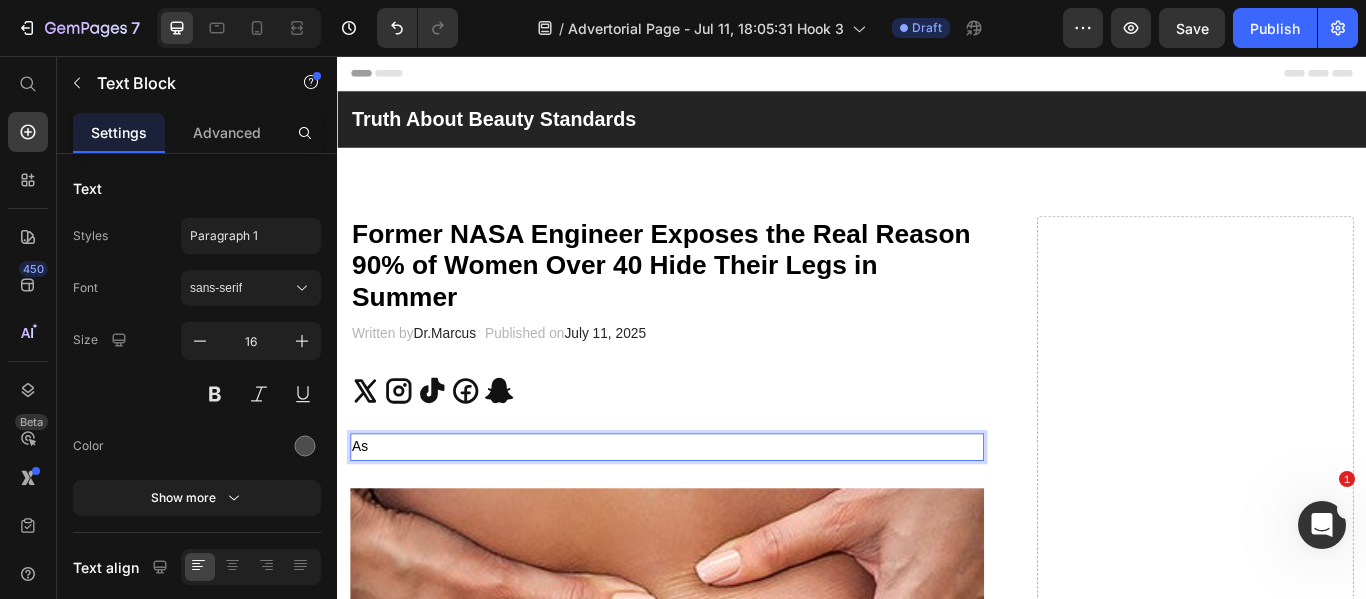 click on "As" at bounding box center [721, 512] 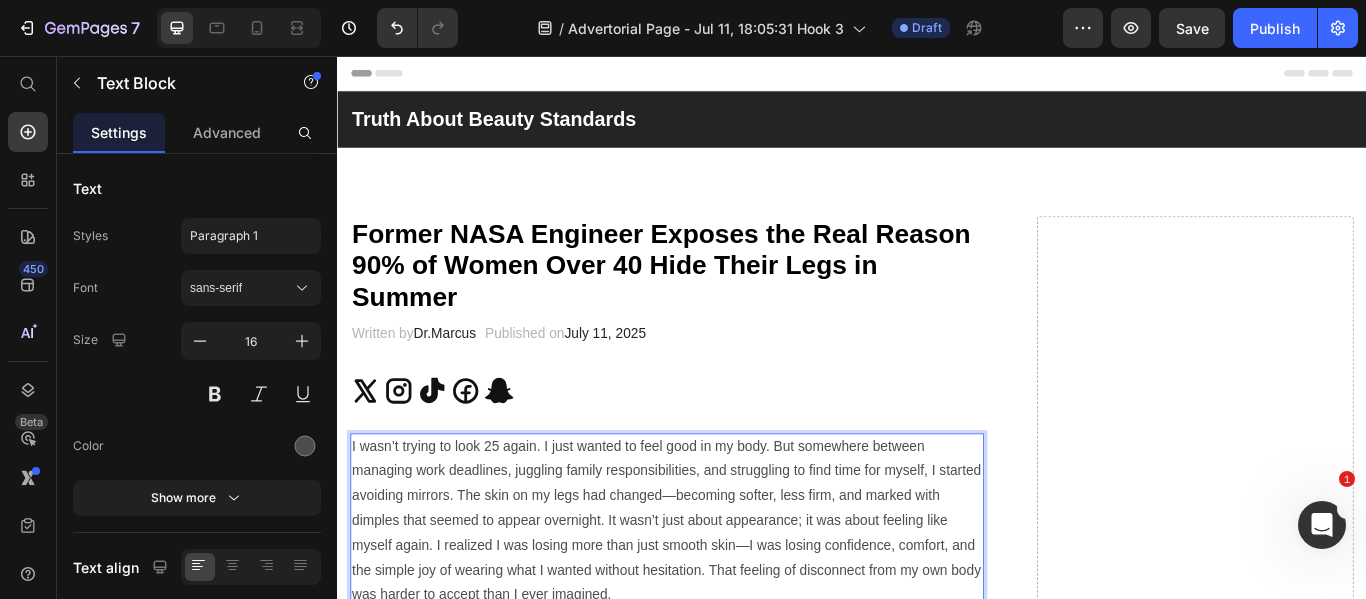 scroll, scrollTop: 23, scrollLeft: 0, axis: vertical 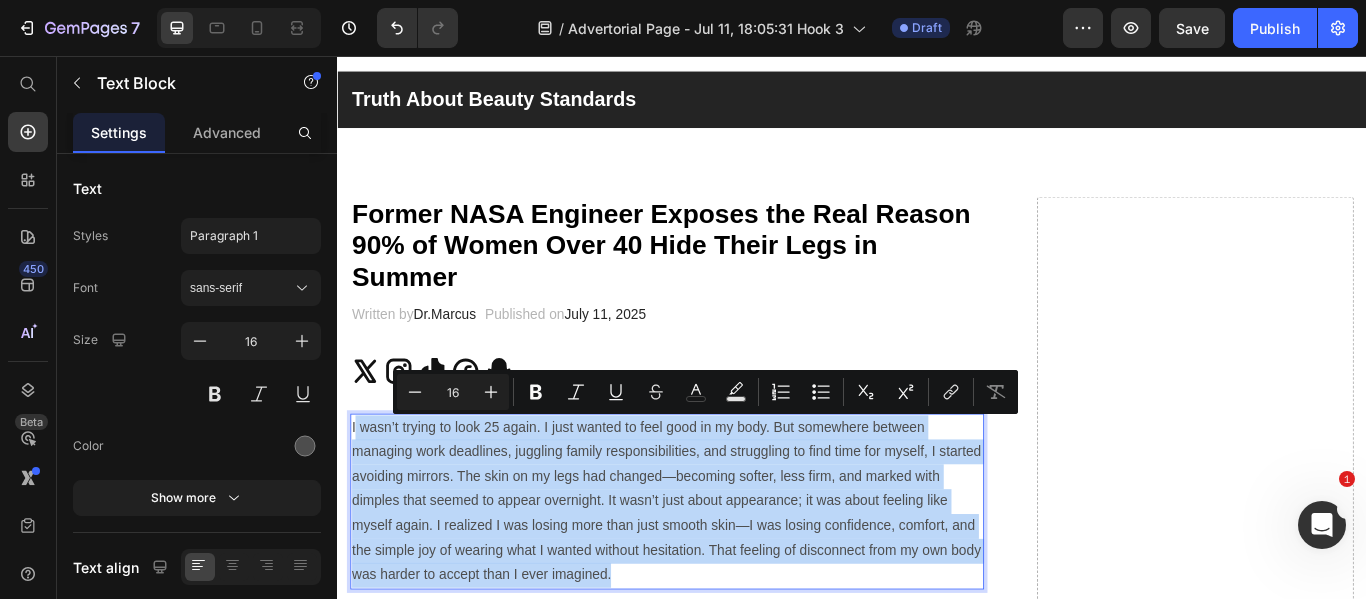 drag, startPoint x: 761, startPoint y: 661, endPoint x: 356, endPoint y: 481, distance: 443.1986 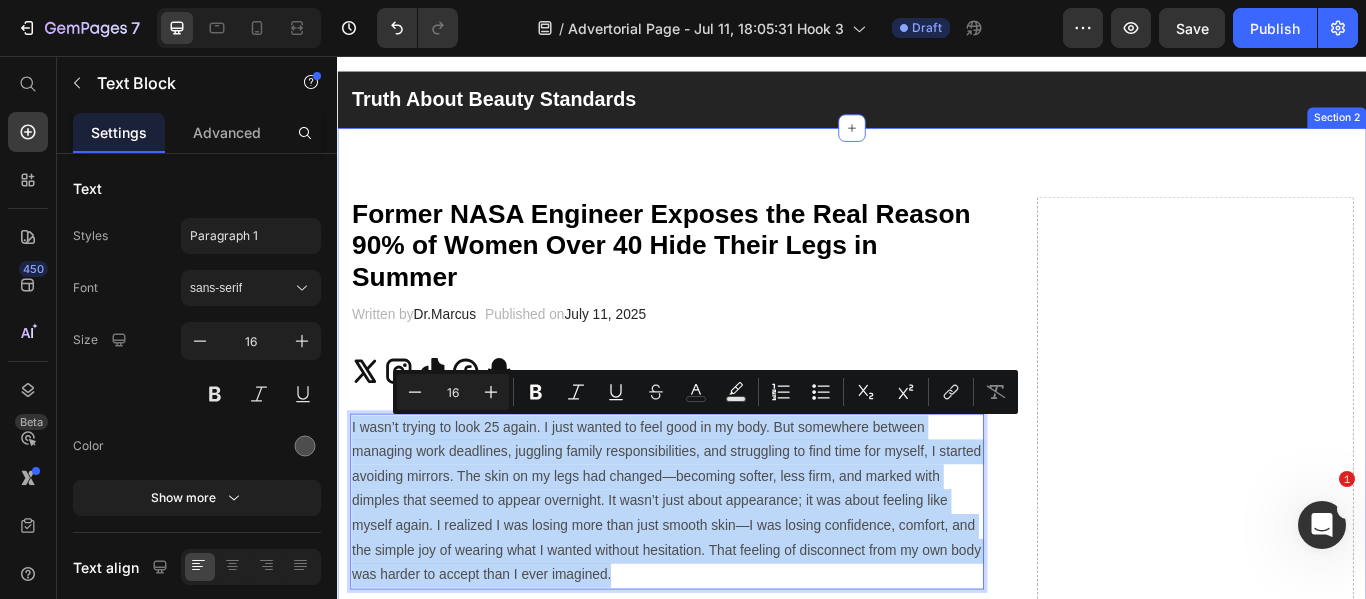 drag, startPoint x: 749, startPoint y: 658, endPoint x: 342, endPoint y: 494, distance: 438.7995 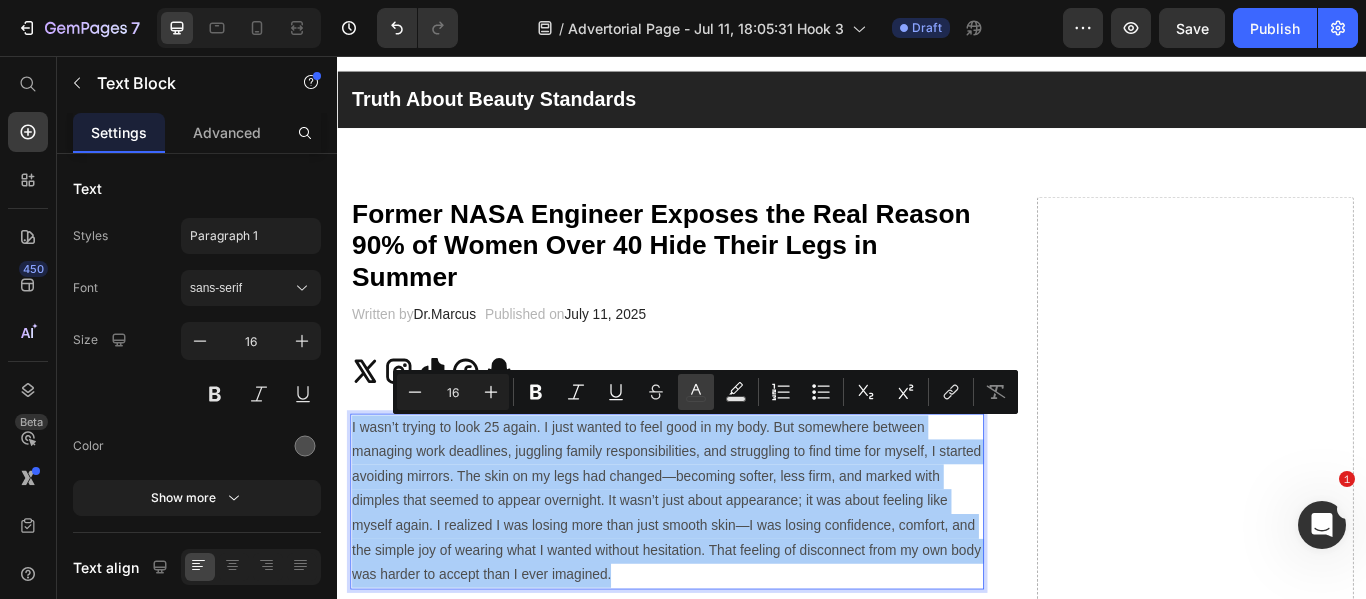 click 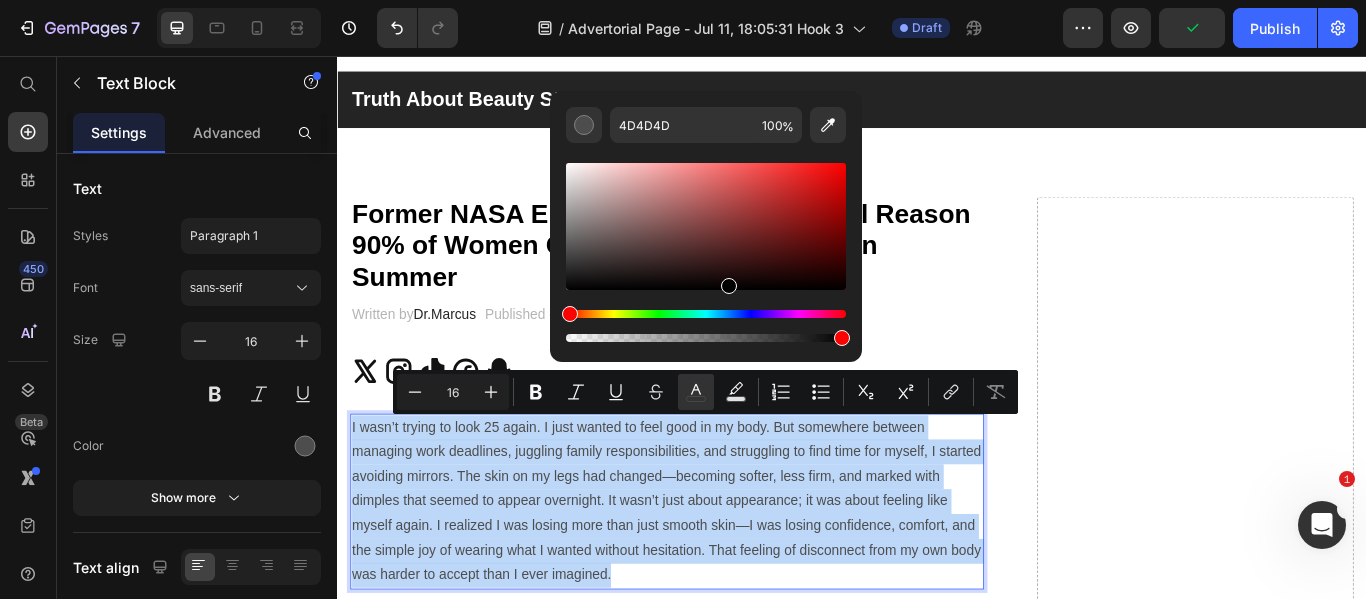 click at bounding box center [706, 226] 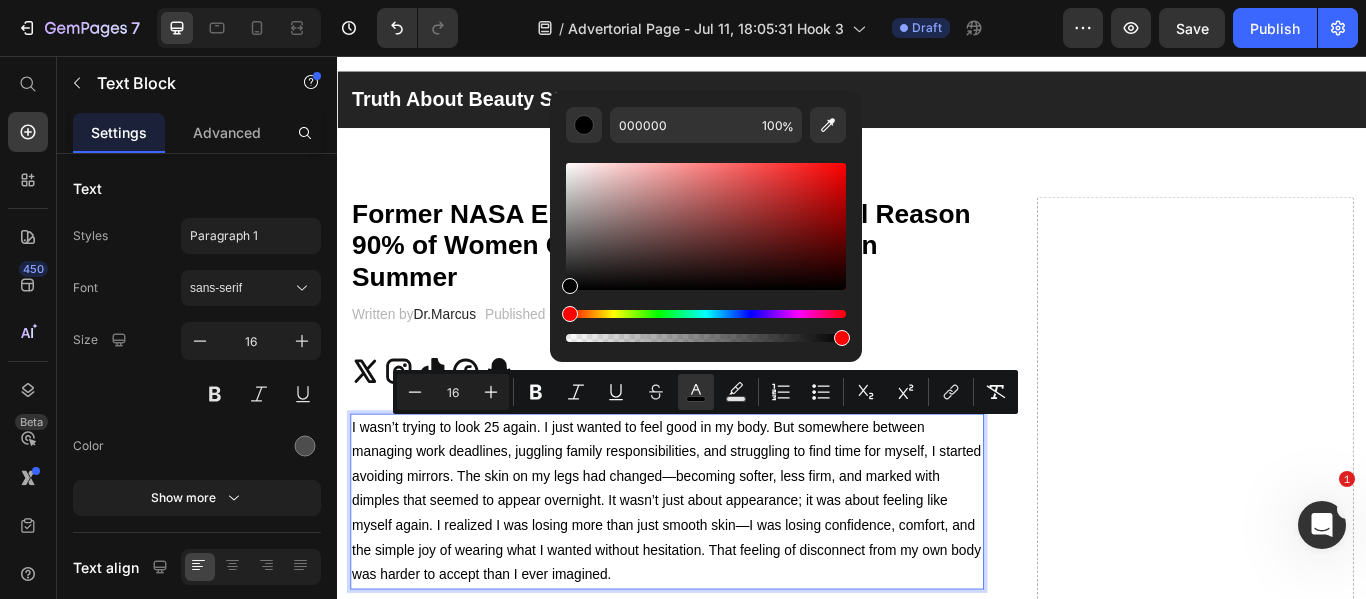click on "I wasn’t trying to look 25 again. I just wanted to feel good in my body. But somewhere between managing work deadlines, juggling family responsibilities, and struggling to find time for myself, I started avoiding mirrors. The skin on my legs had changed—becoming softer, less firm, and marked with dimples that seemed to appear overnight. It wasn’t just about appearance; it was about feeling like myself again. I realized I was losing more than just smooth skin—I was losing confidence, comfort, and the simple joy of wearing what I wanted without hesitation. That feeling of disconnect from my own body was harder to accept than I ever imagined." at bounding box center [721, 576] 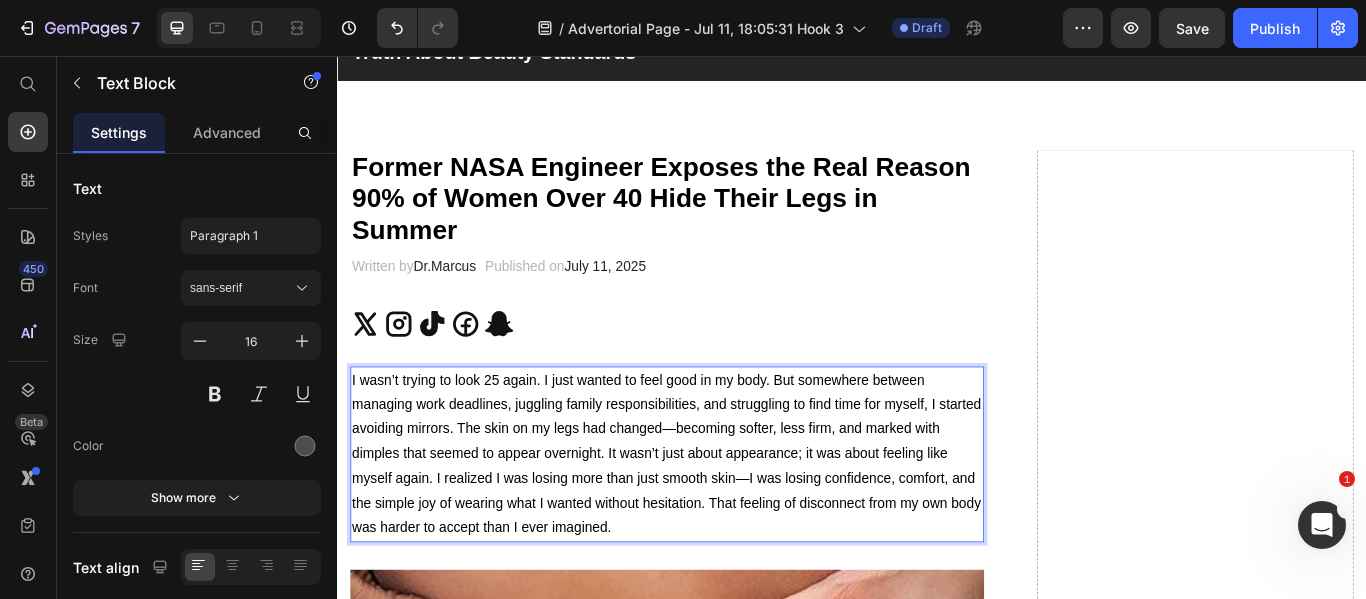 scroll, scrollTop: 0, scrollLeft: 0, axis: both 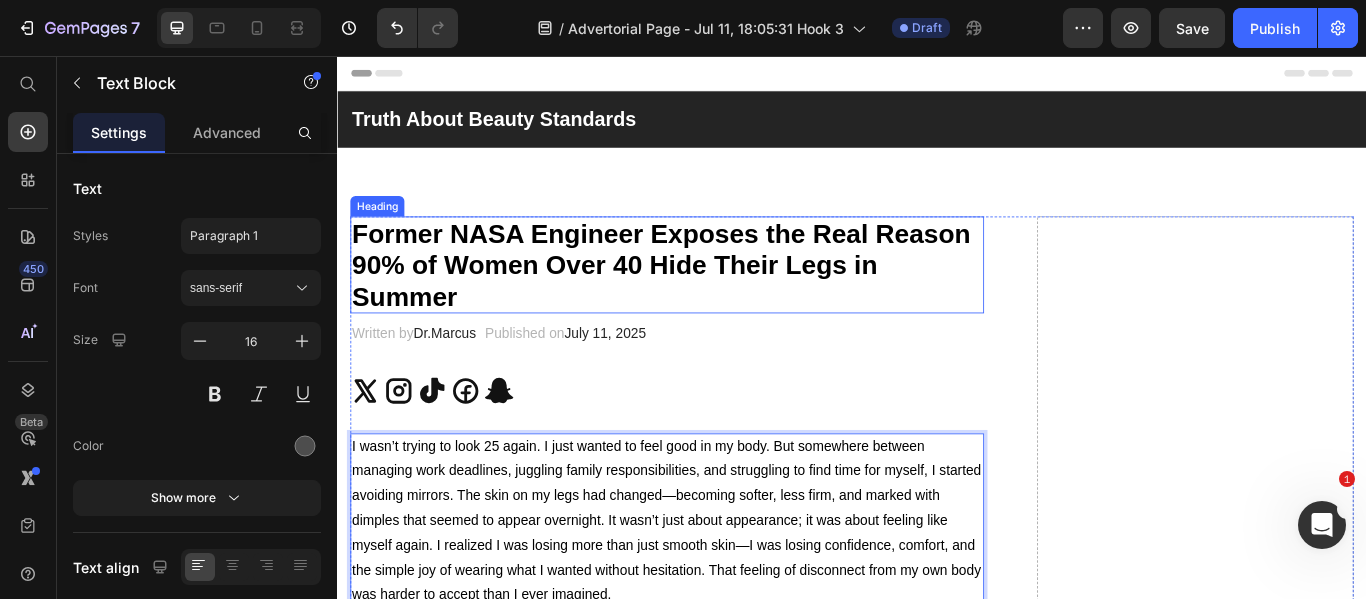 click on "Former NASA Engineer Exposes the Real Reason 90% of Women Over 40 Hide Their Legs in Summer" at bounding box center [714, 299] 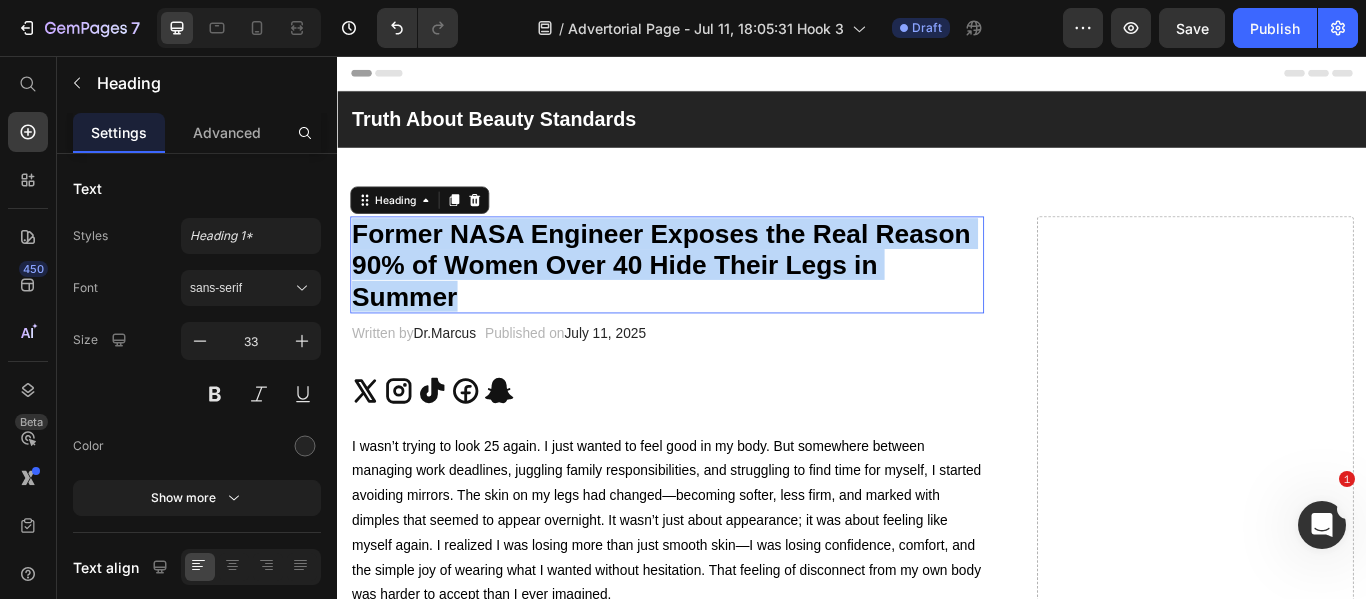 scroll, scrollTop: 0, scrollLeft: 0, axis: both 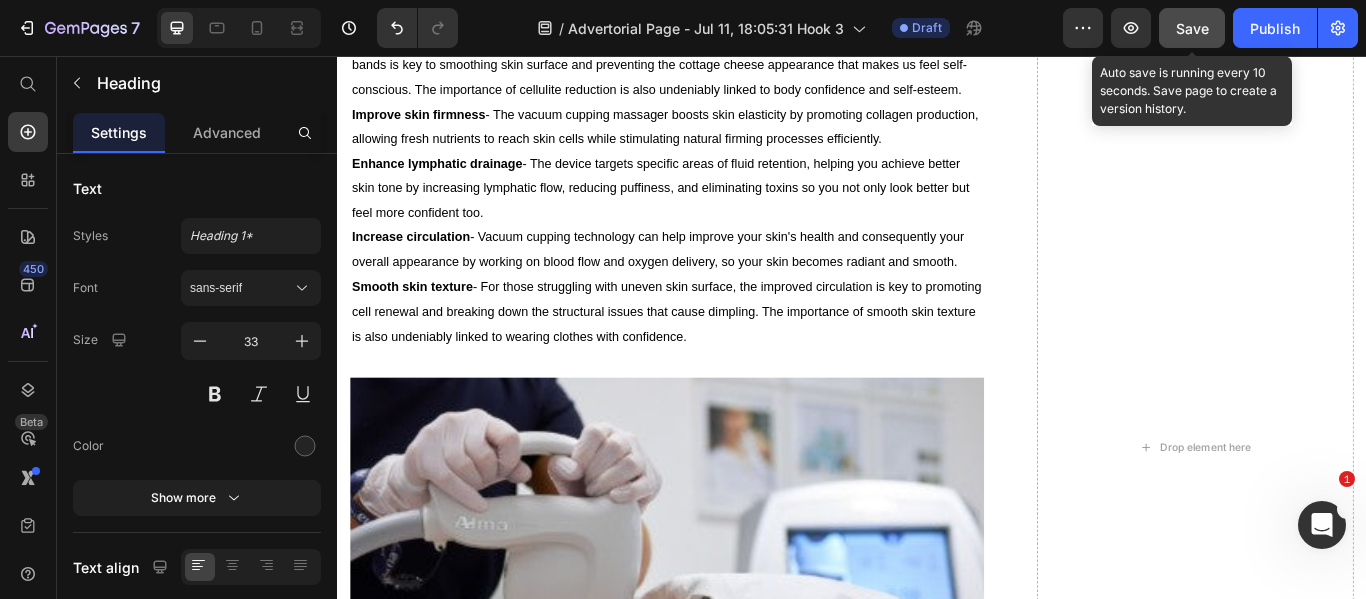 click on "Save" at bounding box center (1192, 28) 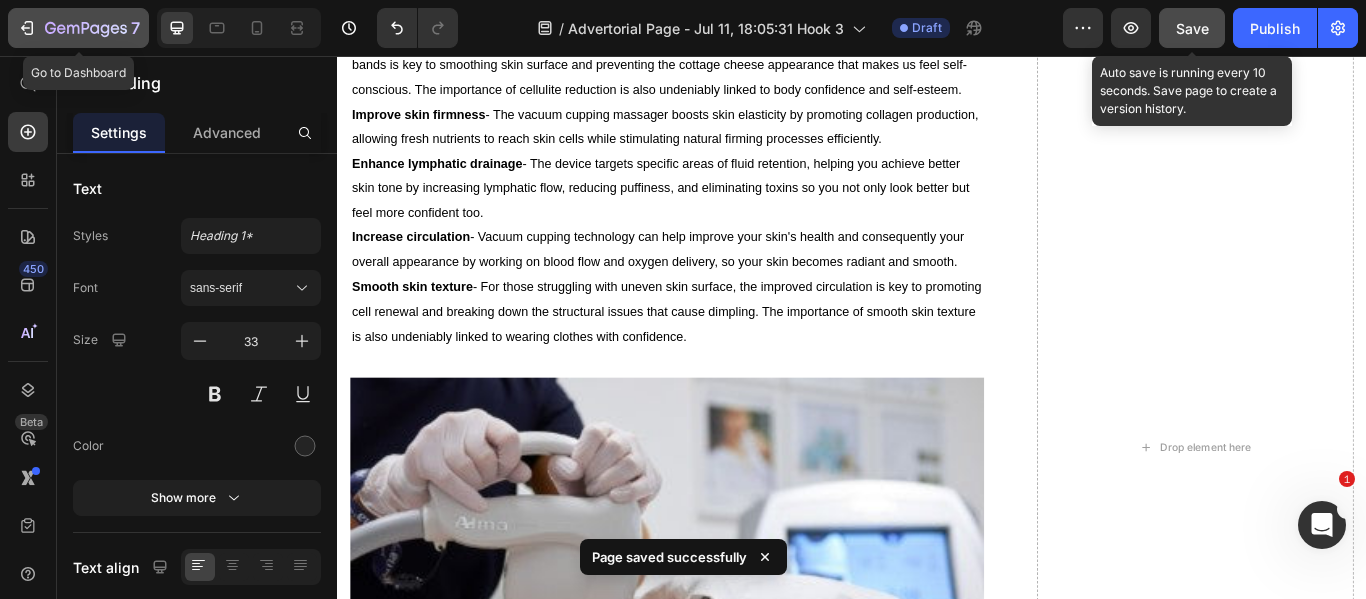 click 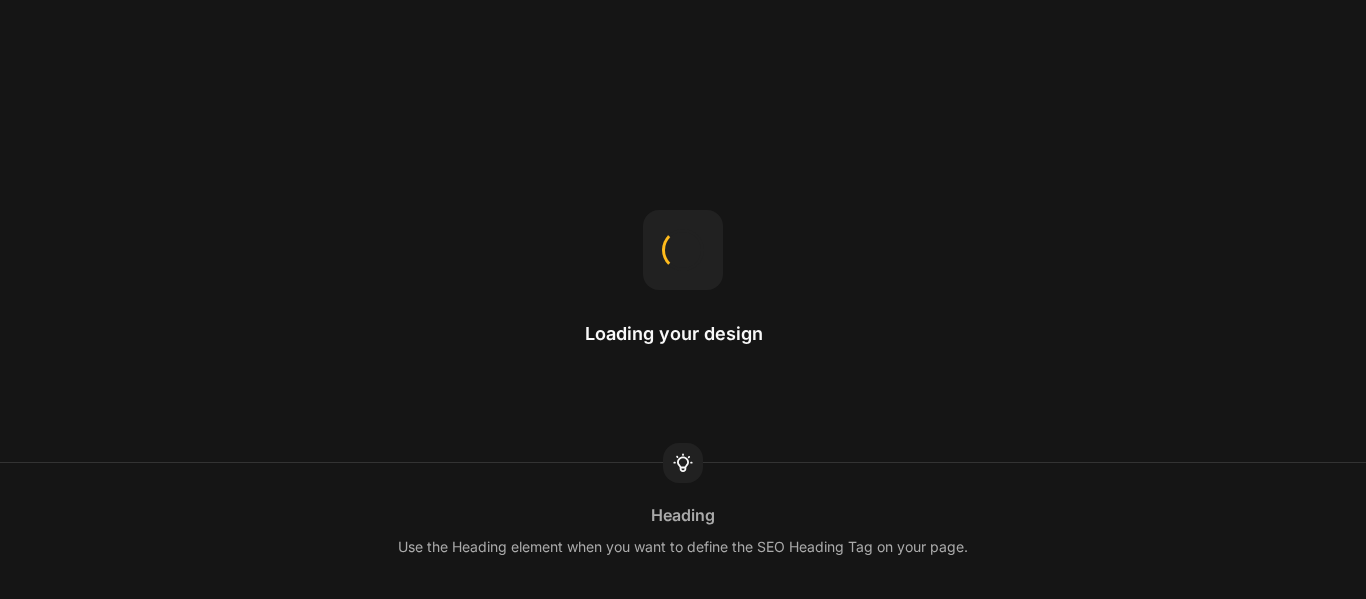 scroll, scrollTop: 0, scrollLeft: 0, axis: both 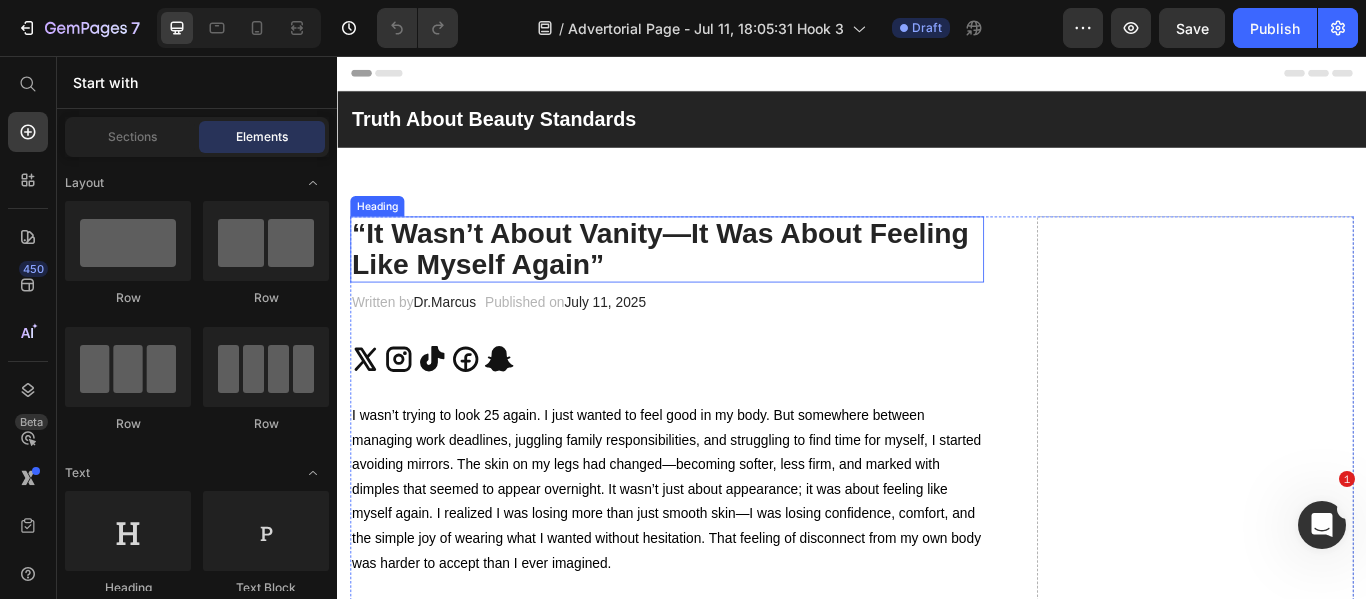 click on "“It Wasn’t About Vanity—It Was About Feeling Like Myself Again”" at bounding box center (721, 281) 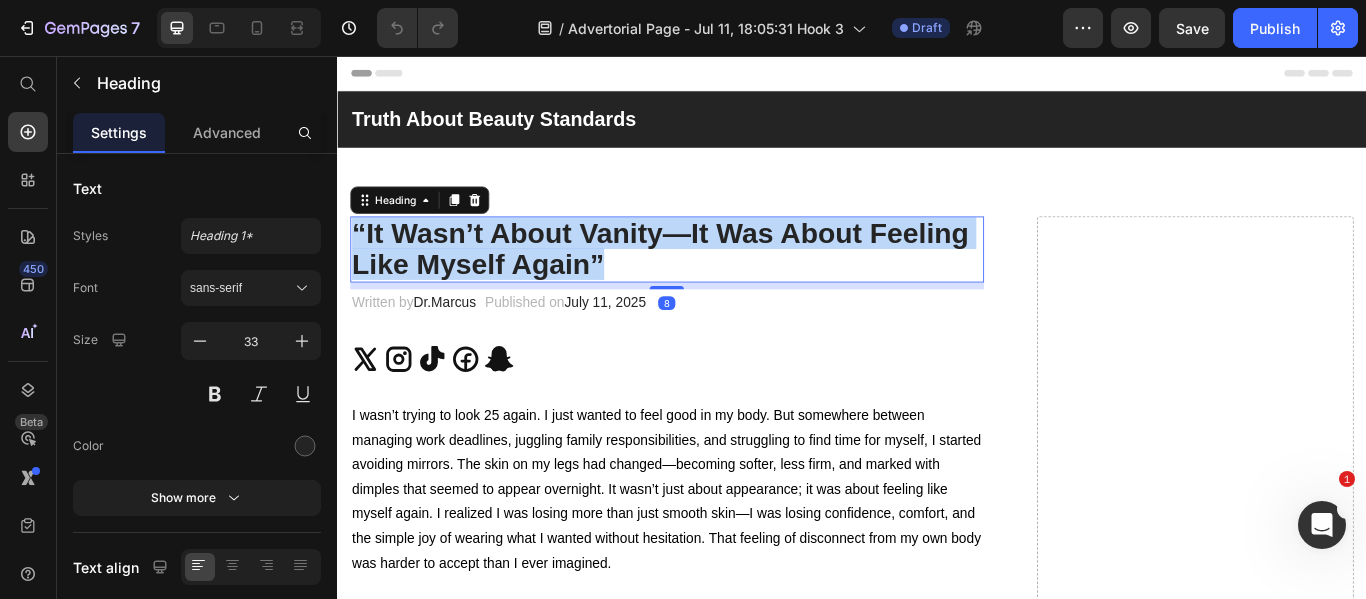 click on "“It Wasn’t About Vanity—It Was About Feeling Like Myself Again”" at bounding box center (721, 281) 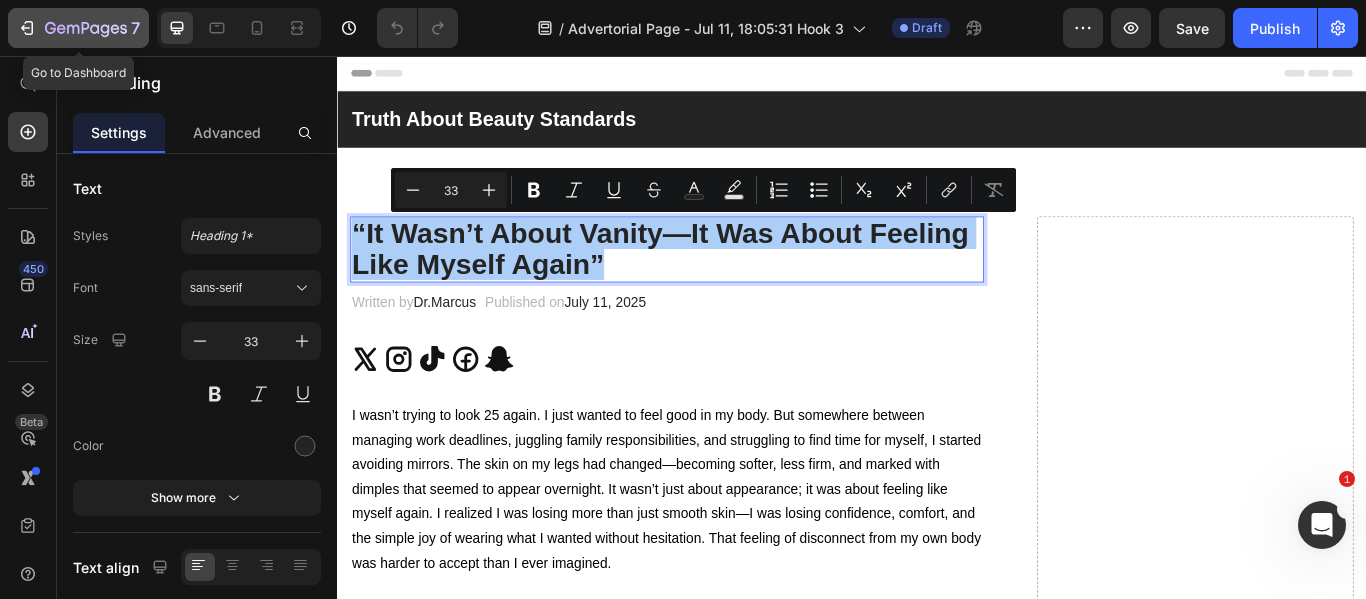 click 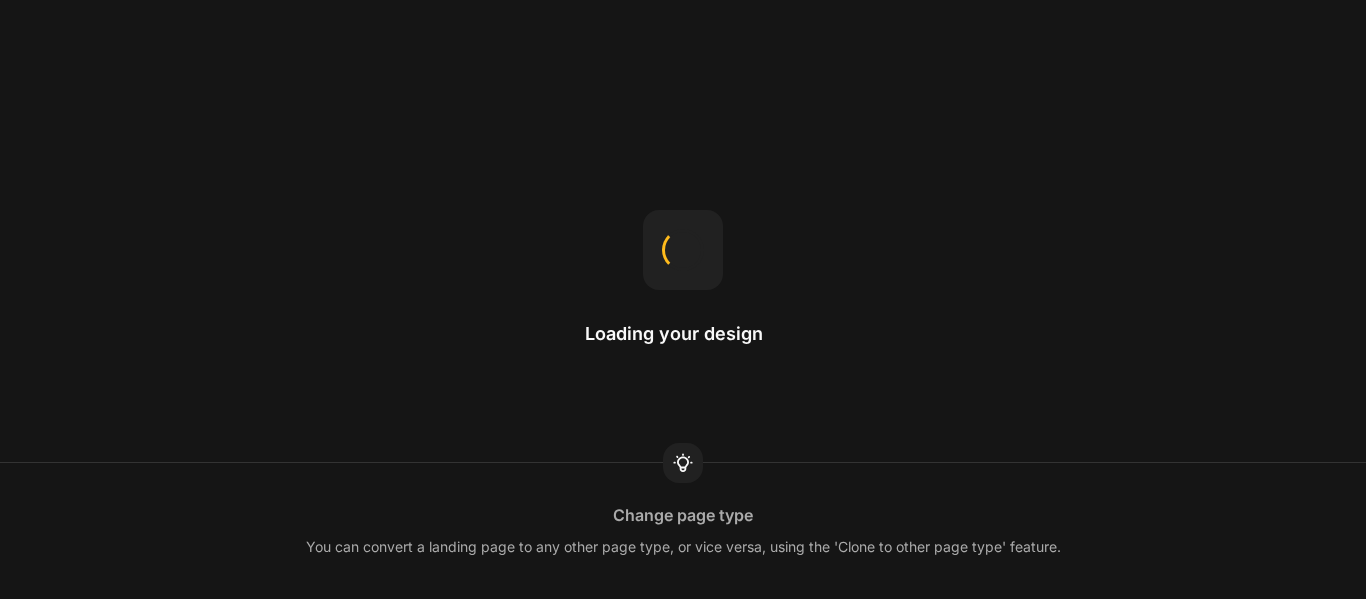 scroll, scrollTop: 0, scrollLeft: 0, axis: both 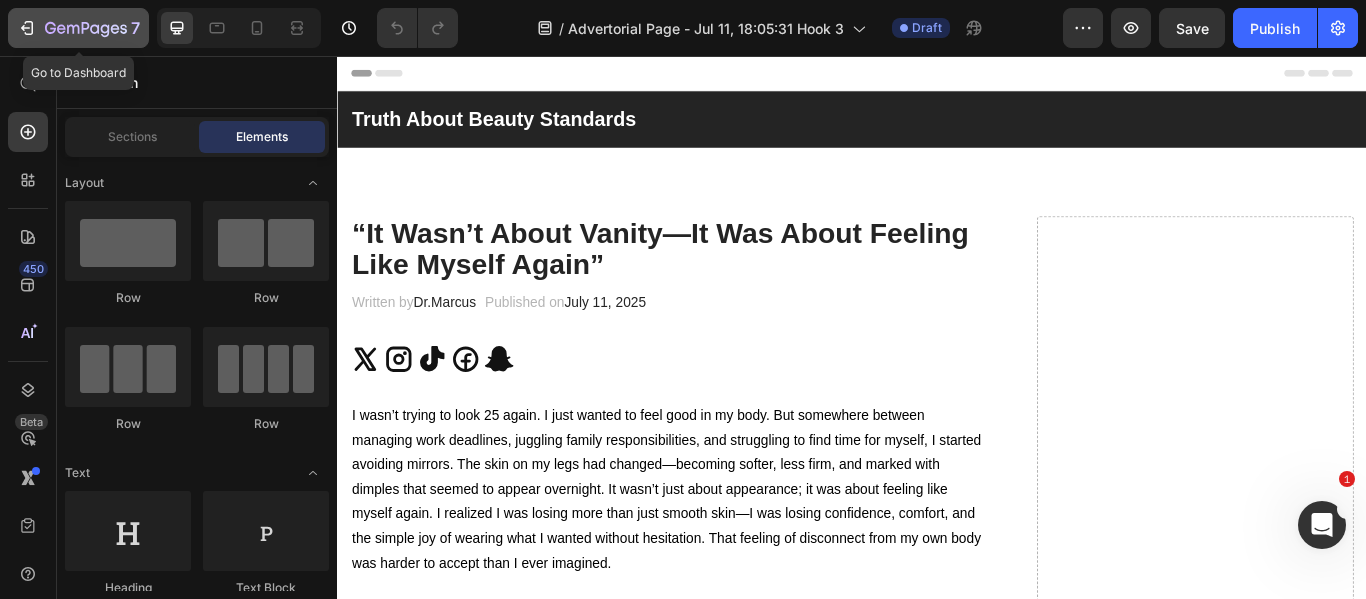 click 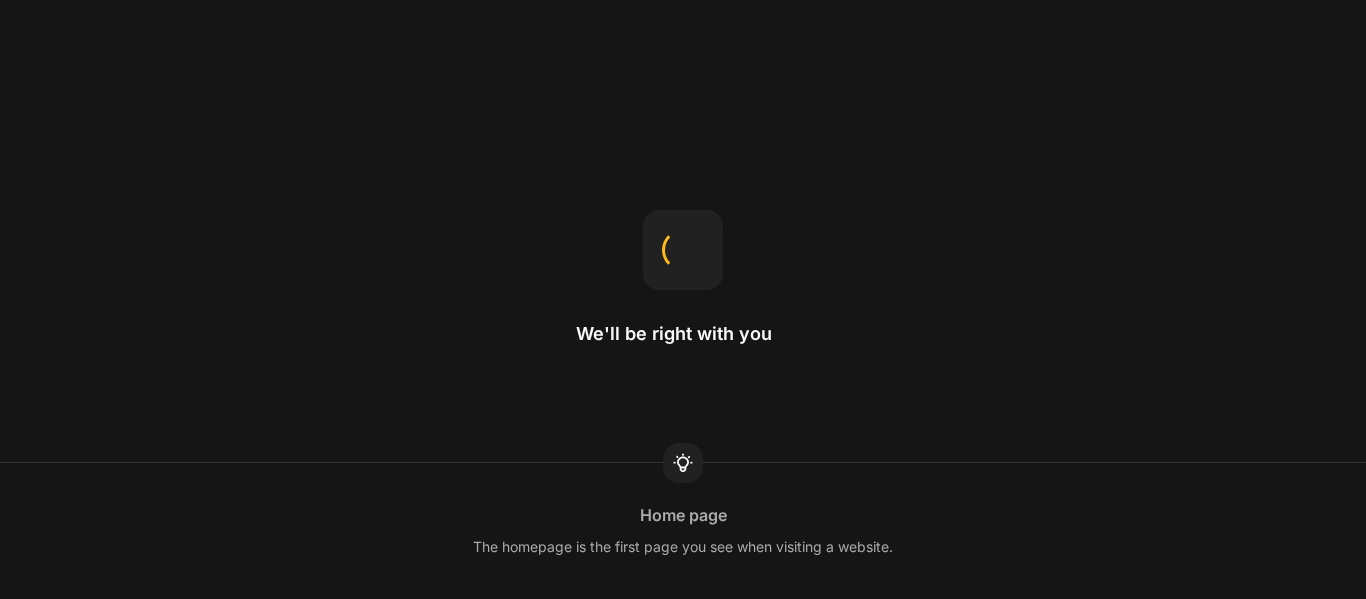 scroll, scrollTop: 0, scrollLeft: 0, axis: both 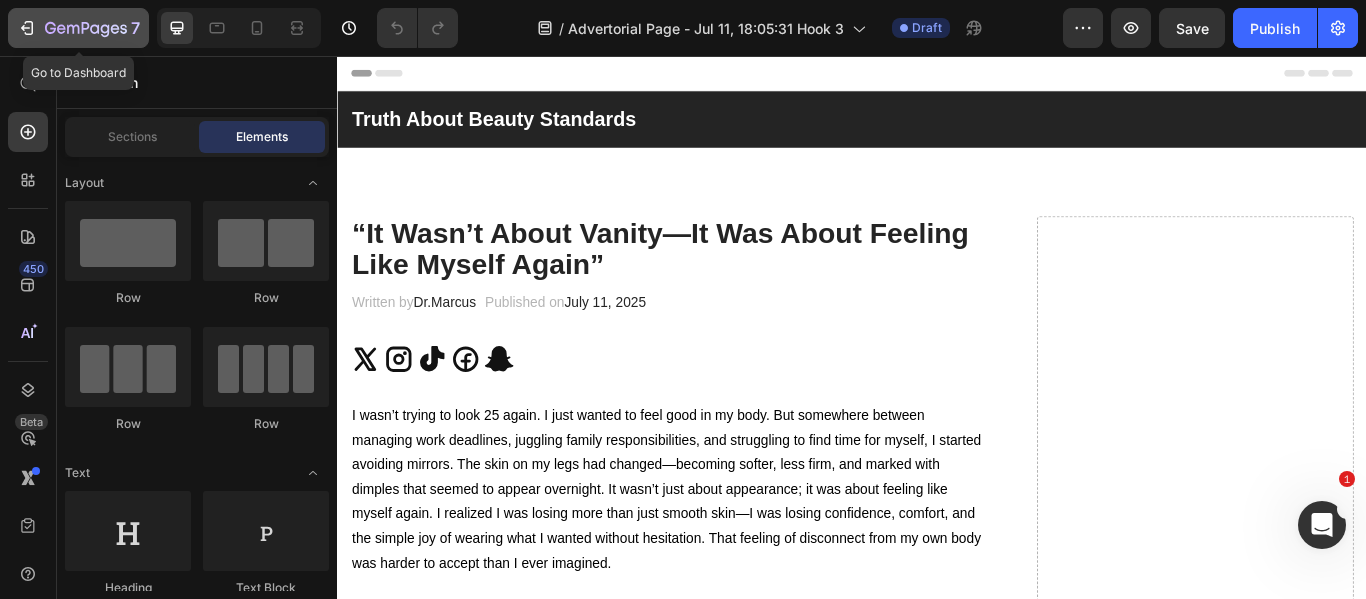 click 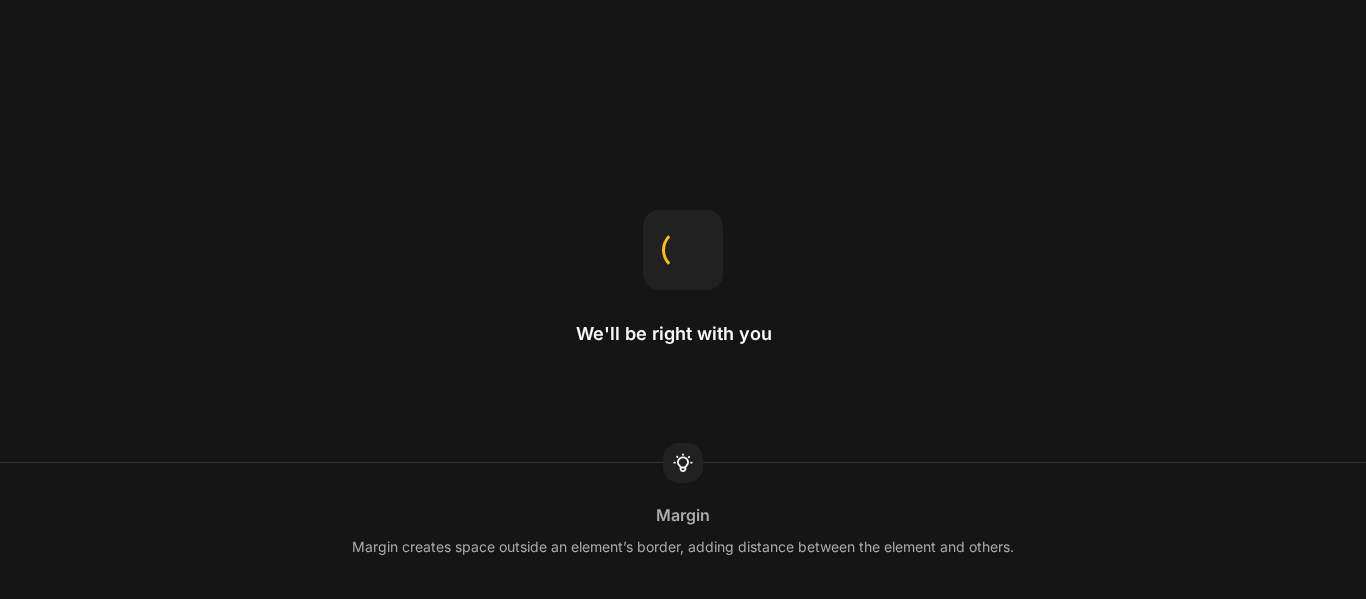 scroll, scrollTop: 0, scrollLeft: 0, axis: both 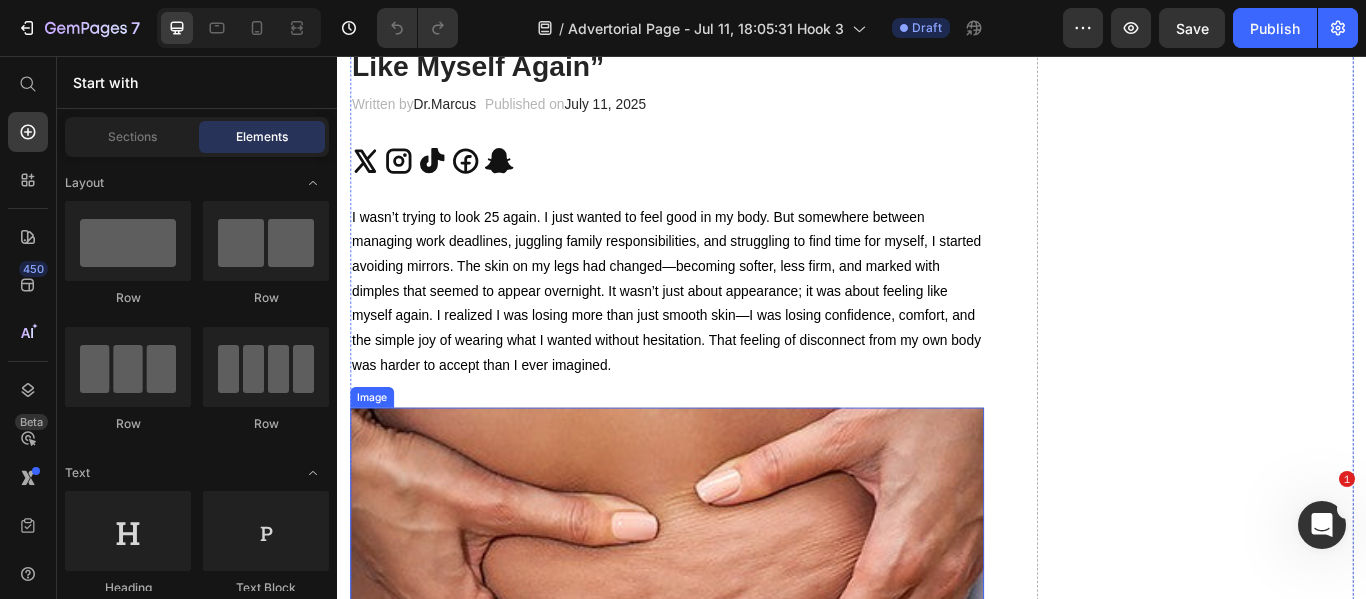 click at bounding box center [721, 703] 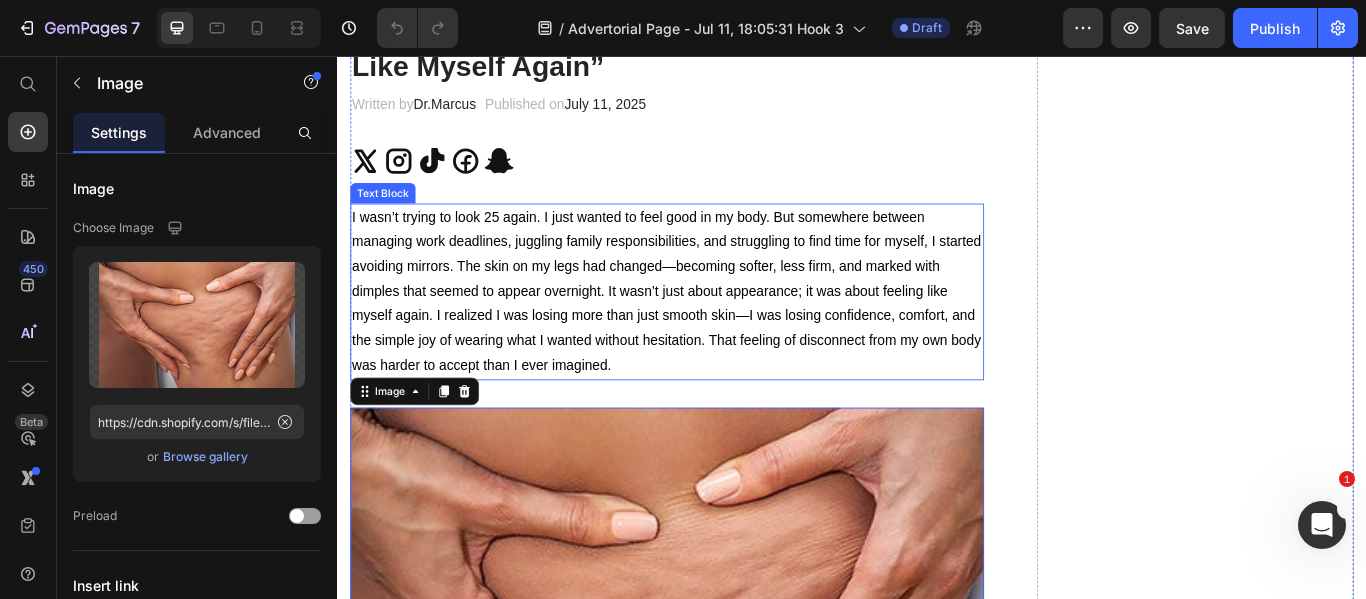 drag, startPoint x: 558, startPoint y: 543, endPoint x: 558, endPoint y: 232, distance: 311 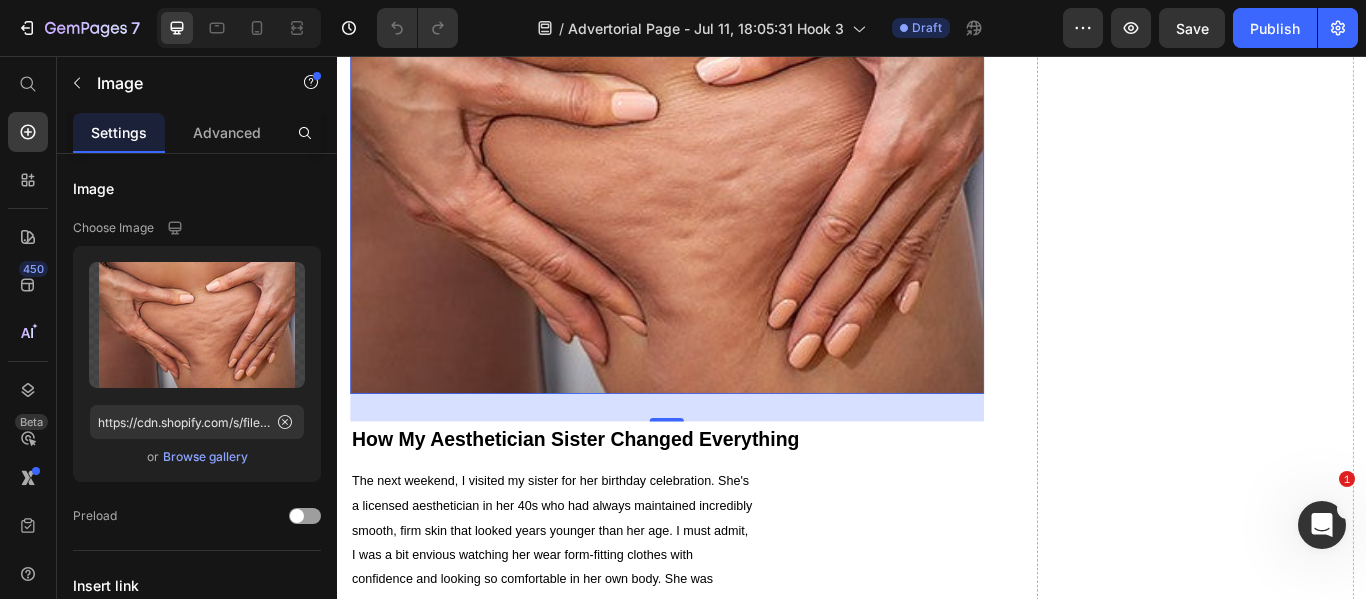 scroll, scrollTop: 721, scrollLeft: 0, axis: vertical 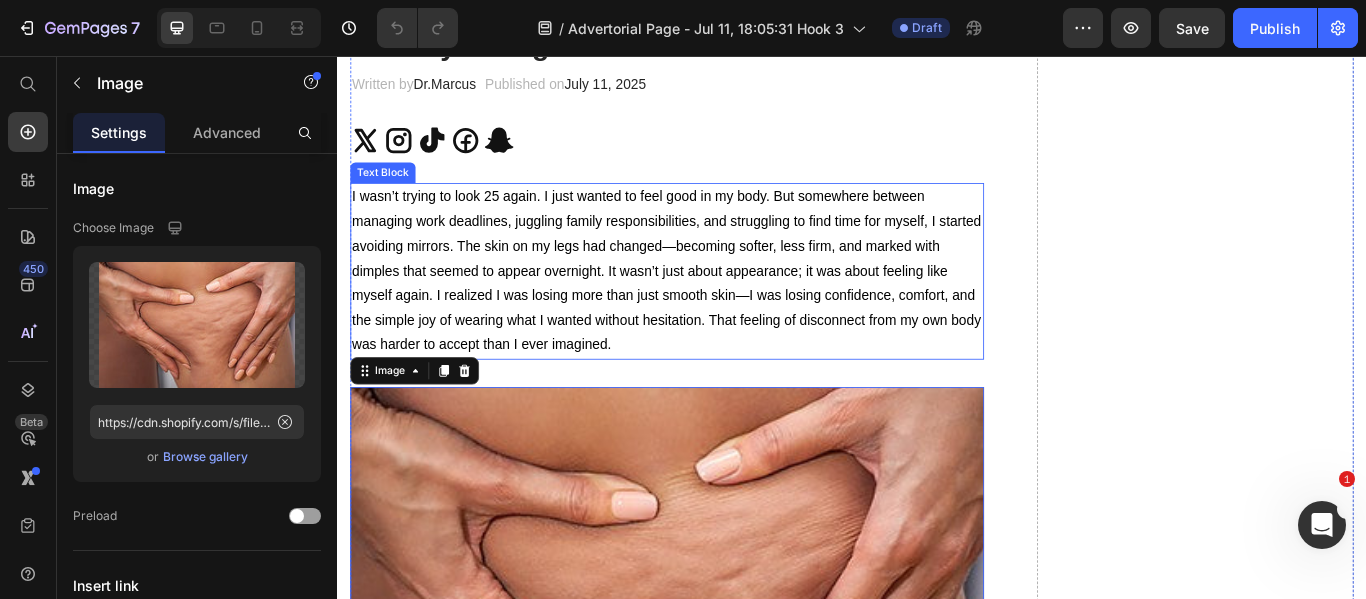 drag, startPoint x: 368, startPoint y: 426, endPoint x: 363, endPoint y: 200, distance: 226.0553 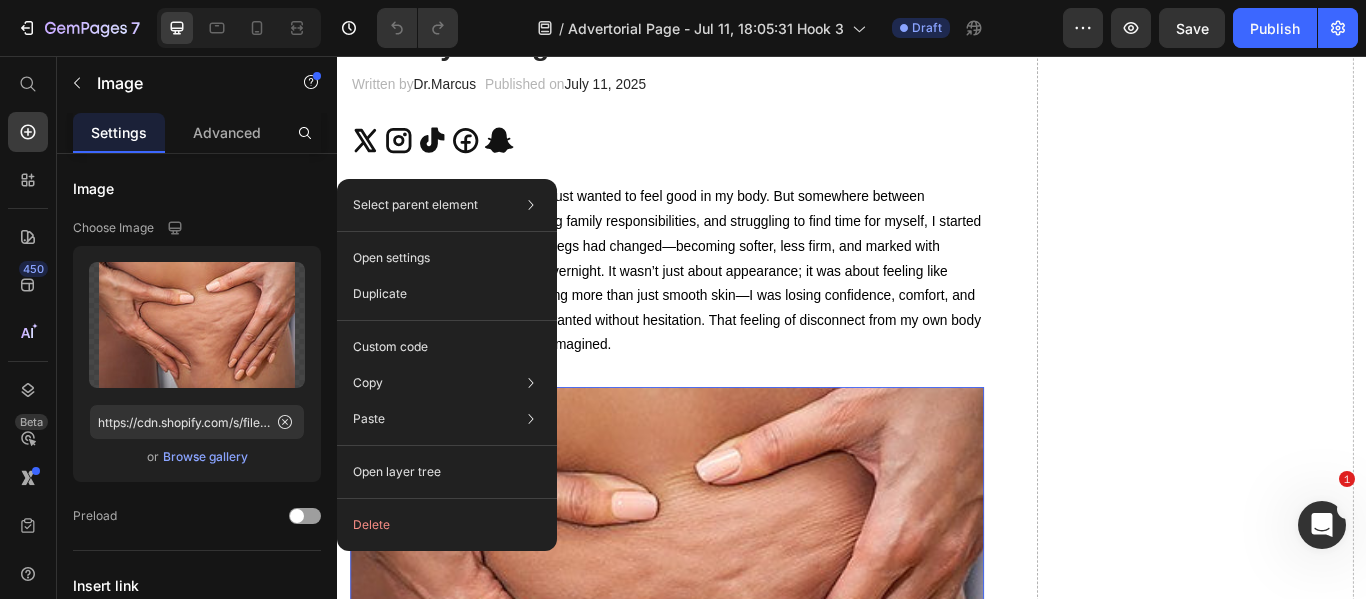 click at bounding box center [721, 679] 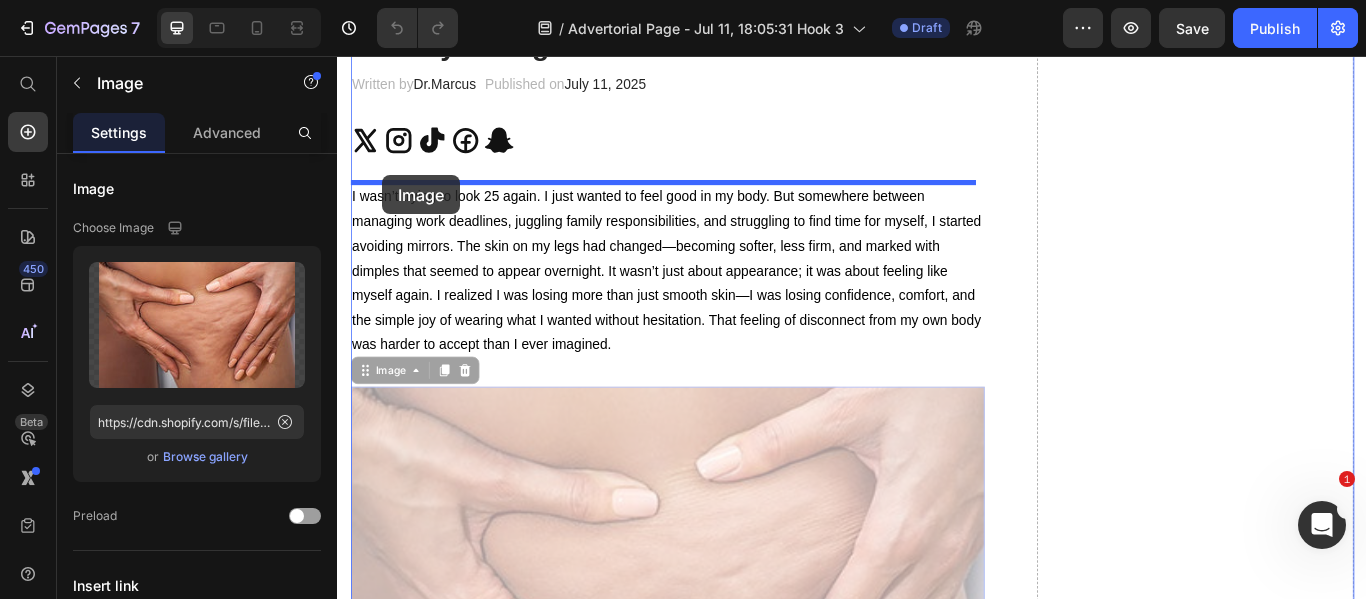 drag, startPoint x: 367, startPoint y: 428, endPoint x: 390, endPoint y: 195, distance: 234.13245 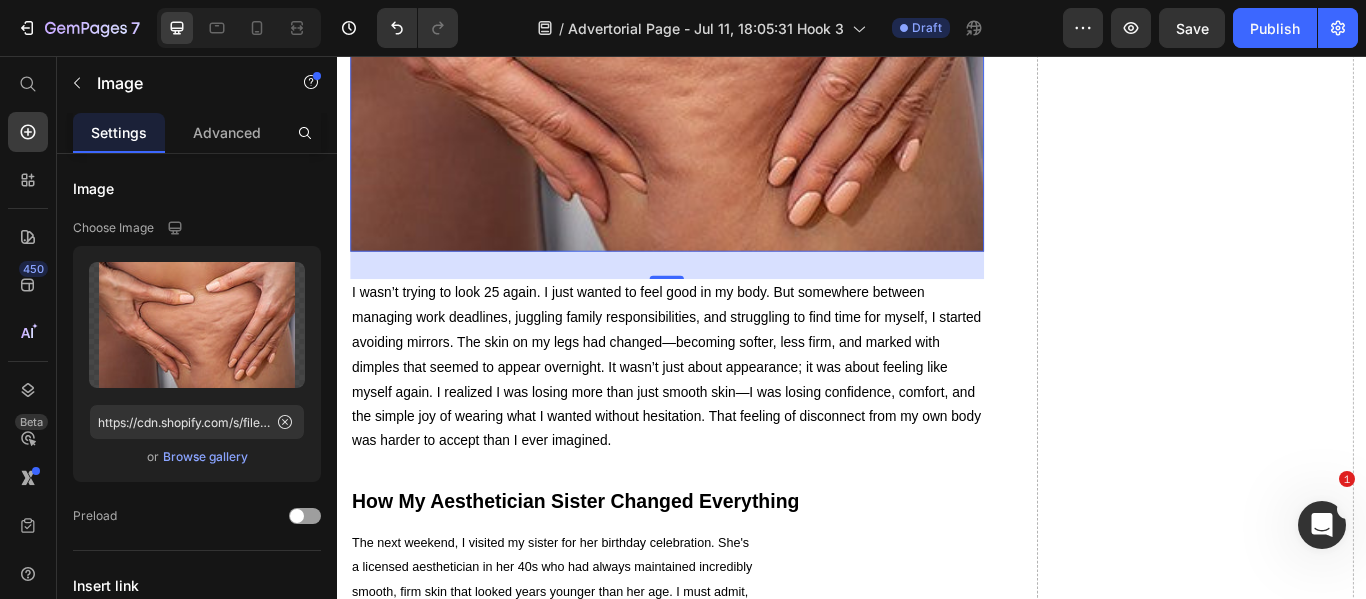 scroll, scrollTop: 663, scrollLeft: 0, axis: vertical 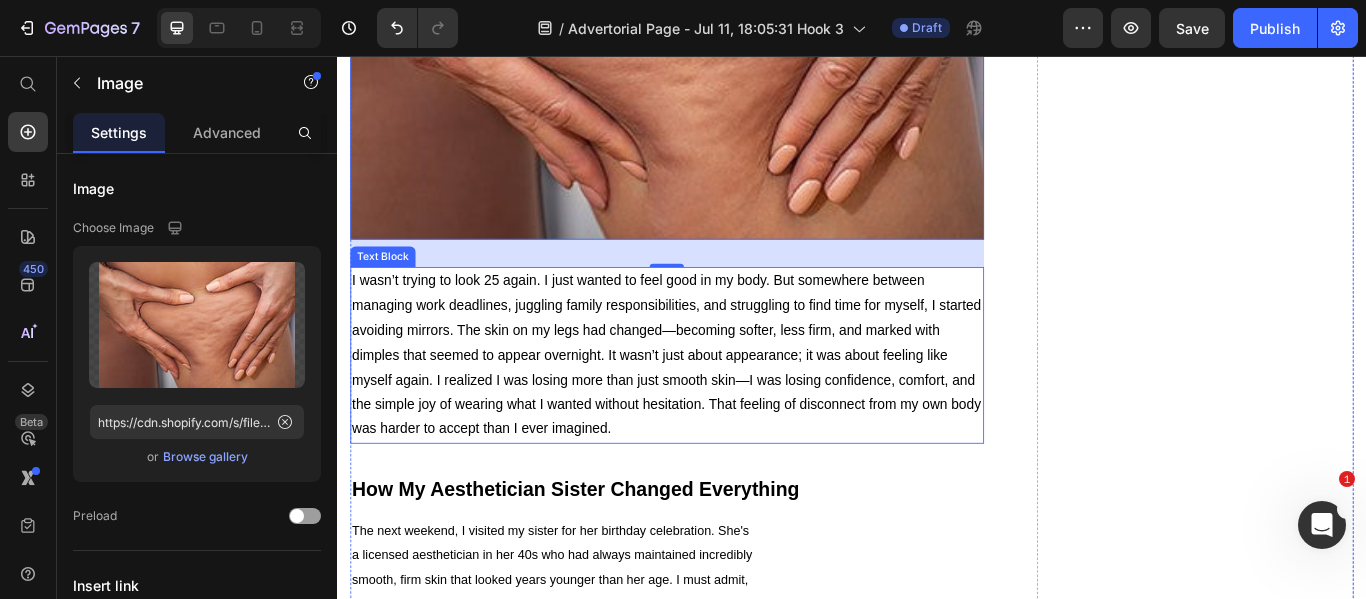 click on "I wasn’t trying to look 25 again. I just wanted to feel good in my body. But somewhere between managing work deadlines, juggling family responsibilities, and struggling to find time for myself, I started avoiding mirrors. The skin on my legs had changed—becoming softer, less firm, and marked with dimples that seemed to appear overnight. It wasn’t just about appearance; it was about feeling like myself again. I realized I was losing more than just smooth skin—I was losing confidence, comfort, and the simple joy of wearing what I wanted without hesitation. That feeling of disconnect from my own body was harder to accept than I ever imagined." at bounding box center (721, 405) 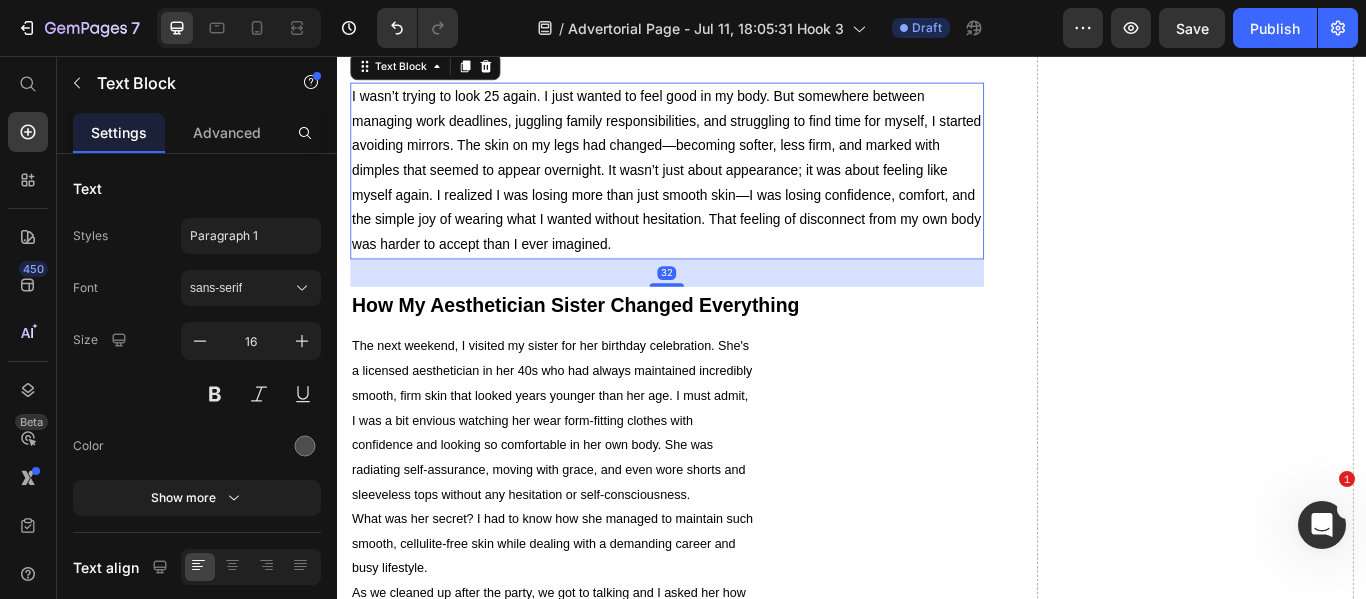 scroll, scrollTop: 882, scrollLeft: 0, axis: vertical 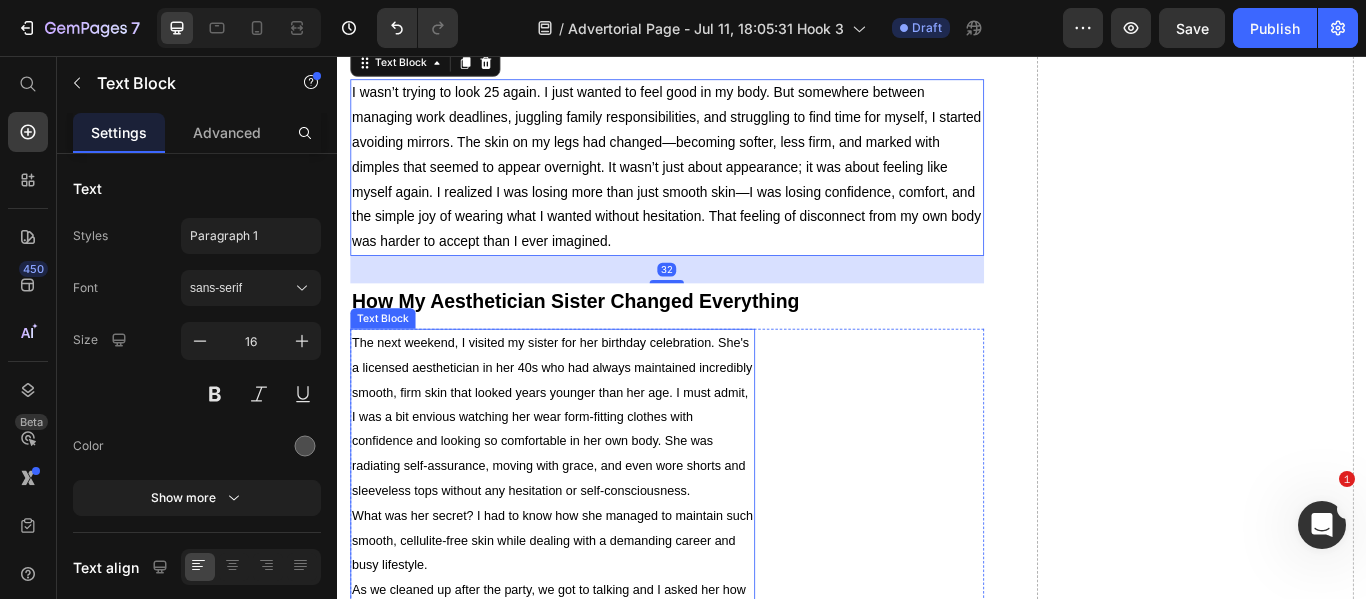 click on "The next weekend, I visited my sister for her birthday celebration. She's a licensed aesthetician in her 40s who had always maintained incredibly smooth, firm skin that looked years younger than her age. I must admit, I was a bit envious watching her wear form-fitting clothes with confidence and looking so comfortable in her own body. She was radiating self-assurance, moving with grace, and even wore shorts and sleeveless tops without any hesitation or self-consciousness." at bounding box center [588, 477] 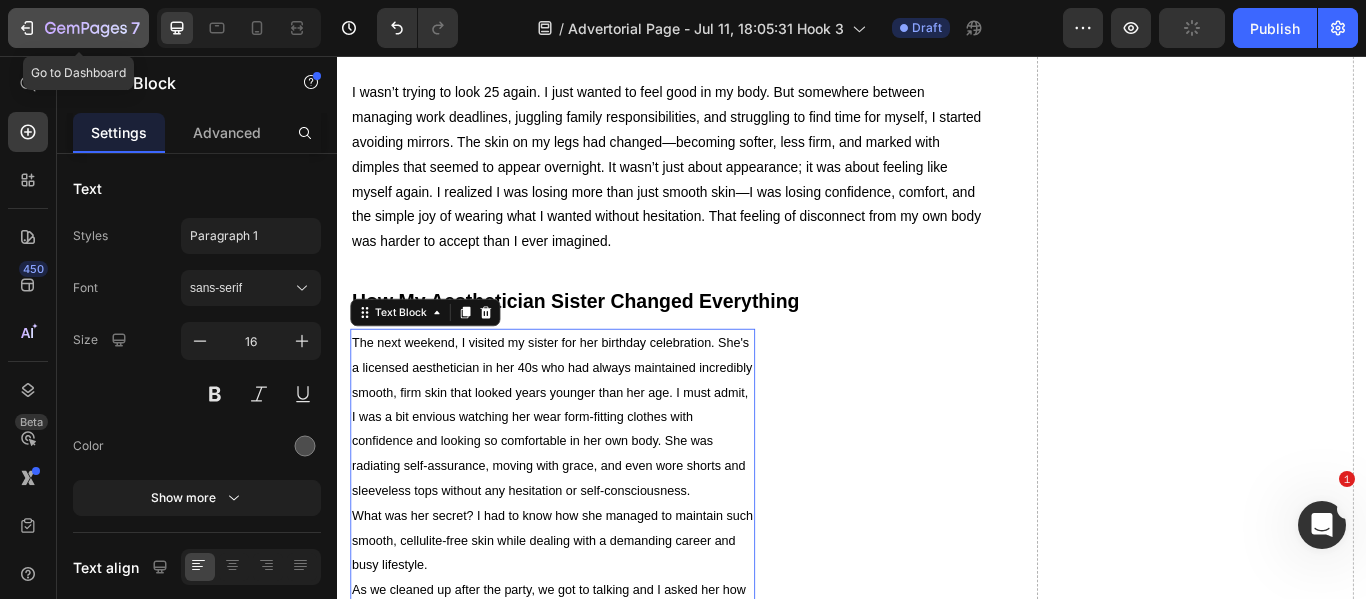 click 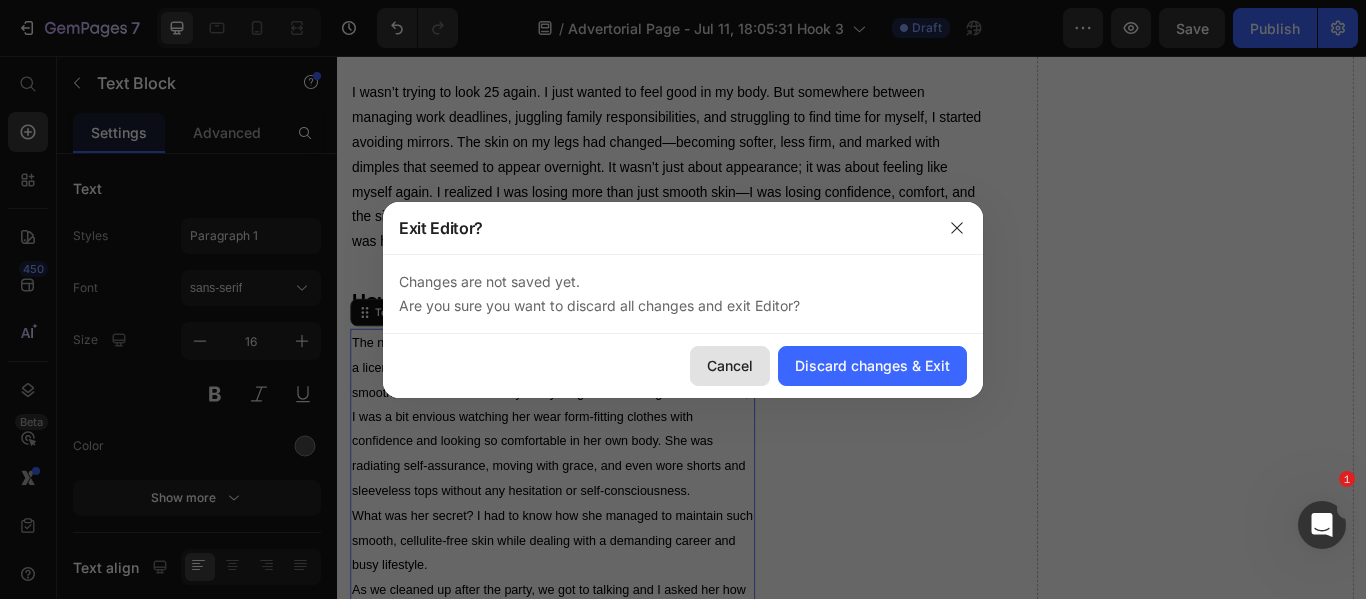 click on "Cancel" at bounding box center (730, 365) 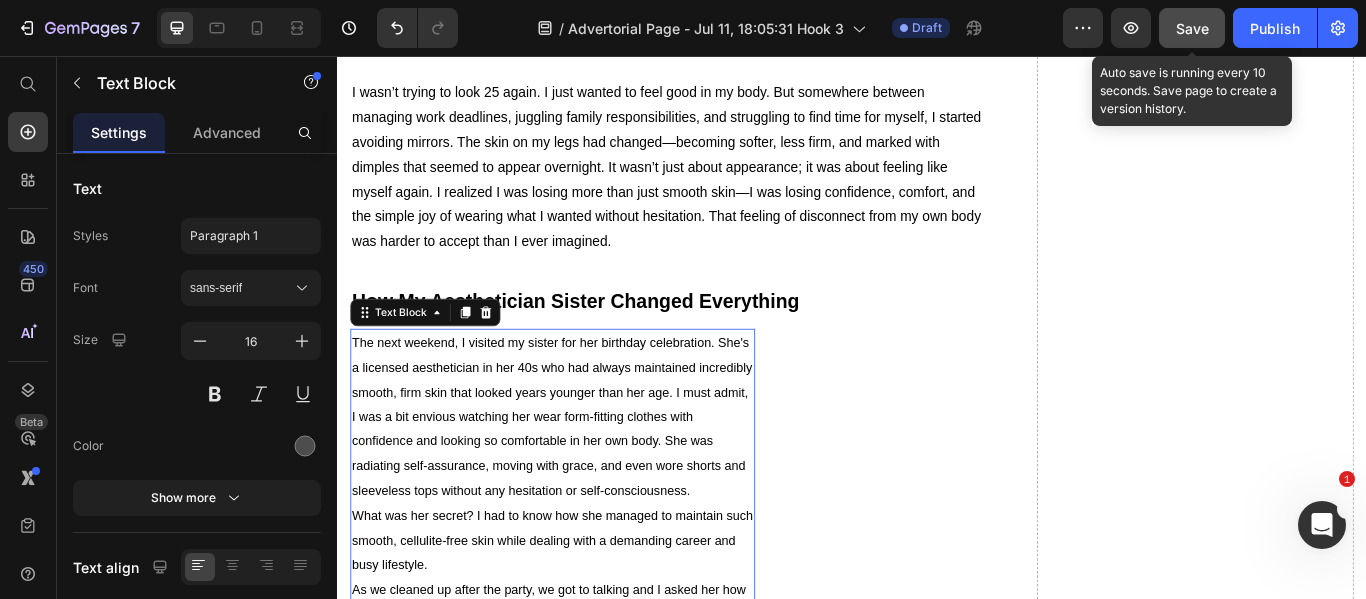 click on "Save" at bounding box center (1192, 28) 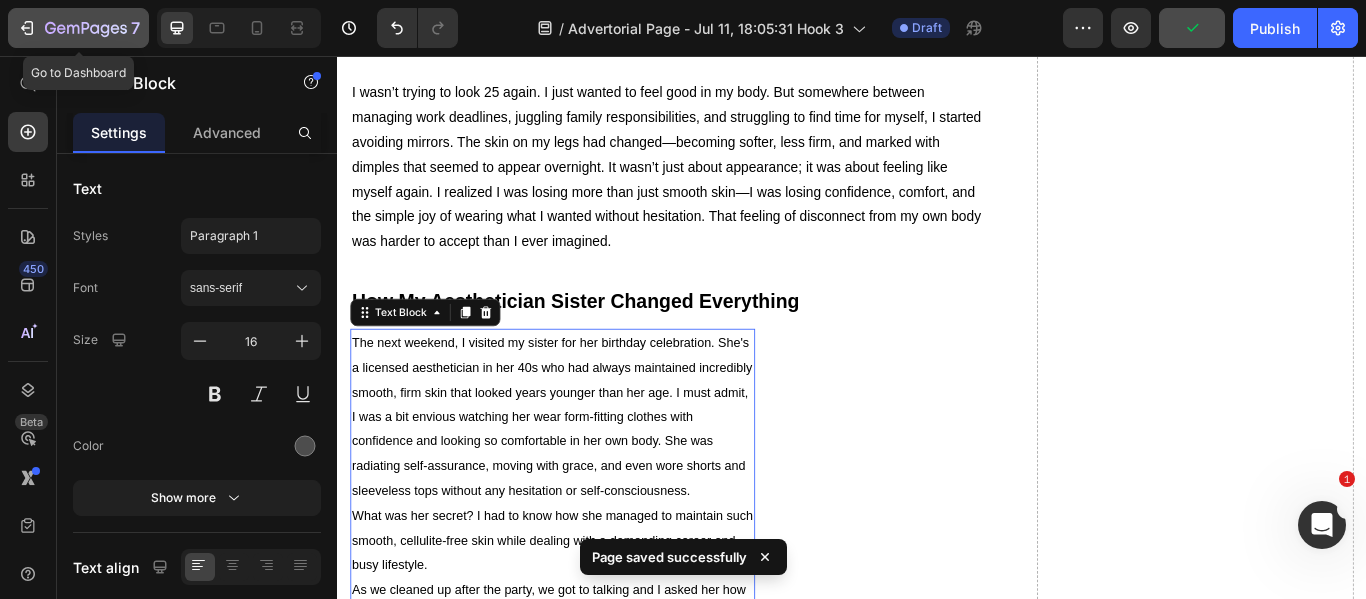 click 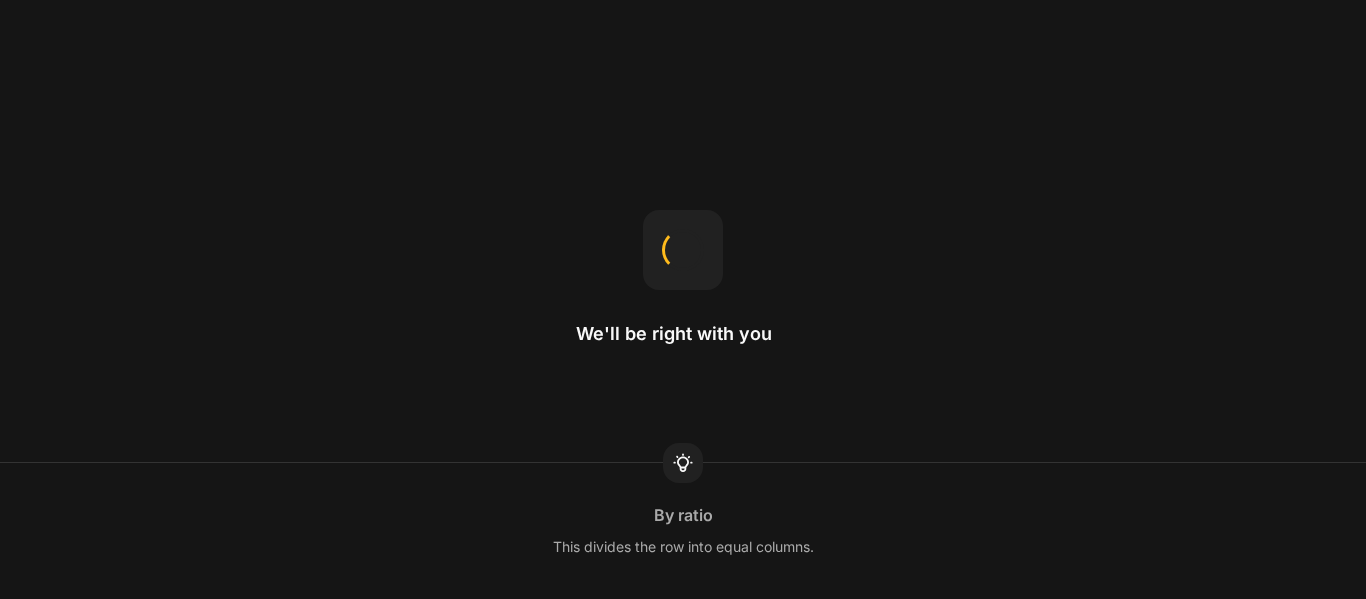 scroll, scrollTop: 0, scrollLeft: 0, axis: both 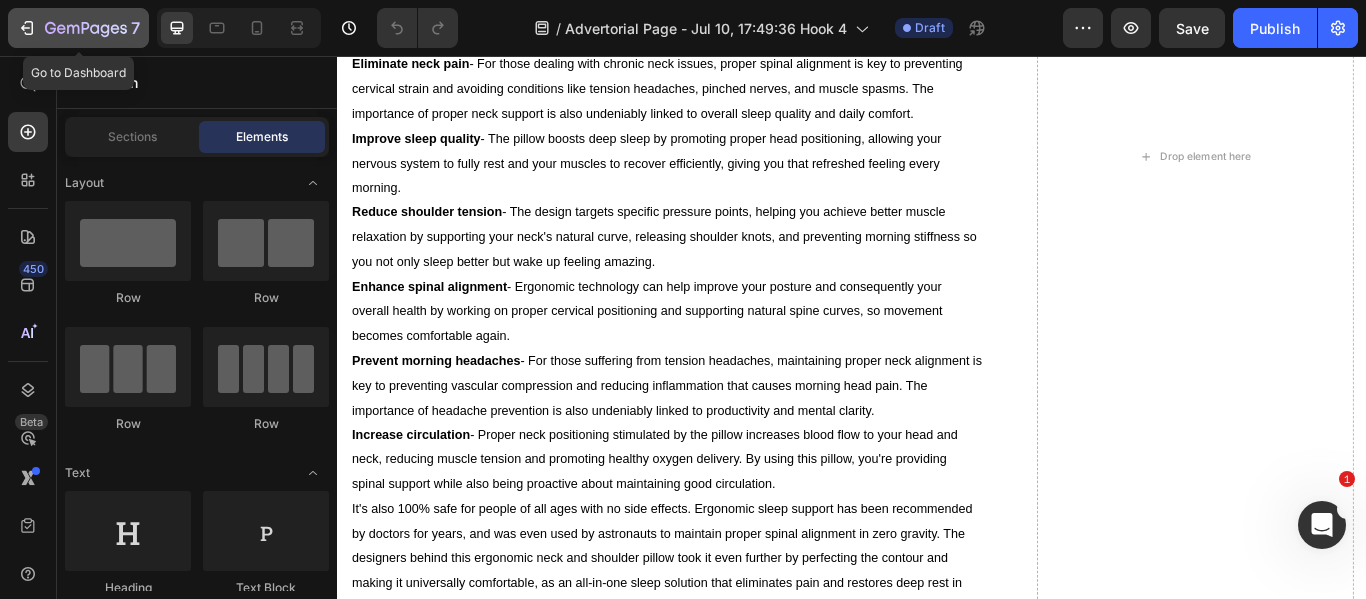 click 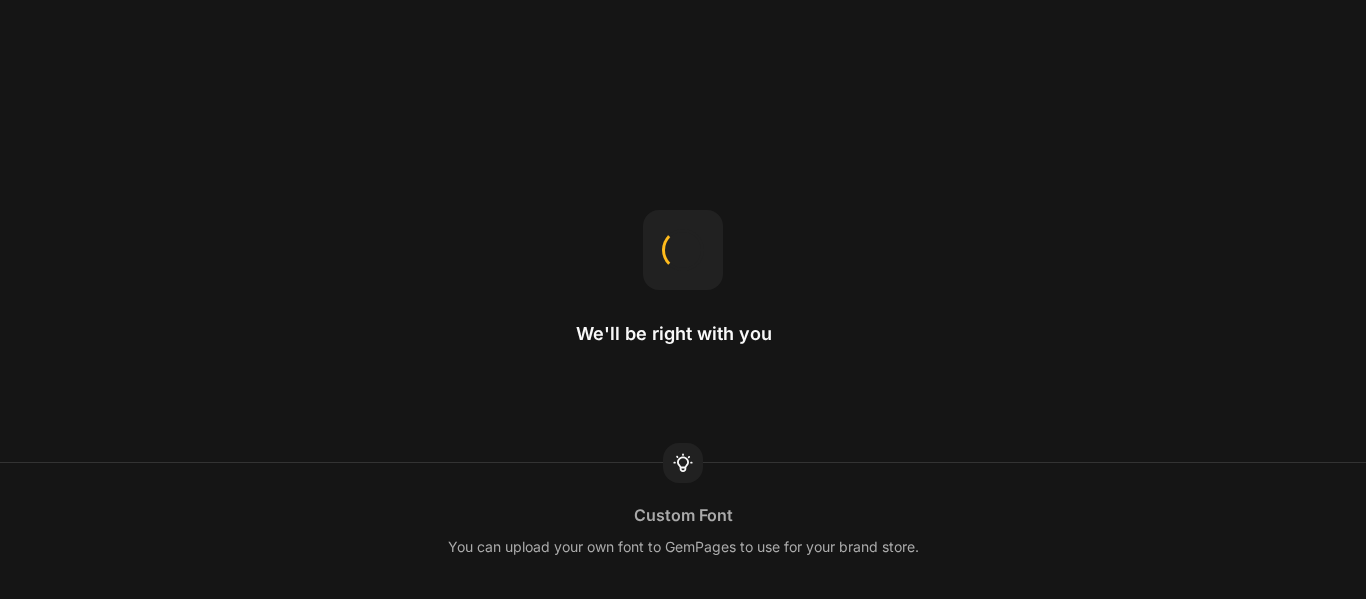 scroll, scrollTop: 0, scrollLeft: 0, axis: both 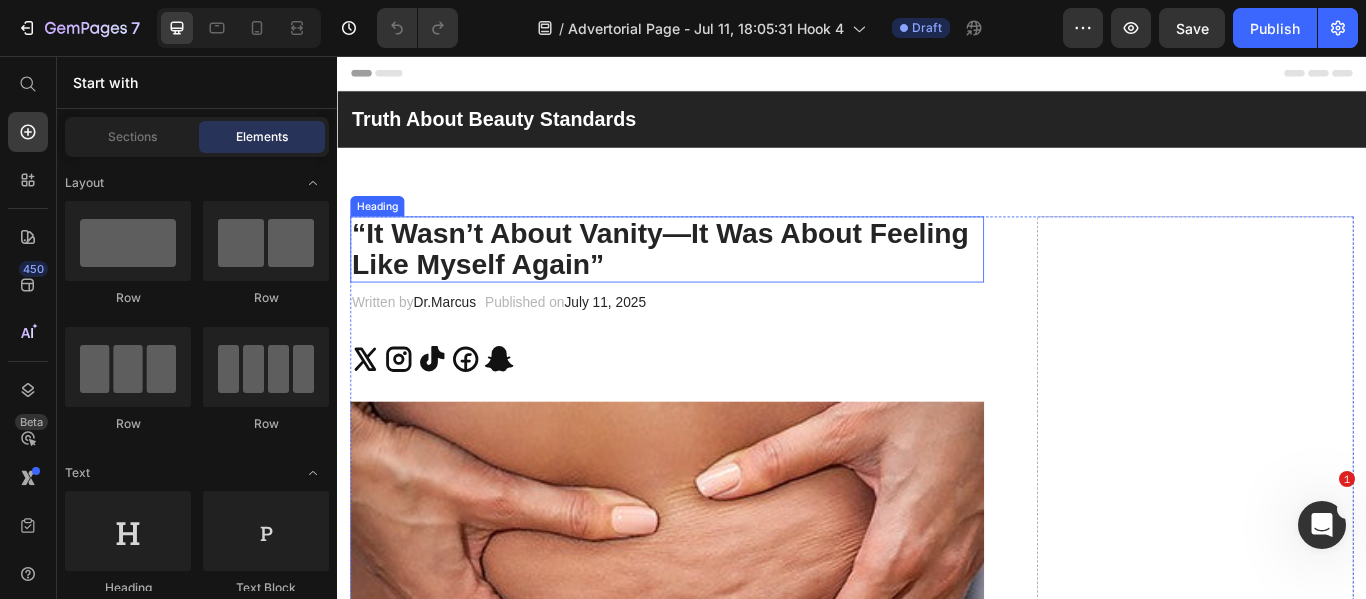 click on "“It Wasn’t About Vanity—It Was About Feeling Like Myself Again”" at bounding box center [721, 281] 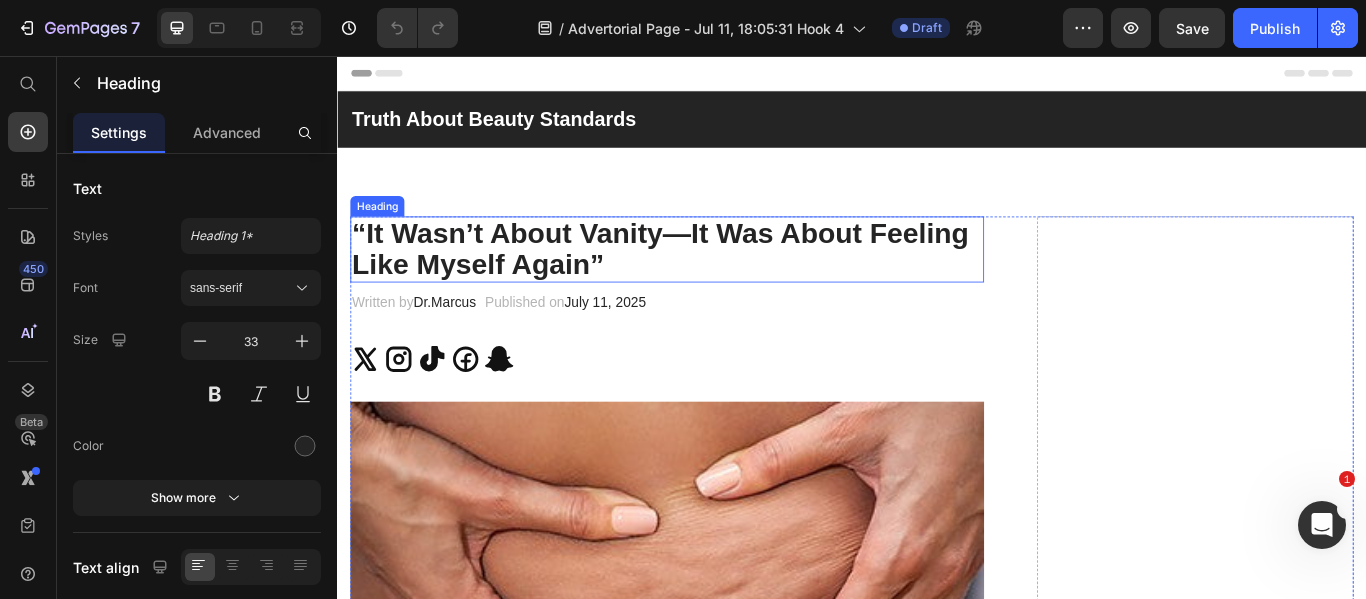 click on "“It Wasn’t About Vanity—It Was About Feeling Like Myself Again”" at bounding box center (721, 281) 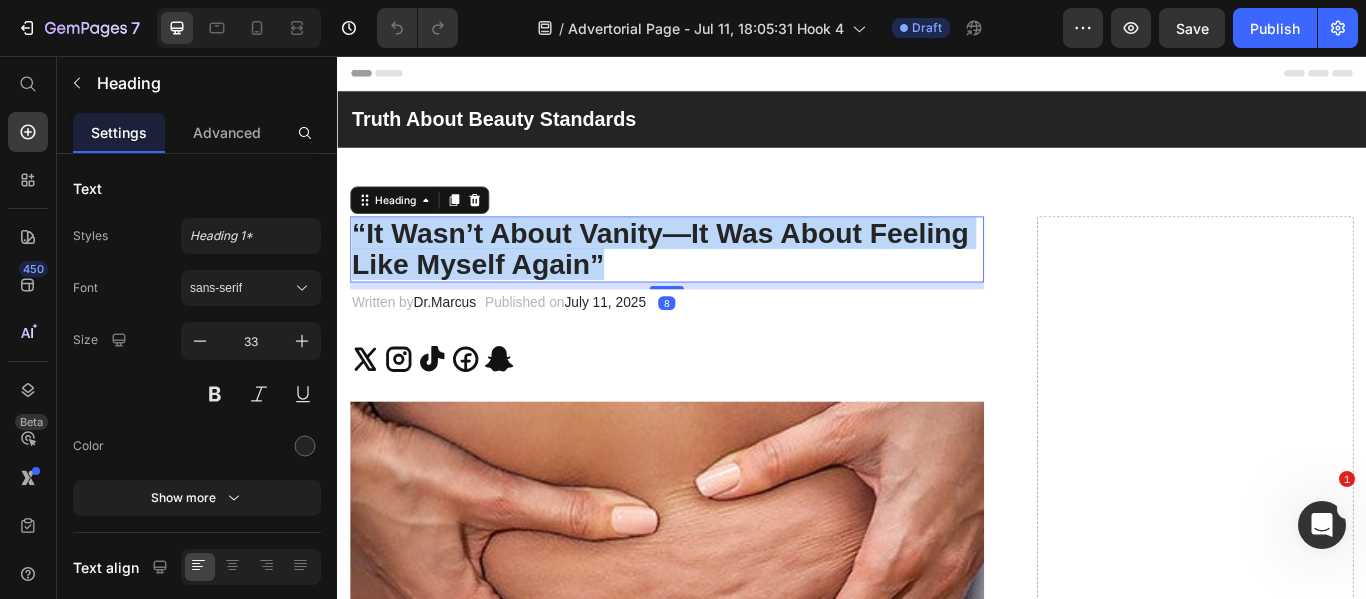 click on "“It Wasn’t About Vanity—It Was About Feeling Like Myself Again”" at bounding box center (721, 281) 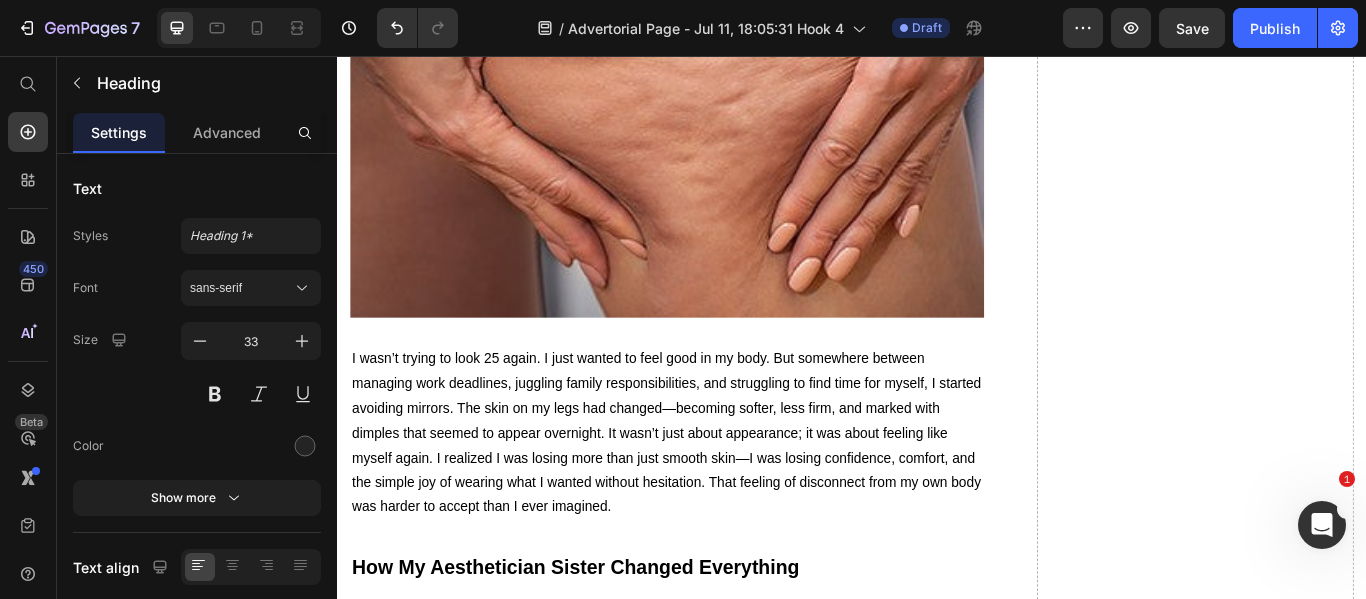 scroll, scrollTop: 583, scrollLeft: 0, axis: vertical 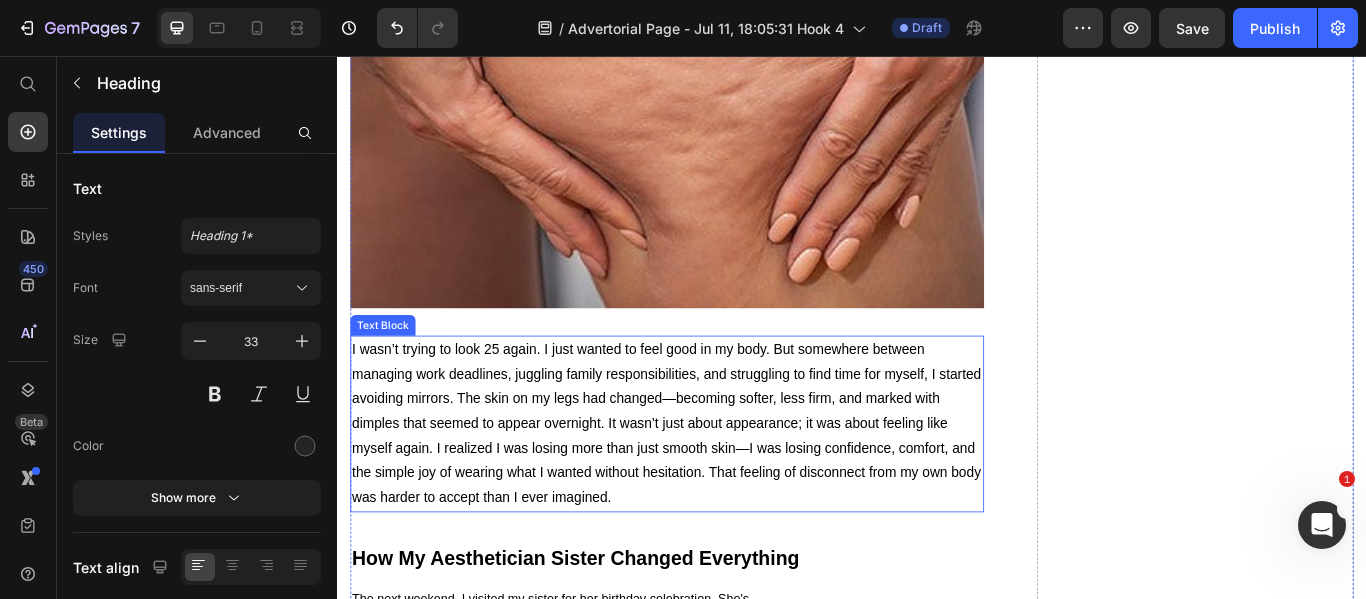 click on "I wasn’t trying to look 25 again. I just wanted to feel good in my body. But somewhere between managing work deadlines, juggling family responsibilities, and struggling to find time for myself, I started avoiding mirrors. The skin on my legs had changed—becoming softer, less firm, and marked with dimples that seemed to appear overnight. It wasn’t just about appearance; it was about feeling like myself again. I realized I was losing more than just smooth skin—I was losing confidence, comfort, and the simple joy of wearing what I wanted without hesitation. That feeling of disconnect from my own body was harder to accept than I ever imagined." at bounding box center (721, 484) 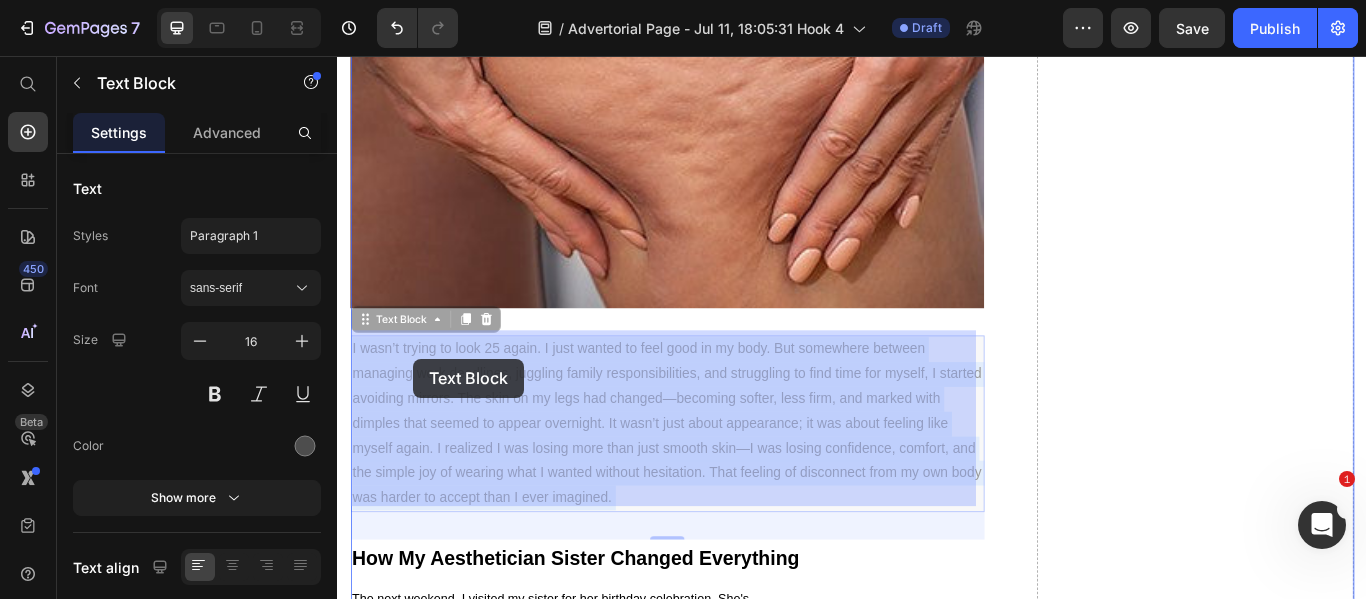 drag, startPoint x: 732, startPoint y: 566, endPoint x: 426, endPoint y: 409, distance: 343.92587 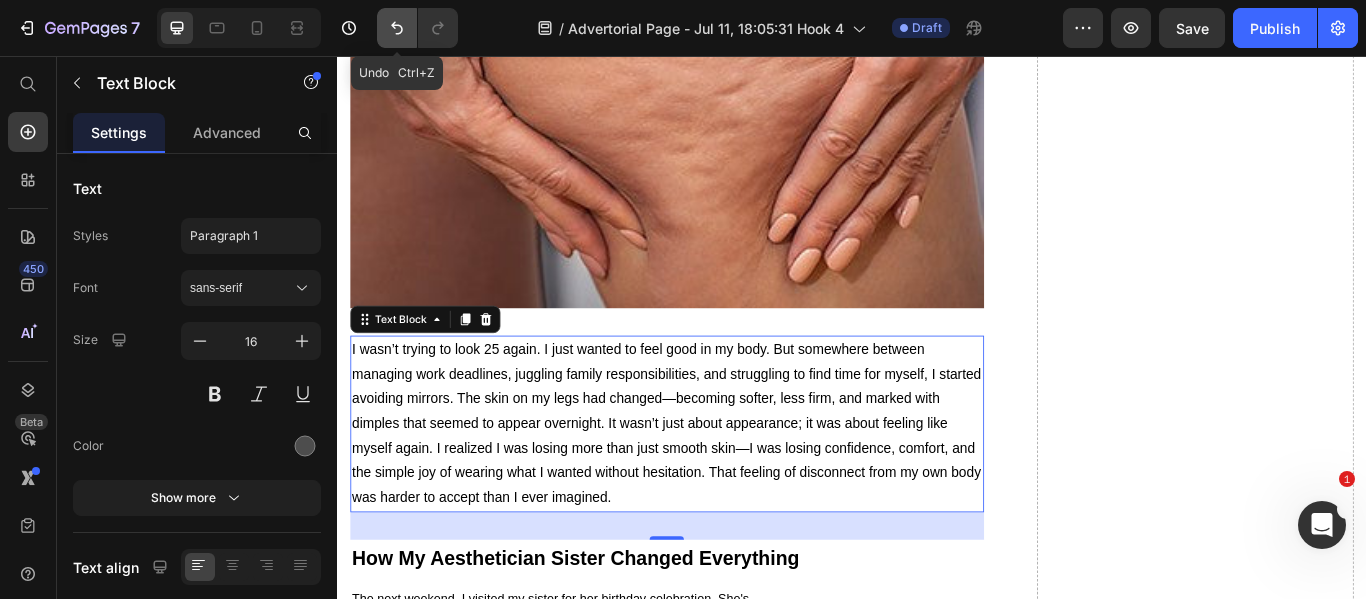 click 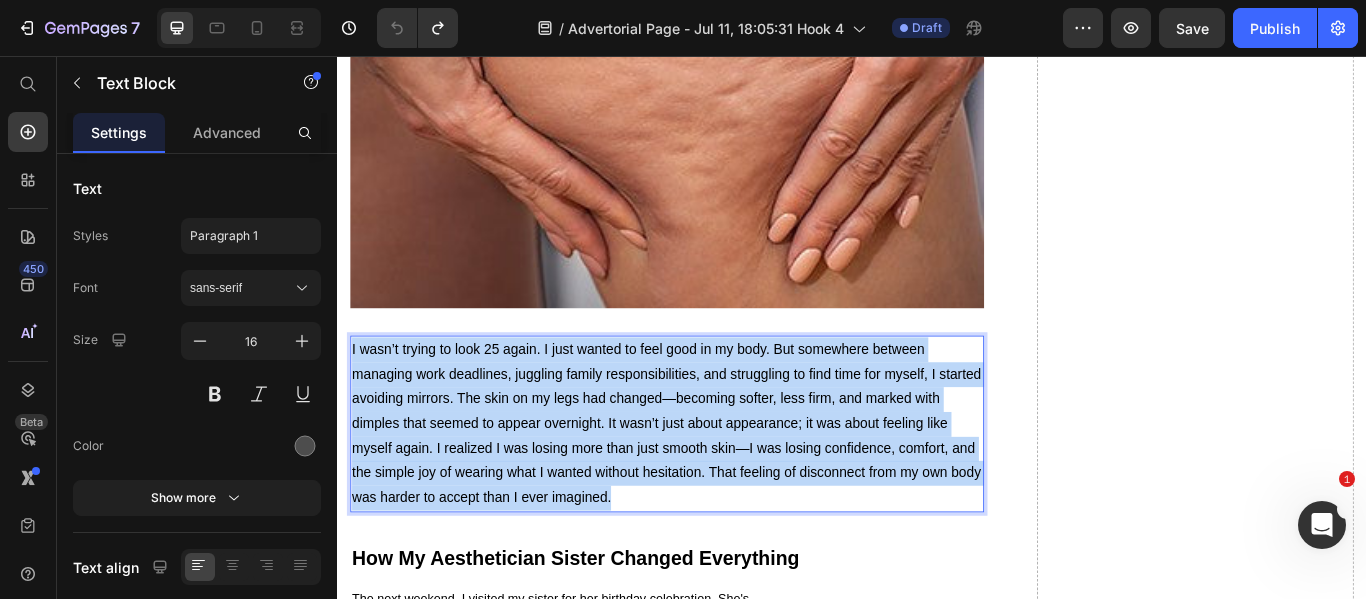 drag, startPoint x: 733, startPoint y: 559, endPoint x: 353, endPoint y: 383, distance: 418.77917 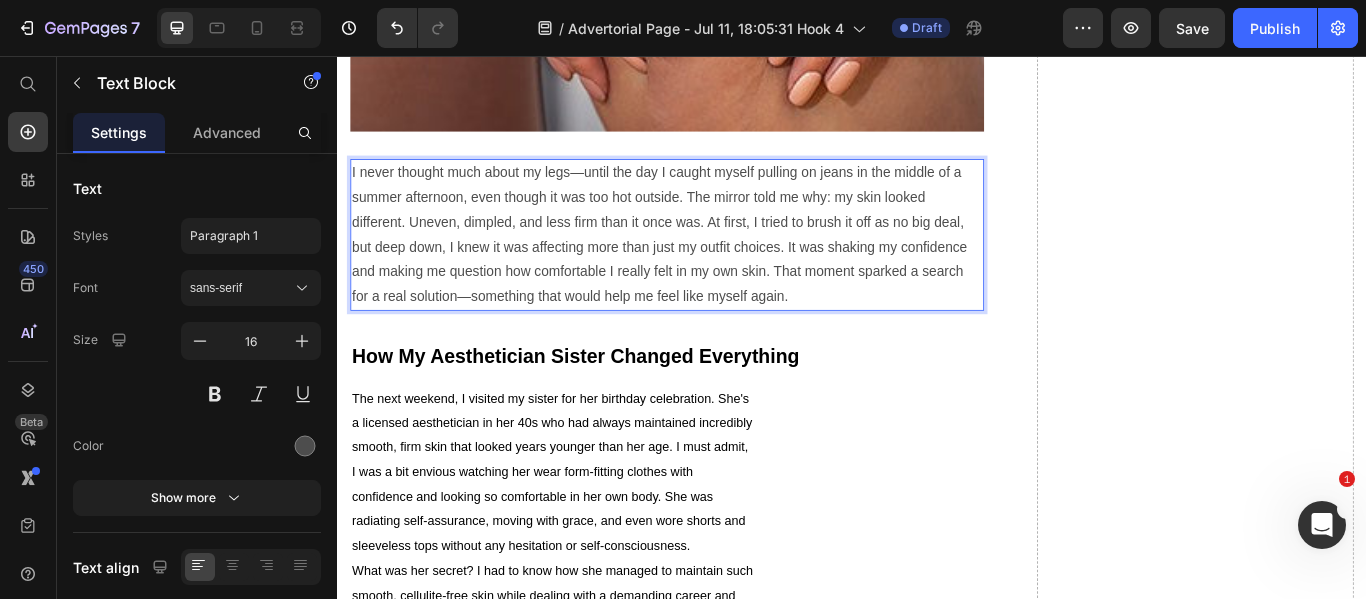 scroll, scrollTop: 791, scrollLeft: 0, axis: vertical 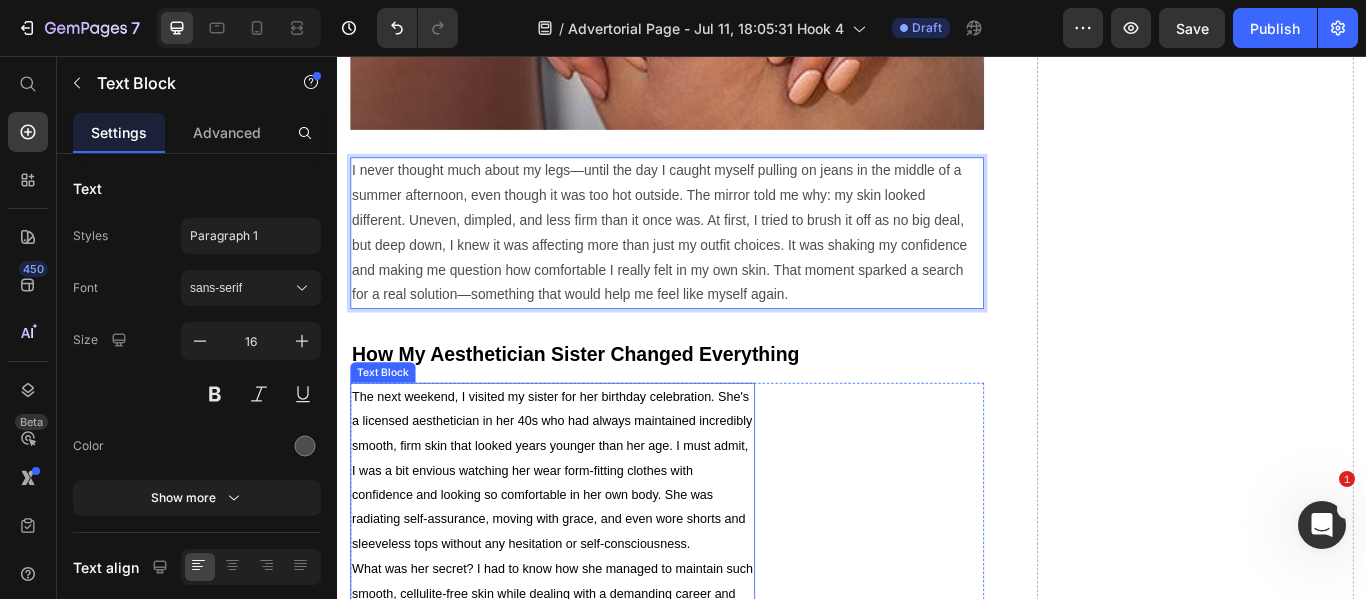 click on "The next weekend, I visited my sister for her birthday celebration. She's a licensed aesthetician in her 40s who had always maintained incredibly smooth, firm skin that looked years younger than her age. I must admit, I was a bit envious watching her wear form-fitting clothes with confidence and looking so comfortable in her own body. She was radiating self-assurance, moving with grace, and even wore shorts and sleeveless tops without any hesitation or self-consciousness." at bounding box center (587, 539) 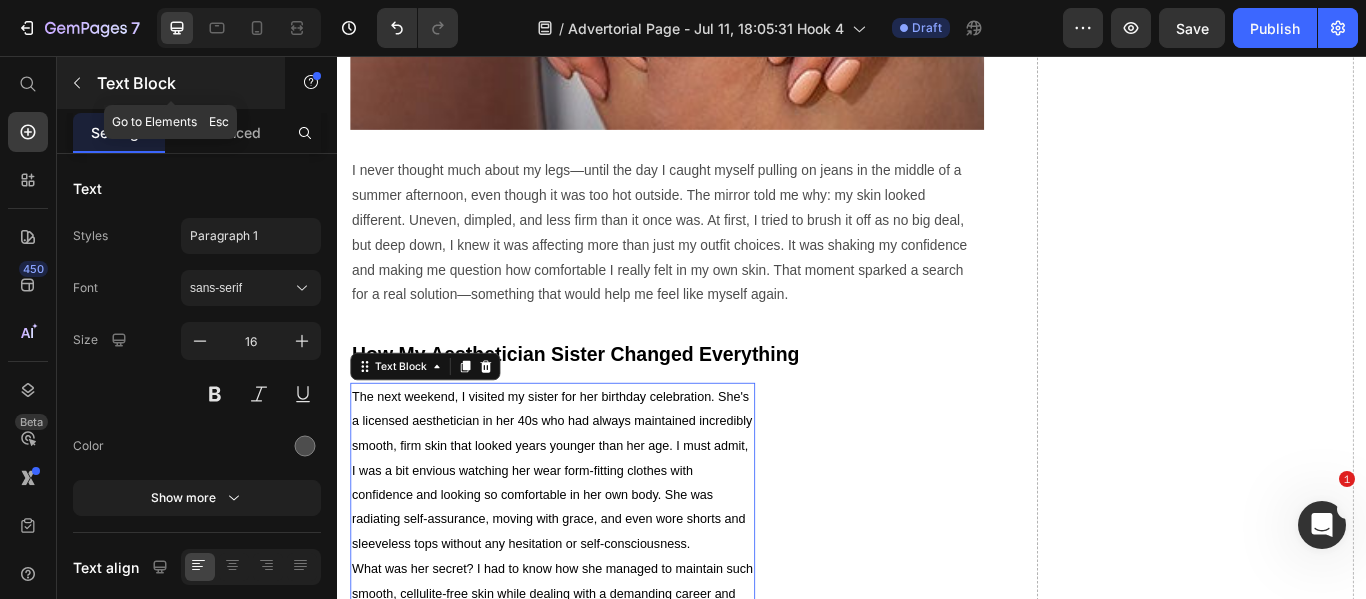 click 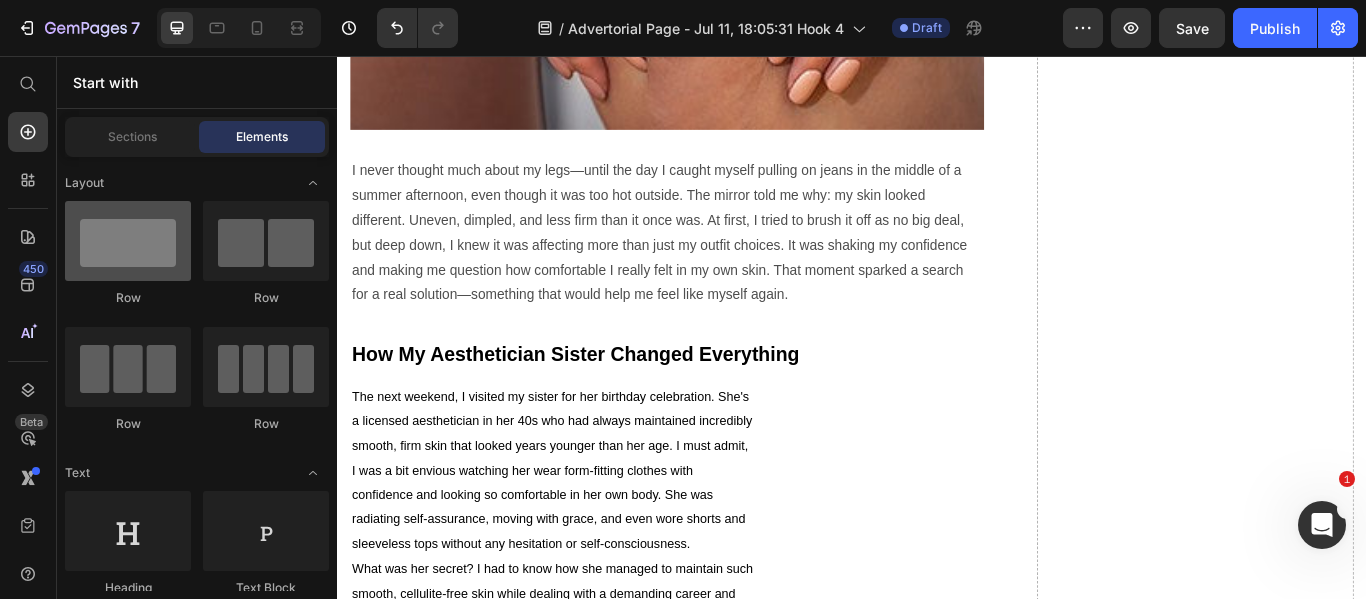 click at bounding box center [128, 241] 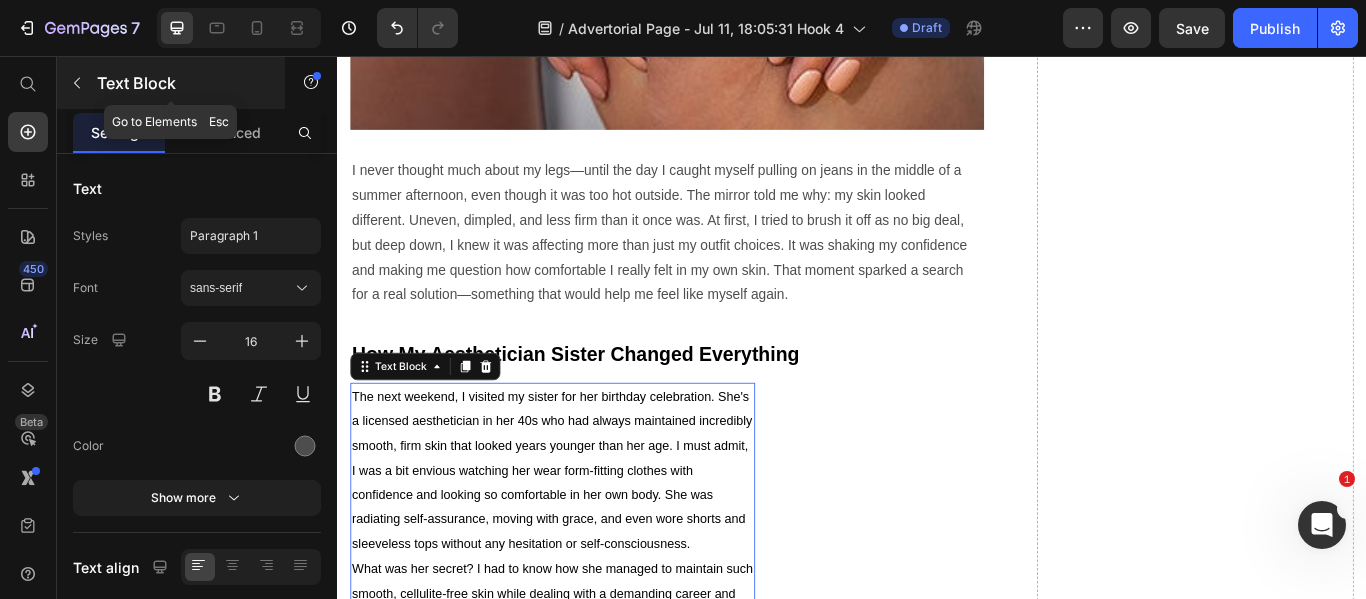 click 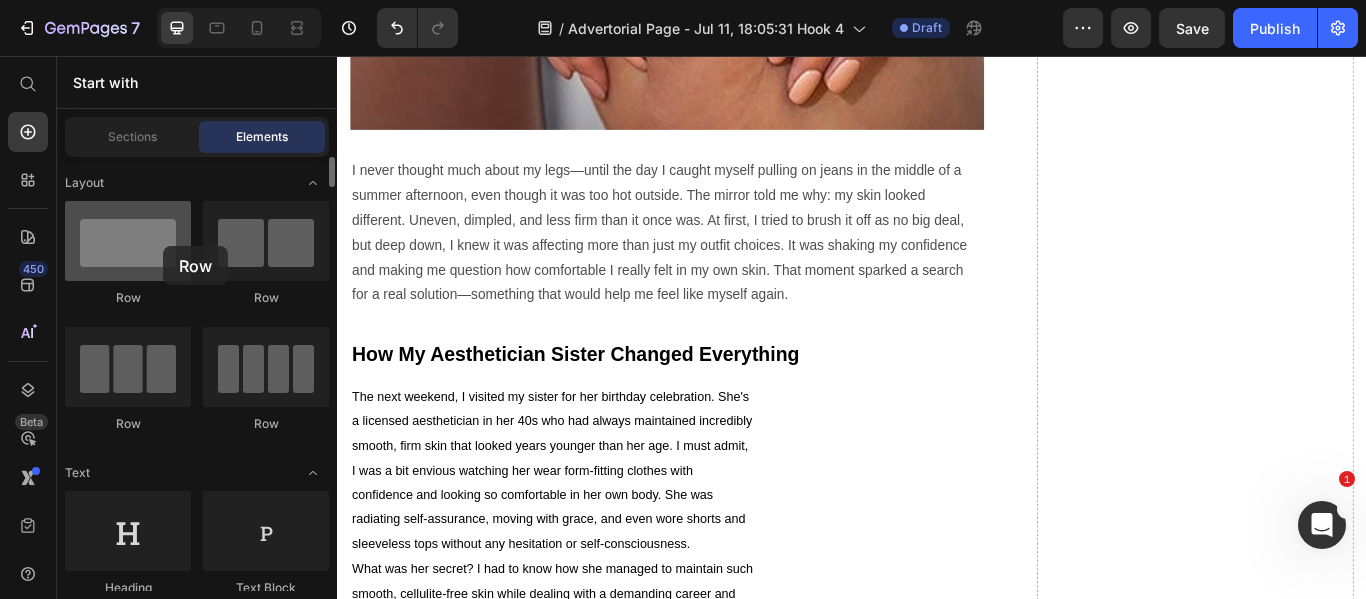 click at bounding box center (128, 241) 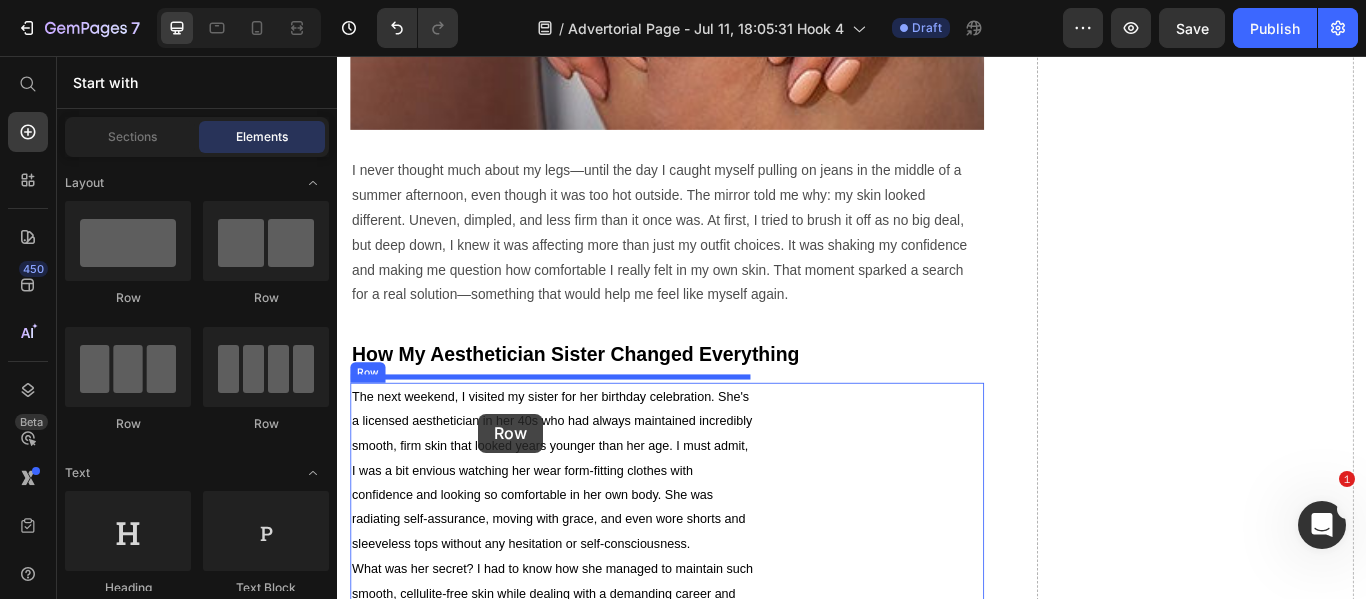 drag, startPoint x: 500, startPoint y: 302, endPoint x: 501, endPoint y: 471, distance: 169.00296 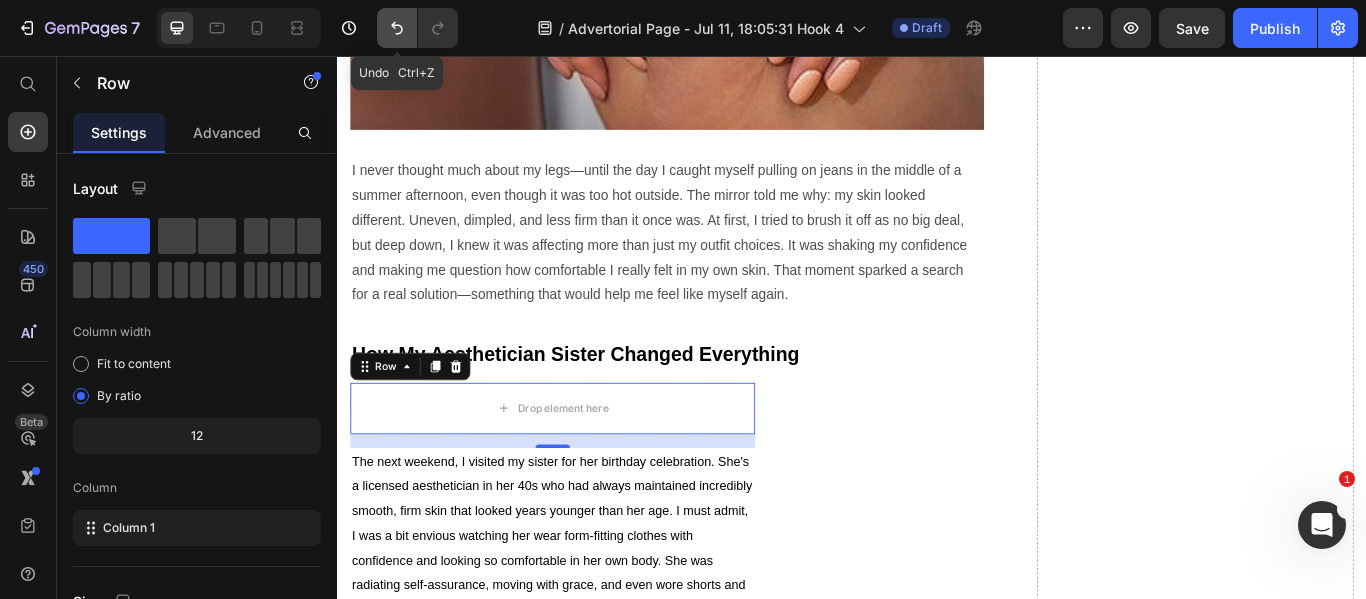 click 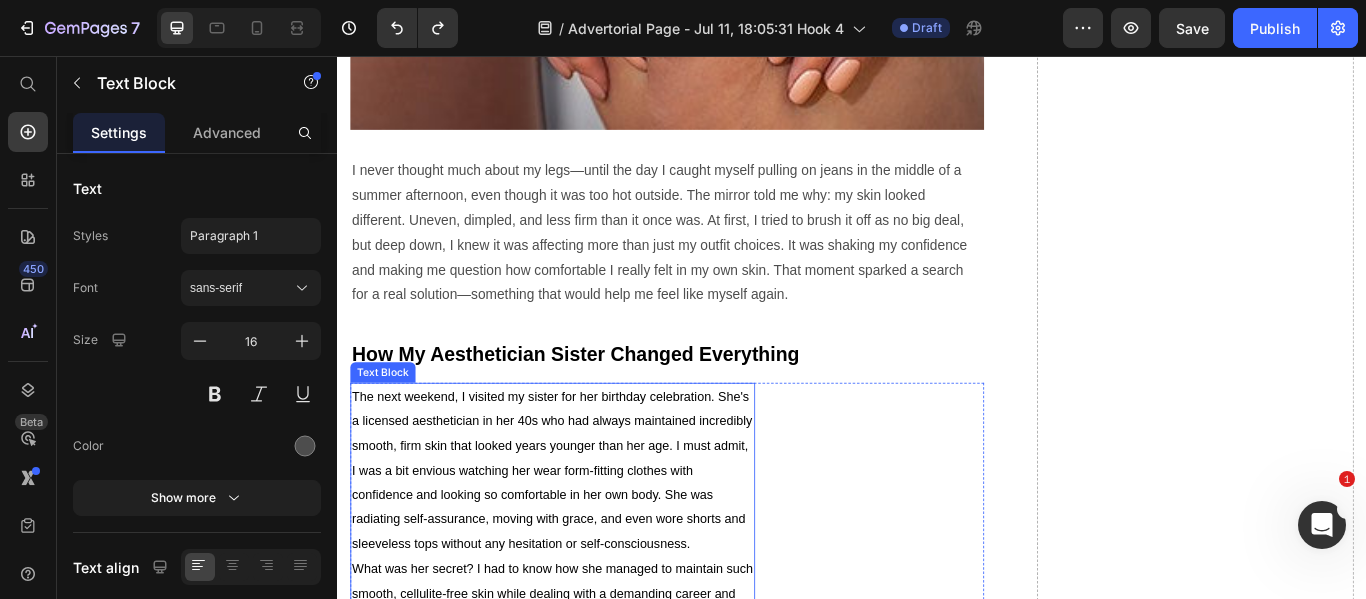click on "The next weekend, I visited my sister for her birthday celebration. She's a licensed aesthetician in her 40s who had always maintained incredibly smooth, firm skin that looked years younger than her age. I must admit, I was a bit envious watching her wear form-fitting clothes with confidence and looking so comfortable in her own body. She was radiating self-assurance, moving with grace, and even wore shorts and sleeveless tops without any hesitation or self-consciousness." at bounding box center (588, 540) 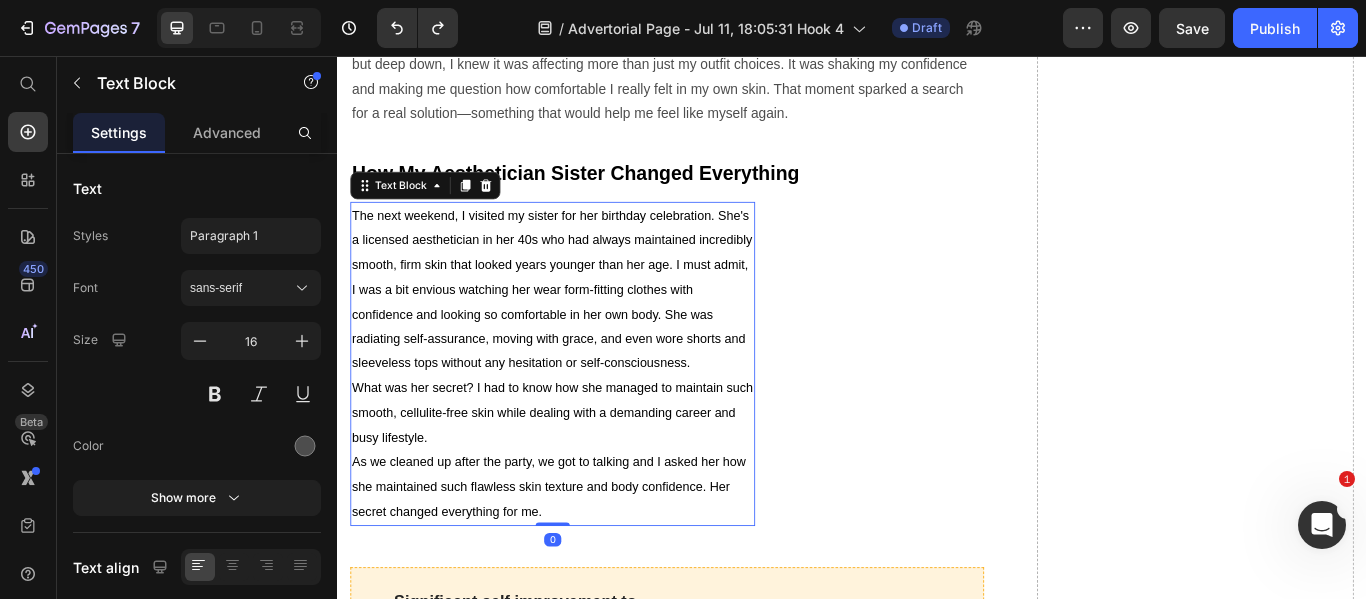 scroll, scrollTop: 1012, scrollLeft: 0, axis: vertical 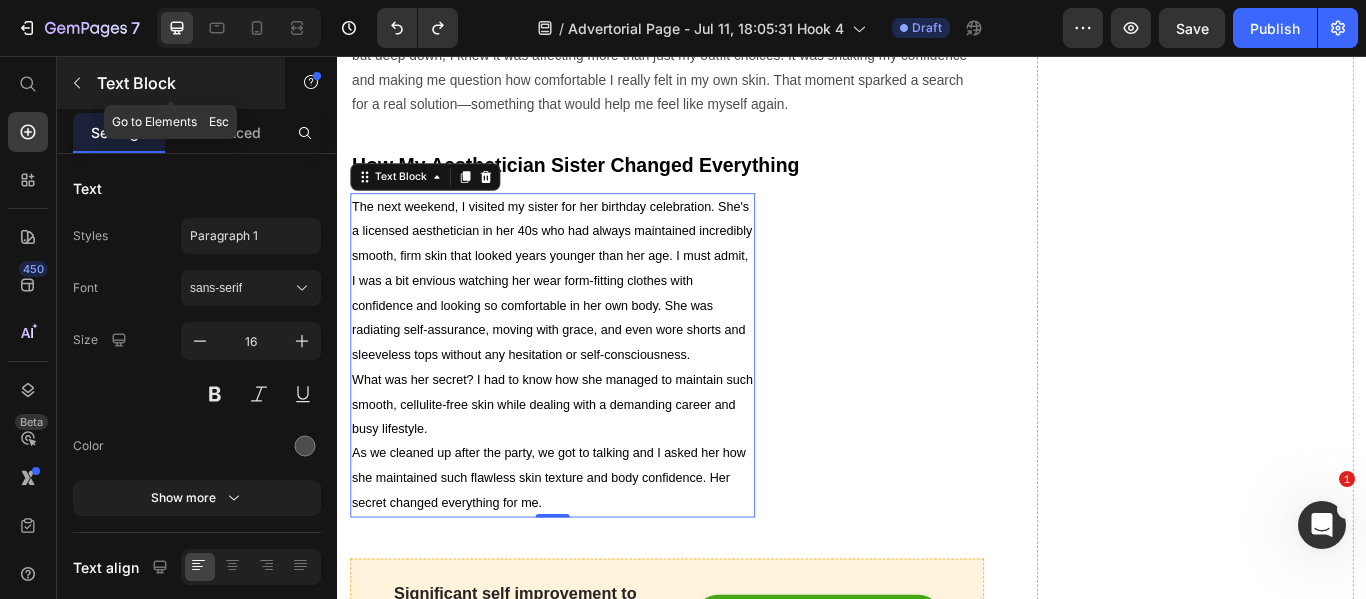 click 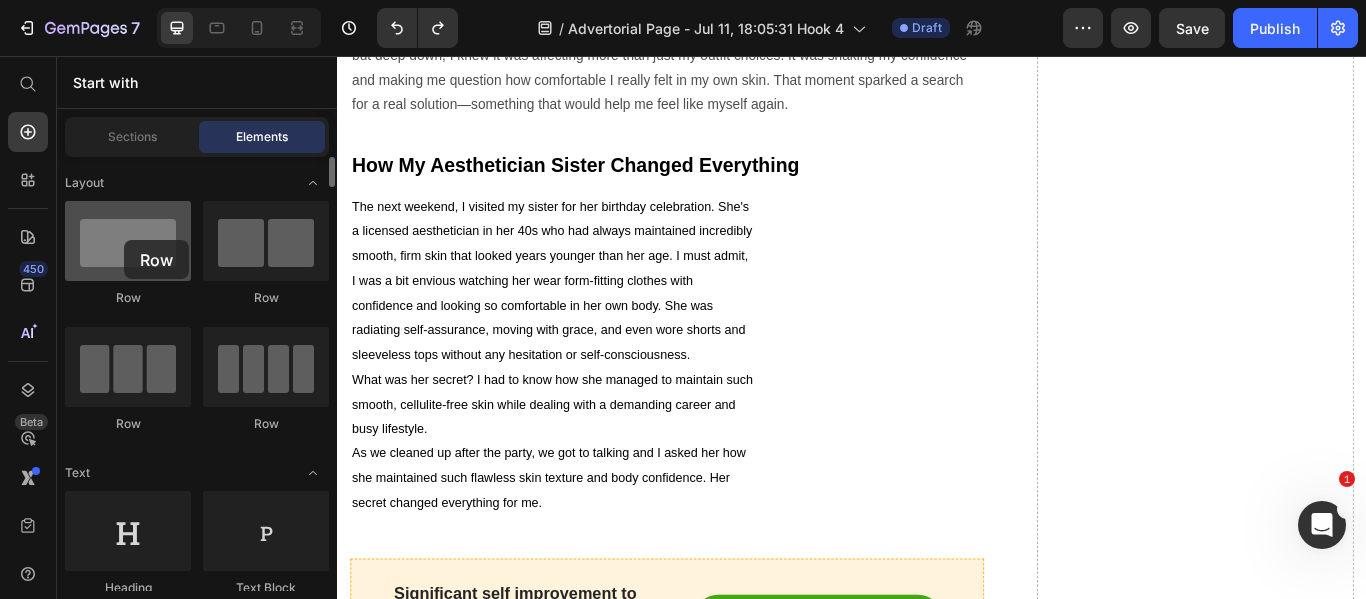 click at bounding box center [128, 241] 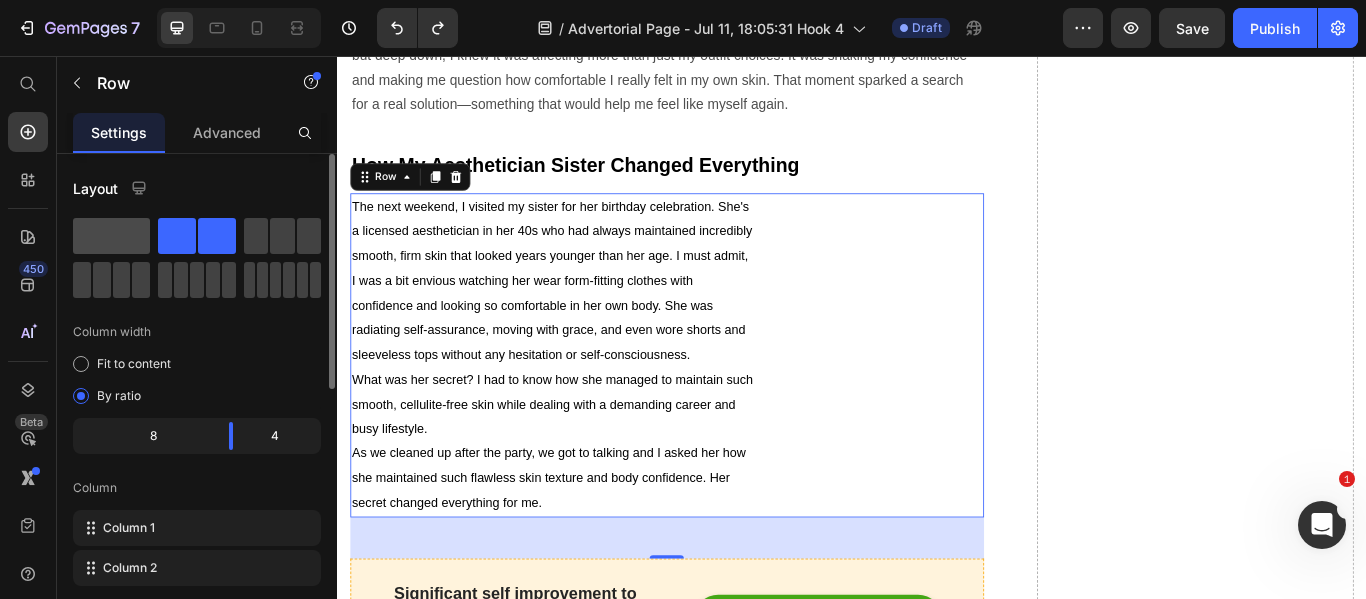 click 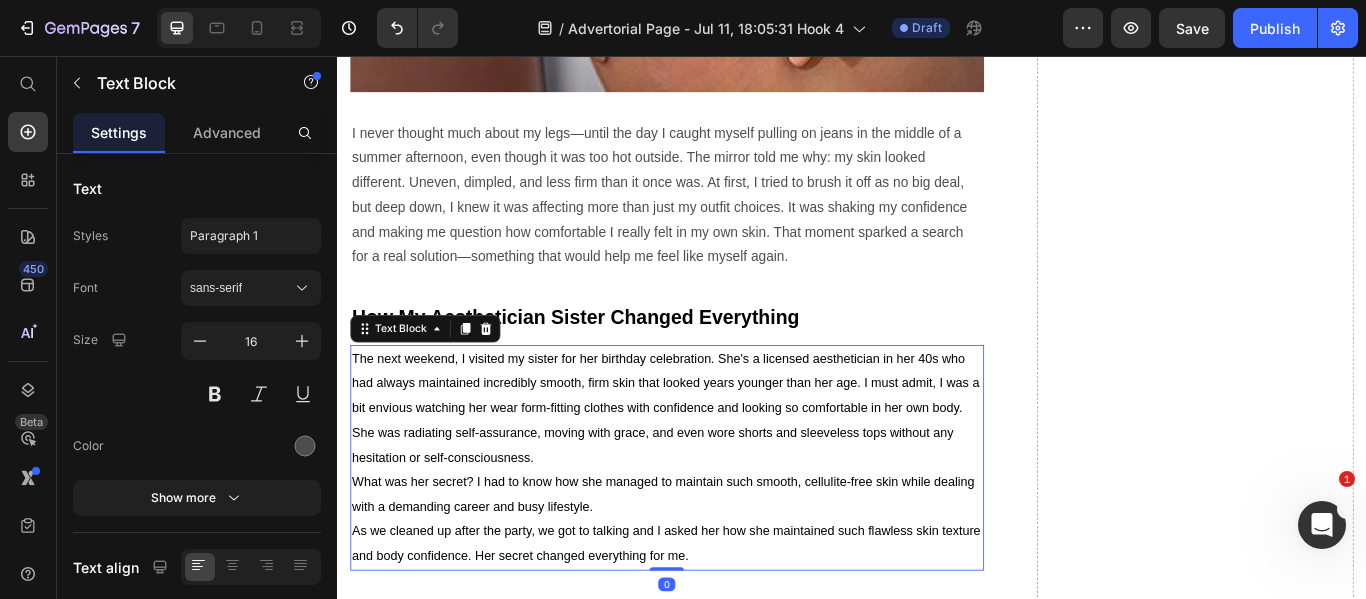 scroll, scrollTop: 826, scrollLeft: 0, axis: vertical 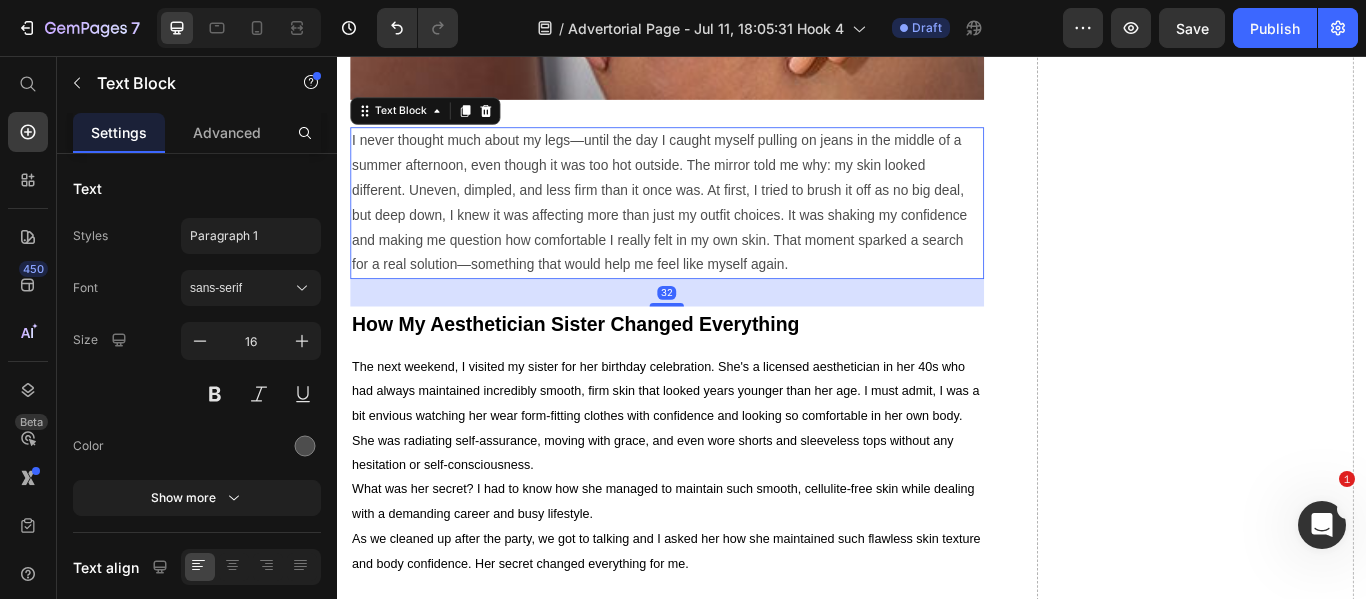 click on "I never thought much about my legs—until the day I caught myself pulling on jeans in the middle of a summer afternoon, even though it was too hot outside. The mirror told me why: my skin looked different. Uneven, dimpled, and less firm than it once was. At first, I tried to brush it off as no big deal, but deep down, I knew it was affecting more than just my outfit choices. It was shaking my confidence and making me question how comfortable I really felt in my own skin. That moment sparked a search for a real solution—something that would help me feel like myself again." at bounding box center (721, 227) 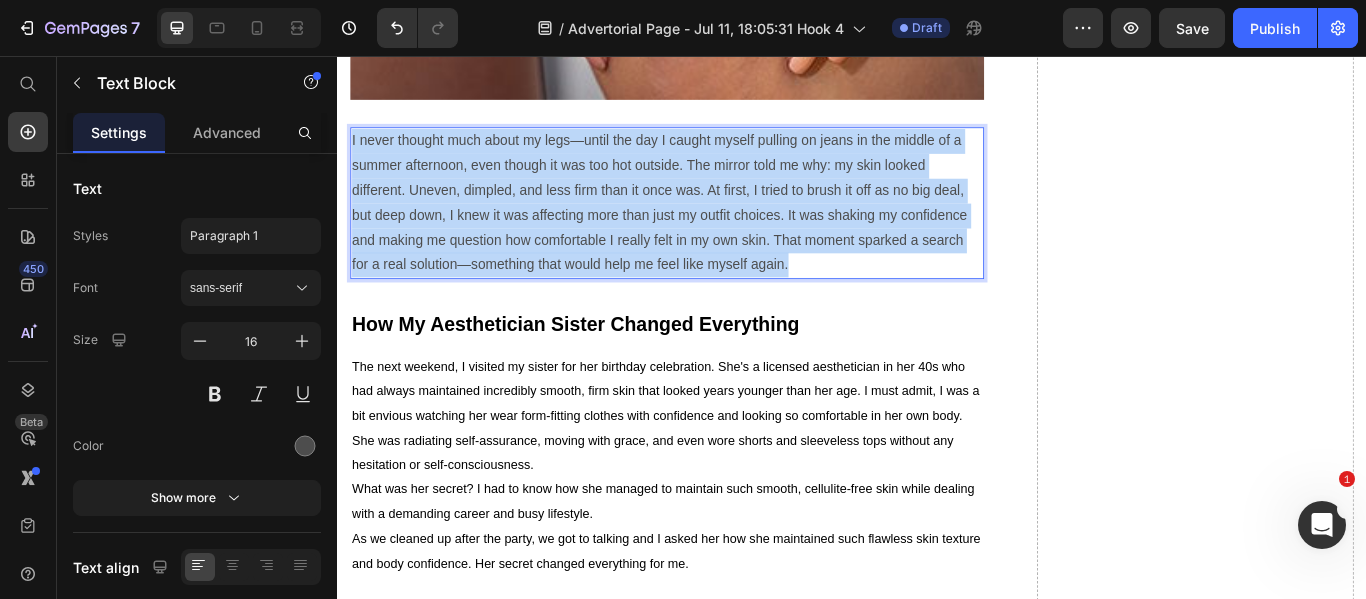 drag, startPoint x: 871, startPoint y: 295, endPoint x: 353, endPoint y: 148, distance: 538.4543 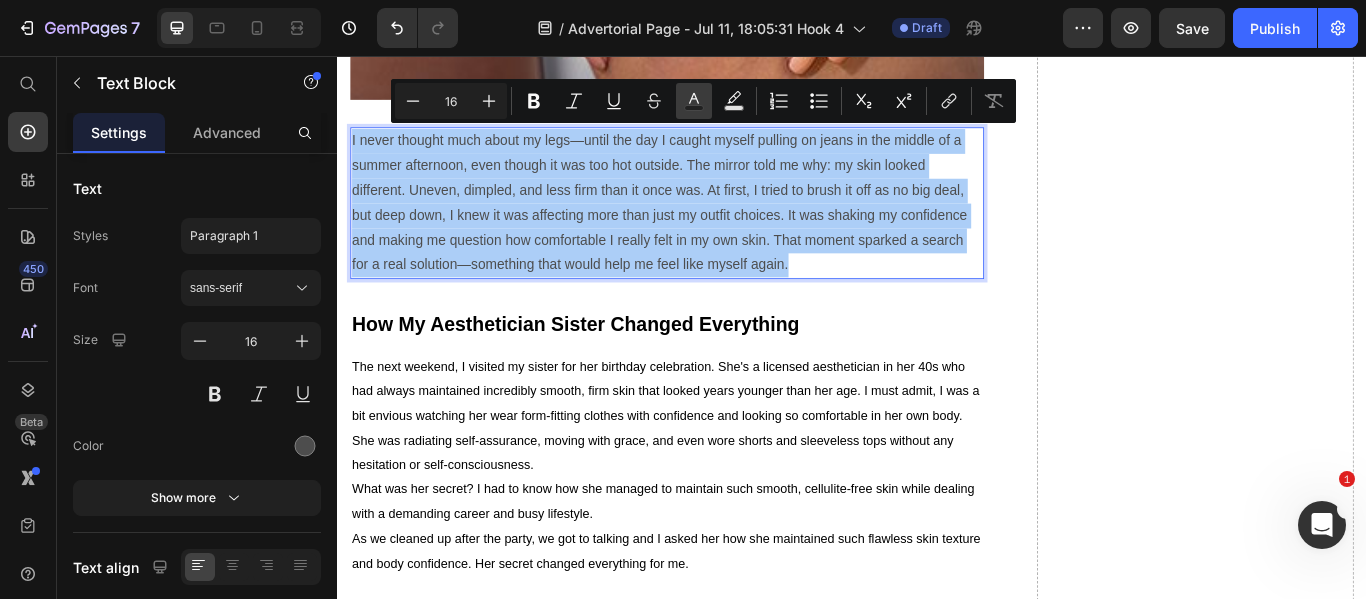 click 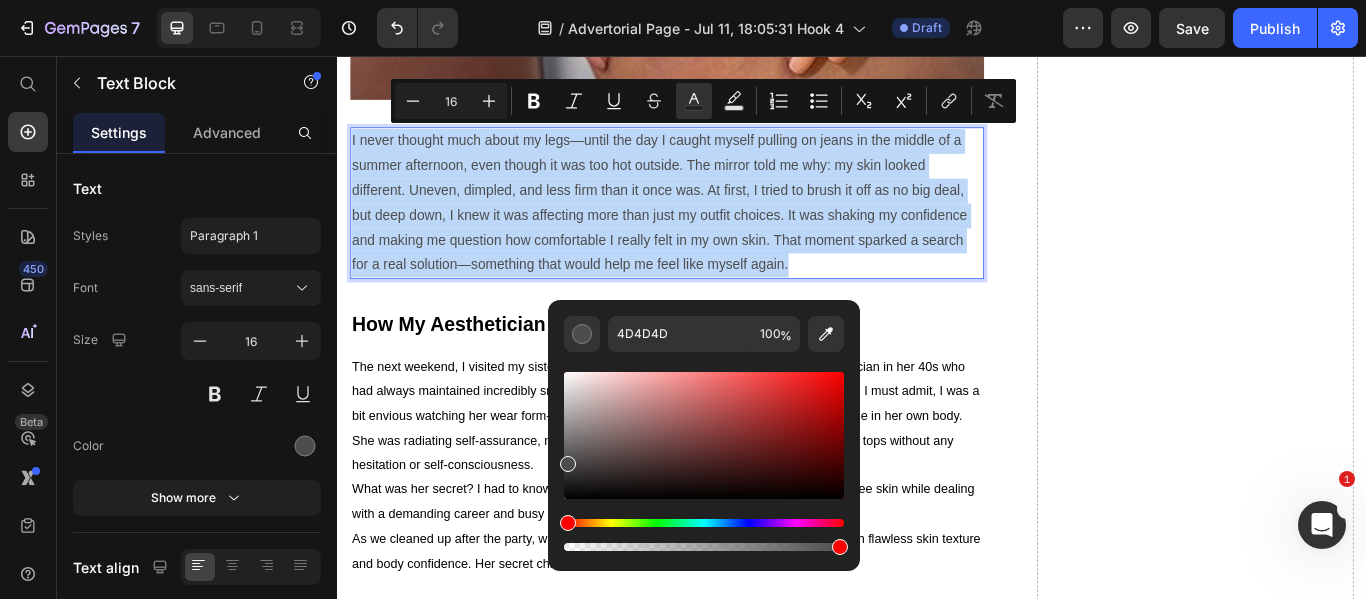 click at bounding box center (704, 435) 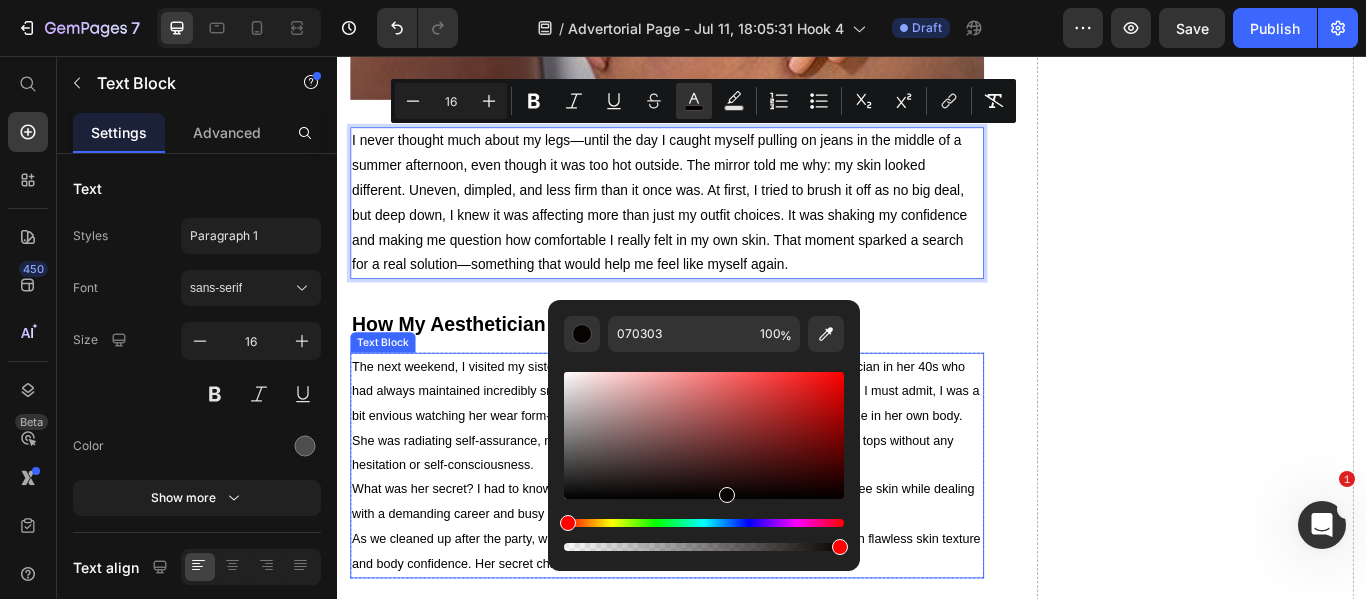 click on "The next weekend, I visited my sister for her birthday celebration. She's a licensed aesthetician in her 40s who had always maintained incredibly smooth, firm skin that looked years younger than her age. I must admit, I was a bit envious watching her wear form-fitting clothes with confidence and looking so comfortable in her own body. She was radiating self-assurance, moving with grace, and even wore shorts and sleeveless tops without any hesitation or self-consciousness." at bounding box center (720, 475) 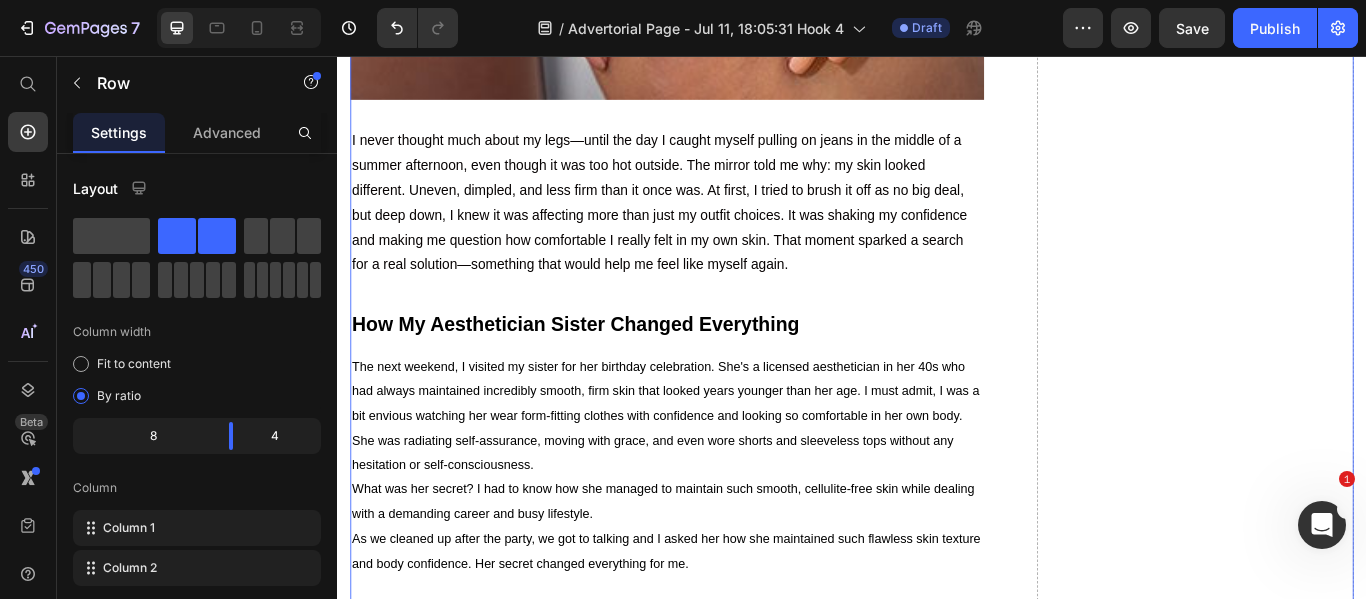 click on "“It Wasn’t About Vanity—It Was About Feeling Like Myself Again” Heading Written by  Dr.Marcus   Text block Published on  July 11, 2025 Text block Row
Icon
Icon
Icon
Icon
Icon Icon List Image I never thought much about my legs—until the day I caught myself pulling on jeans in the middle of a summer afternoon, even though it was too hot outside. The mirror told me why: my skin looked different. Uneven, dimpled, and less firm than it once was. At first, I tried to brush it off as no big deal, but deep down, I knew it was affecting more than just my outfit choices. It was shaking my confidence and making me question how comfortable I really felt in my own skin. That moment sparked a search for a real solution—something that would help me feel like myself again. Text Block How My Aesthetician Sister Changed Everything Heading Text Block Image Row Significant self improvement to maintain your positive energy  every day." at bounding box center [937, 1927] 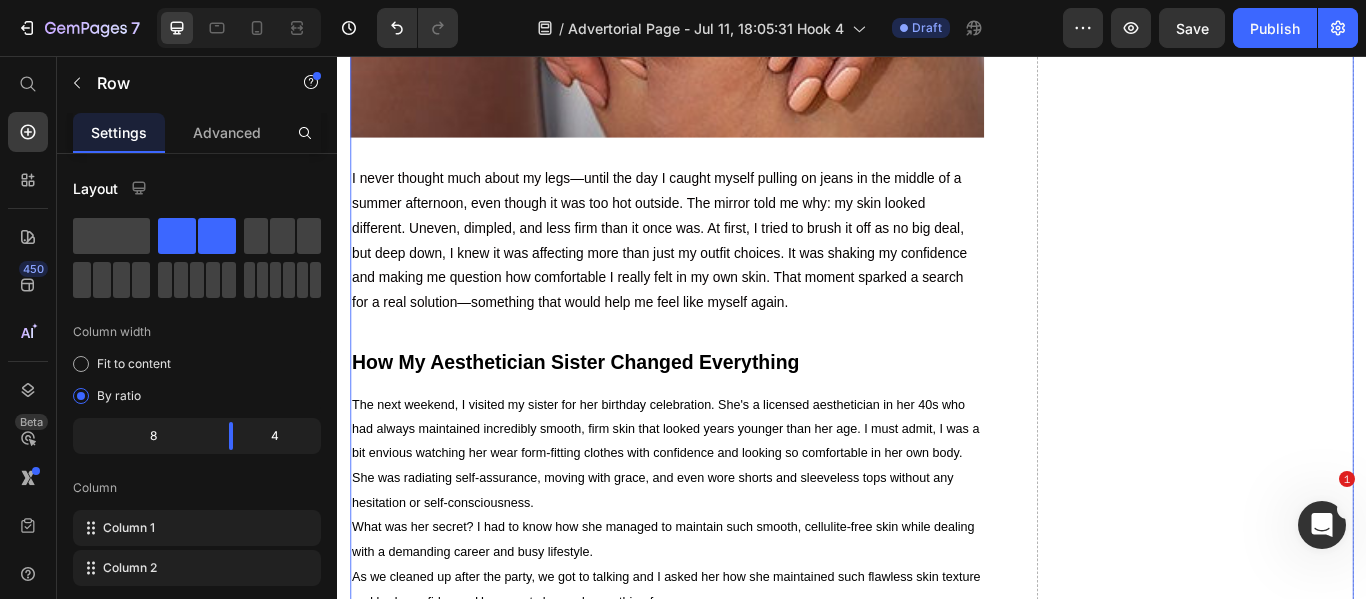 scroll, scrollTop: 0, scrollLeft: 0, axis: both 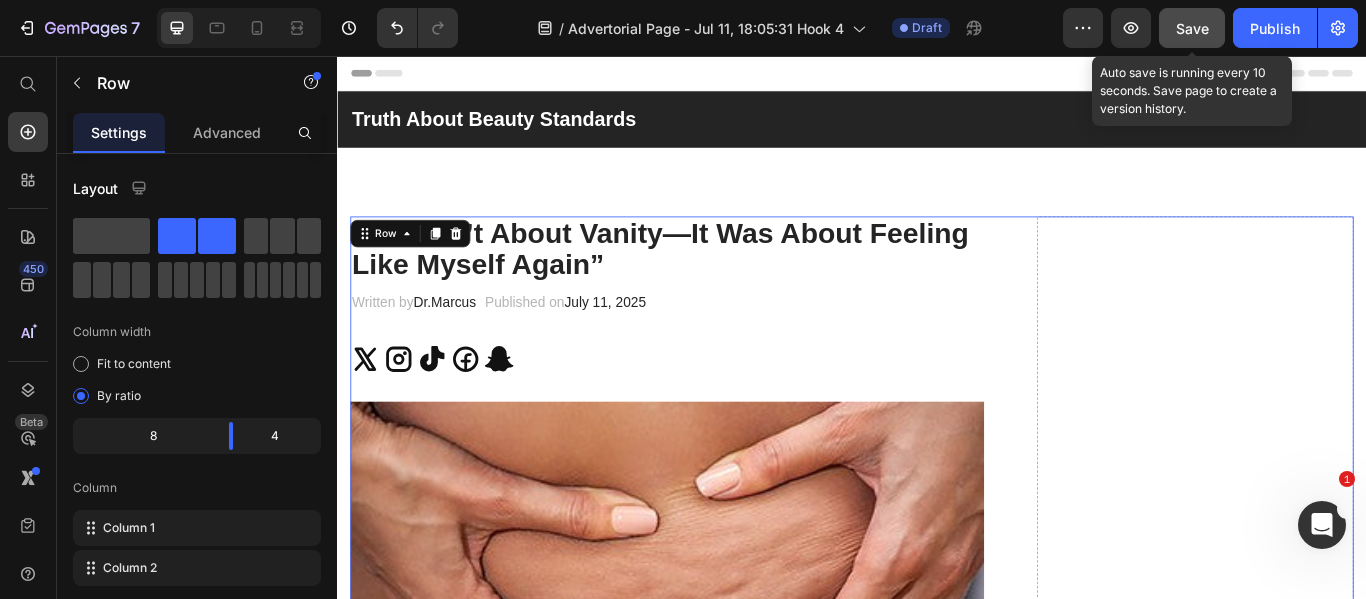 click on "Save" at bounding box center (1192, 28) 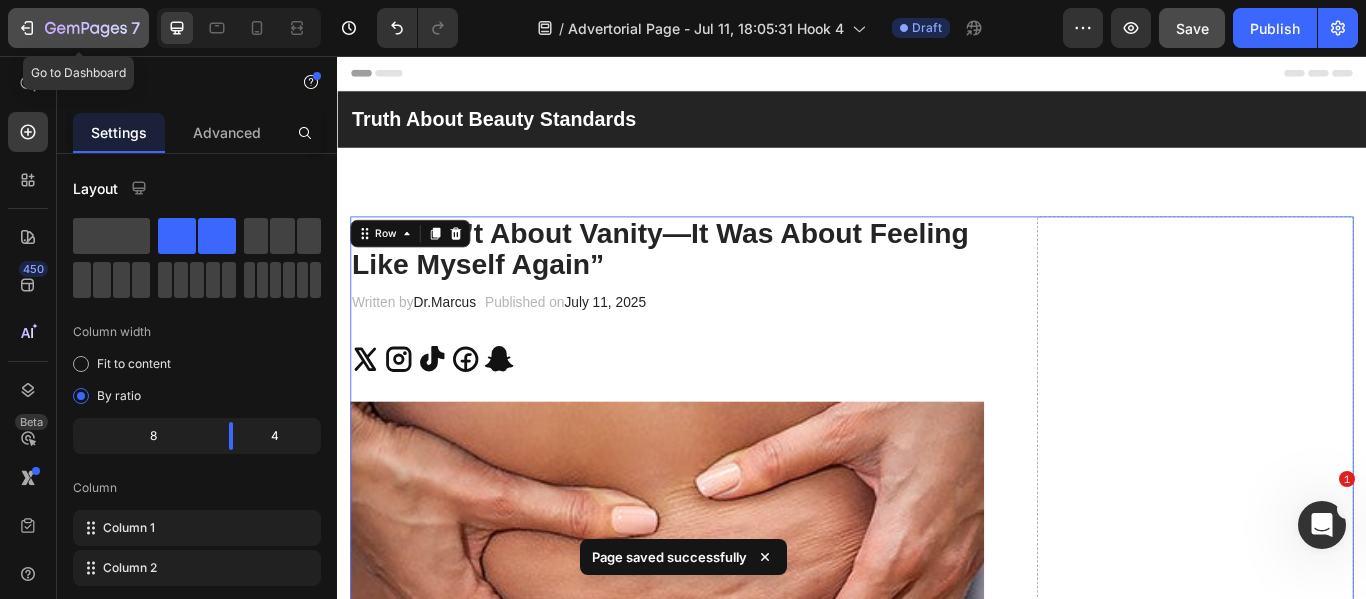 click 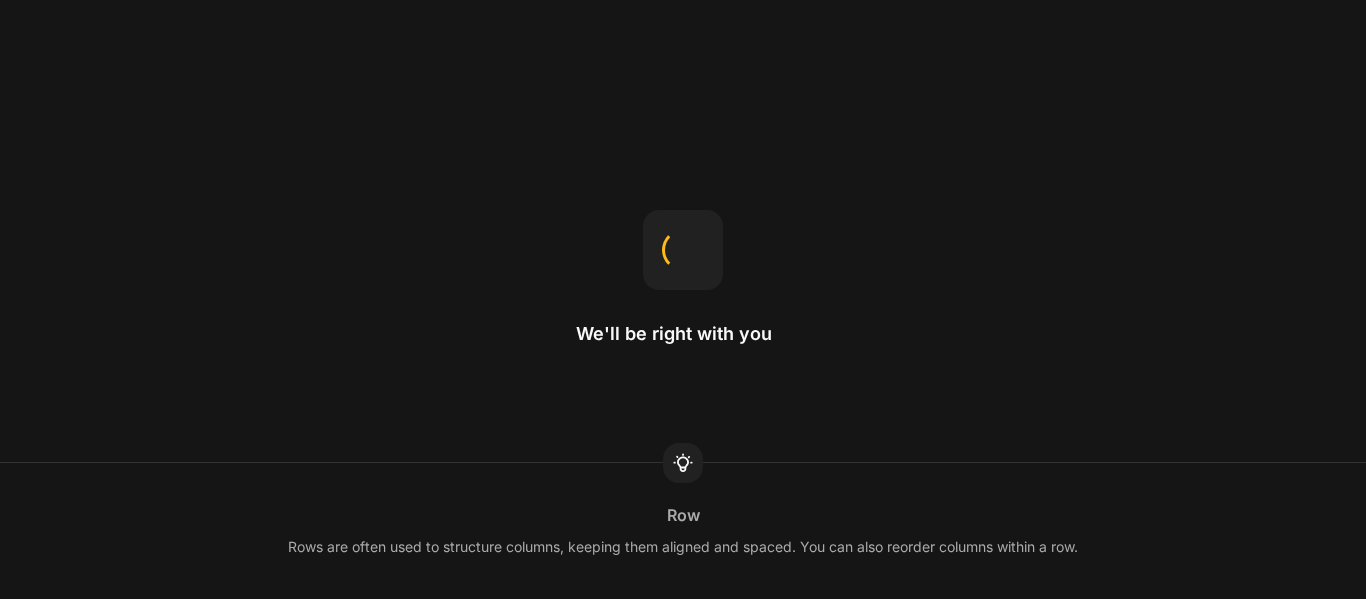 scroll, scrollTop: 0, scrollLeft: 0, axis: both 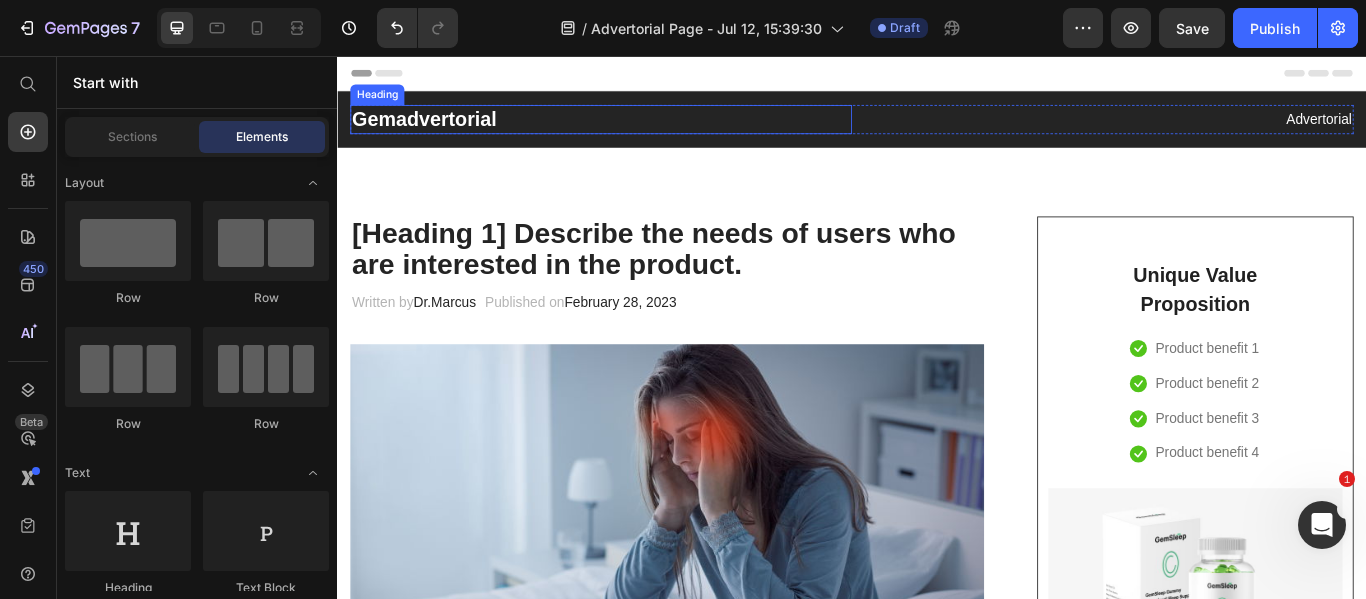 click on "Gemadvertorial" at bounding box center [644, 130] 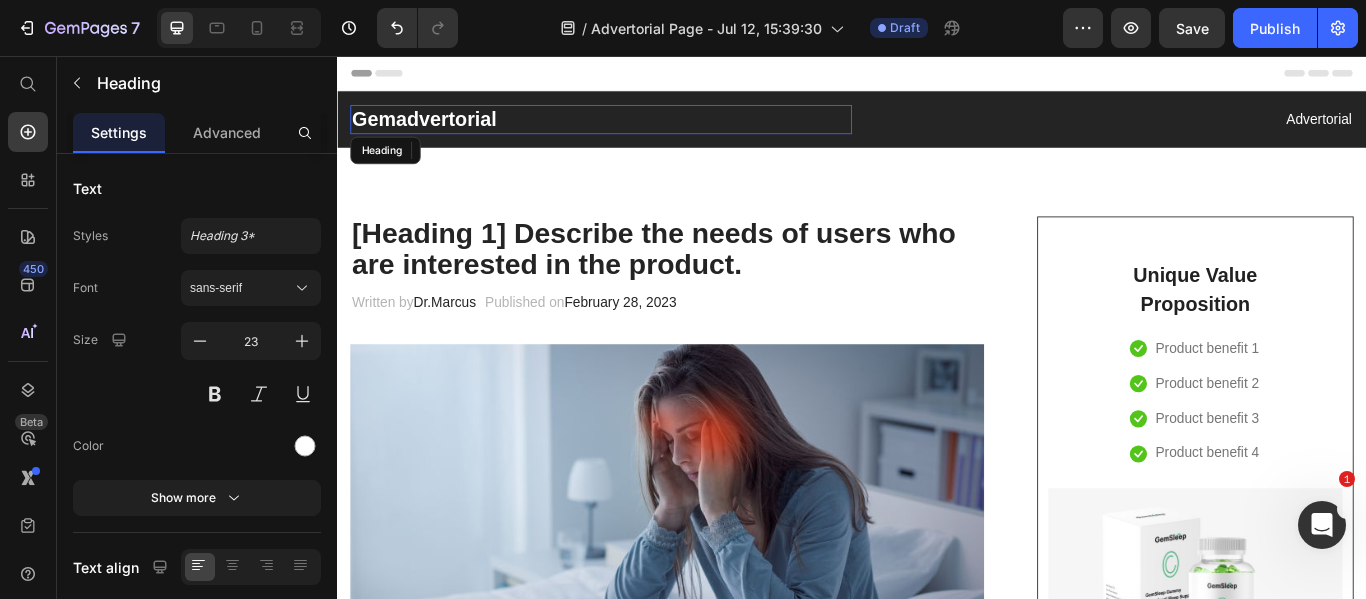 click on "Gemadvertorial" at bounding box center (644, 130) 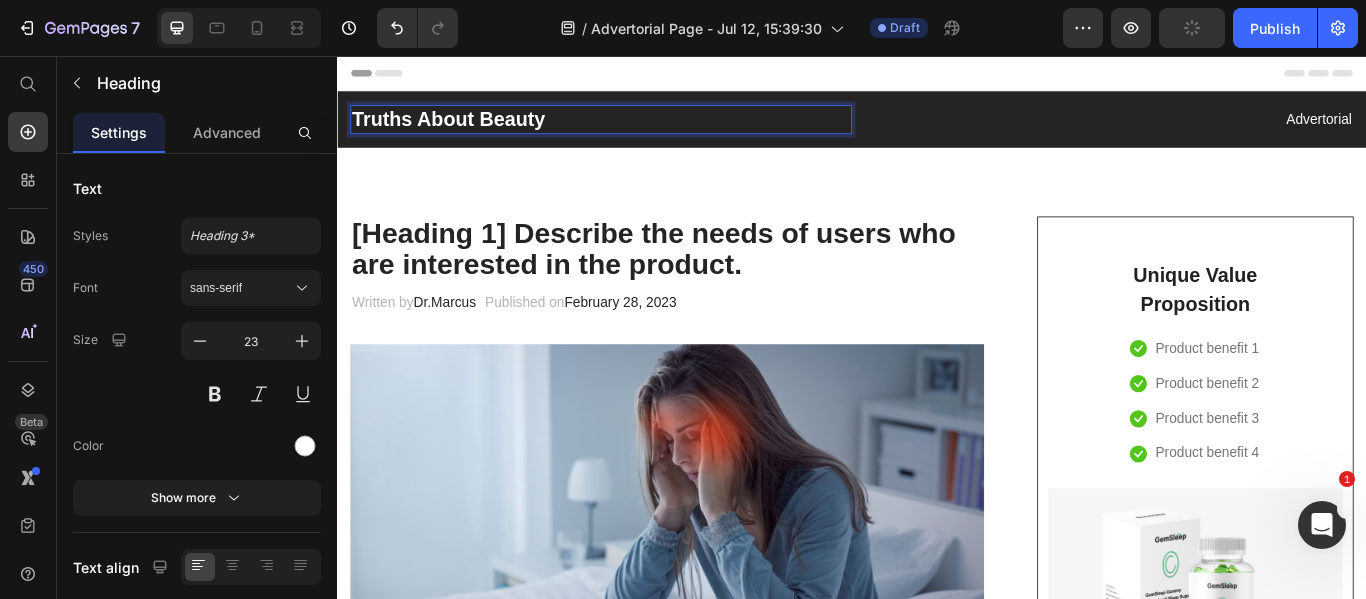 click on "Truths About Beauty" at bounding box center [644, 130] 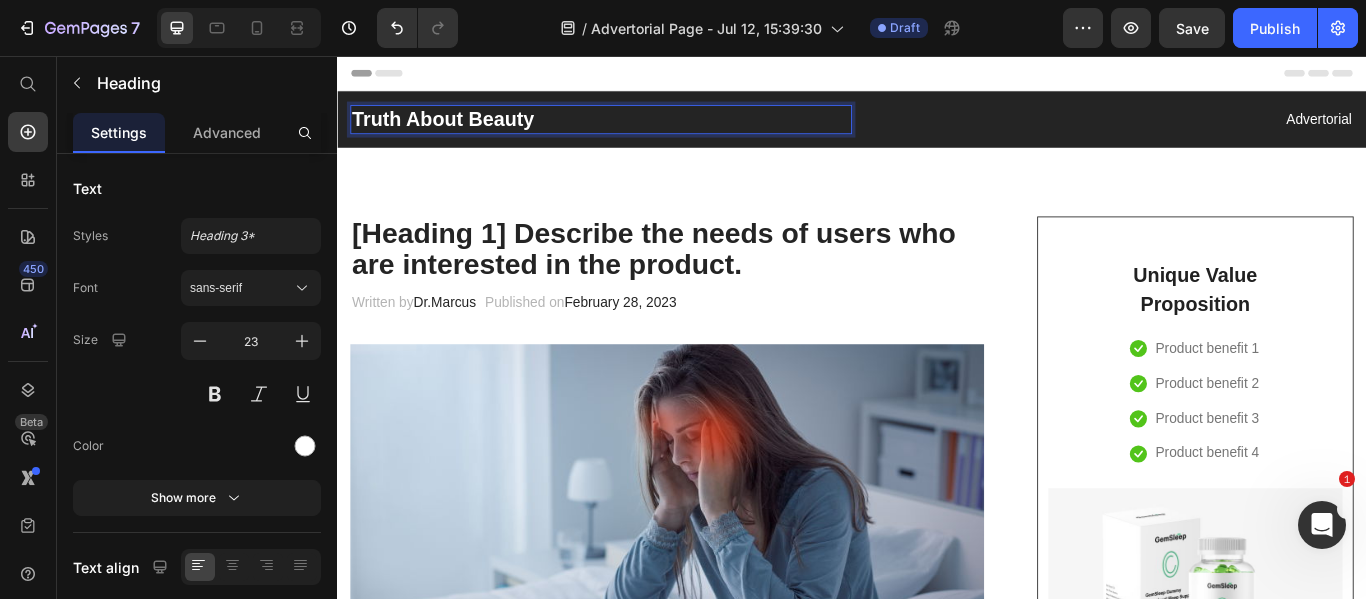 click on "Truth About Beauty" at bounding box center [644, 130] 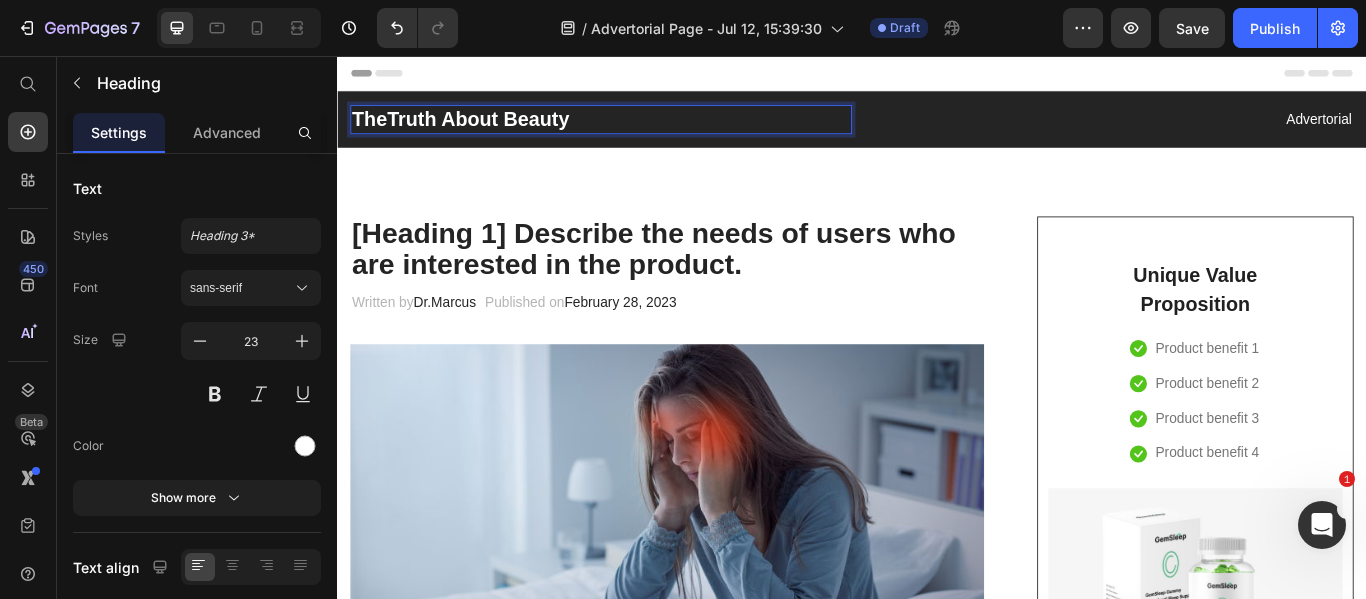 click on "TheTruth About Beauty" at bounding box center (644, 130) 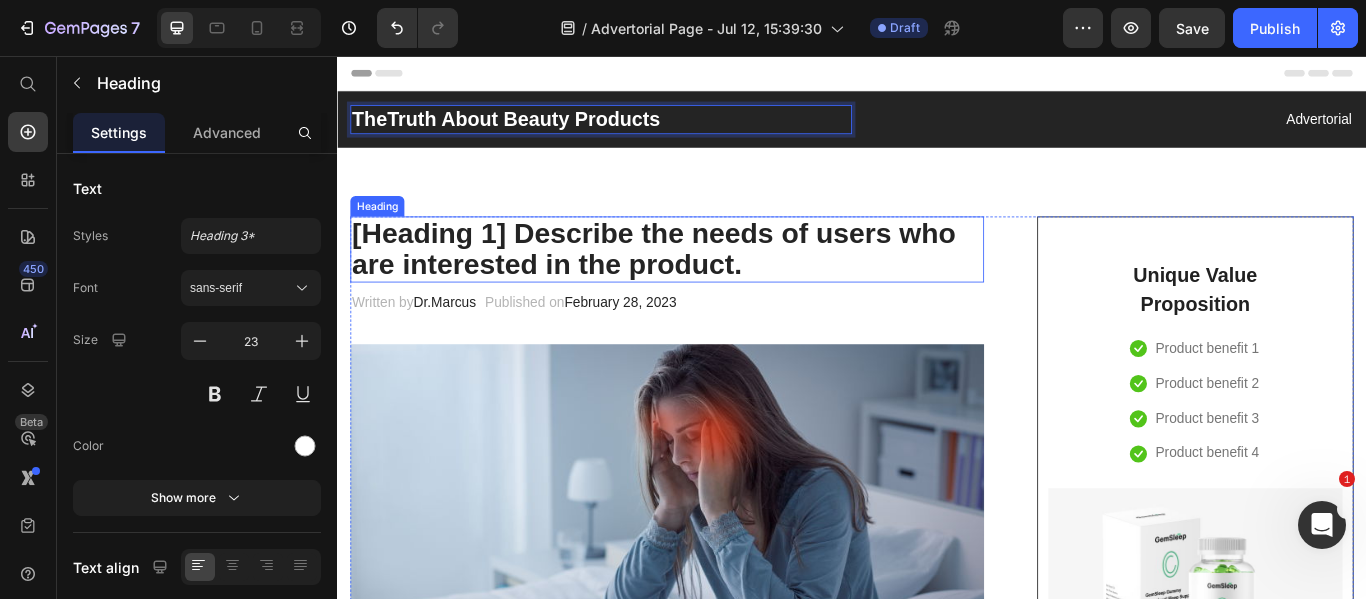 click on "[Heading 1] Describe the needs of users who are interested in the product." at bounding box center [721, 281] 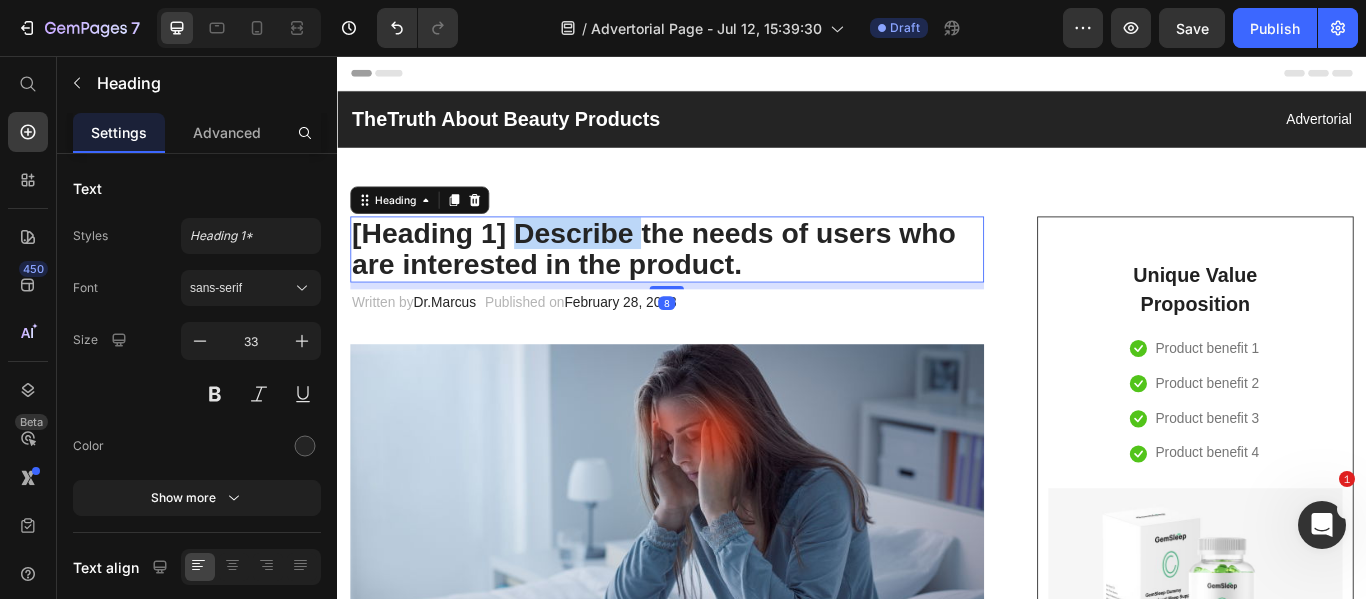 click on "[Heading 1] Describe the needs of users who are interested in the product." at bounding box center (721, 281) 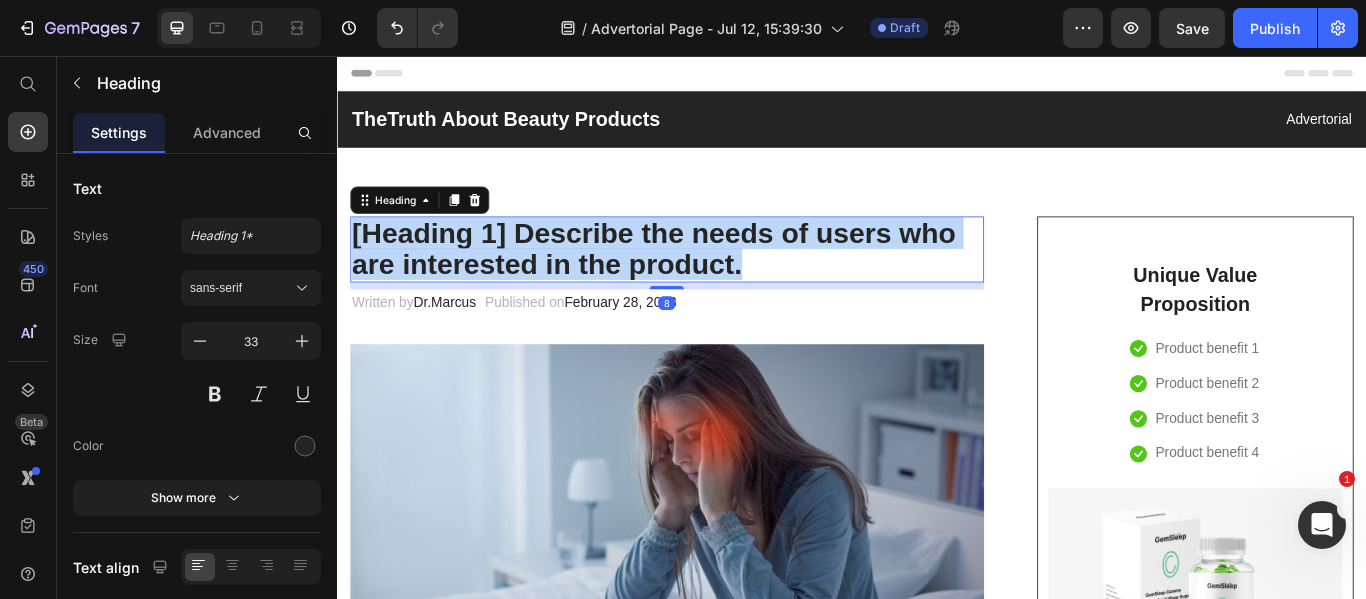 click on "[Heading 1] Describe the needs of users who are interested in the product." at bounding box center (721, 281) 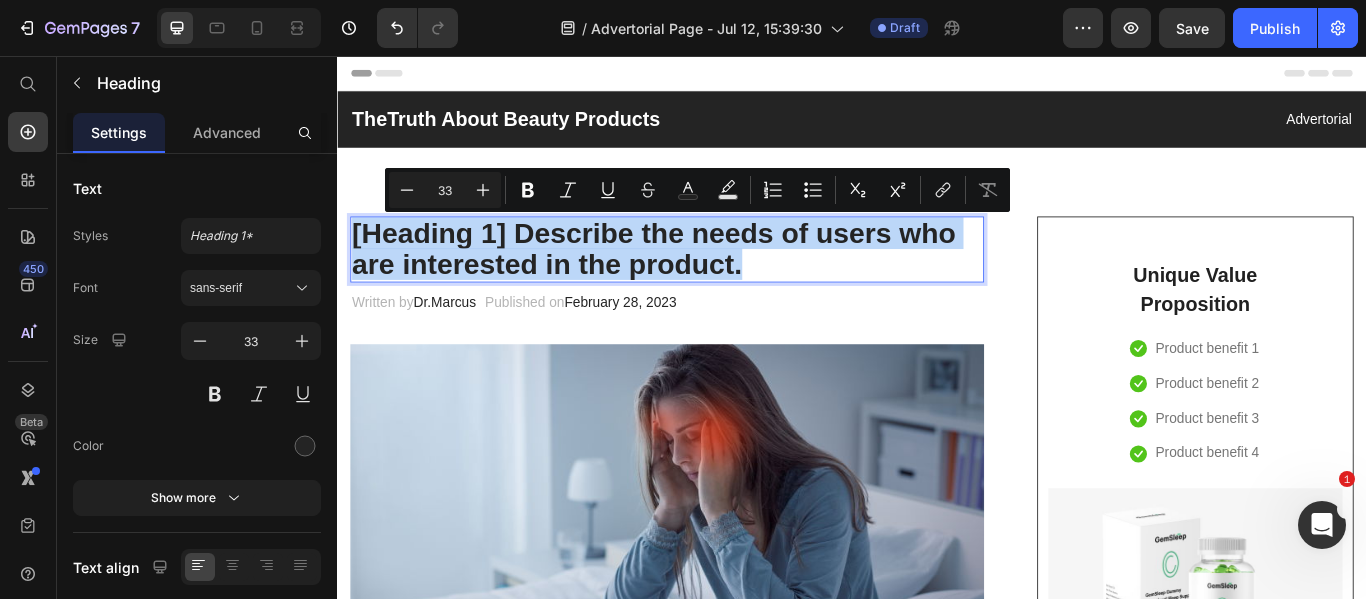 click on "[Heading 1] Describe the needs of users who are interested in the product." at bounding box center [721, 281] 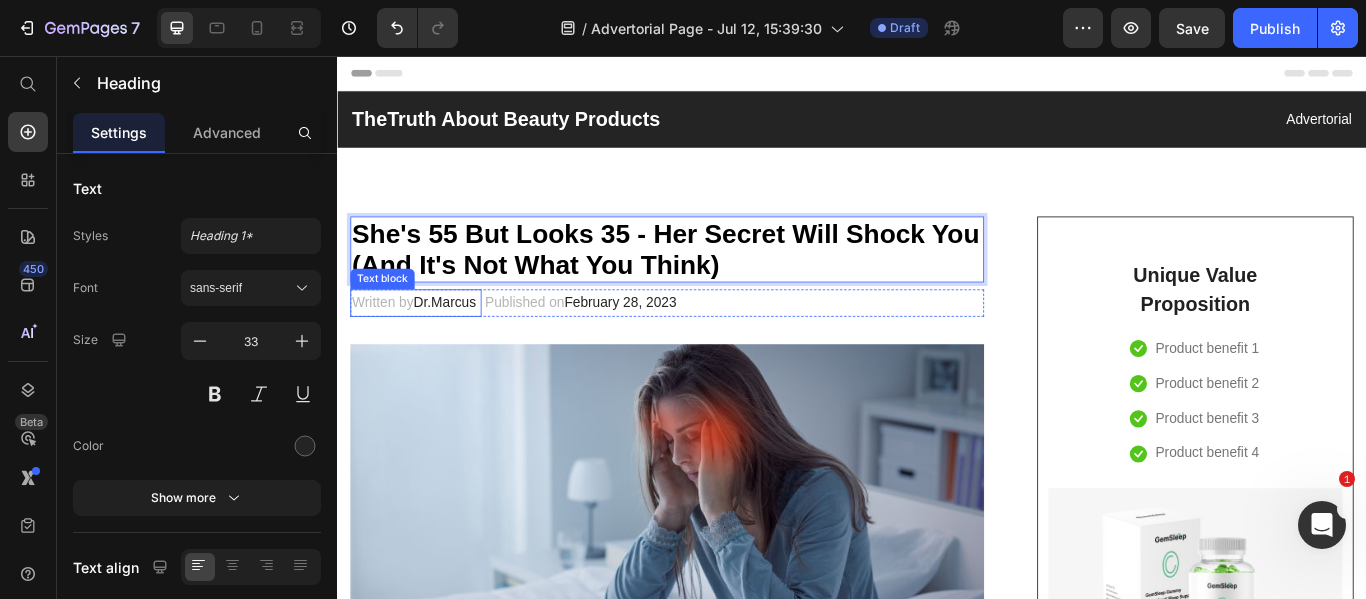 click on "Dr.Marcus" at bounding box center (462, 343) 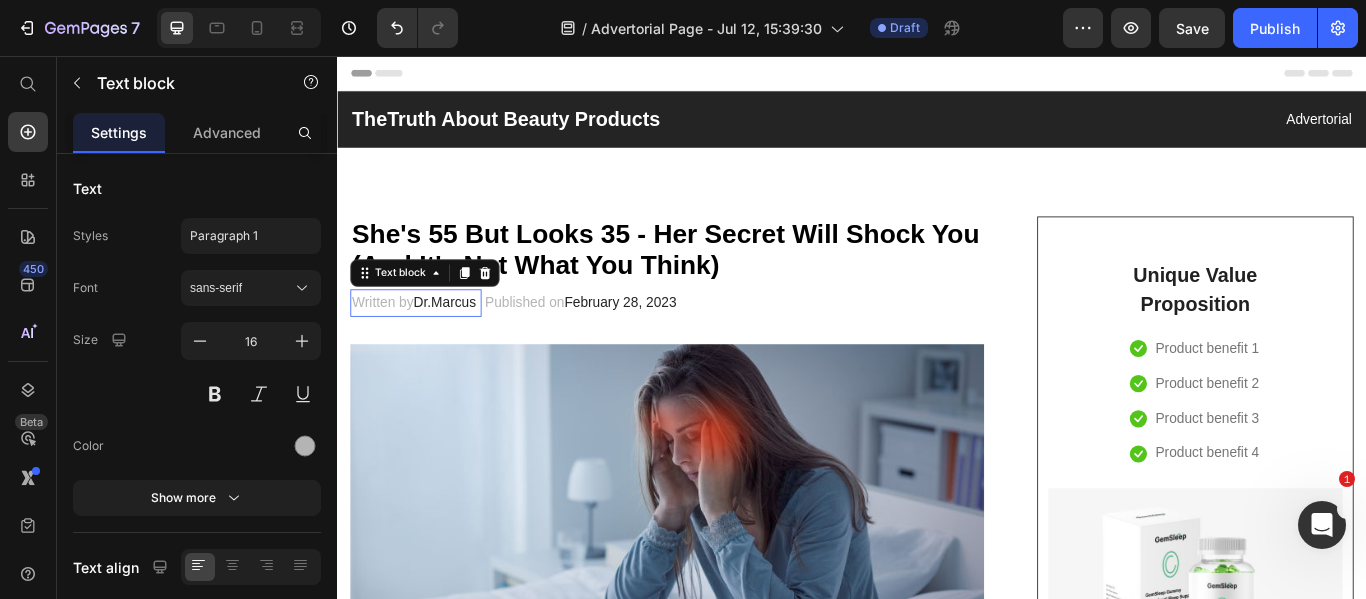 click on "Dr.Marcus" at bounding box center (462, 343) 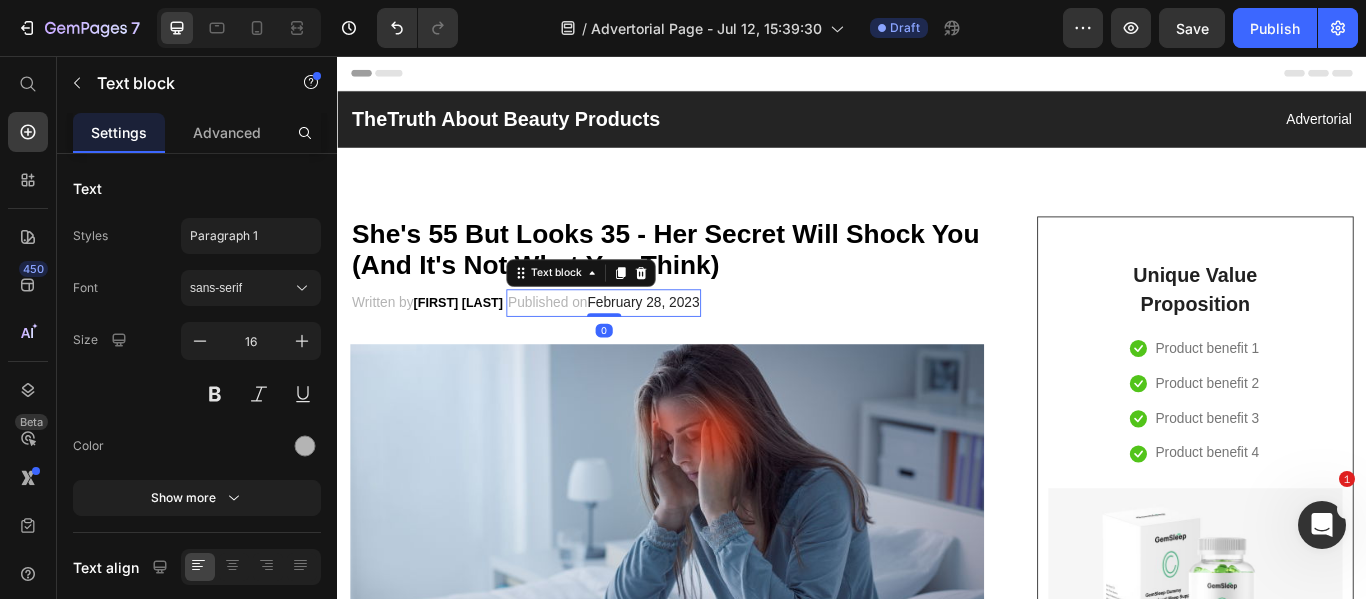 click on "February 28, 2023" at bounding box center [693, 343] 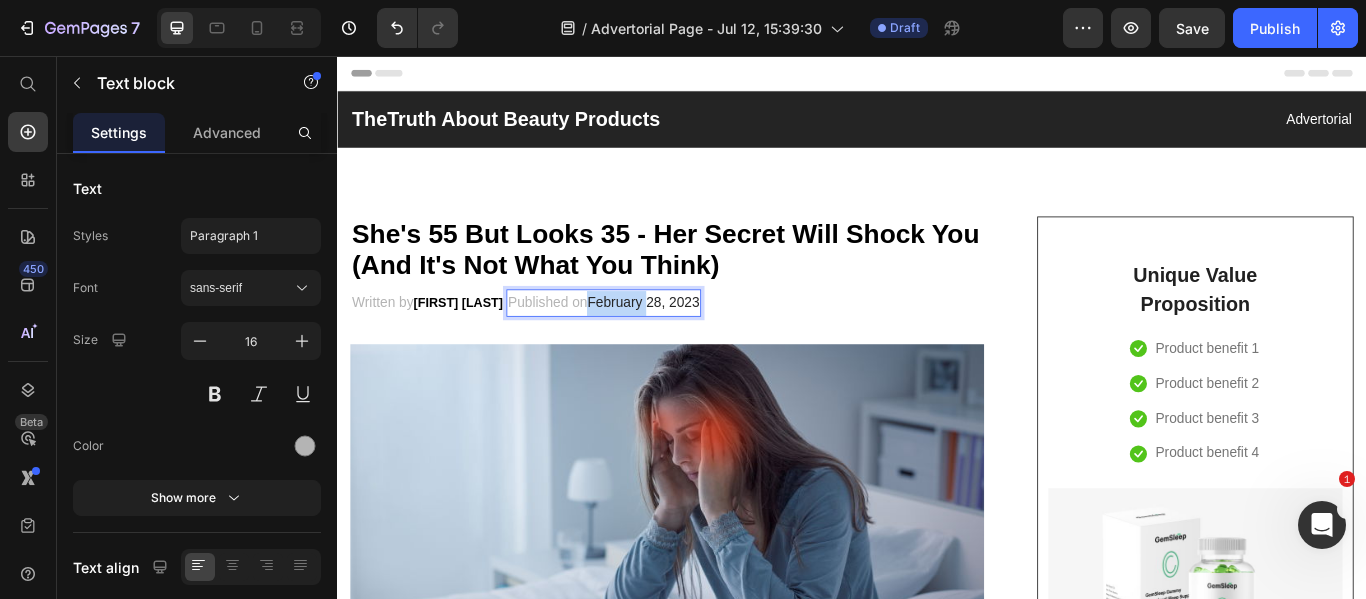 click on "February 28, 2023" at bounding box center (693, 343) 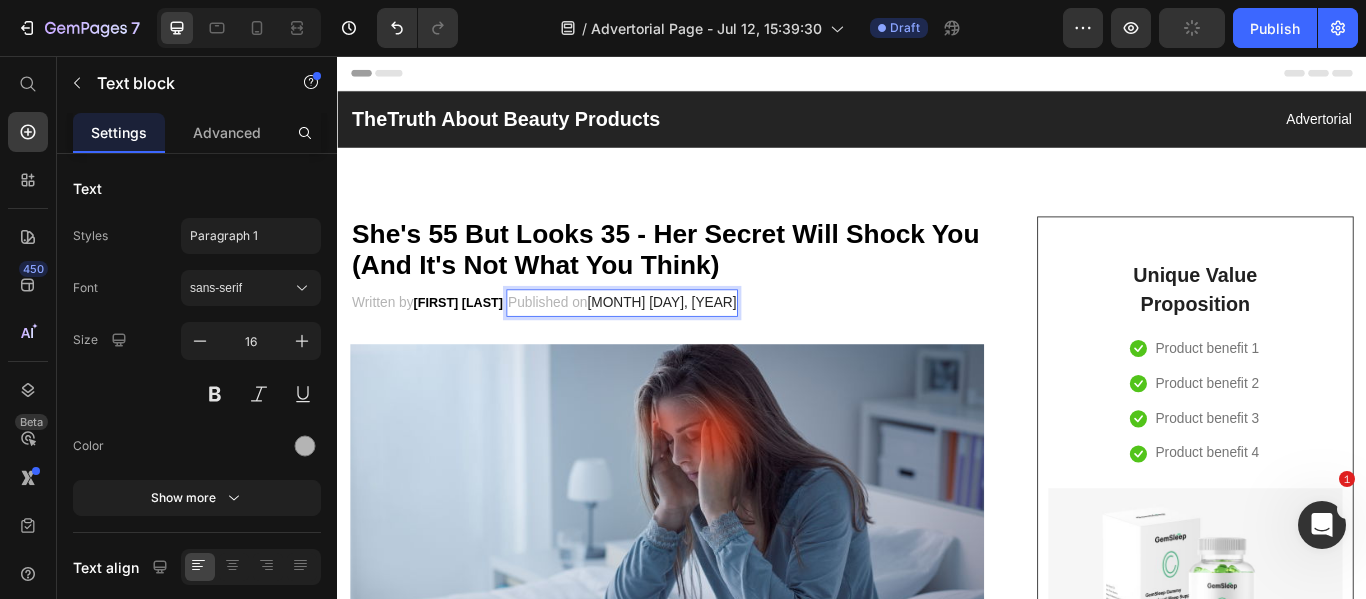 click on "[MONTH] [DAY], [YEAR]" at bounding box center (715, 343) 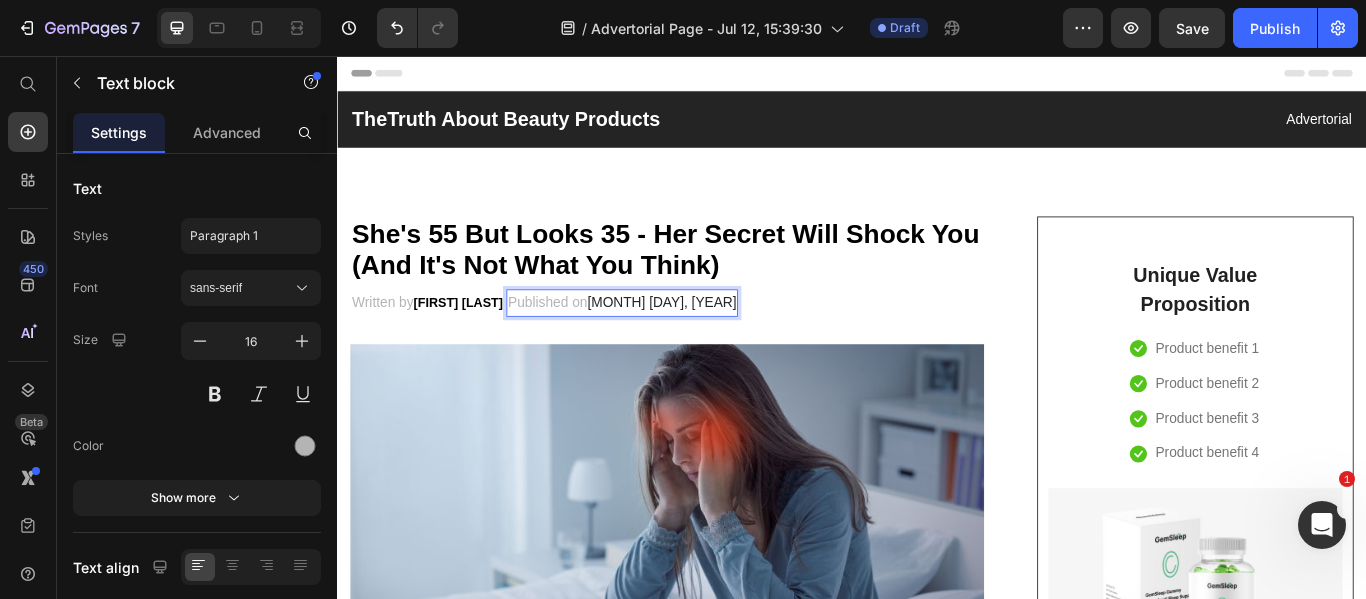 click on "Published on  [MONTH] [DAY], [YEAR]" at bounding box center [669, 344] 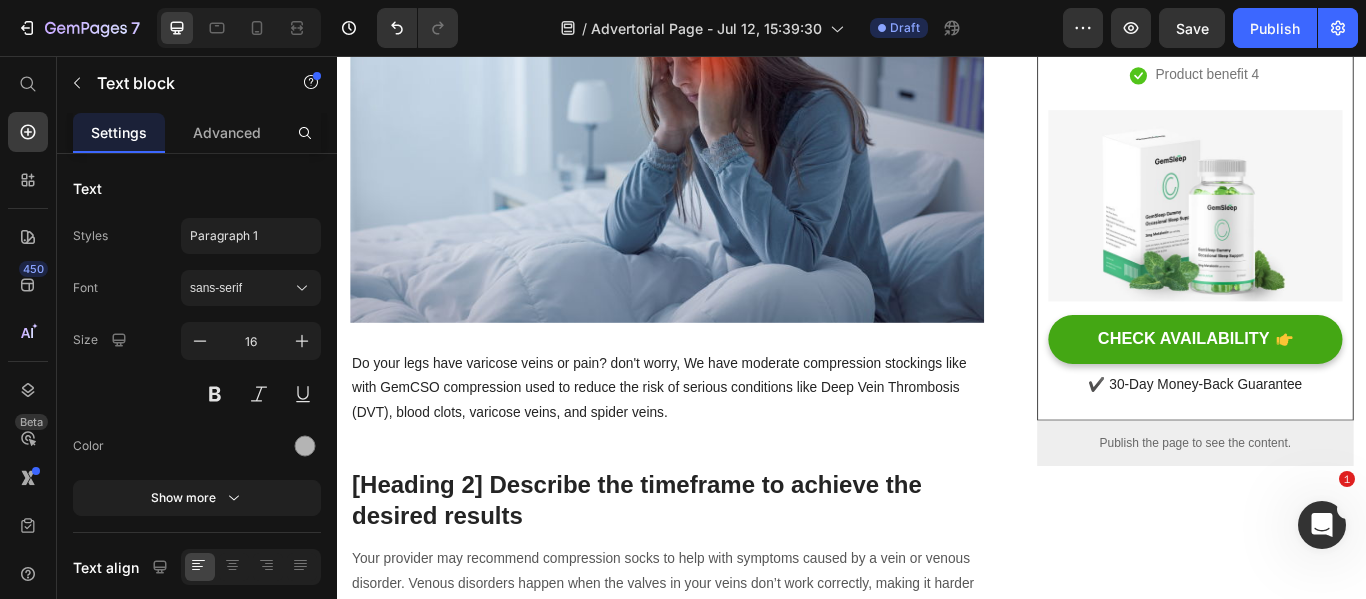 scroll, scrollTop: 442, scrollLeft: 0, axis: vertical 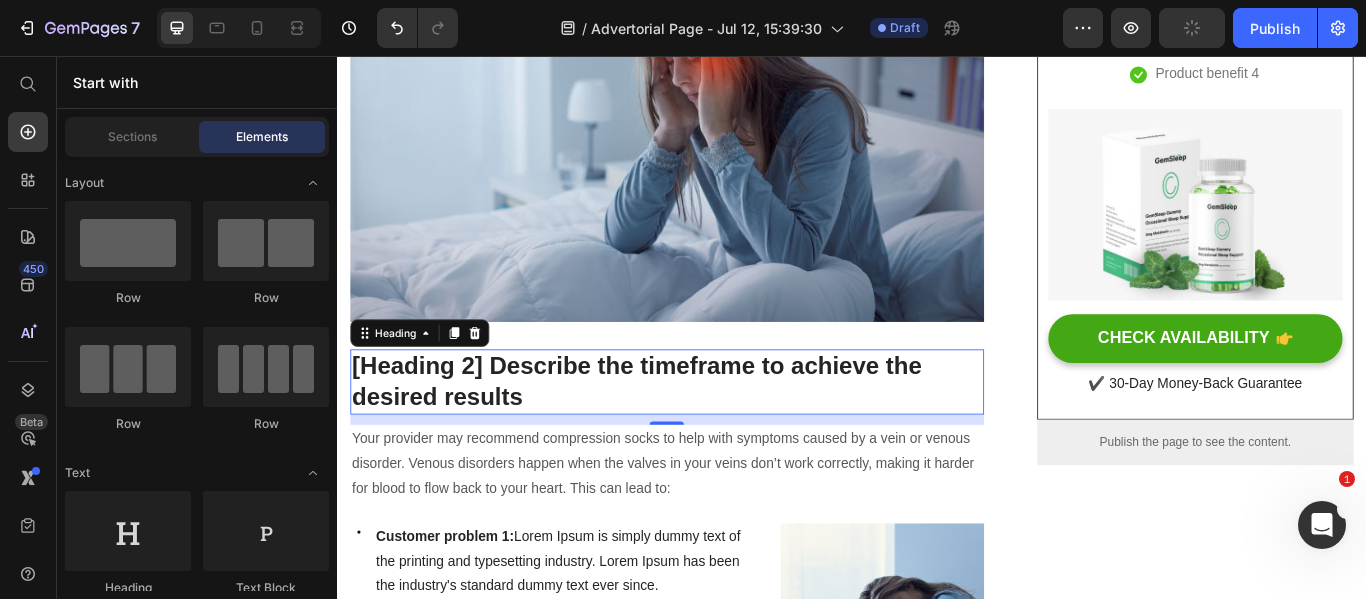 click on "[Heading 2] Describe the timeframe to achieve the desired results" at bounding box center [721, 436] 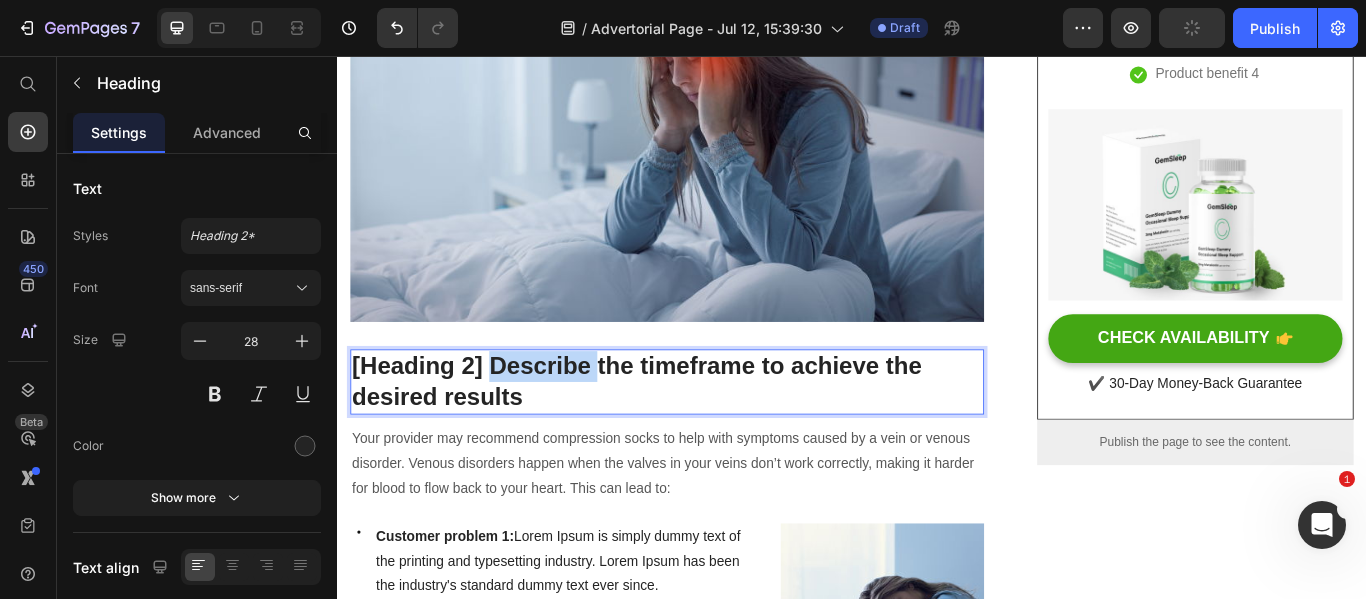 click on "[Heading 2] Describe the timeframe to achieve the desired results" at bounding box center (721, 436) 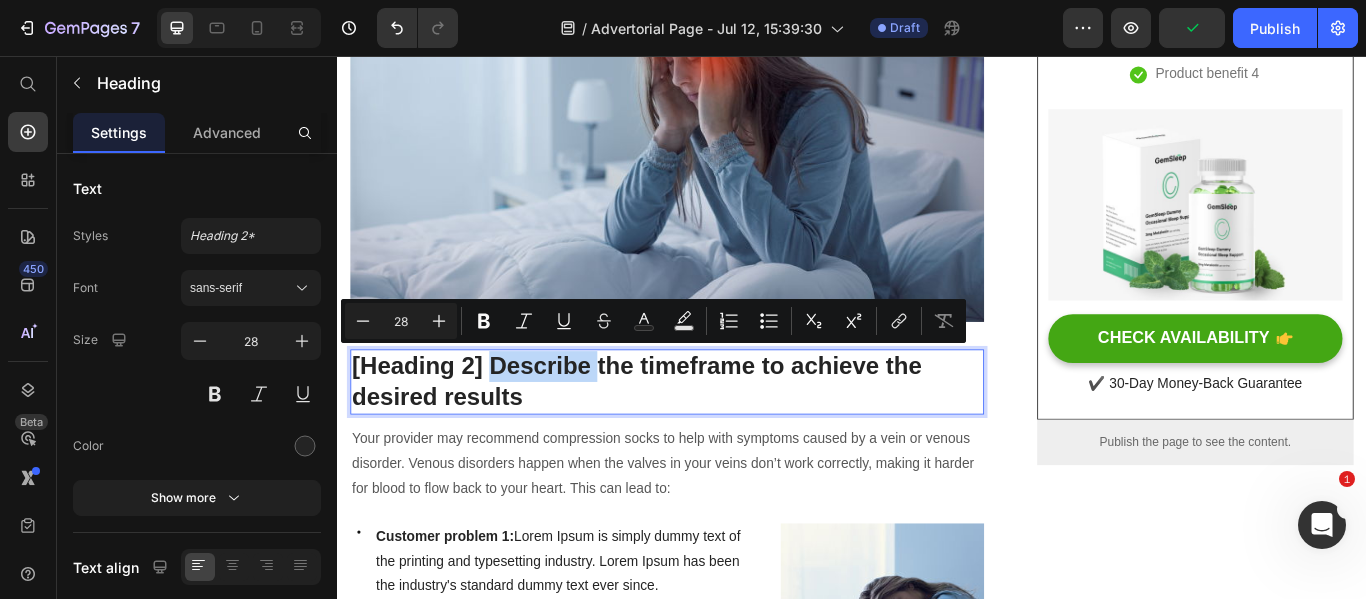click on "[Heading 2] Describe the timeframe to achieve the desired results" at bounding box center (721, 436) 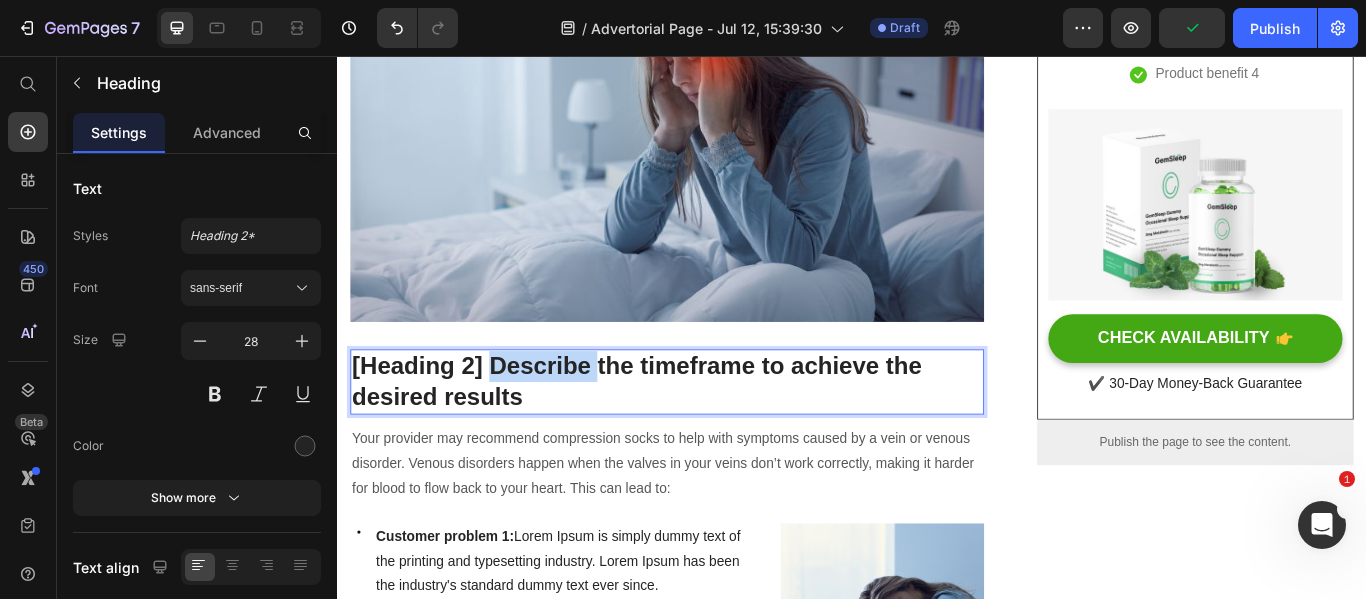 click on "[Heading 2] Describe the timeframe to achieve the desired results" at bounding box center (721, 436) 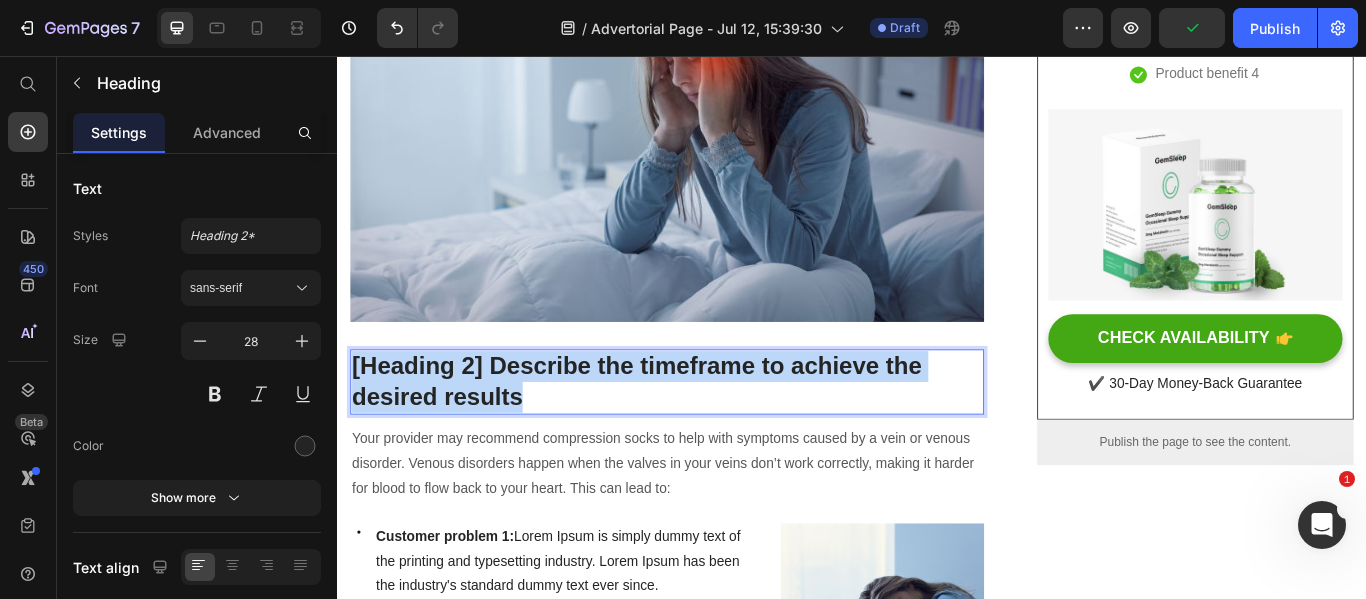 click on "[Heading 2] Describe the timeframe to achieve the desired results" at bounding box center [721, 436] 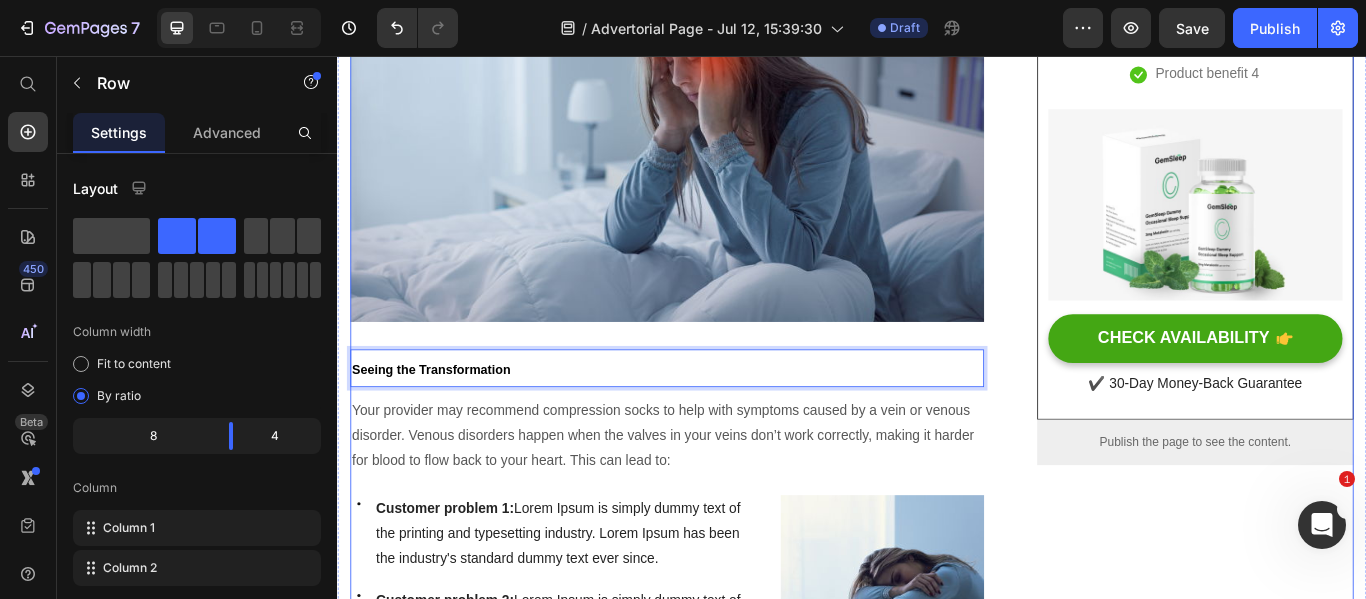 click on "⁠⁠⁠⁠⁠⁠⁠ She's 55 But Looks 35 - Her Secret Will Shock You (And It's Not What You Think) Heading Written by [FIRST] [LAST] Text block Published on [MONTH] [DAY], [YEAR] Text block Row Image Seeing the Transformation Heading 12 Your provider may recommend compression socks to help with symptoms caused by a vein or venous disorder. Venous disorders happen when the valves in your veins don’t work correctly, making it harder for blood to flow back to your heart. This can lead to: Text block
Icon Customer problem 1: Lorem Ipsum is simply dummy text of the printing and typesetting industry. Lorem Ipsum has been the industry's standard dummy text ever since. Text block Row
Icon Customer problem 2: Lorem Ipsum is simply dummy text of the printing and typesetting industry. Lorem Ipsum has been the industry's standard dummy text ever since the 1500s, when an unknown printer took a galley of type. Text block Row
Icon Customer problem 3: Text block Row Icon" at bounding box center [721, 2304] 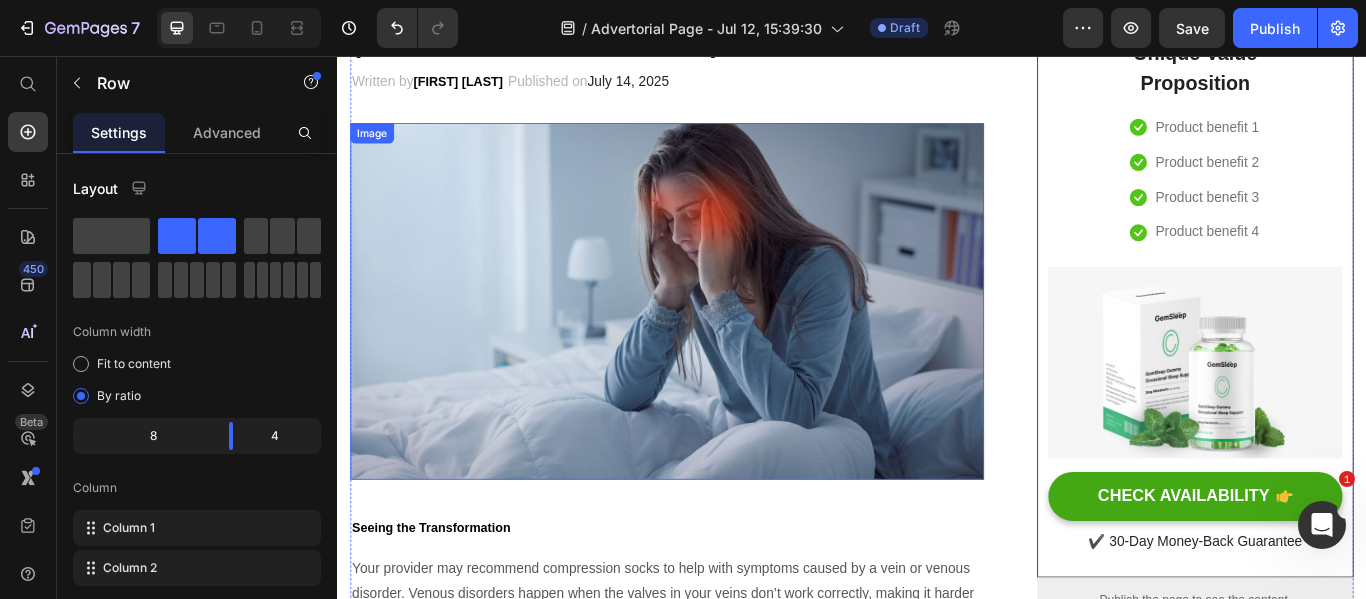 scroll, scrollTop: 260, scrollLeft: 0, axis: vertical 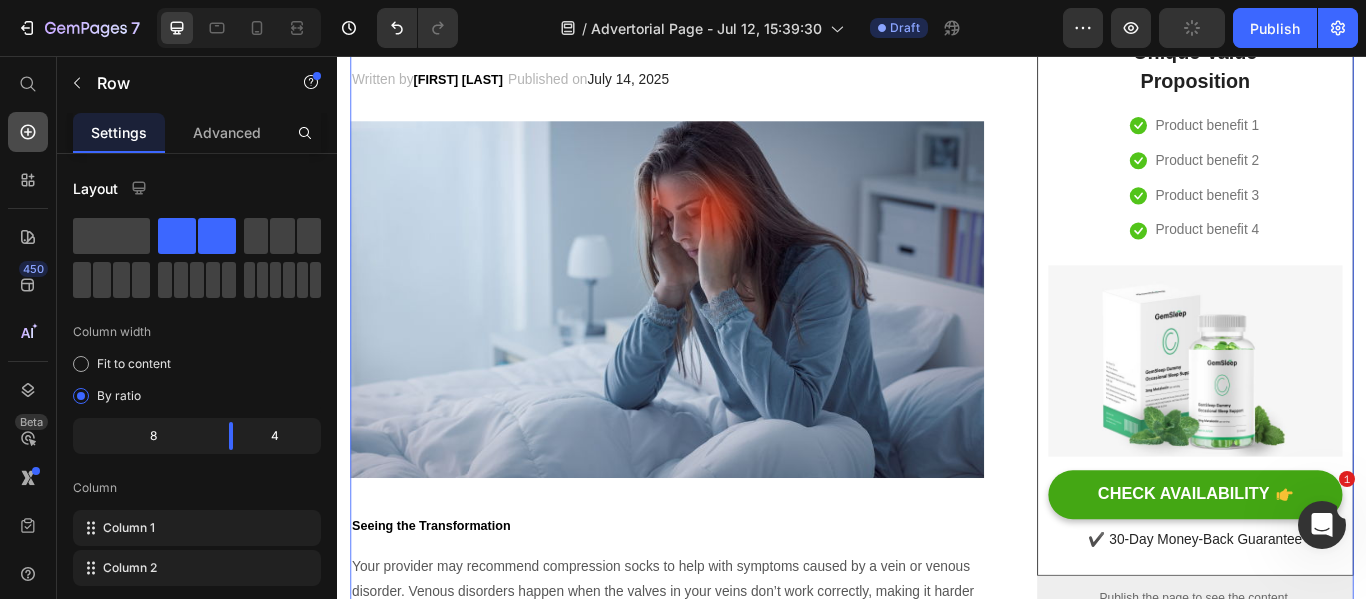 click 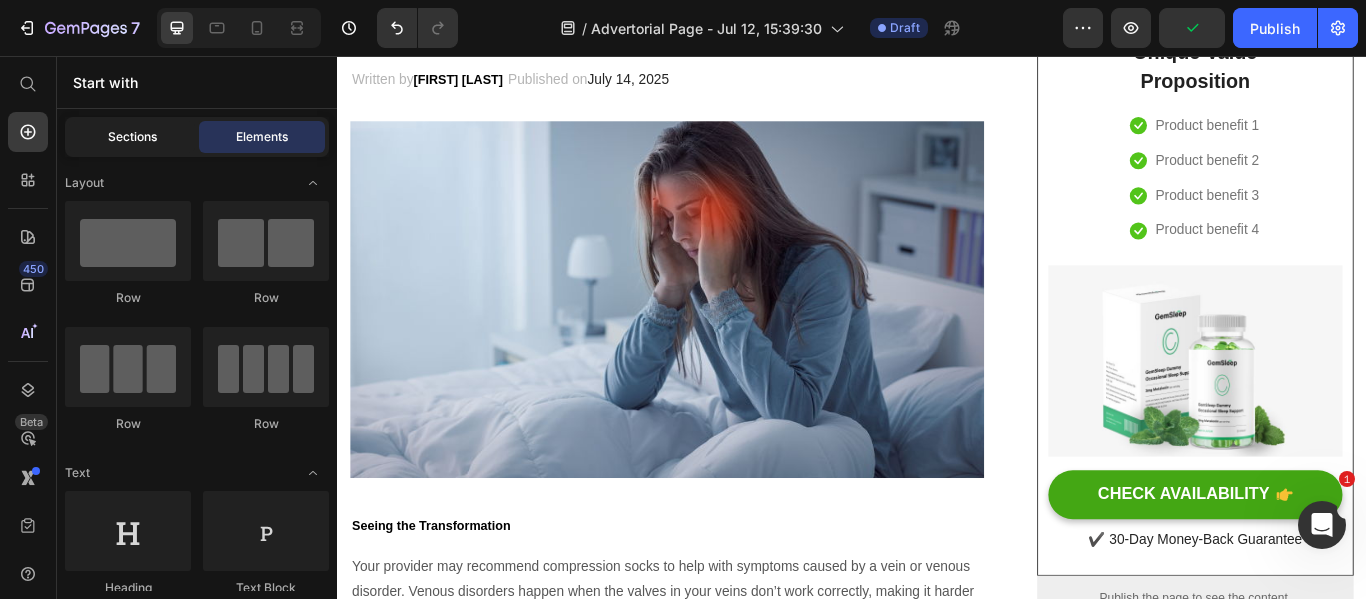 click on "Sections" 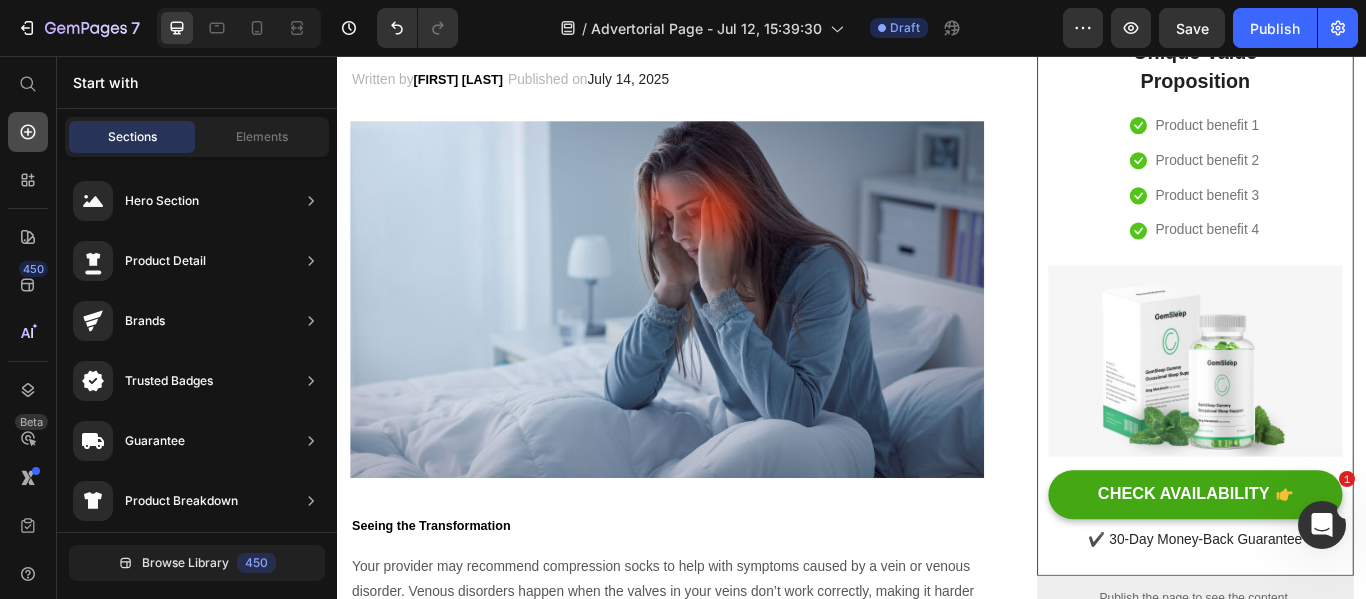 click 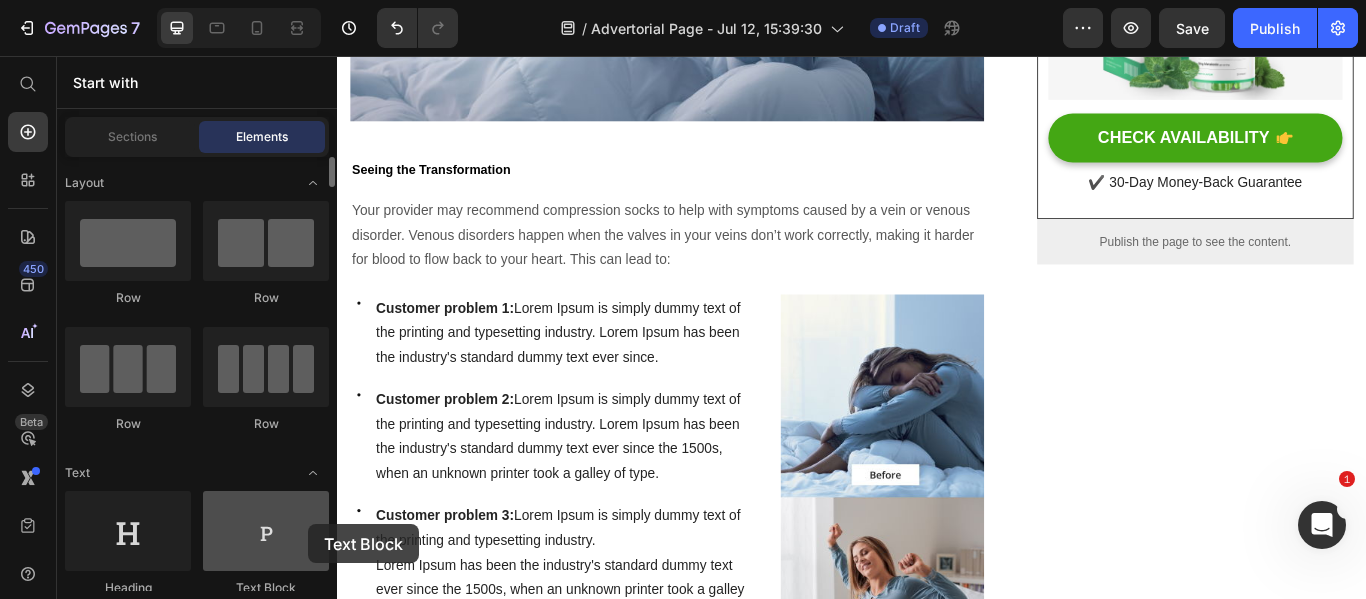 drag, startPoint x: 273, startPoint y: 524, endPoint x: 303, endPoint y: 522, distance: 30.066593 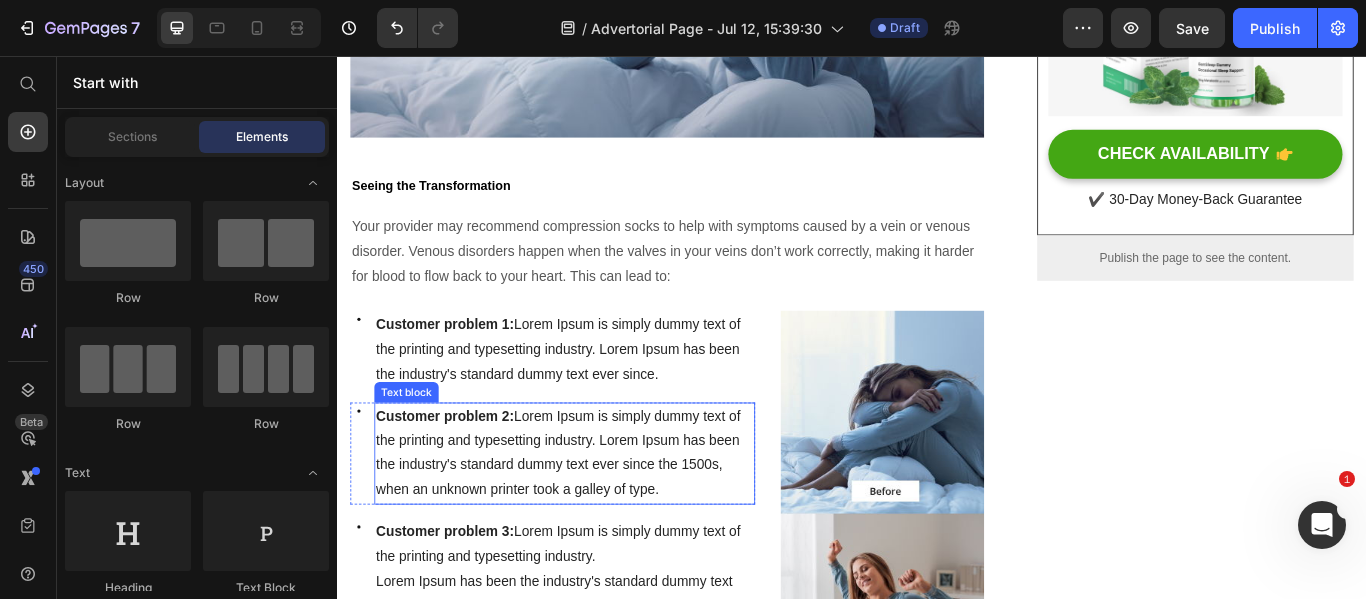 scroll, scrollTop: 638, scrollLeft: 0, axis: vertical 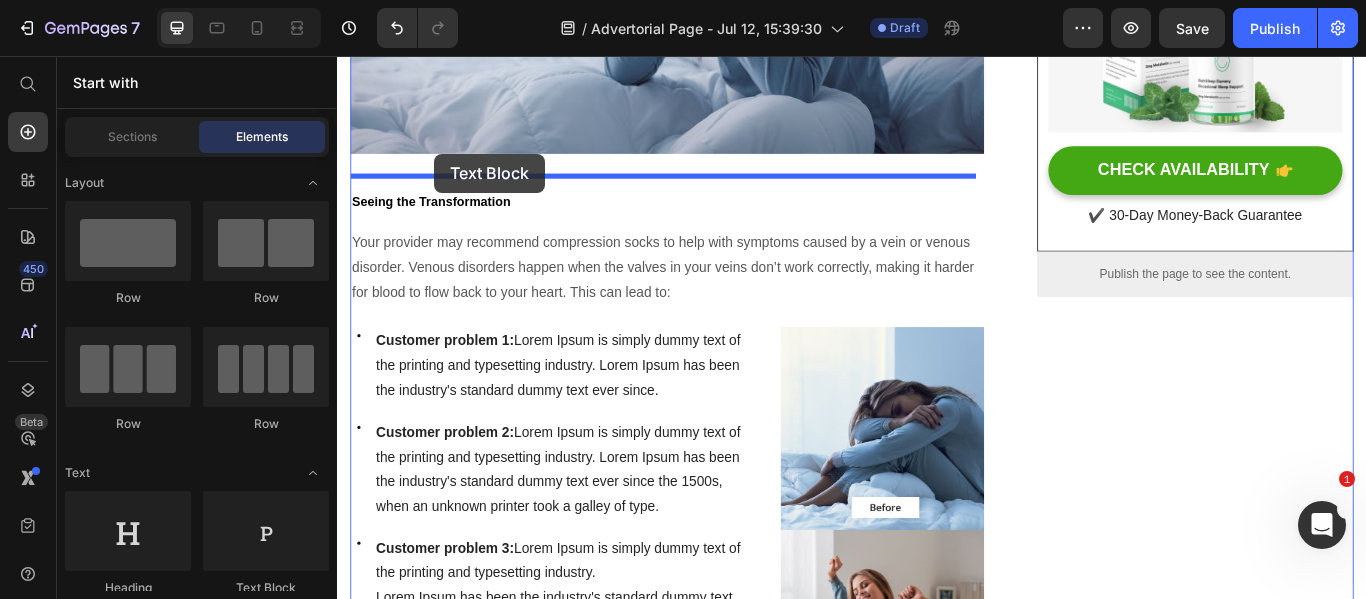 drag, startPoint x: 632, startPoint y: 562, endPoint x: 450, endPoint y: 170, distance: 432.18976 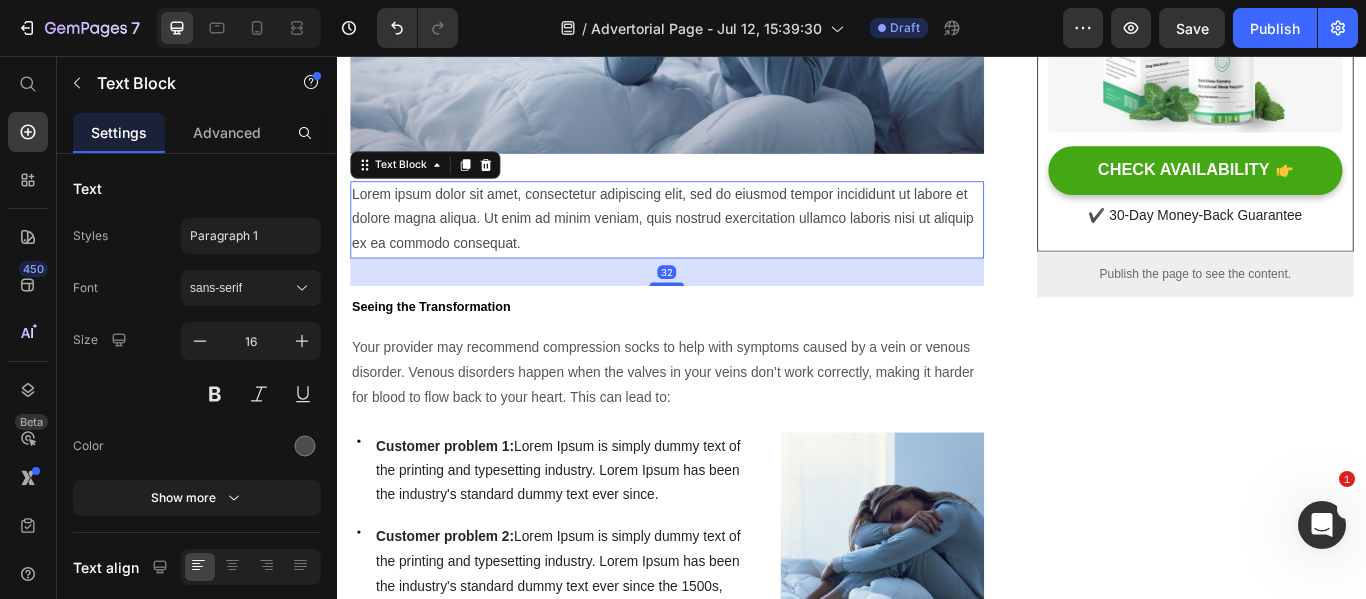 click on "Lorem ipsum dolor sit amet, consectetur adipiscing elit, sed do eiusmod tempor incididunt ut labore et dolore magna aliqua. Ut enim ad minim veniam, quis nostrud exercitation ullamco laboris nisi ut aliquip ex ea commodo consequat." at bounding box center [721, 247] 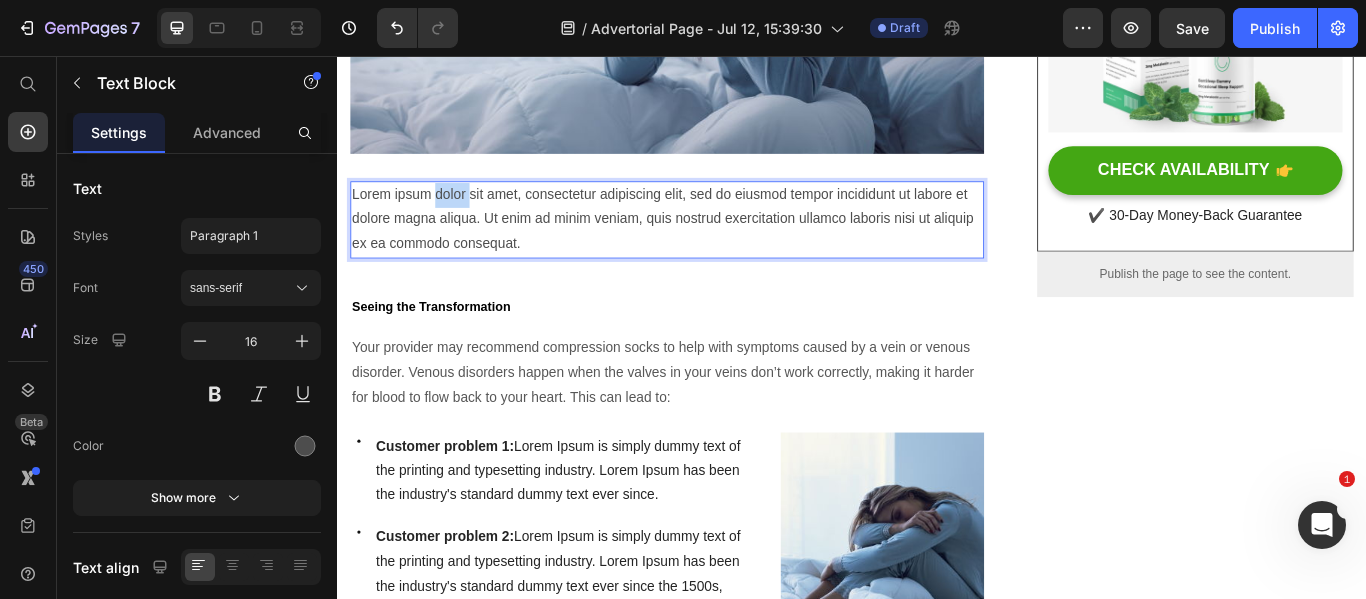 click on "Lorem ipsum dolor sit amet, consectetur adipiscing elit, sed do eiusmod tempor incididunt ut labore et dolore magna aliqua. Ut enim ad minim veniam, quis nostrud exercitation ullamco laboris nisi ut aliquip ex ea commodo consequat." at bounding box center (721, 247) 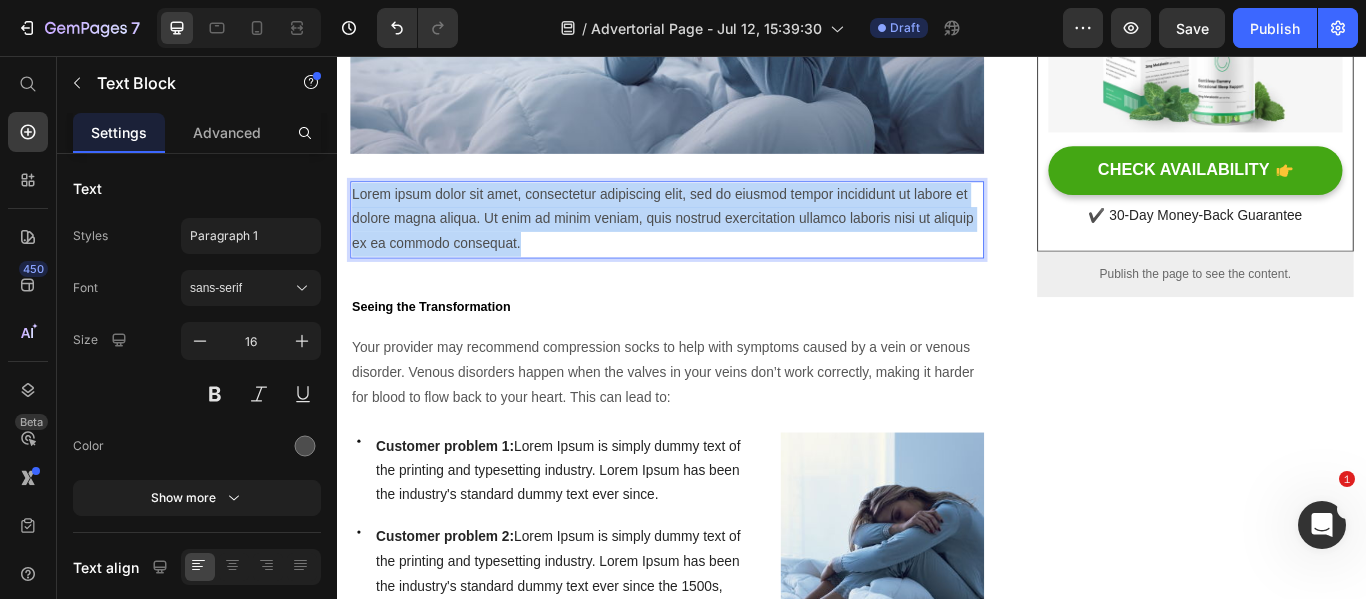 click on "Lorem ipsum dolor sit amet, consectetur adipiscing elit, sed do eiusmod tempor incididunt ut labore et dolore magna aliqua. Ut enim ad minim veniam, quis nostrud exercitation ullamco laboris nisi ut aliquip ex ea commodo consequat." at bounding box center [721, 247] 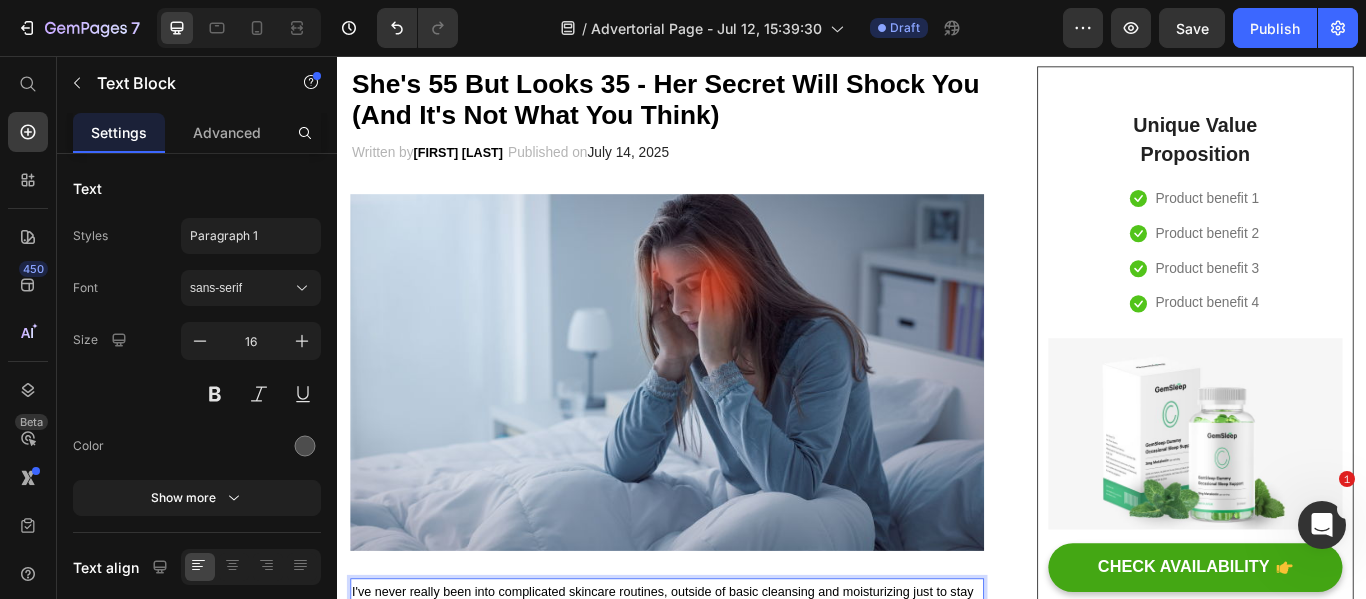 scroll, scrollTop: 168, scrollLeft: 0, axis: vertical 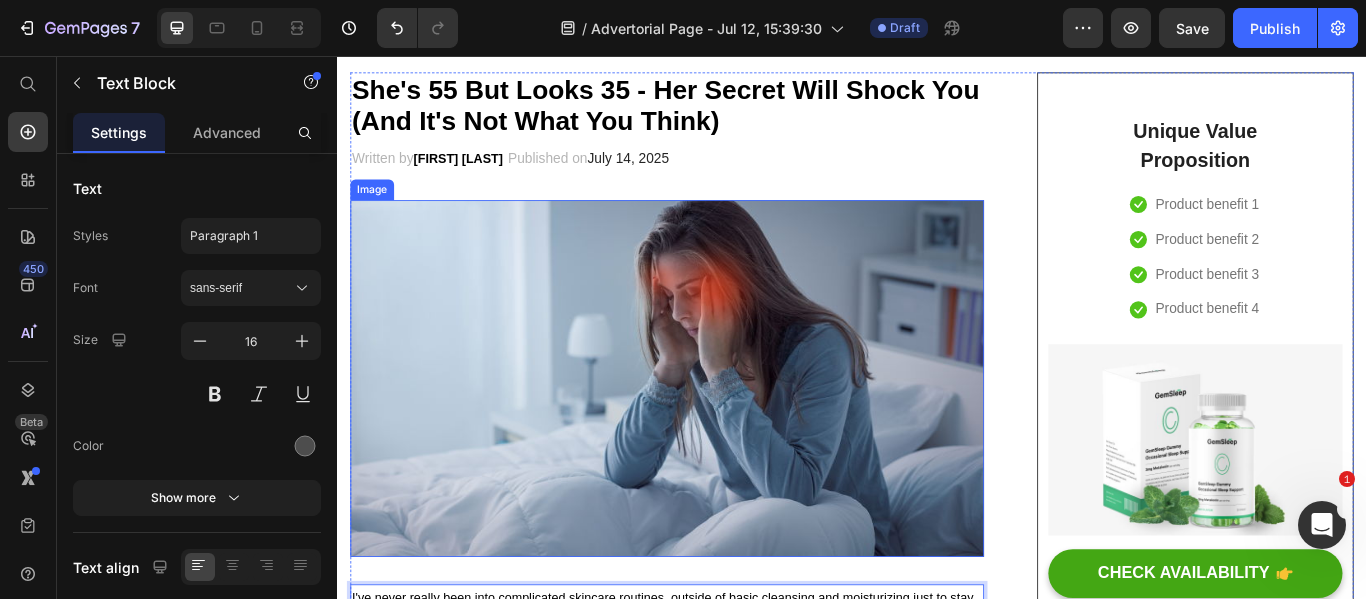 click at bounding box center [721, 431] 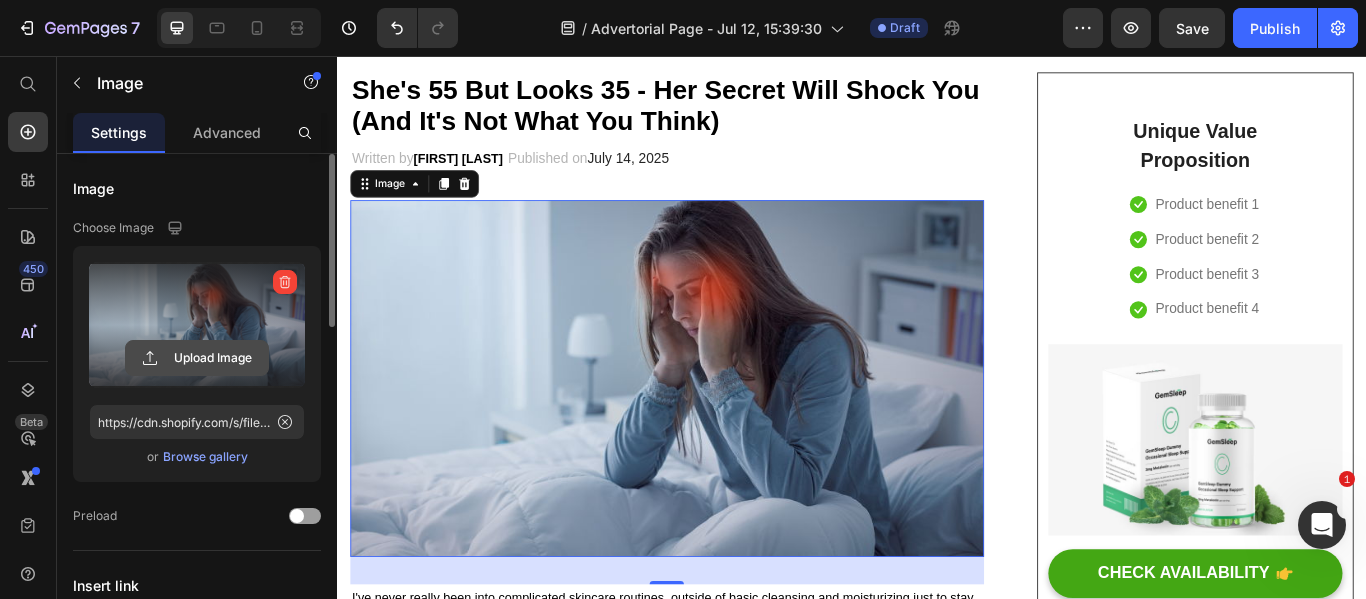 click 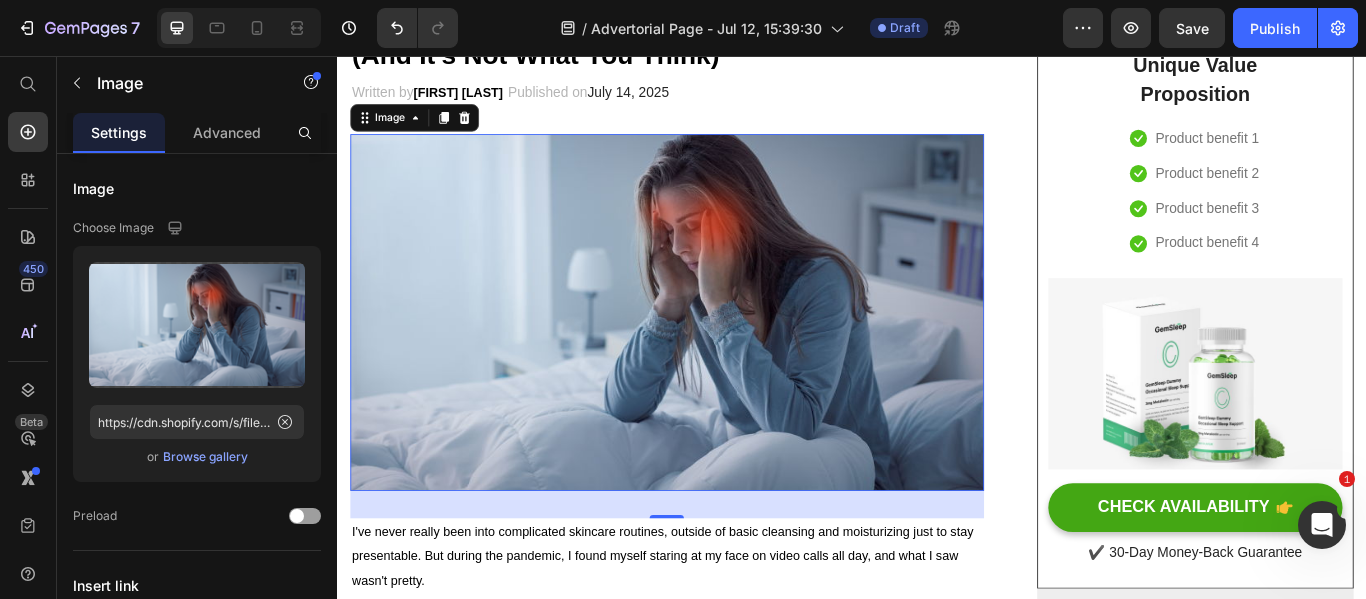 scroll, scrollTop: 244, scrollLeft: 0, axis: vertical 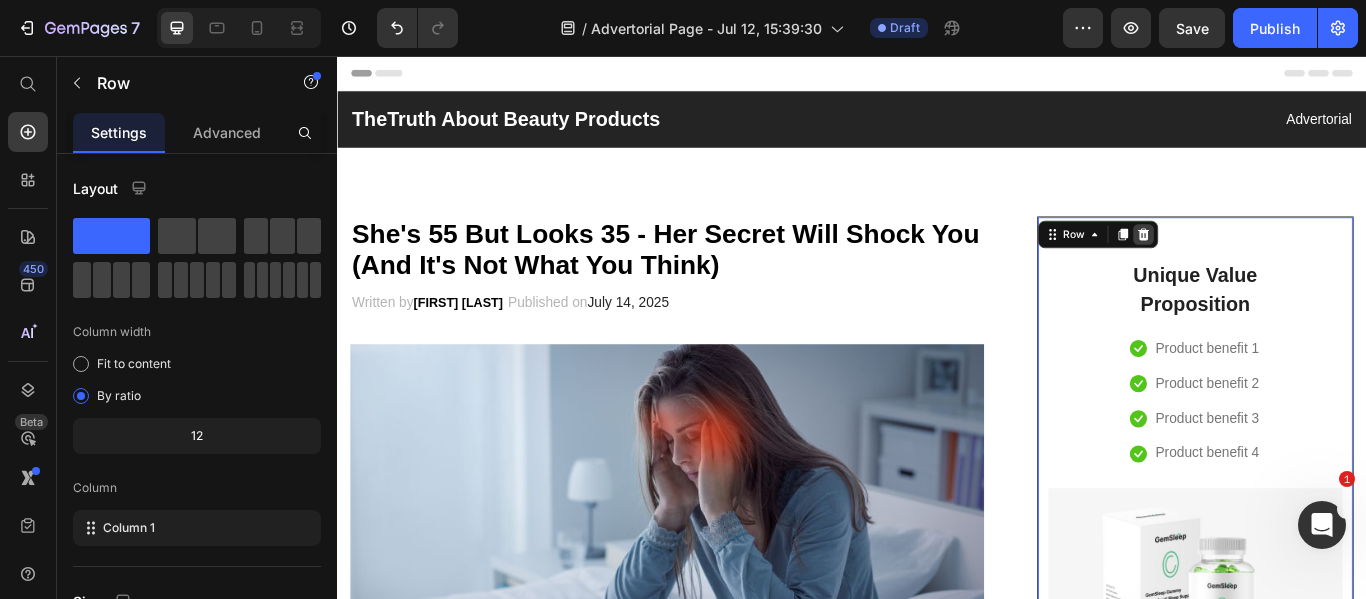 click 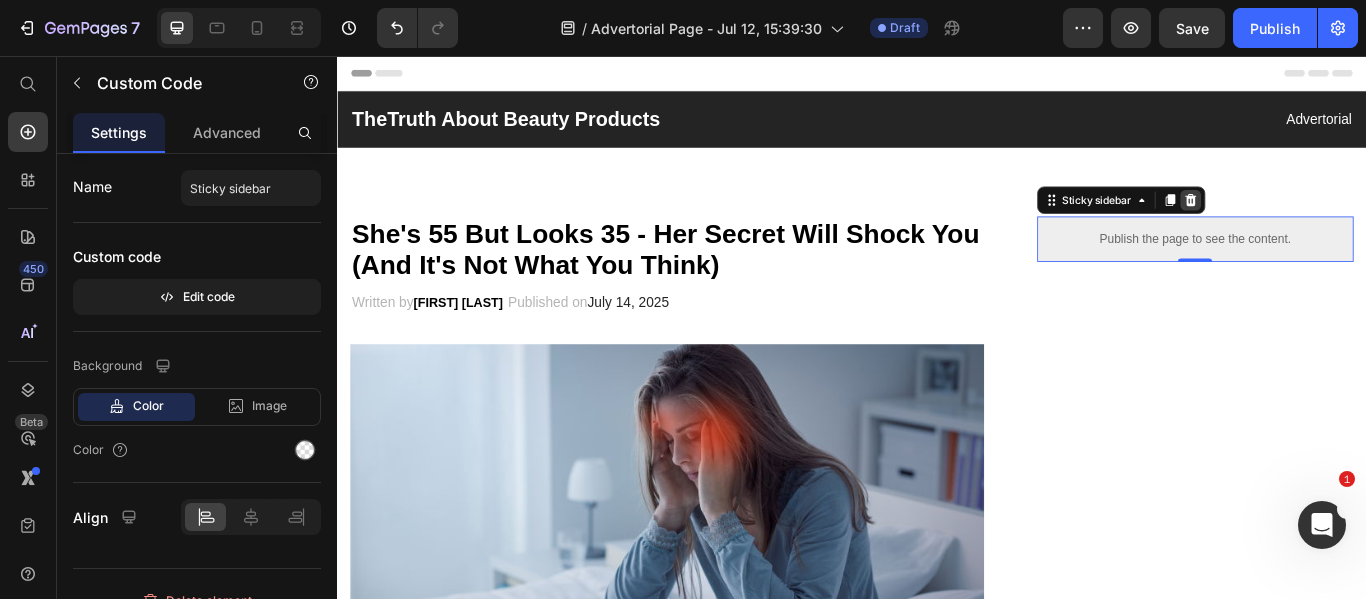 click 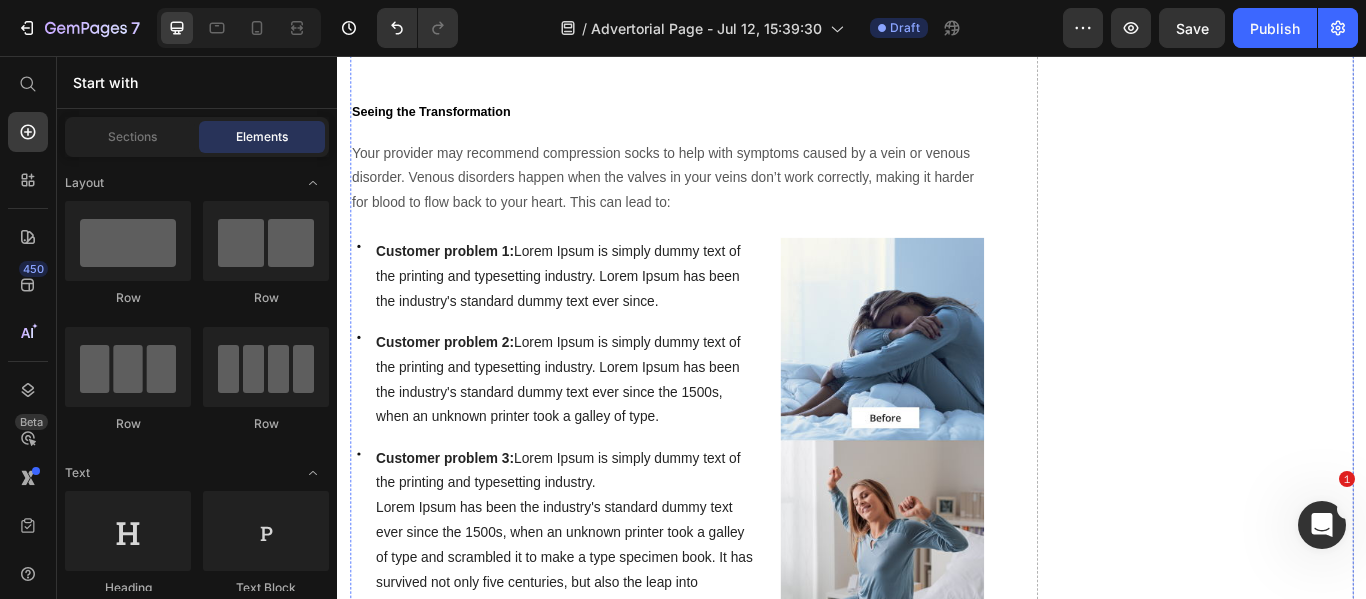 scroll, scrollTop: 2568, scrollLeft: 0, axis: vertical 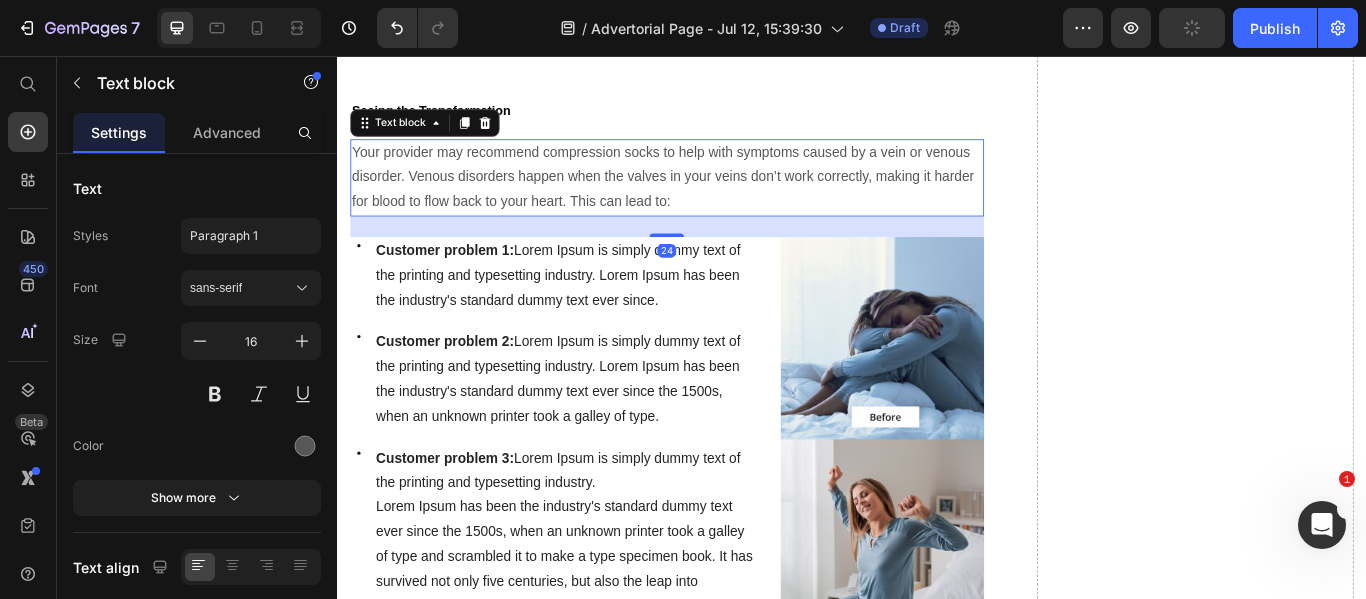 click on "Your provider may recommend compression socks to help with symptoms caused by a vein or venous disorder. Venous disorders happen when the valves in your veins don’t work correctly, making it harder for blood to flow back to your heart. This can lead to:" at bounding box center [721, 198] 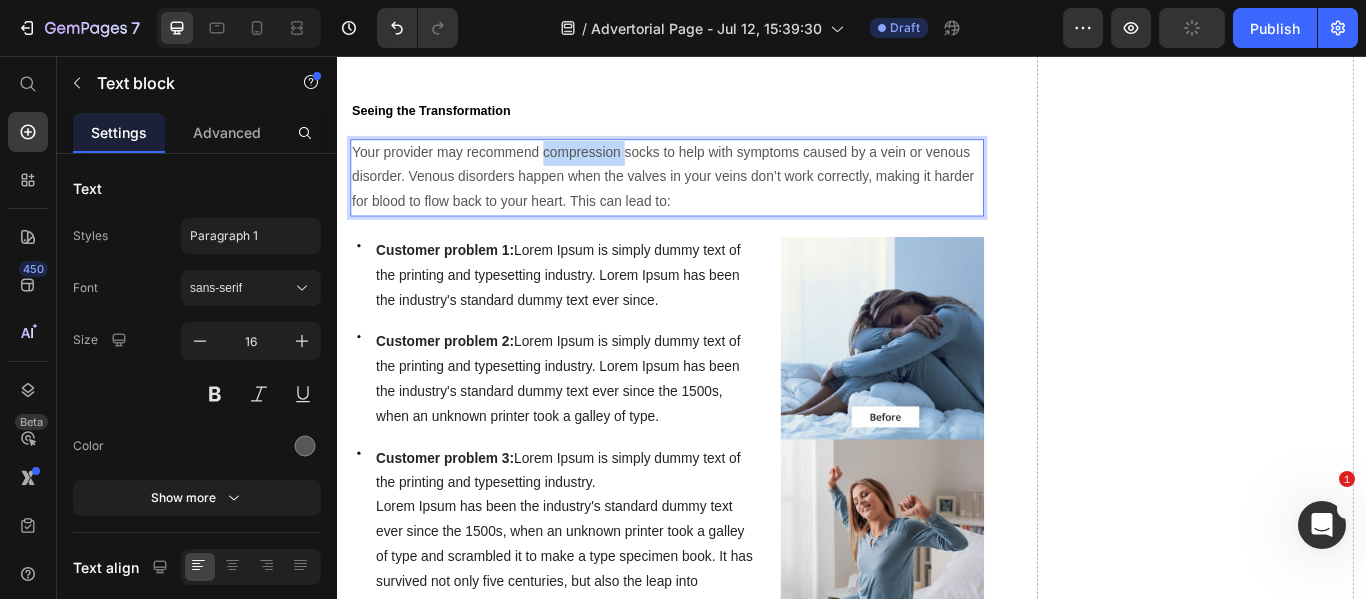 click on "Your provider may recommend compression socks to help with symptoms caused by a vein or venous disorder. Venous disorders happen when the valves in your veins don’t work correctly, making it harder for blood to flow back to your heart. This can lead to:" at bounding box center (721, 198) 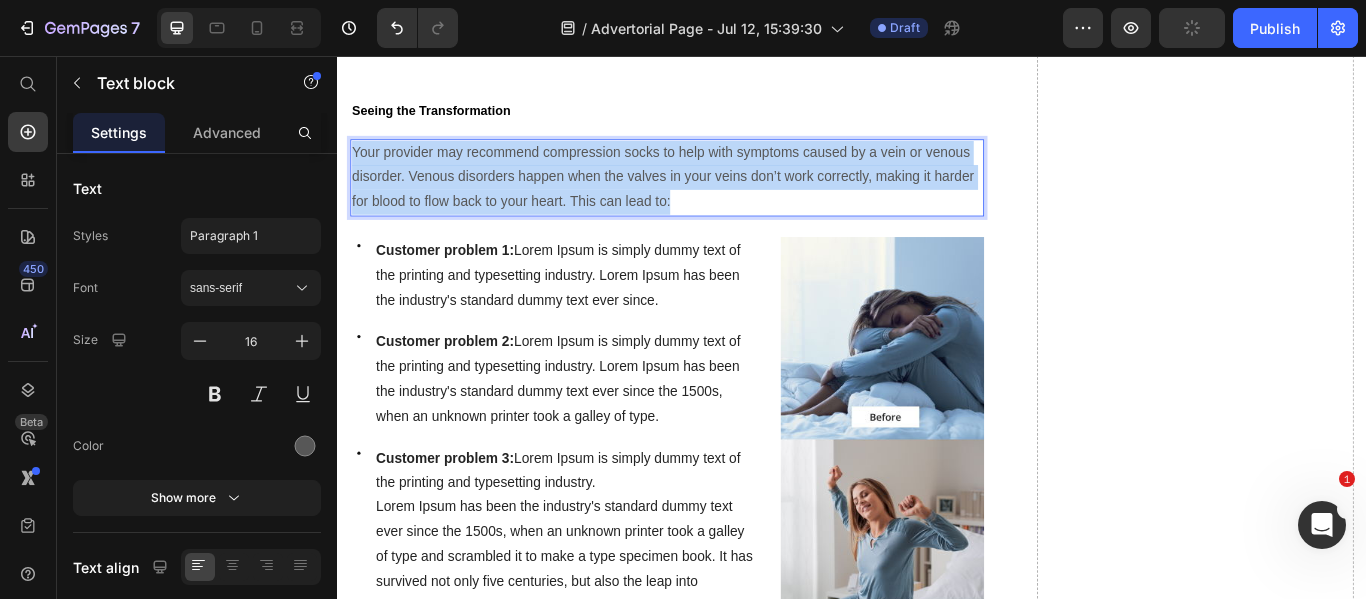click on "Your provider may recommend compression socks to help with symptoms caused by a vein or venous disorder. Venous disorders happen when the valves in your veins don’t work correctly, making it harder for blood to flow back to your heart. This can lead to:" at bounding box center [721, 198] 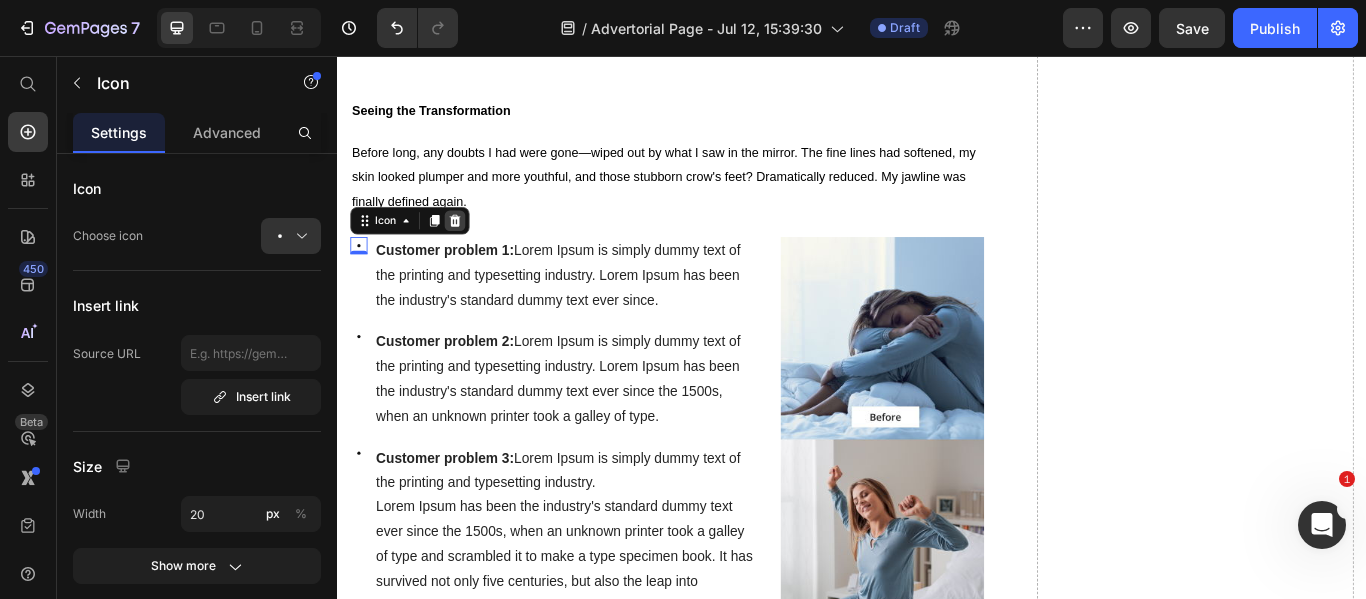 click 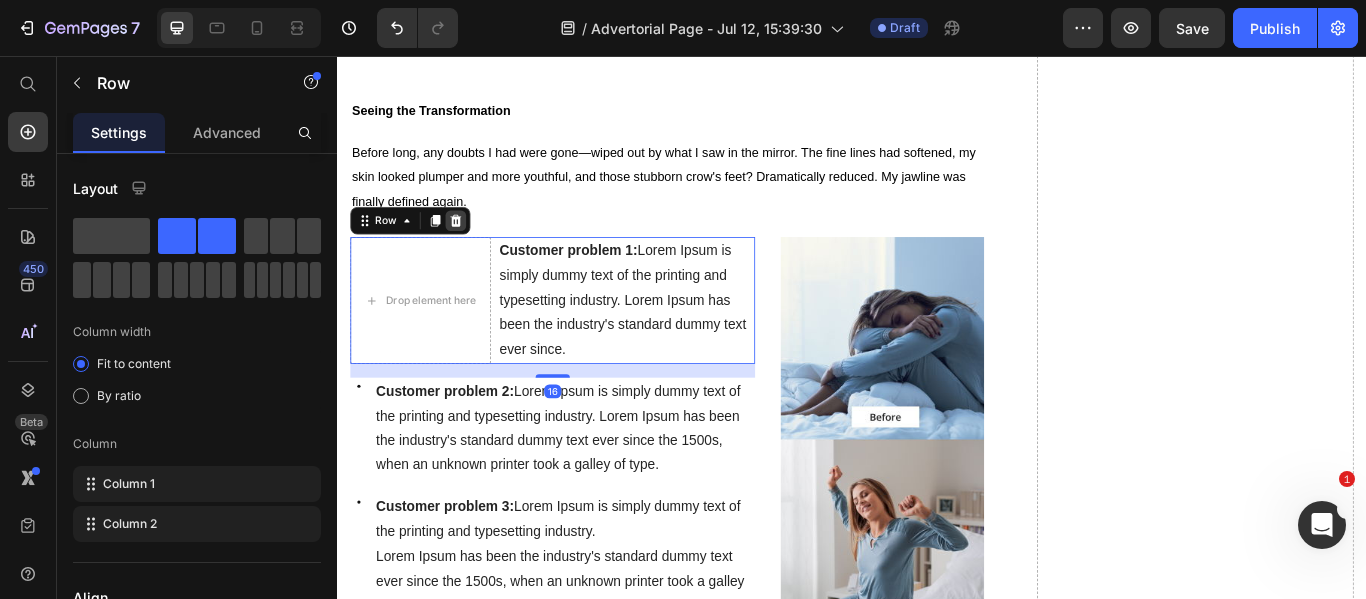 click 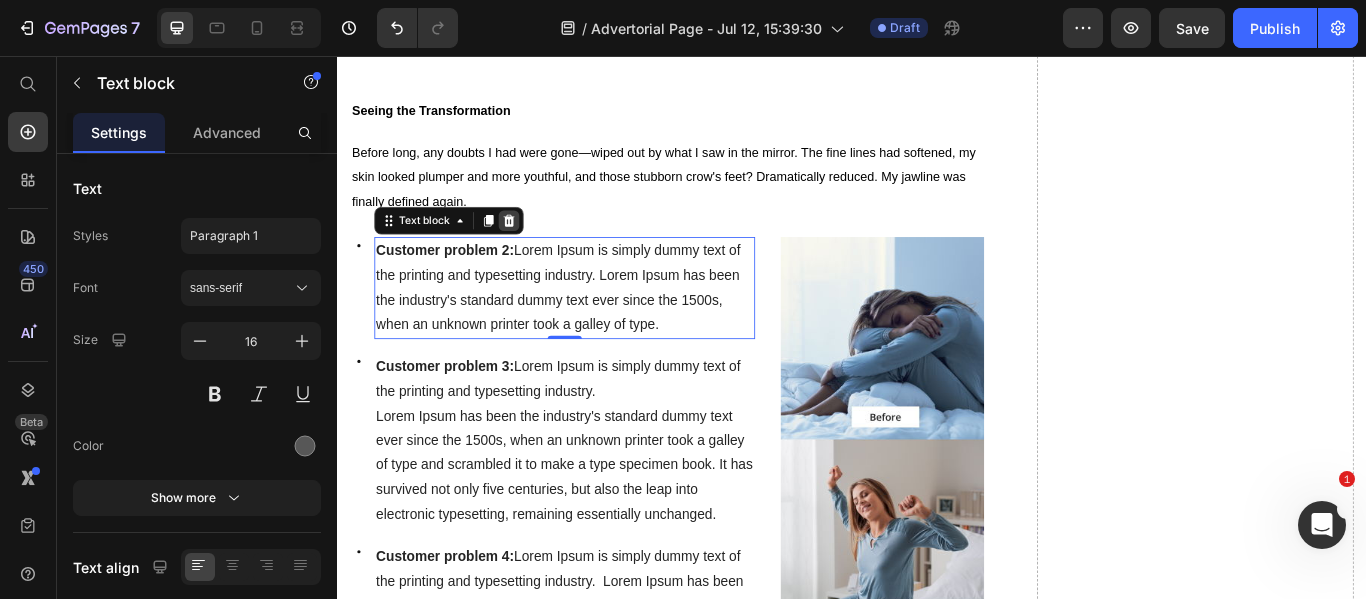 click 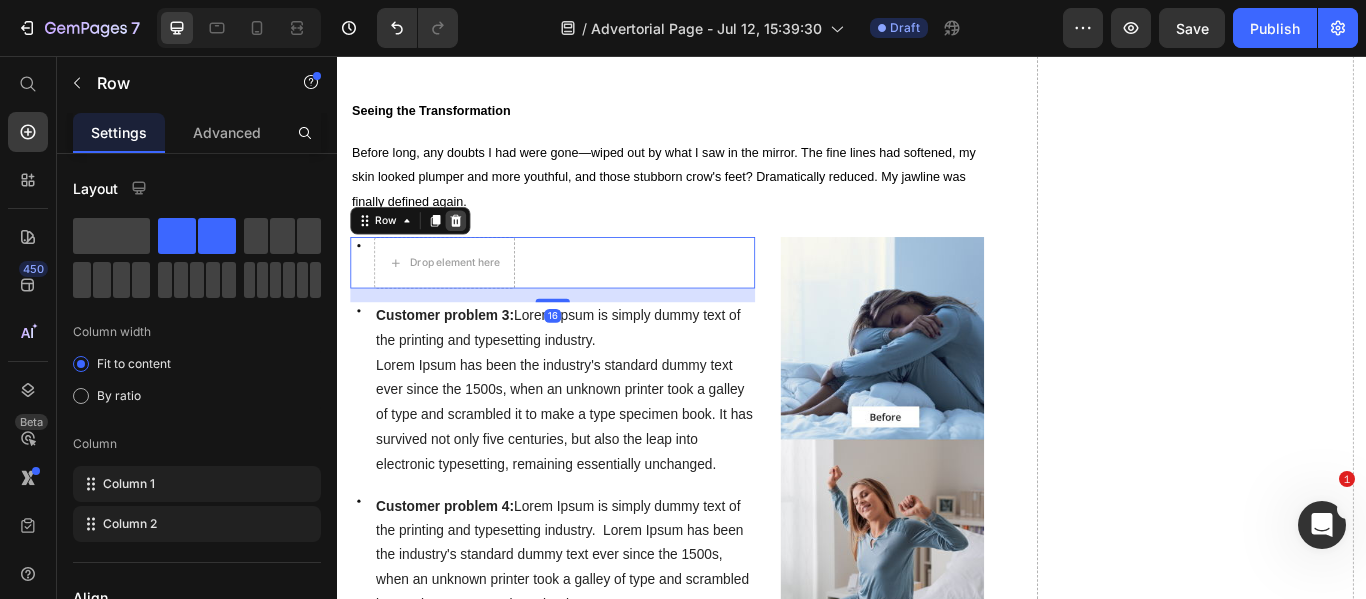 click 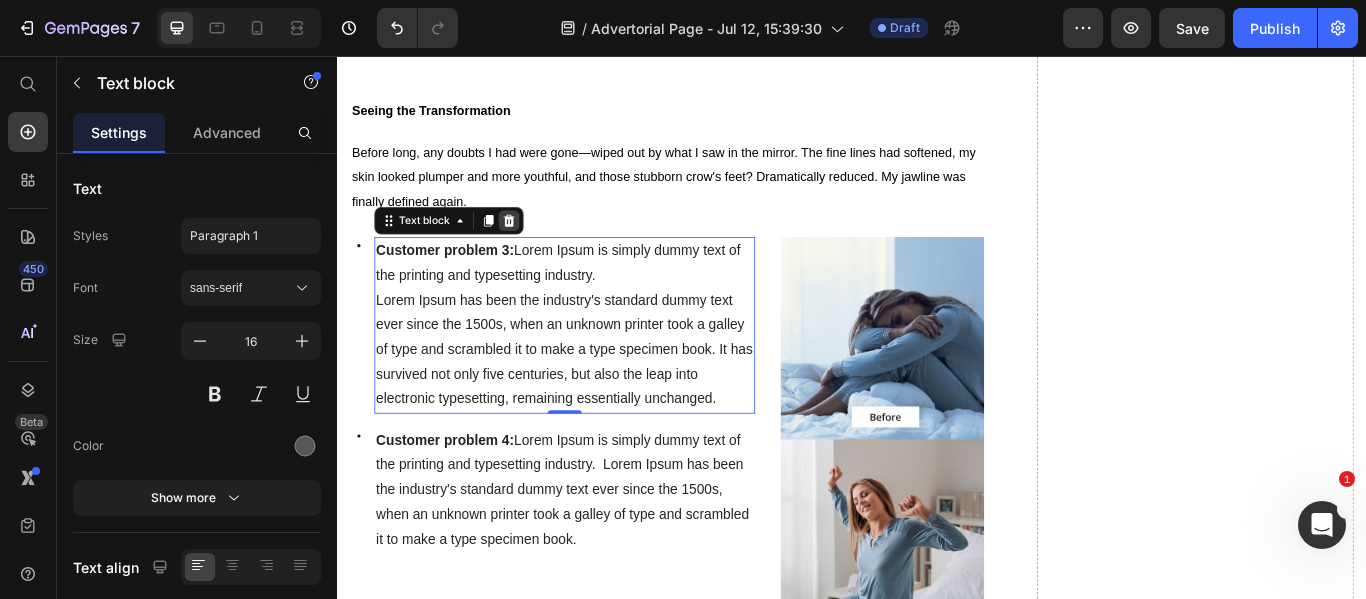 click at bounding box center [537, 248] 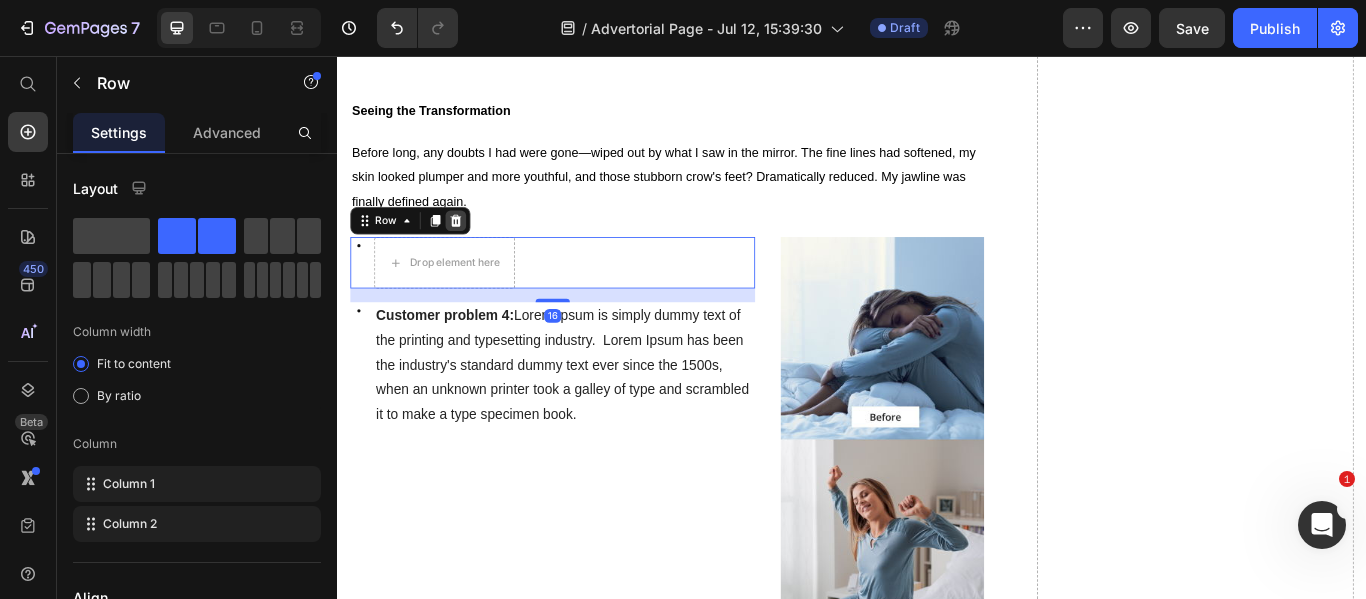 click 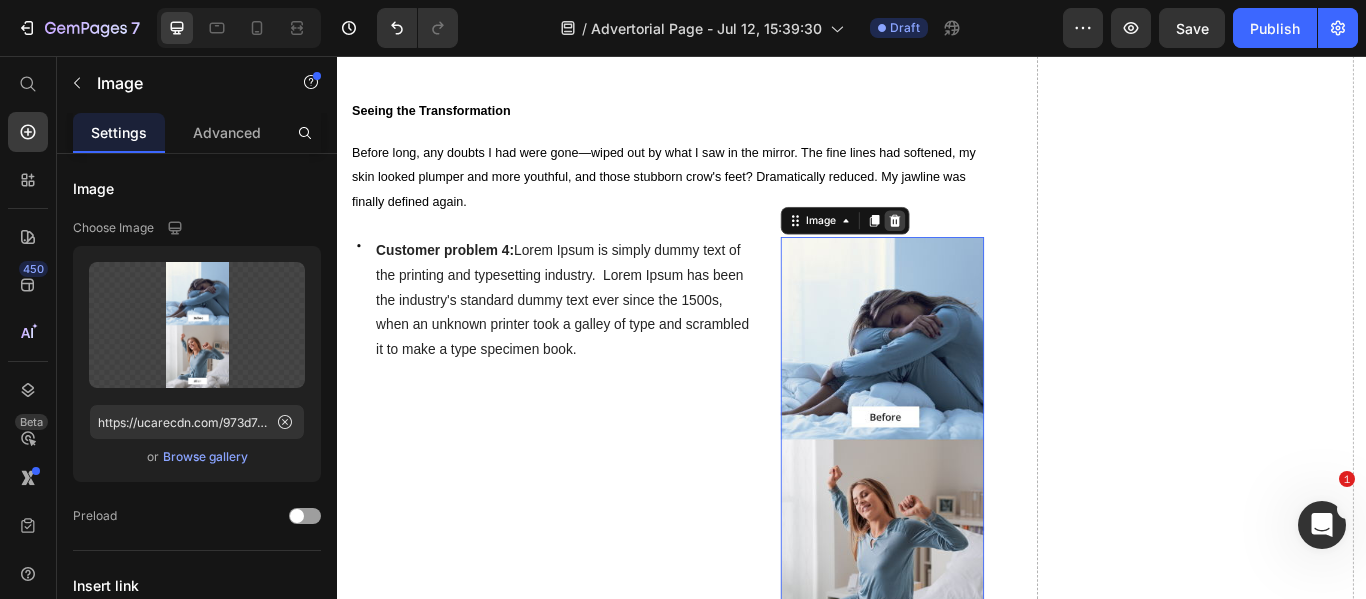 click 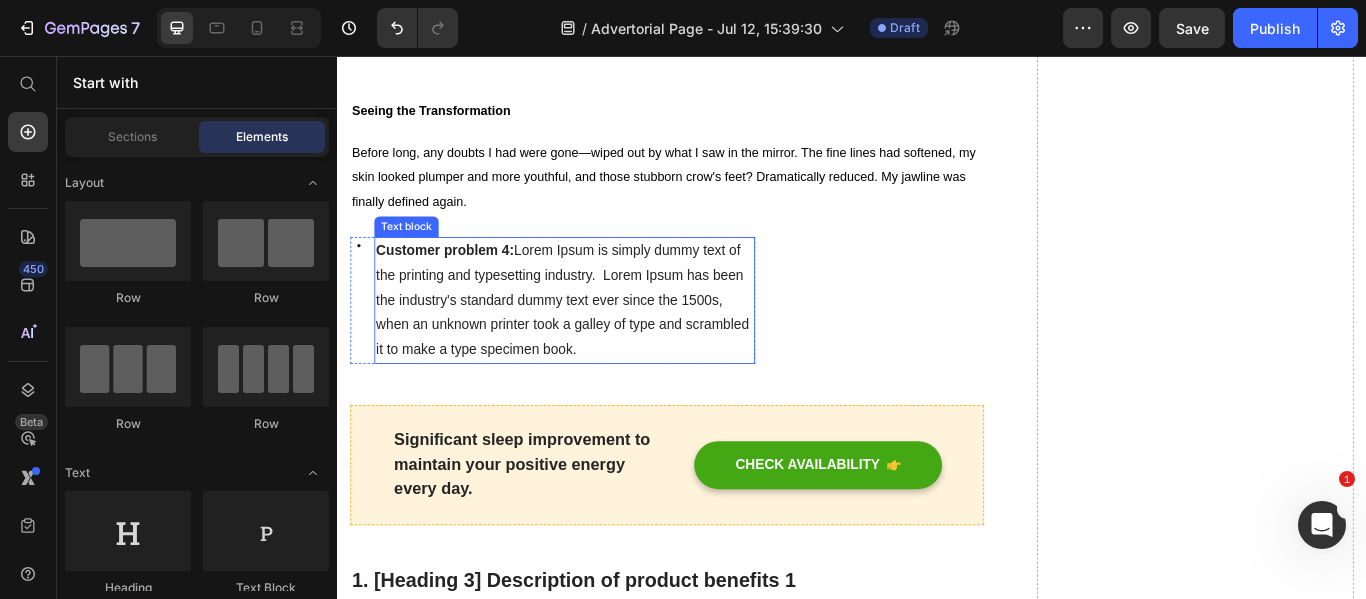 click on "Customer problem 4:  Lorem Ipsum is simply dummy text of the printing and typesetting industry.  Lorem Ipsum has been the industry's standard dummy text ever since the 1500s, when an unknown printer took a galley of type and scrambled it to make a type specimen book." at bounding box center (599, 340) 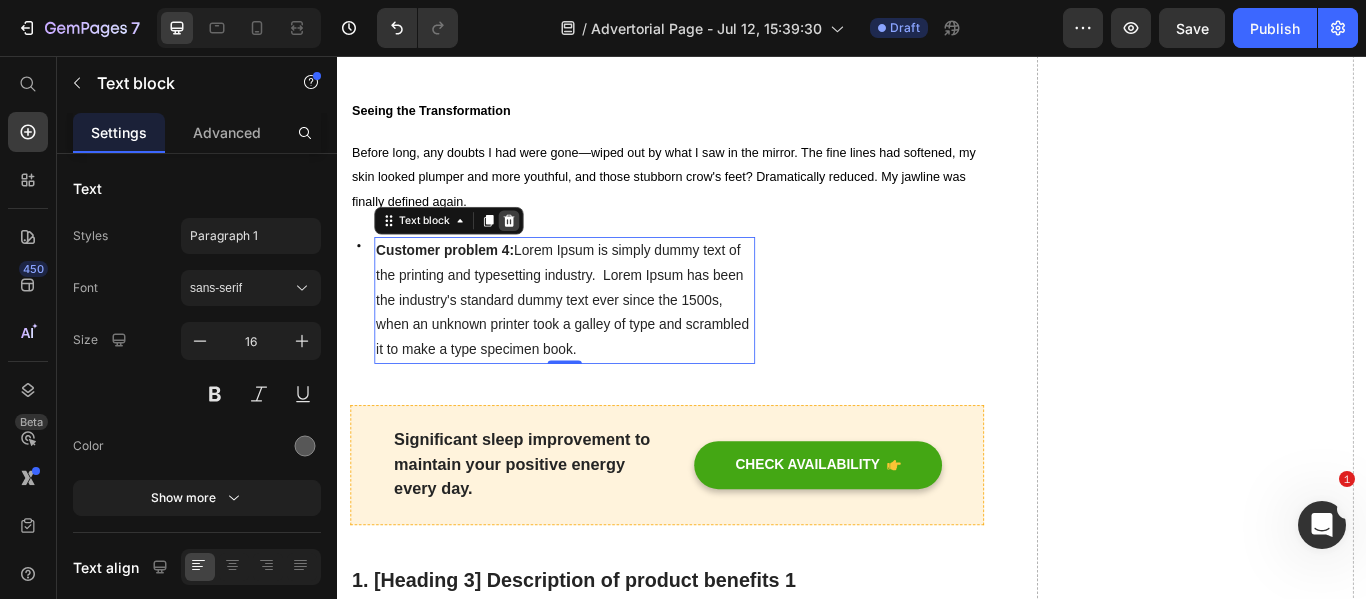 click 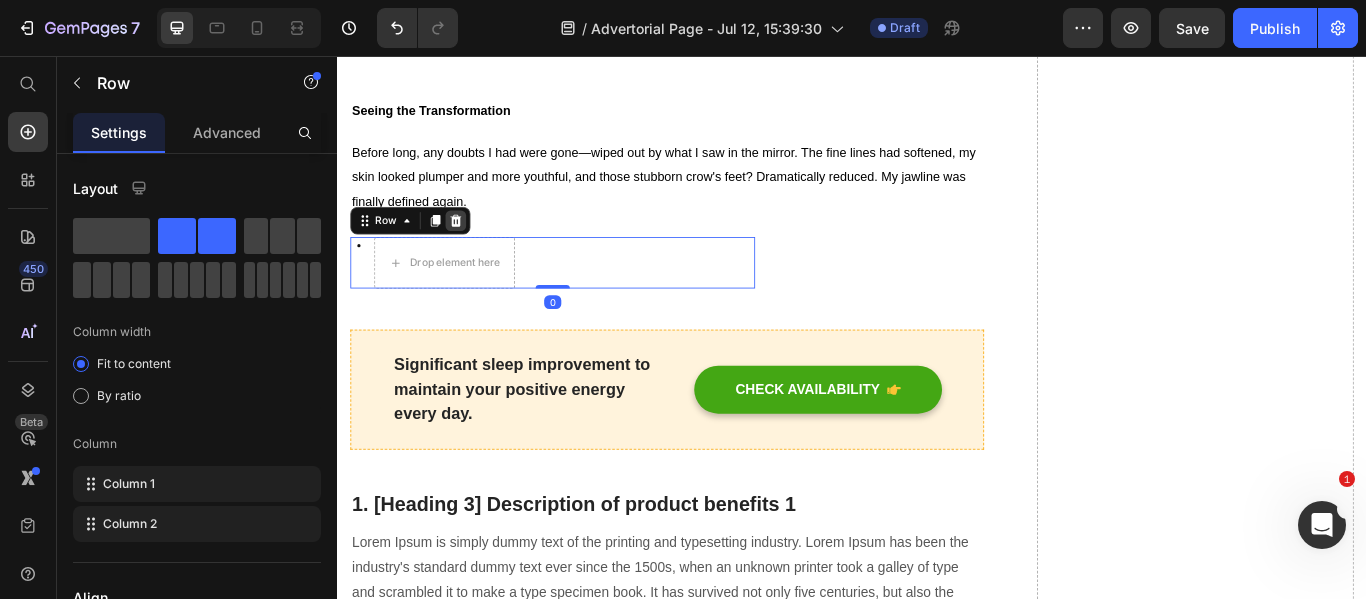 click at bounding box center (475, 248) 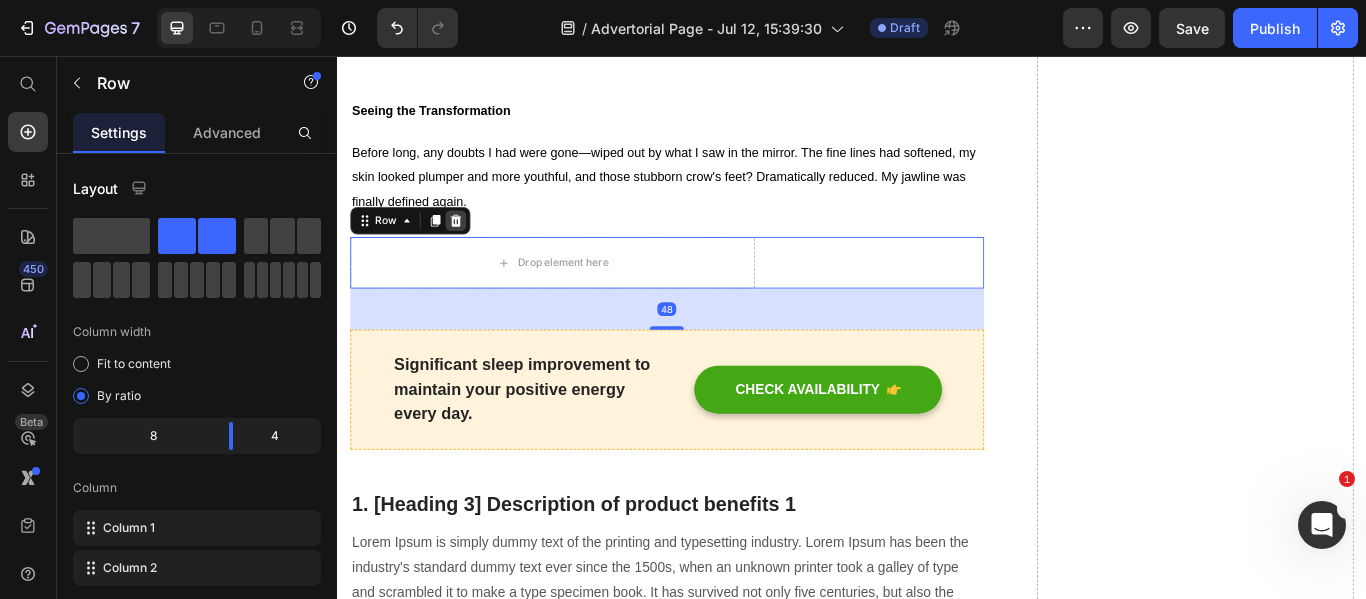 click 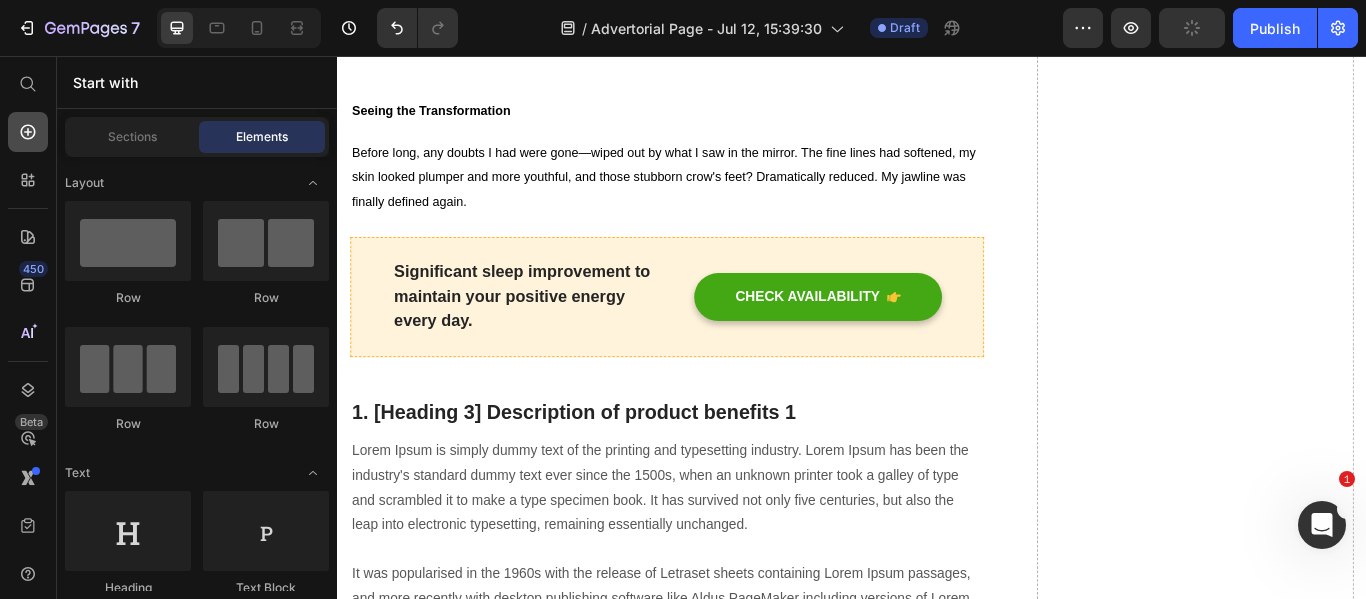 click 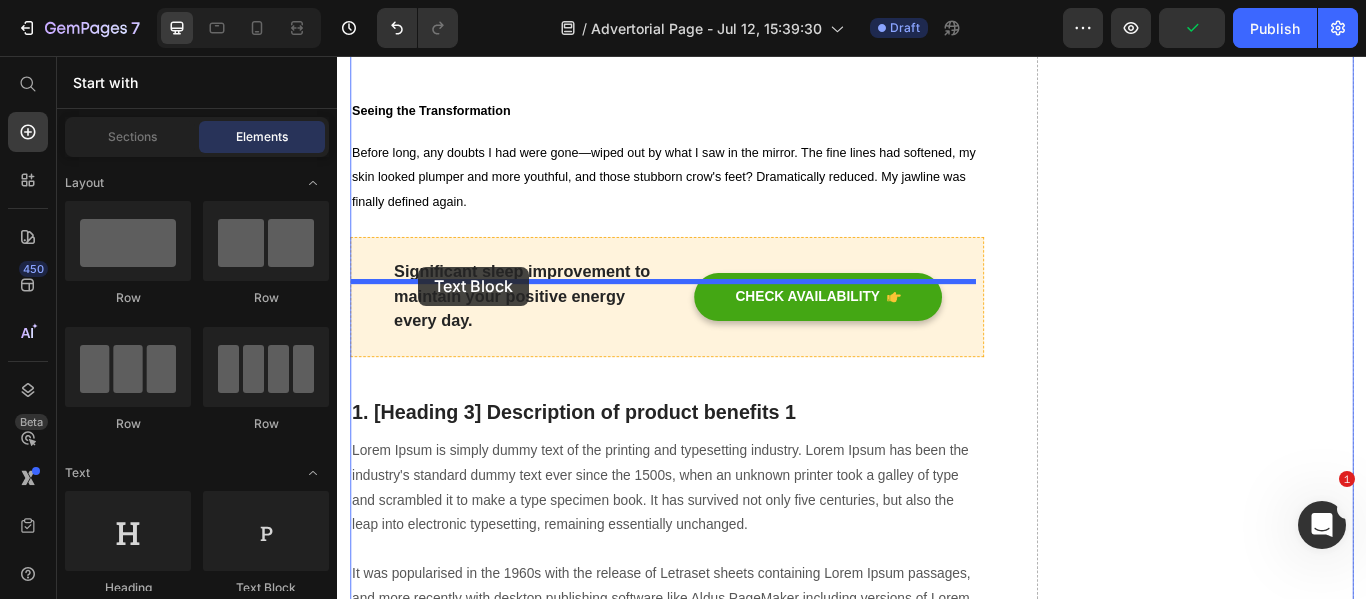 drag, startPoint x: 604, startPoint y: 565, endPoint x: 431, endPoint y: 302, distance: 314.79834 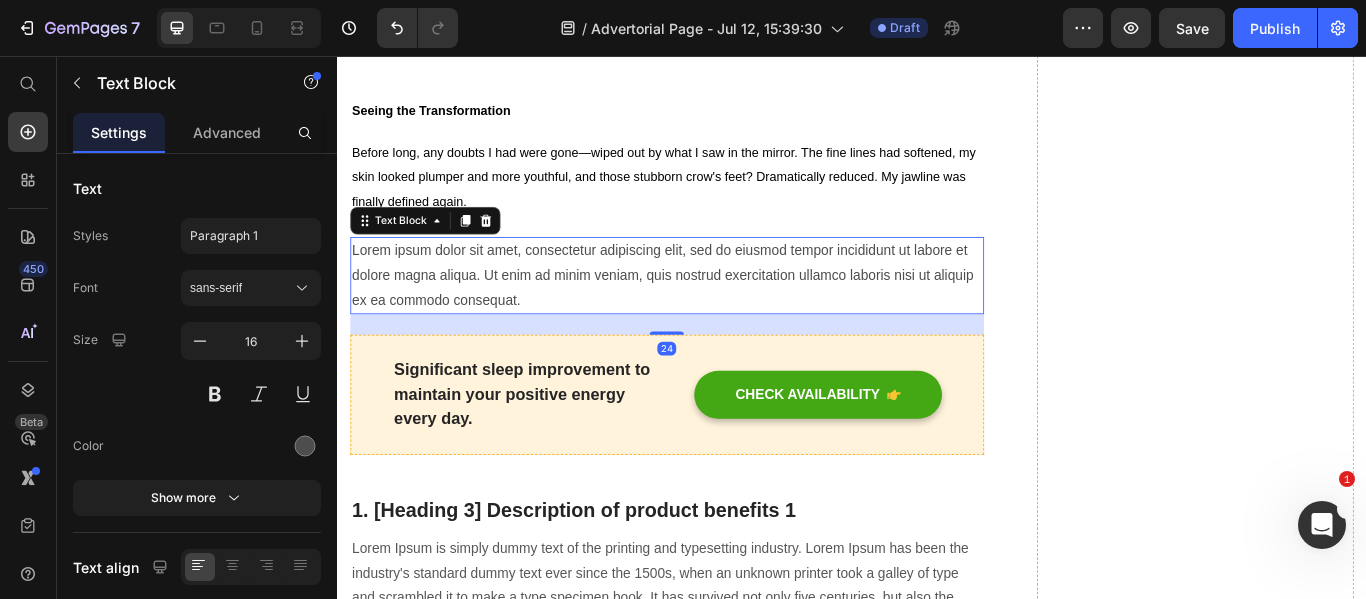 click on "Lorem ipsum dolor sit amet, consectetur adipiscing elit, sed do eiusmod tempor incididunt ut labore et dolore magna aliqua. Ut enim ad minim veniam, quis nostrud exercitation ullamco laboris nisi ut aliquip ex ea commodo consequat." at bounding box center (721, 312) 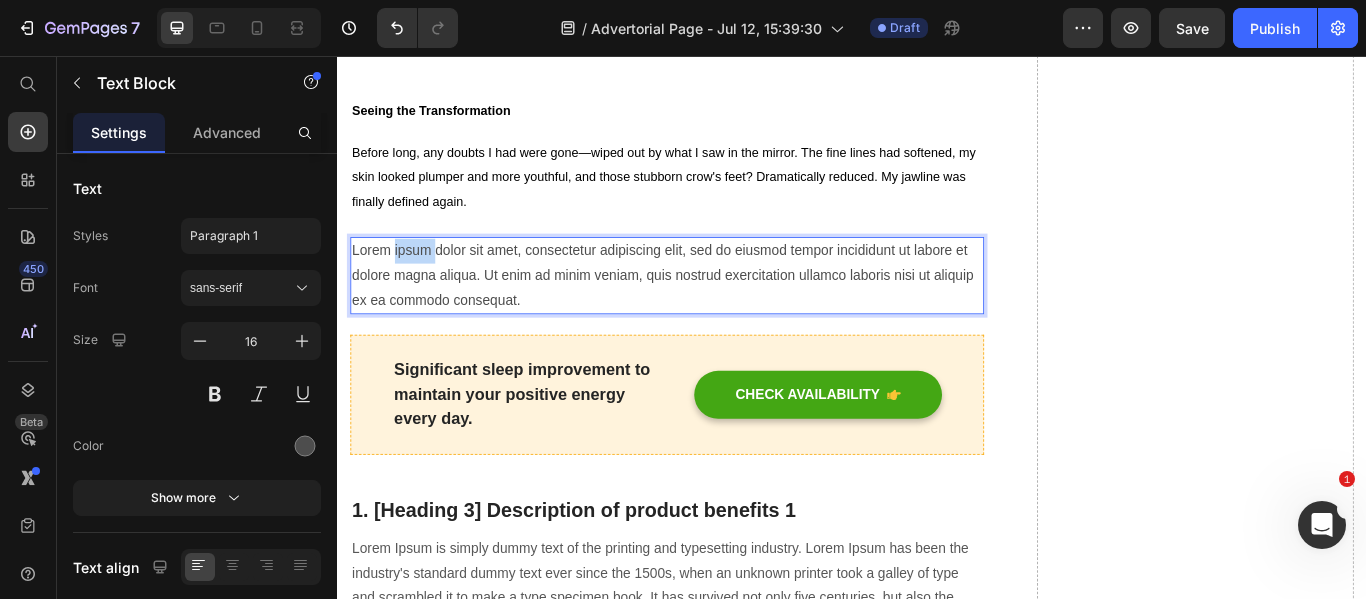 click on "Lorem ipsum dolor sit amet, consectetur adipiscing elit, sed do eiusmod tempor incididunt ut labore et dolore magna aliqua. Ut enim ad minim veniam, quis nostrud exercitation ullamco laboris nisi ut aliquip ex ea commodo consequat." at bounding box center (721, 312) 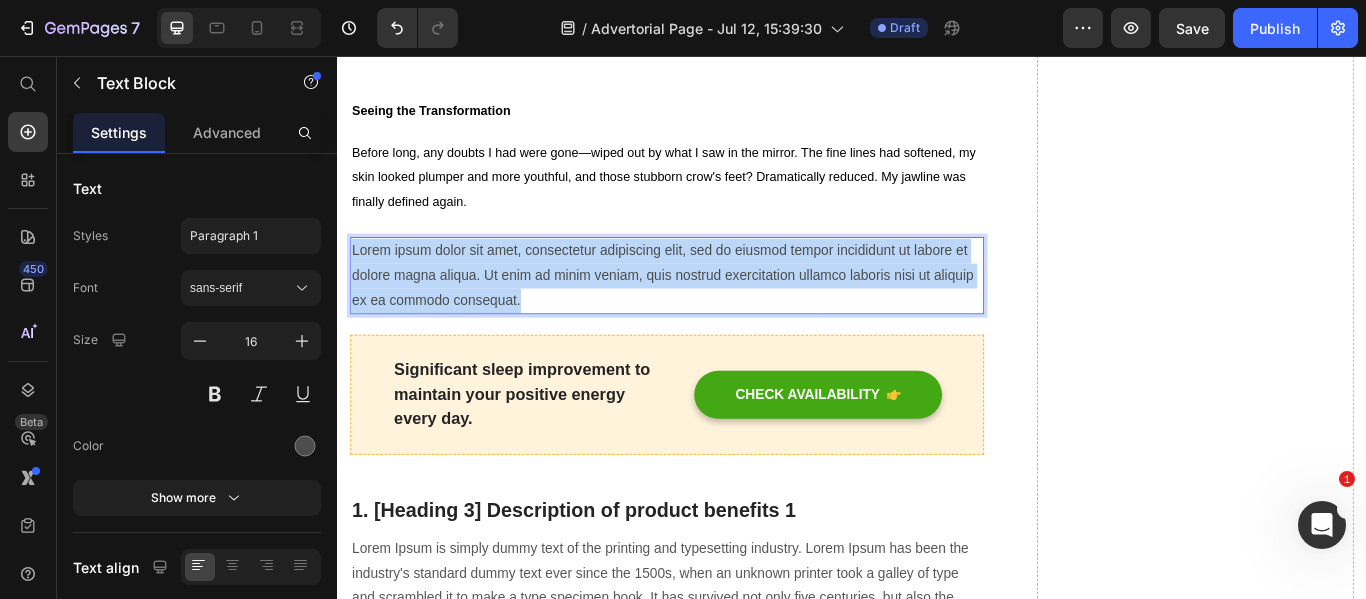 click on "Lorem ipsum dolor sit amet, consectetur adipiscing elit, sed do eiusmod tempor incididunt ut labore et dolore magna aliqua. Ut enim ad minim veniam, quis nostrud exercitation ullamco laboris nisi ut aliquip ex ea commodo consequat." at bounding box center [721, 312] 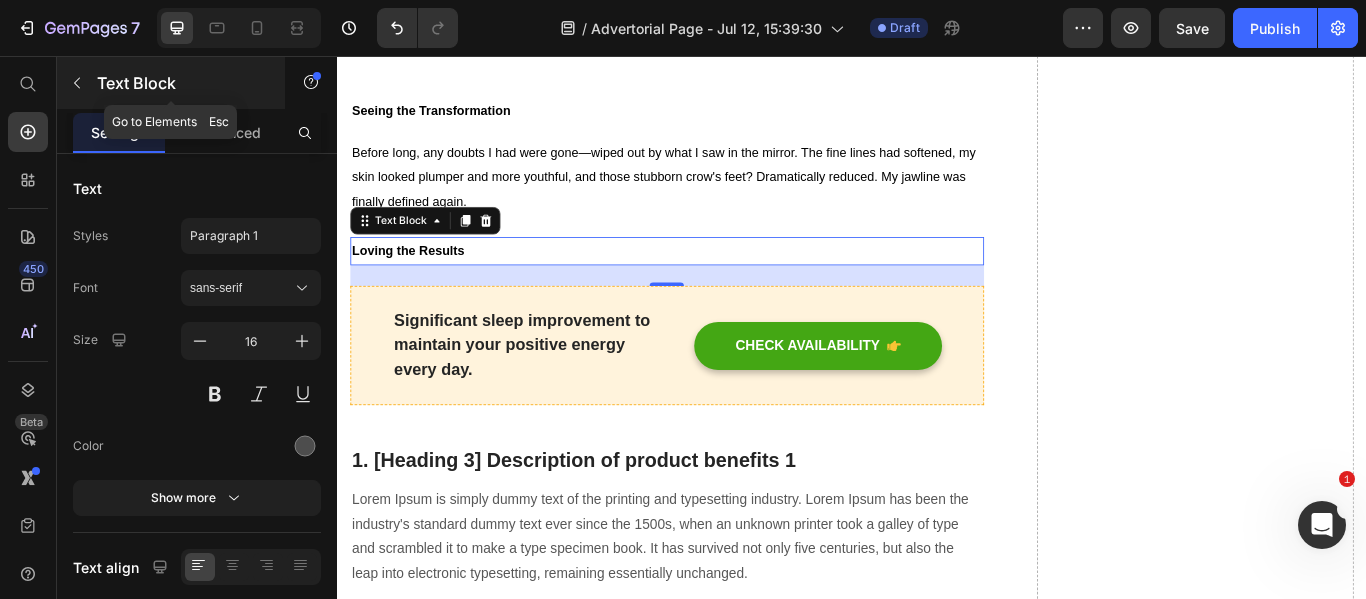 click at bounding box center [77, 83] 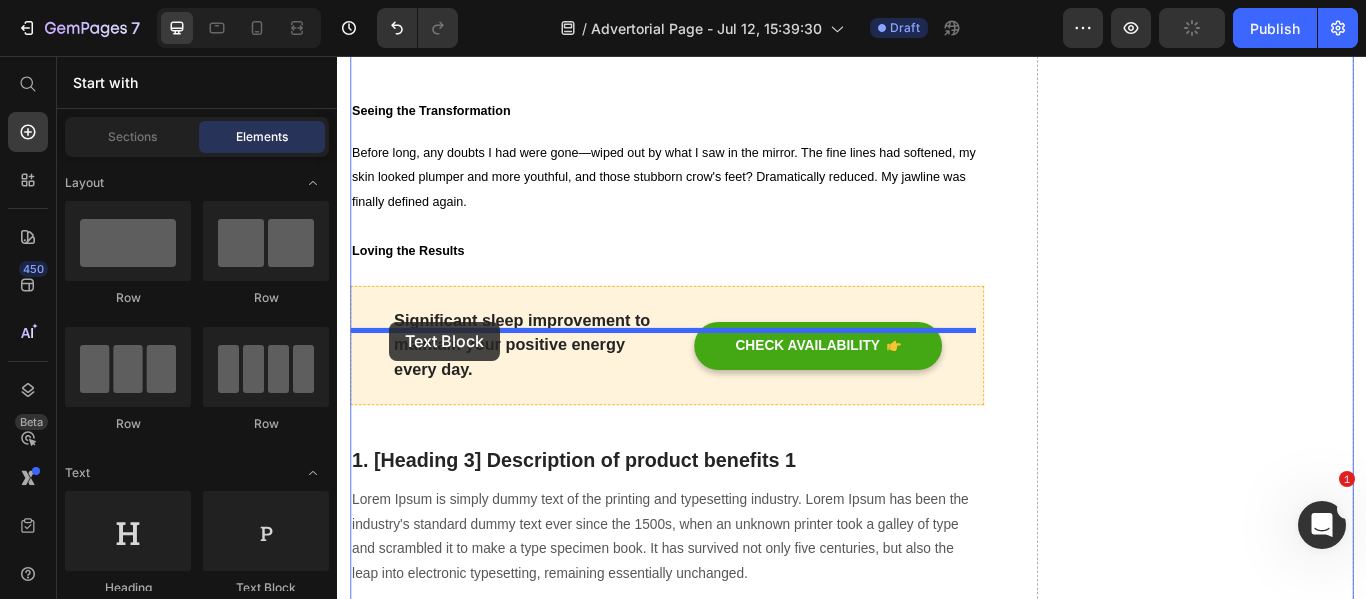 drag, startPoint x: 617, startPoint y: 573, endPoint x: 398, endPoint y: 366, distance: 301.347 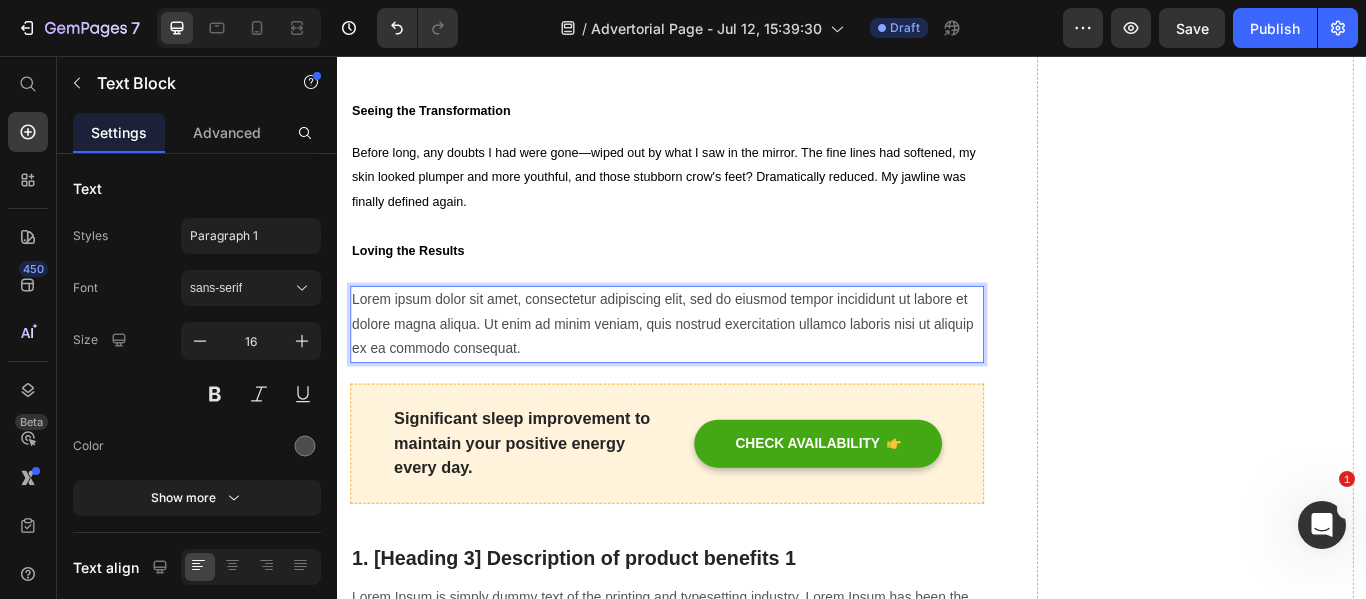 click on "Lorem ipsum dolor sit amet, consectetur adipiscing elit, sed do eiusmod tempor incididunt ut labore et dolore magna aliqua. Ut enim ad minim veniam, quis nostrud exercitation ullamco laboris nisi ut aliquip ex ea commodo consequat." at bounding box center (721, 369) 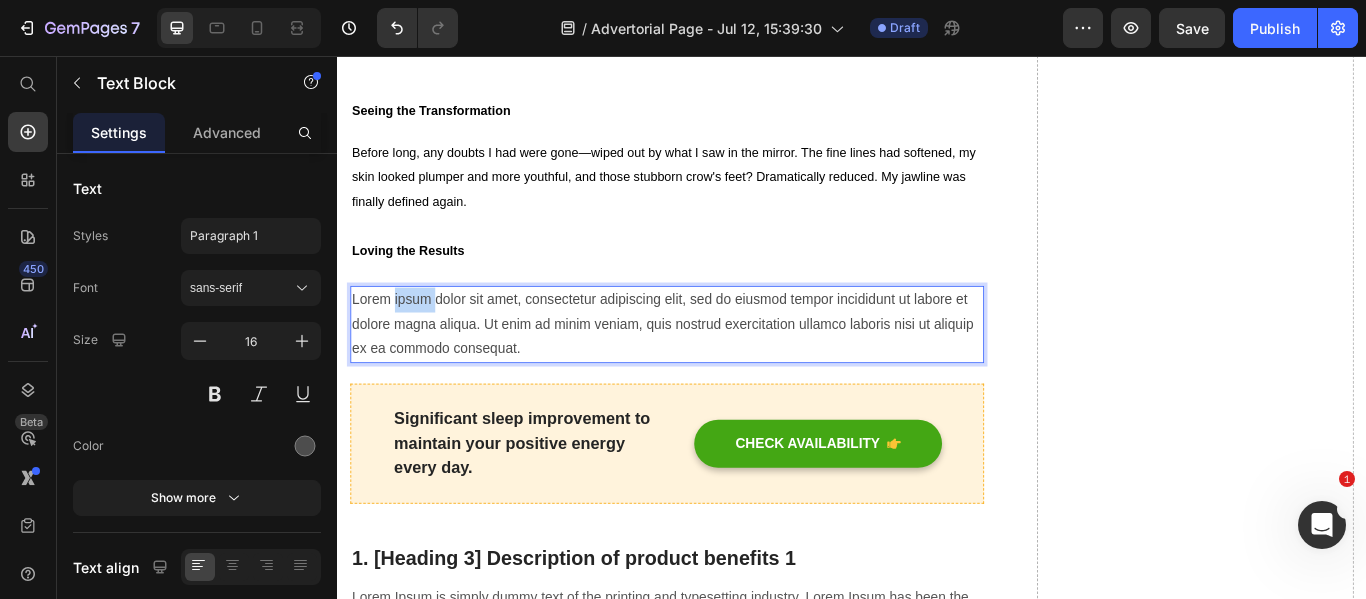click on "Lorem ipsum dolor sit amet, consectetur adipiscing elit, sed do eiusmod tempor incididunt ut labore et dolore magna aliqua. Ut enim ad minim veniam, quis nostrud exercitation ullamco laboris nisi ut aliquip ex ea commodo consequat." at bounding box center (721, 369) 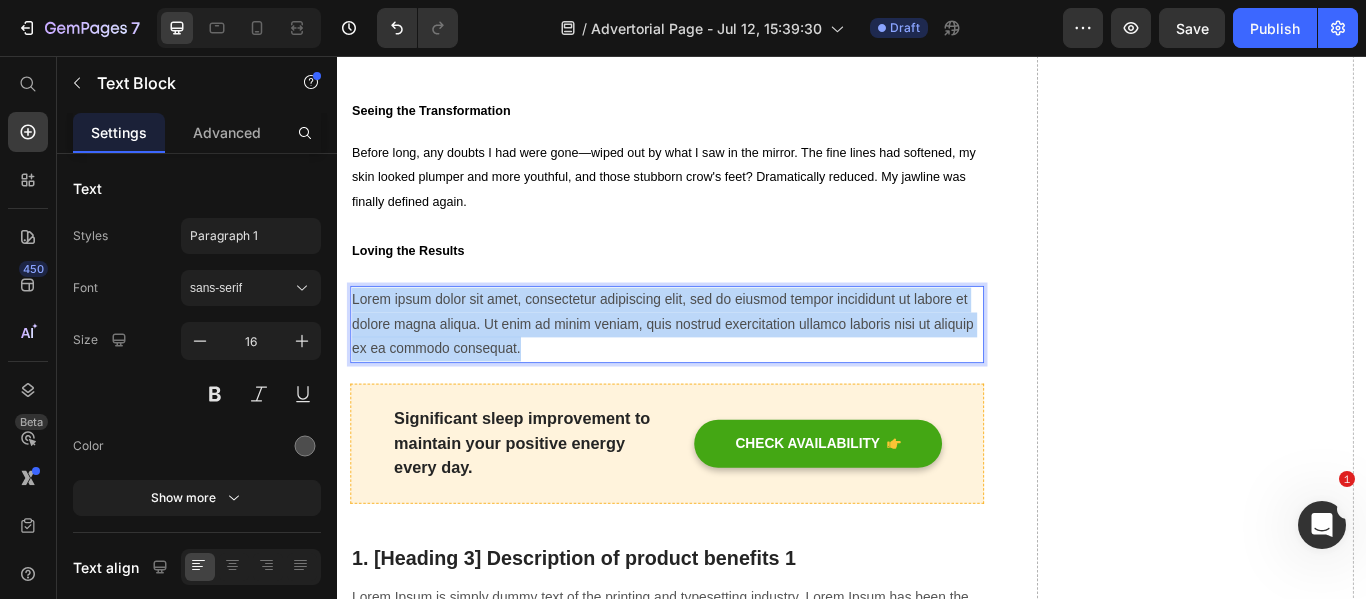 click on "Lorem ipsum dolor sit amet, consectetur adipiscing elit, sed do eiusmod tempor incididunt ut labore et dolore magna aliqua. Ut enim ad minim veniam, quis nostrud exercitation ullamco laboris nisi ut aliquip ex ea commodo consequat." at bounding box center [721, 369] 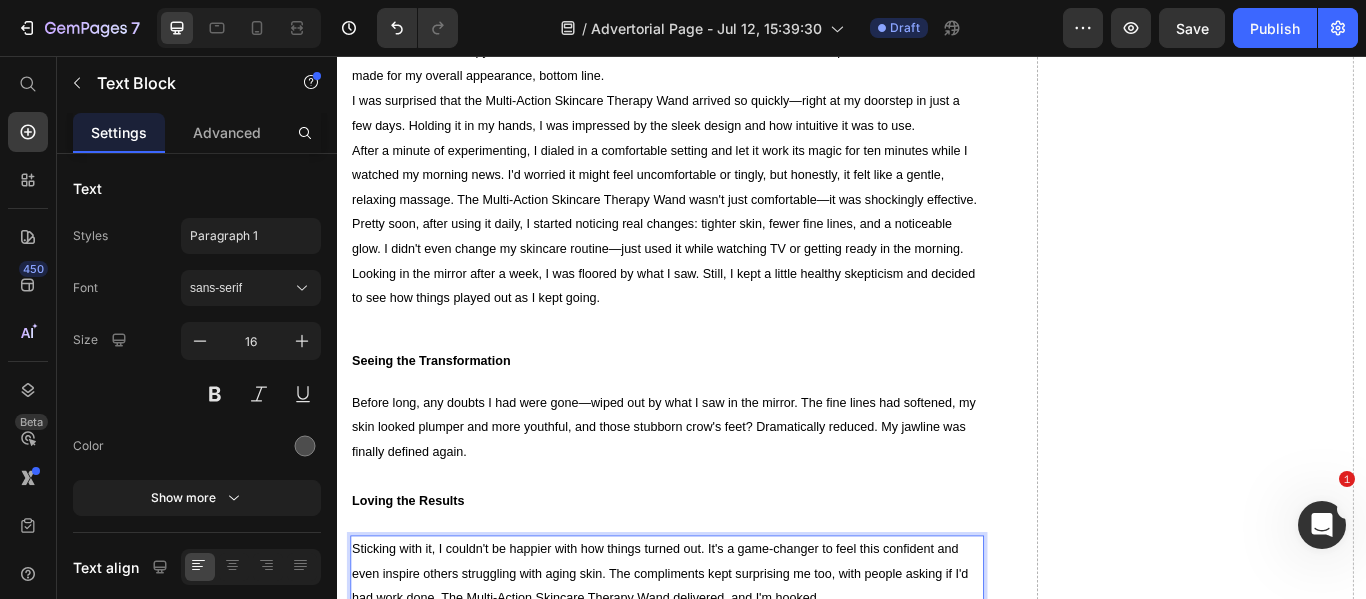 scroll, scrollTop: 2242, scrollLeft: 0, axis: vertical 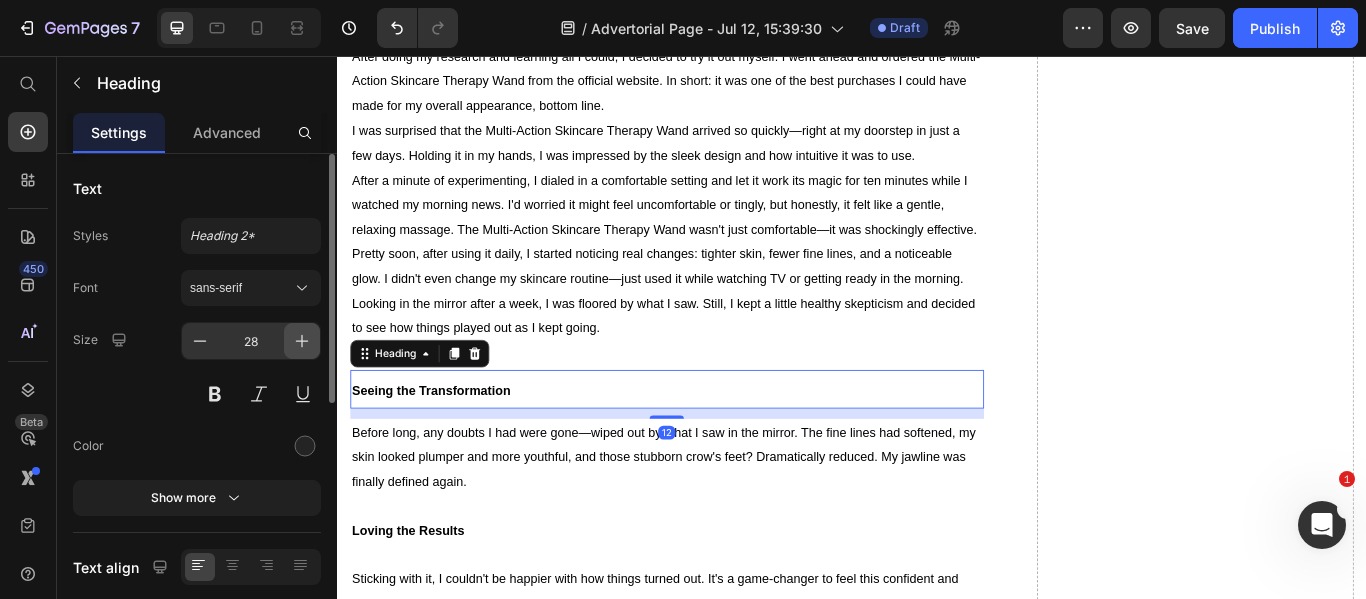 click 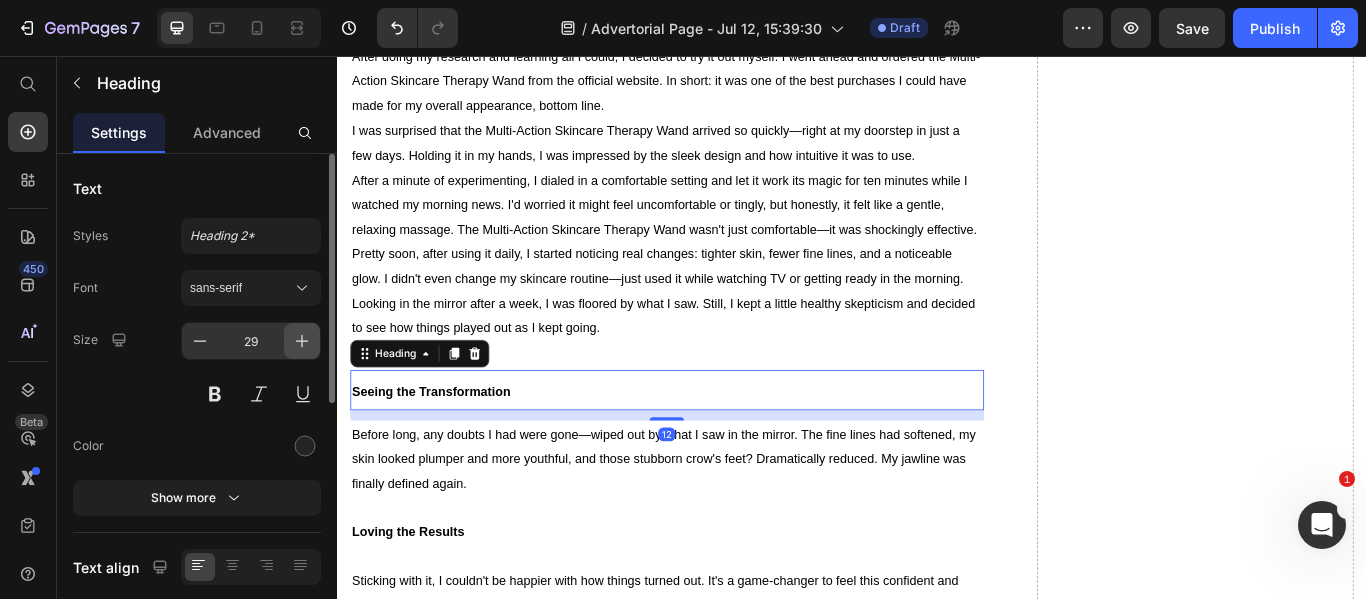 click 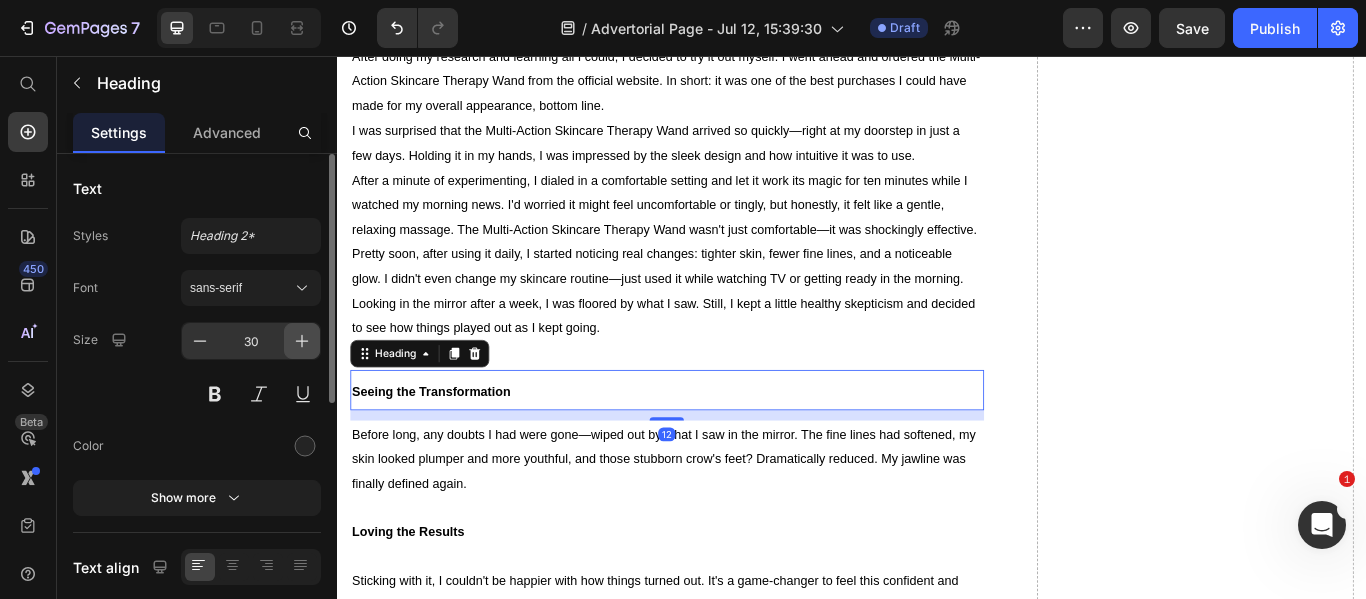 click 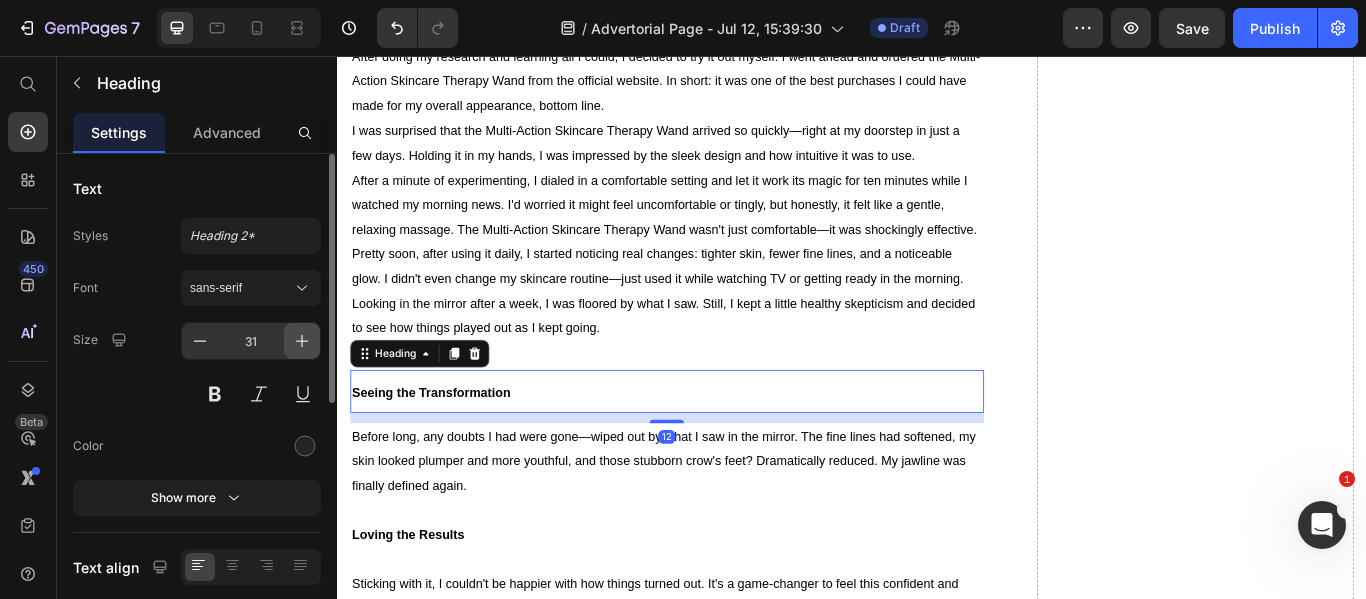 click 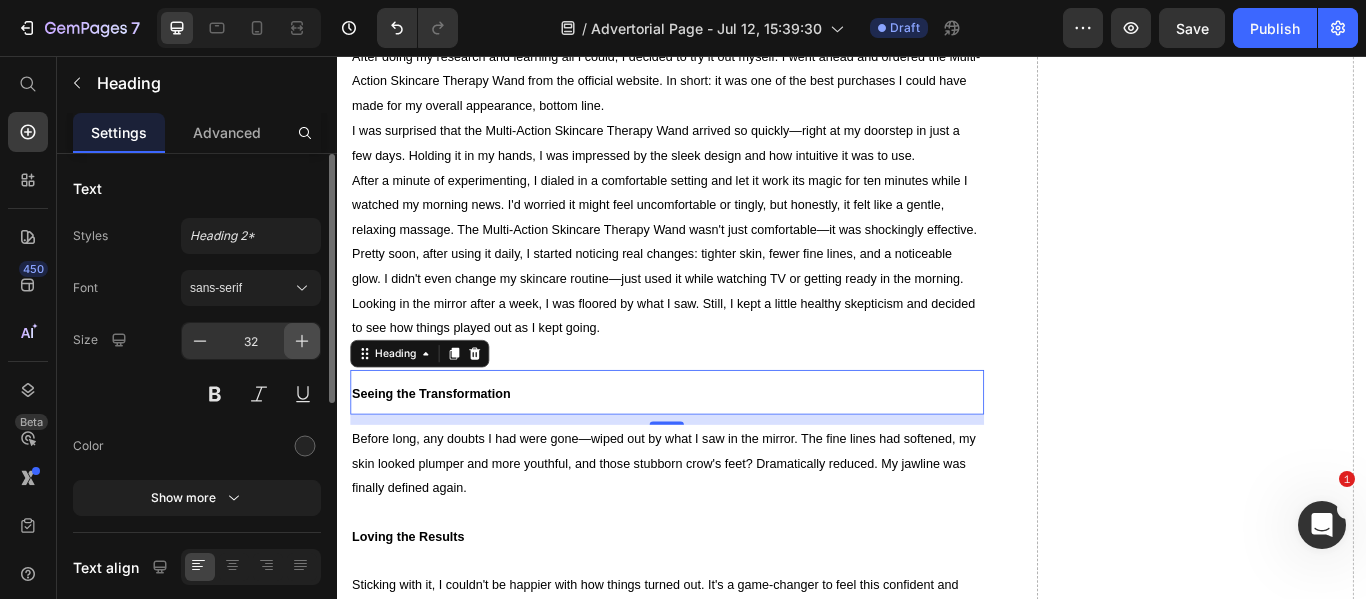 click 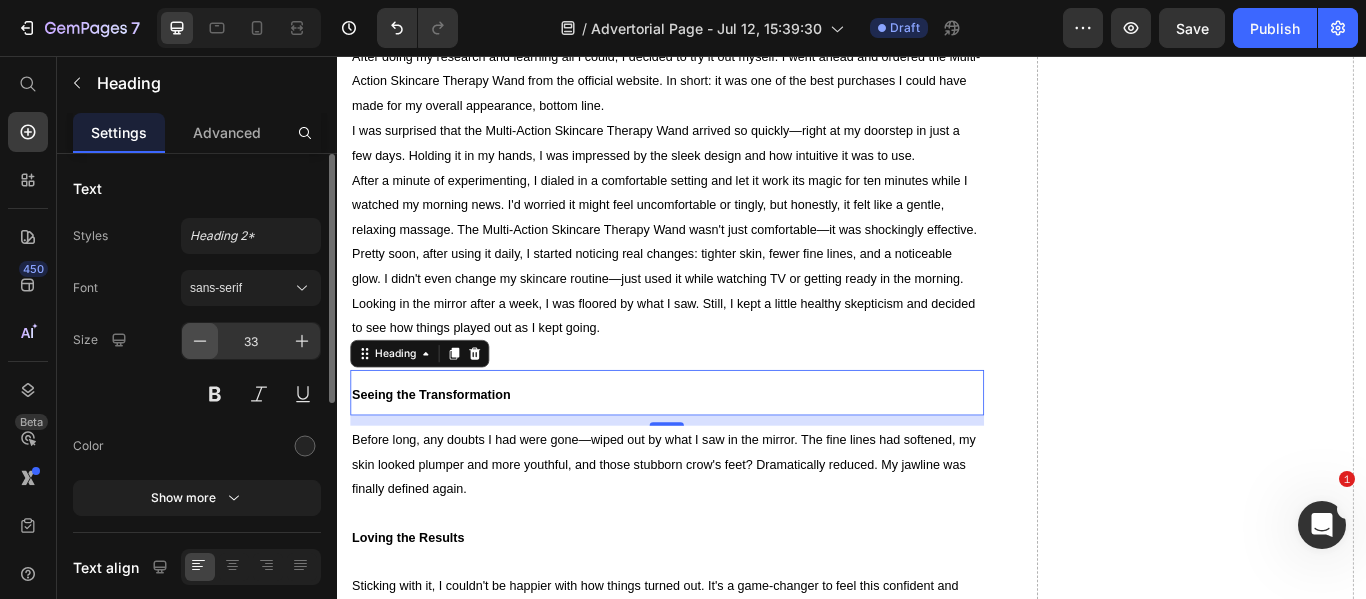 click 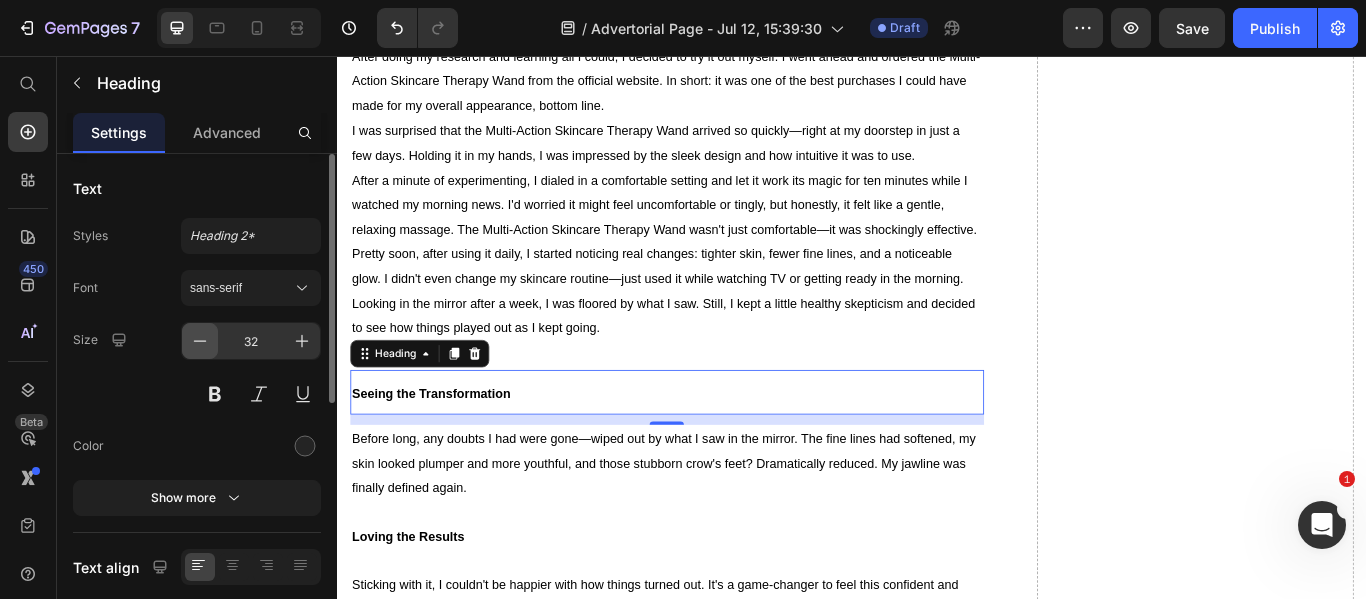 click 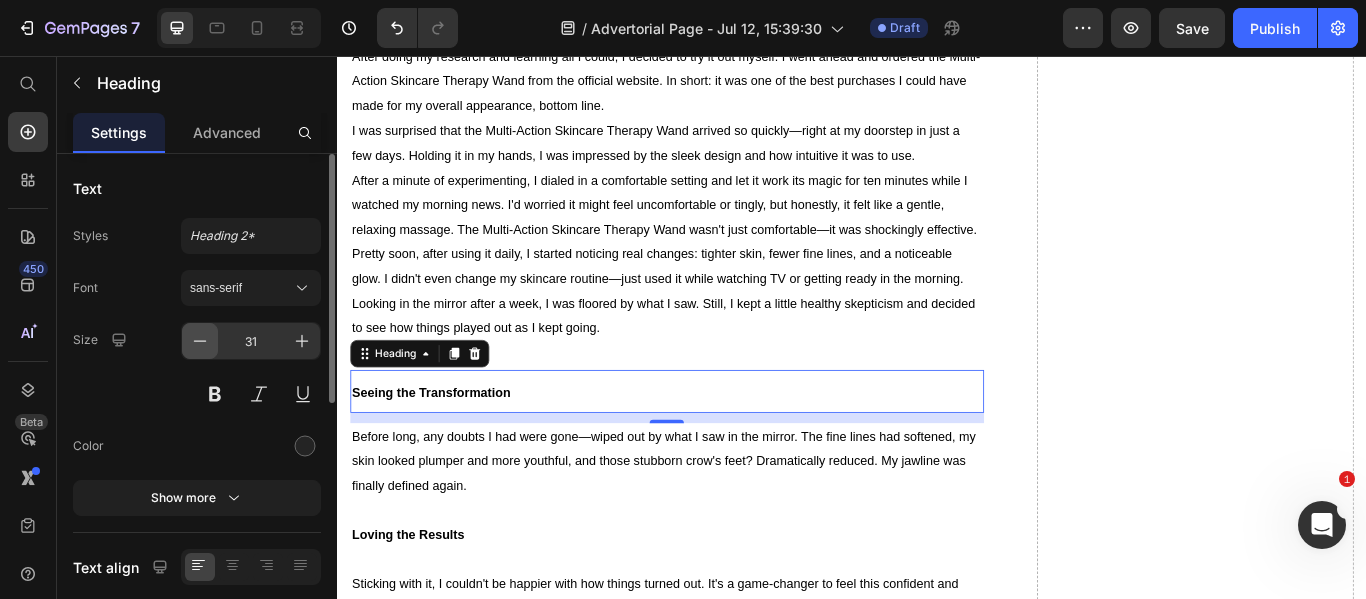 click 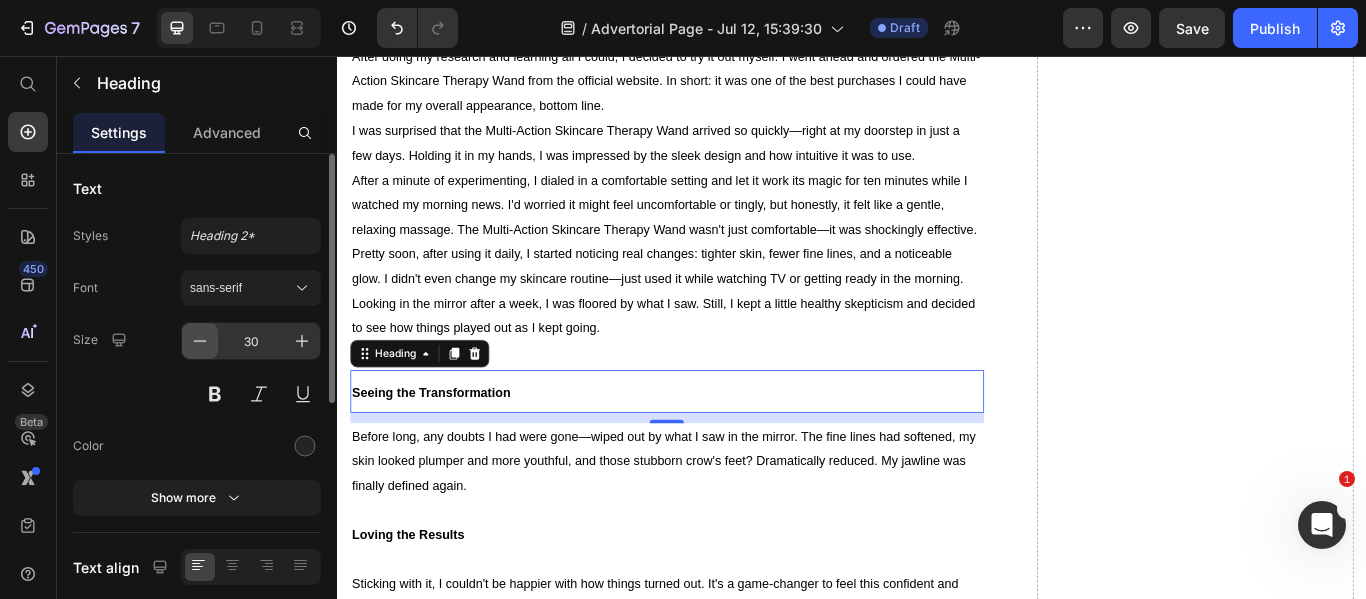 click 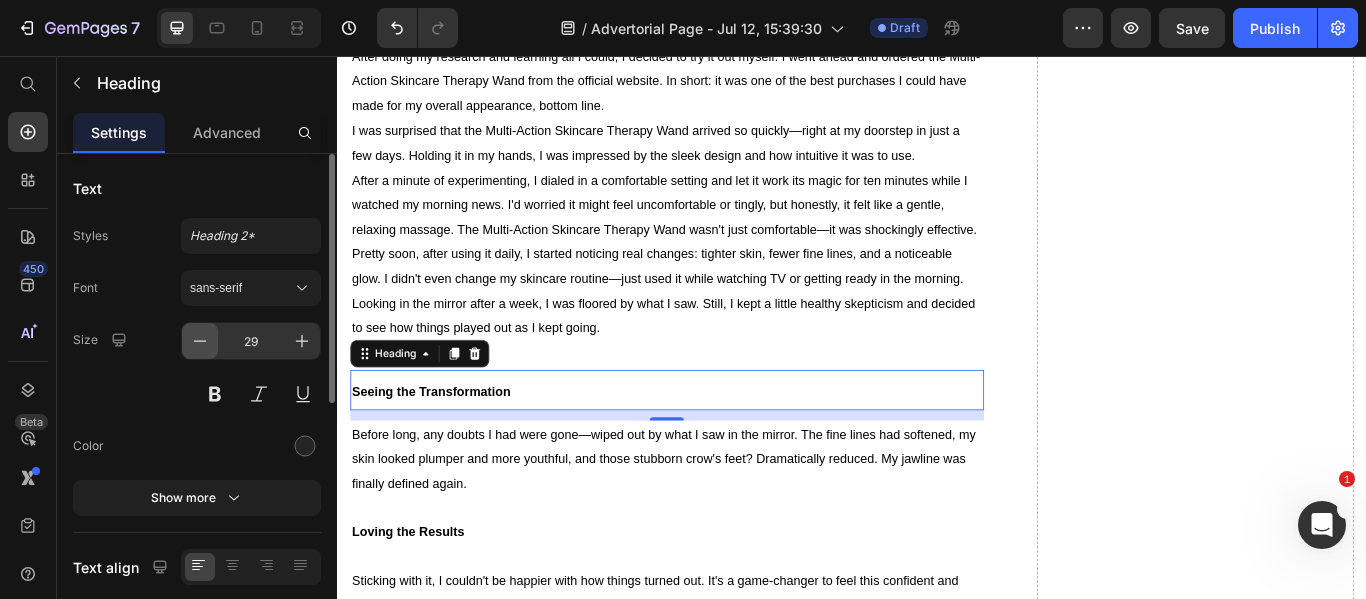 click 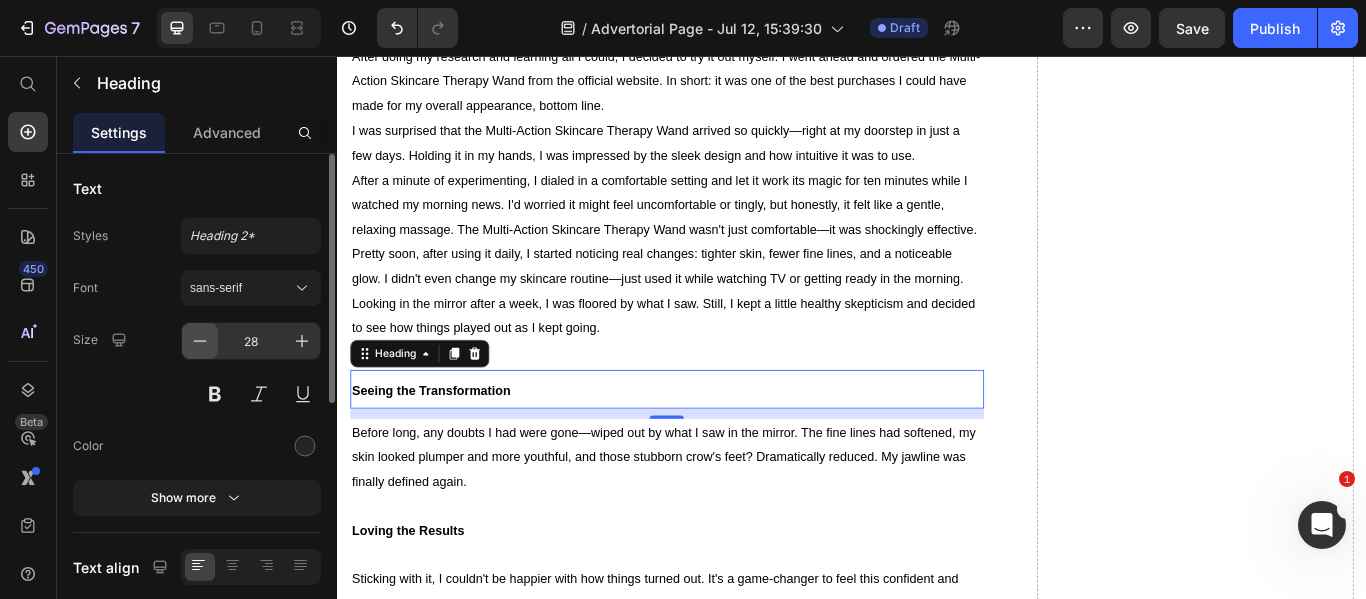 drag, startPoint x: 197, startPoint y: 345, endPoint x: 1, endPoint y: 396, distance: 202.52654 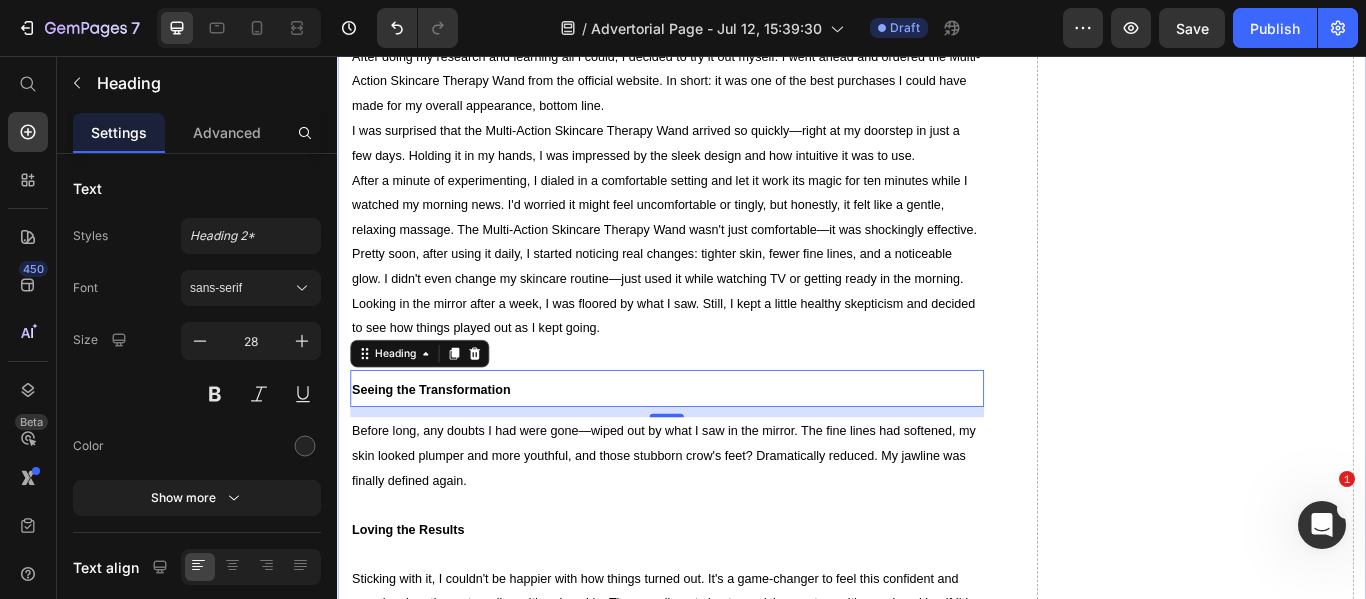 type on "27" 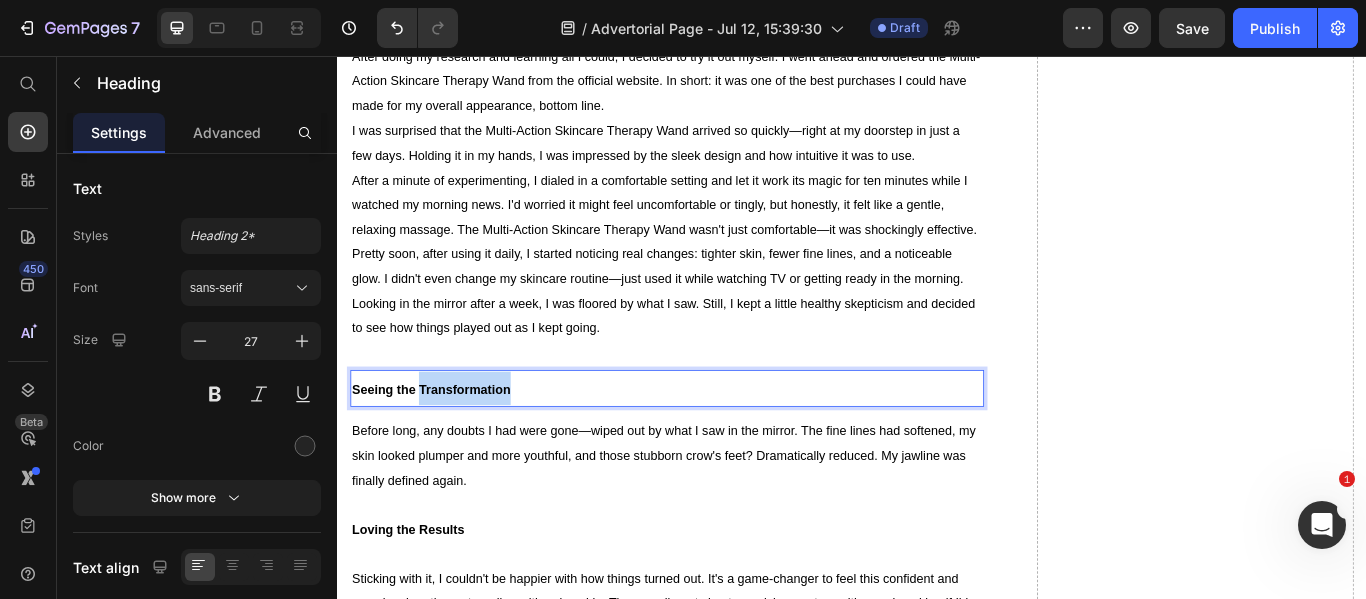 click on "Seeing the Transformation" at bounding box center [446, 445] 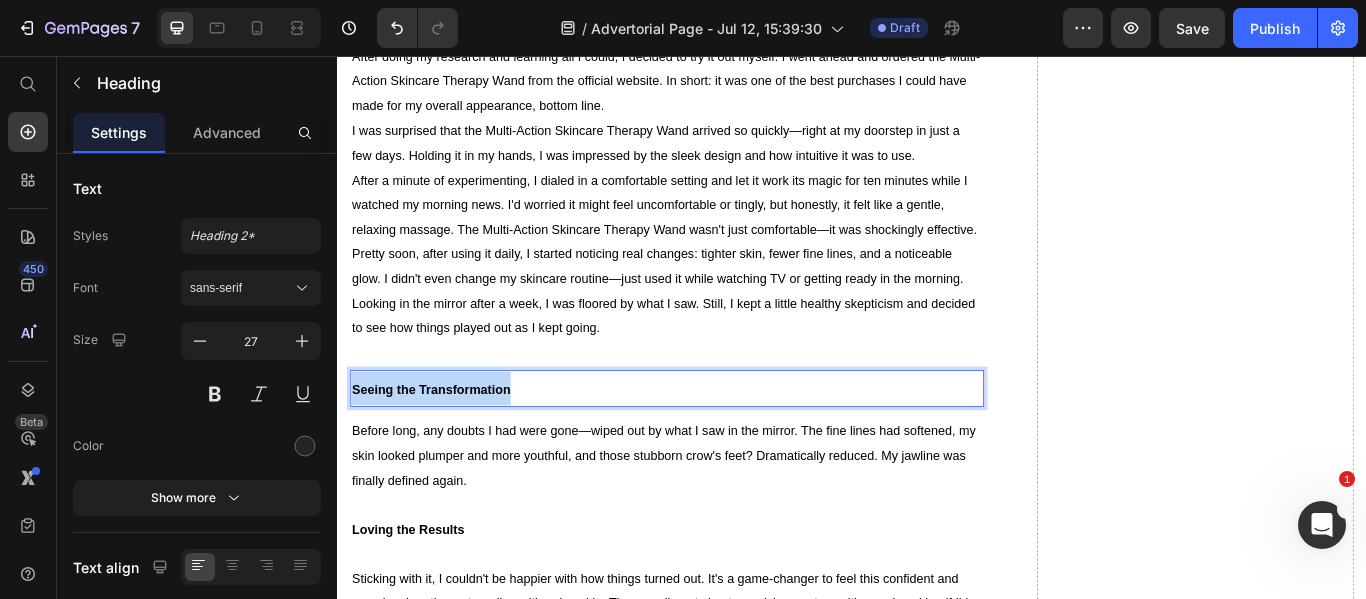 click on "Seeing the Transformation" at bounding box center [446, 445] 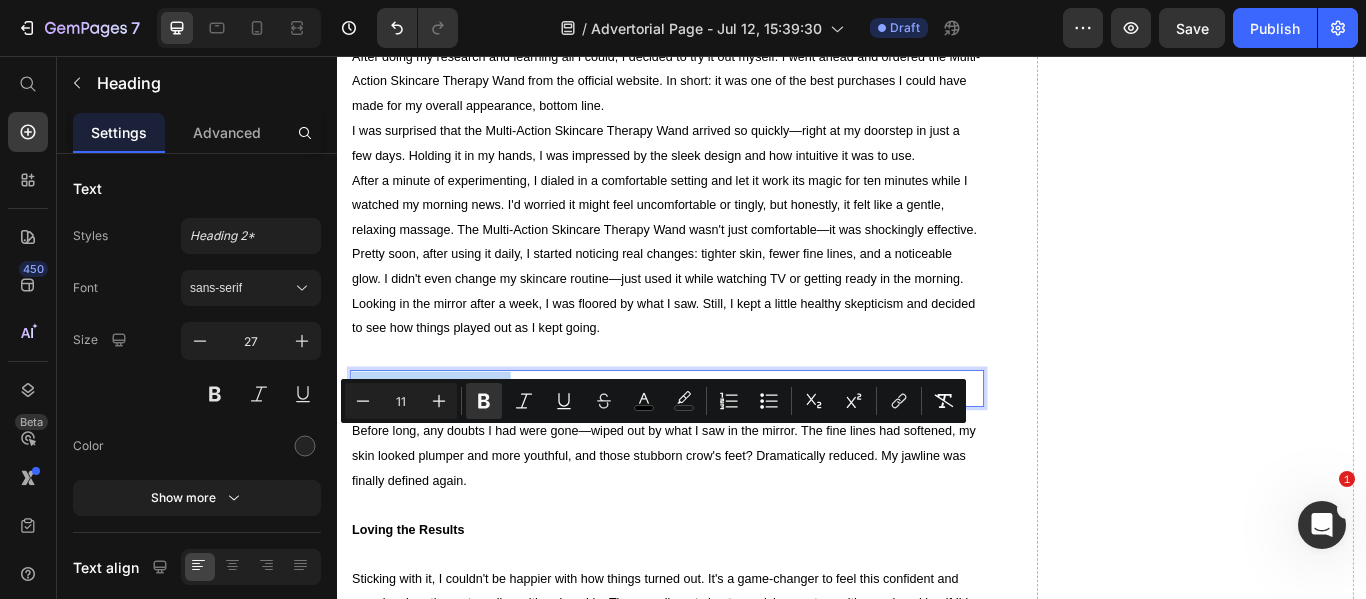 click on "Seeing the Transformation" at bounding box center (446, 445) 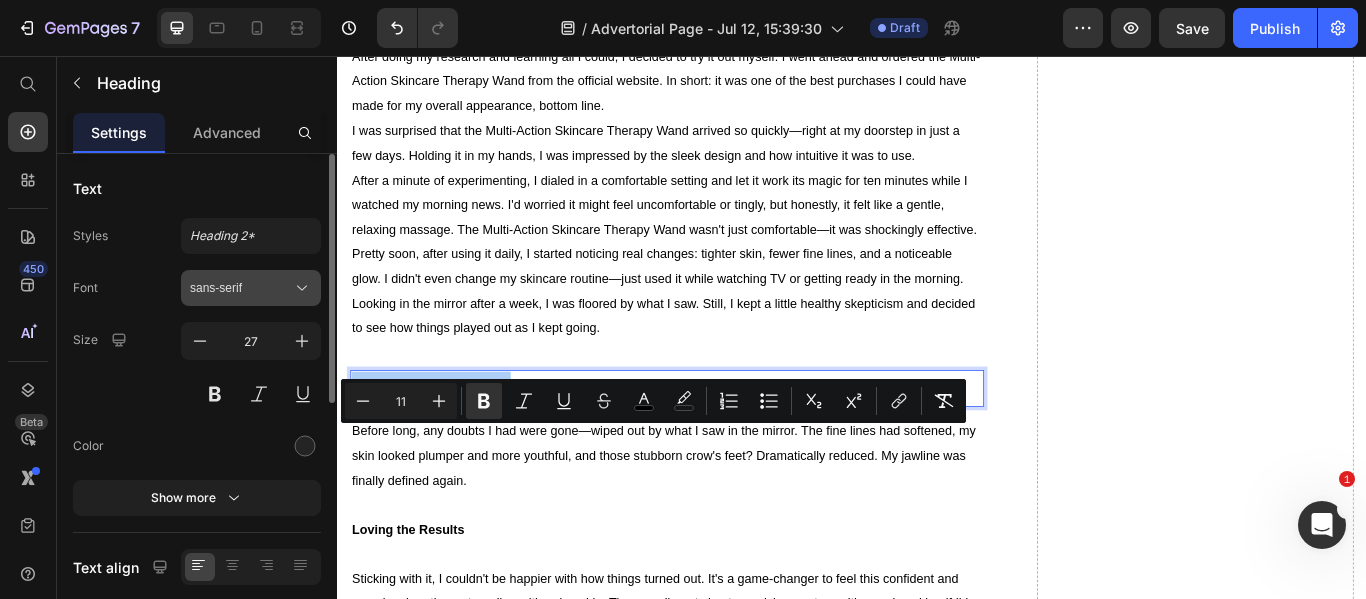 click 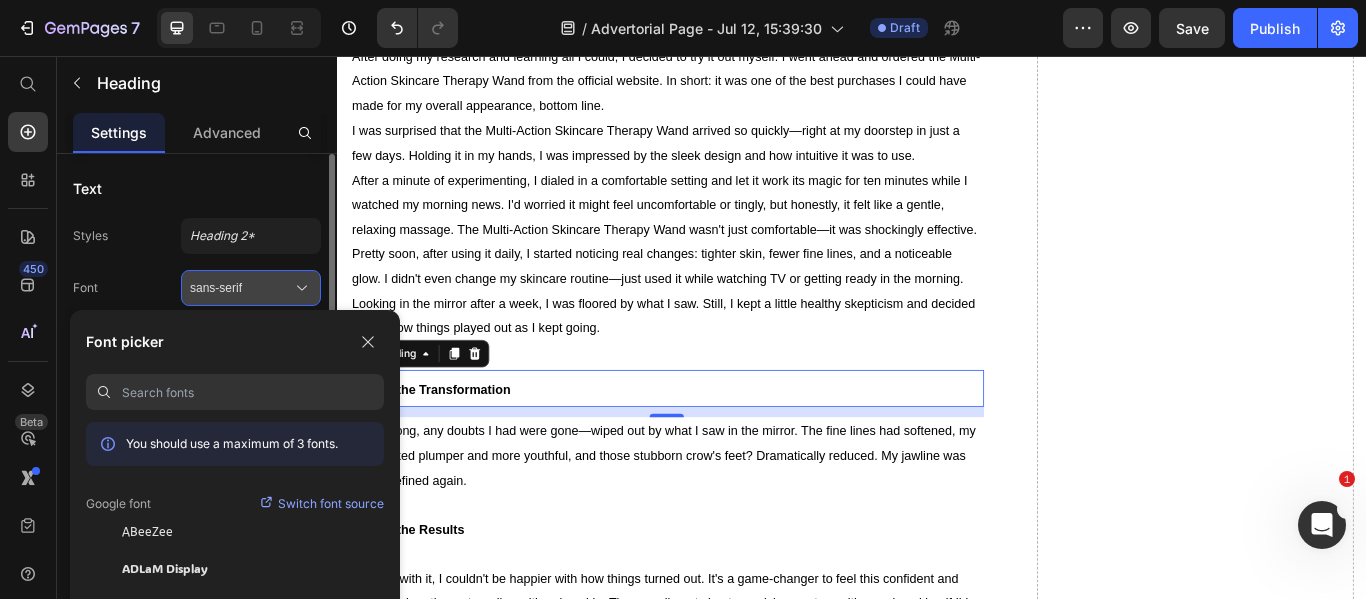 click 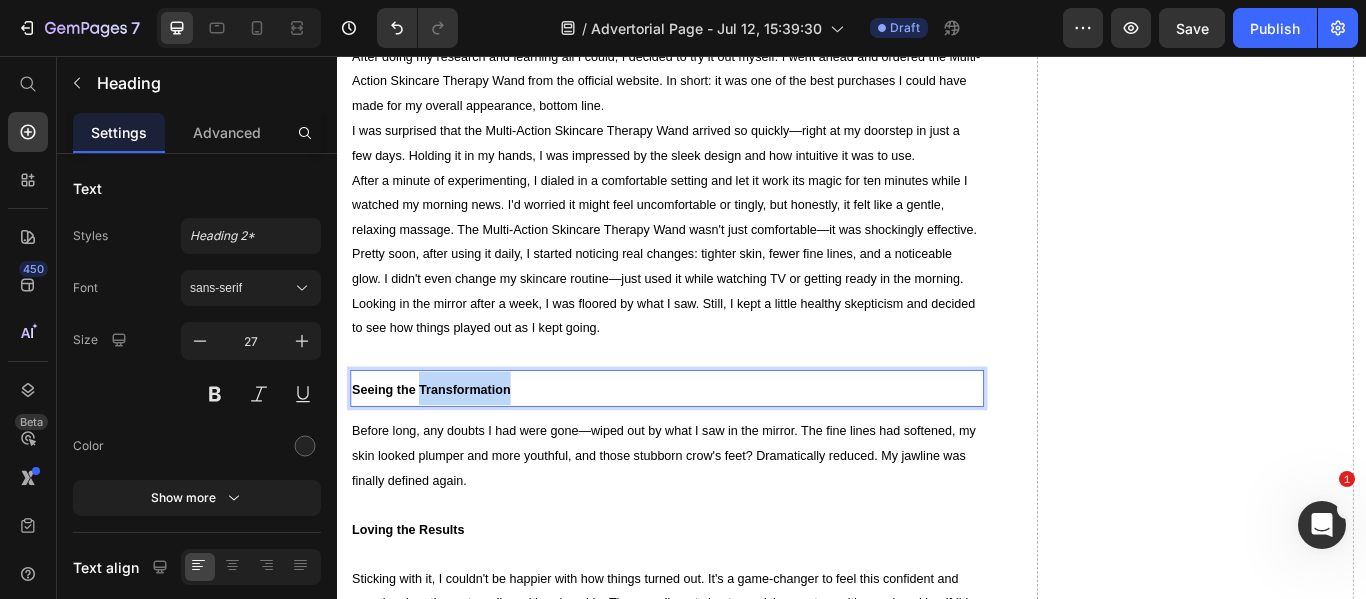 click on "Seeing the Transformation" at bounding box center (446, 445) 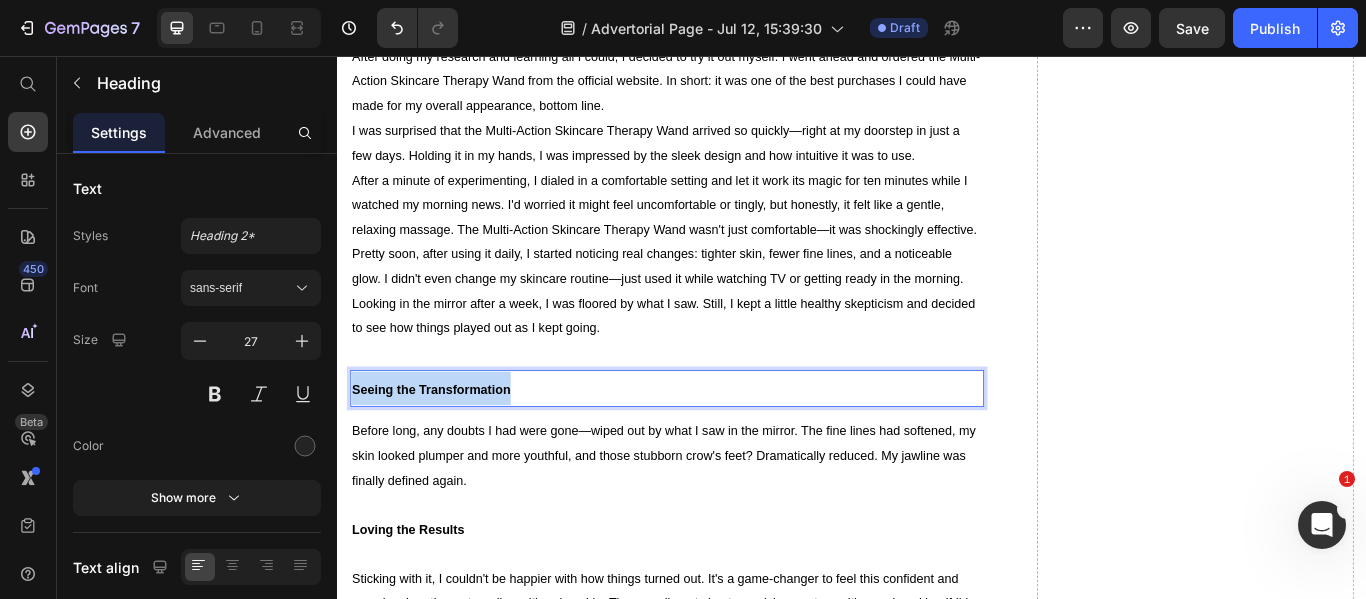 click on "Seeing the Transformation" at bounding box center (446, 445) 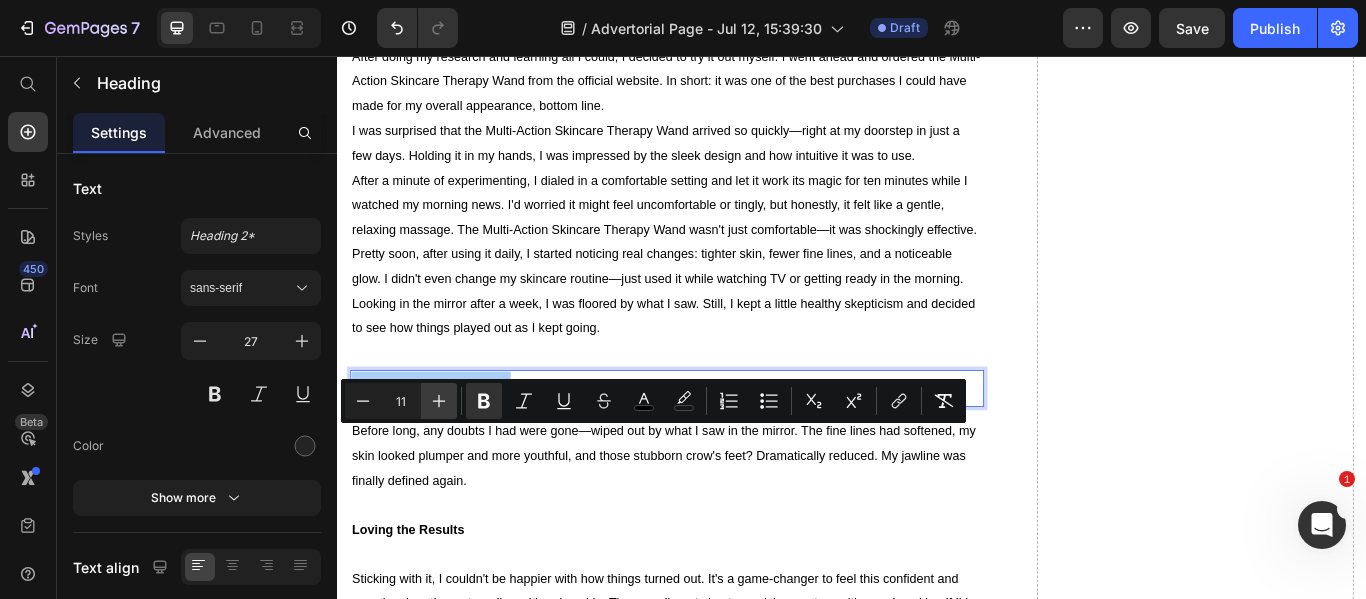 click 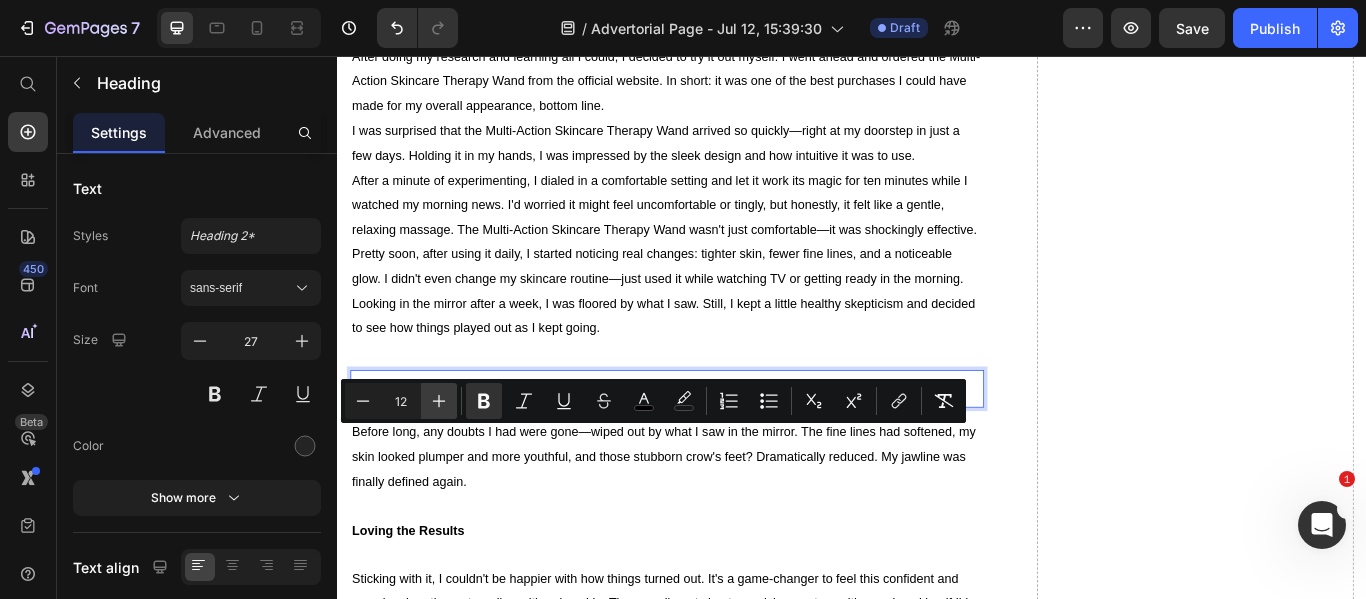 click 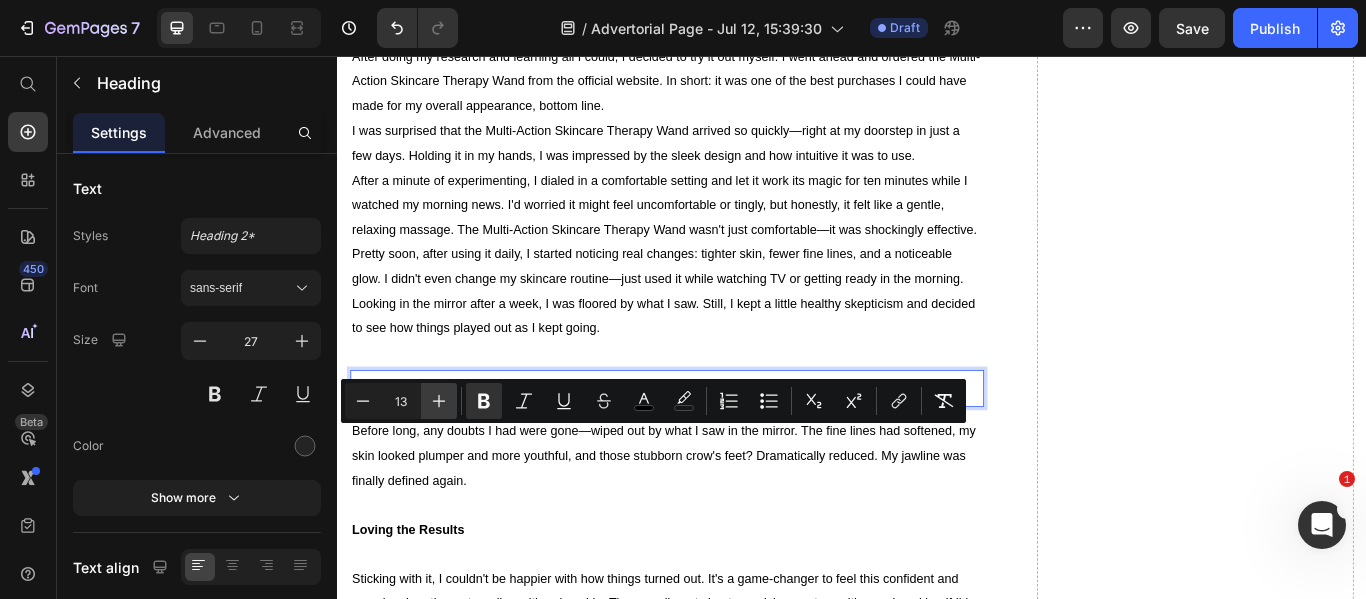 click 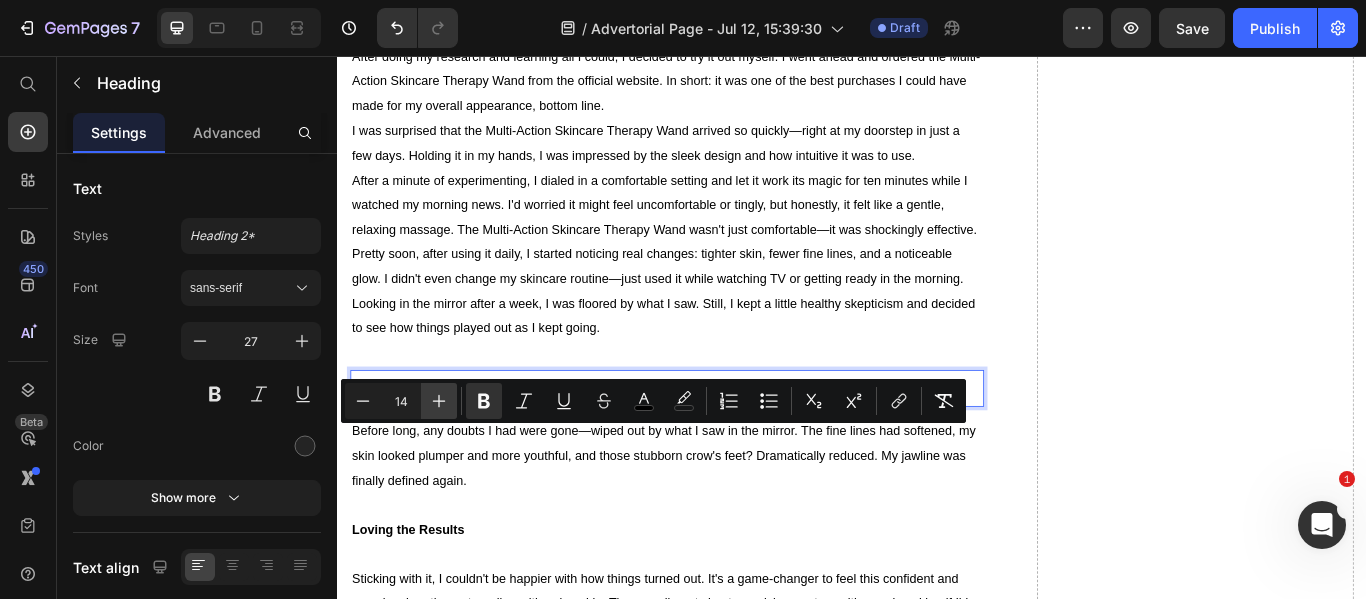 click 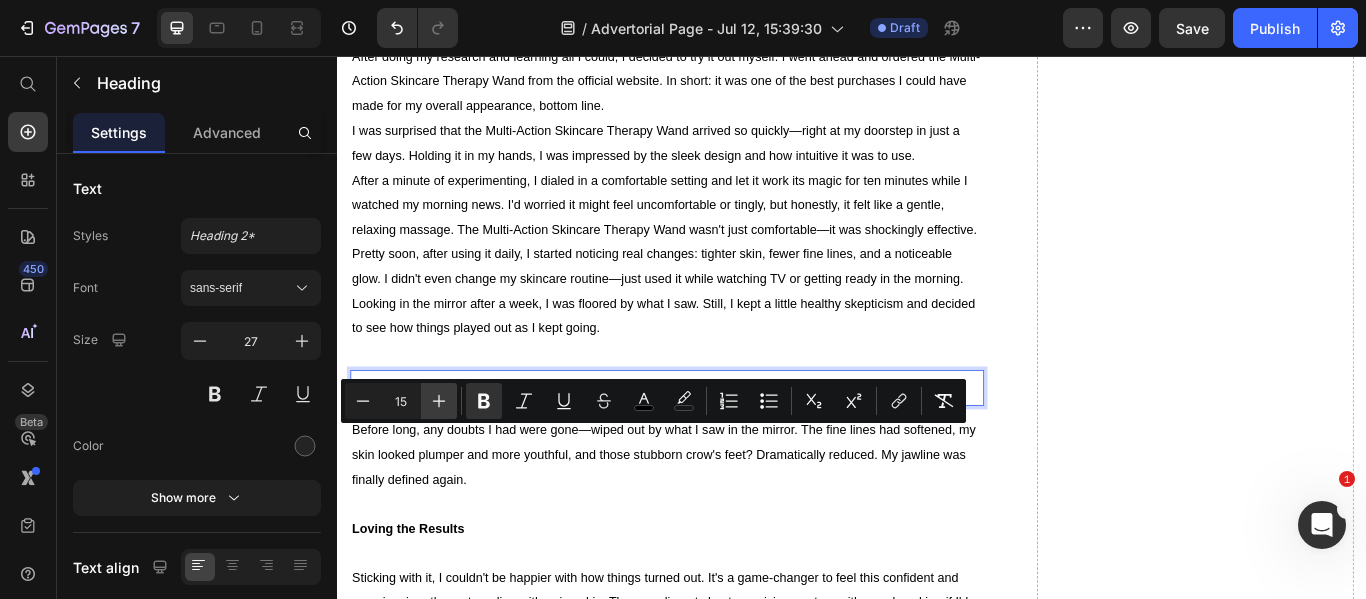 click 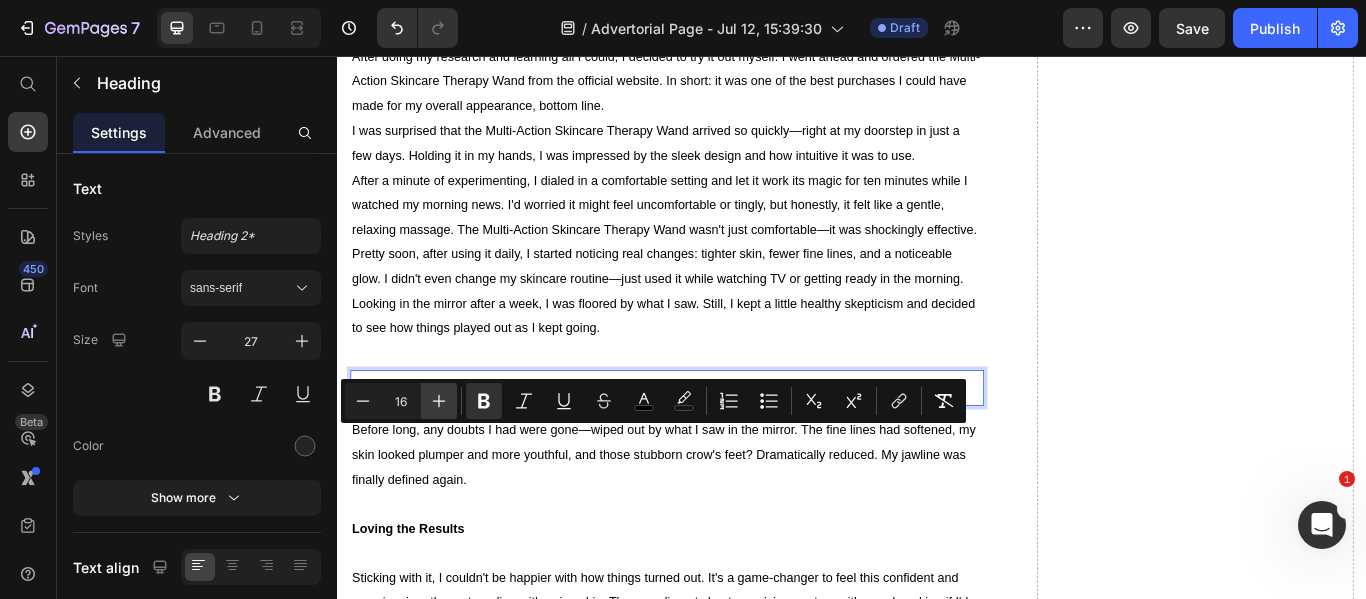 click 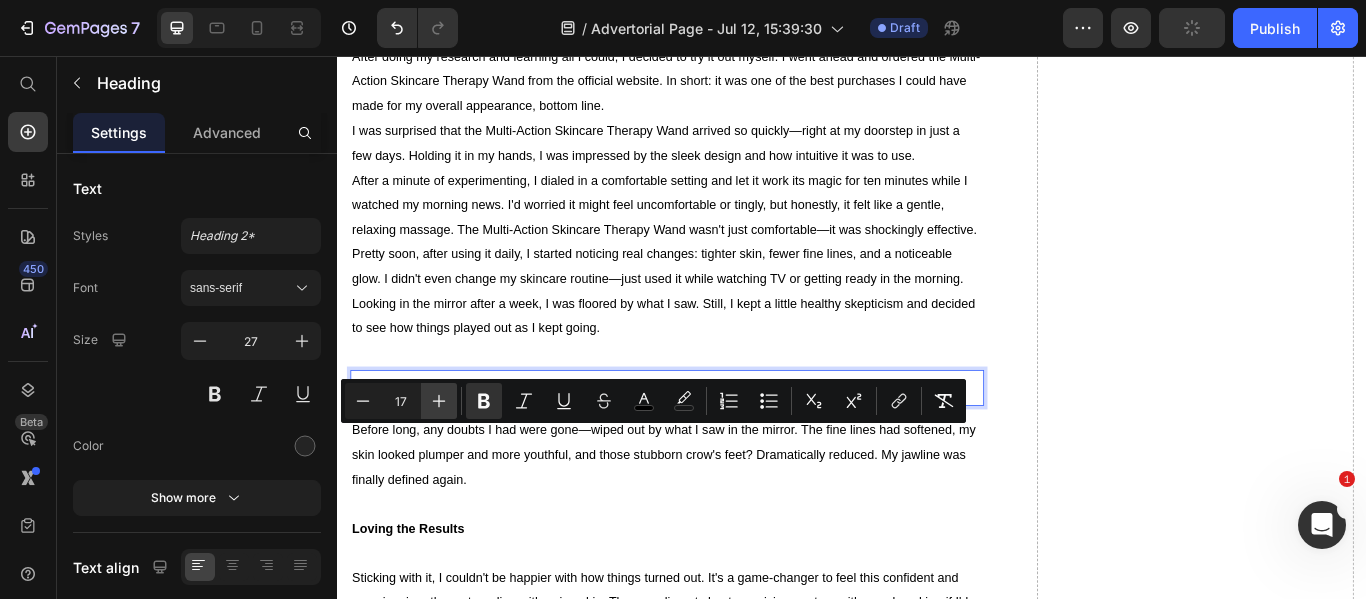click 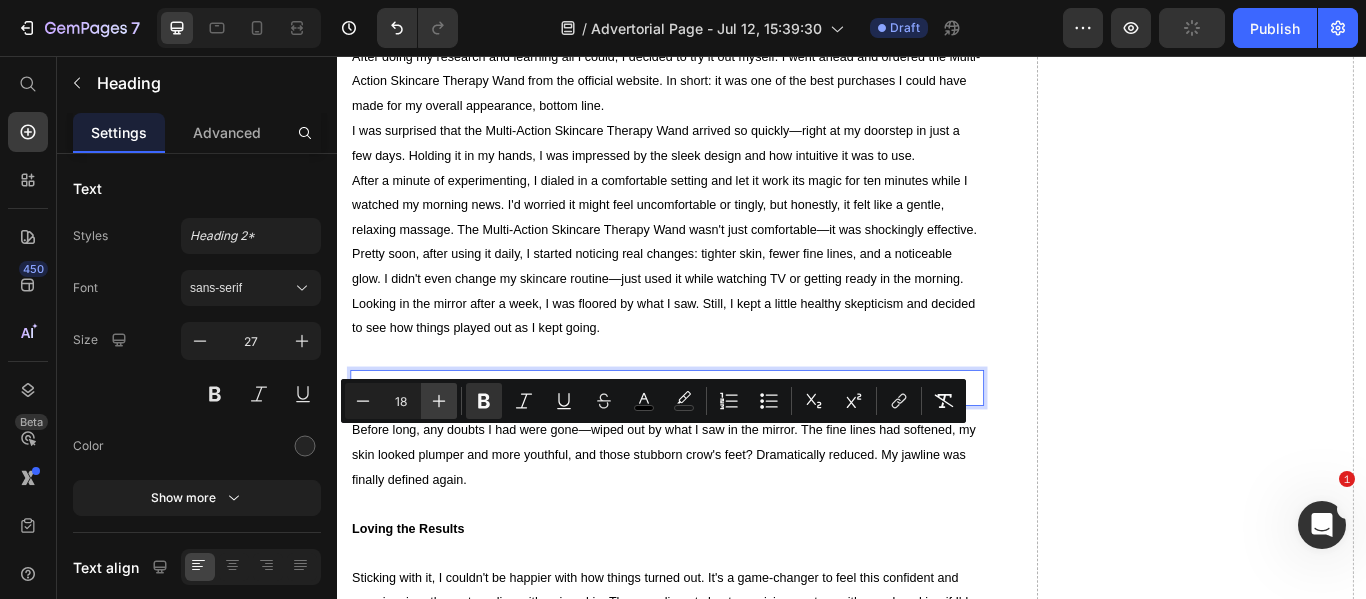 click 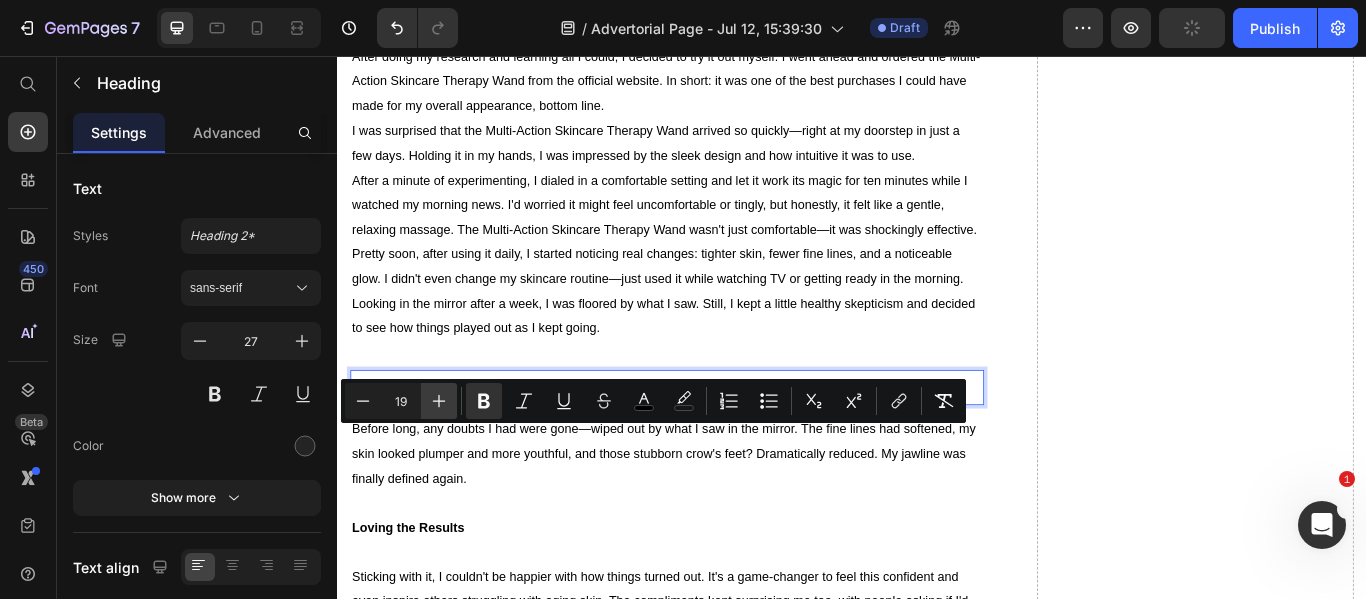 click 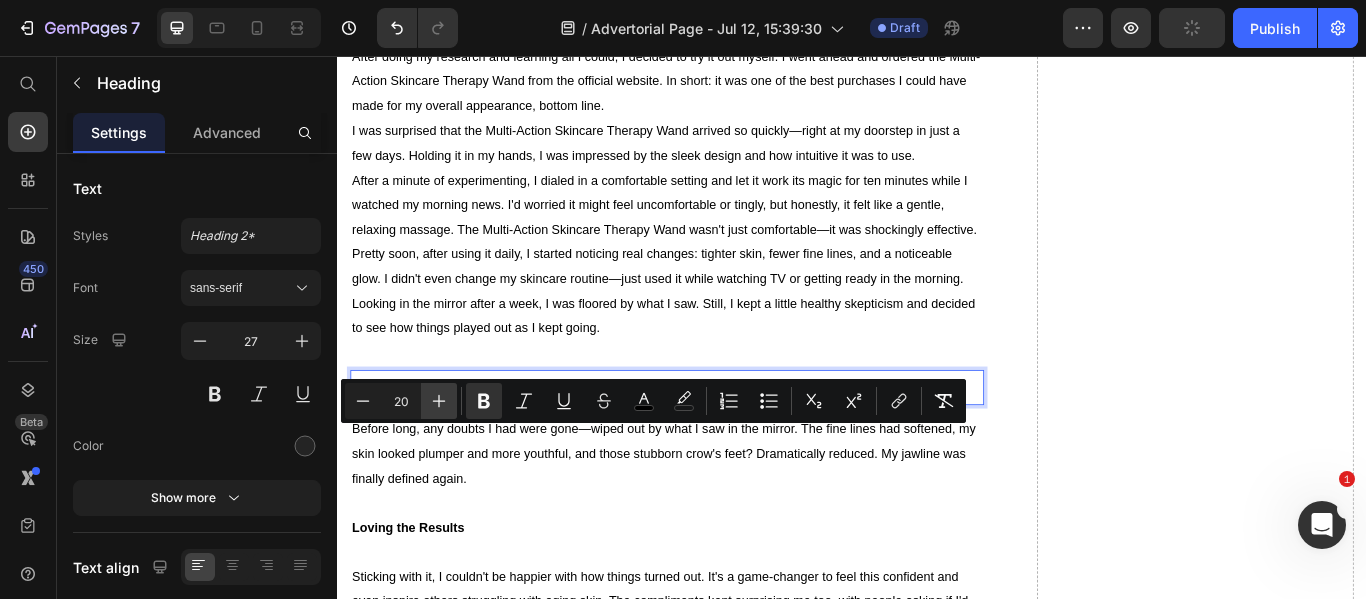 click 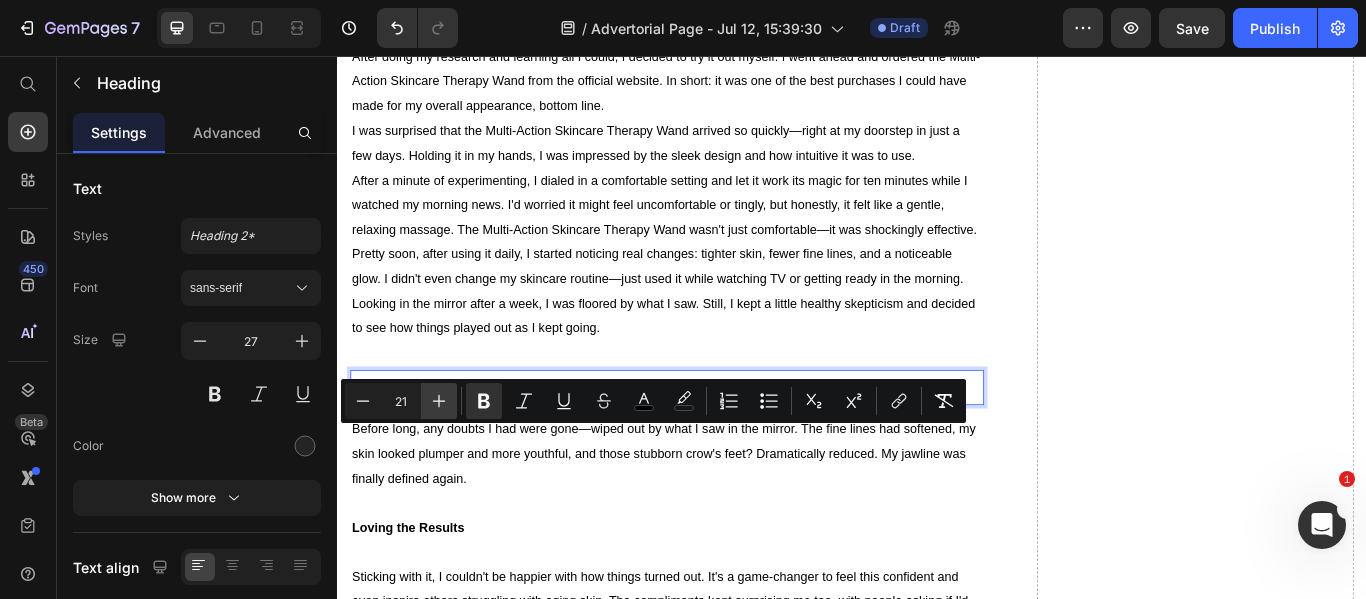 click 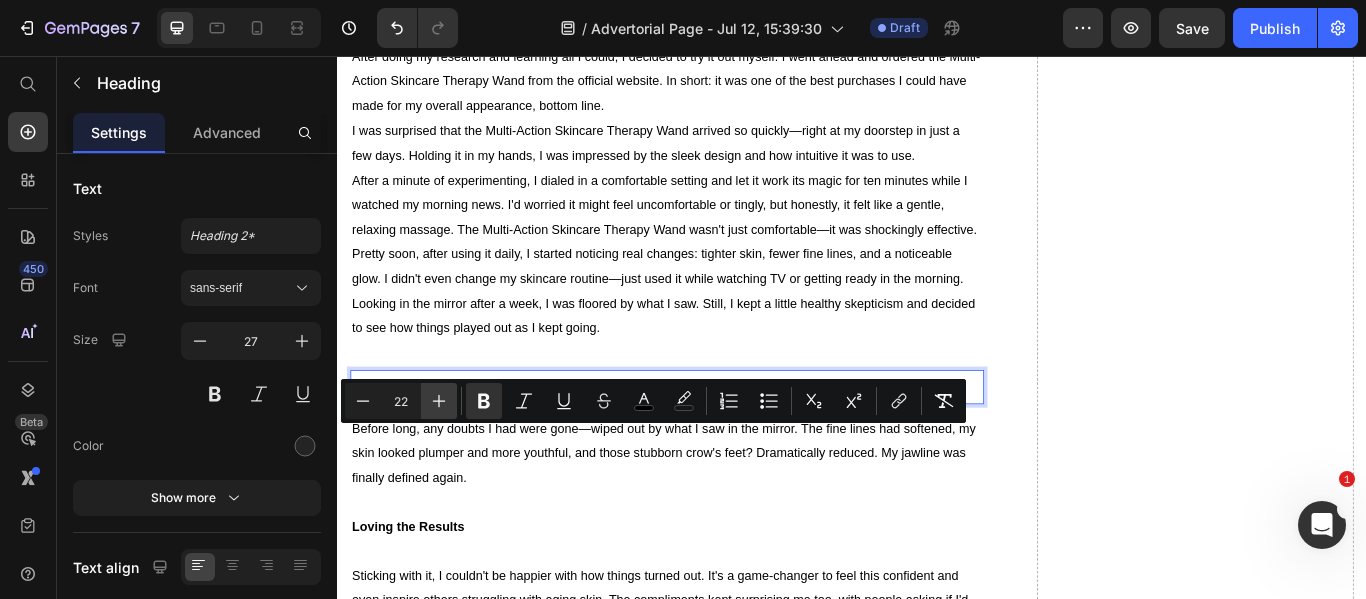 click 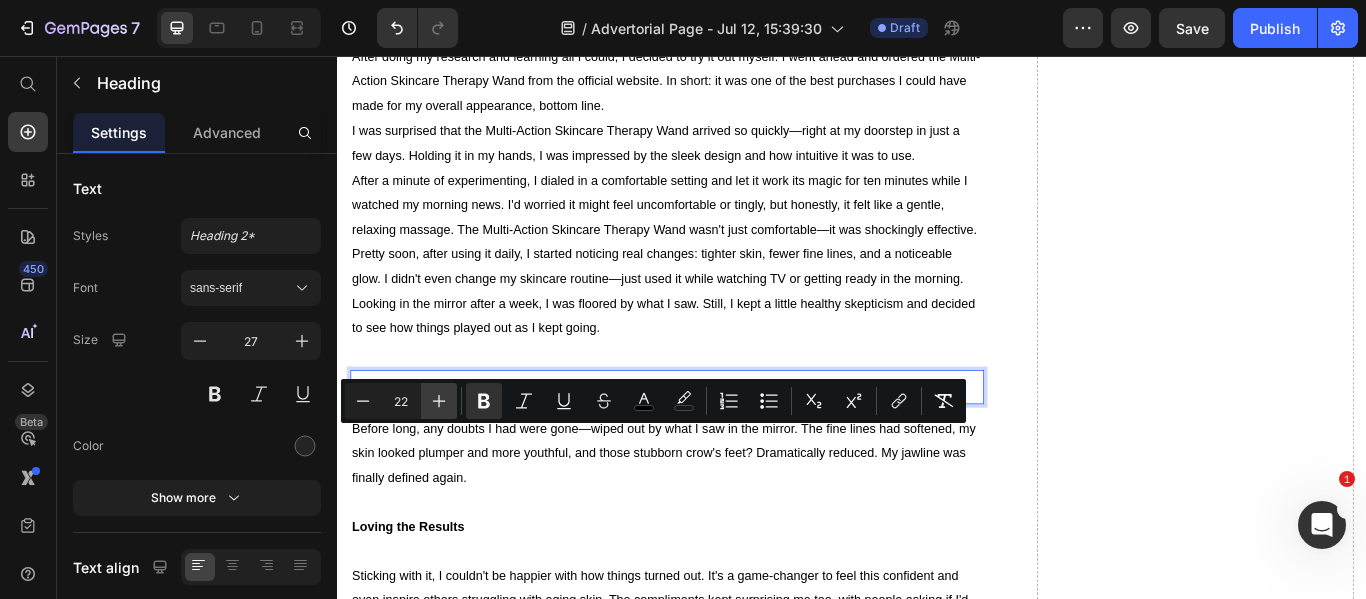 type on "23" 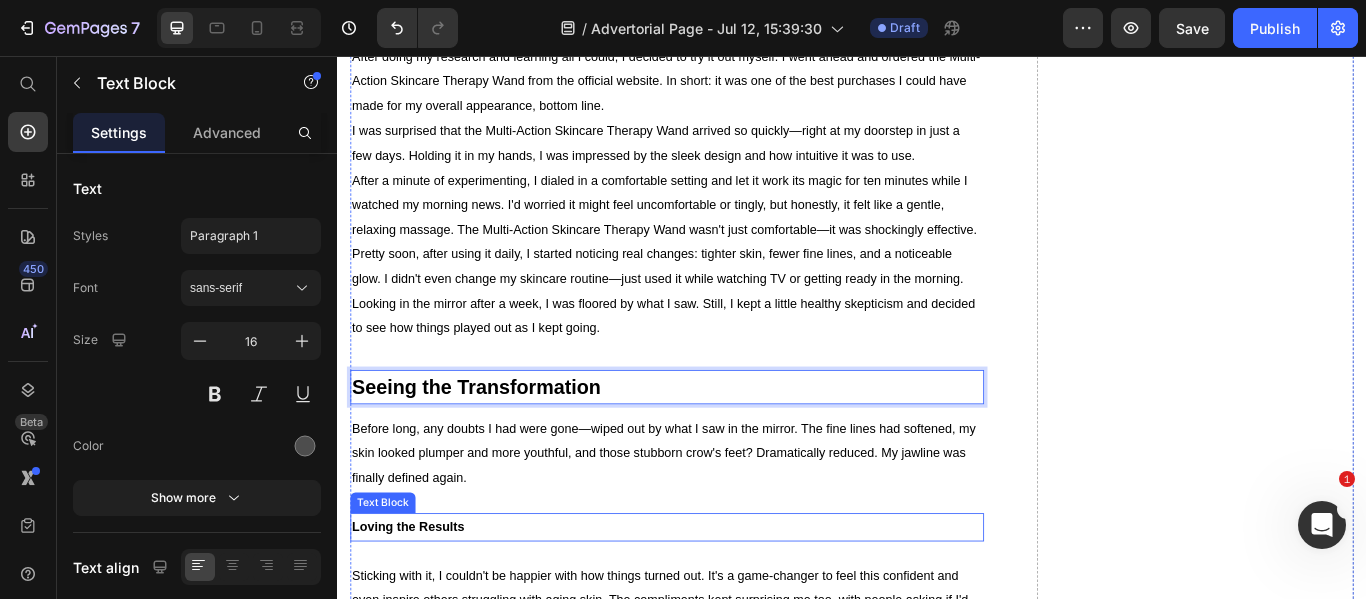click on "Loving the Results" at bounding box center (419, 605) 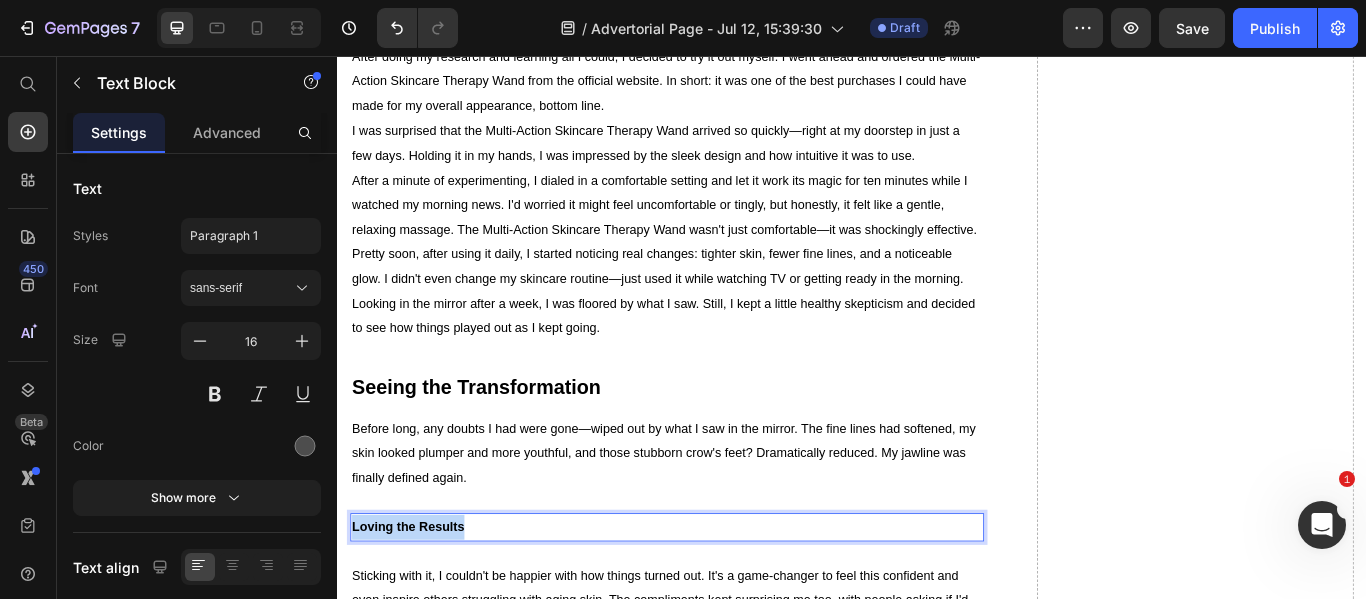 click on "Loving the Results" at bounding box center (419, 605) 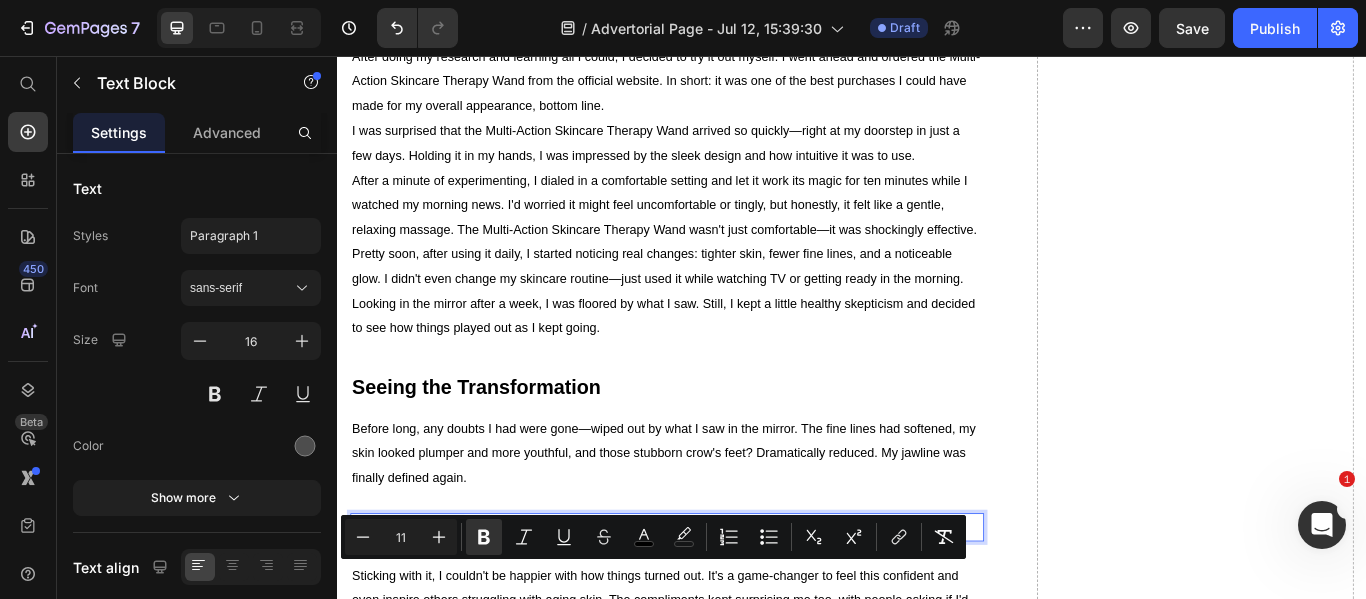 click on "Loving the Results" at bounding box center [419, 605] 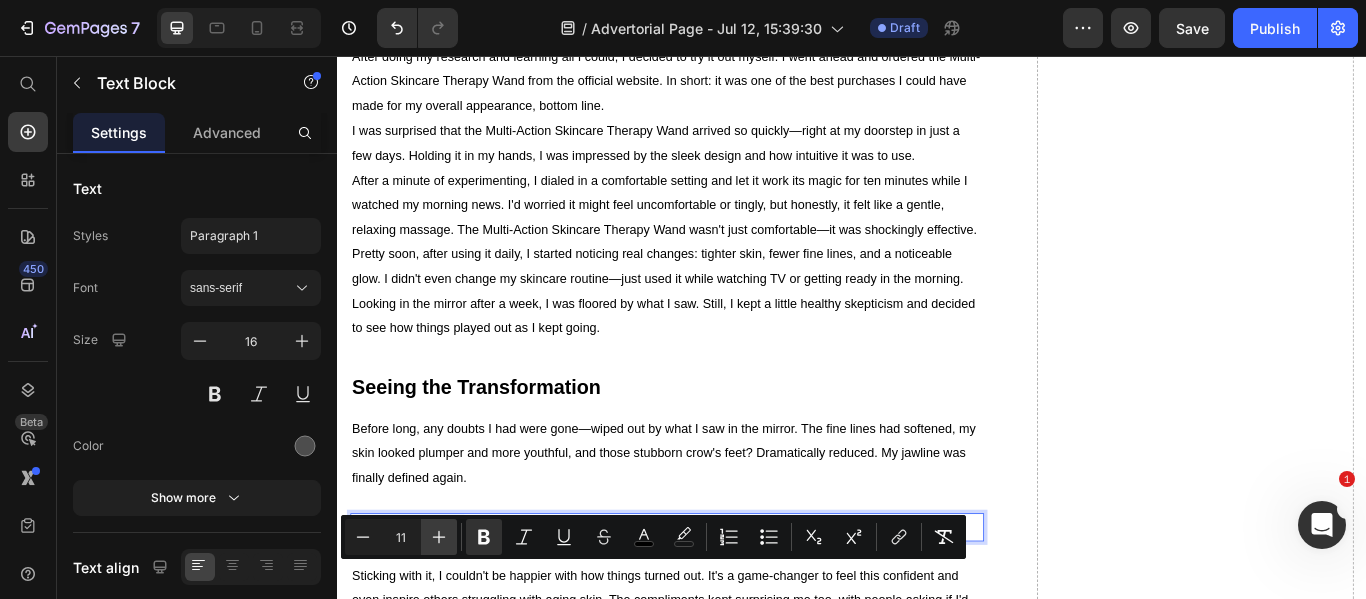 click 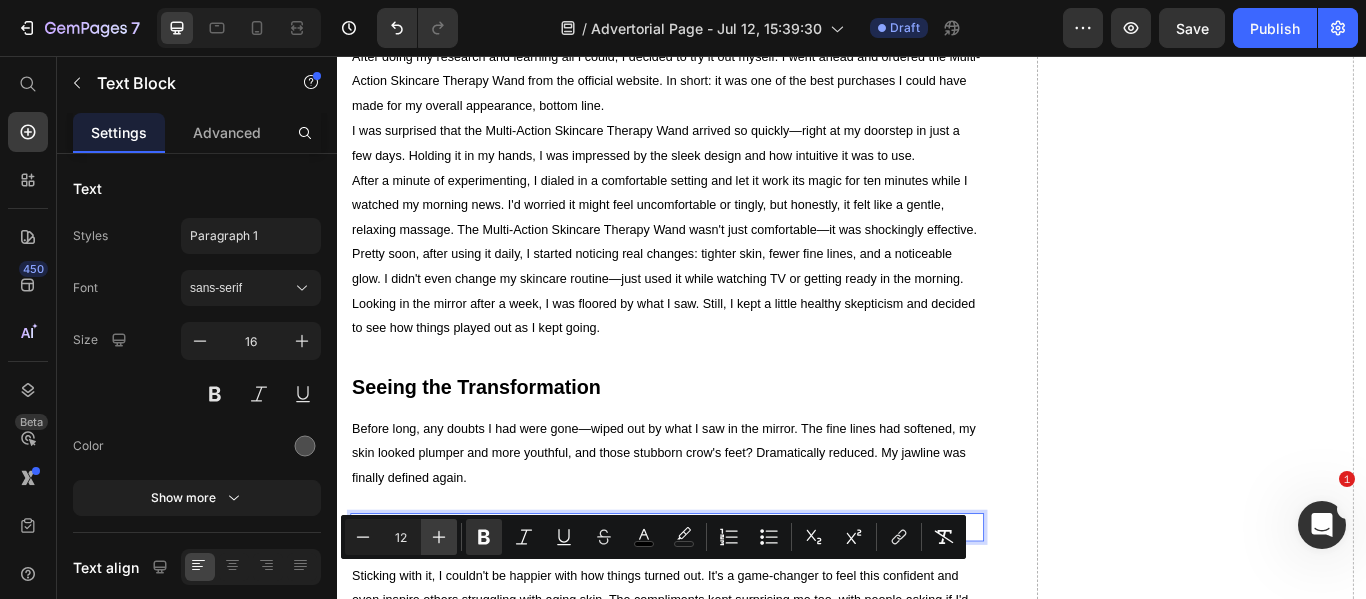 click 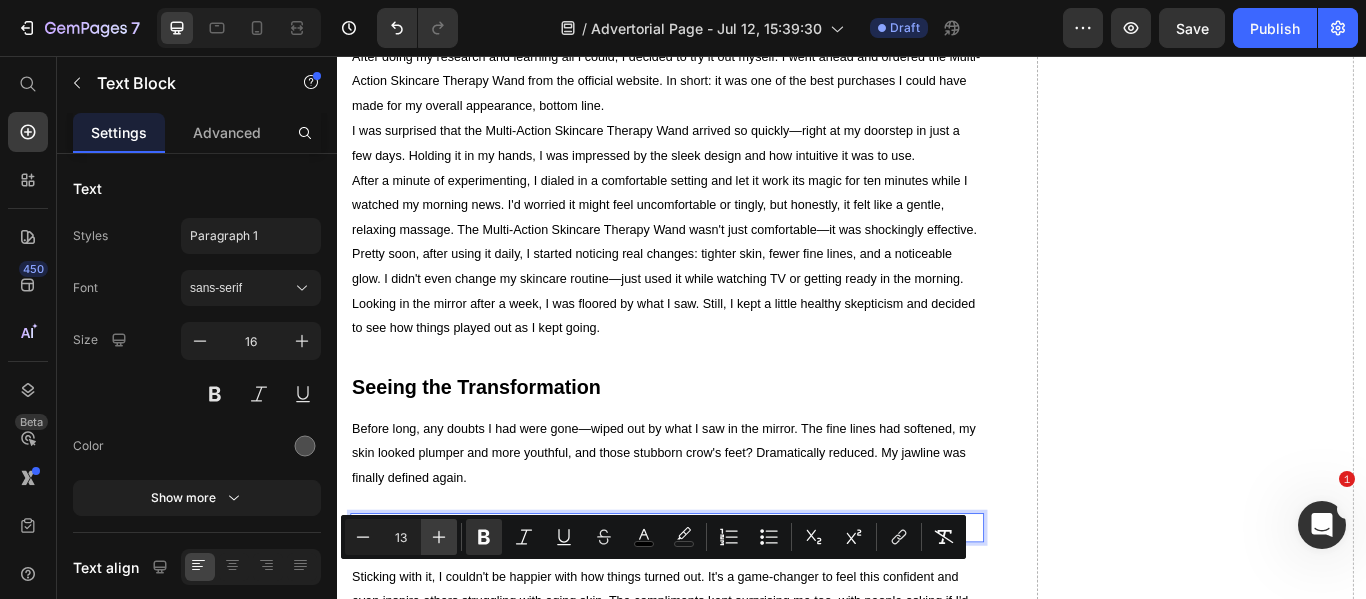 click 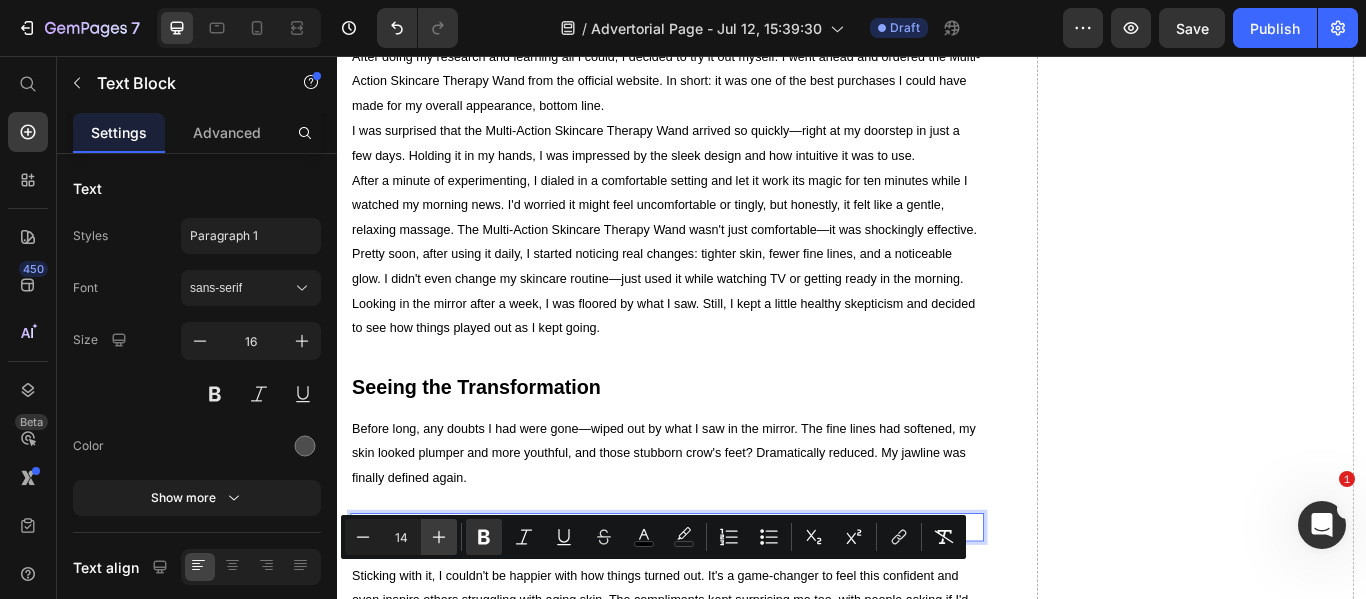 click 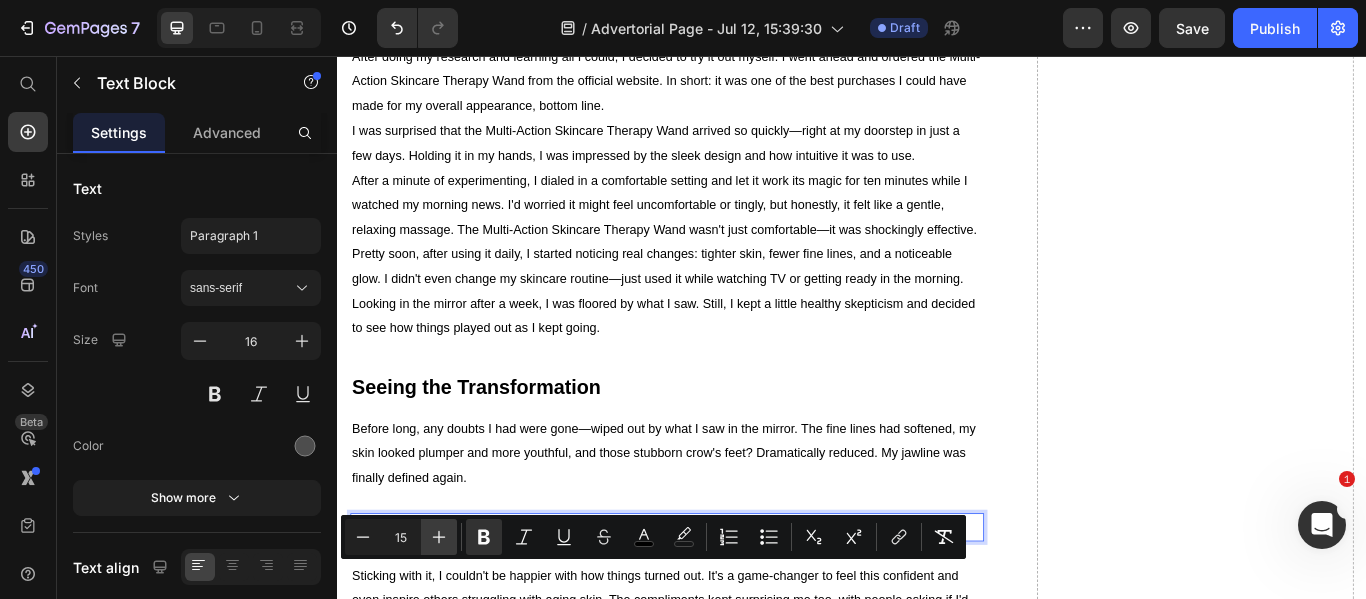click 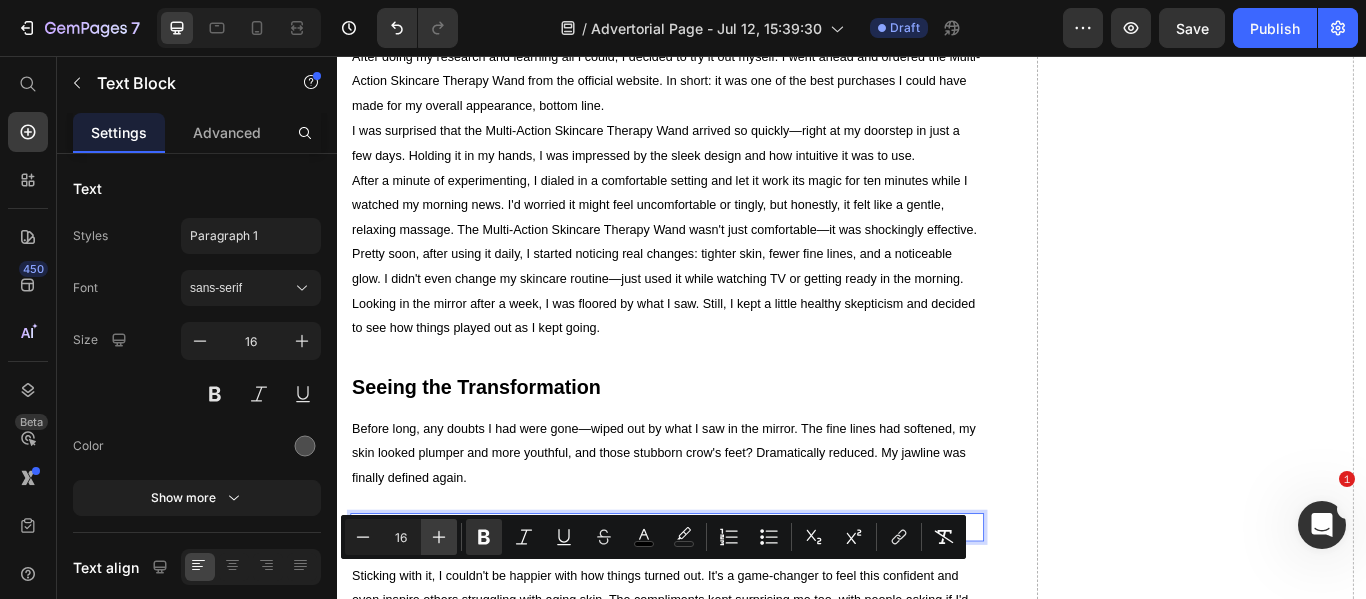 click 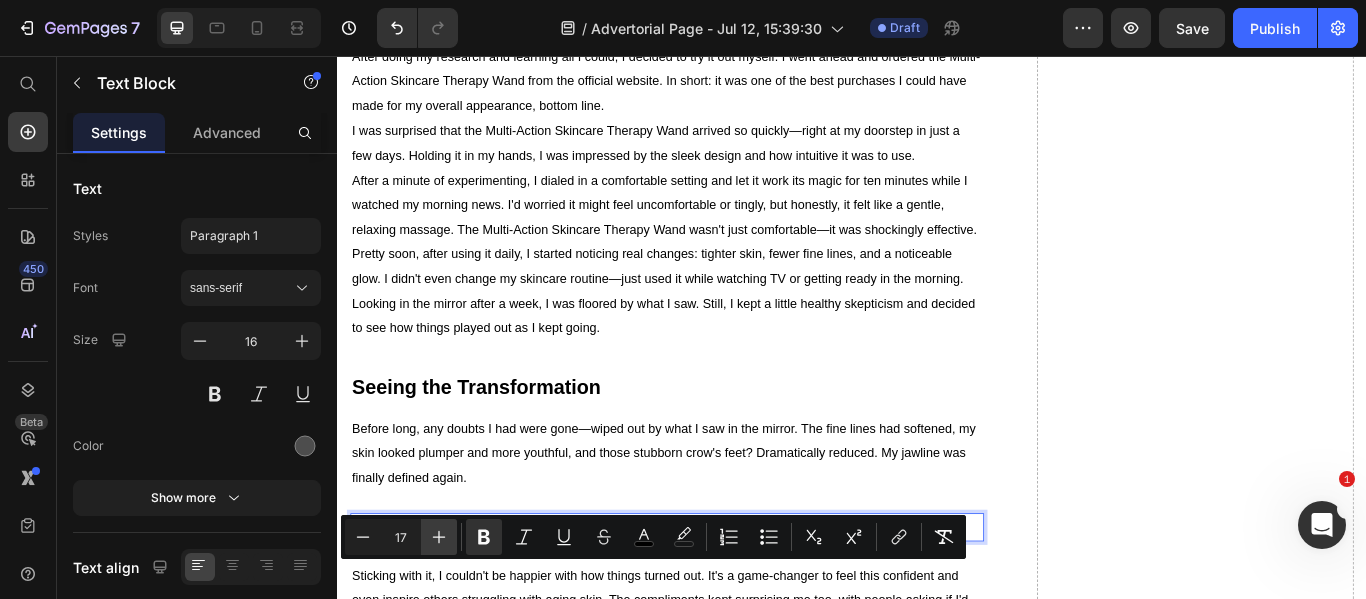 click 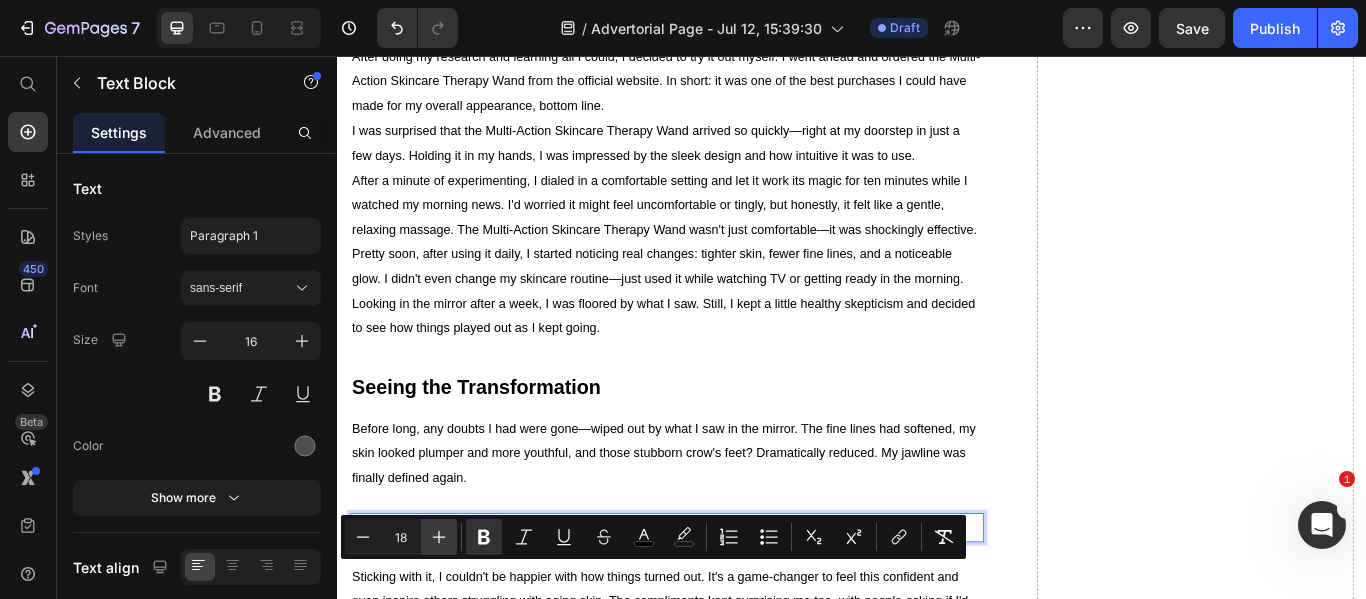 click 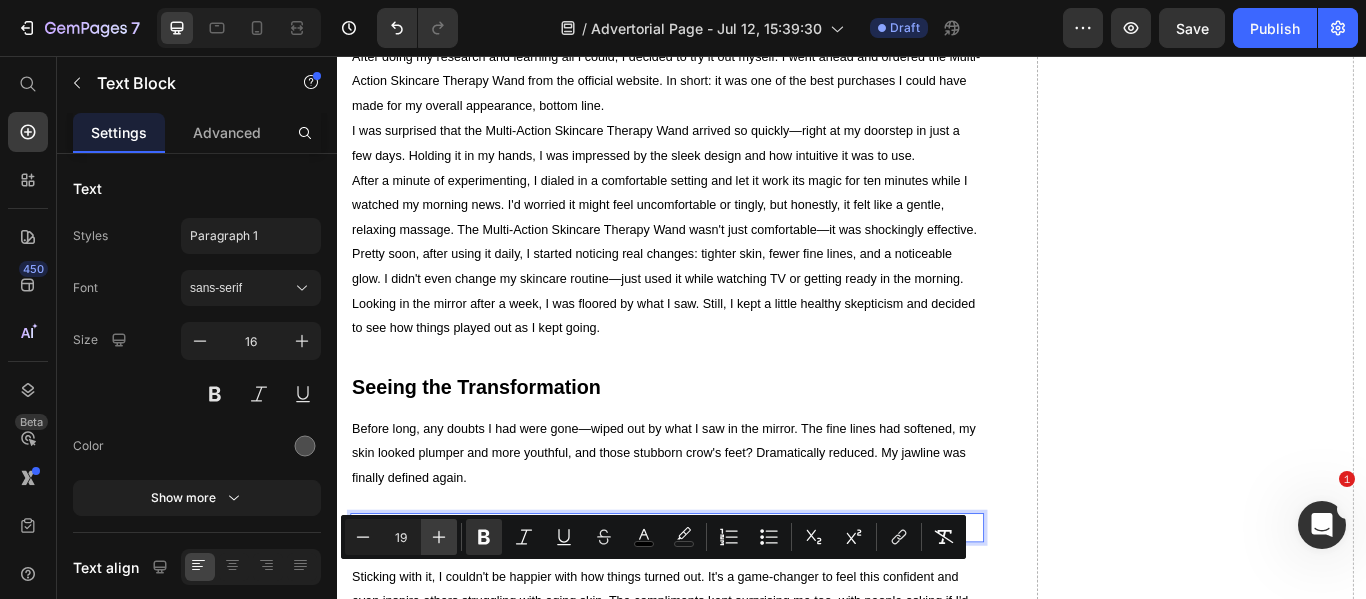 click 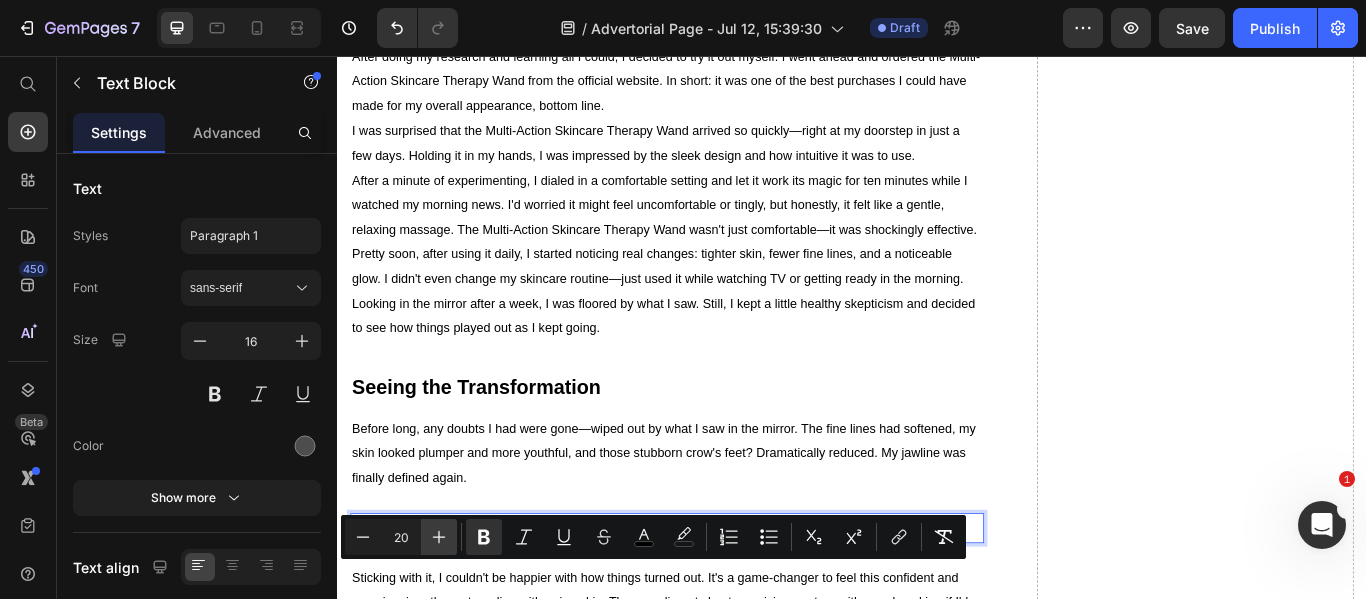 click 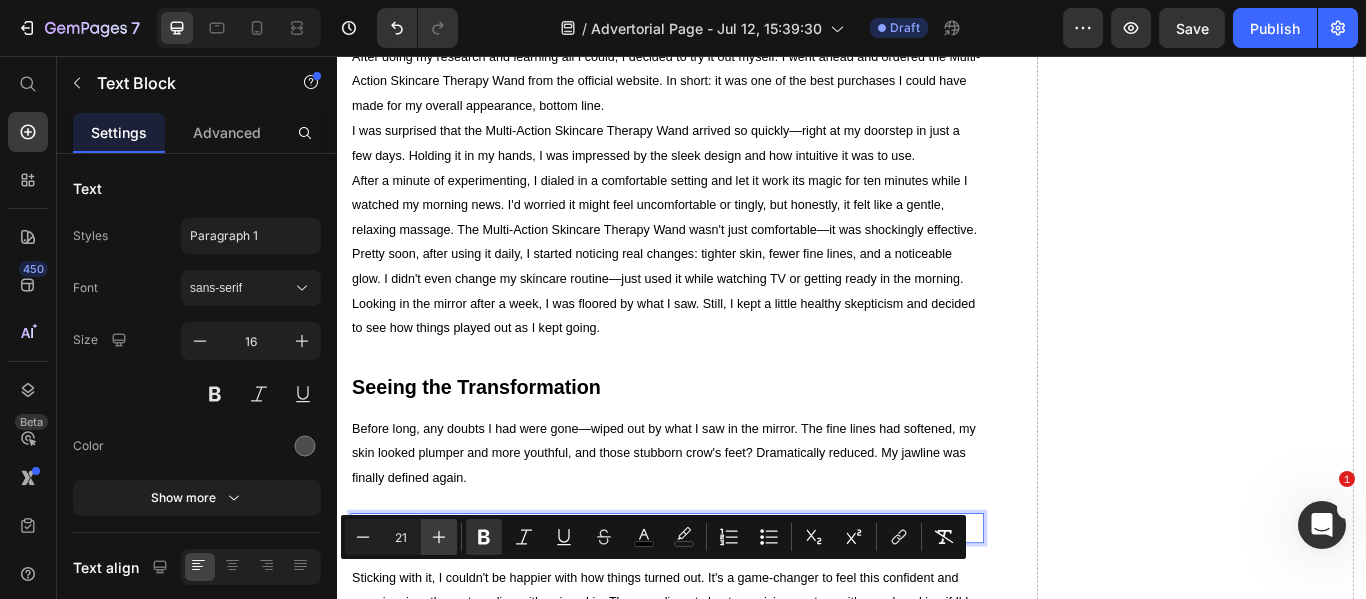 click 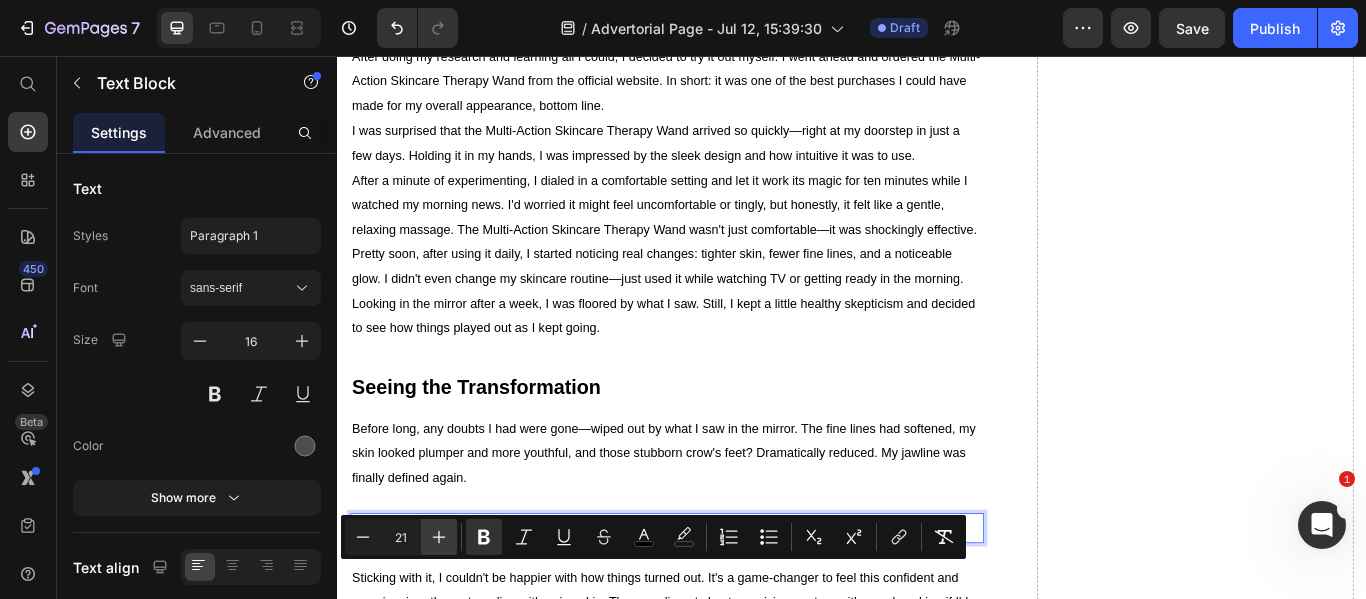 type on "22" 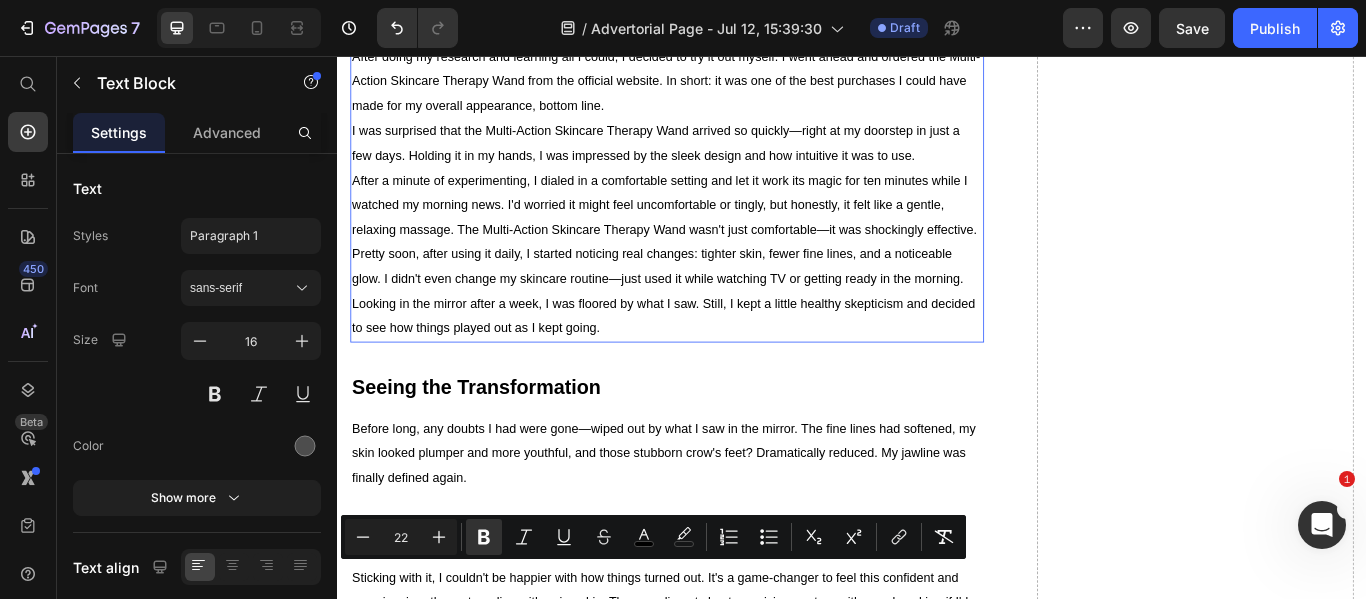 click on "Pretty soon, after using it daily, I started noticing real changes: tighter skin, fewer fine lines, and a noticeable glow. I didn't even change my skincare routine—just used it while watching TV or getting ready in the morning. Looking in the mirror after a week, I was floored by what I saw. Still, I kept a little healthy skepticism and decided to see how things played out as I kept going." at bounding box center [721, 330] 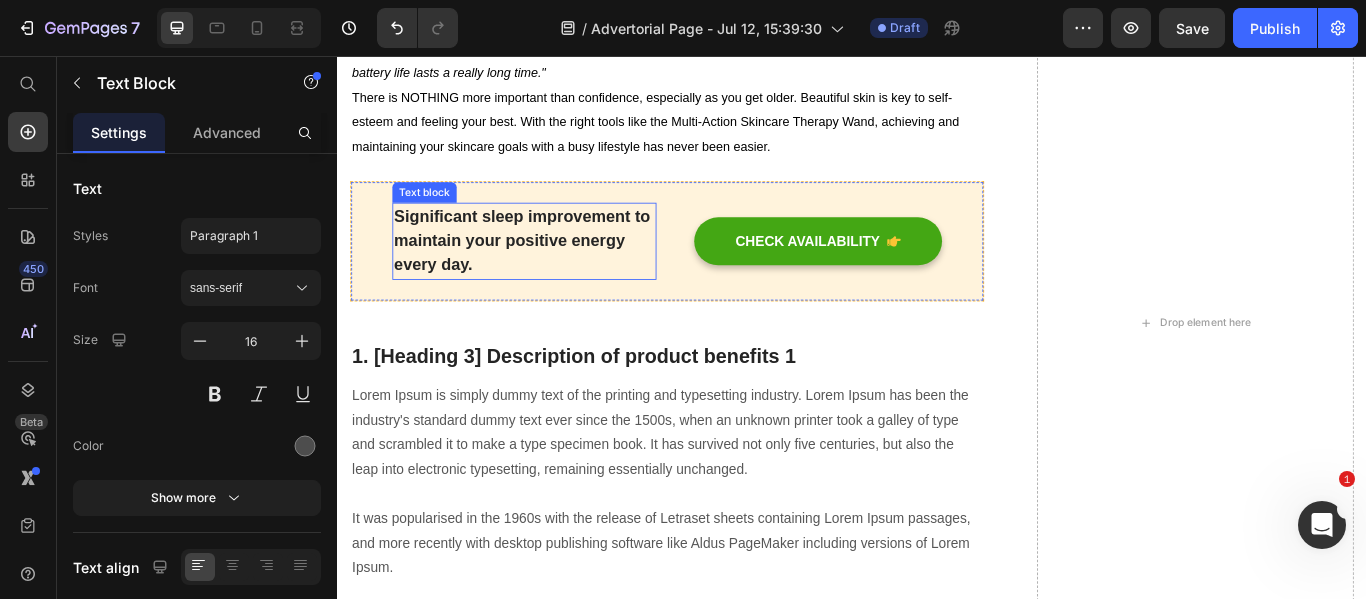 scroll, scrollTop: 3294, scrollLeft: 0, axis: vertical 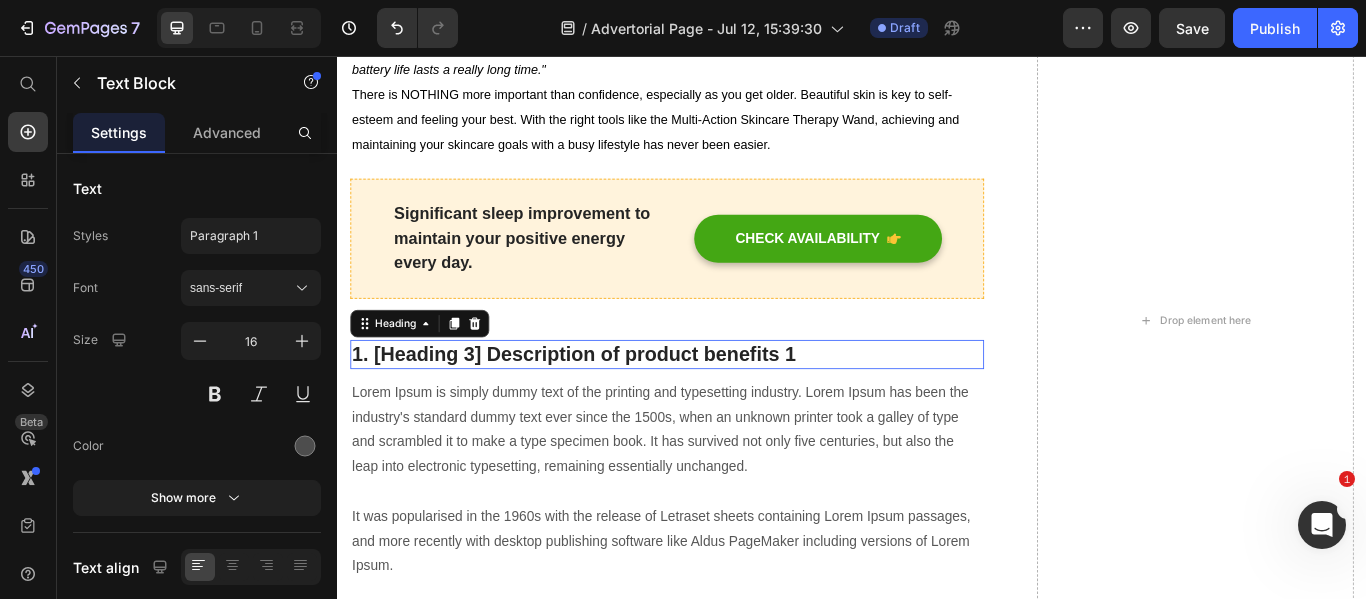 click on "1. [Heading 3] Description of product benefits 1" at bounding box center (721, 404) 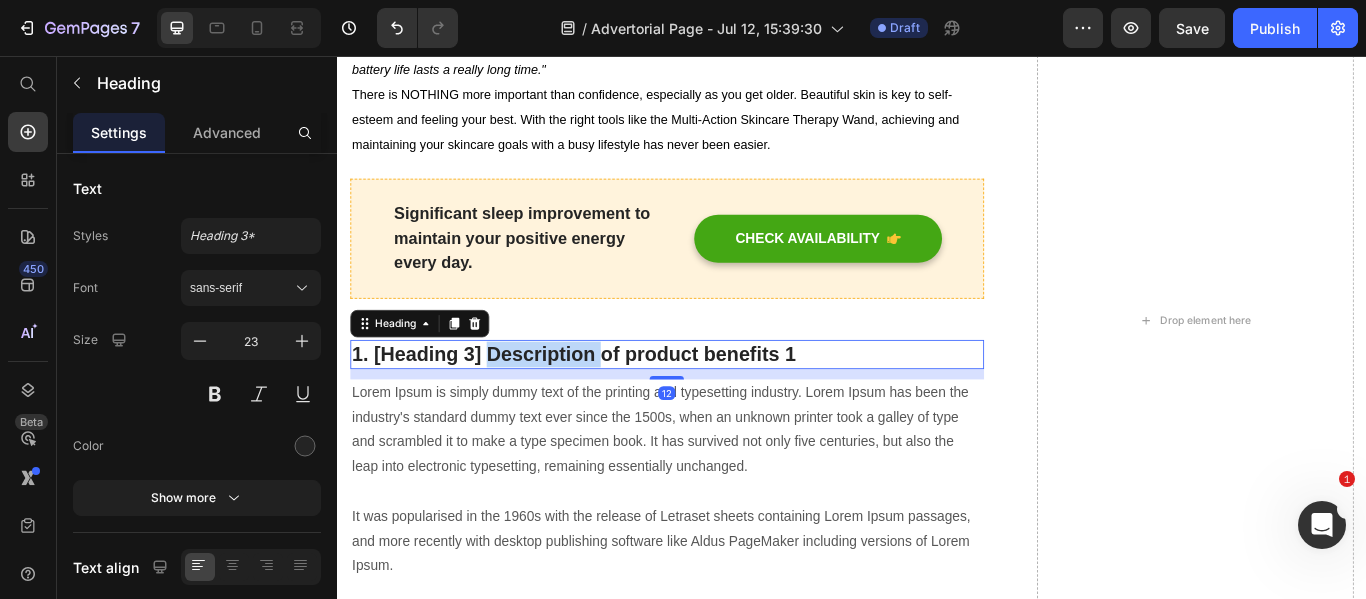 click on "1. [Heading 3] Description of product benefits 1" at bounding box center [721, 404] 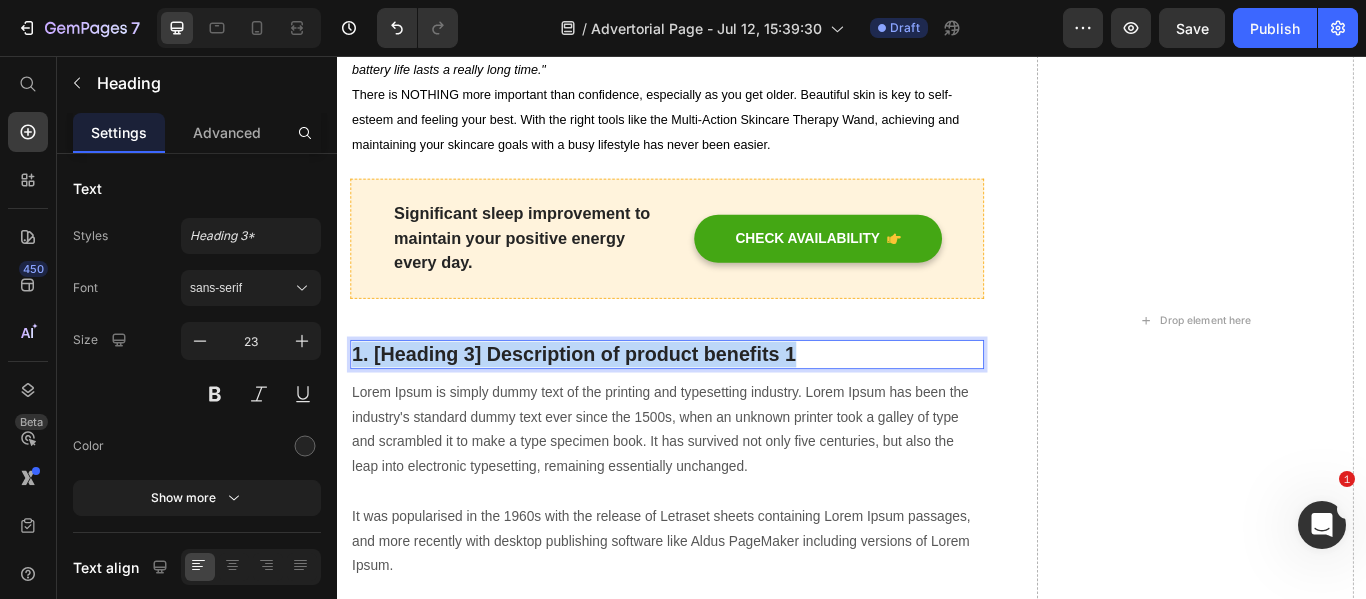 click on "1. [Heading 3] Description of product benefits 1" at bounding box center [721, 404] 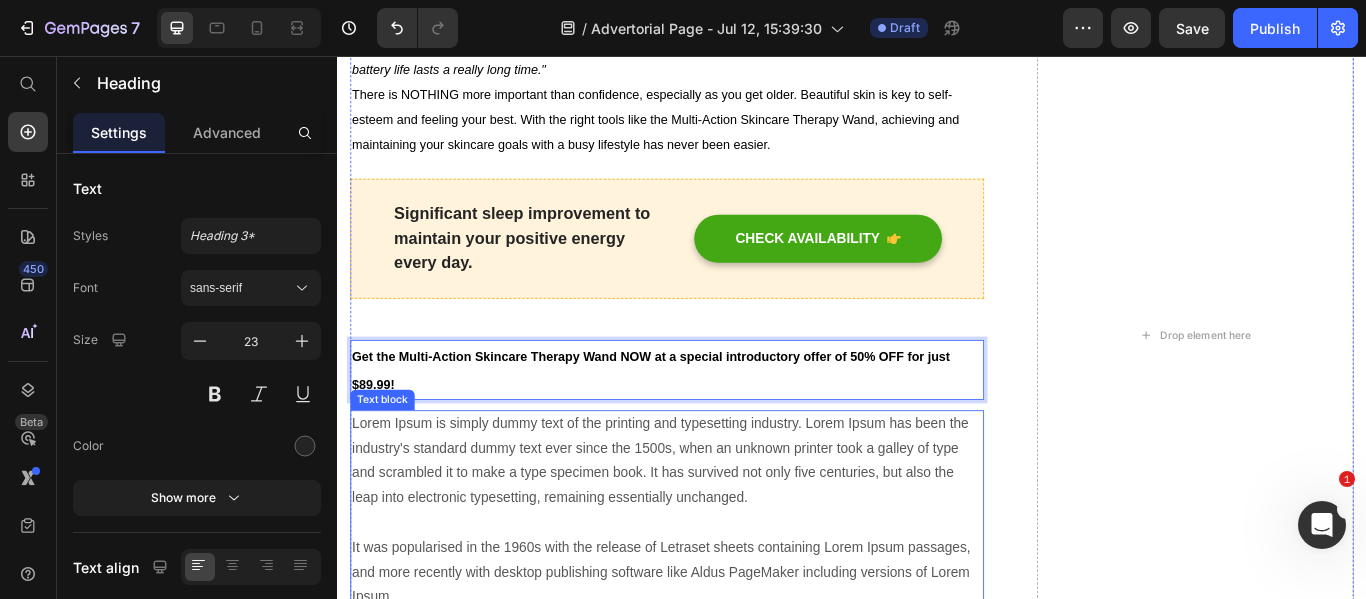 click on "Lorem Ipsum is simply dummy text of the printing and typesetting industry. Lorem Ipsum has been the industry's standard dummy text ever since the 1500s, when an unknown printer took a galley of type and scrambled it to make a type specimen book. It has survived not only five centuries, but also the leap into electronic typesetting, remaining essentially unchanged.  It was popularised in the 1960s with the release of Letraset sheets containing Lorem Ipsum passages, and more recently with desktop publishing software like Aldus PageMaker including versions of Lorem Ipsum." at bounding box center (721, 586) 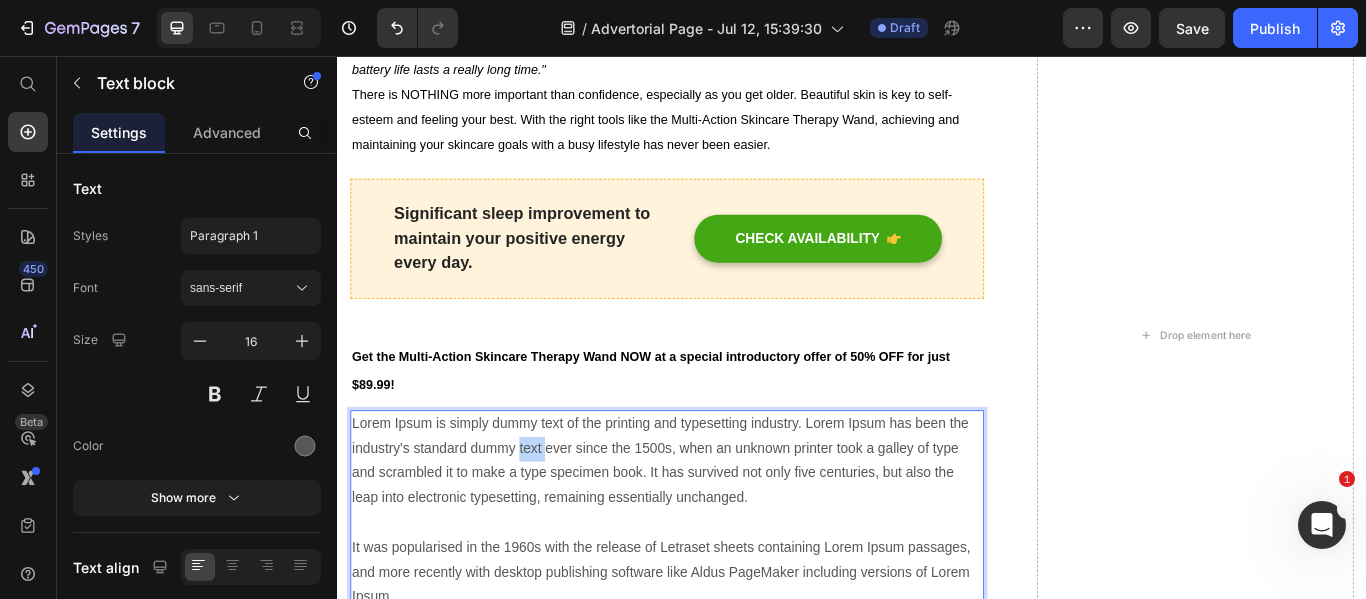 click on "Lorem Ipsum is simply dummy text of the printing and typesetting industry. Lorem Ipsum has been the industry's standard dummy text ever since the 1500s, when an unknown printer took a galley of type and scrambled it to make a type specimen book. It has survived not only five centuries, but also the leap into electronic typesetting, remaining essentially unchanged.  It was popularised in the 1960s with the release of Letraset sheets containing Lorem Ipsum passages, and more recently with desktop publishing software like Aldus PageMaker including versions of Lorem Ipsum." at bounding box center [721, 586] 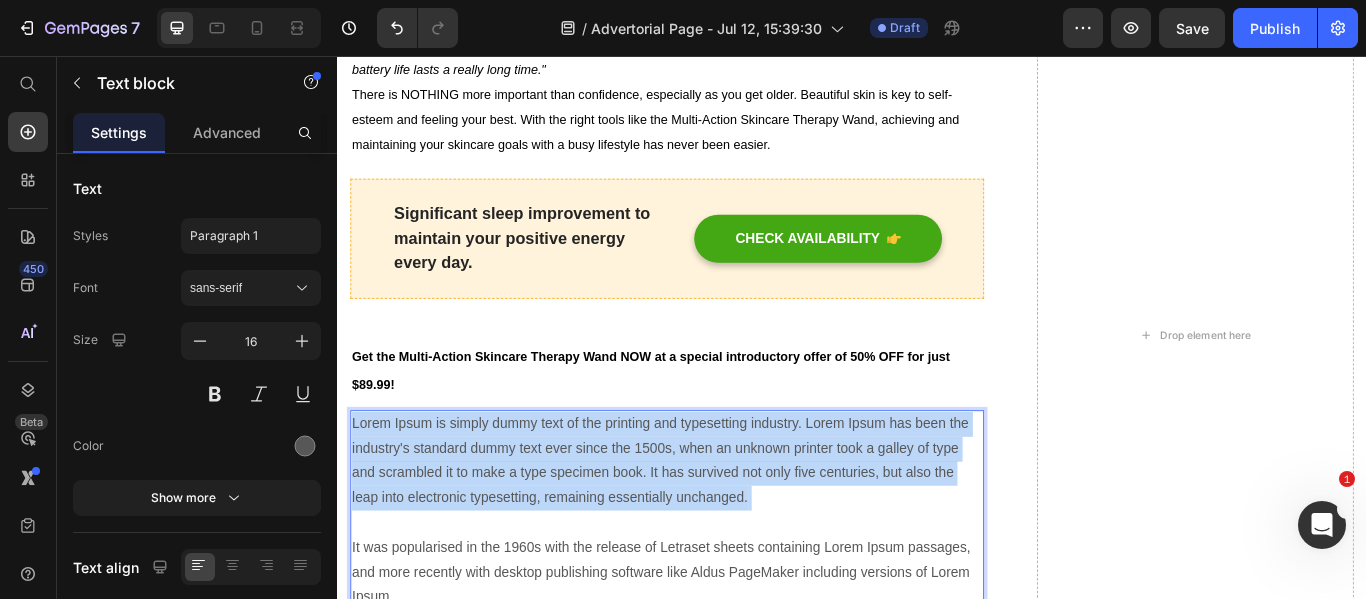 click on "Lorem Ipsum is simply dummy text of the printing and typesetting industry. Lorem Ipsum has been the industry's standard dummy text ever since the 1500s, when an unknown printer took a galley of type and scrambled it to make a type specimen book. It has survived not only five centuries, but also the leap into electronic typesetting, remaining essentially unchanged.  It was popularised in the 1960s with the release of Letraset sheets containing Lorem Ipsum passages, and more recently with desktop publishing software like Aldus PageMaker including versions of Lorem Ipsum." at bounding box center [721, 586] 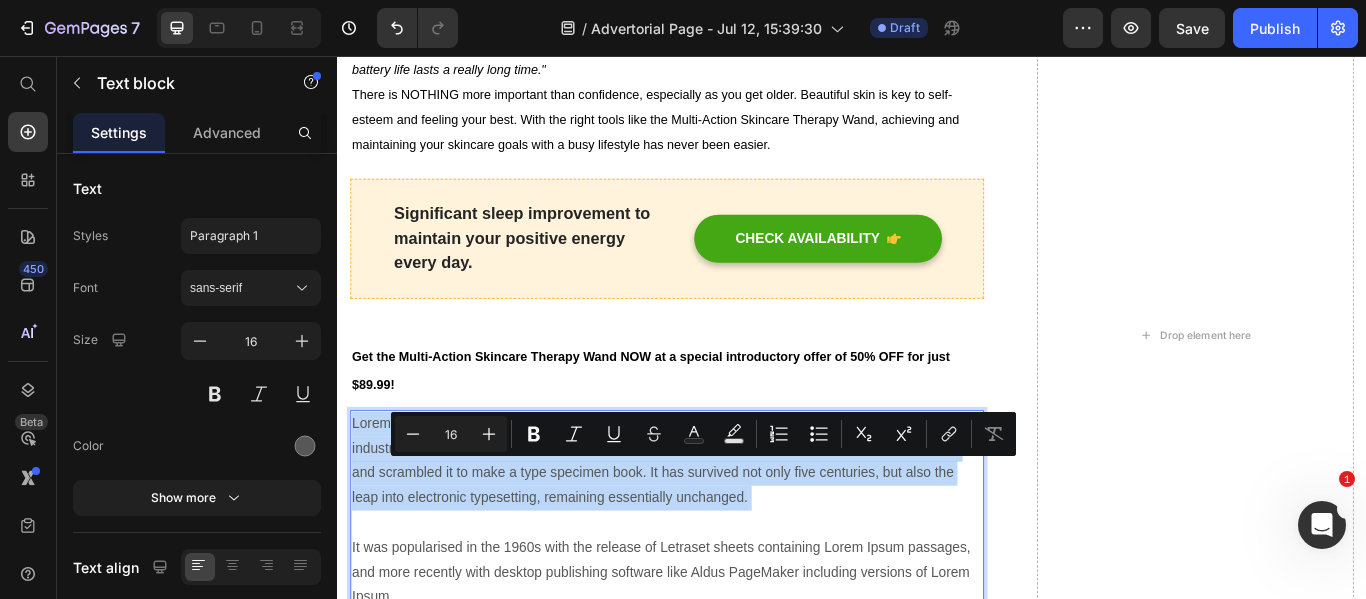 click on "Lorem Ipsum is simply dummy text of the printing and typesetting industry. Lorem Ipsum has been the industry's standard dummy text ever since the 1500s, when an unknown printer took a galley of type and scrambled it to make a type specimen book. It has survived not only five centuries, but also the leap into electronic typesetting, remaining essentially unchanged.  It was popularised in the 1960s with the release of Letraset sheets containing Lorem Ipsum passages, and more recently with desktop publishing software like Aldus PageMaker including versions of Lorem Ipsum." at bounding box center (721, 586) 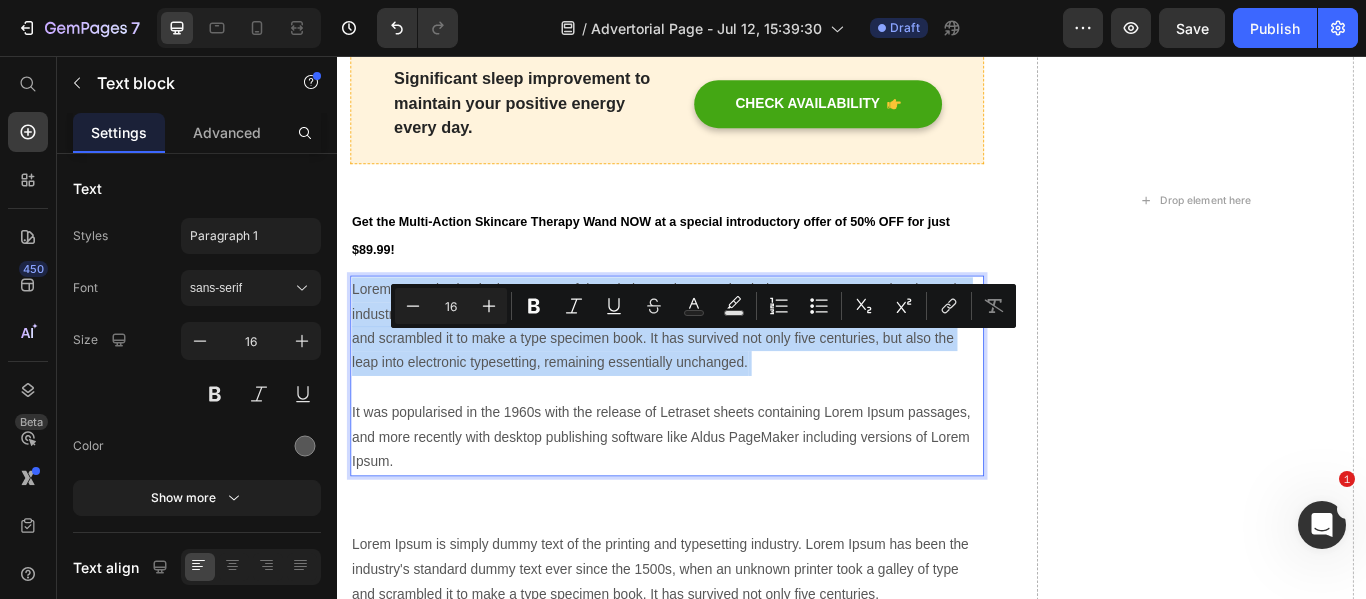 scroll, scrollTop: 3455, scrollLeft: 0, axis: vertical 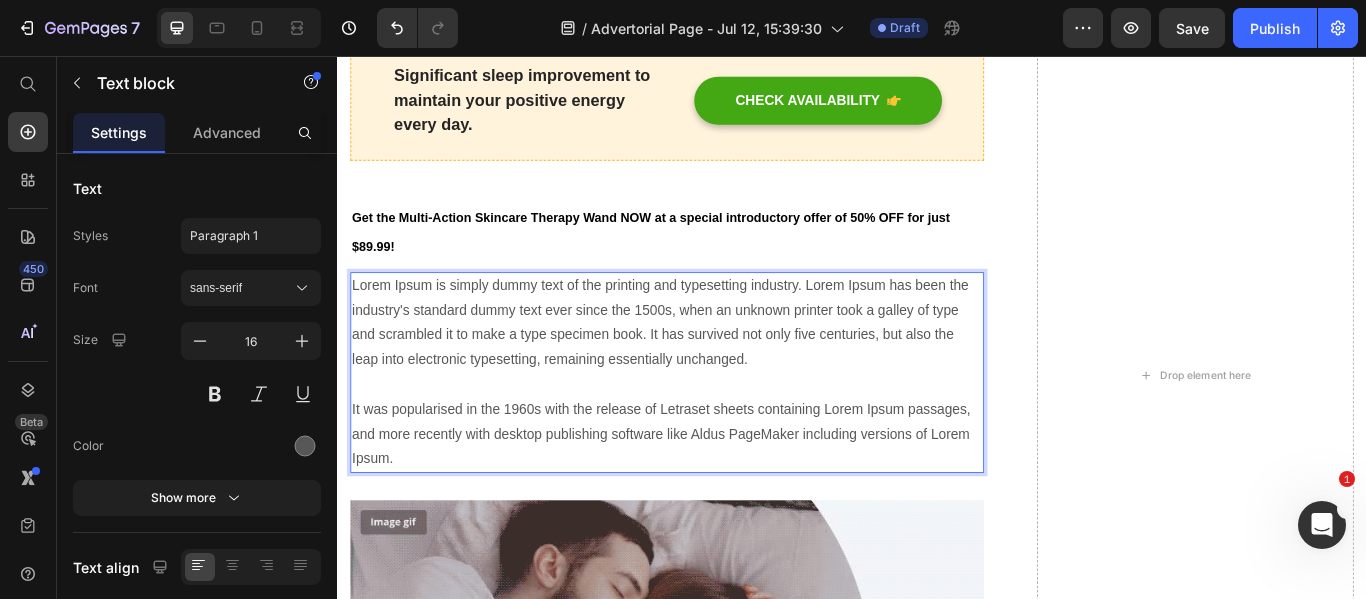 click on "Lorem Ipsum is simply dummy text of the printing and typesetting industry. Lorem Ipsum has been the industry's standard dummy text ever since the 1500s, when an unknown printer took a galley of type and scrambled it to make a type specimen book. It has survived not only five centuries, but also the leap into electronic typesetting, remaining essentially unchanged.  It was popularised in the 1960s with the release of Letraset sheets containing Lorem Ipsum passages, and more recently with desktop publishing software like Aldus PageMaker including versions of Lorem Ipsum." at bounding box center [721, 425] 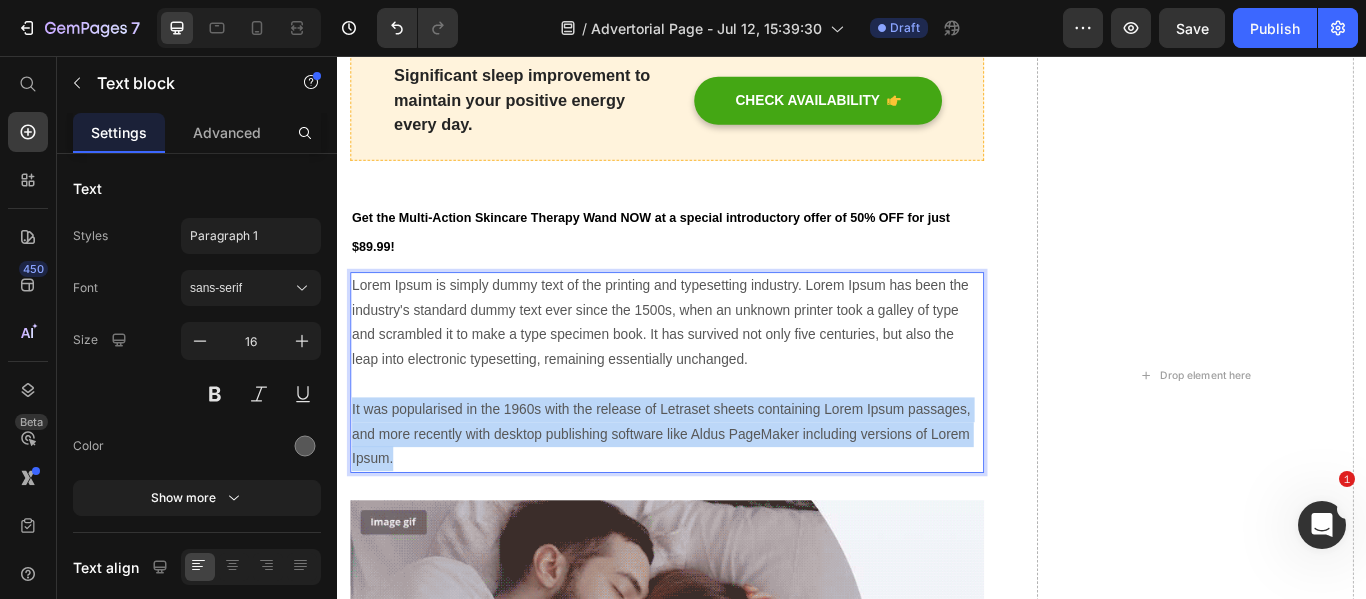 click on "Lorem Ipsum is simply dummy text of the printing and typesetting industry. Lorem Ipsum has been the industry's standard dummy text ever since the 1500s, when an unknown printer took a galley of type and scrambled it to make a type specimen book. It has survived not only five centuries, but also the leap into electronic typesetting, remaining essentially unchanged.  It was popularised in the 1960s with the release of Letraset sheets containing Lorem Ipsum passages, and more recently with desktop publishing software like Aldus PageMaker including versions of Lorem Ipsum." at bounding box center [721, 425] 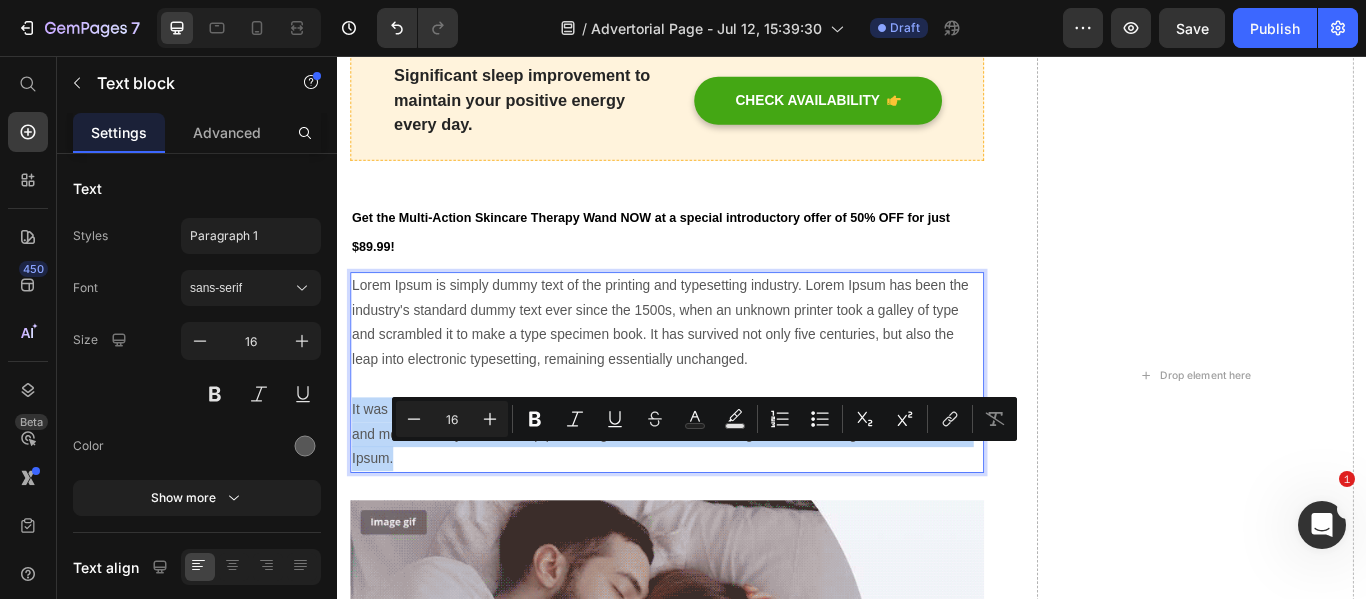click on "Lorem Ipsum is simply dummy text of the printing and typesetting industry. Lorem Ipsum has been the industry's standard dummy text ever since the 1500s, when an unknown printer took a galley of type and scrambled it to make a type specimen book. It has survived not only five centuries, but also the leap into electronic typesetting, remaining essentially unchanged.  It was popularised in the 1960s with the release of Letraset sheets containing Lorem Ipsum passages, and more recently with desktop publishing software like Aldus PageMaker including versions of Lorem Ipsum." at bounding box center (721, 425) 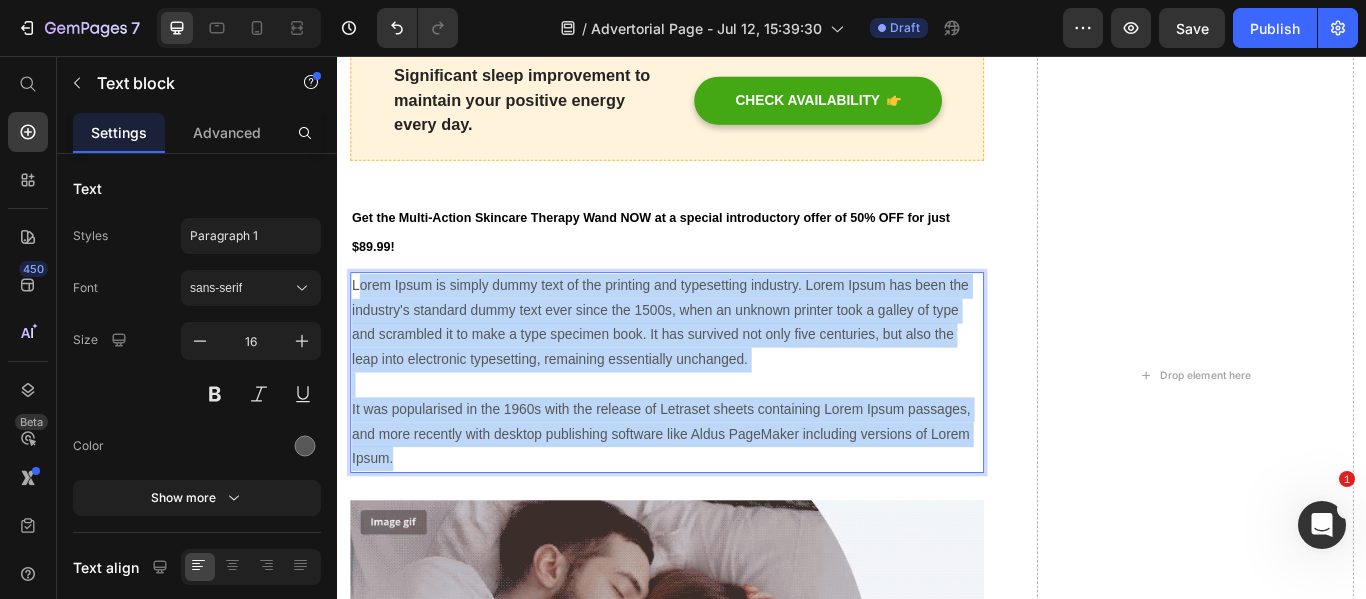 drag, startPoint x: 459, startPoint y: 573, endPoint x: 360, endPoint y: 370, distance: 225.85393 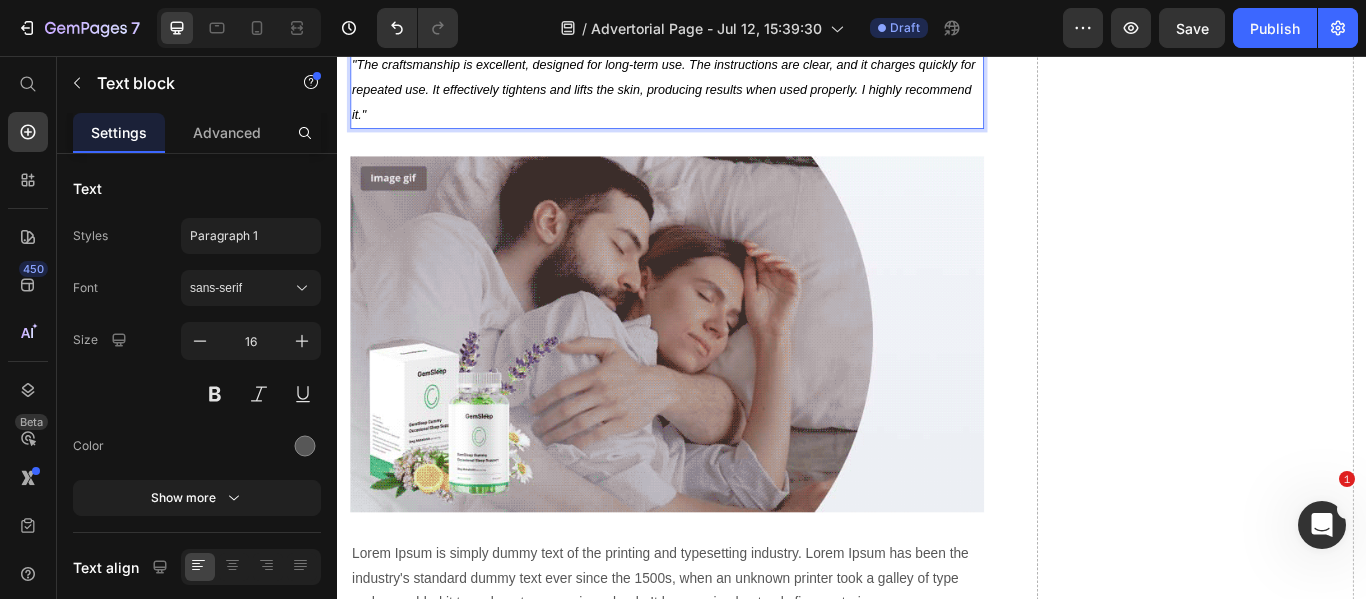 scroll, scrollTop: 4230, scrollLeft: 0, axis: vertical 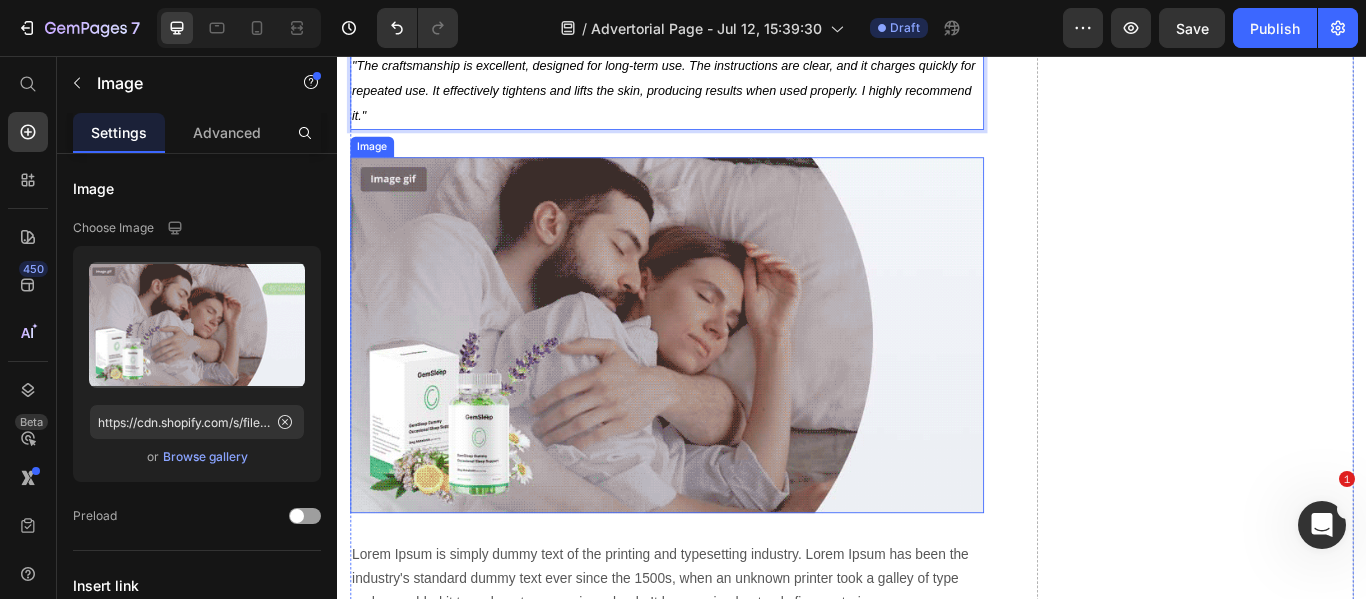 click at bounding box center (721, 381) 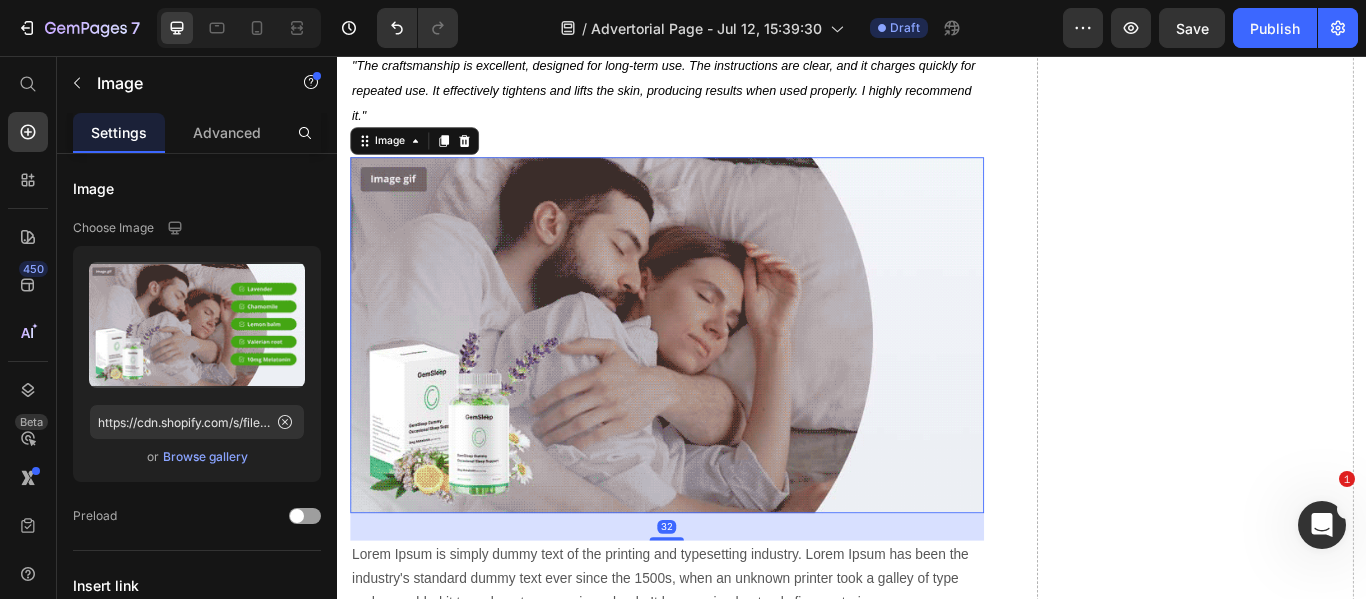 scroll, scrollTop: 0, scrollLeft: 0, axis: both 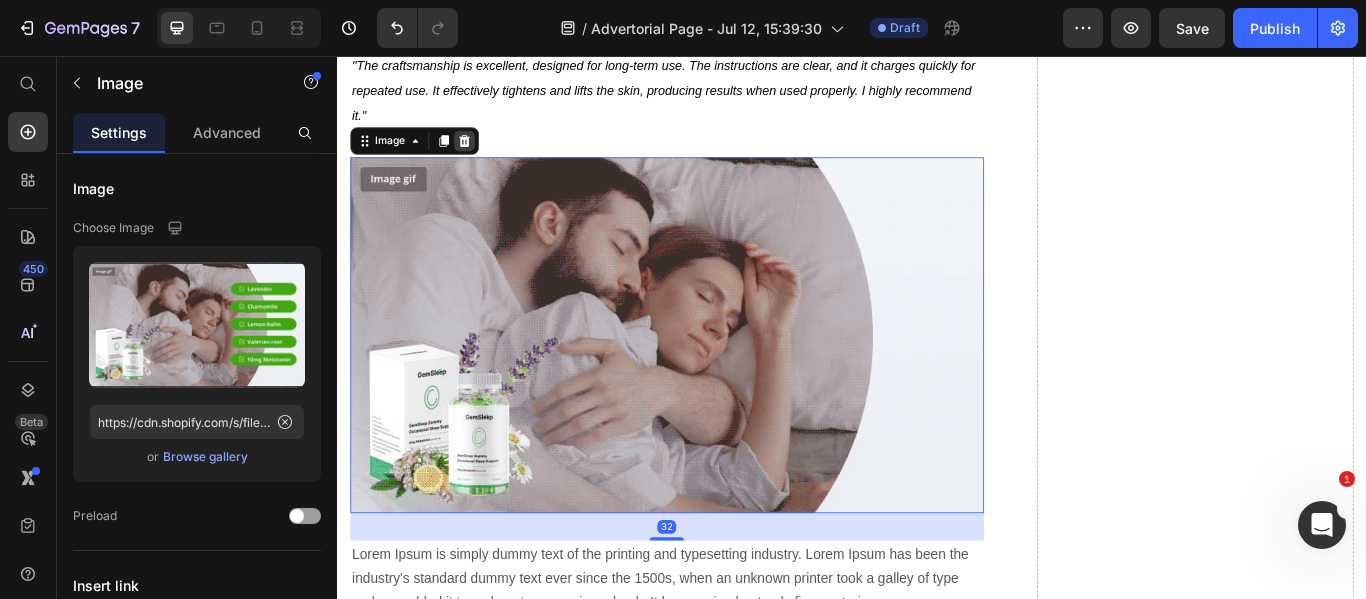 click 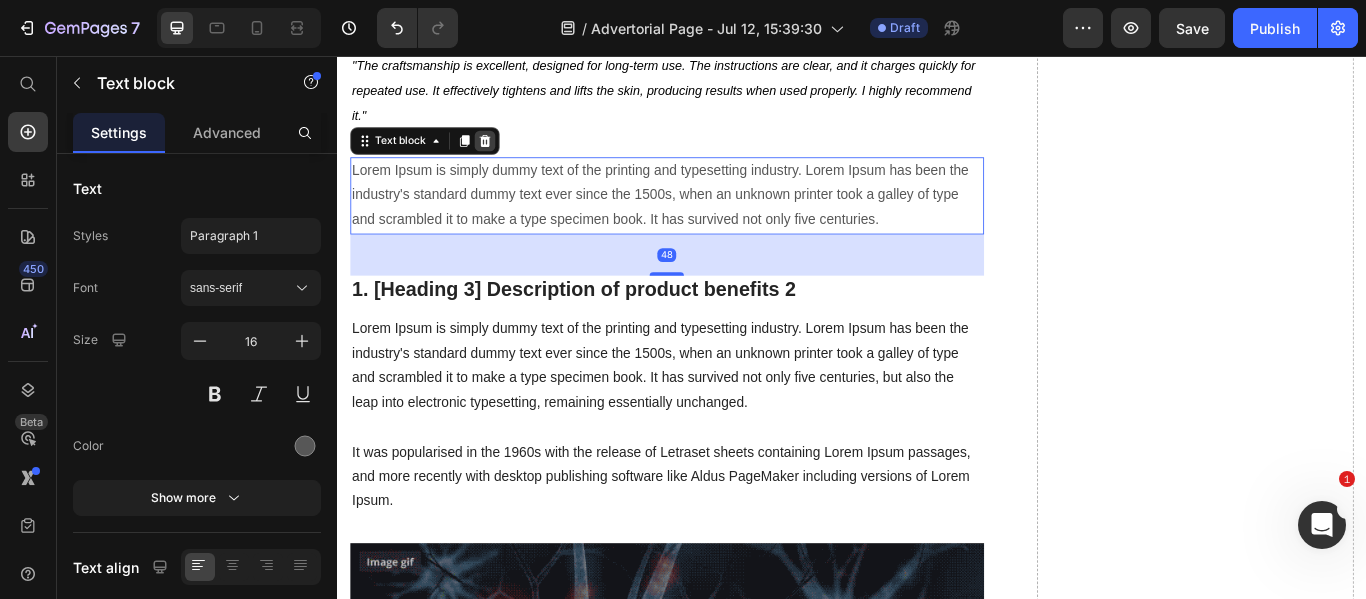 click 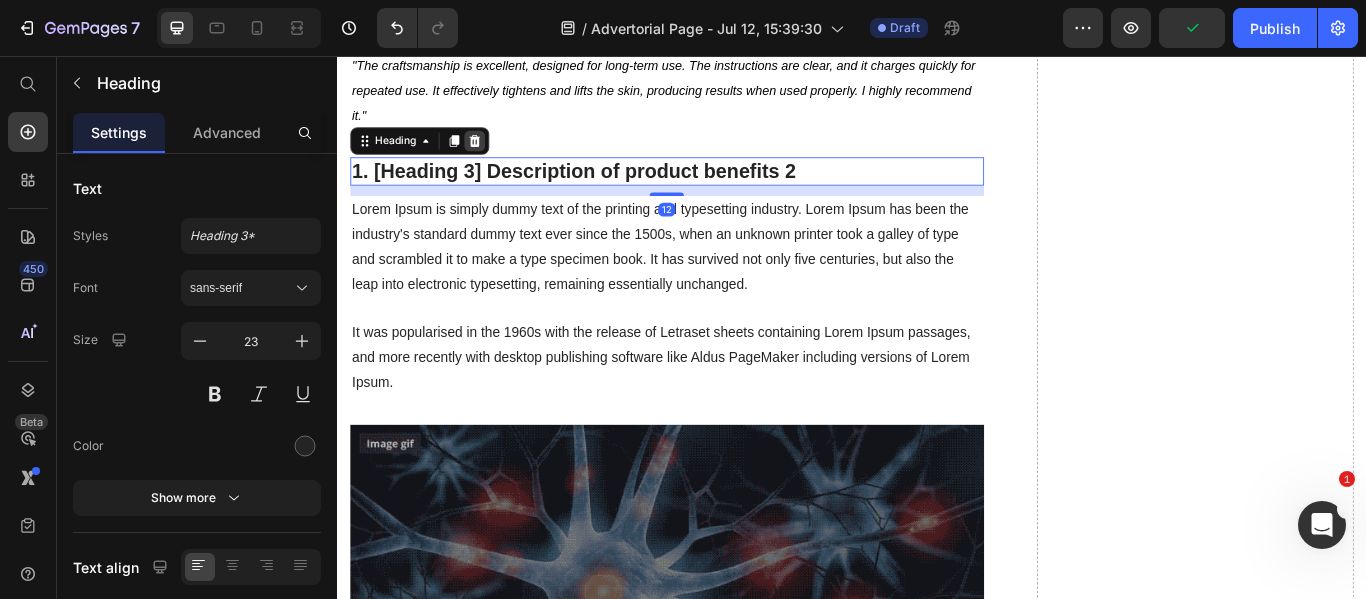 click 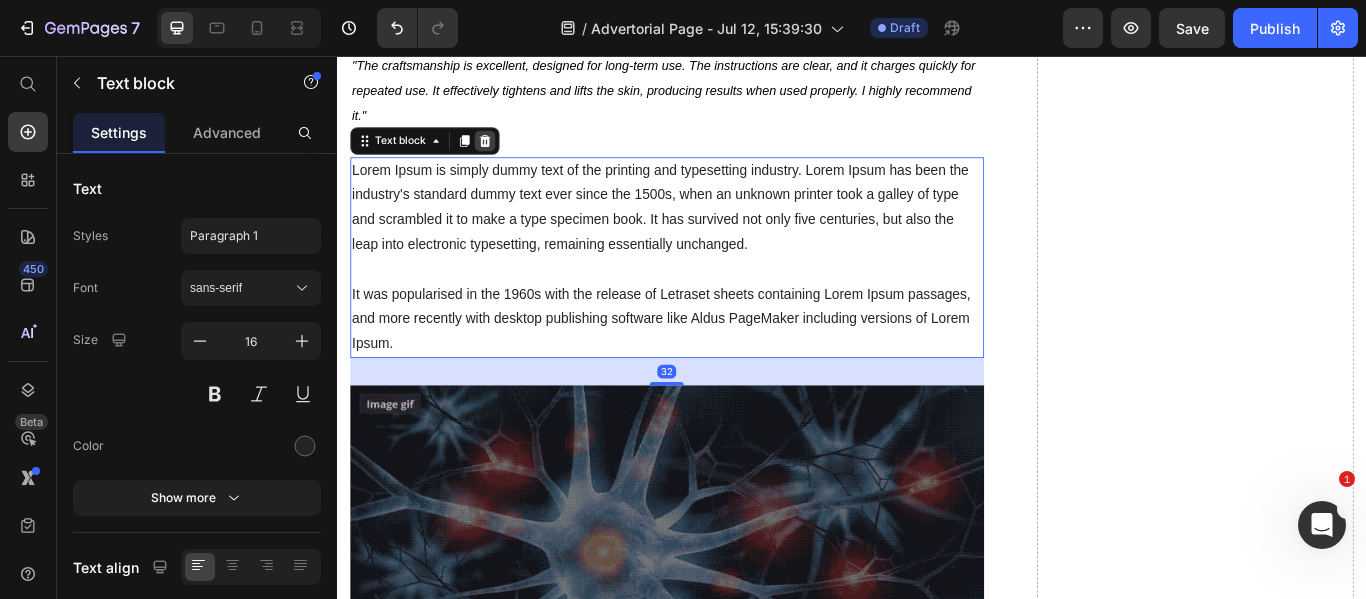 click 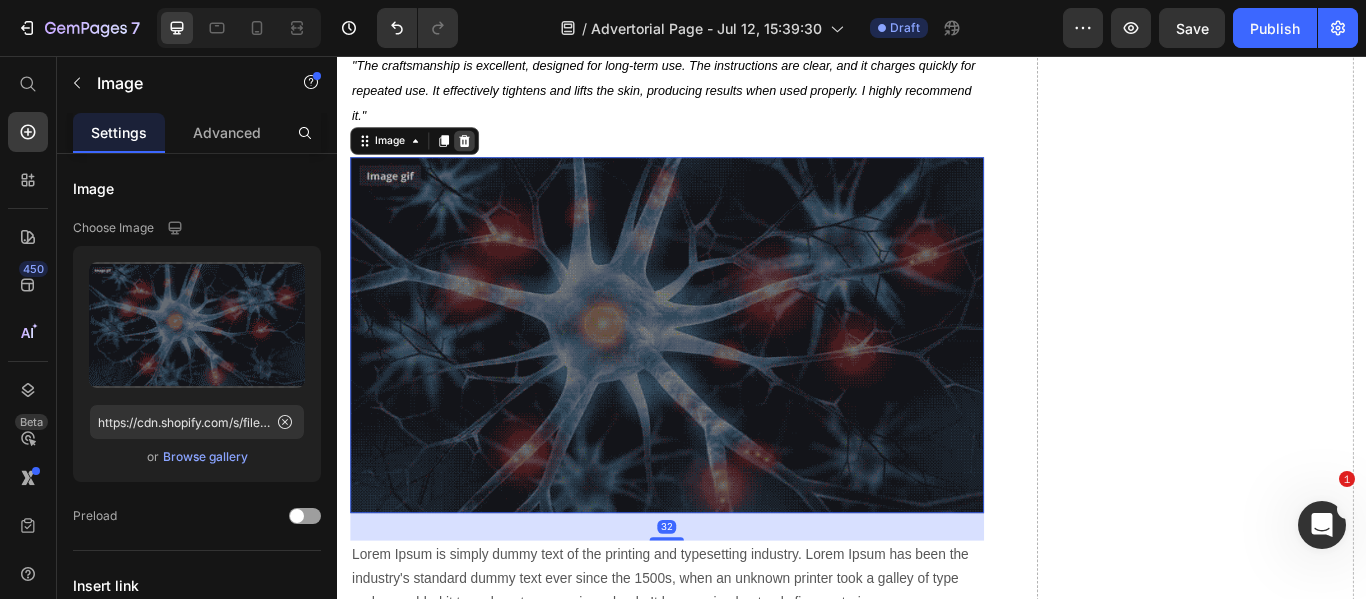 click 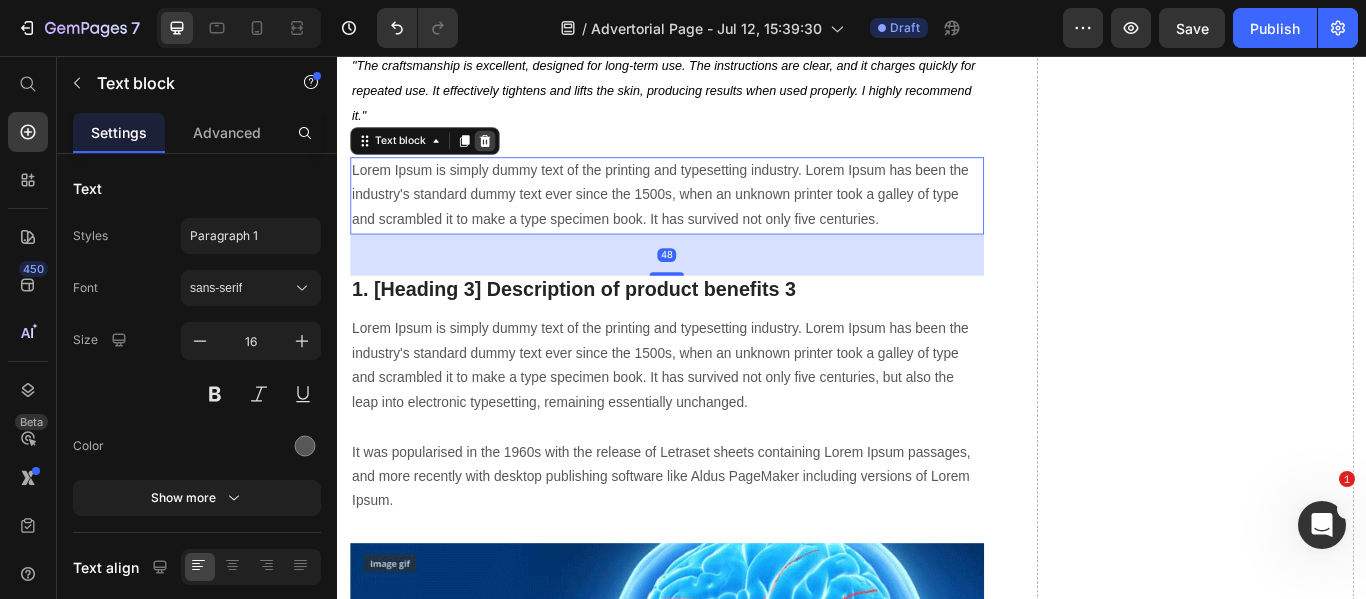 click 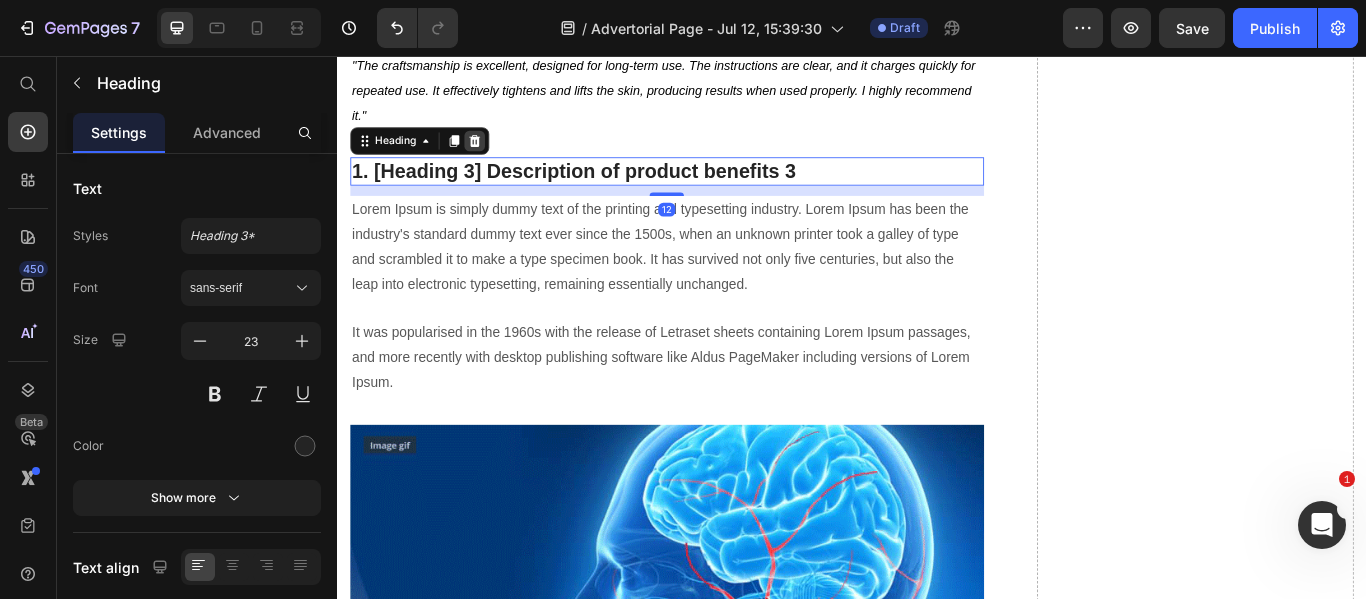 click 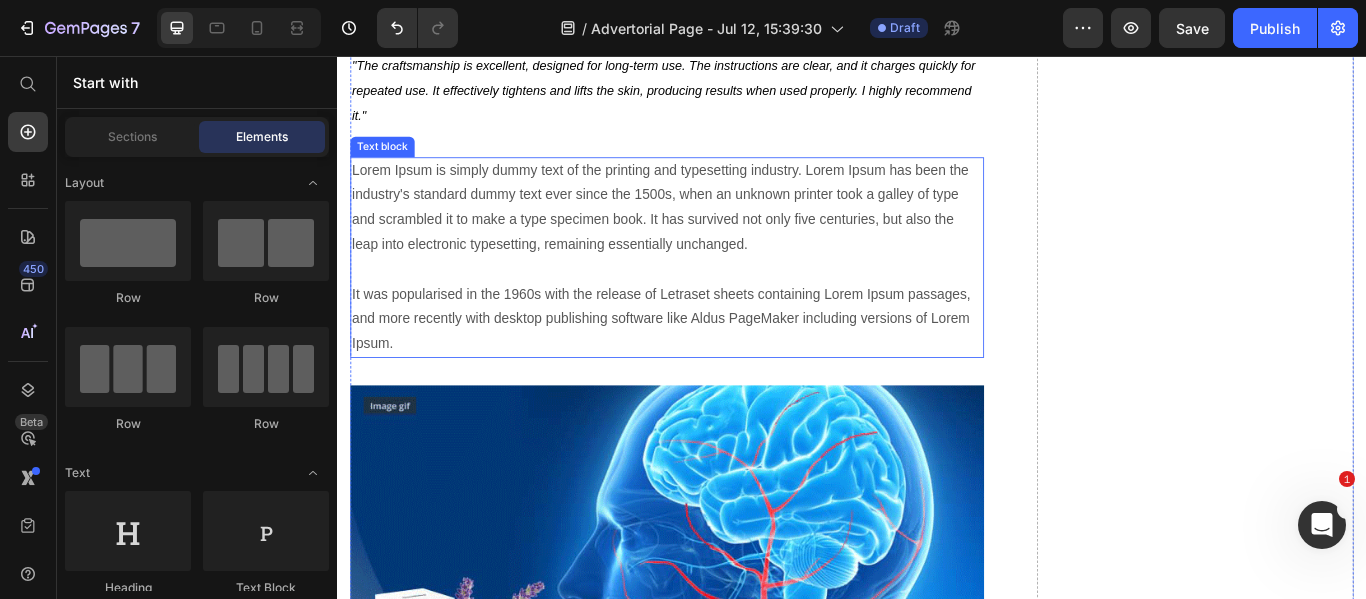 click on "Lorem Ipsum is simply dummy text of the printing and typesetting industry. Lorem Ipsum has been the industry's standard dummy text ever since the 1500s, when an unknown printer took a galley of type and scrambled it to make a type specimen book. It has survived not only five centuries, but also the leap into electronic typesetting, remaining essentially unchanged.  It was popularised in the 1960s with the release of Letraset sheets containing Lorem Ipsum passages, and more recently with desktop publishing software like Aldus PageMaker including versions of Lorem Ipsum." at bounding box center (721, 291) 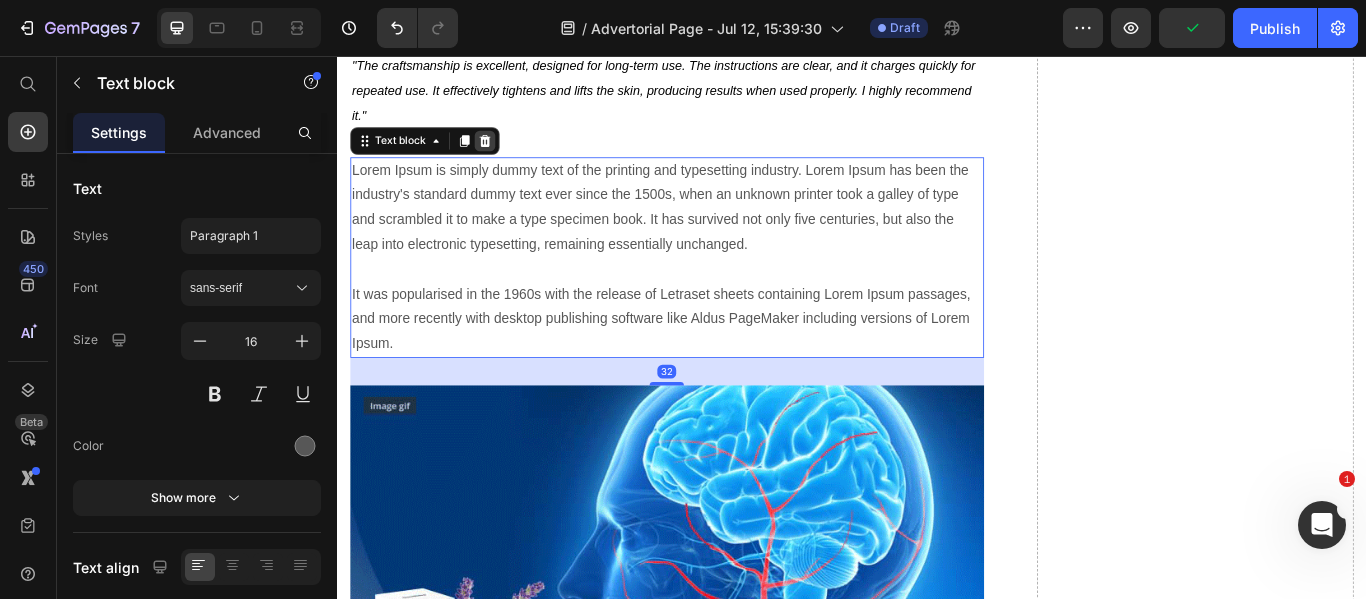click 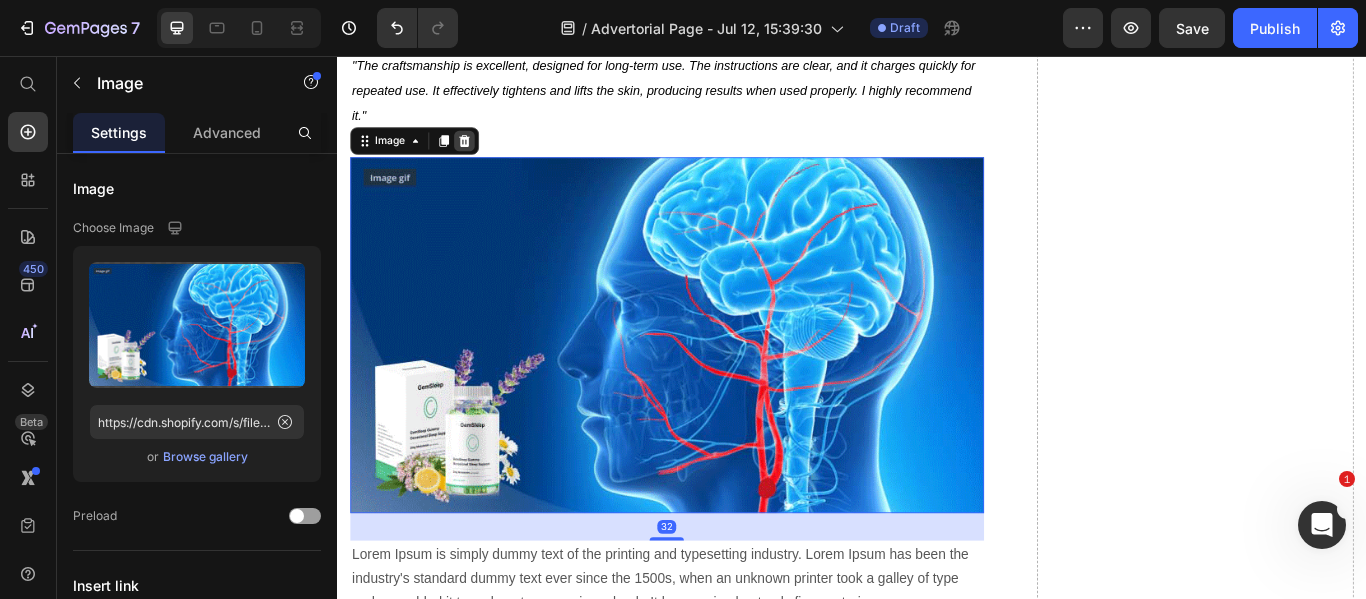 click 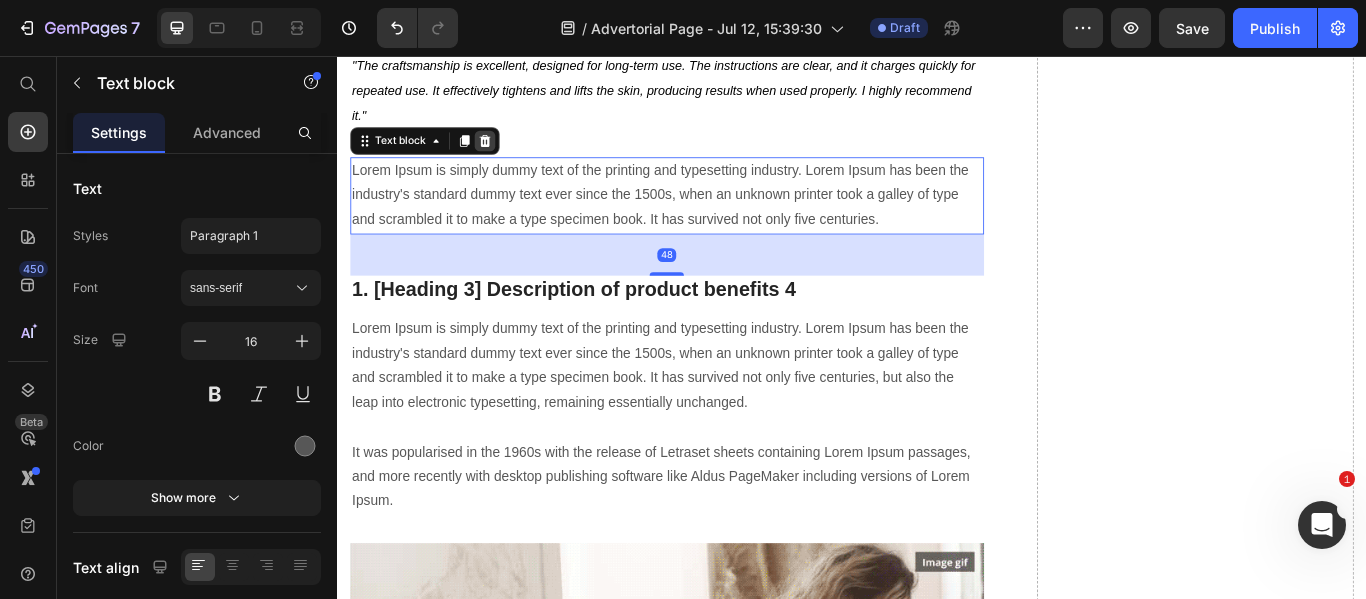 click 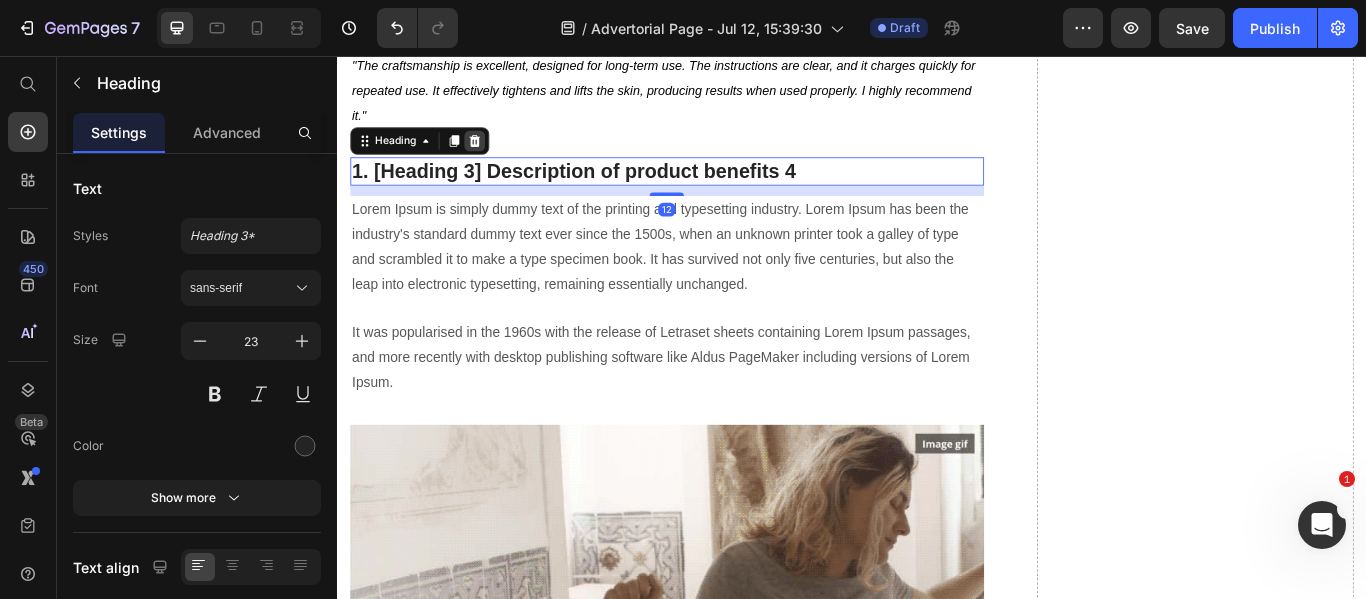 click 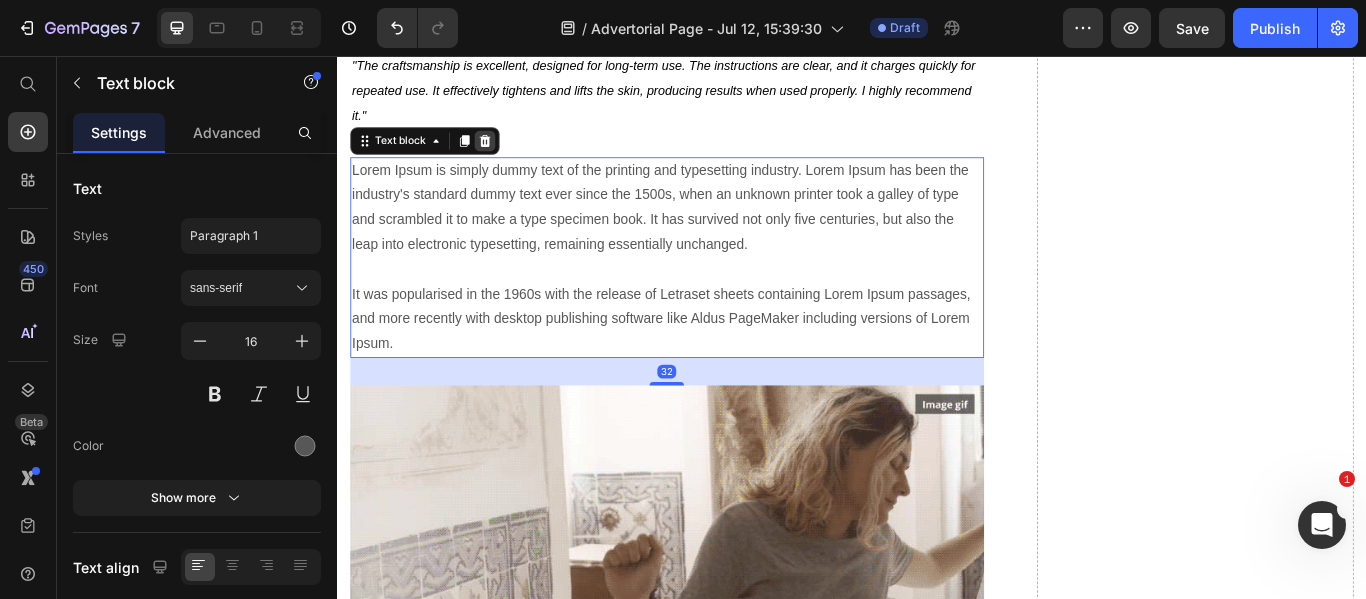 click 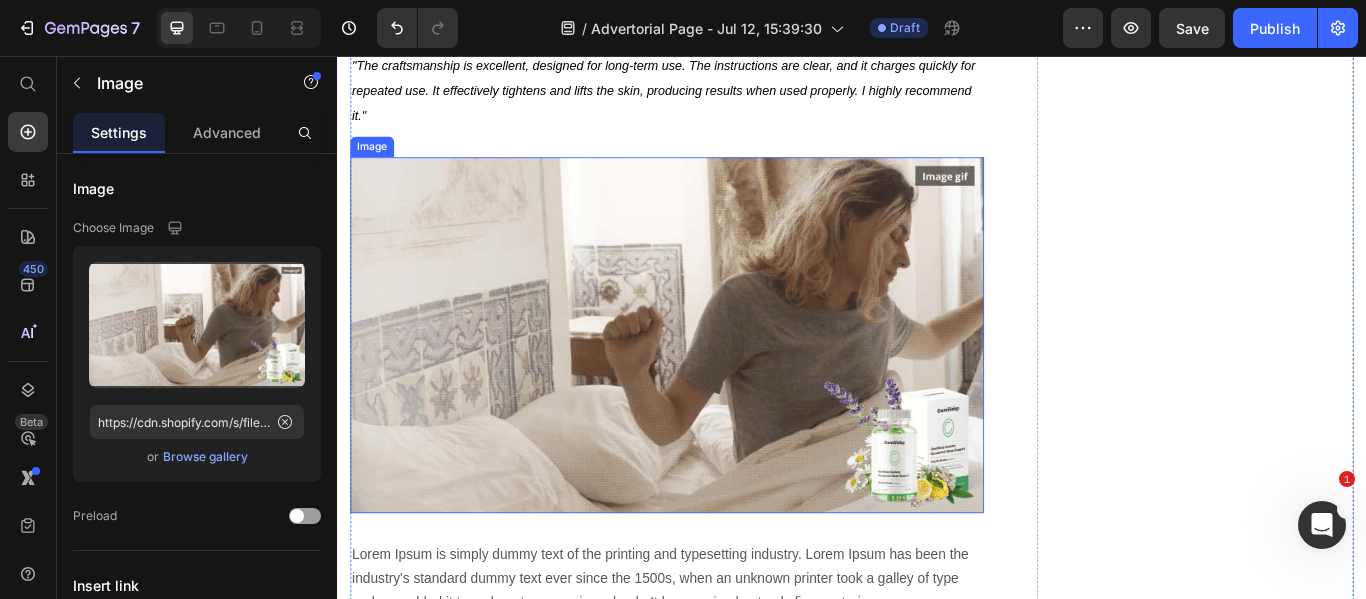 click at bounding box center [721, 381] 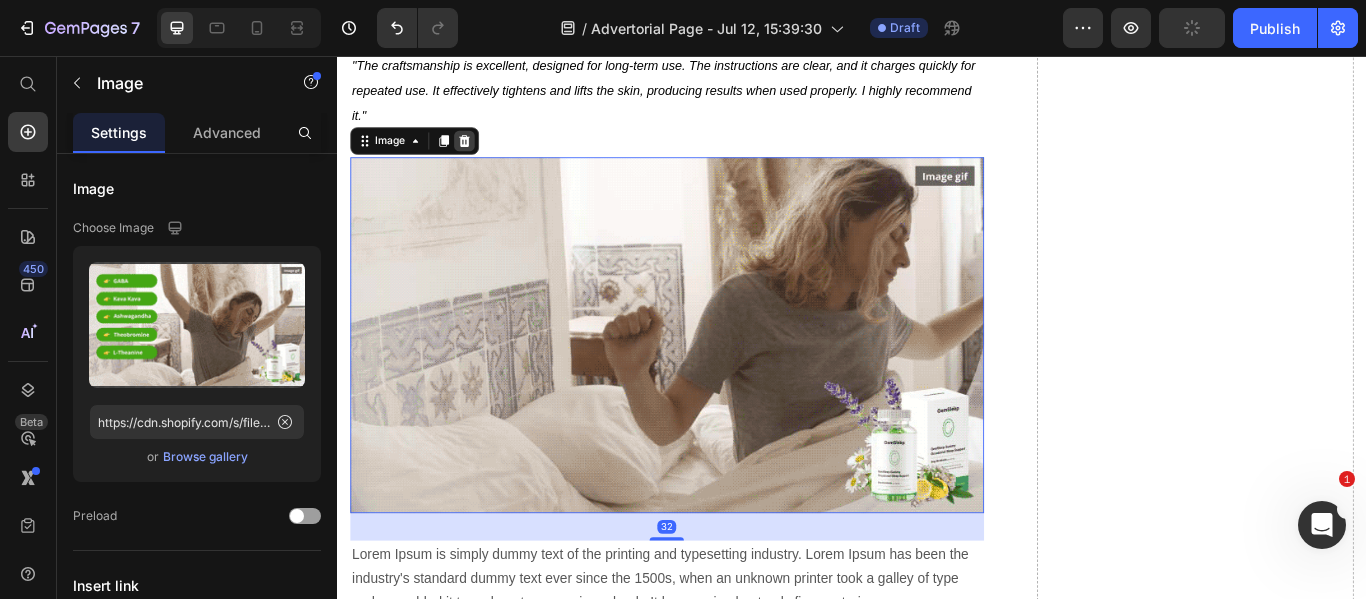 click at bounding box center (485, 155) 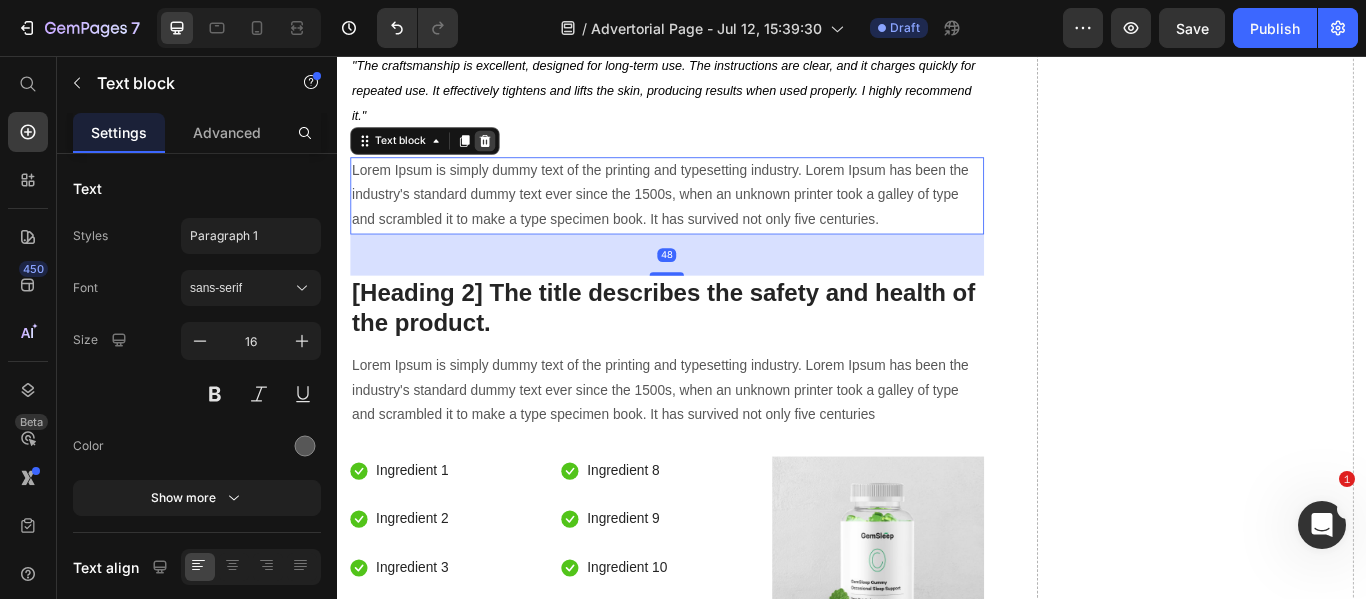 click 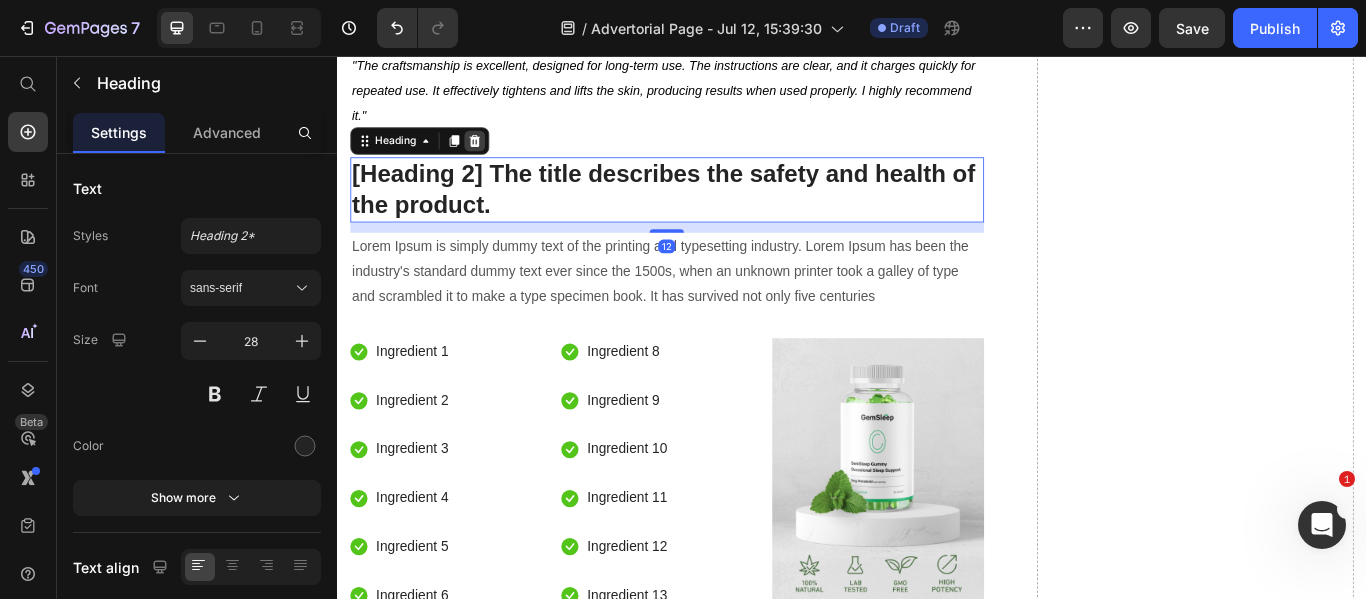 click 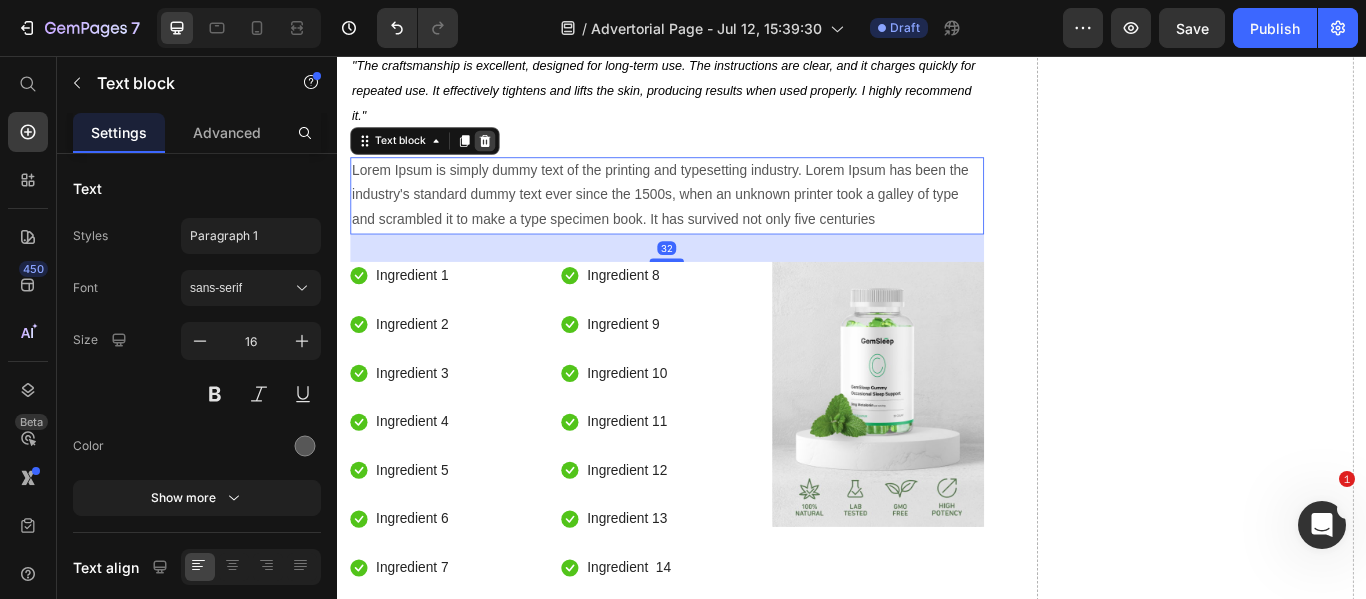 click 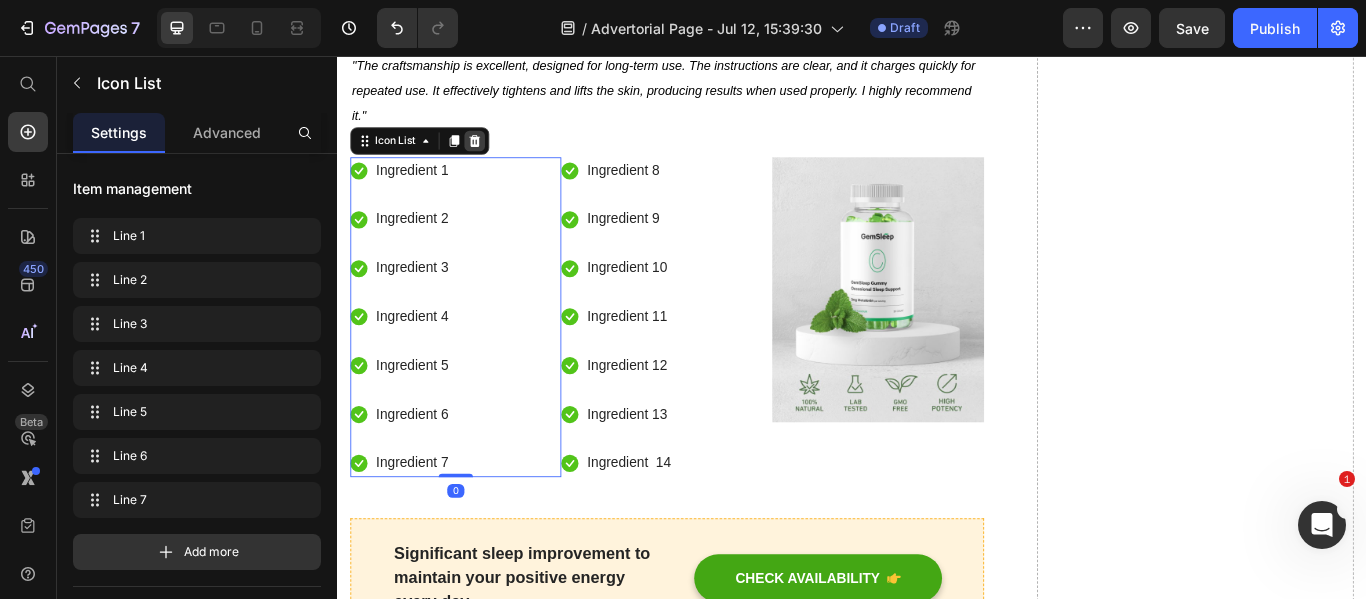 click 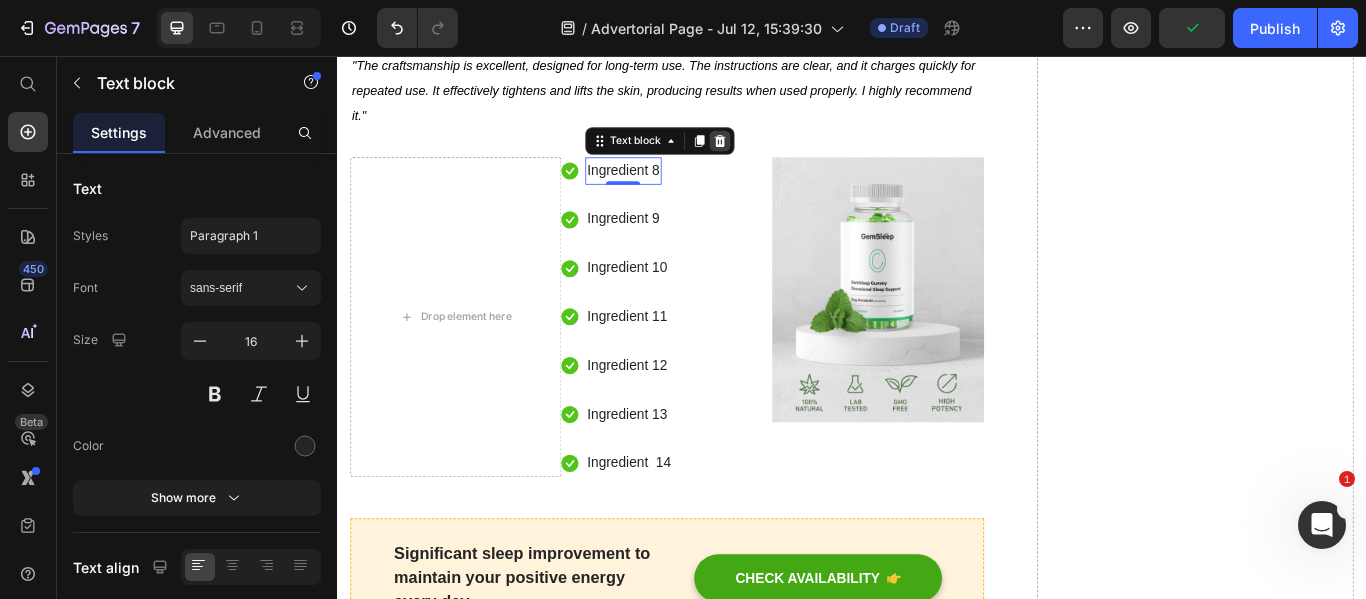 click 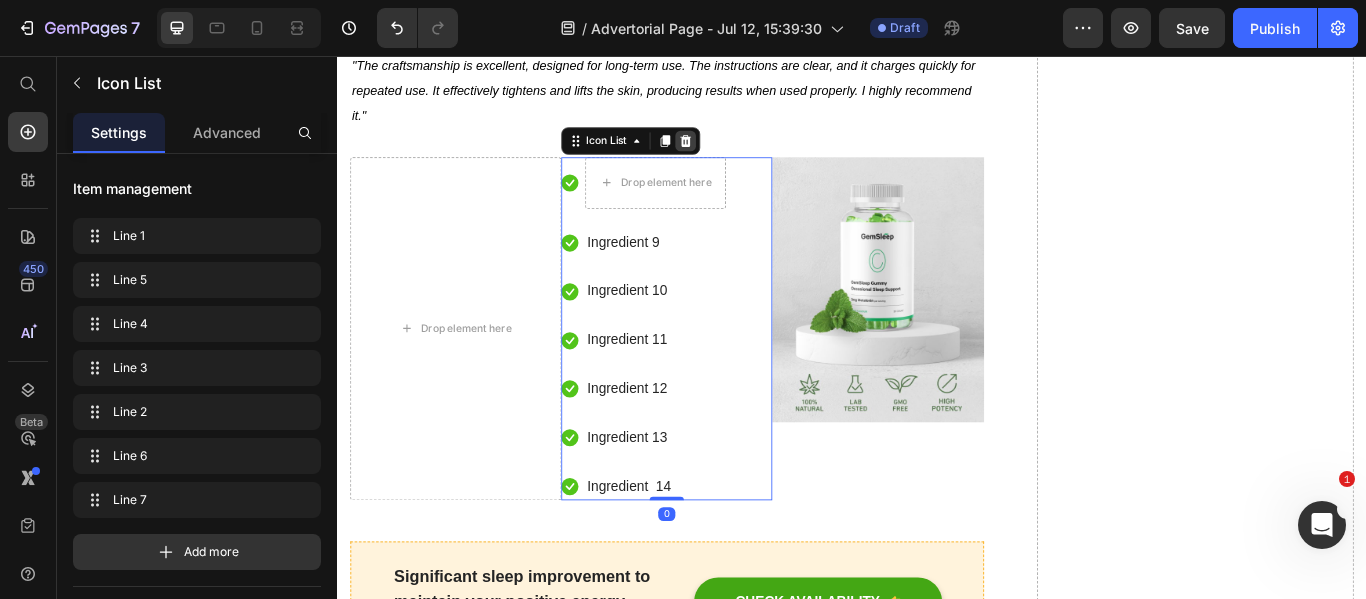 click 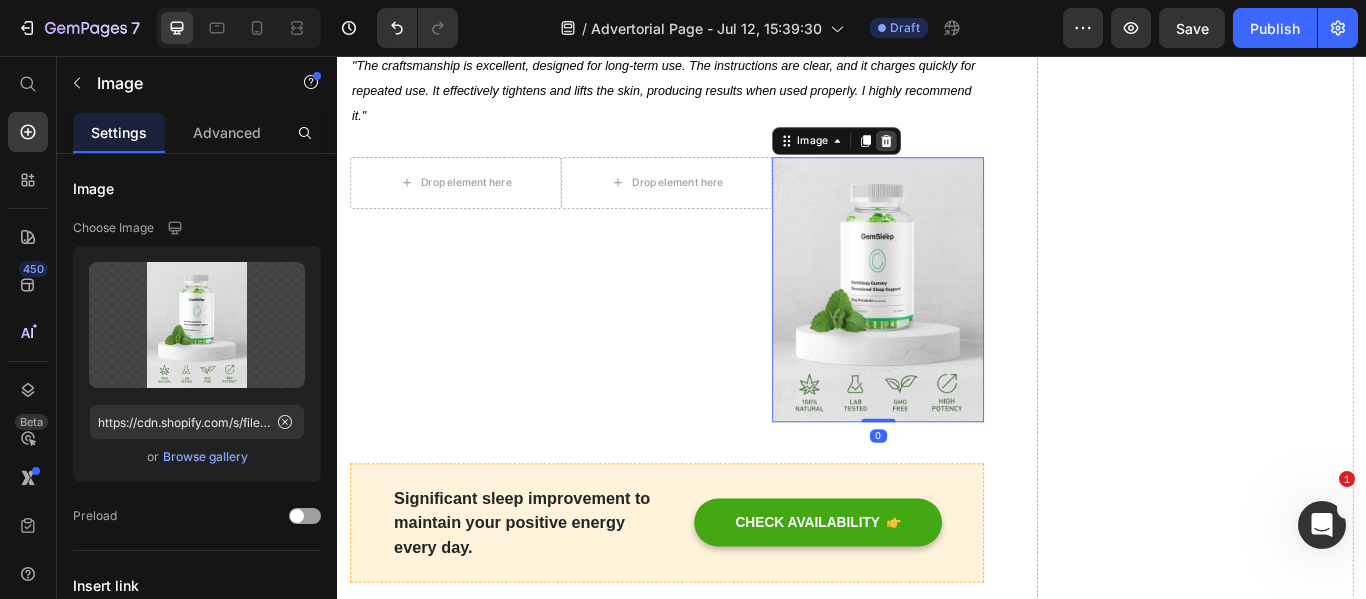 click 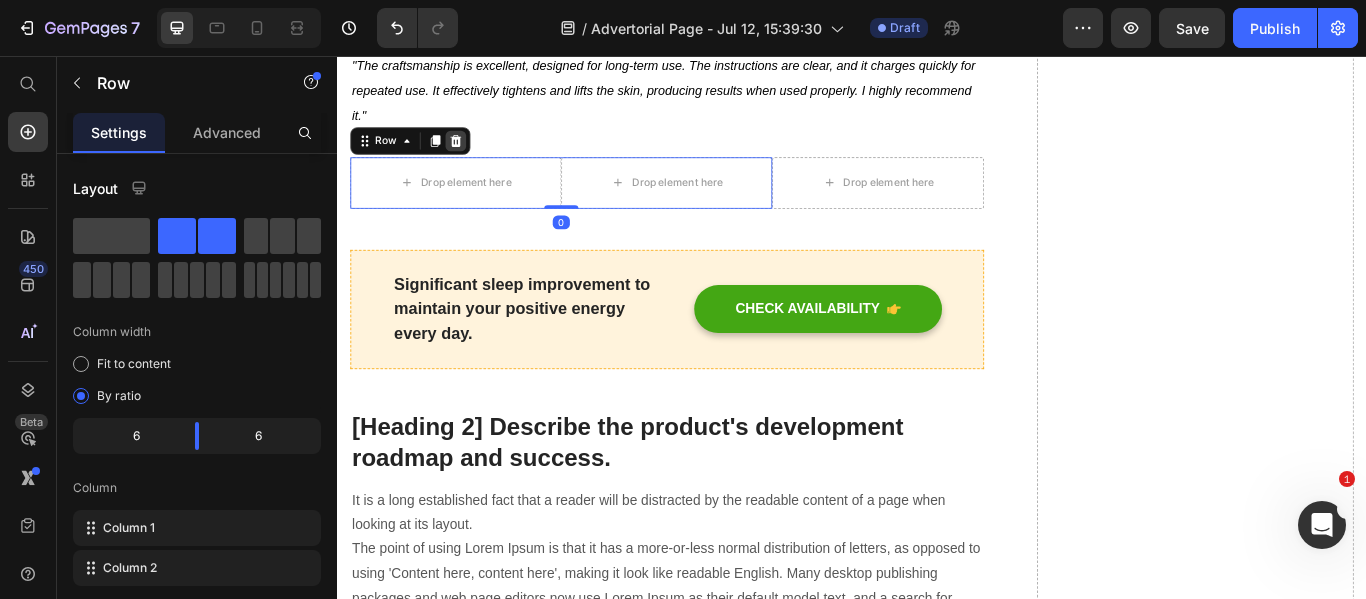 click at bounding box center [475, 155] 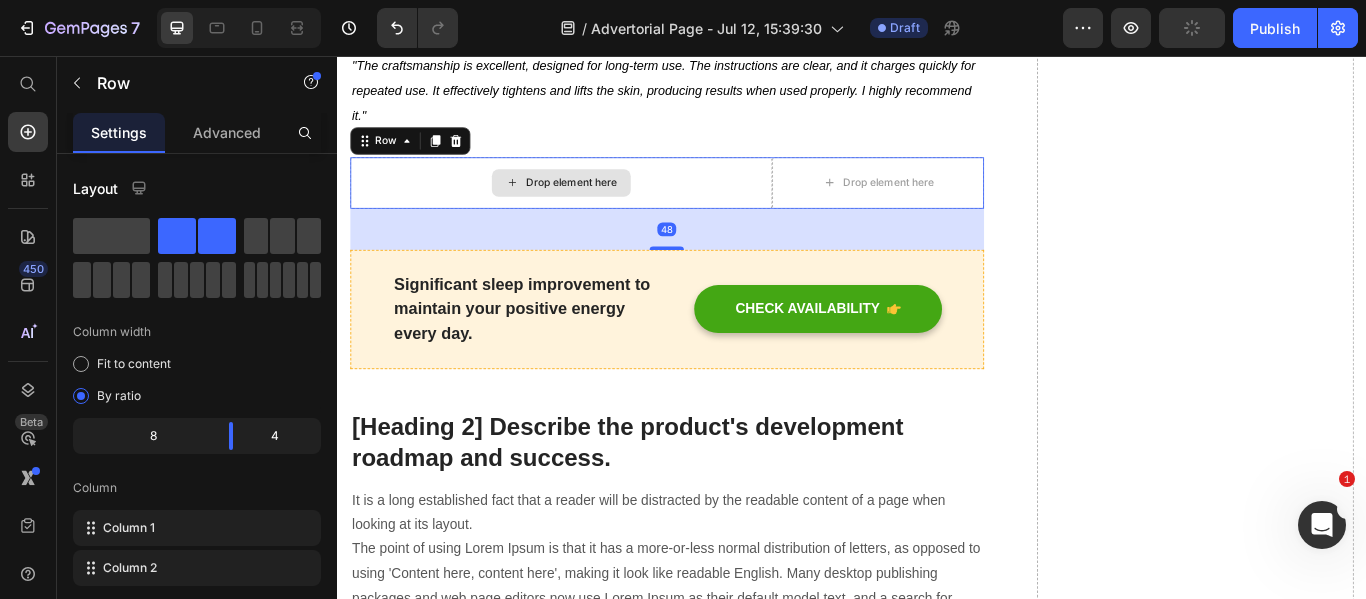 click on "Drop element here" at bounding box center [598, 204] 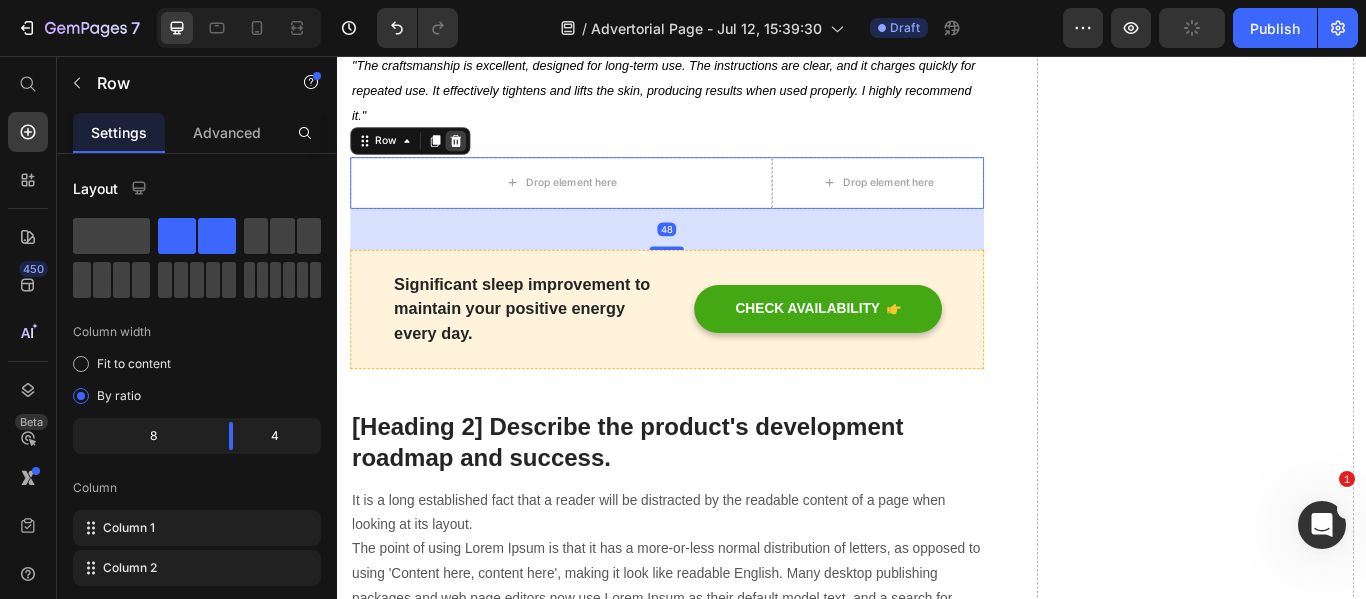 click at bounding box center [475, 155] 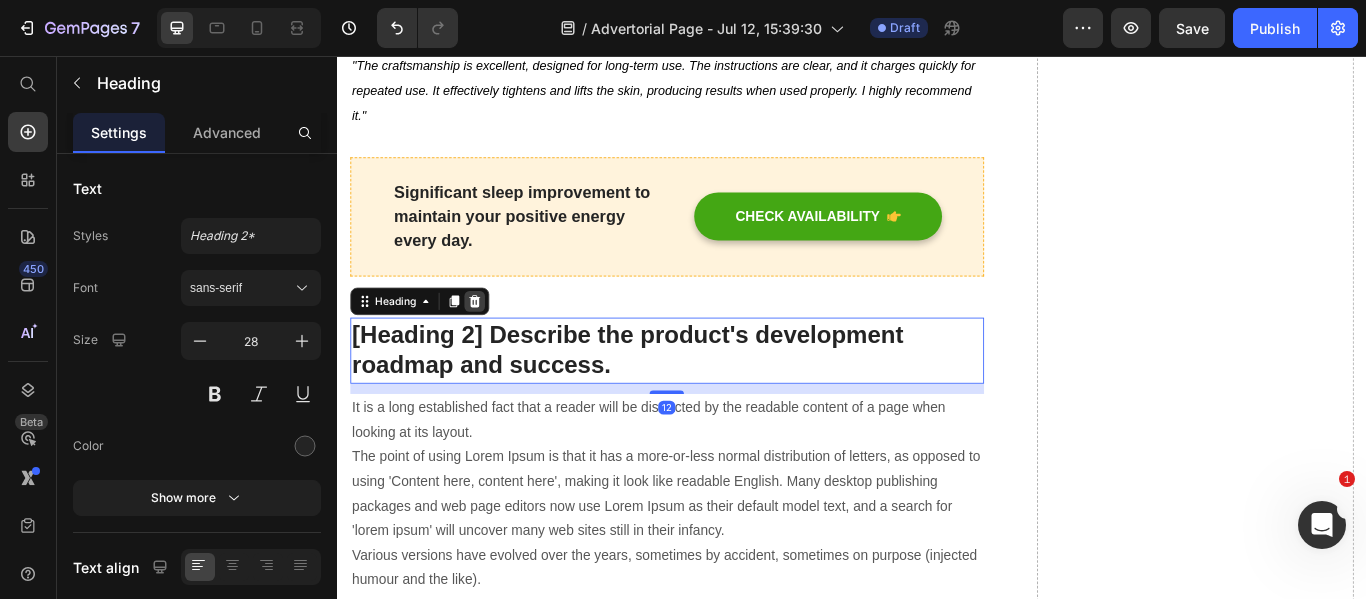 click 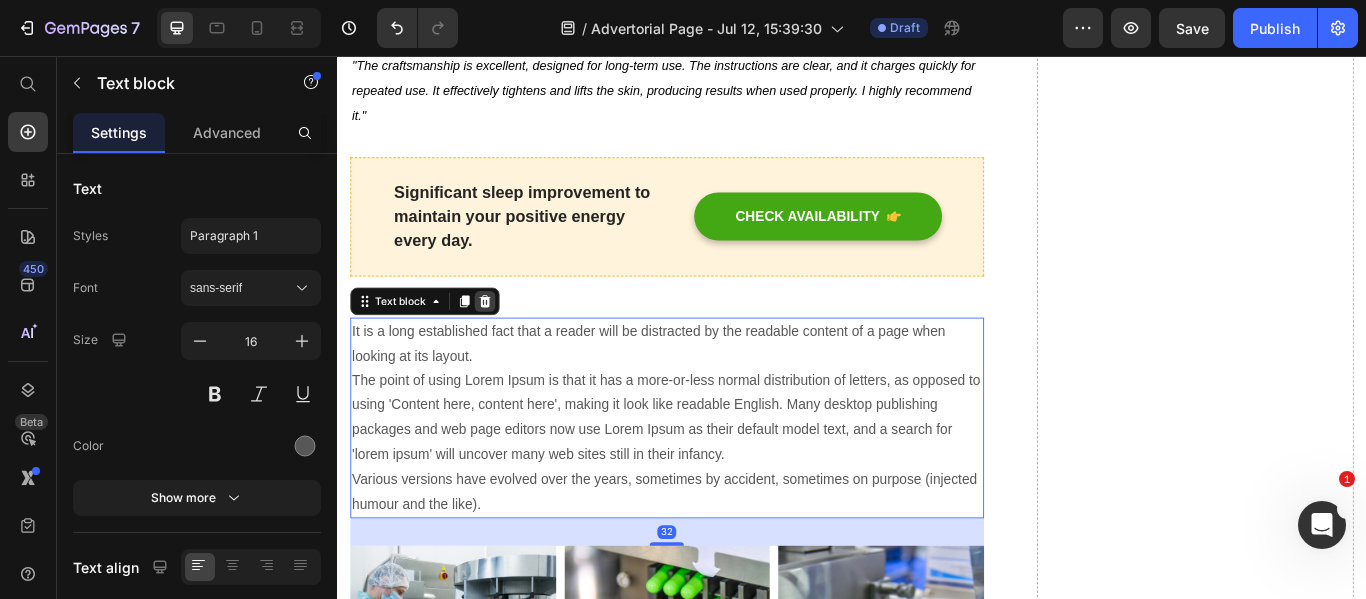 click 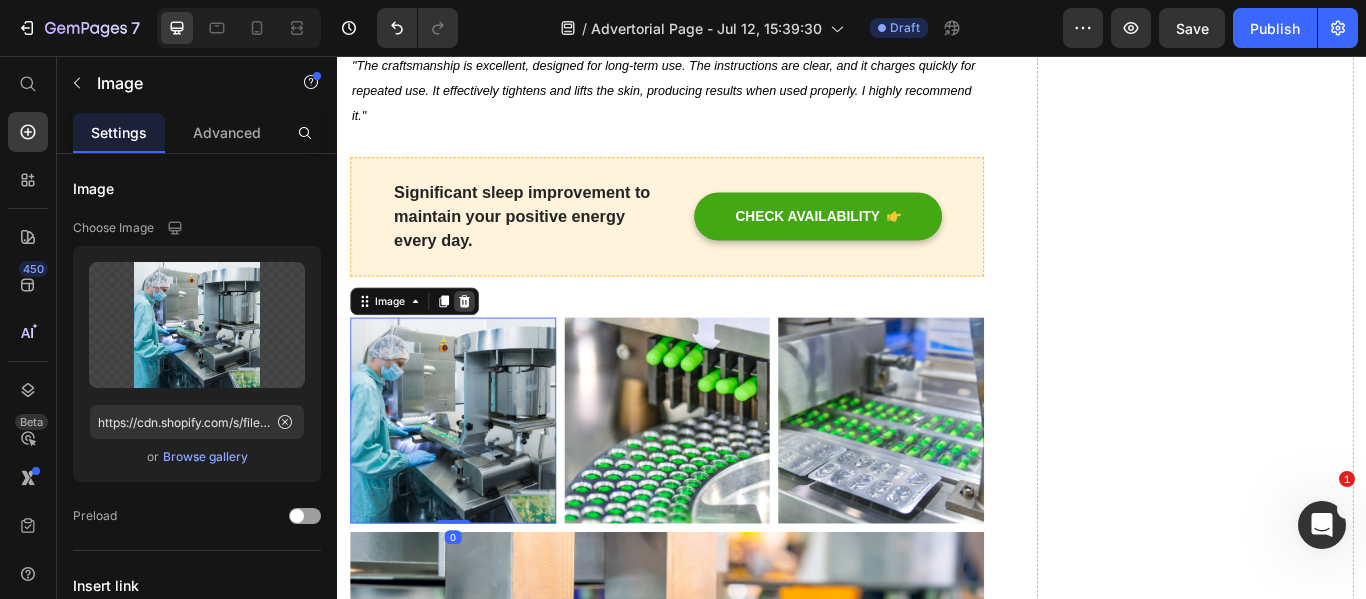 click 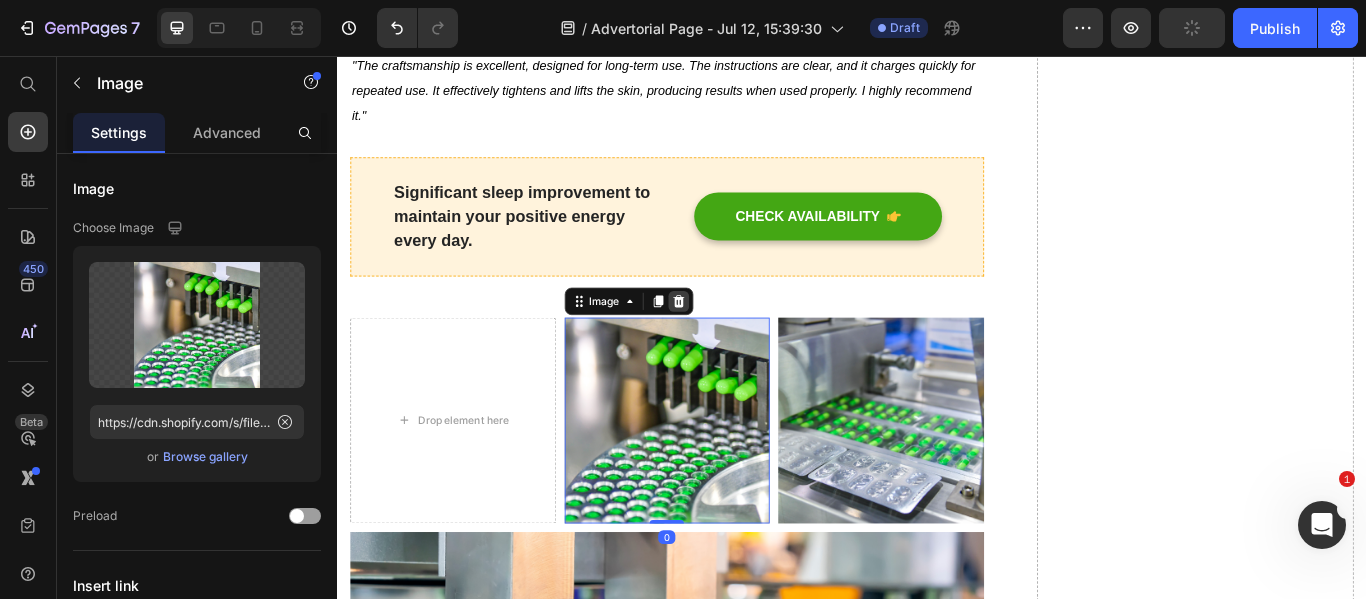 click 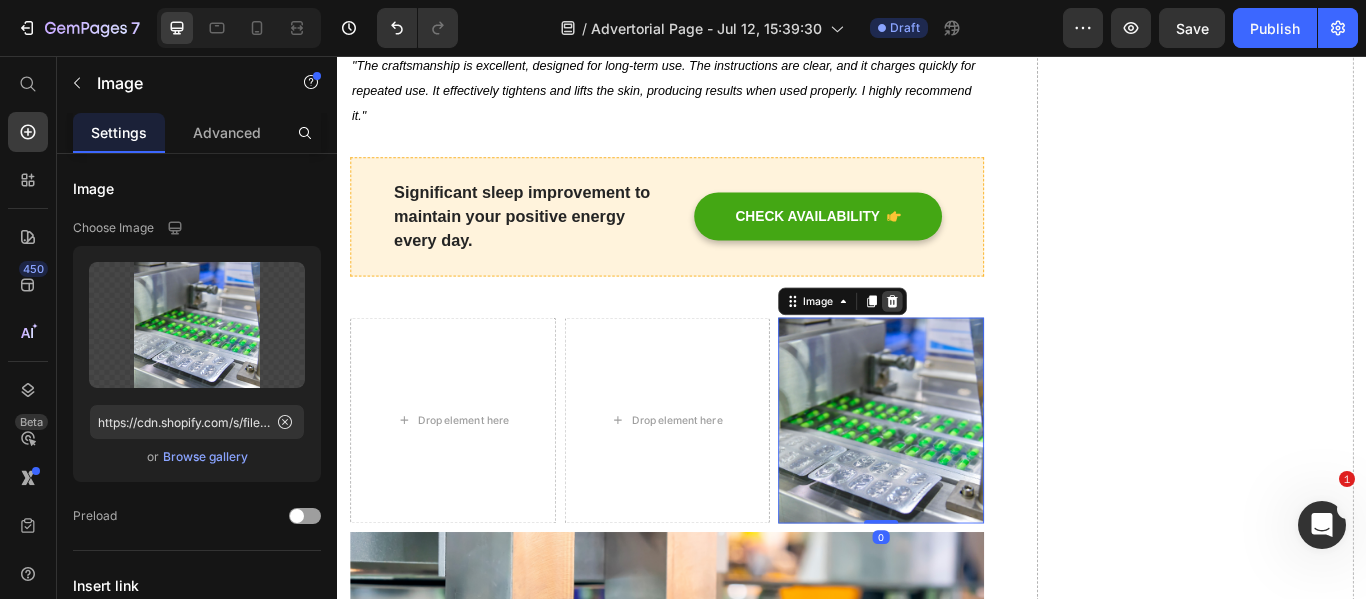 click 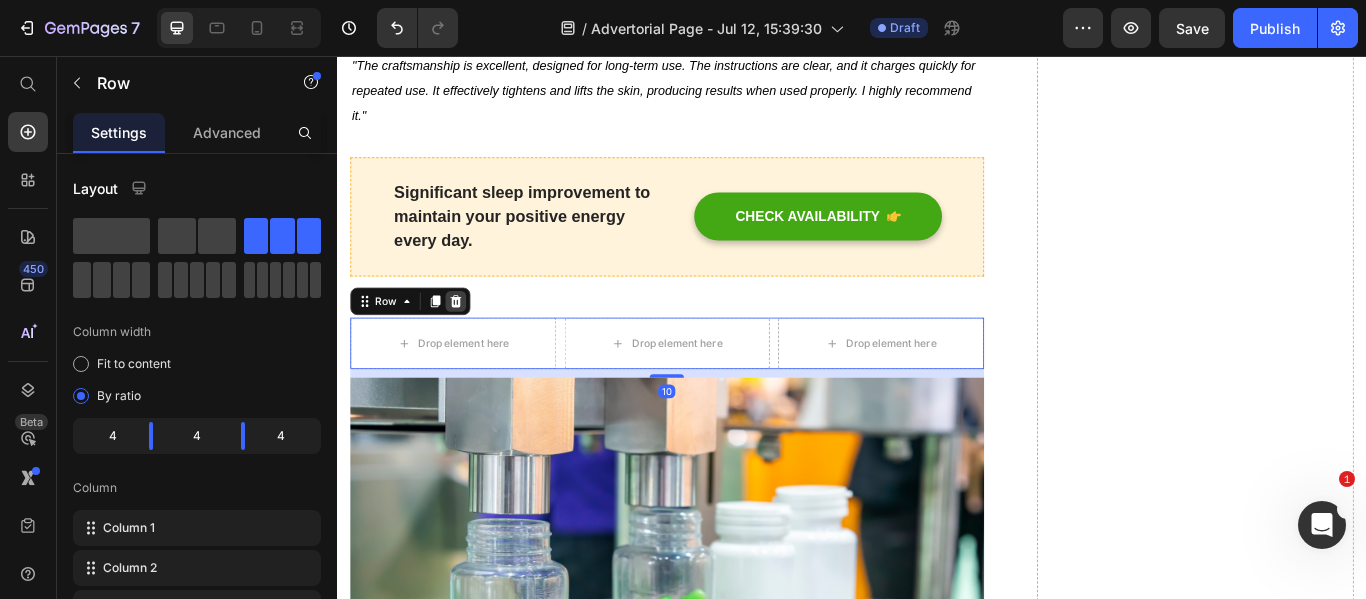 click 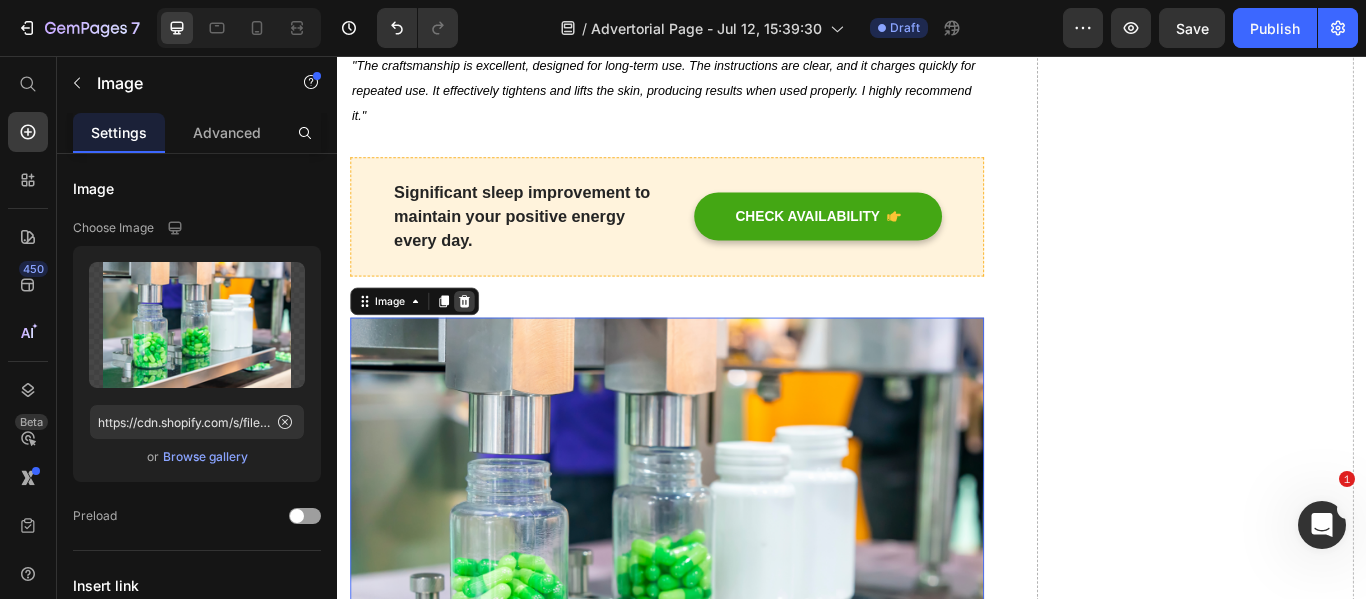 click 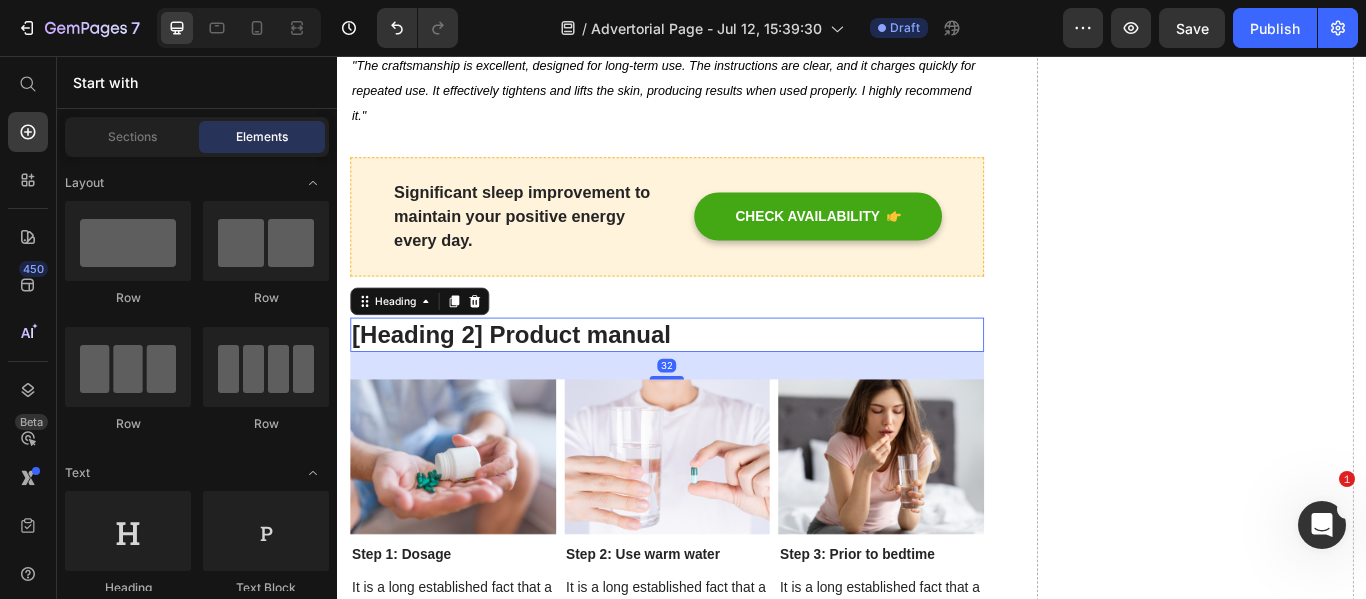 click on "[Heading 2] Product manual" at bounding box center [721, 381] 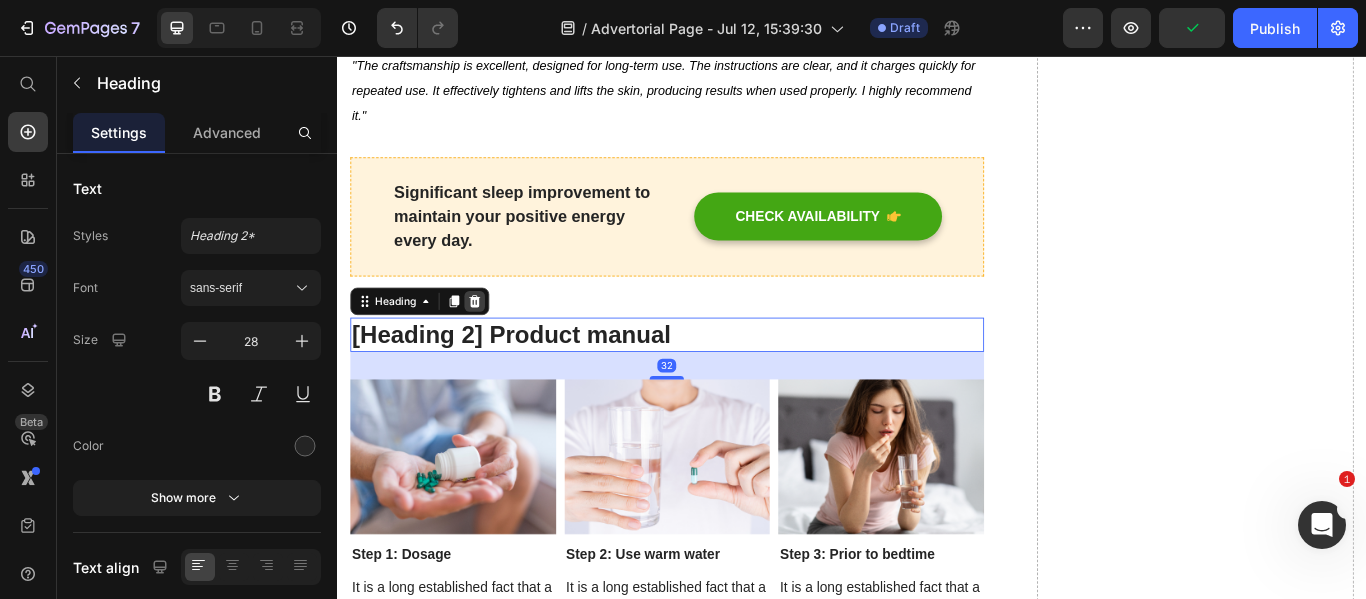 click 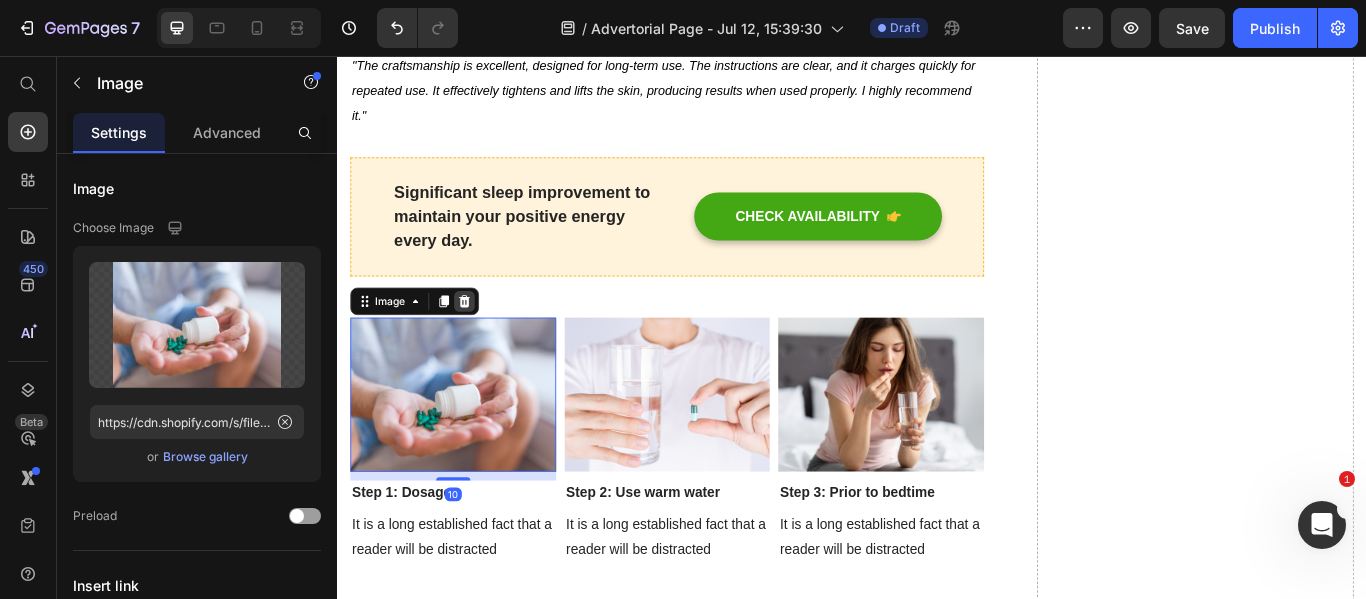 click 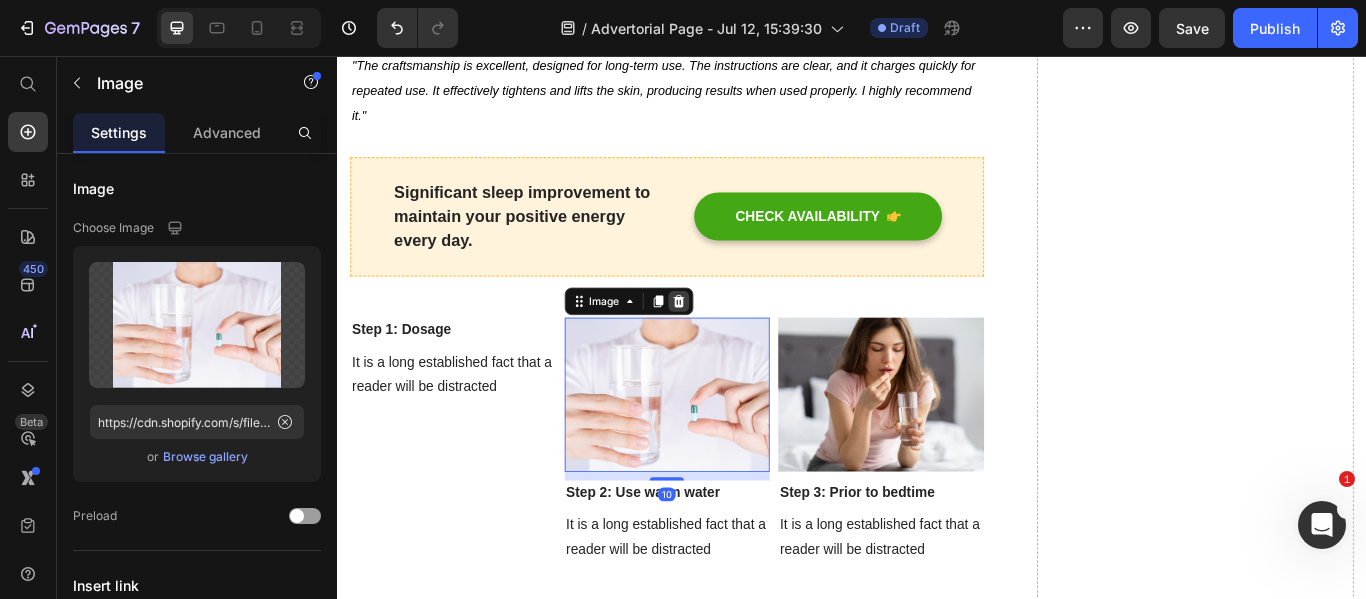 click 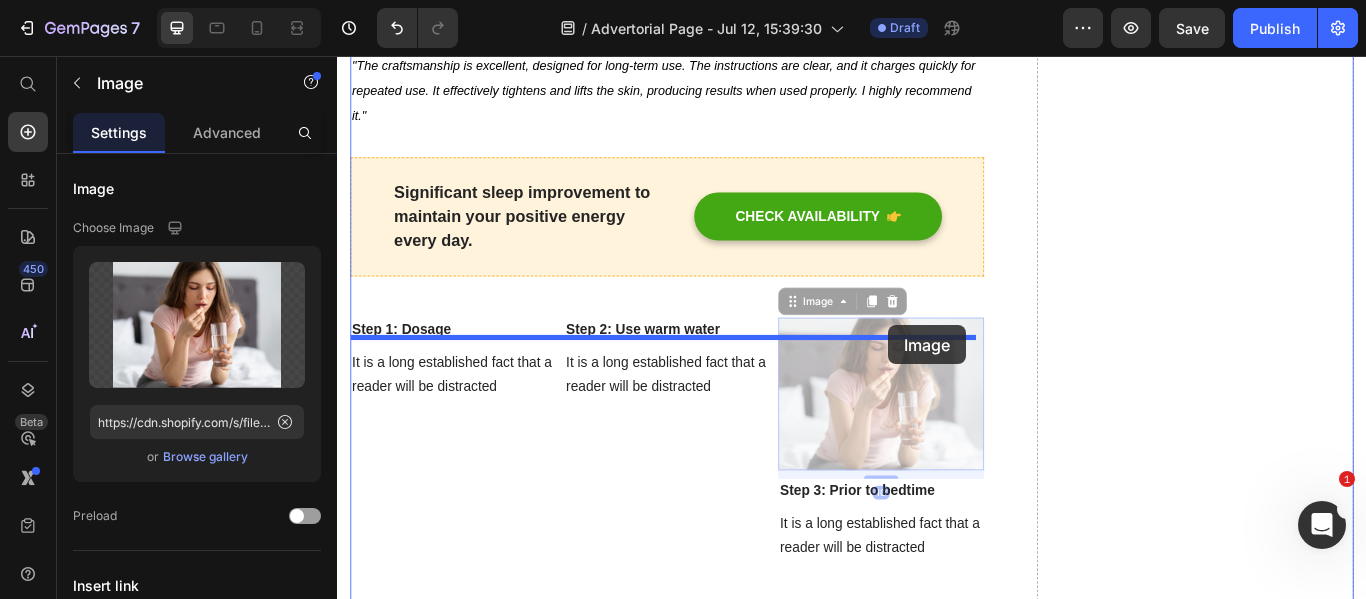 drag, startPoint x: 873, startPoint y: 386, endPoint x: 979, endPoint y: 370, distance: 107.200745 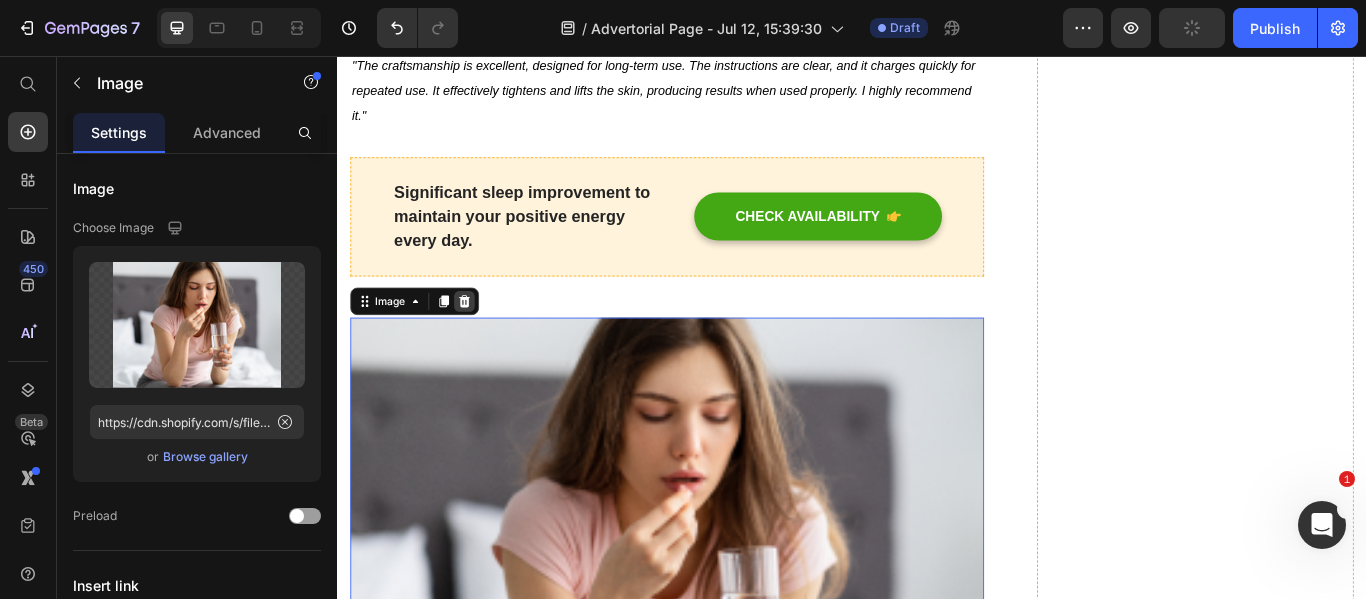 click 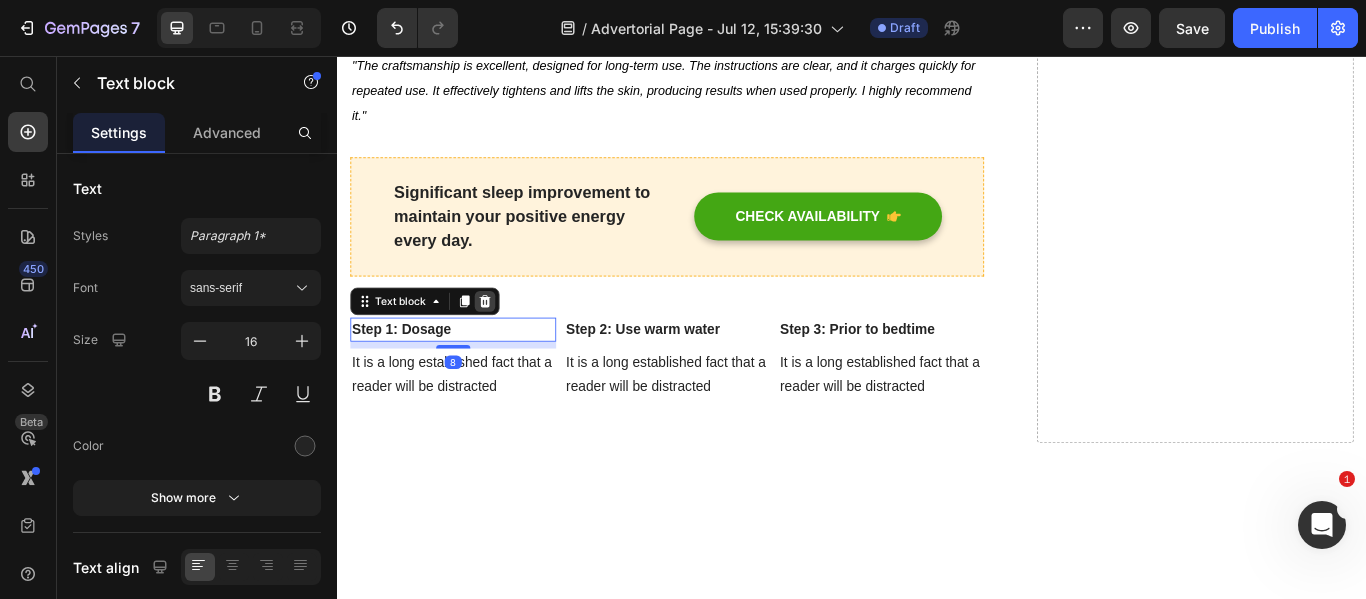 click 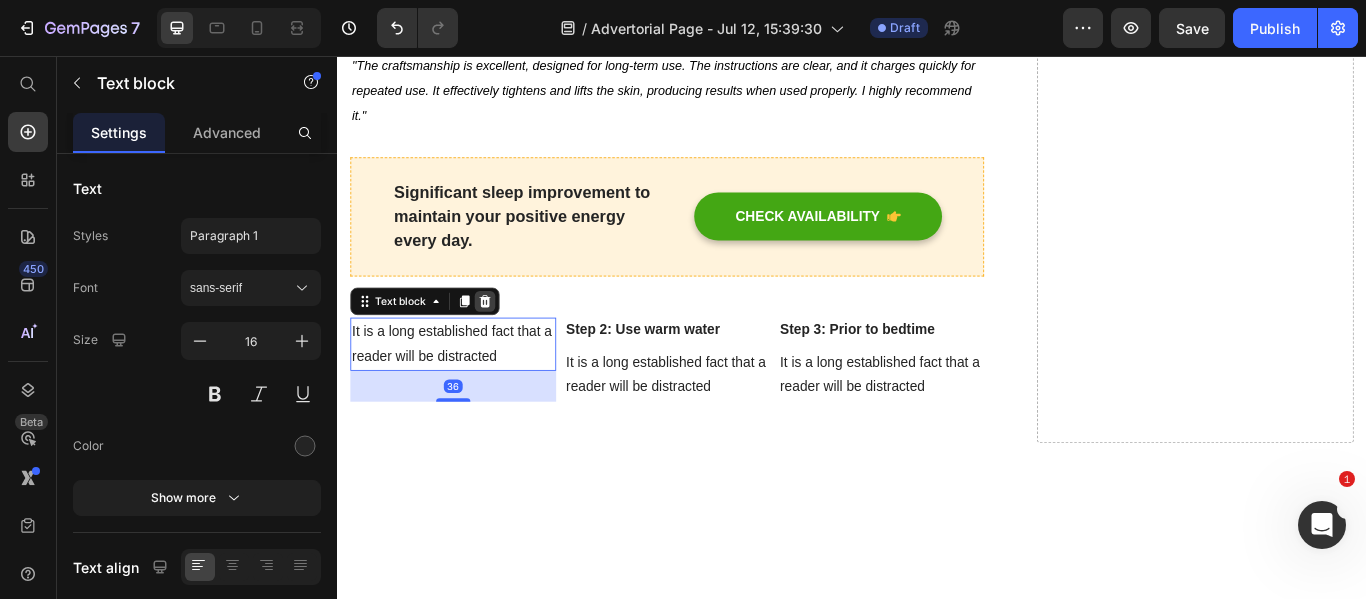 click at bounding box center (509, 342) 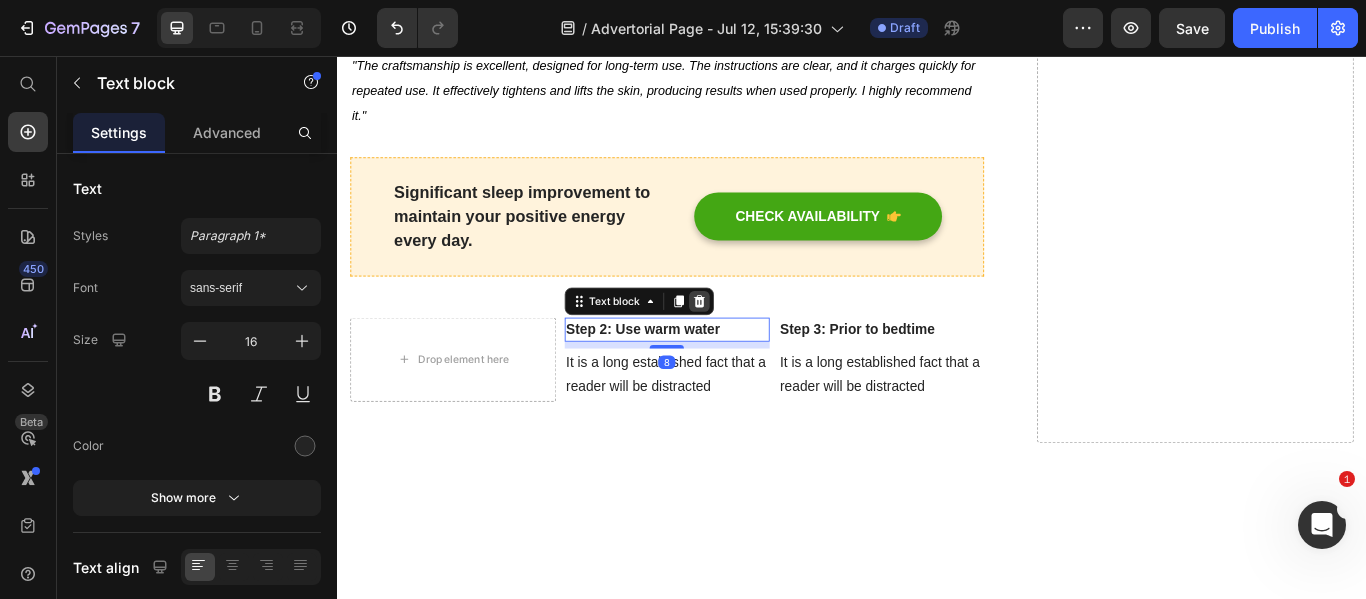 click 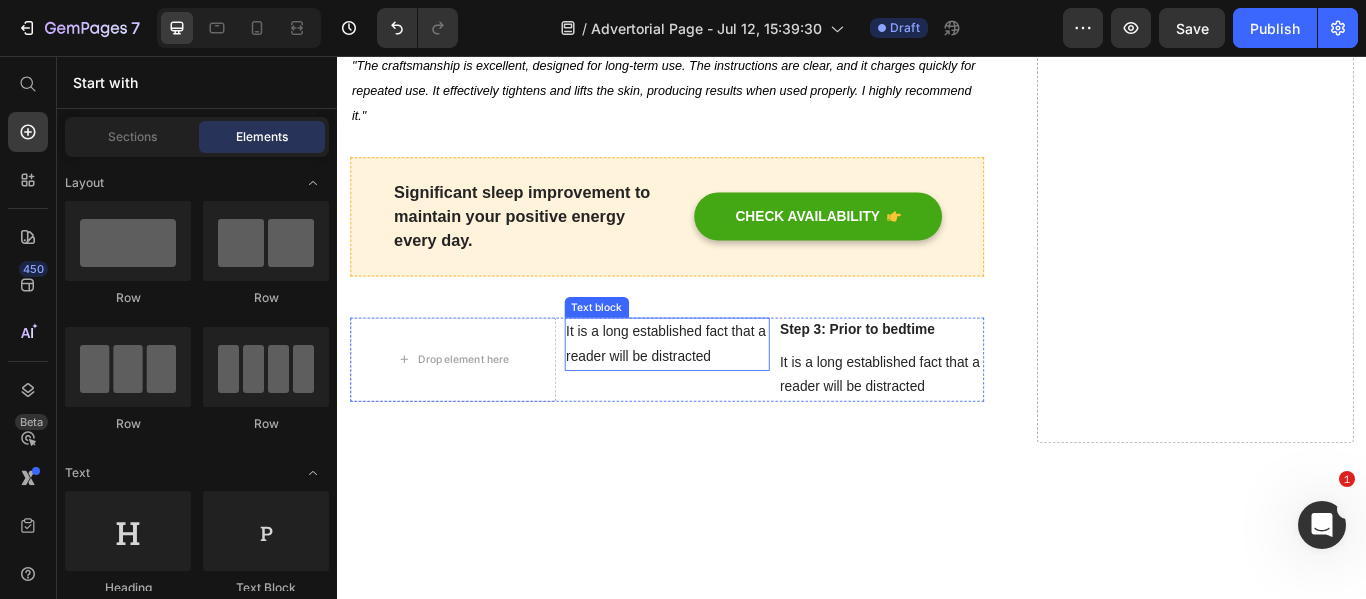 click on "It is a long established fact that a reader will be distracted" at bounding box center [722, 392] 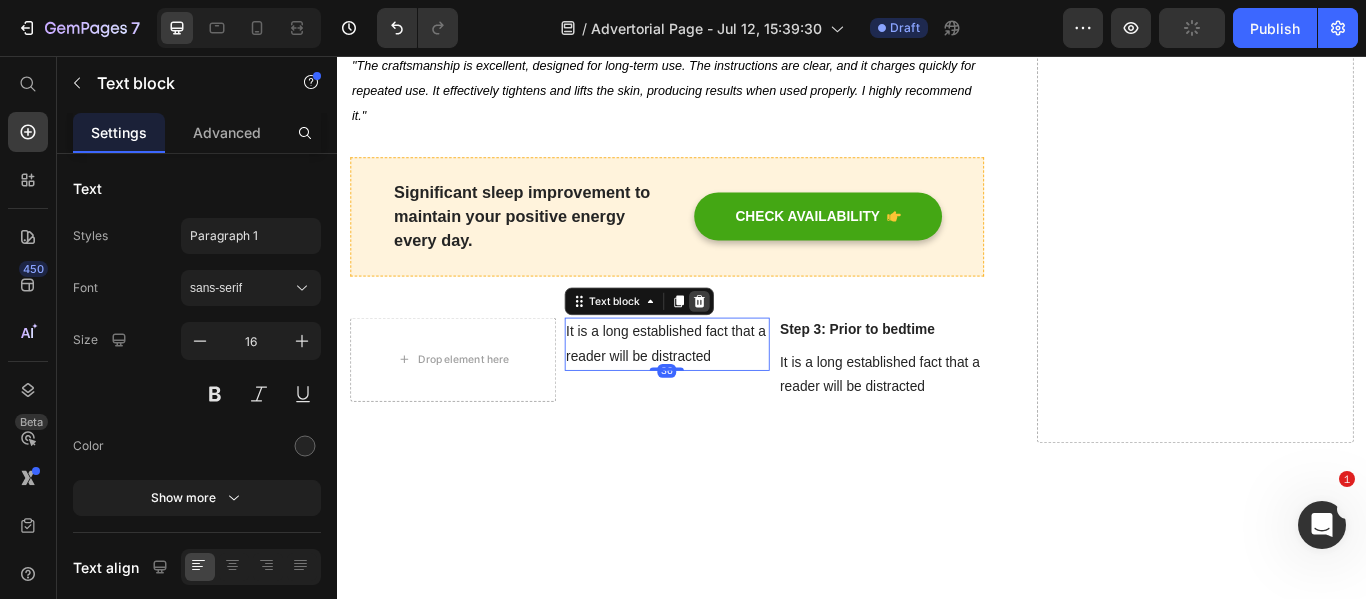 click 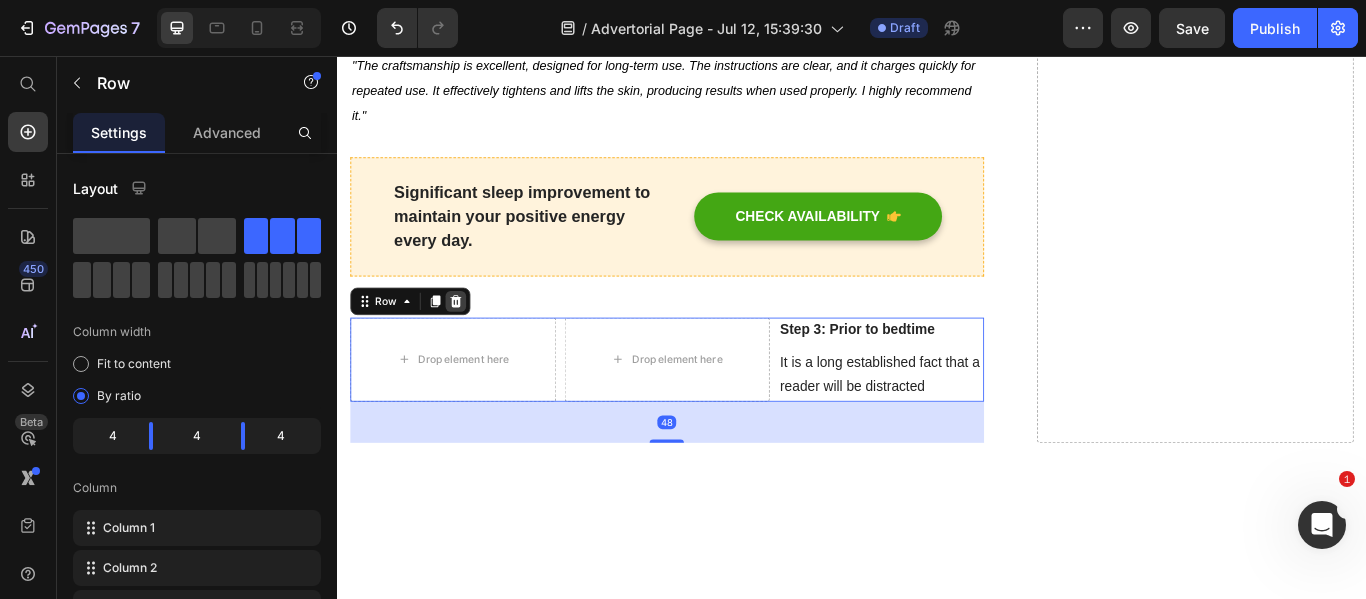click 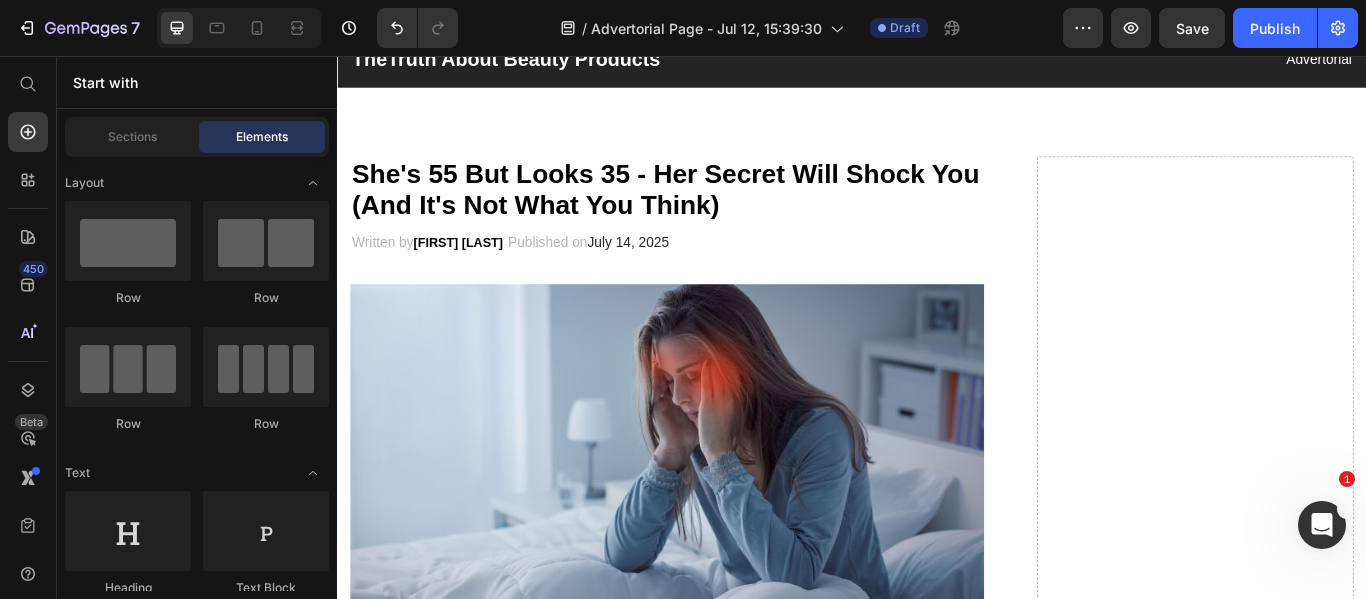 scroll, scrollTop: 0, scrollLeft: 0, axis: both 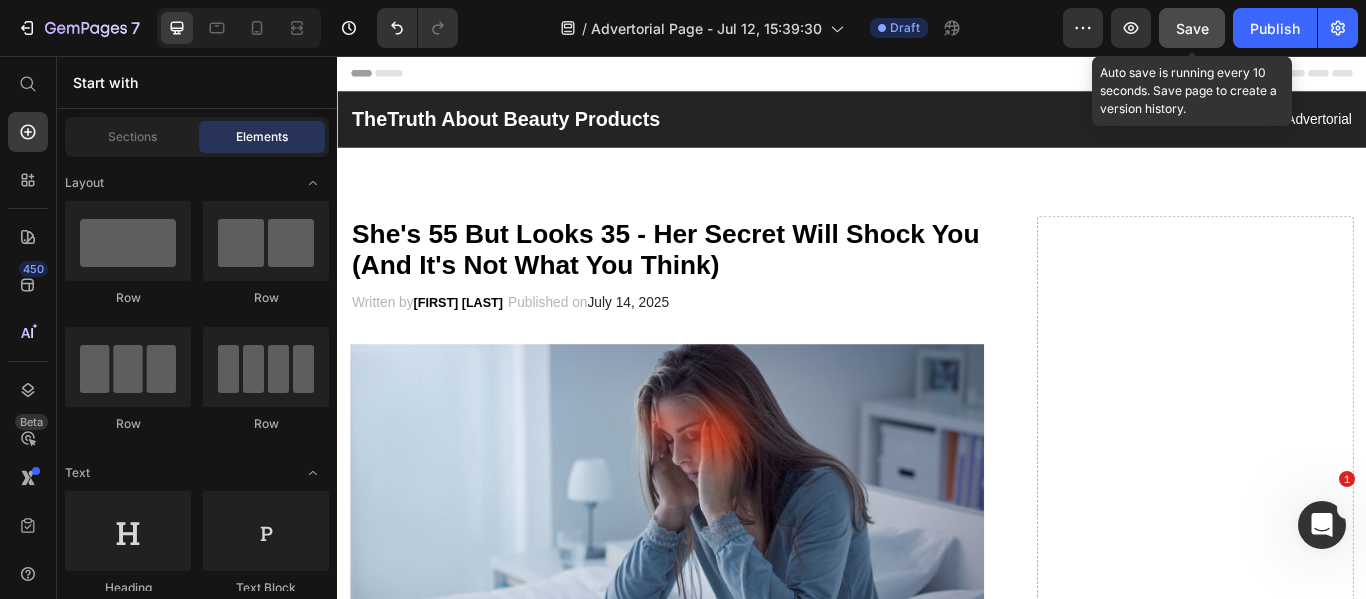 click on "Save" at bounding box center [1192, 28] 